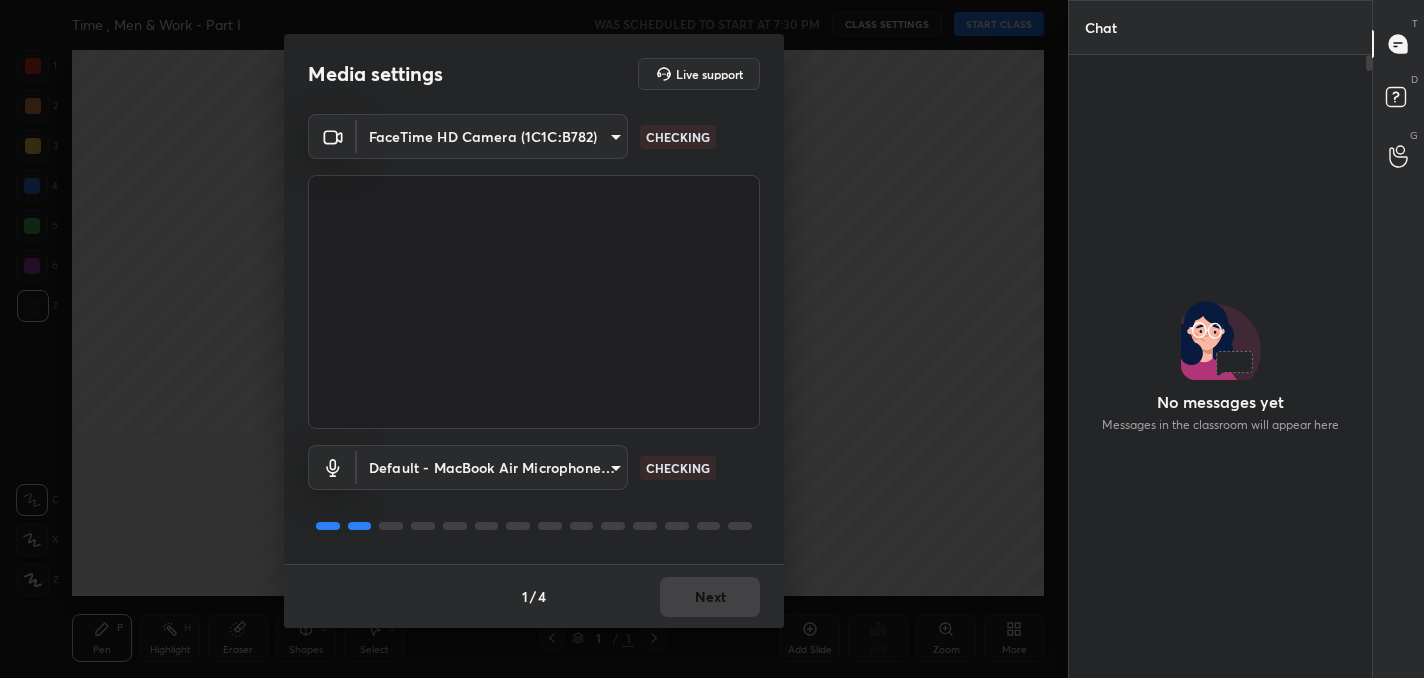 scroll, scrollTop: 0, scrollLeft: 0, axis: both 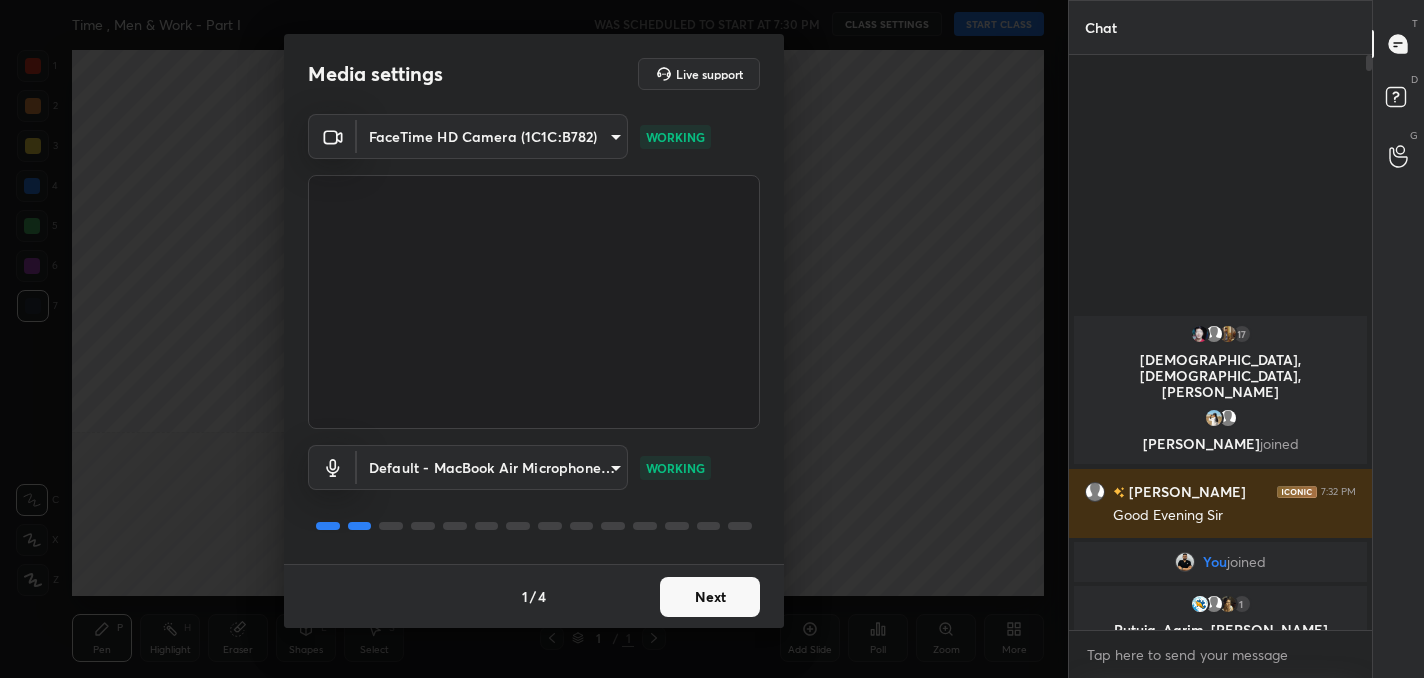 click on "Next" at bounding box center (710, 597) 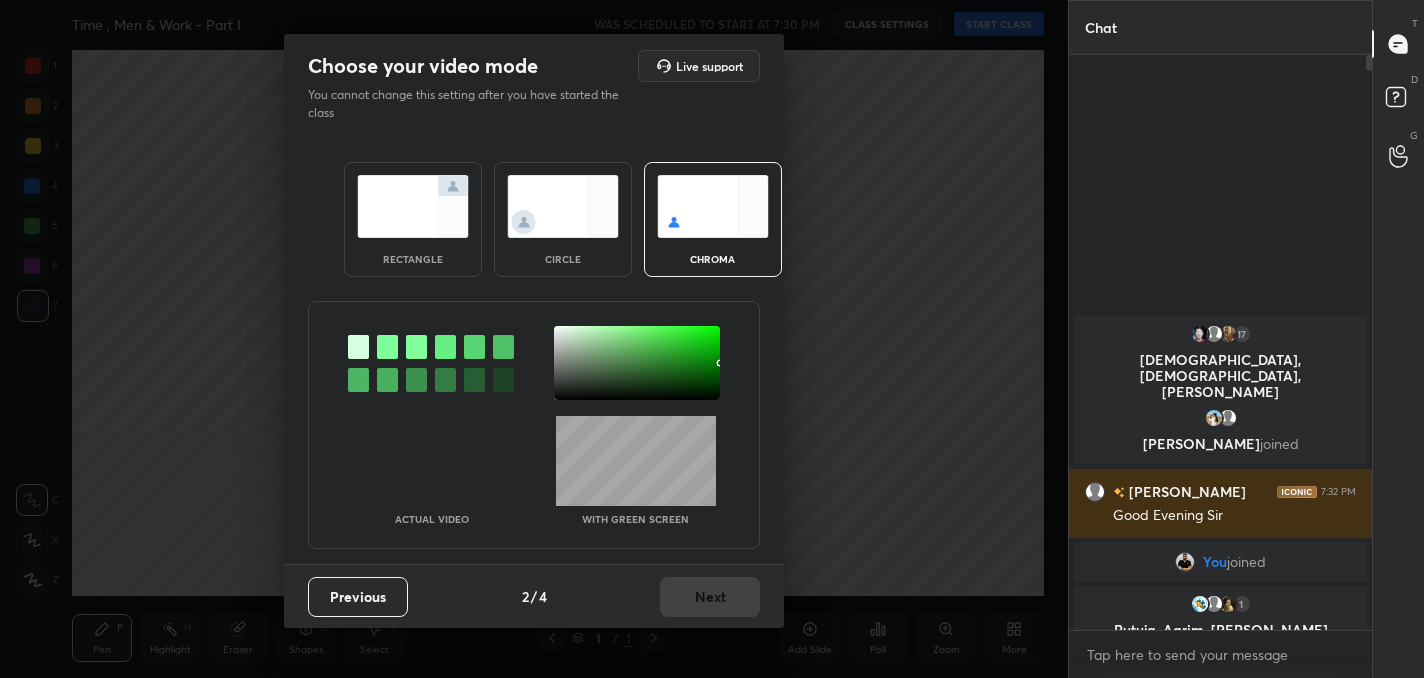 click at bounding box center (413, 206) 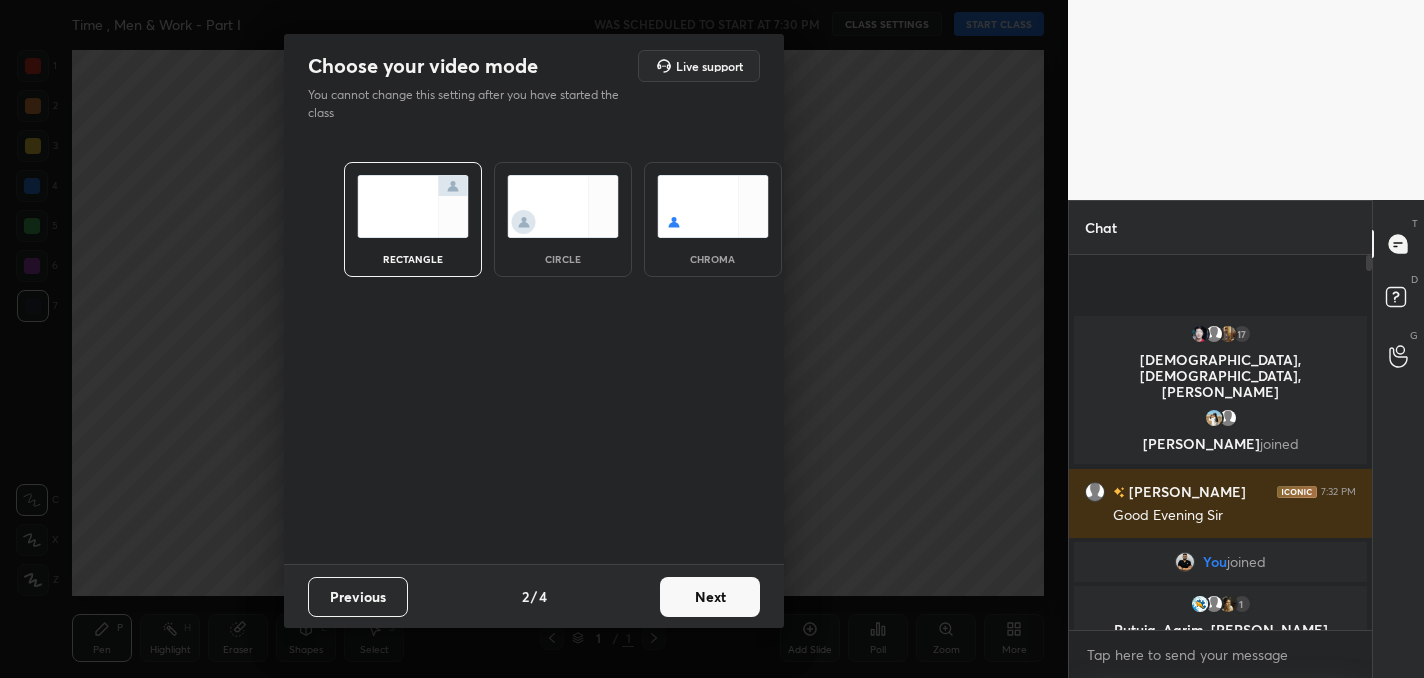 click on "Next" at bounding box center (710, 597) 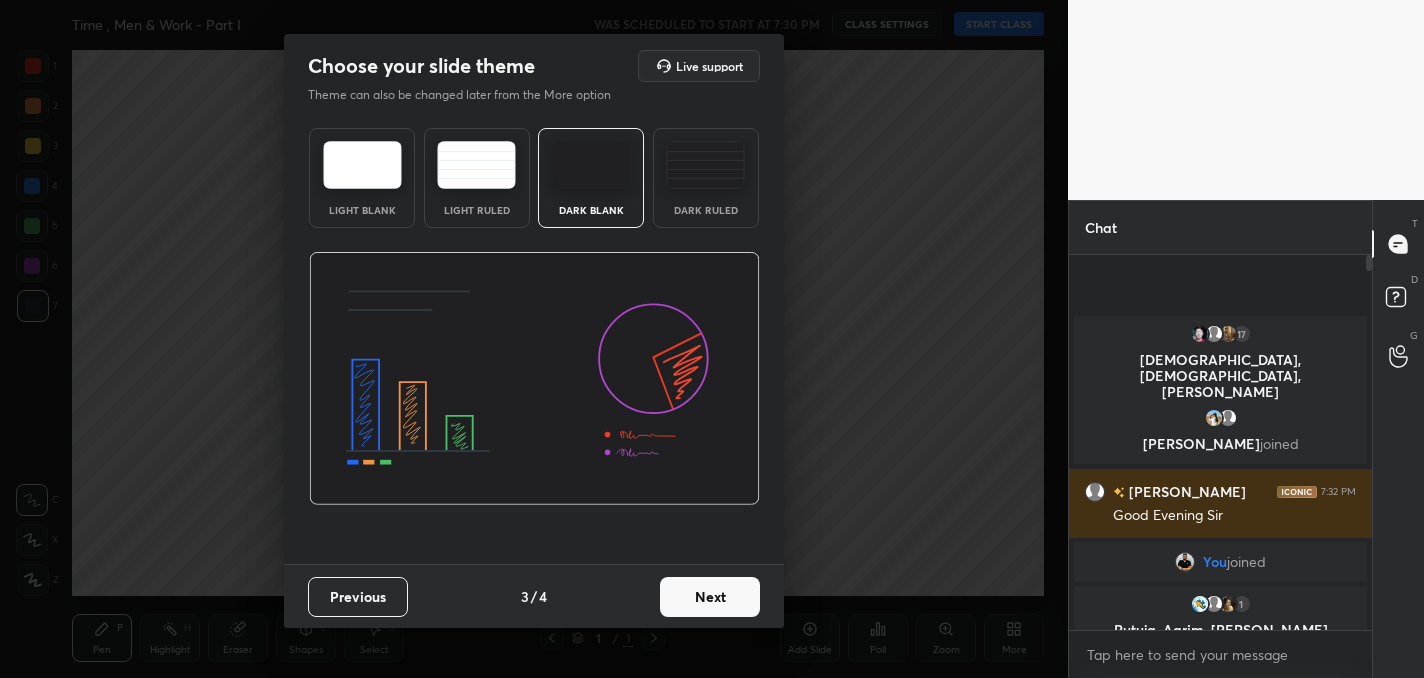 click on "Choose your slide theme Live support Theme can also be changed later from the More option Light Blank Light Ruled Dark Blank Dark Ruled Previous 3 / 4 Next" at bounding box center (534, 339) 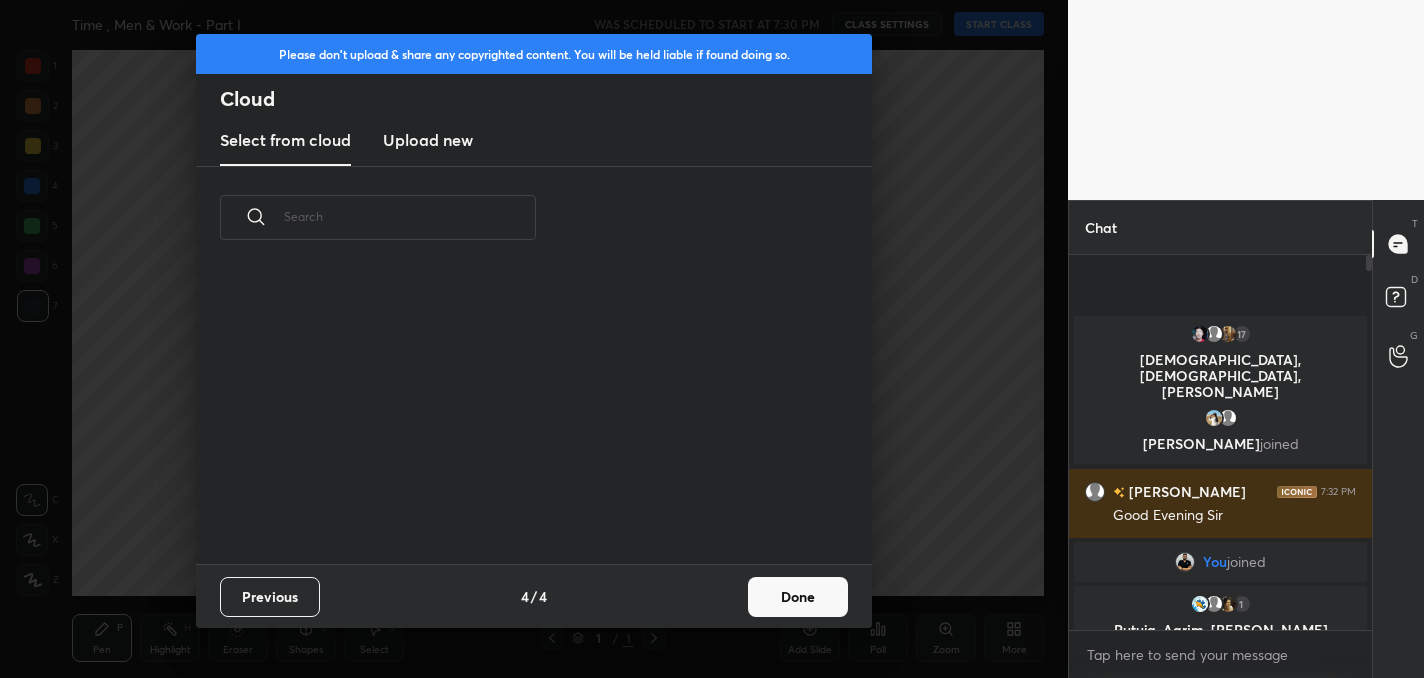 click on "Done" at bounding box center [798, 597] 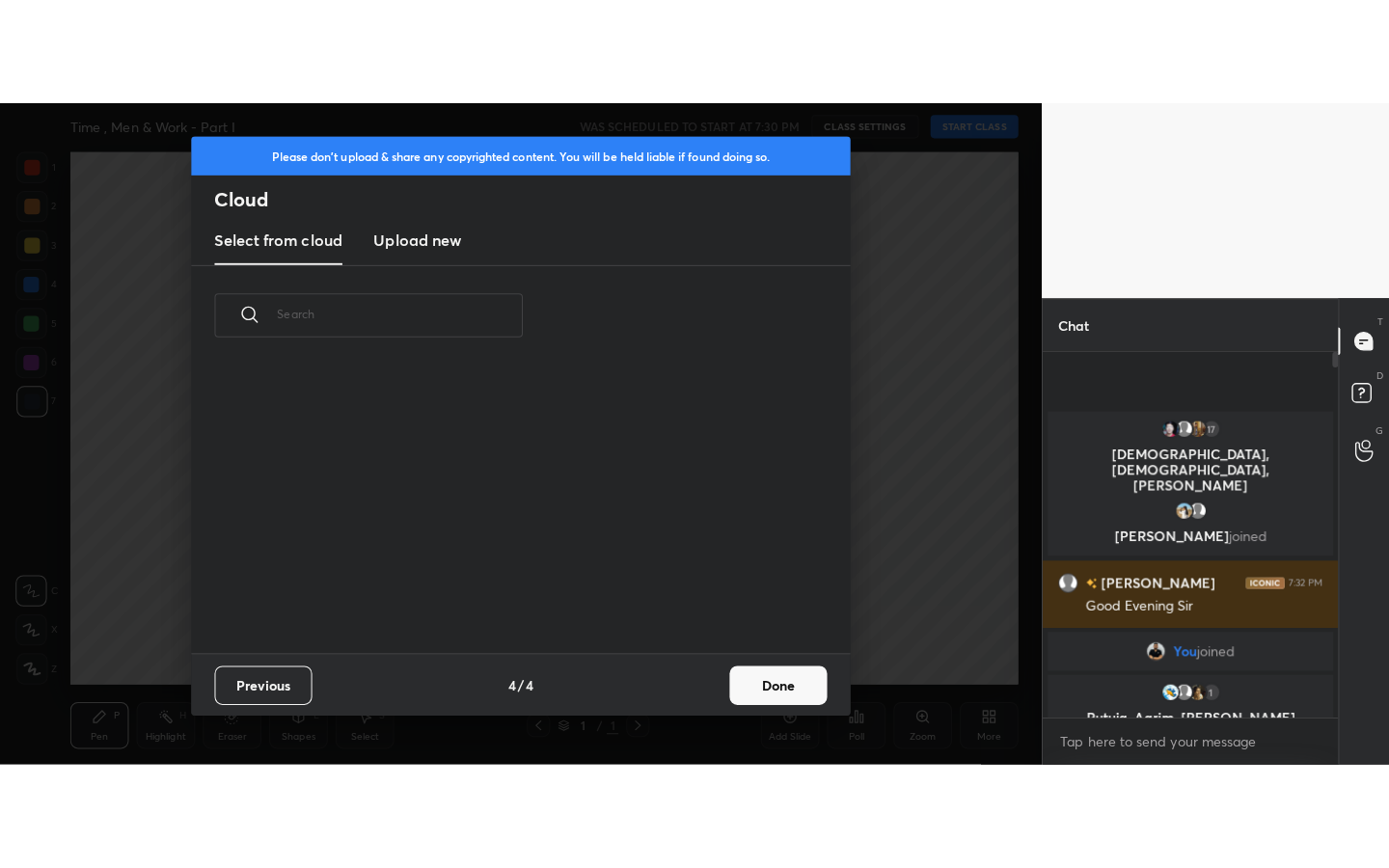 scroll, scrollTop: 285, scrollLeft: 619, axis: both 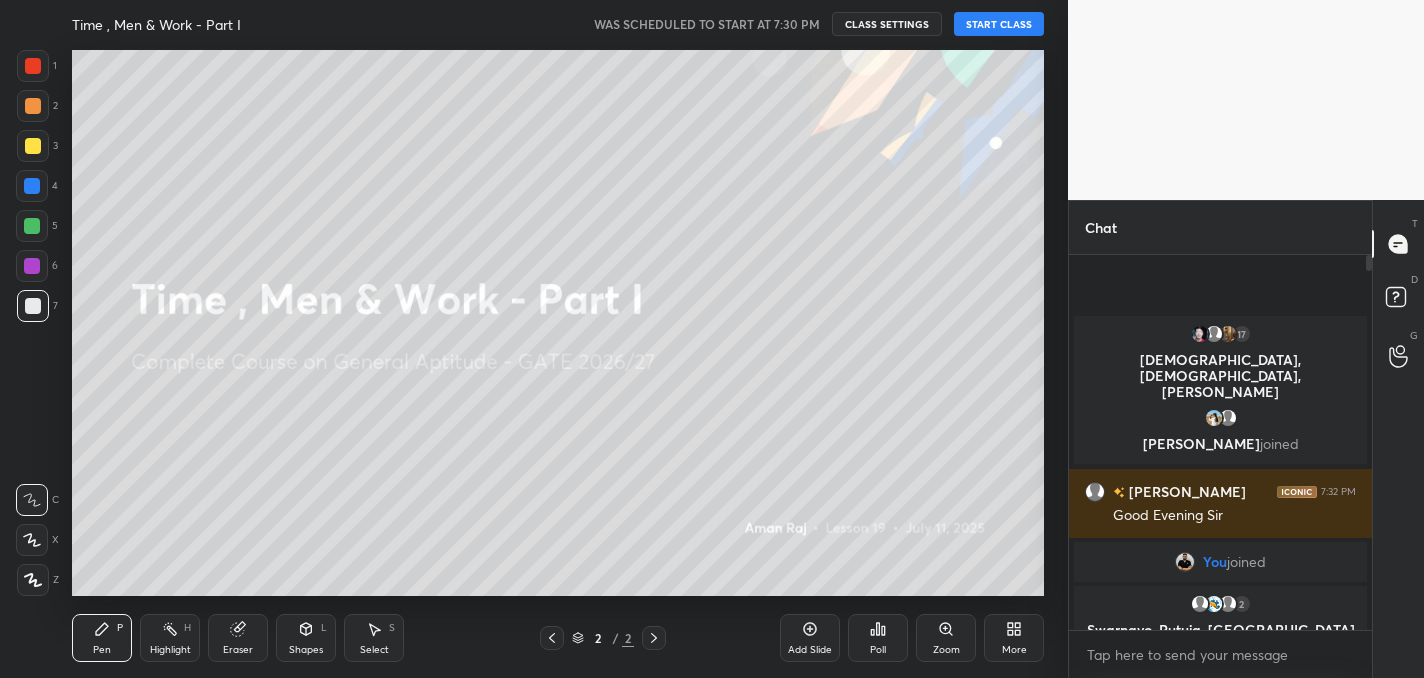 click on "START CLASS" at bounding box center [999, 24] 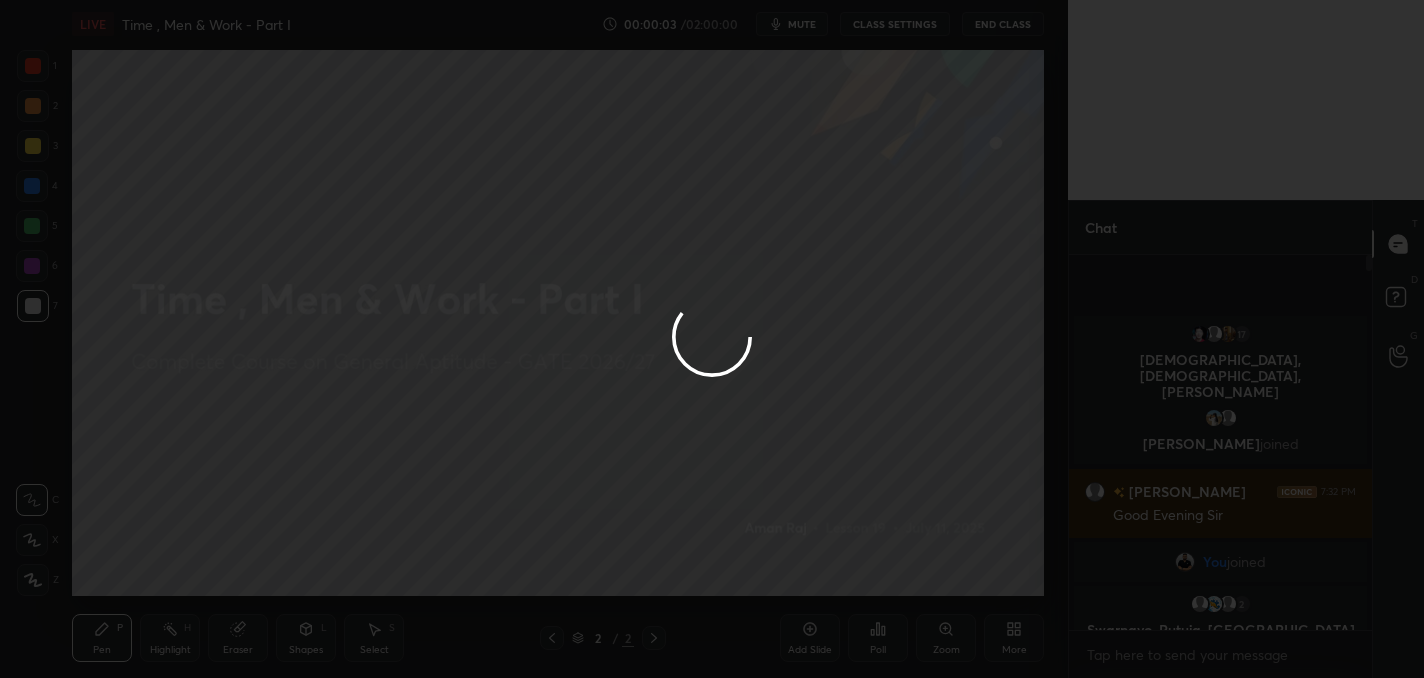 click at bounding box center [712, 339] 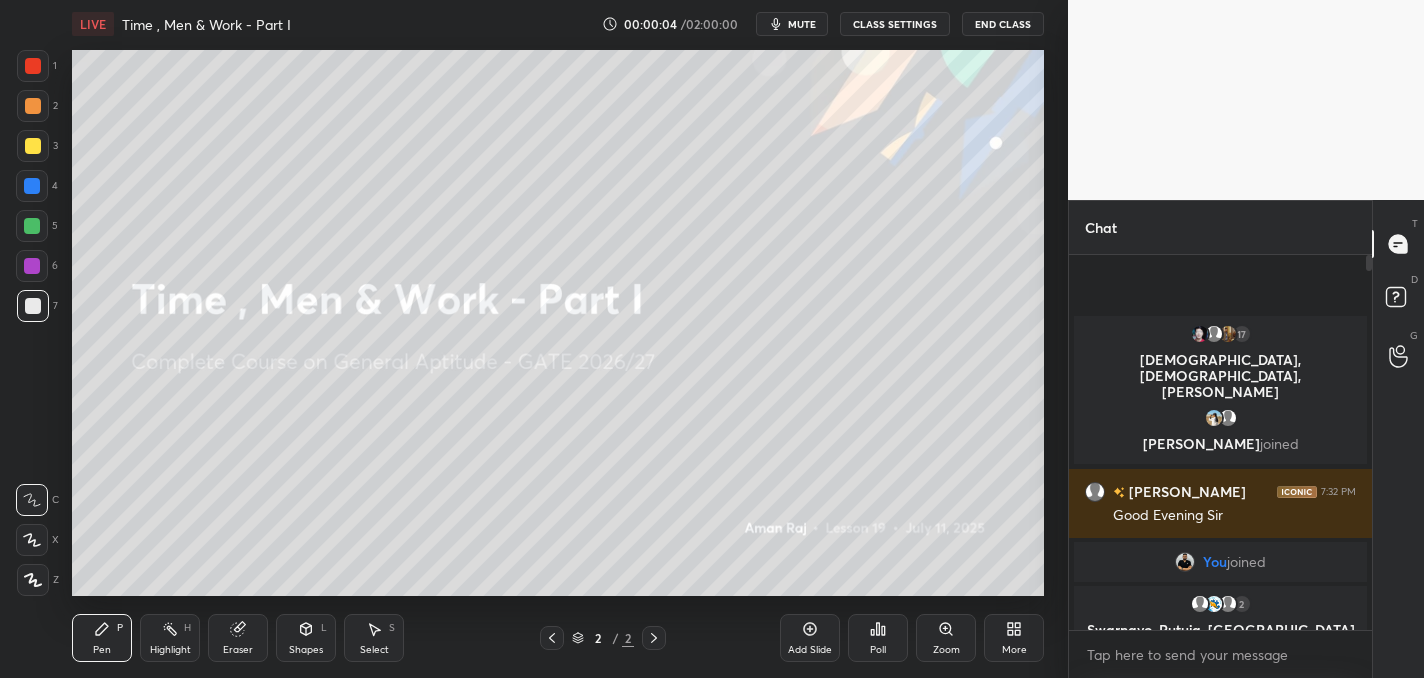 click on "More" at bounding box center (1014, 650) 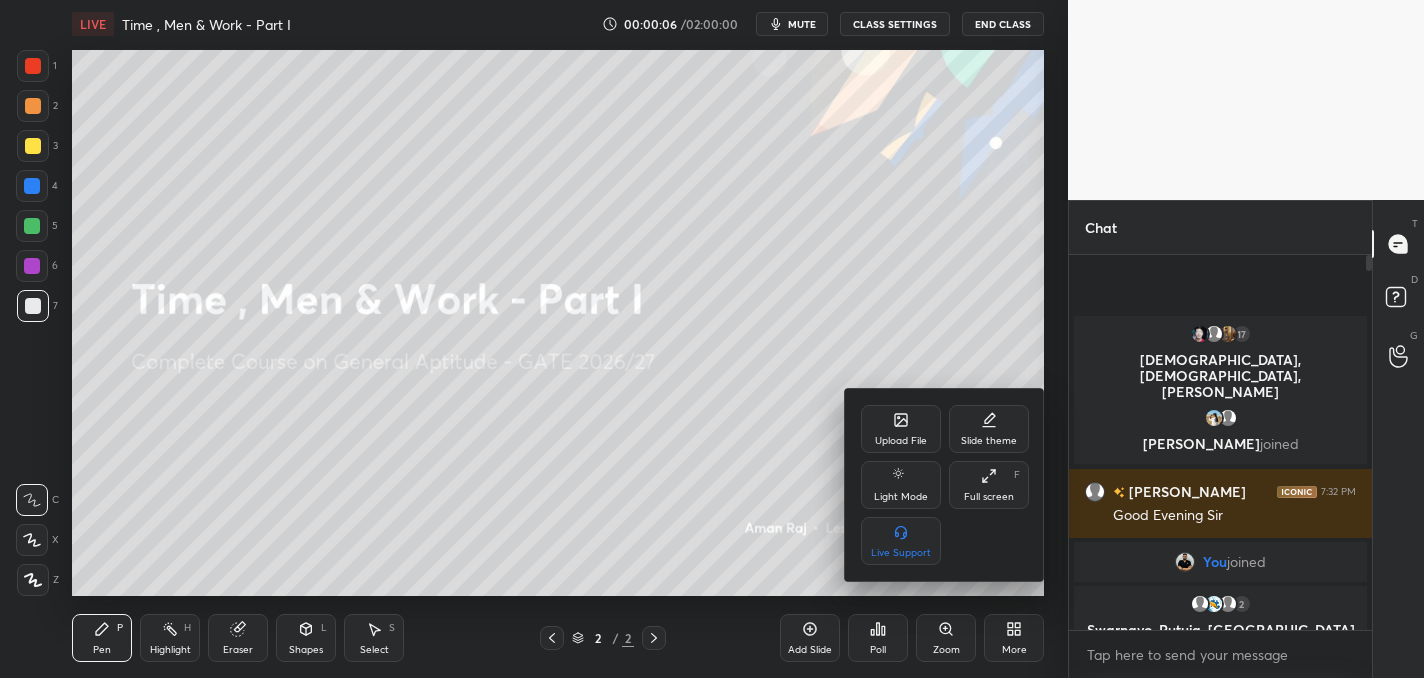 click on "Full screen F" at bounding box center (989, 485) 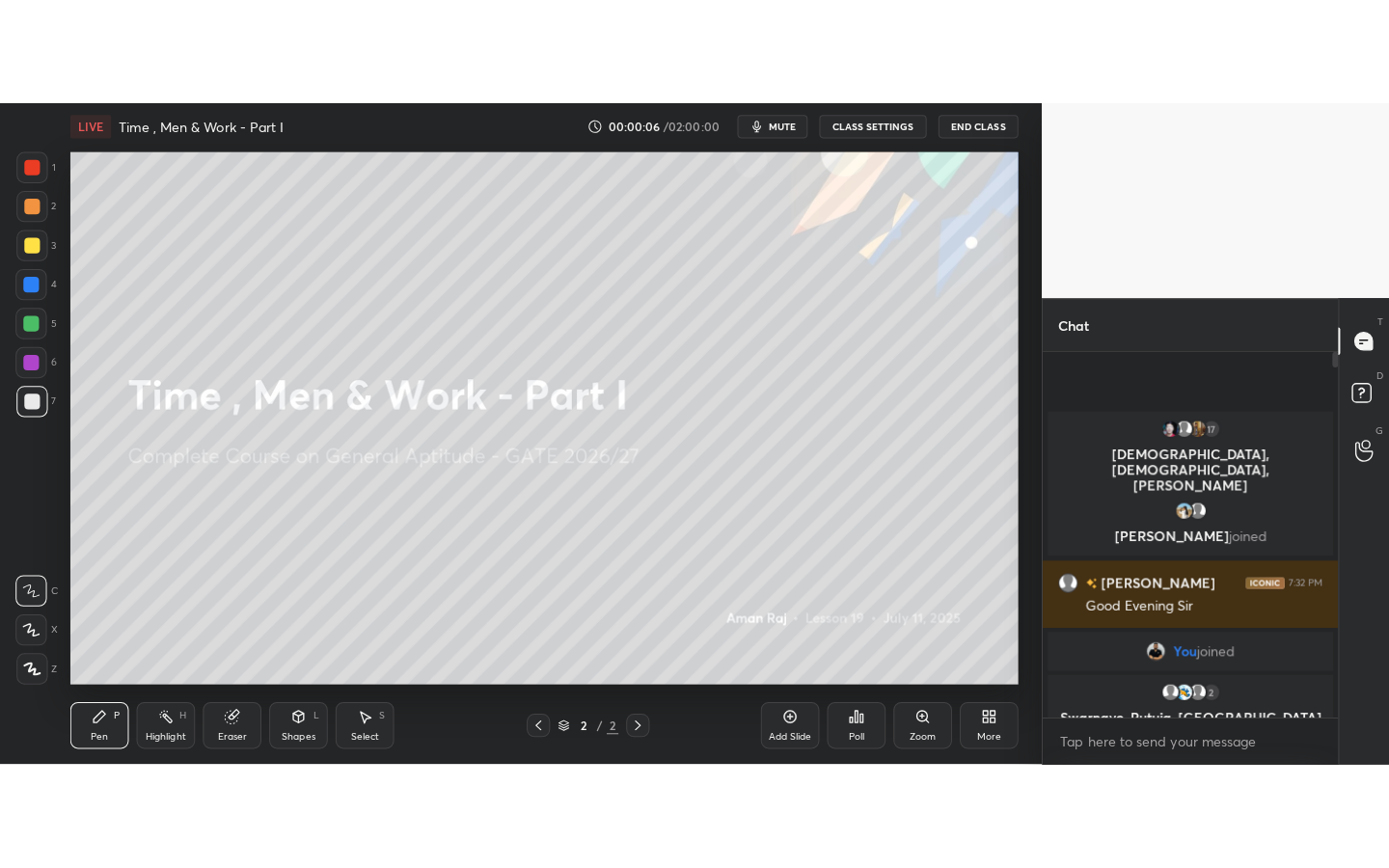 scroll, scrollTop: 95700, scrollLeft: 95494, axis: both 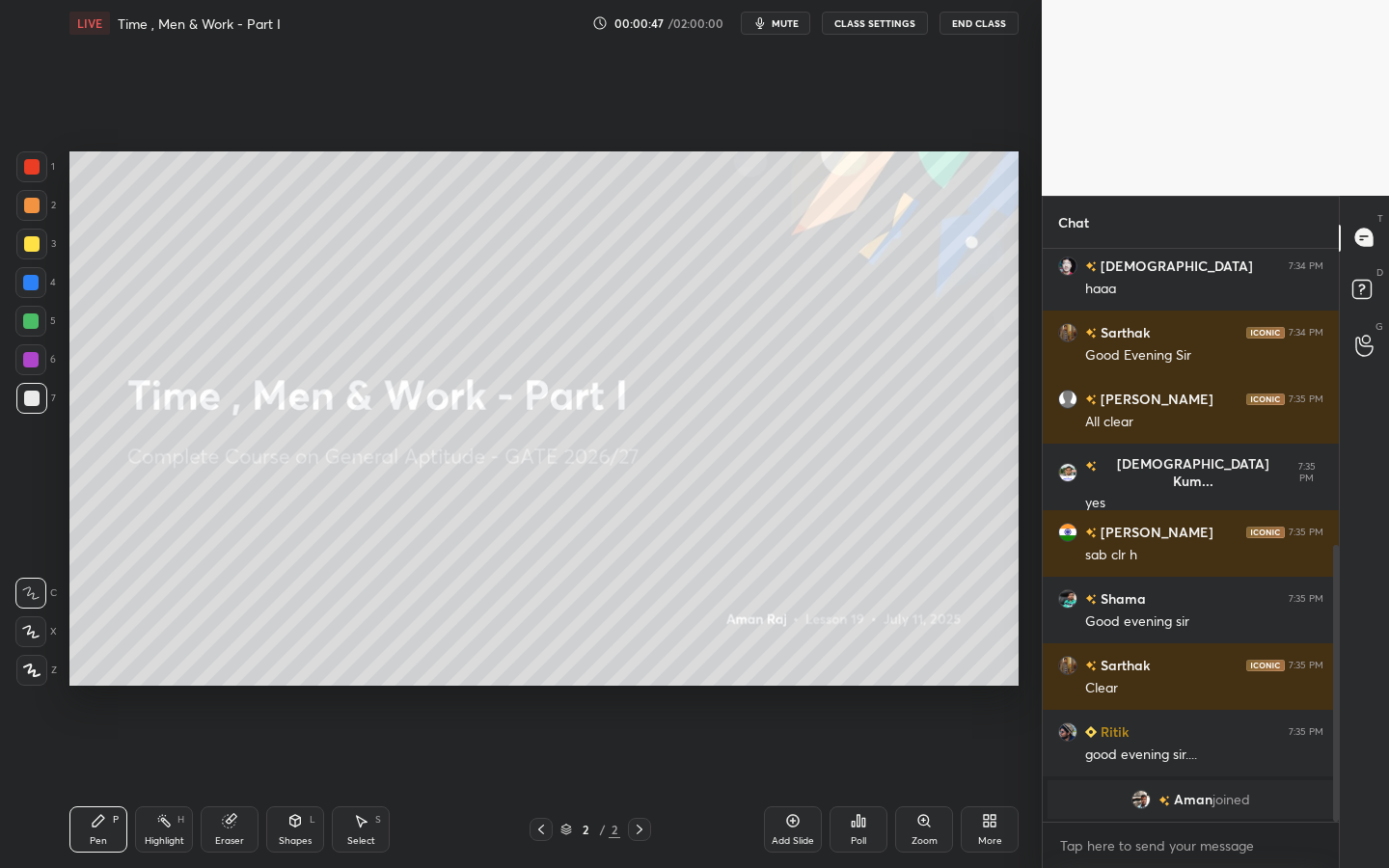 drag, startPoint x: 226, startPoint y: 843, endPoint x: 208, endPoint y: 817, distance: 31.622777 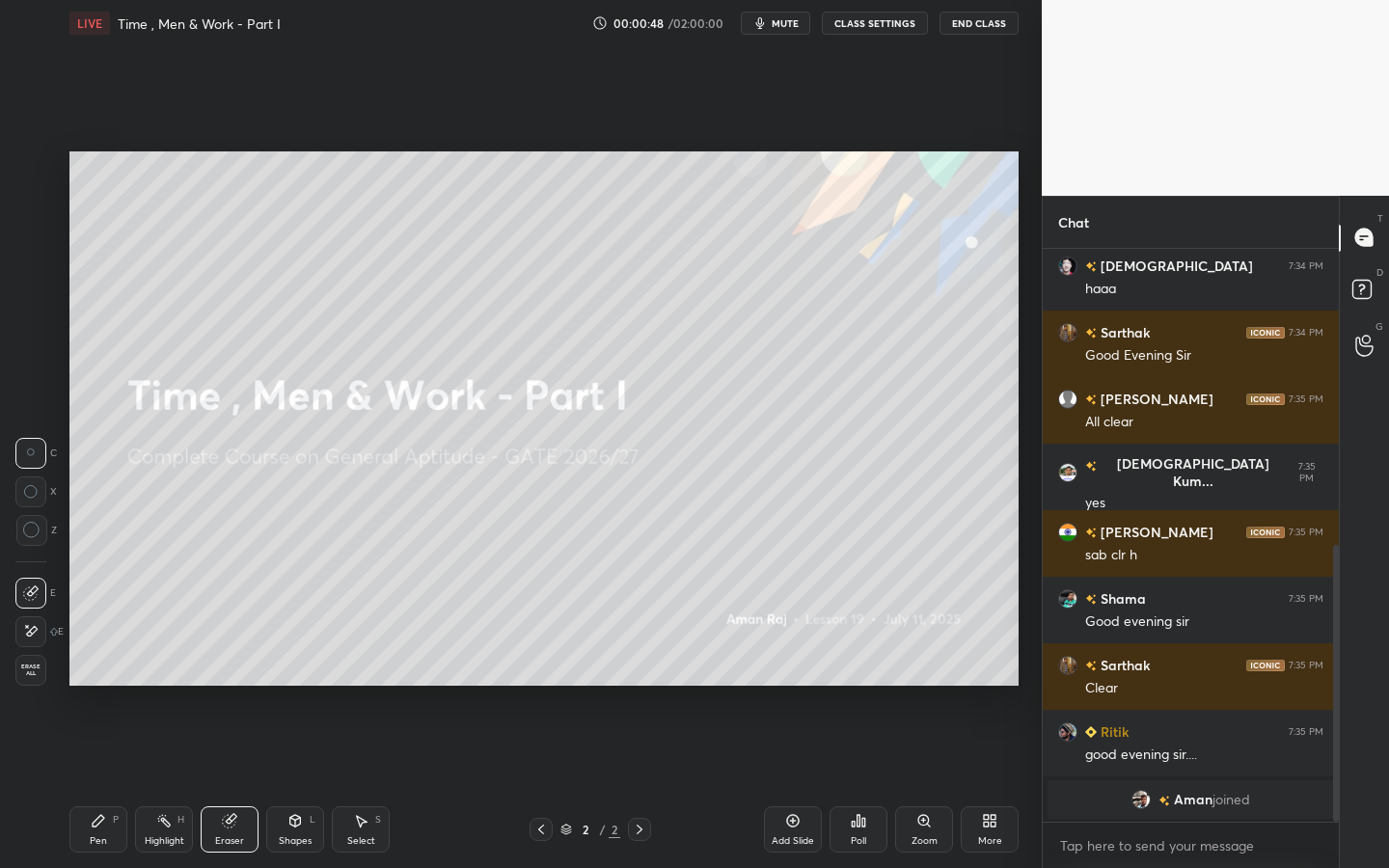 click 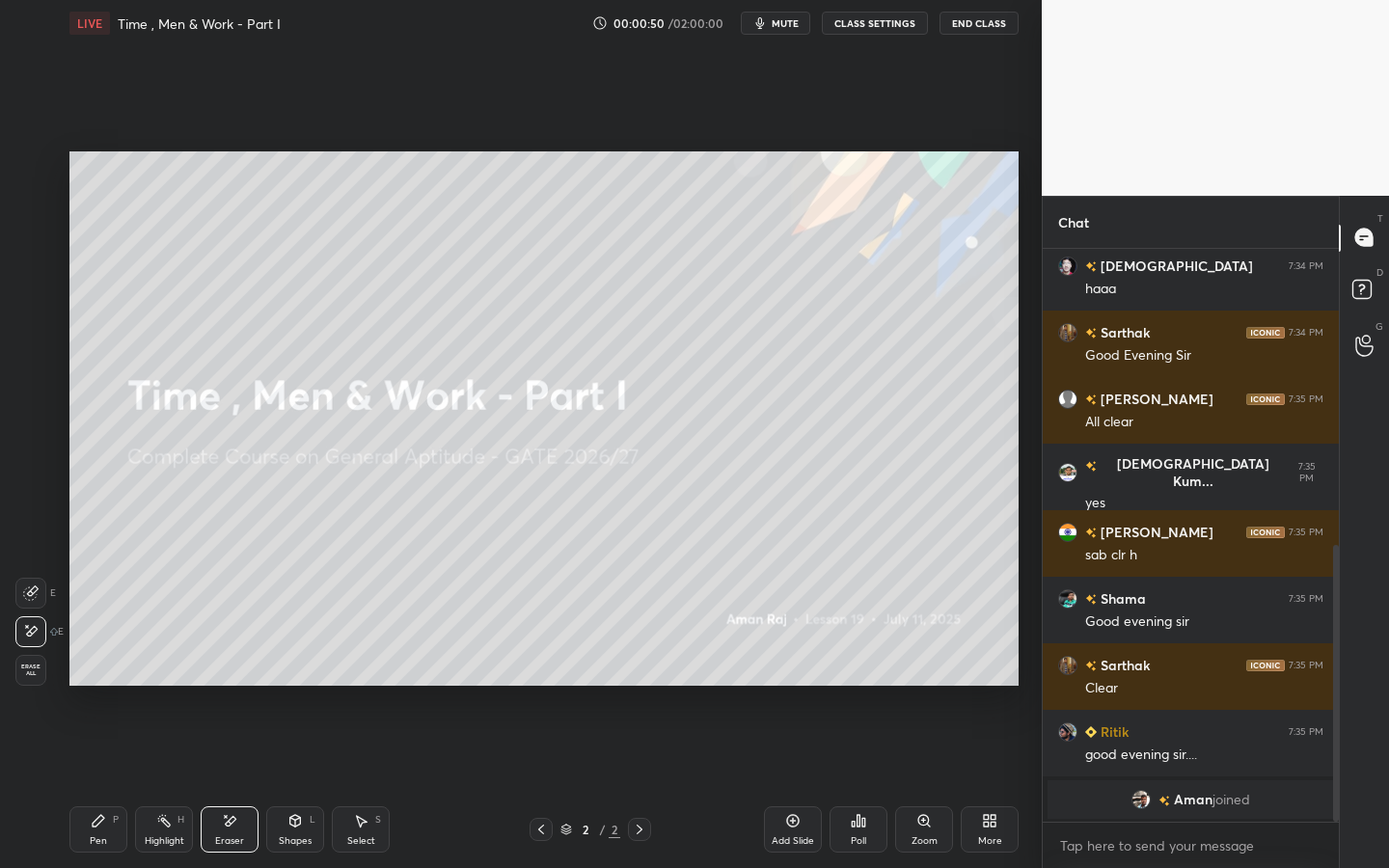 drag, startPoint x: 91, startPoint y: 831, endPoint x: 85, endPoint y: 819, distance: 13.4164079 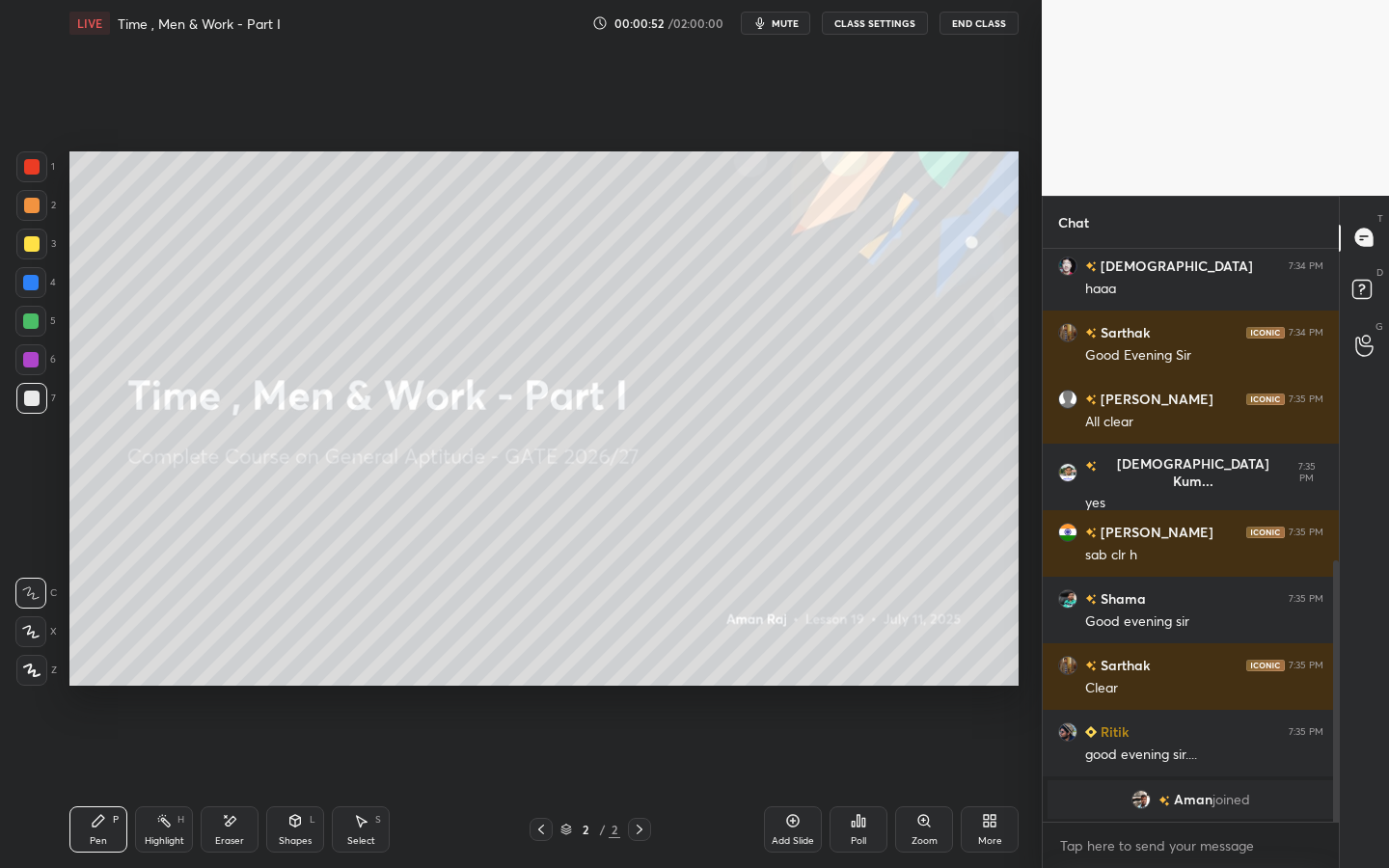 scroll, scrollTop: 683, scrollLeft: 0, axis: vertical 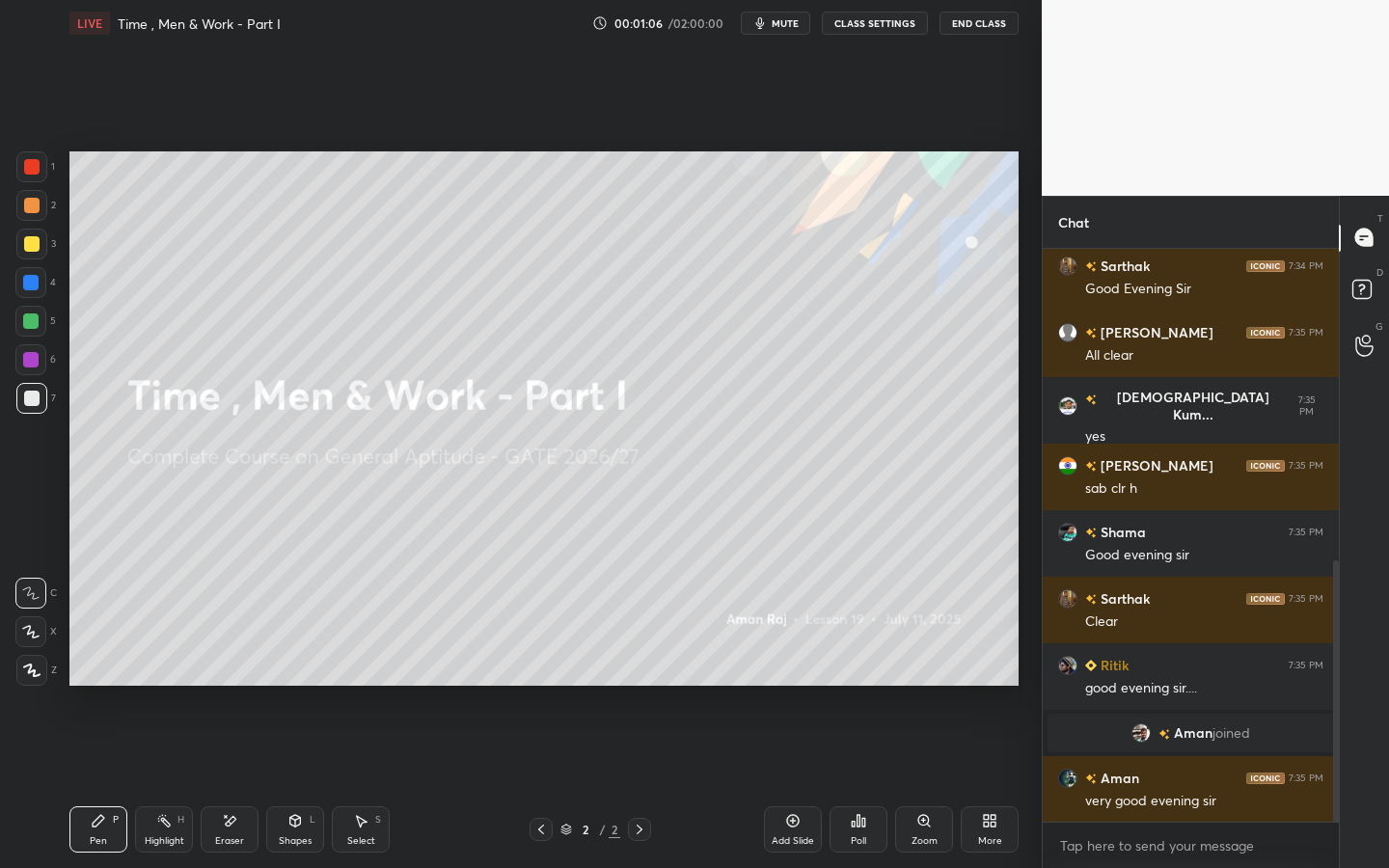 click on "Eraser" at bounding box center (230, 829) 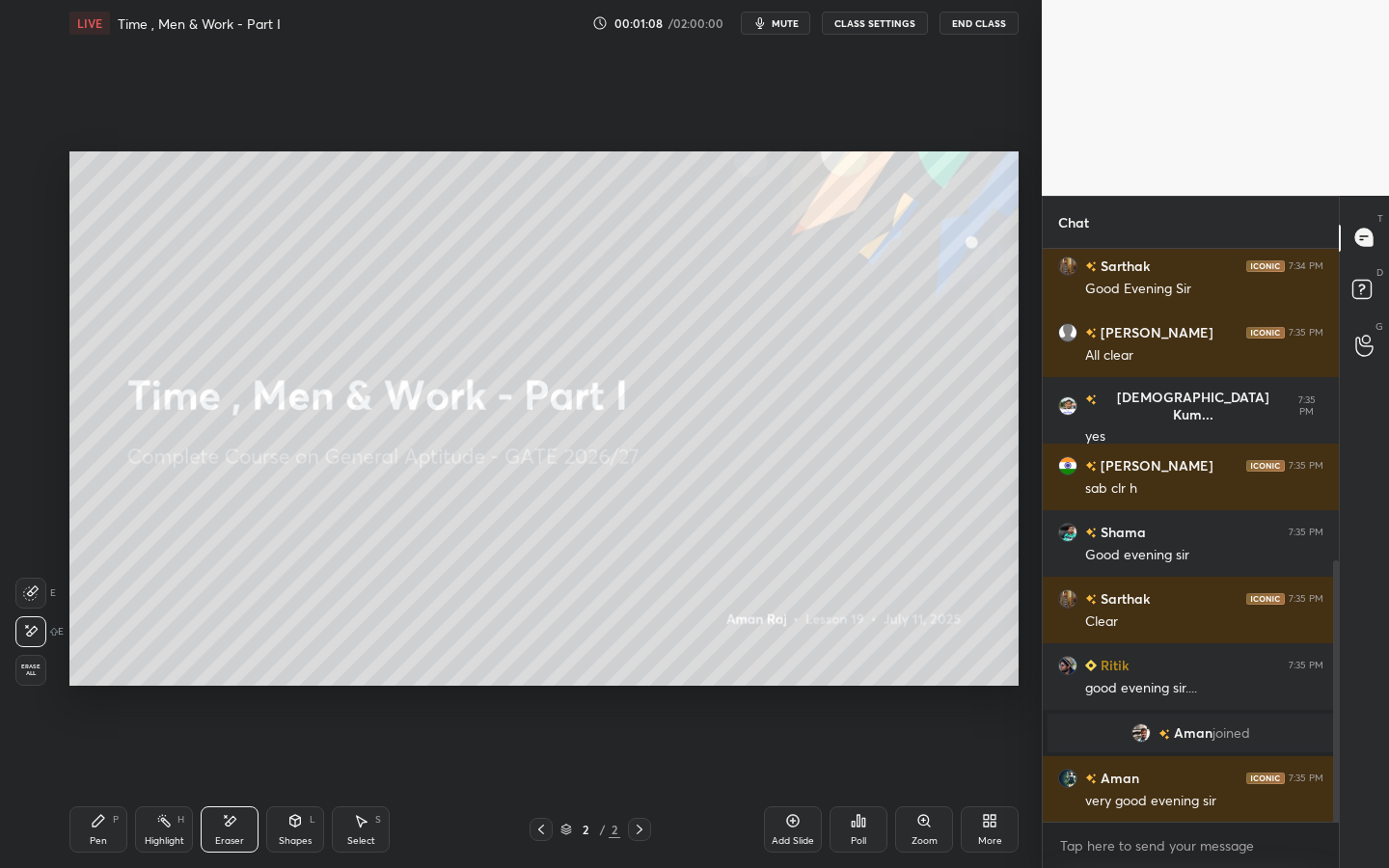 scroll, scrollTop: 729, scrollLeft: 0, axis: vertical 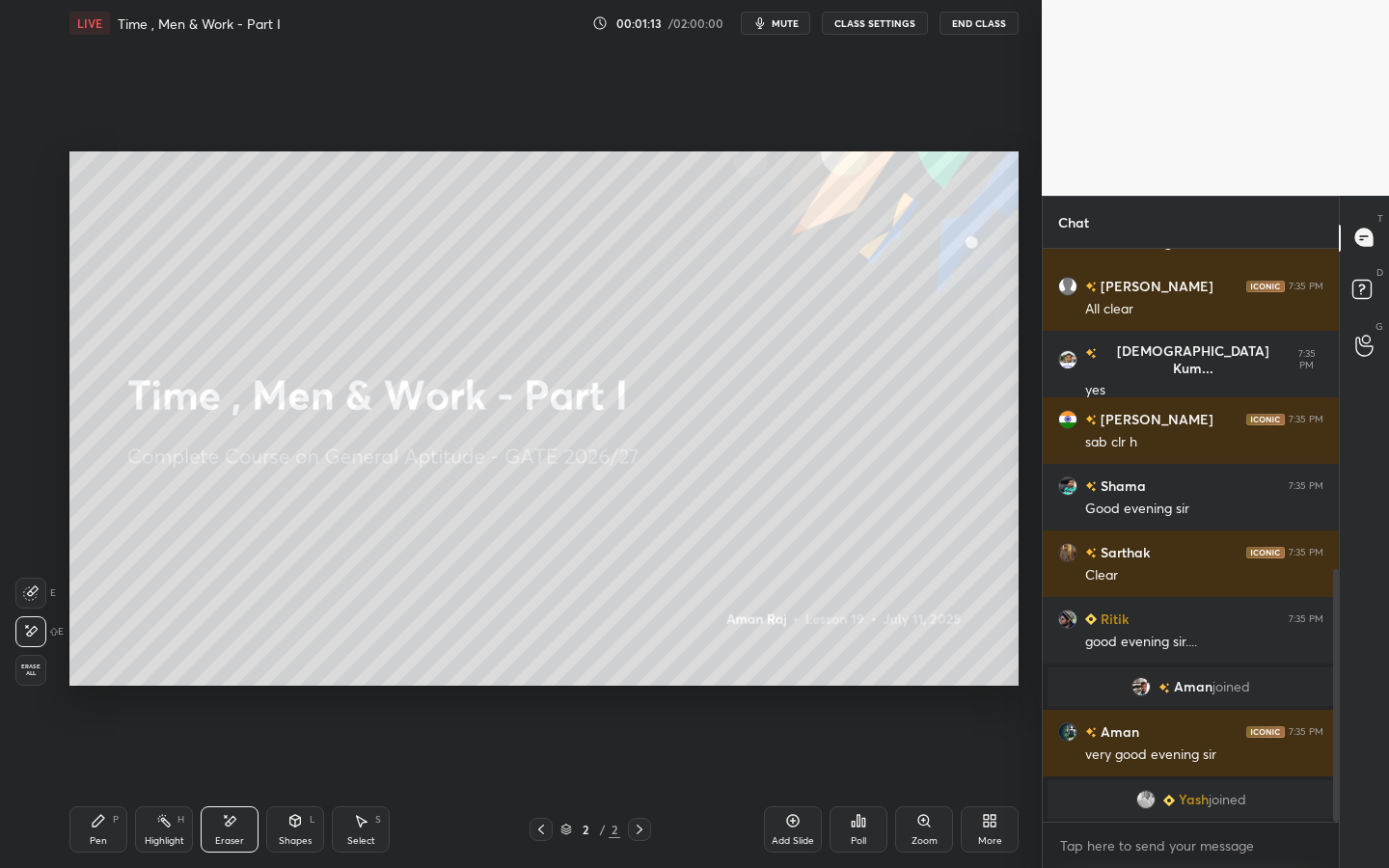 drag, startPoint x: 302, startPoint y: 826, endPoint x: 296, endPoint y: 801, distance: 25.70992 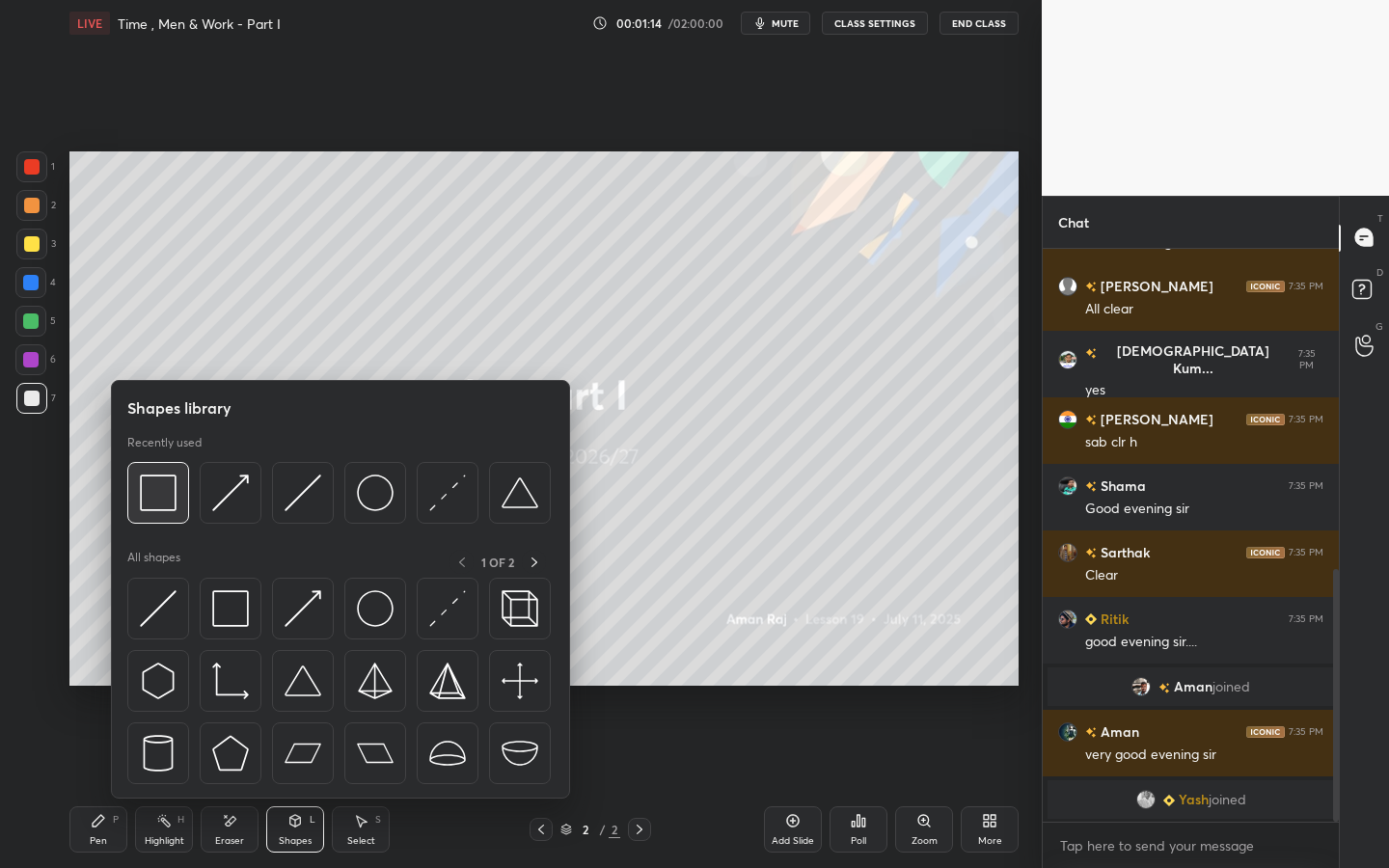 drag, startPoint x: 172, startPoint y: 501, endPoint x: 174, endPoint y: 477, distance: 24.083189 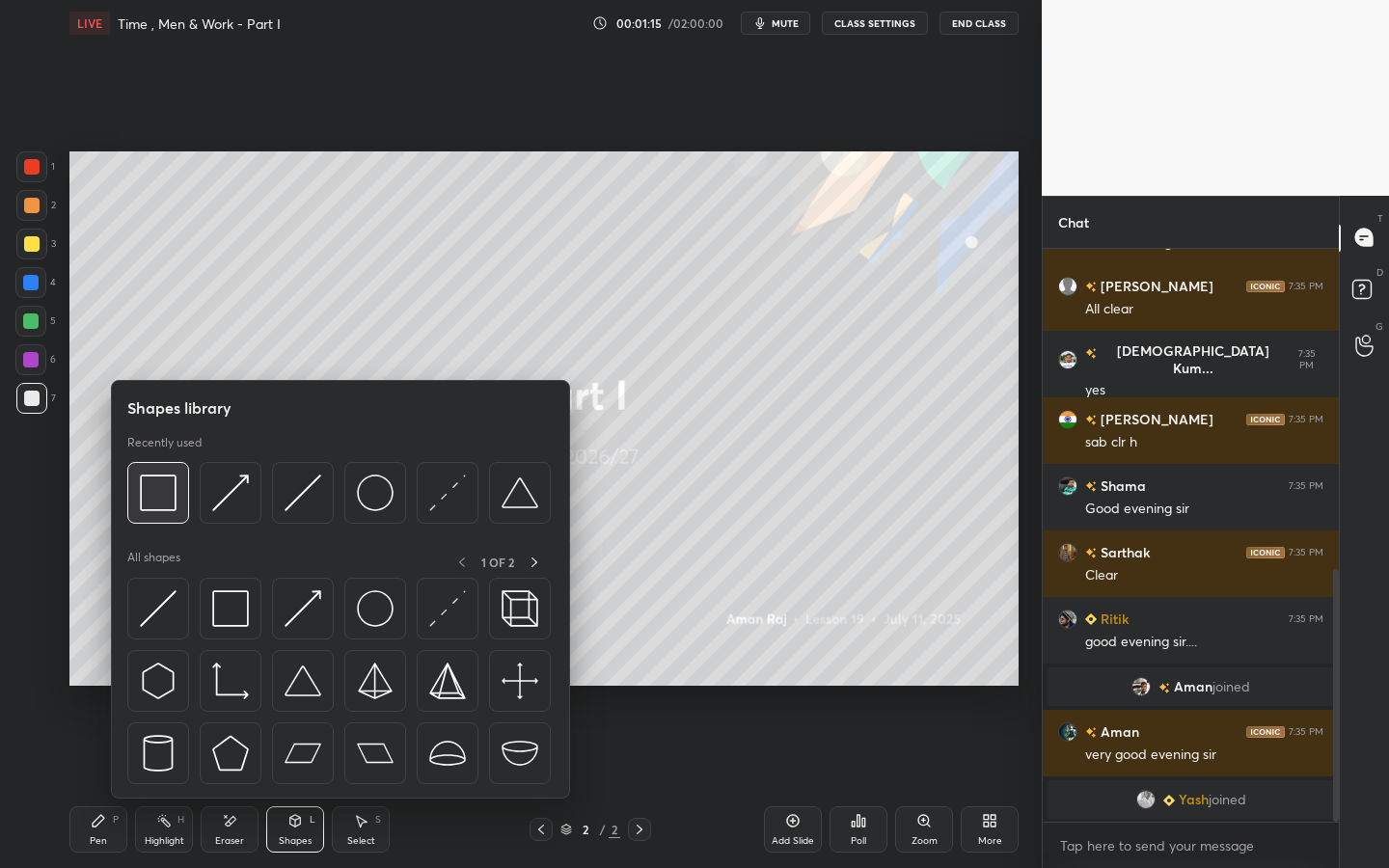 click at bounding box center (158, 493) 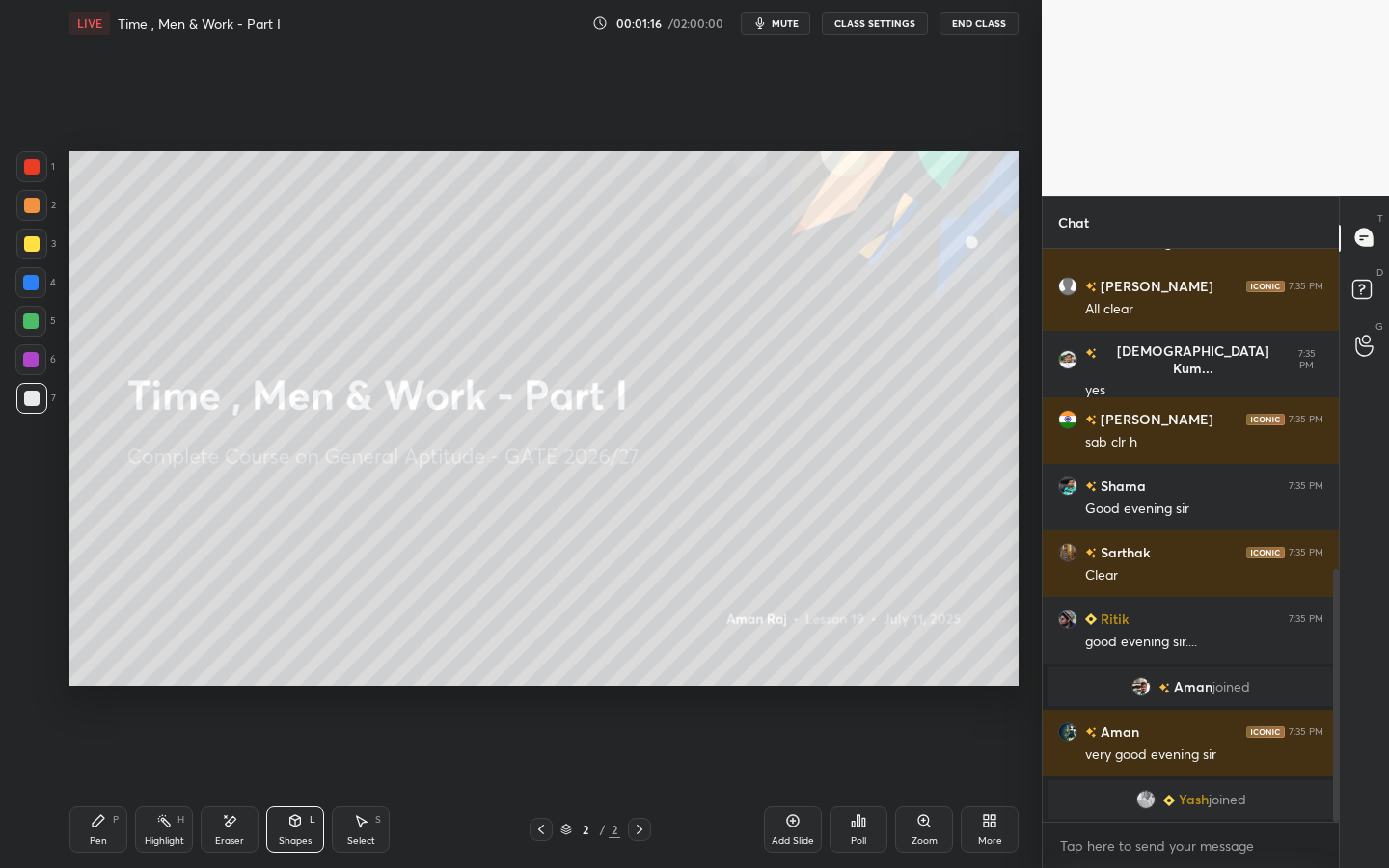 click at bounding box center (32, 167) 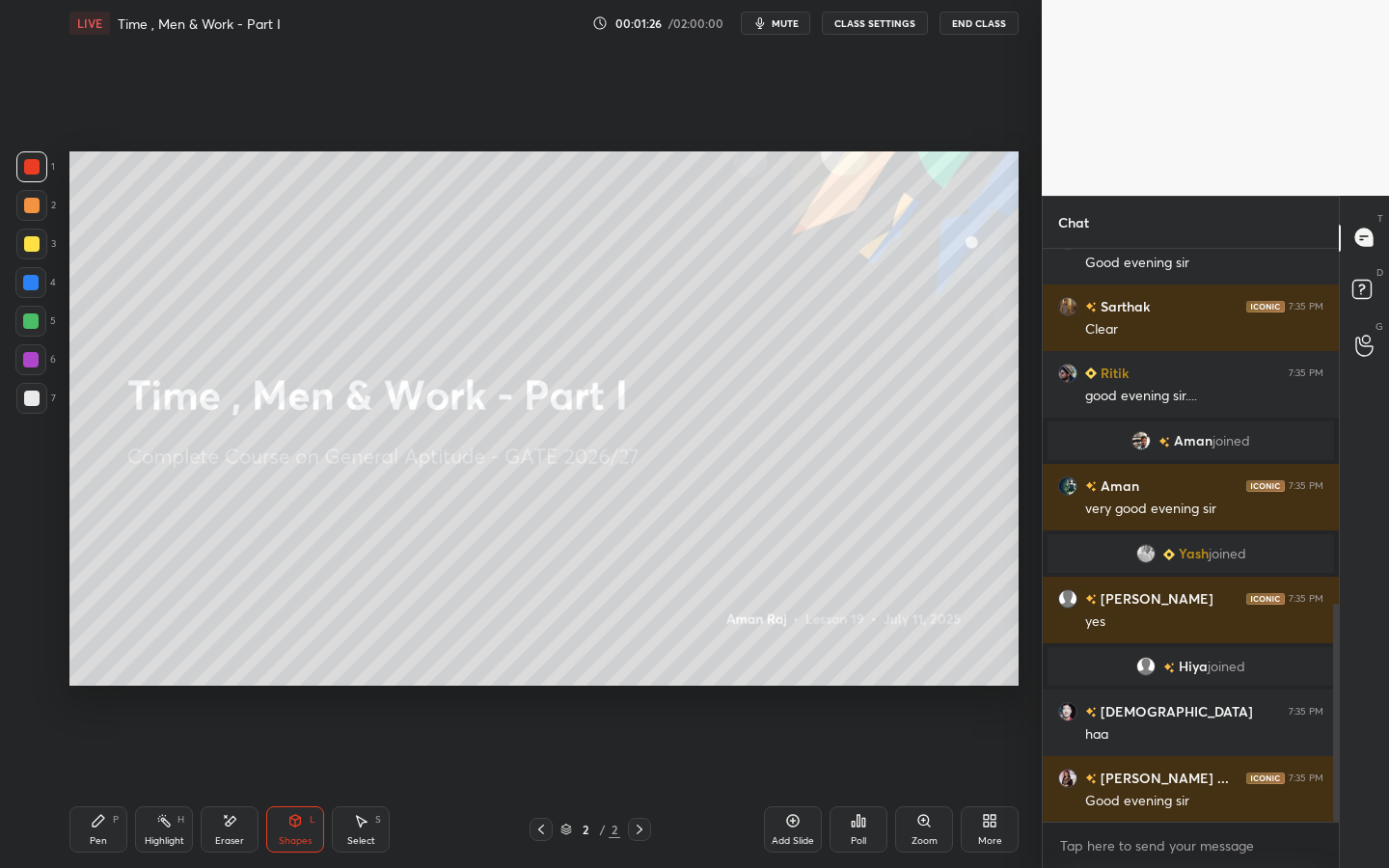 scroll, scrollTop: 958, scrollLeft: 0, axis: vertical 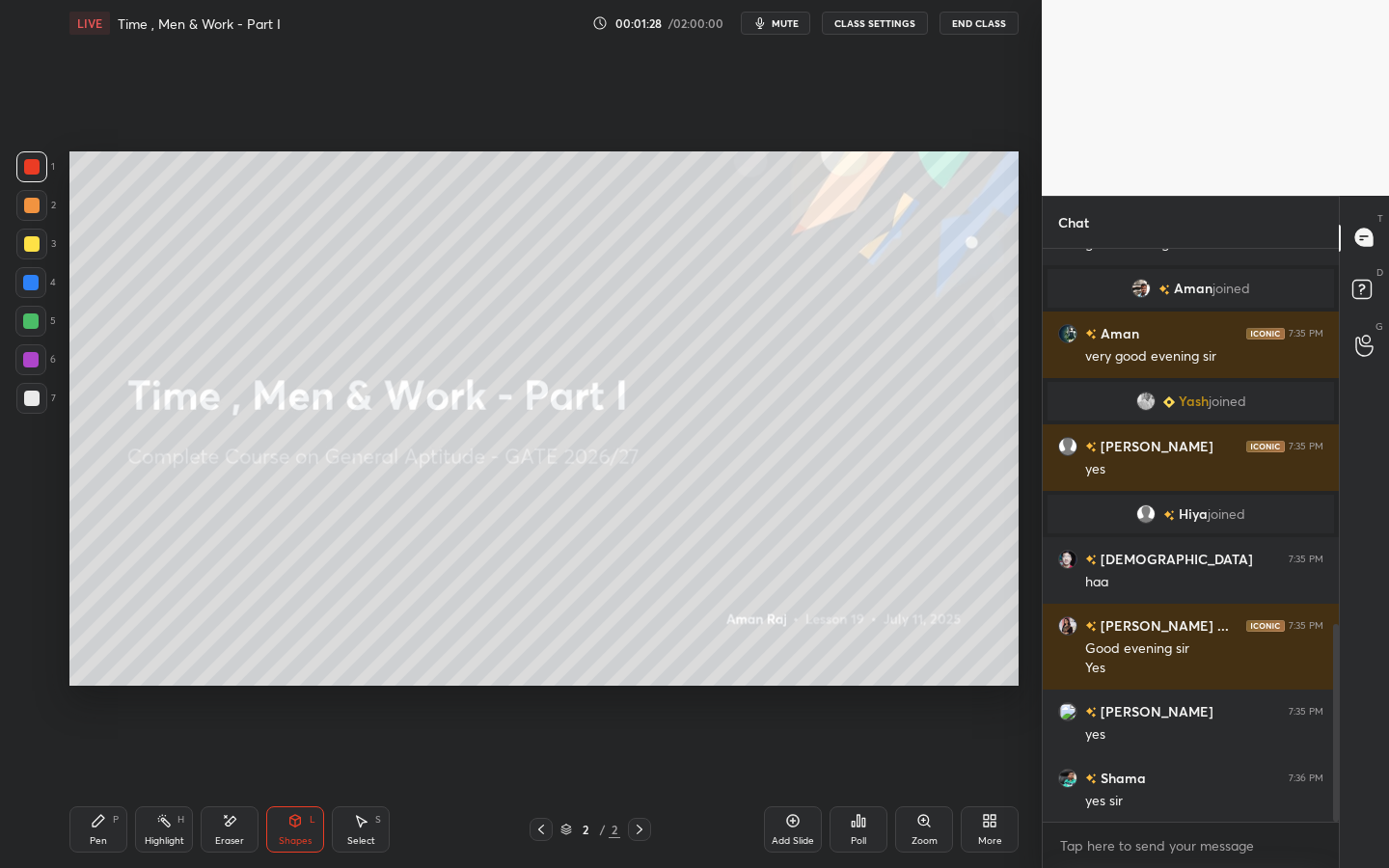 drag, startPoint x: 29, startPoint y: 207, endPoint x: 44, endPoint y: 224, distance: 22.671568 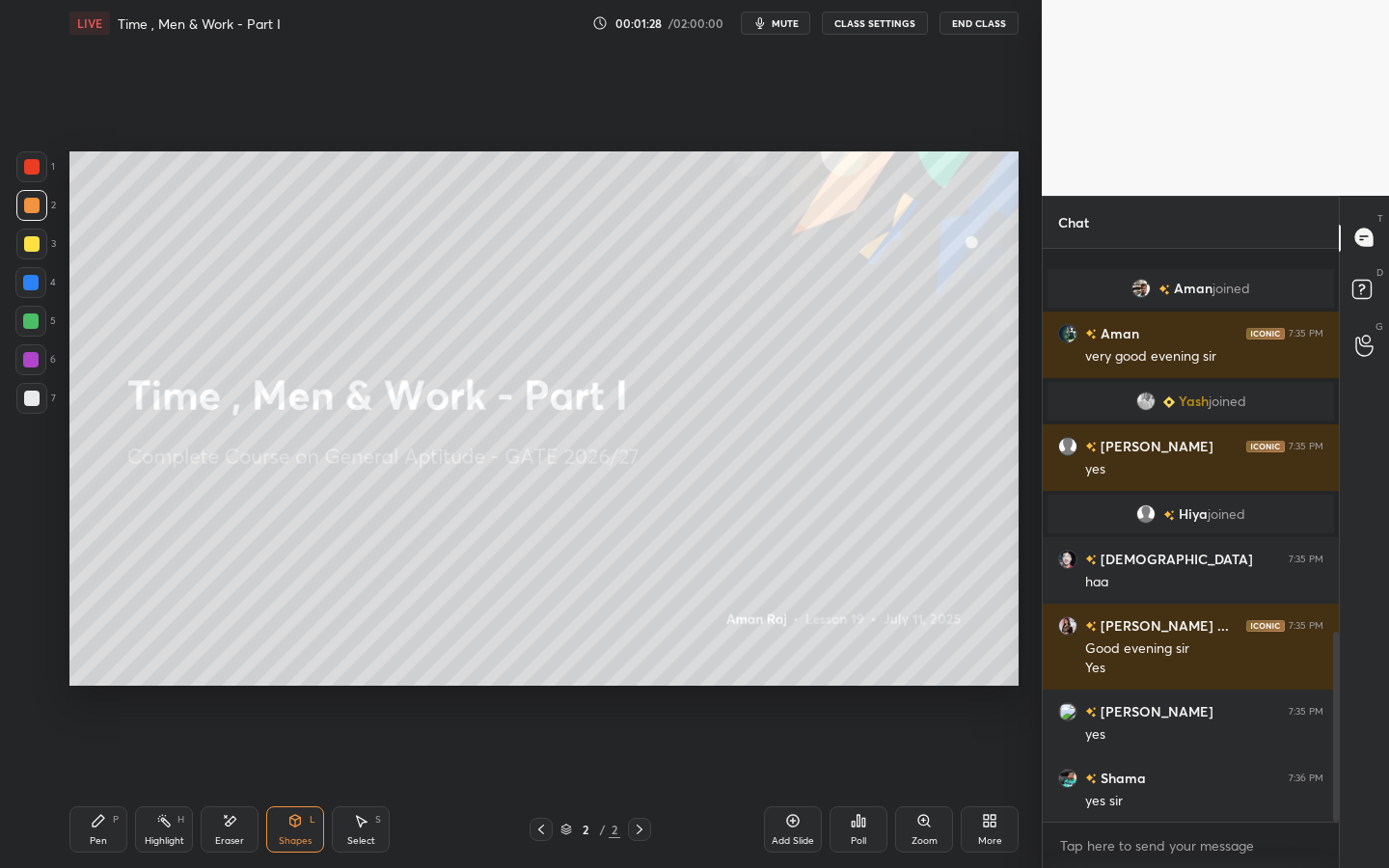 scroll, scrollTop: 1157, scrollLeft: 0, axis: vertical 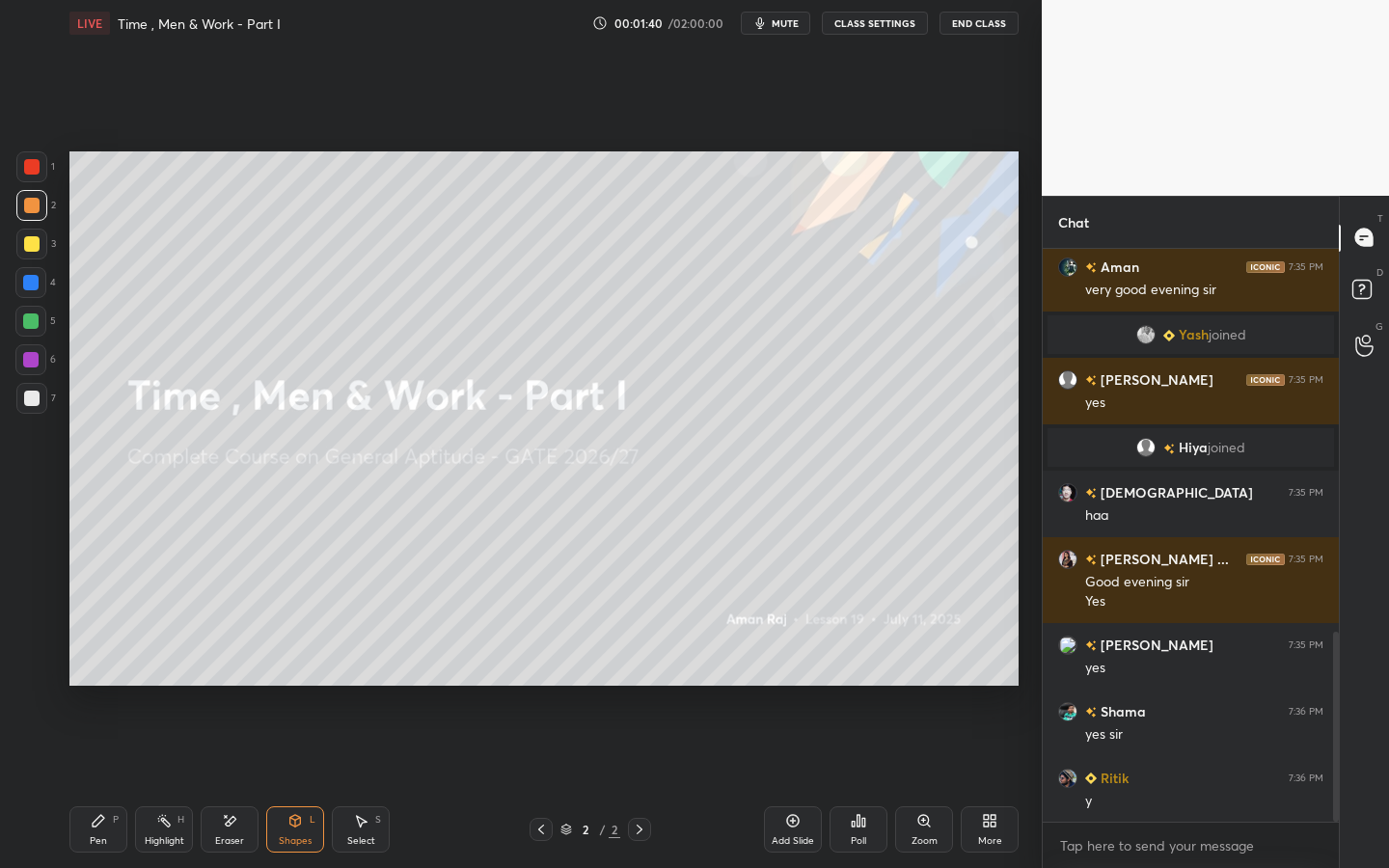 drag, startPoint x: 109, startPoint y: 829, endPoint x: 138, endPoint y: 793, distance: 46.227697 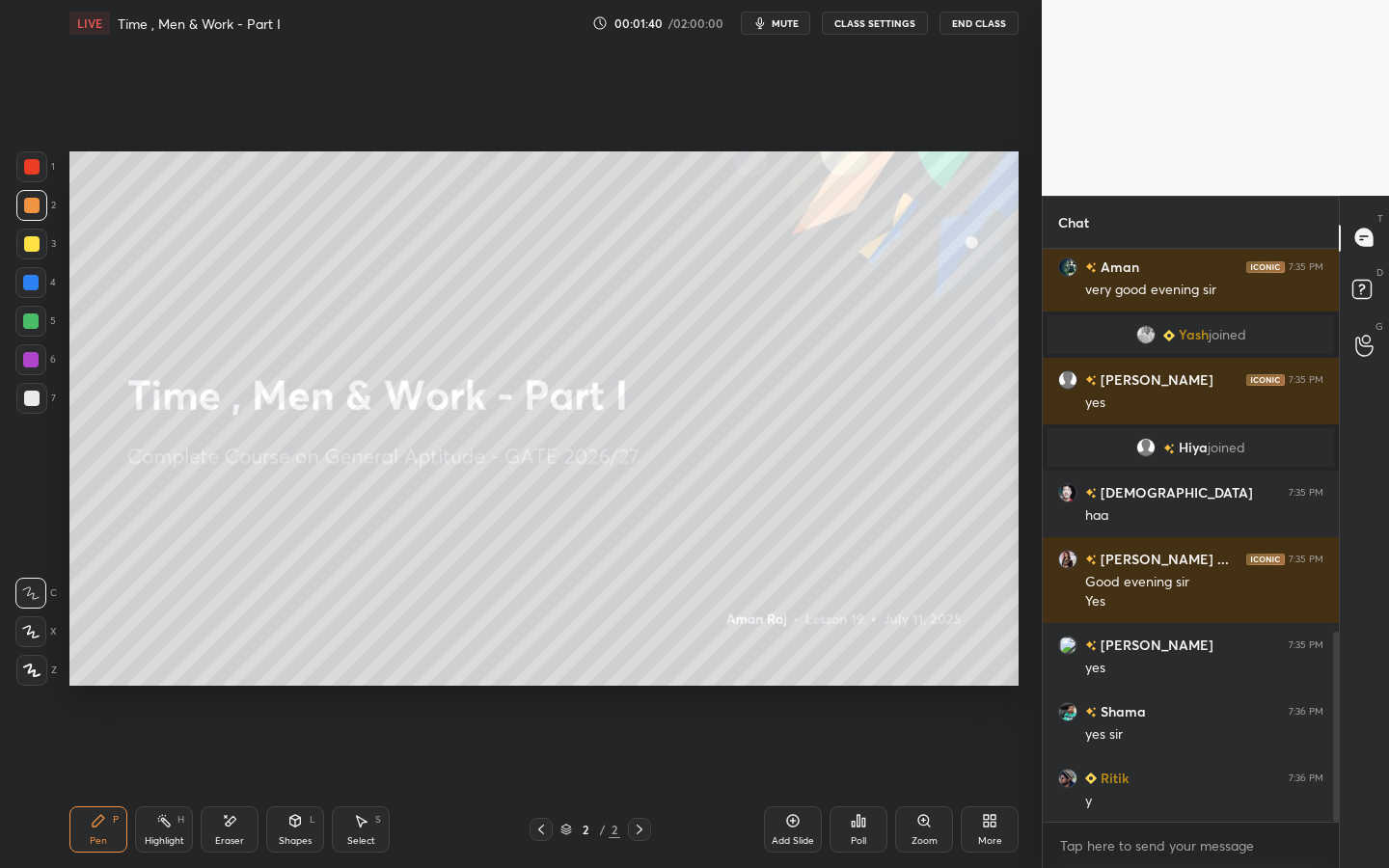 scroll, scrollTop: 1224, scrollLeft: 0, axis: vertical 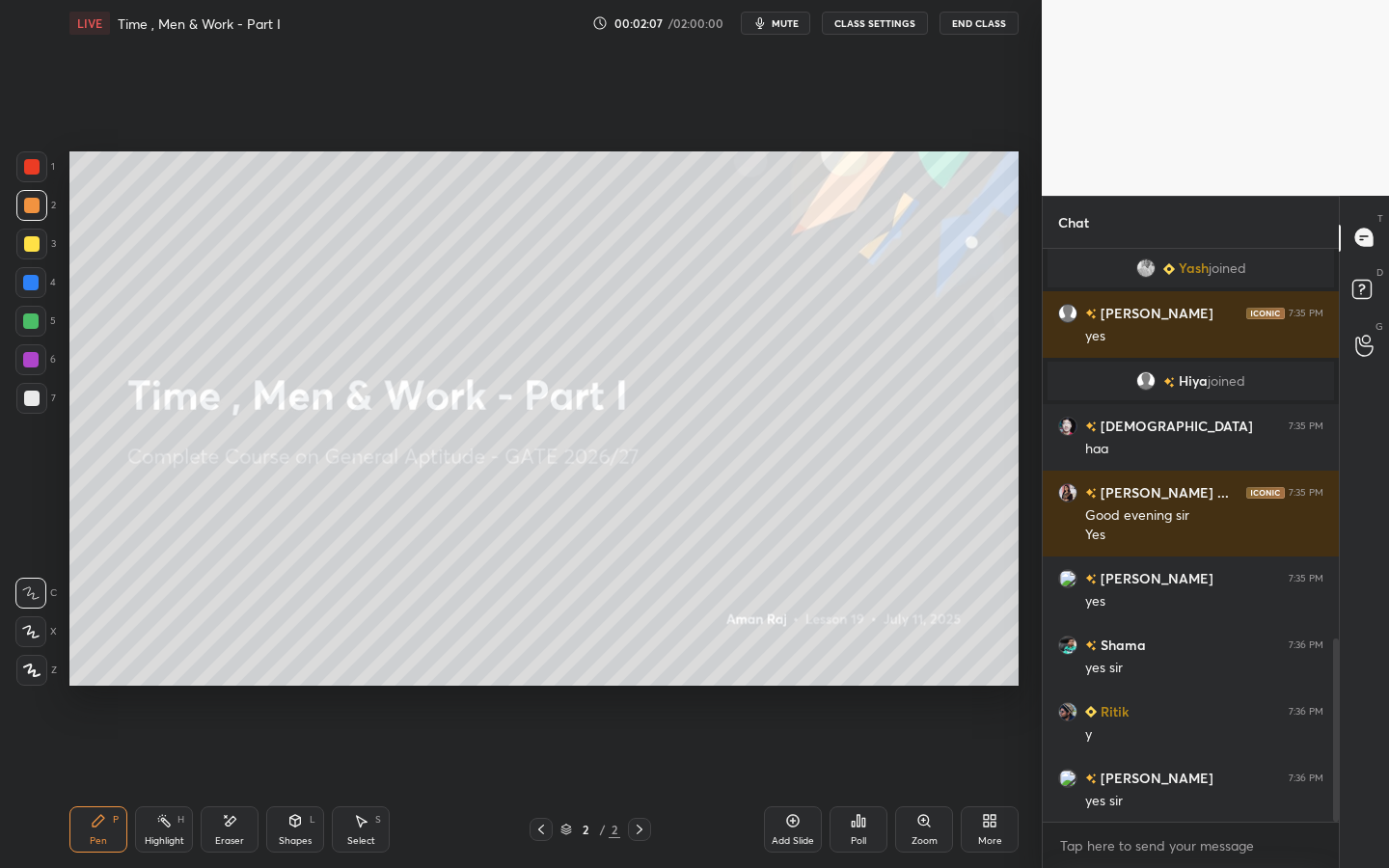 drag, startPoint x: 226, startPoint y: 830, endPoint x: 337, endPoint y: 719, distance: 156.9777 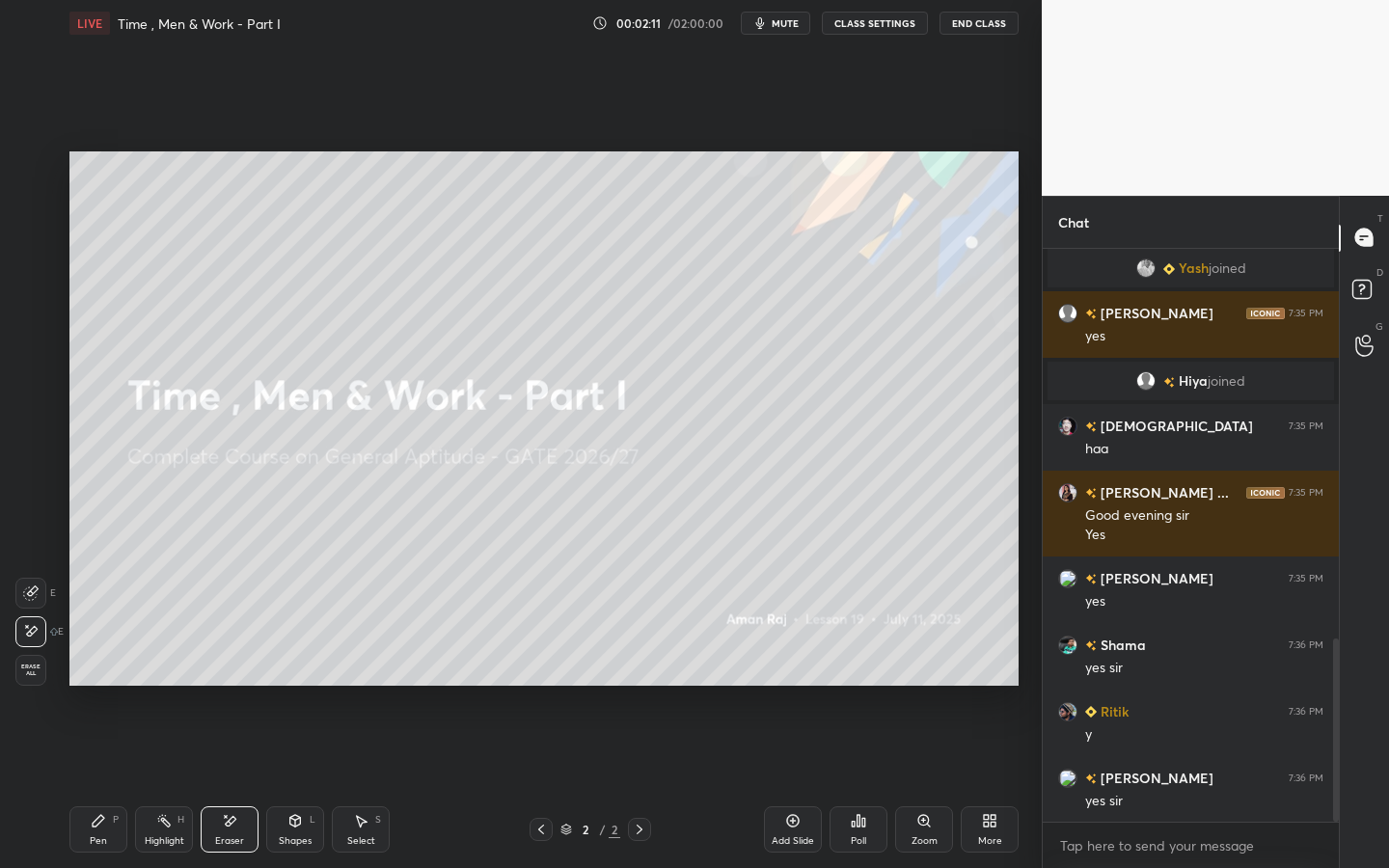 scroll, scrollTop: 1290, scrollLeft: 0, axis: vertical 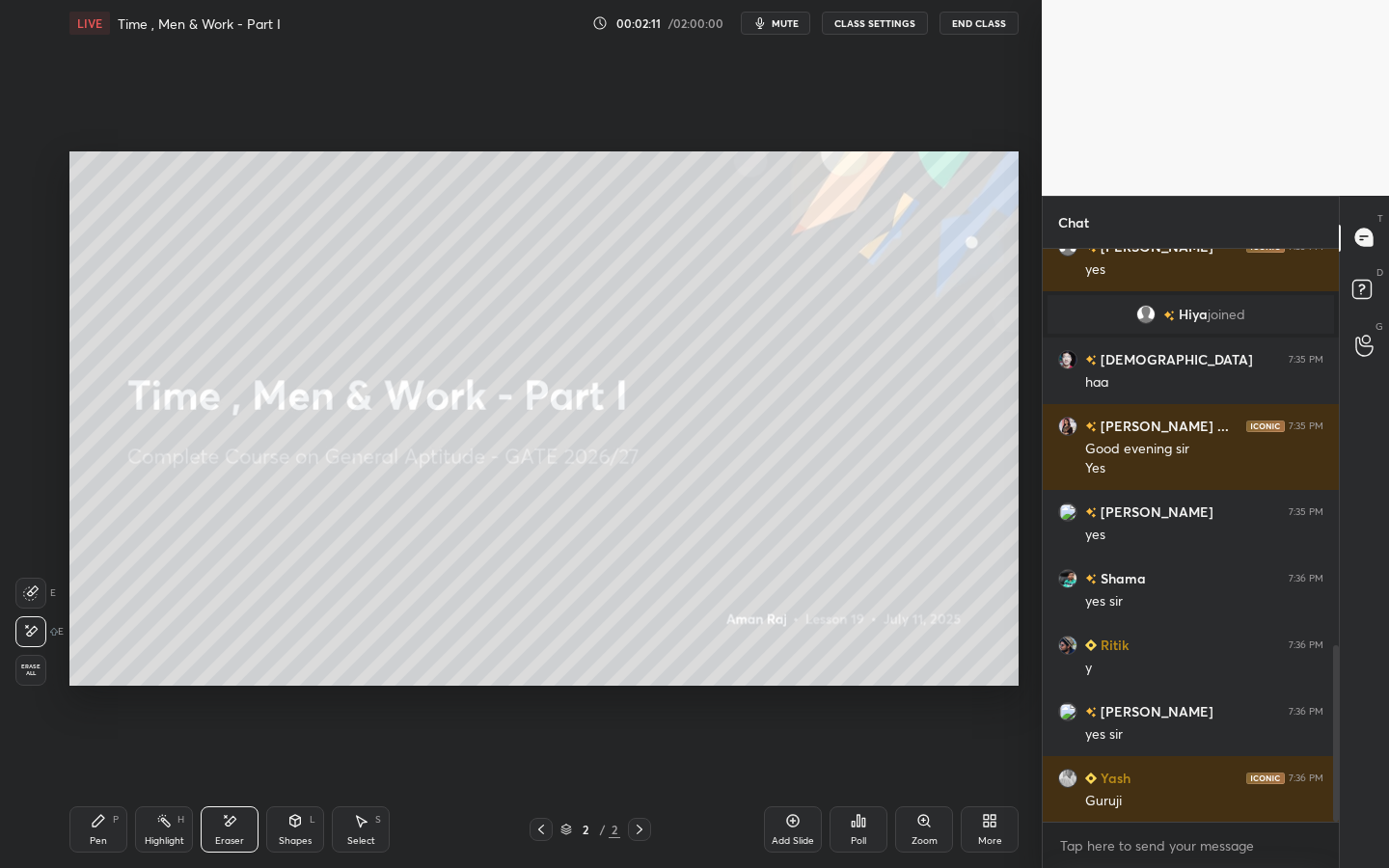 click on "Pen P" at bounding box center [98, 829] 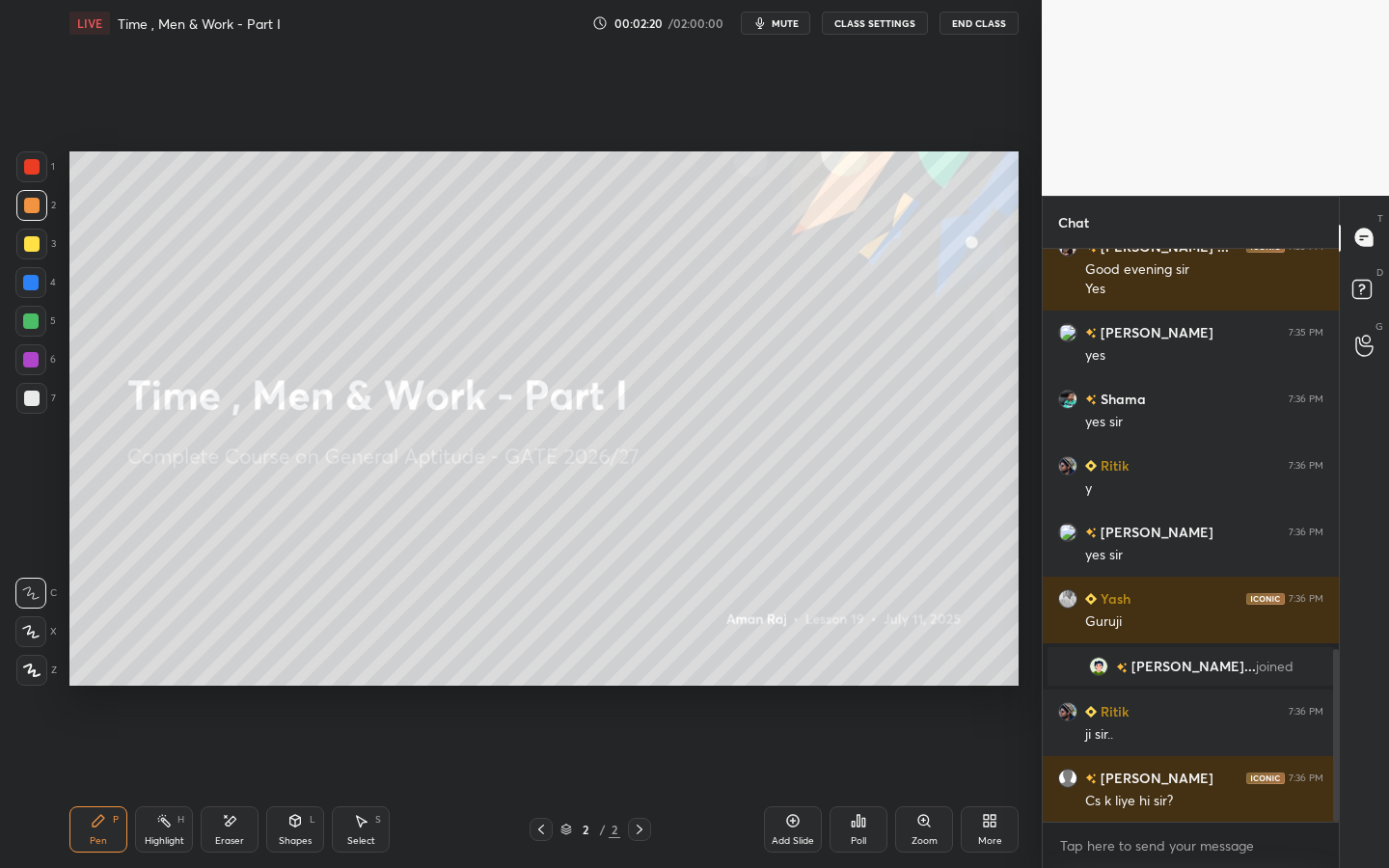 scroll, scrollTop: 1396, scrollLeft: 0, axis: vertical 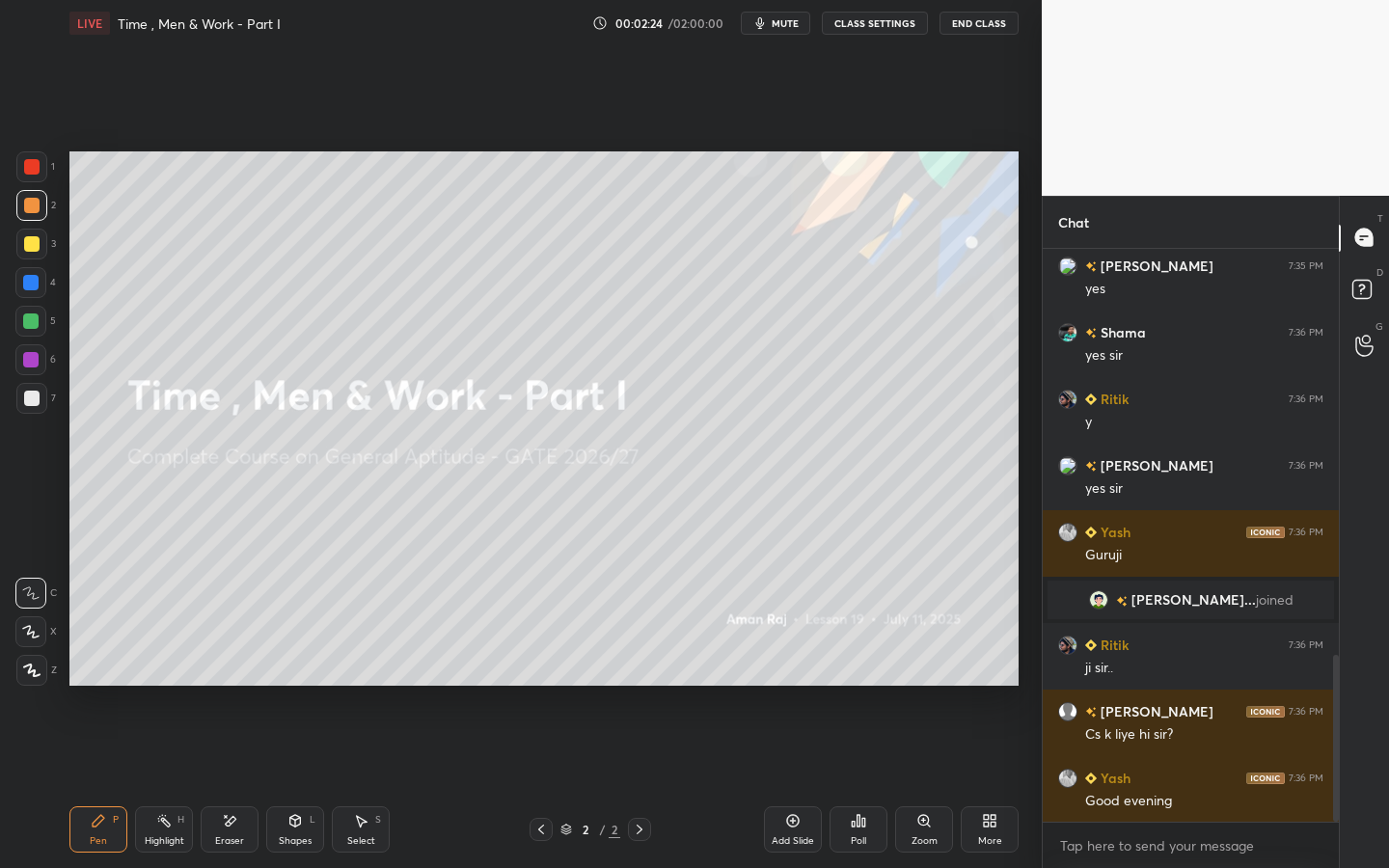 click on "Add Slide" at bounding box center [793, 829] 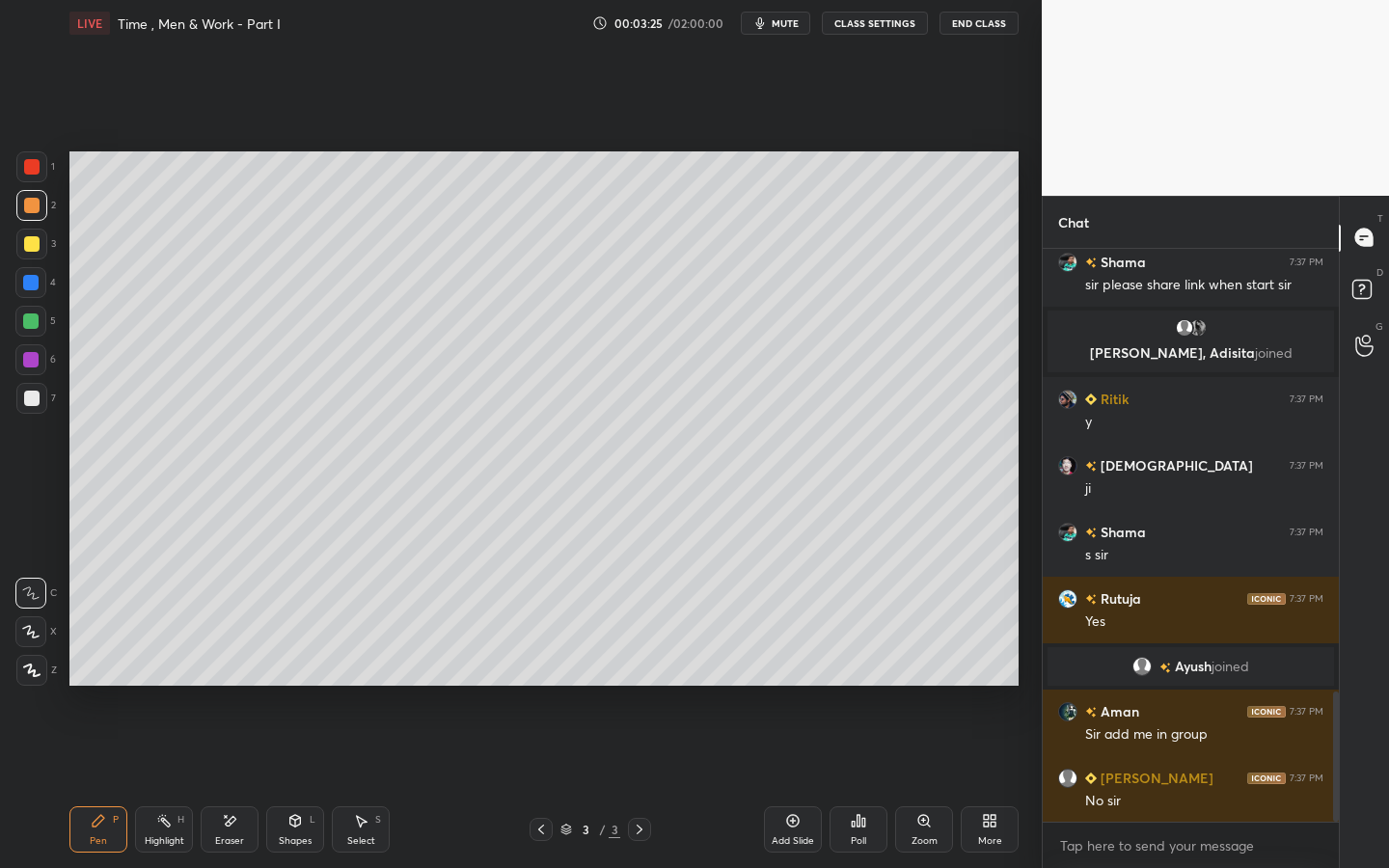 scroll, scrollTop: 2018, scrollLeft: 0, axis: vertical 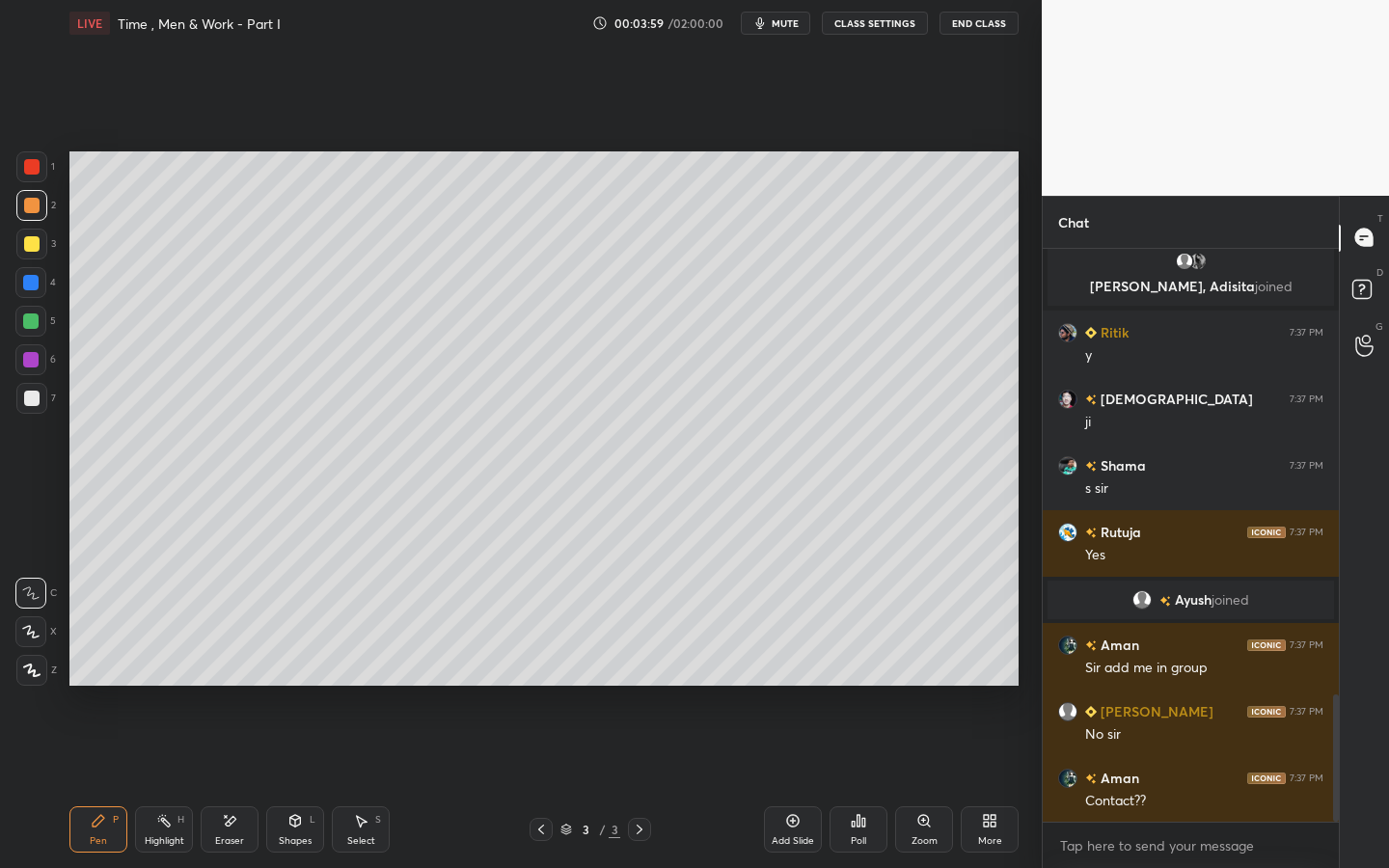 click at bounding box center [32, 244] 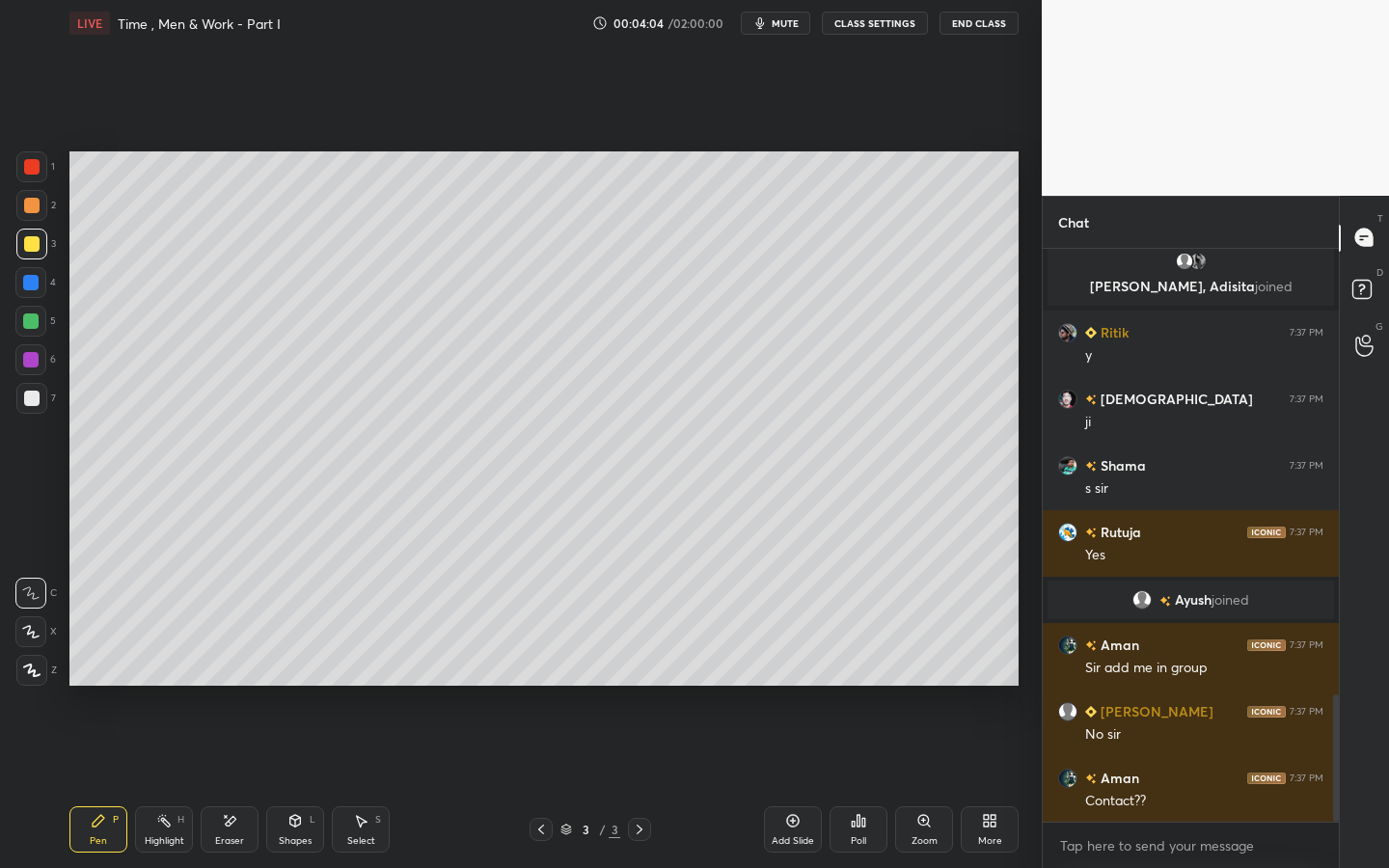 click on "Poll" at bounding box center [858, 829] 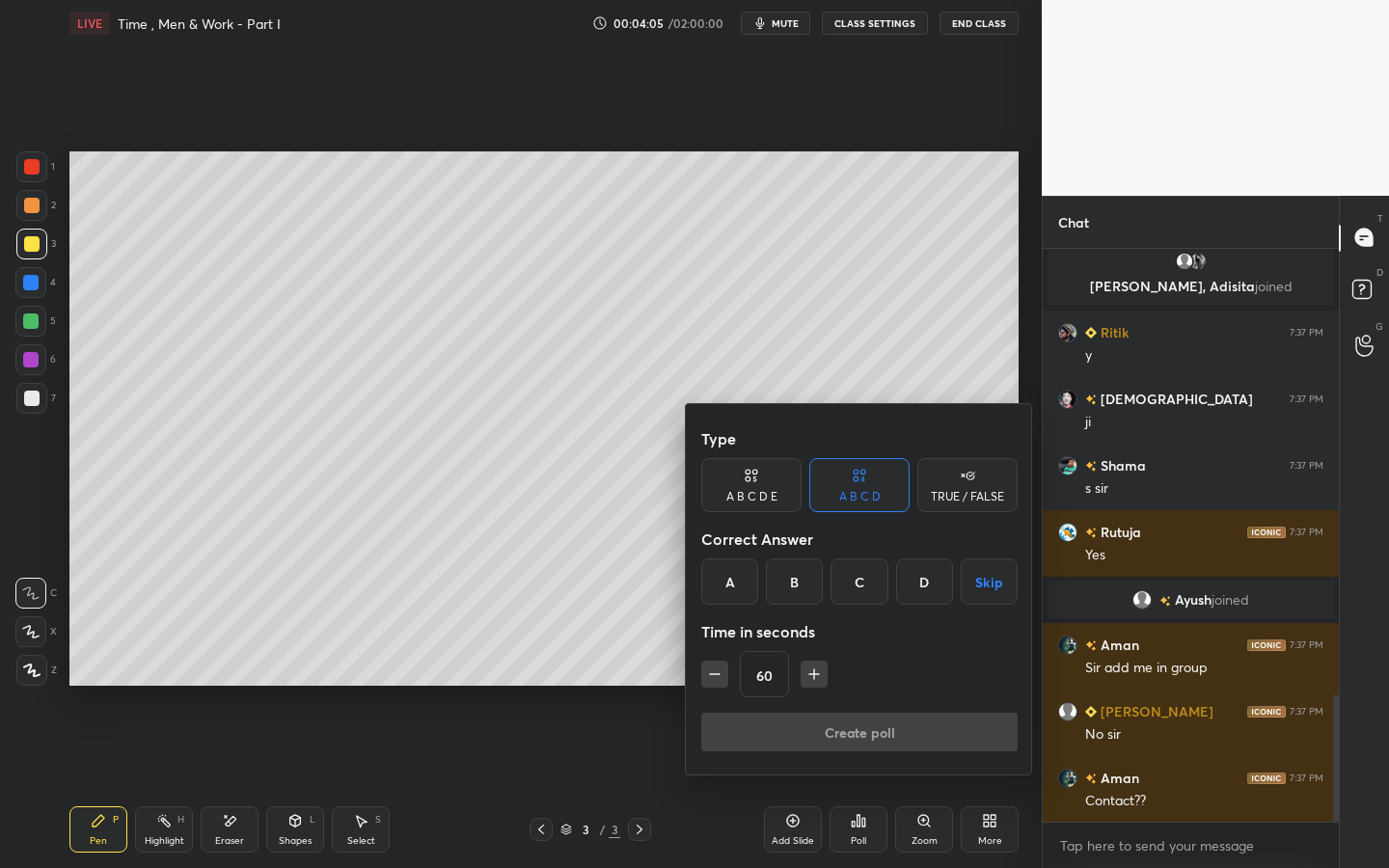 drag, startPoint x: 954, startPoint y: 499, endPoint x: 926, endPoint y: 508, distance: 29.410882 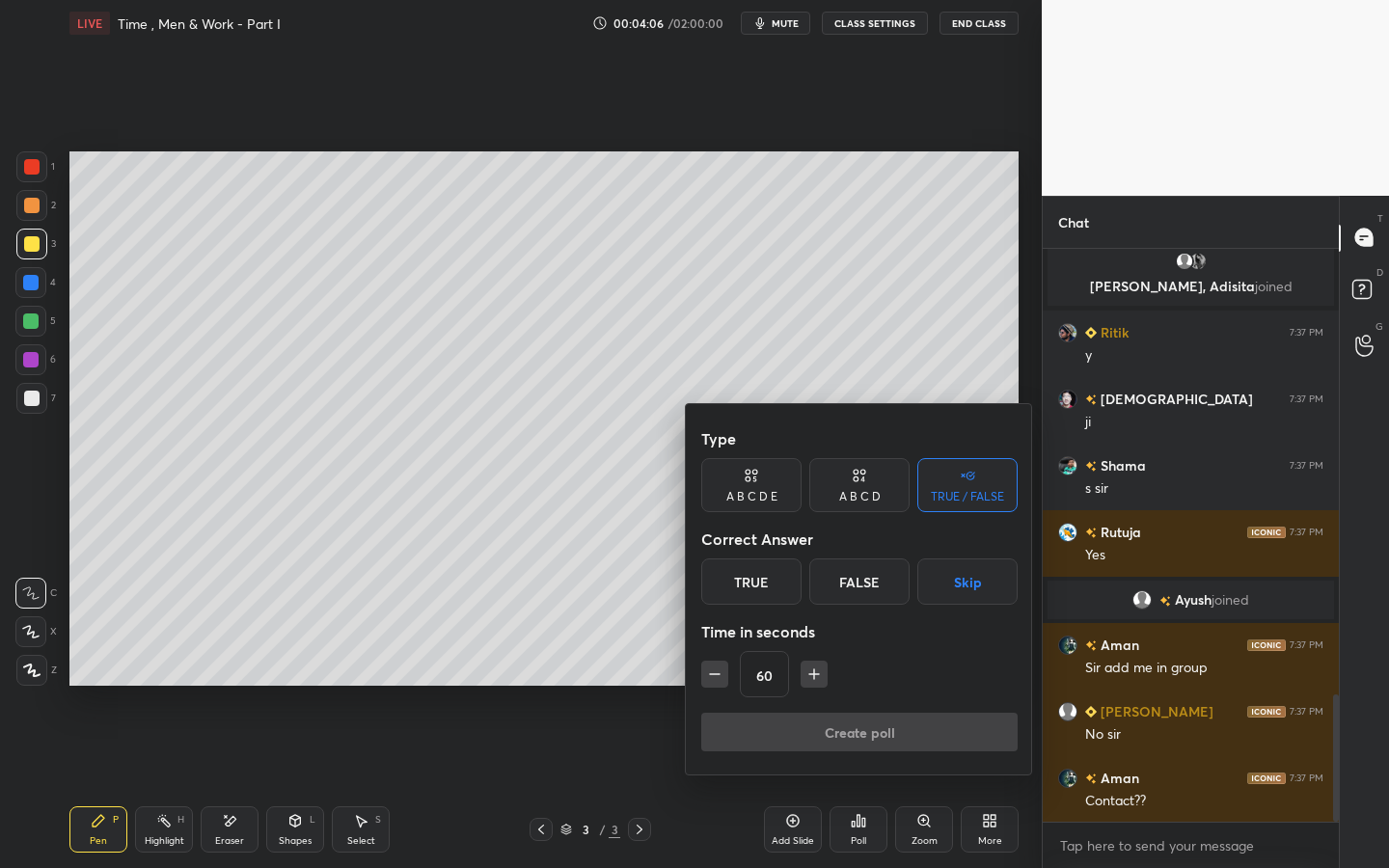 drag, startPoint x: 766, startPoint y: 583, endPoint x: 770, endPoint y: 648, distance: 65.122961 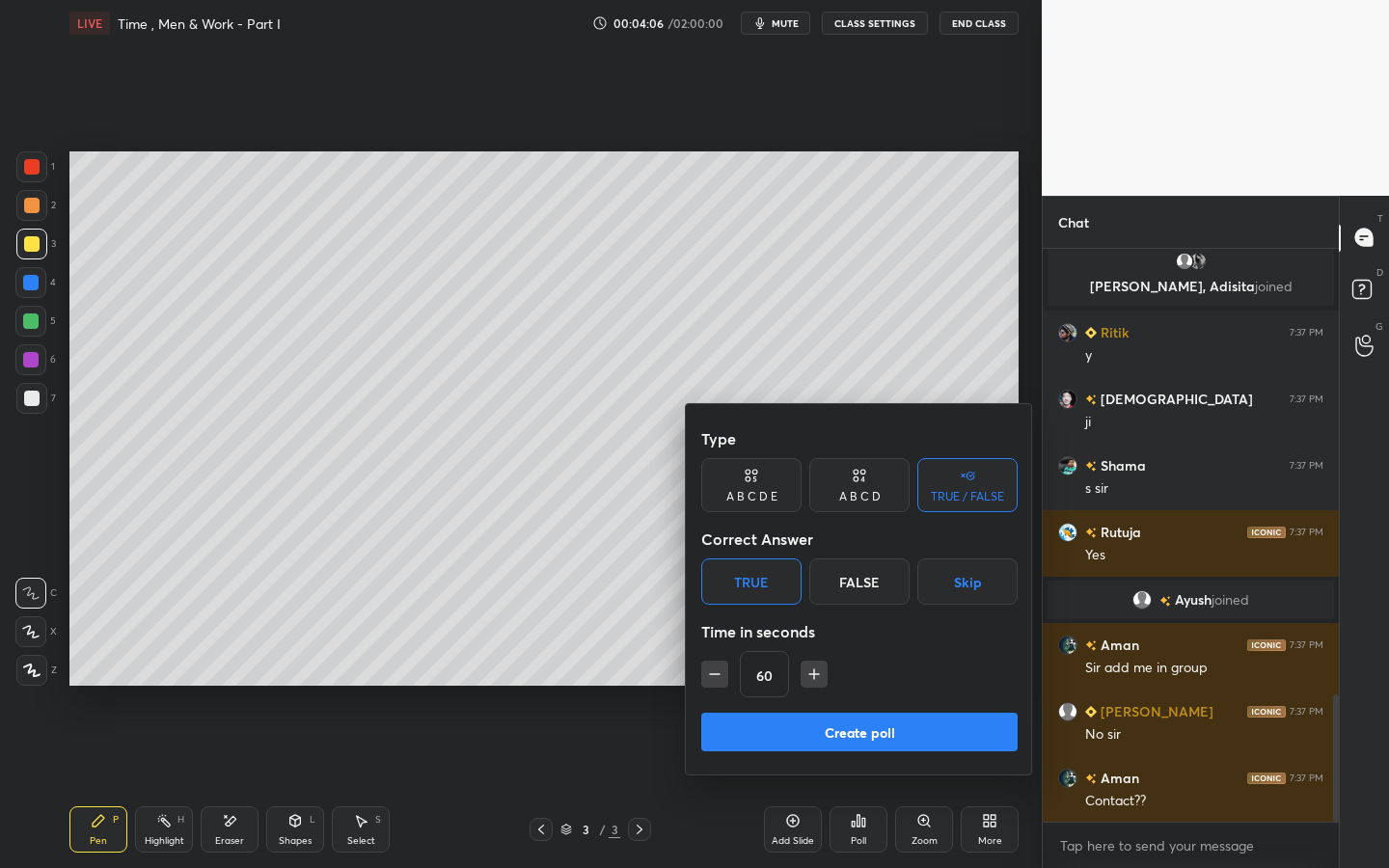 drag, startPoint x: 791, startPoint y: 740, endPoint x: 877, endPoint y: 676, distance: 107.20075 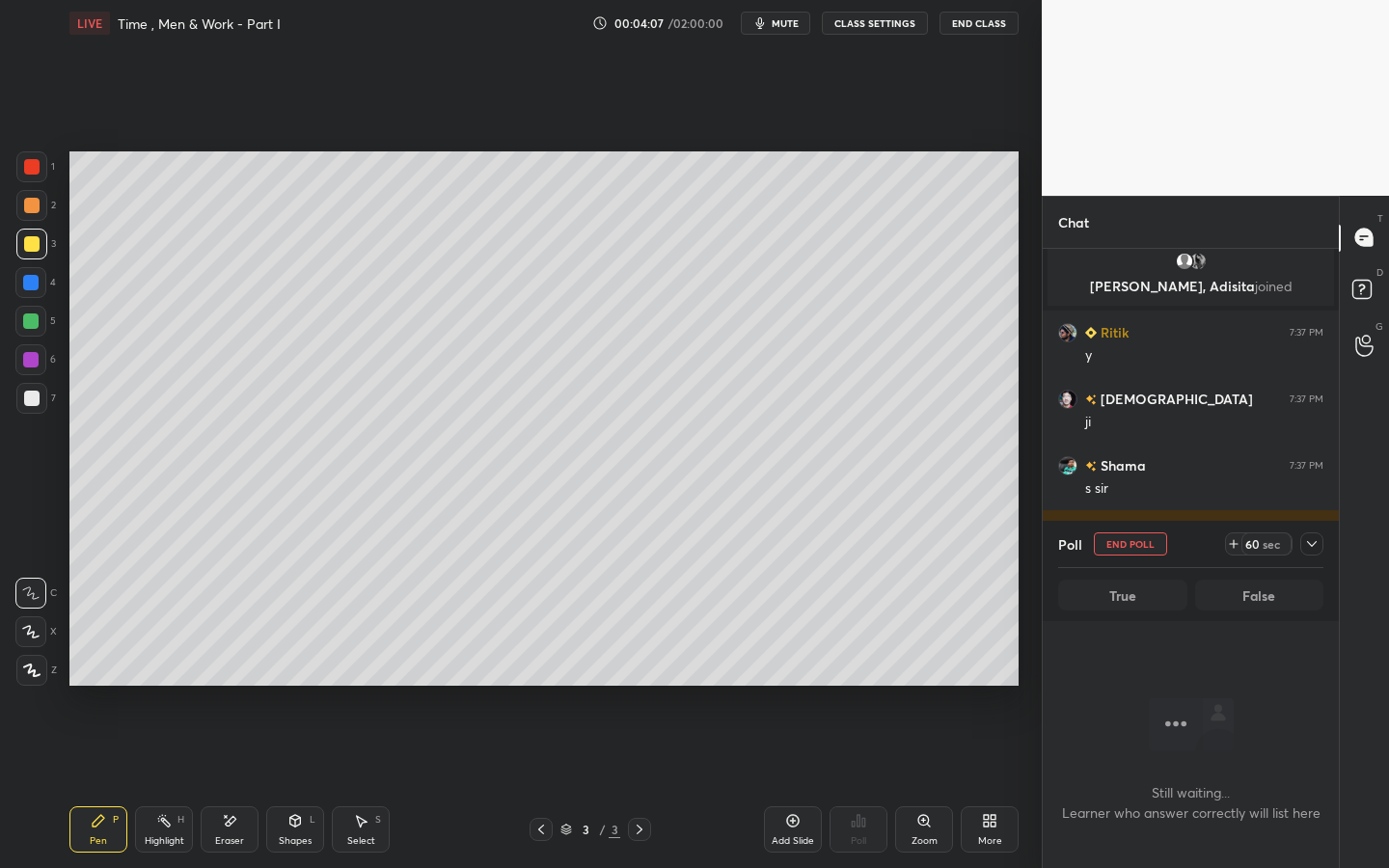 scroll, scrollTop: 507, scrollLeft: 290, axis: both 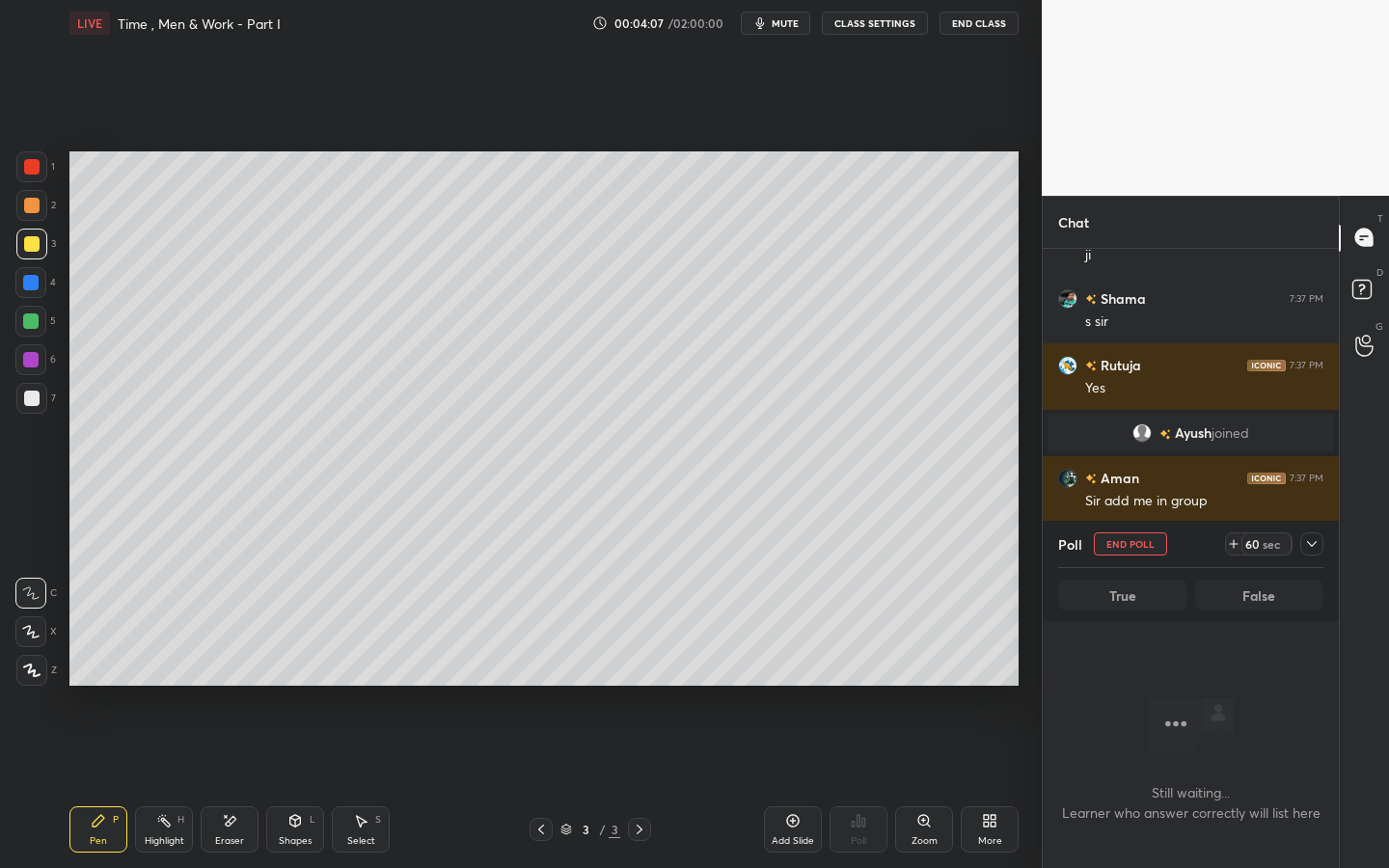 click on "60  sec" at bounding box center (1266, 544) 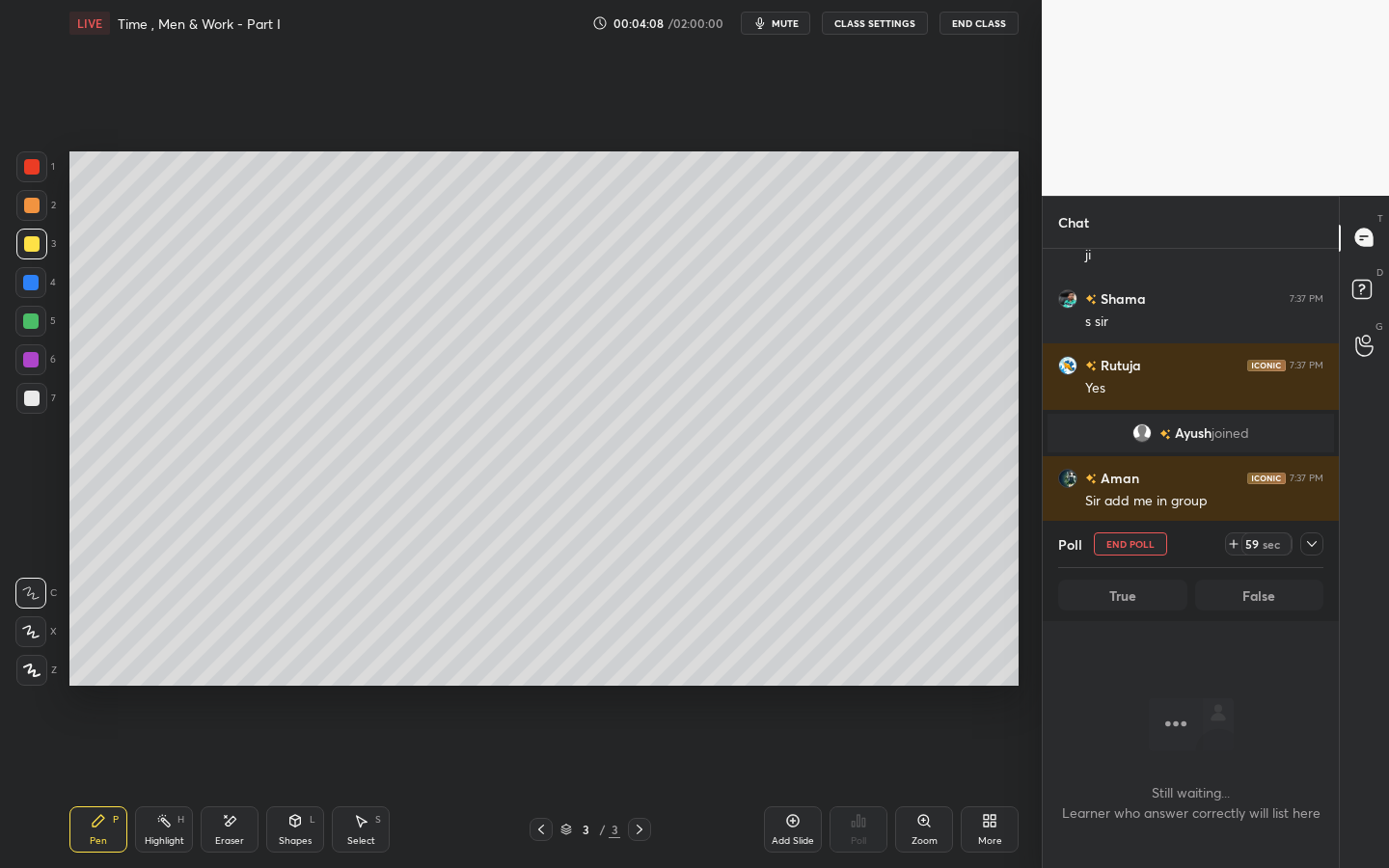 click 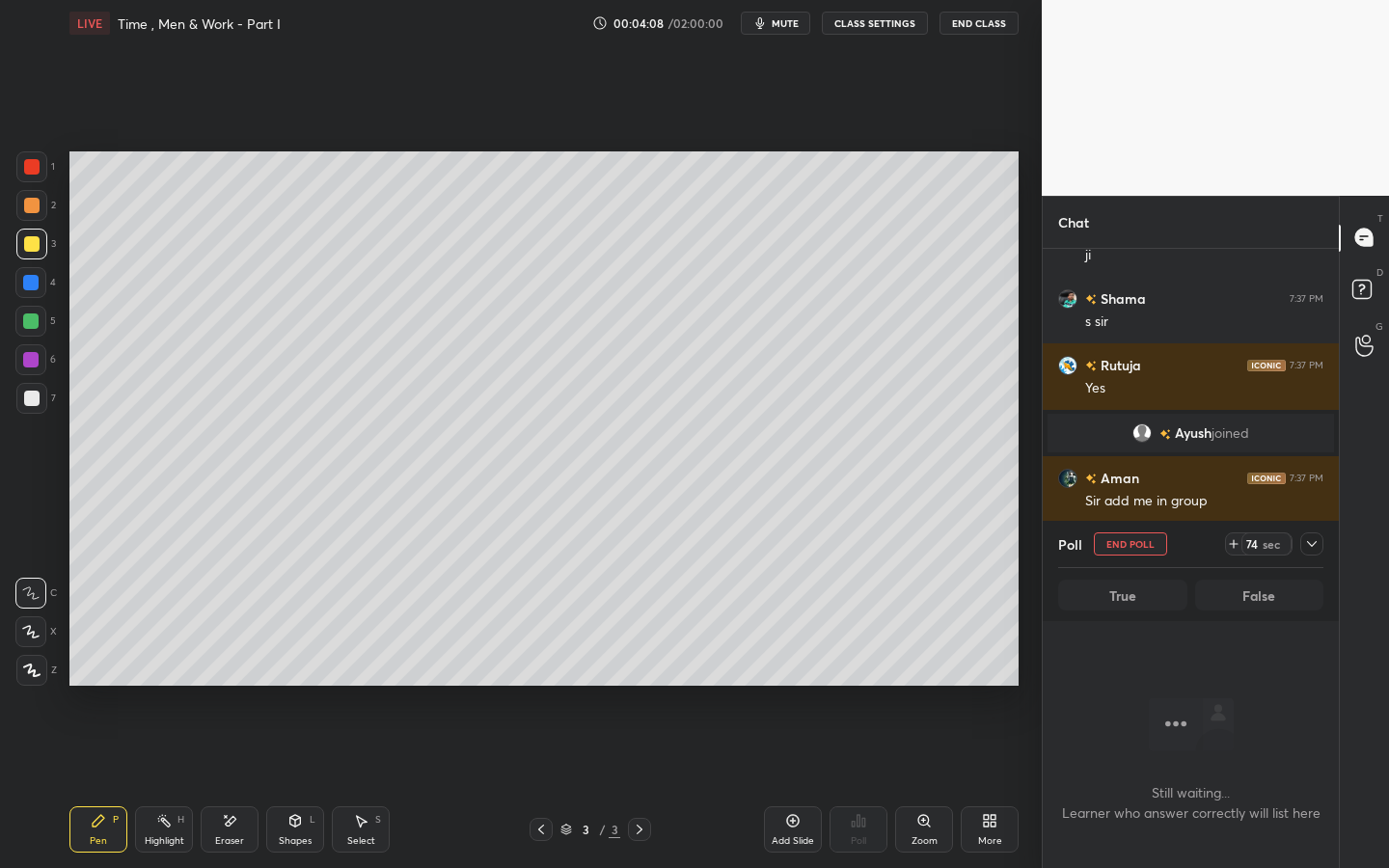 click 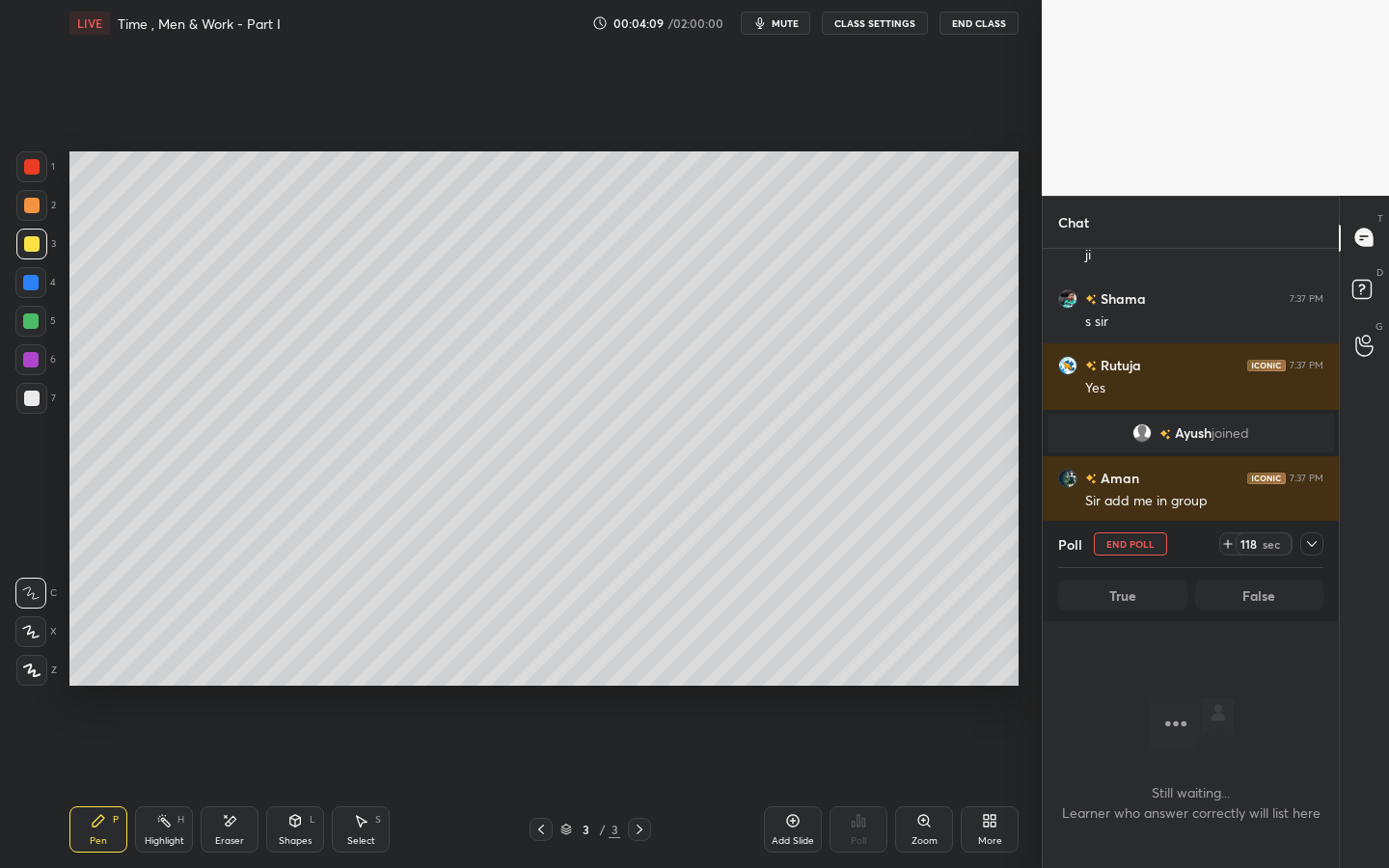click 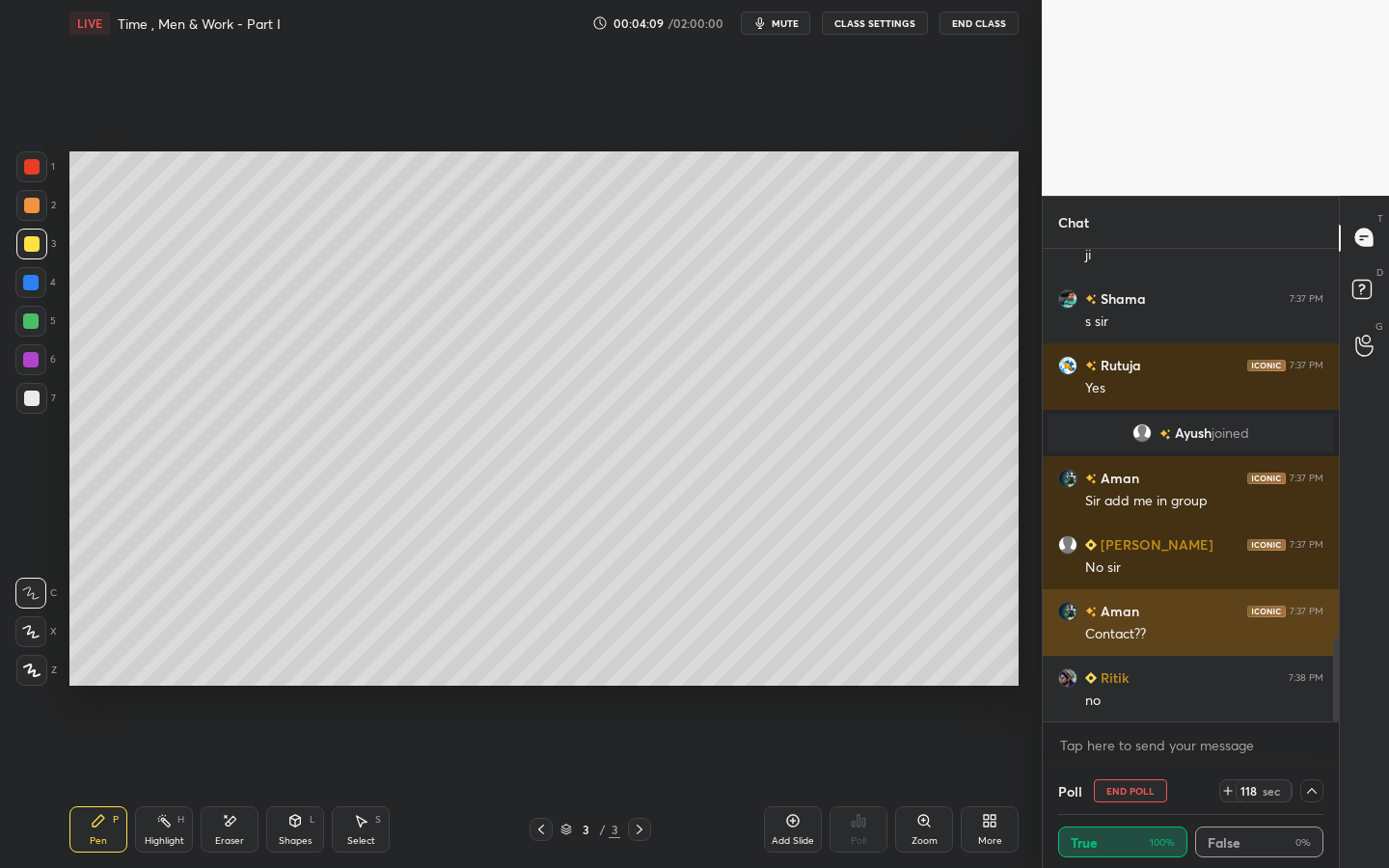 scroll, scrollTop: 1, scrollLeft: 7, axis: both 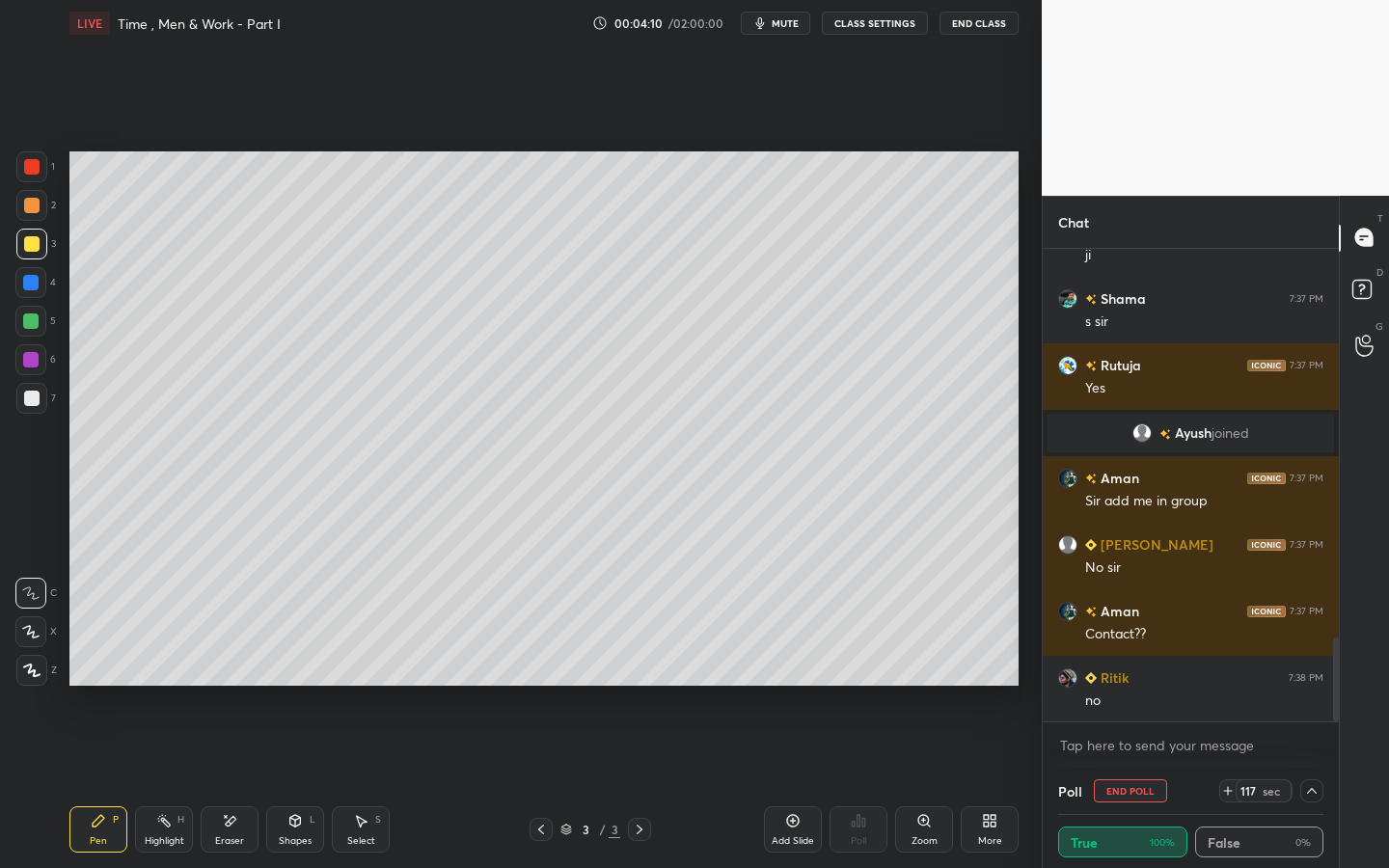 click 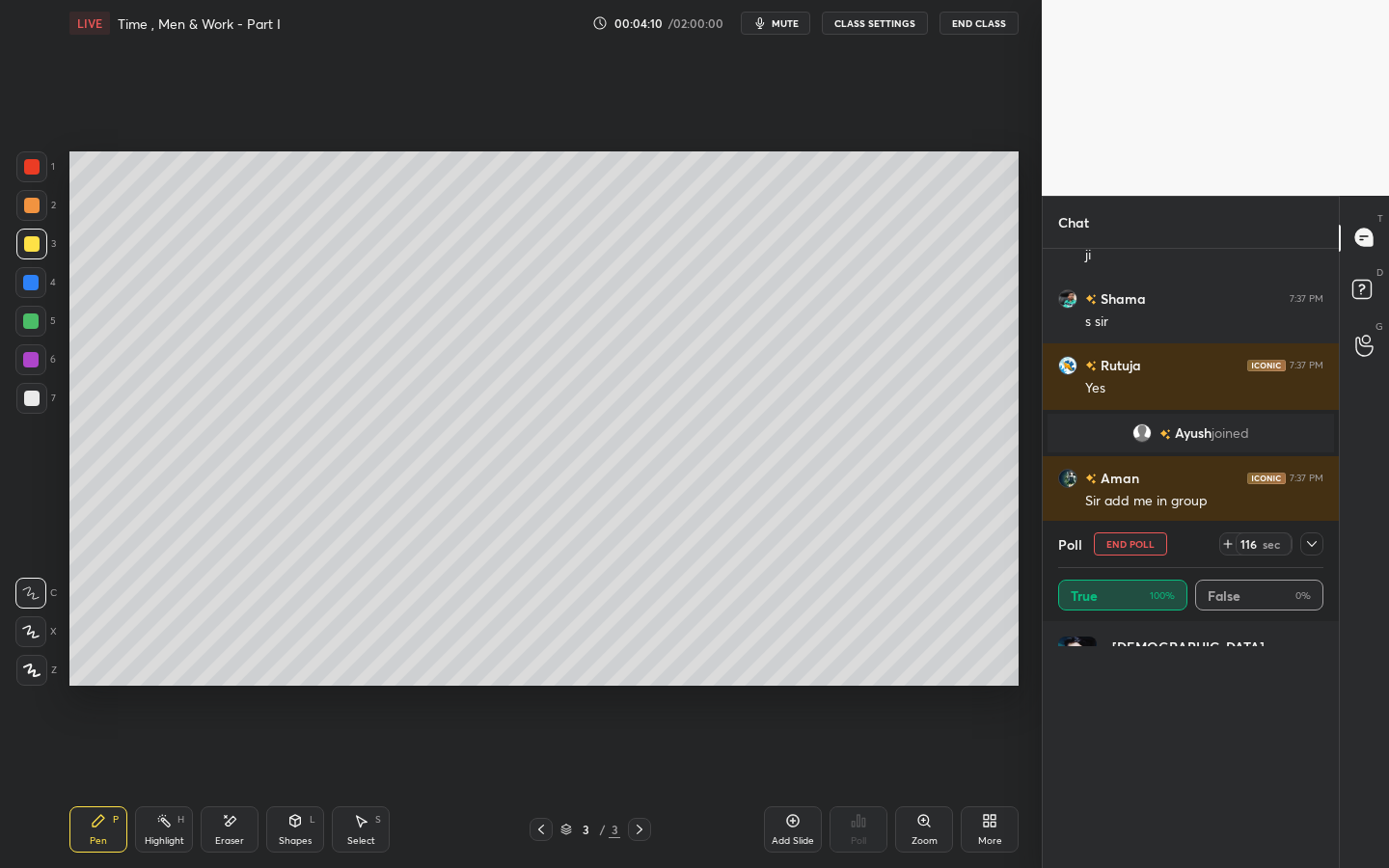 scroll, scrollTop: 7, scrollLeft: 7, axis: both 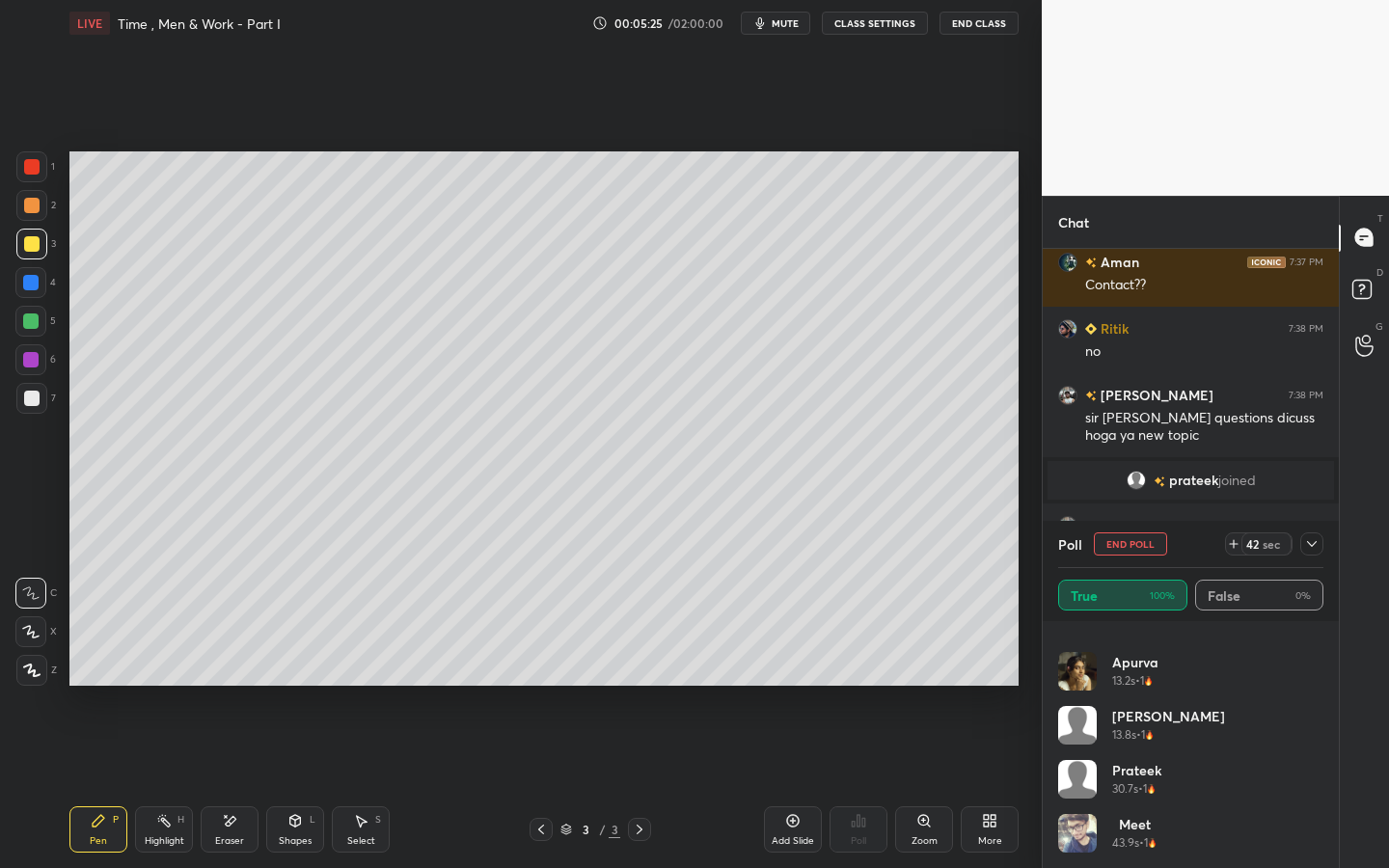 drag, startPoint x: 1313, startPoint y: 545, endPoint x: 1313, endPoint y: 578, distance: 33 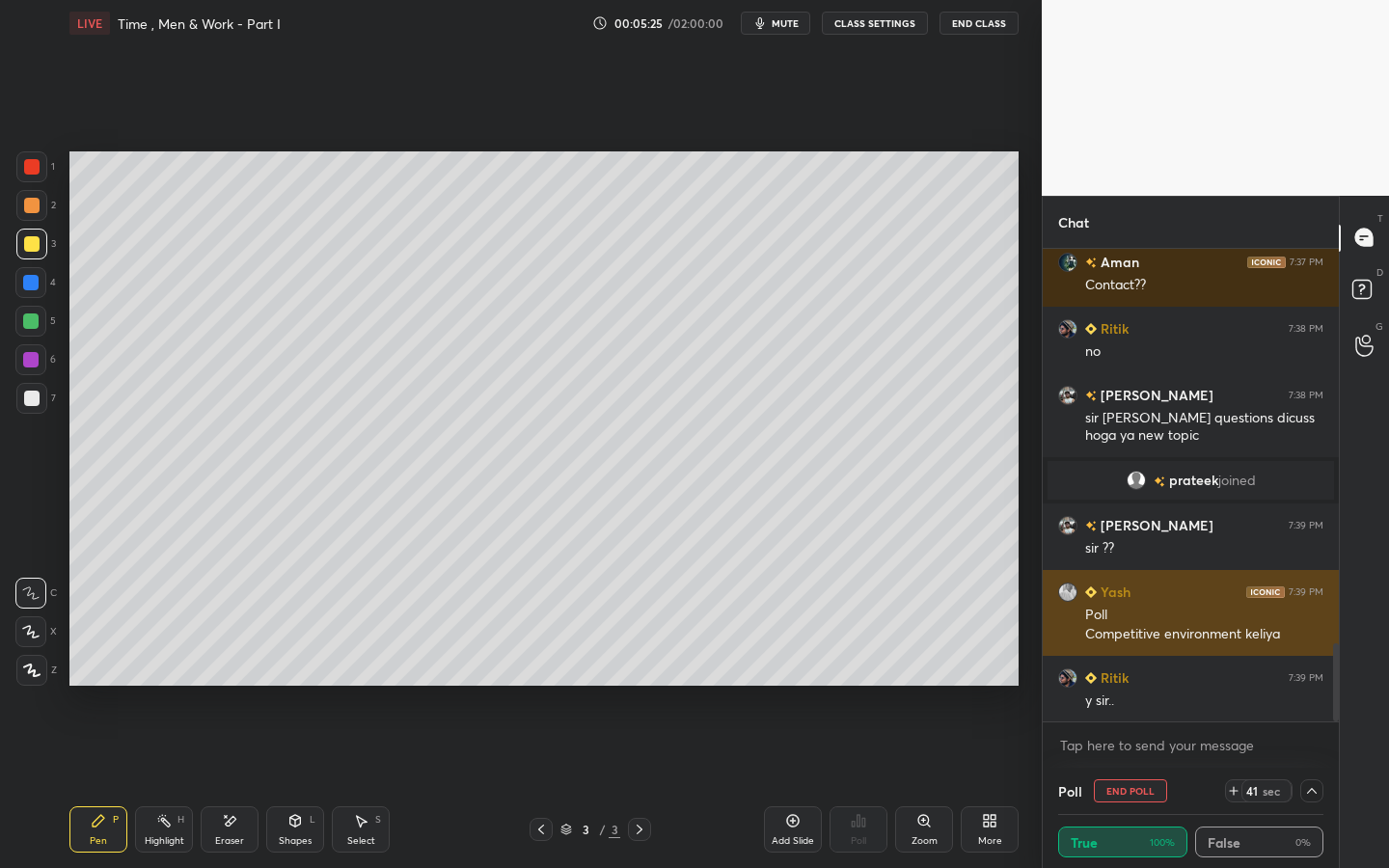 scroll, scrollTop: 125, scrollLeft: 259, axis: both 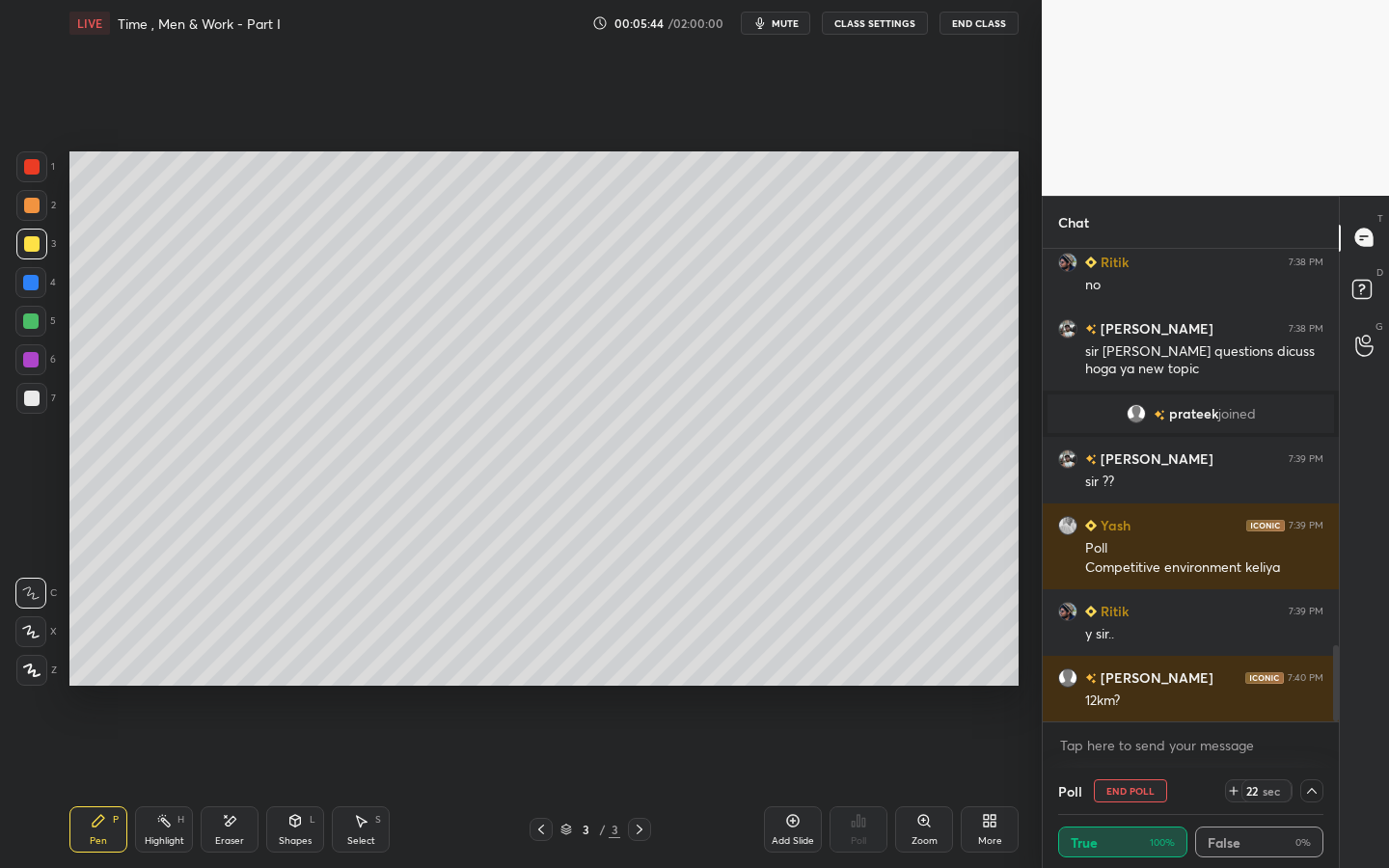click 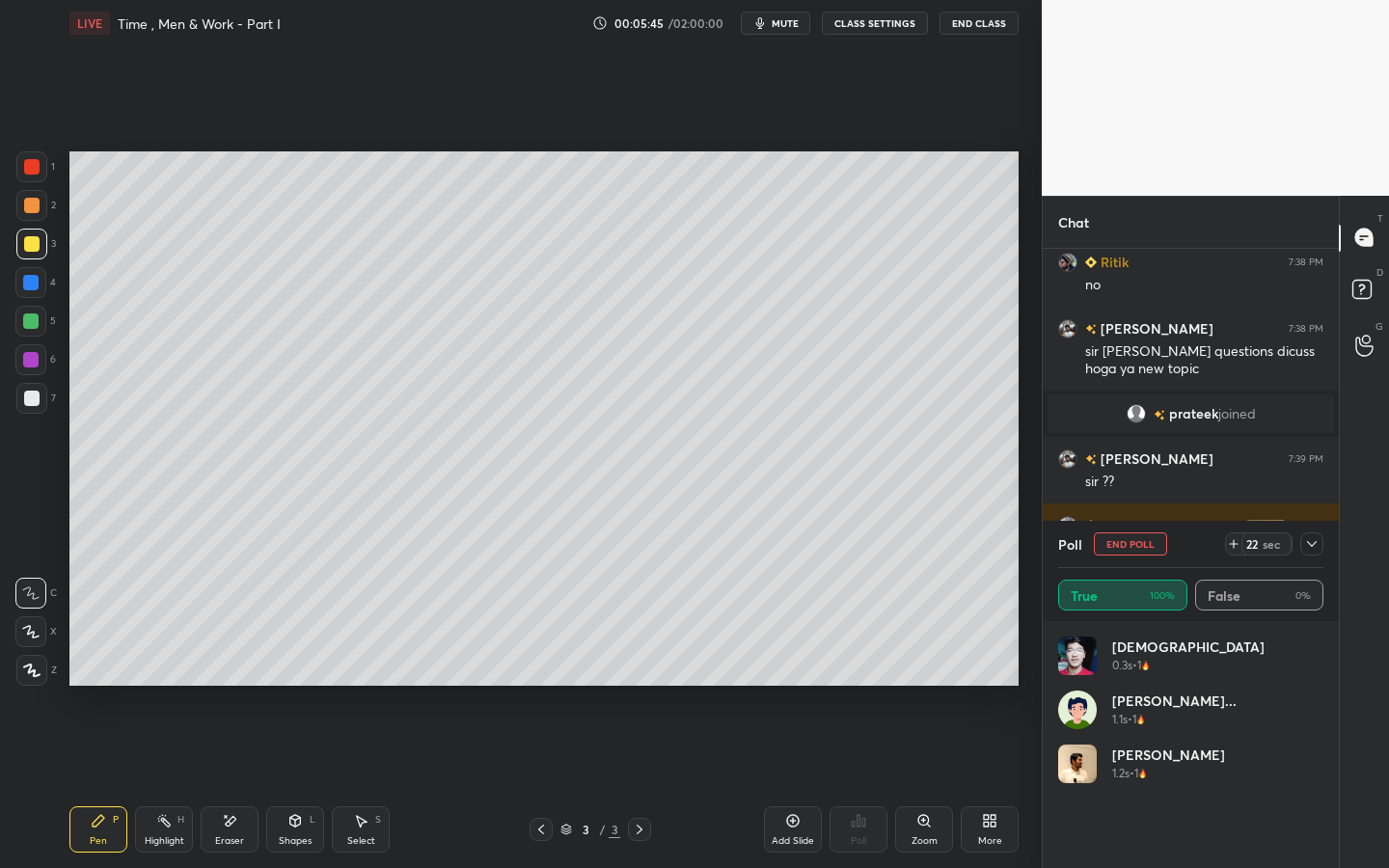 scroll, scrollTop: 7, scrollLeft: 7, axis: both 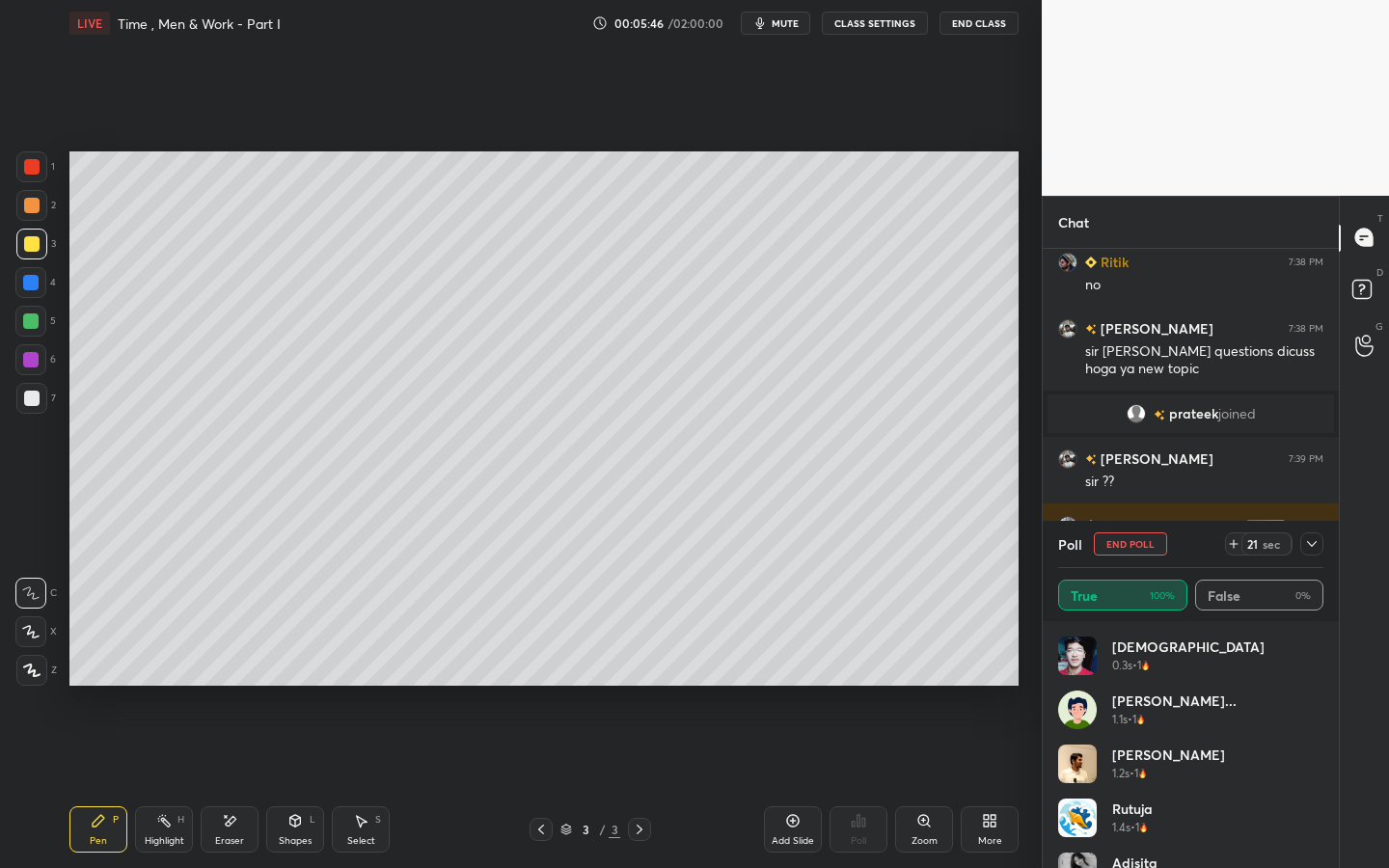 drag, startPoint x: 1316, startPoint y: 662, endPoint x: 1312, endPoint y: 695, distance: 33.24154 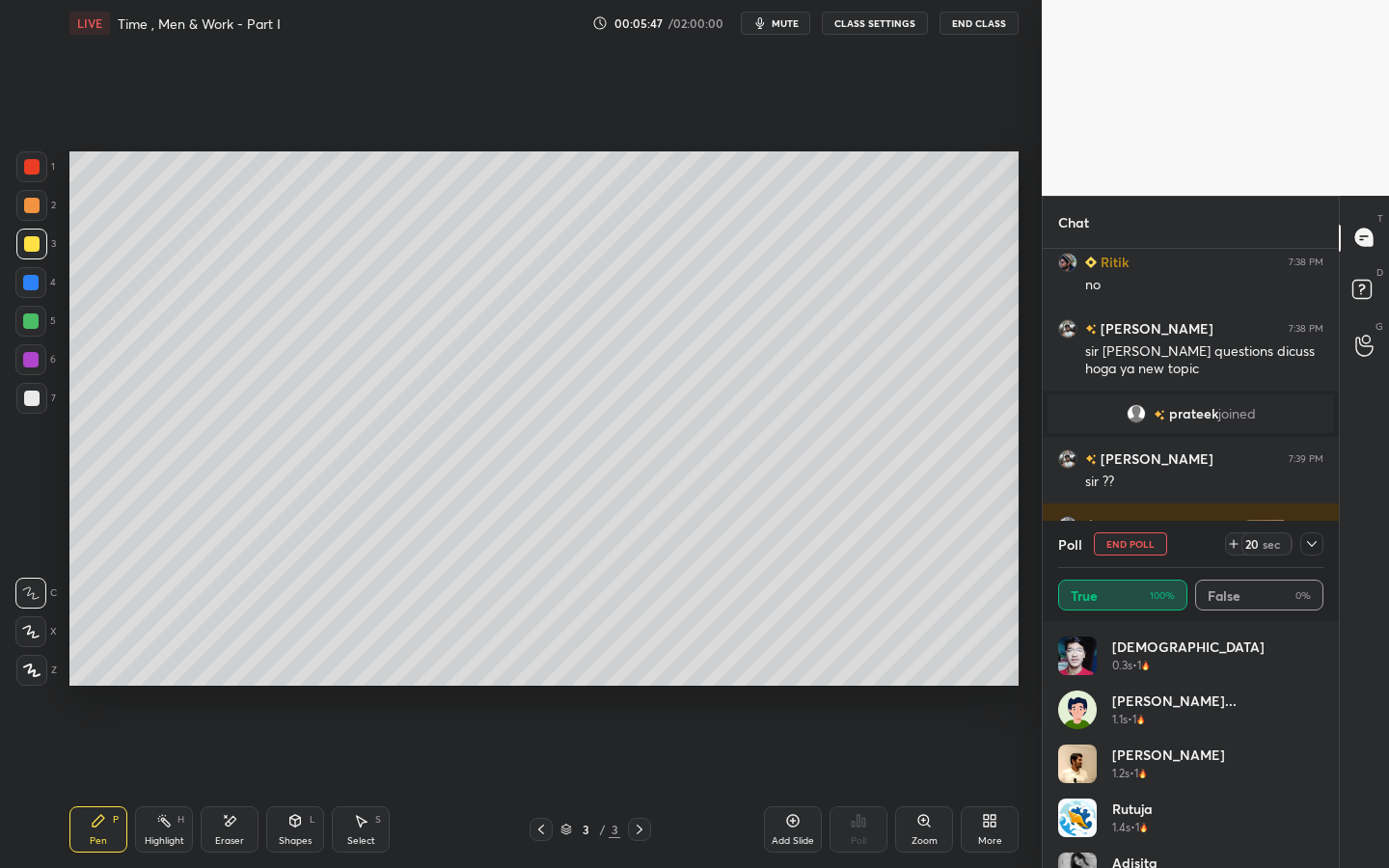 click on "[PERSON_NAME] 0.3s  •  1 [PERSON_NAME]... 1.1s  •  1 [PERSON_NAME] 1.2s  •  1 [PERSON_NAME] 1.4s  •  1 Adisita 1.7s  •  1 [PERSON_NAME] ... 1.9s  •  1" at bounding box center [1190, 752] 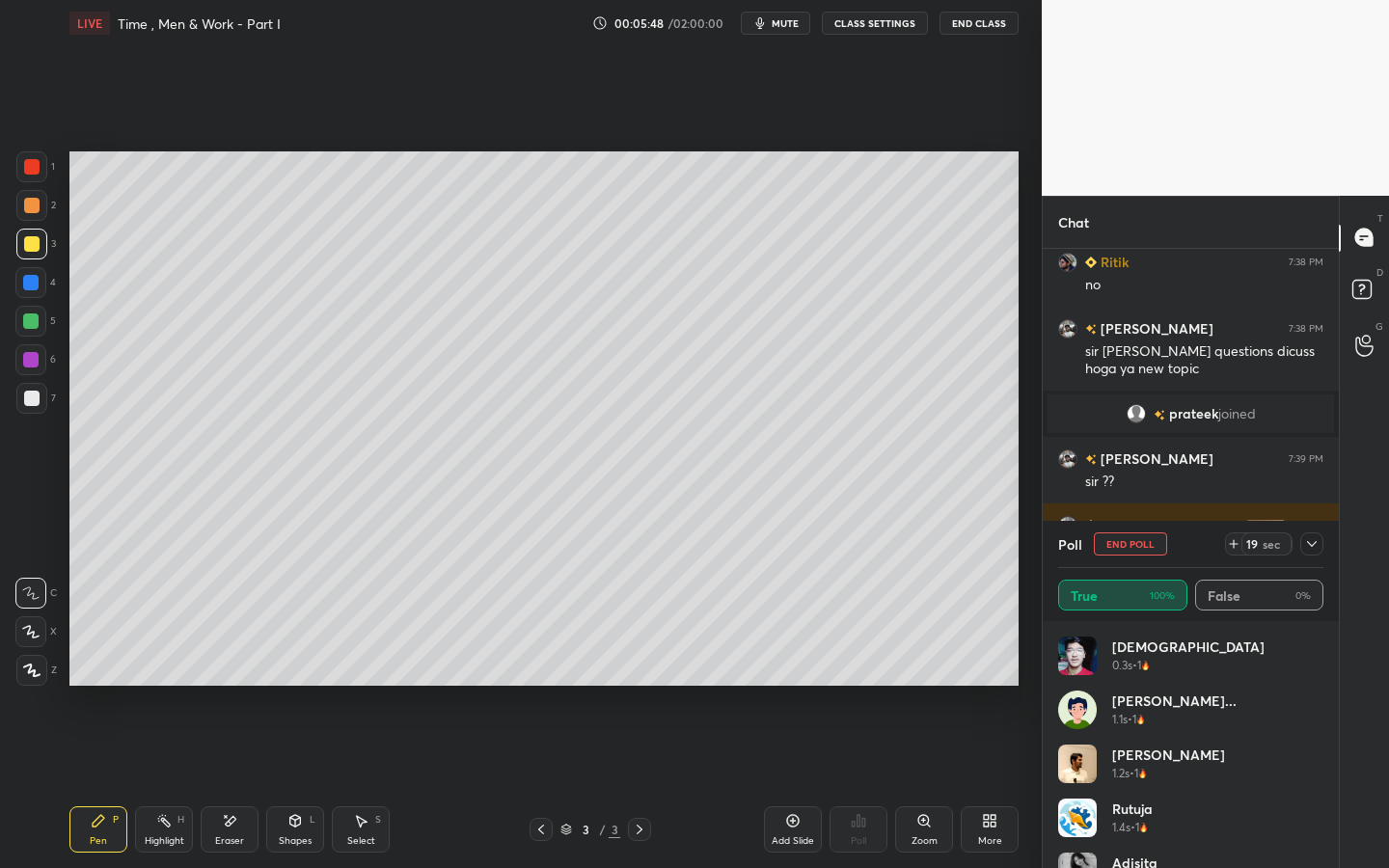 click on "[PERSON_NAME] 0.3s  •  1 [PERSON_NAME]... 1.1s  •  1 [PERSON_NAME] 1.2s  •  1 [PERSON_NAME] 1.4s  •  1 Adisita 1.7s  •  1 [PERSON_NAME] ... 1.9s  •  1" at bounding box center (1190, 752) 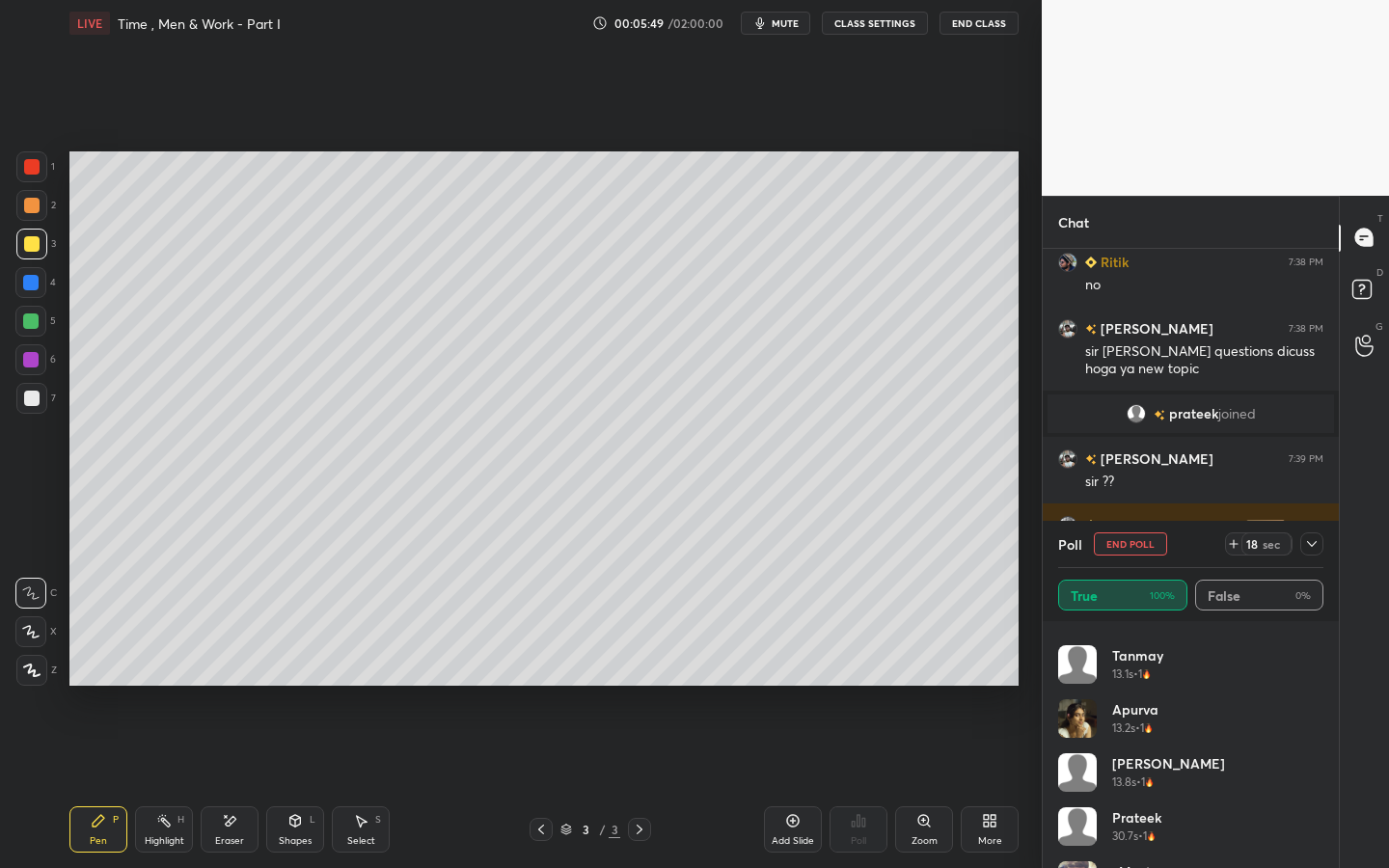 scroll, scrollTop: 1281, scrollLeft: 0, axis: vertical 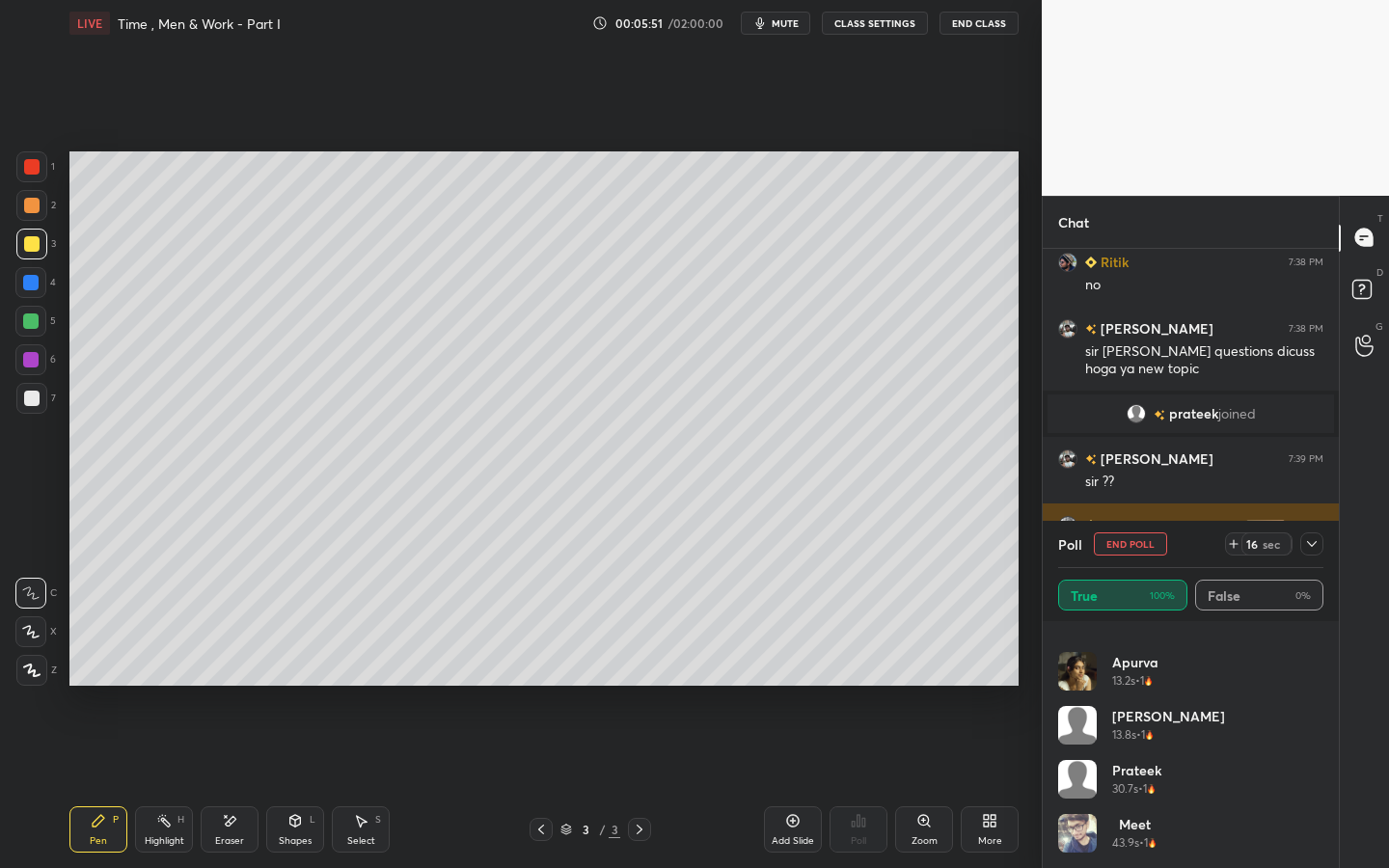 drag, startPoint x: 1116, startPoint y: 550, endPoint x: 1109, endPoint y: 560, distance: 12.206556 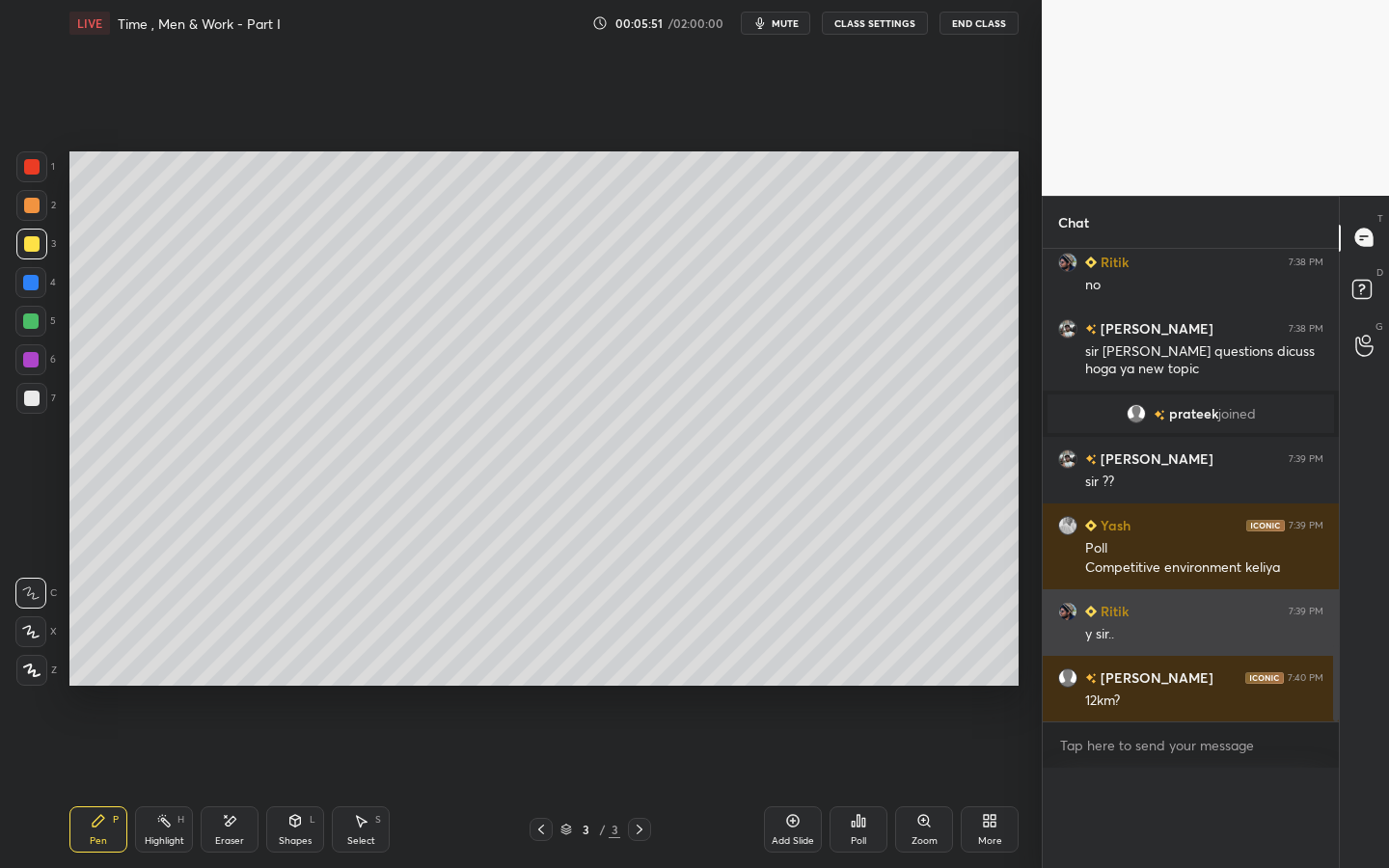 scroll, scrollTop: 0, scrollLeft: 0, axis: both 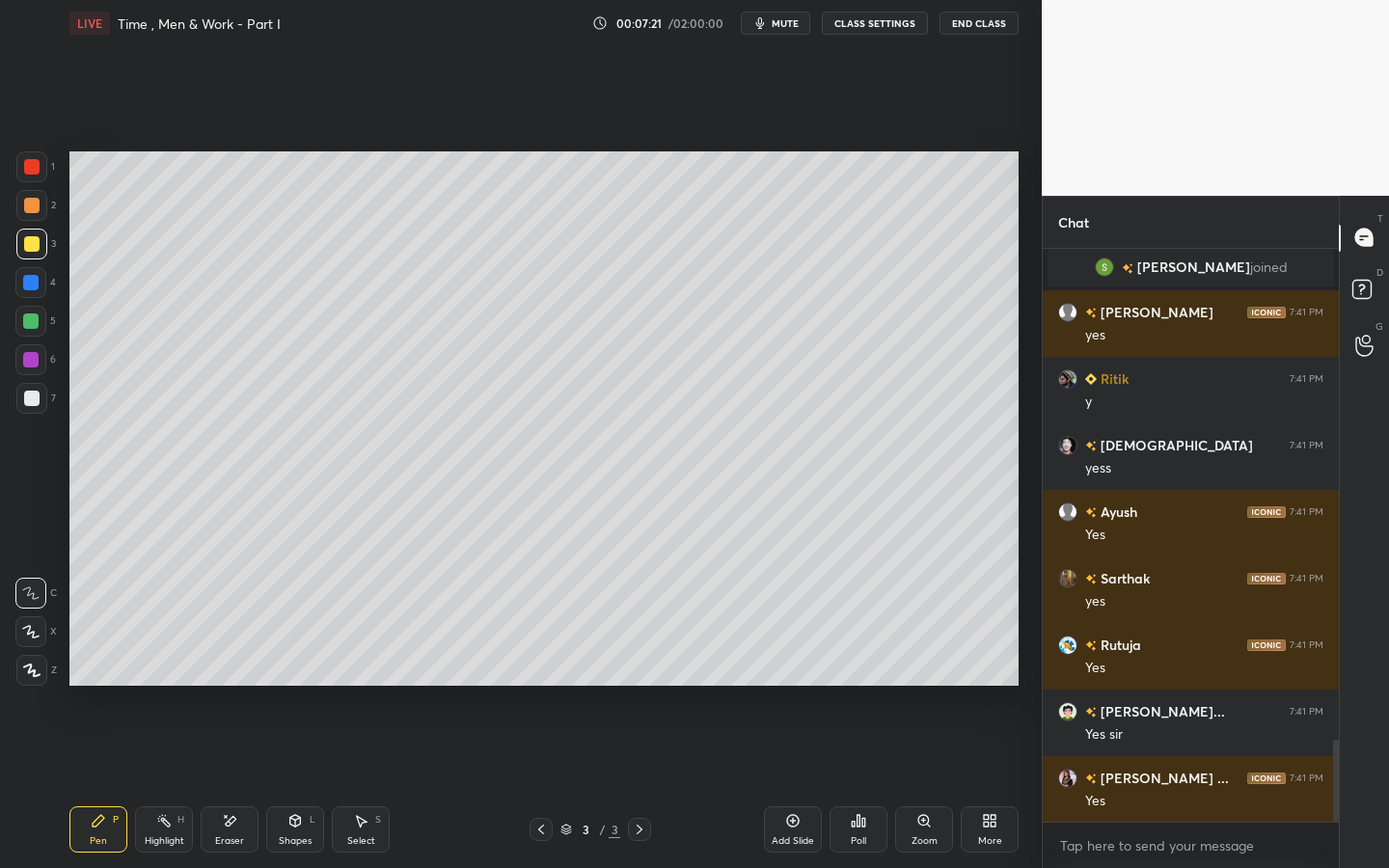 click 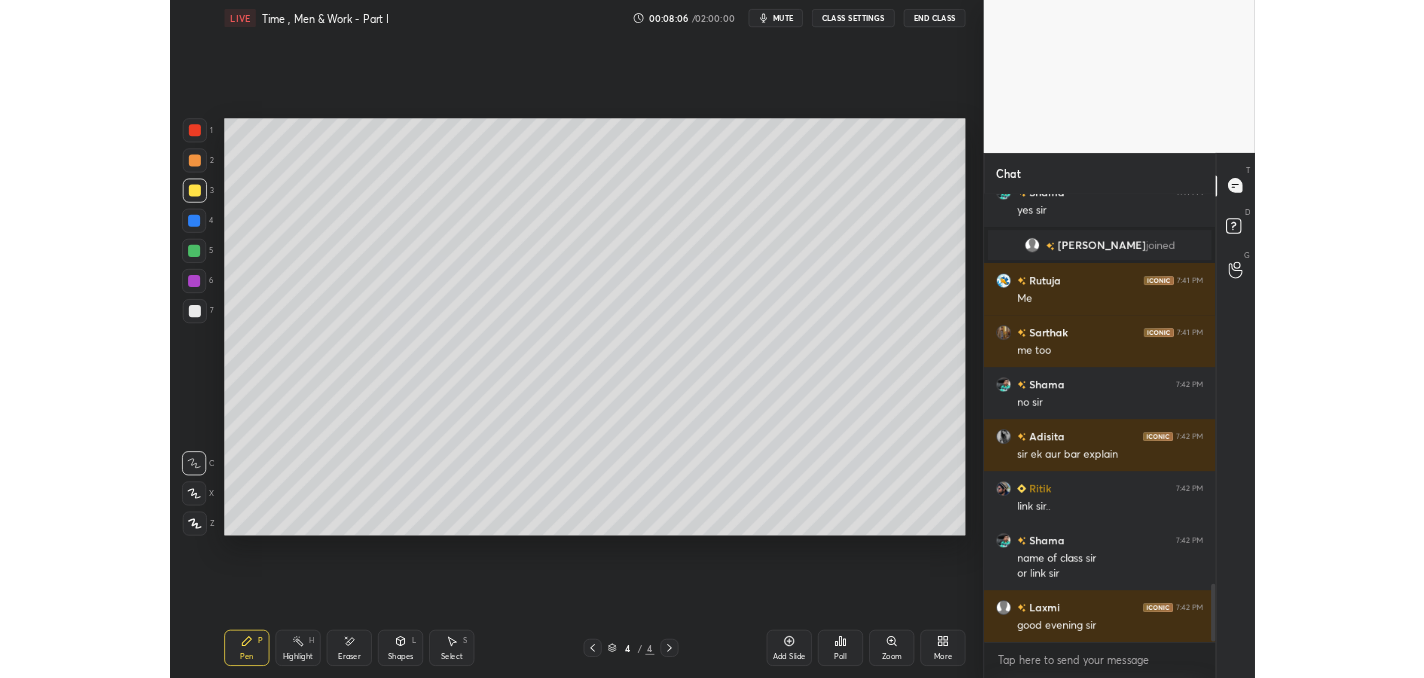scroll, scrollTop: 4042, scrollLeft: 0, axis: vertical 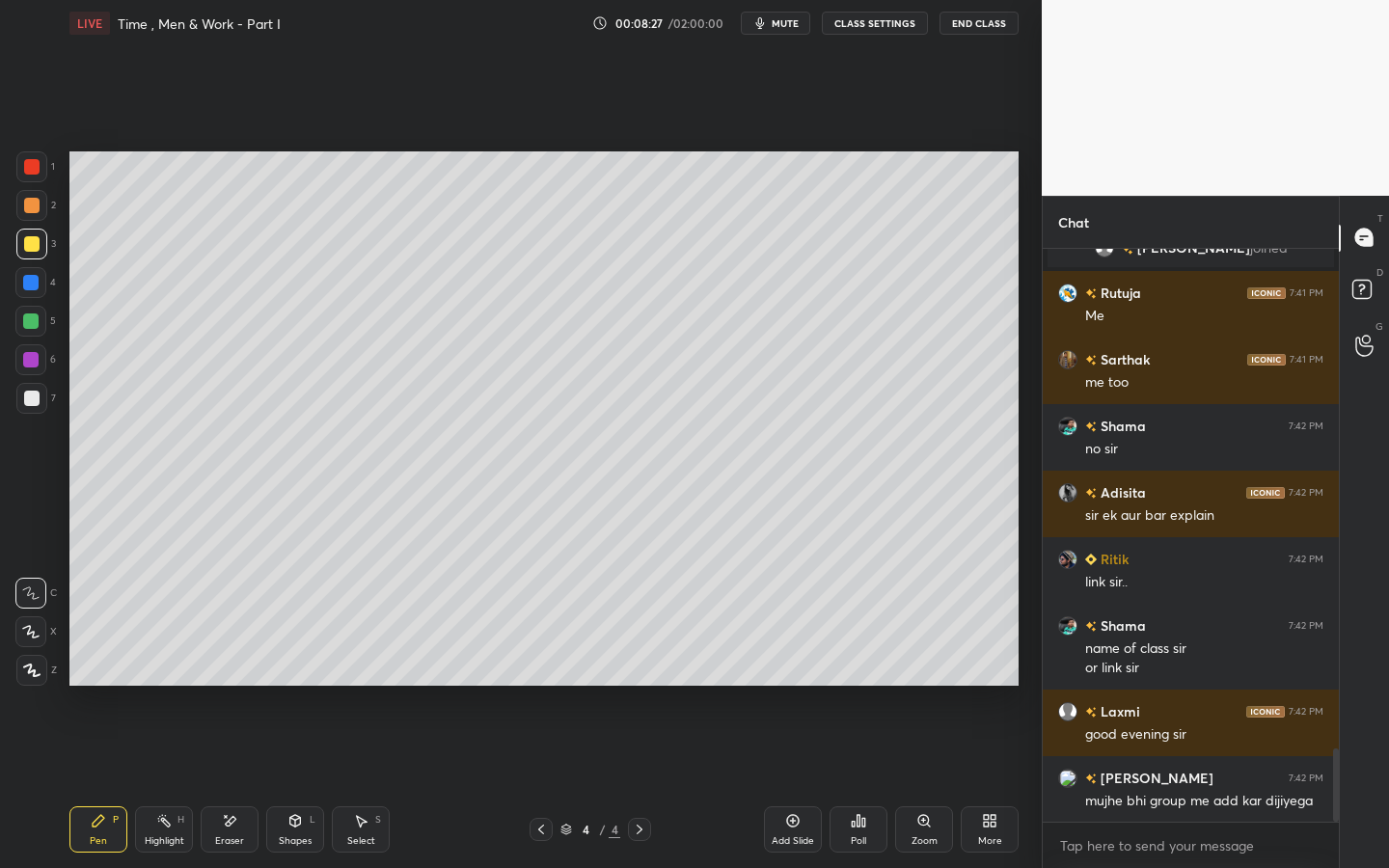 click 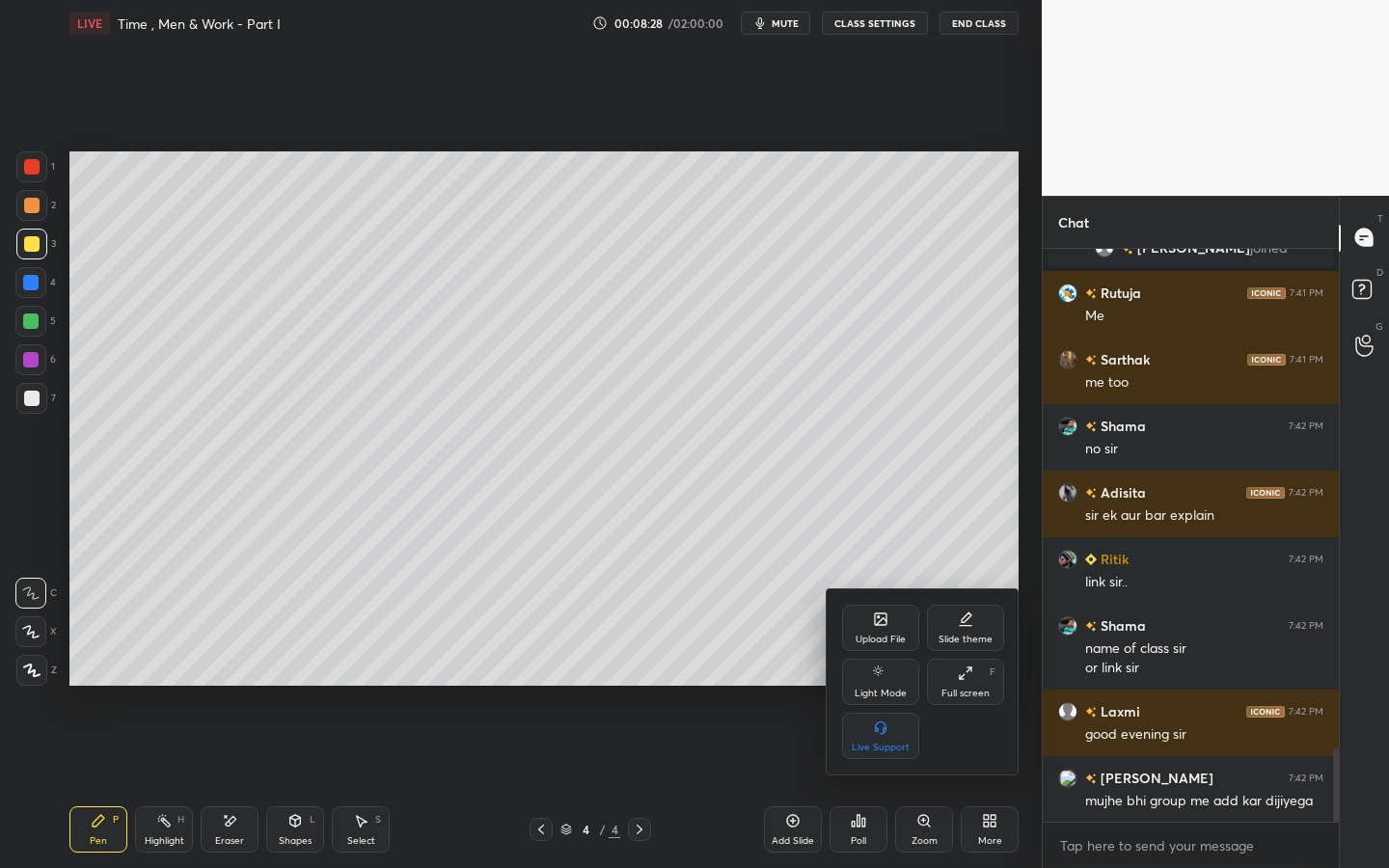 click on "Full screen" at bounding box center [966, 693] 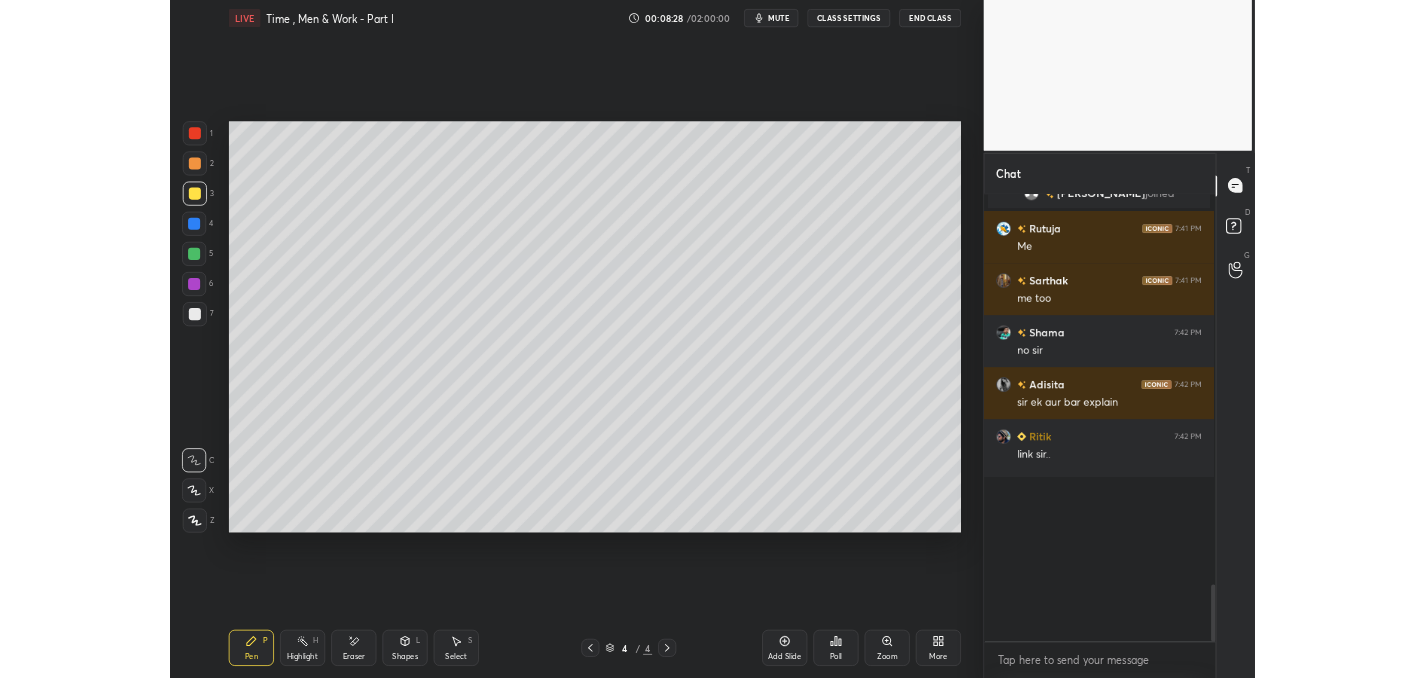 scroll, scrollTop: 550, scrollLeft: 988, axis: both 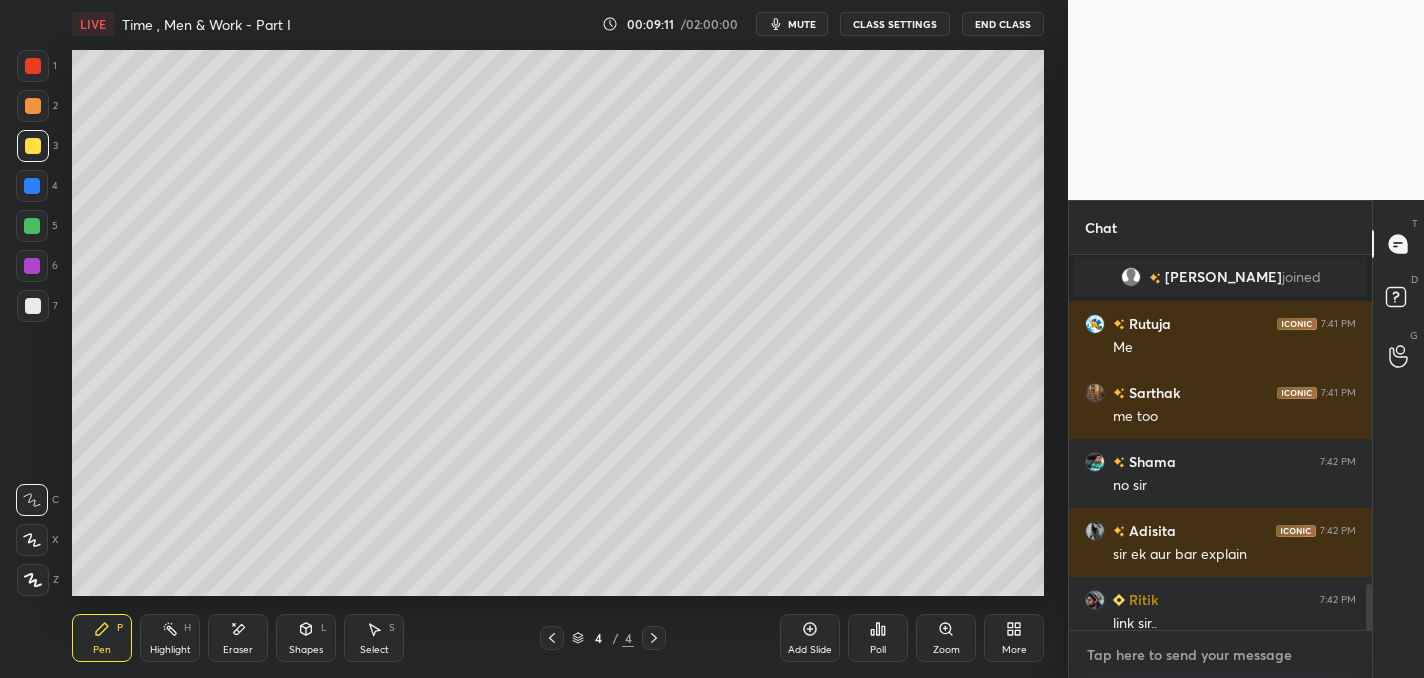 type on "x" 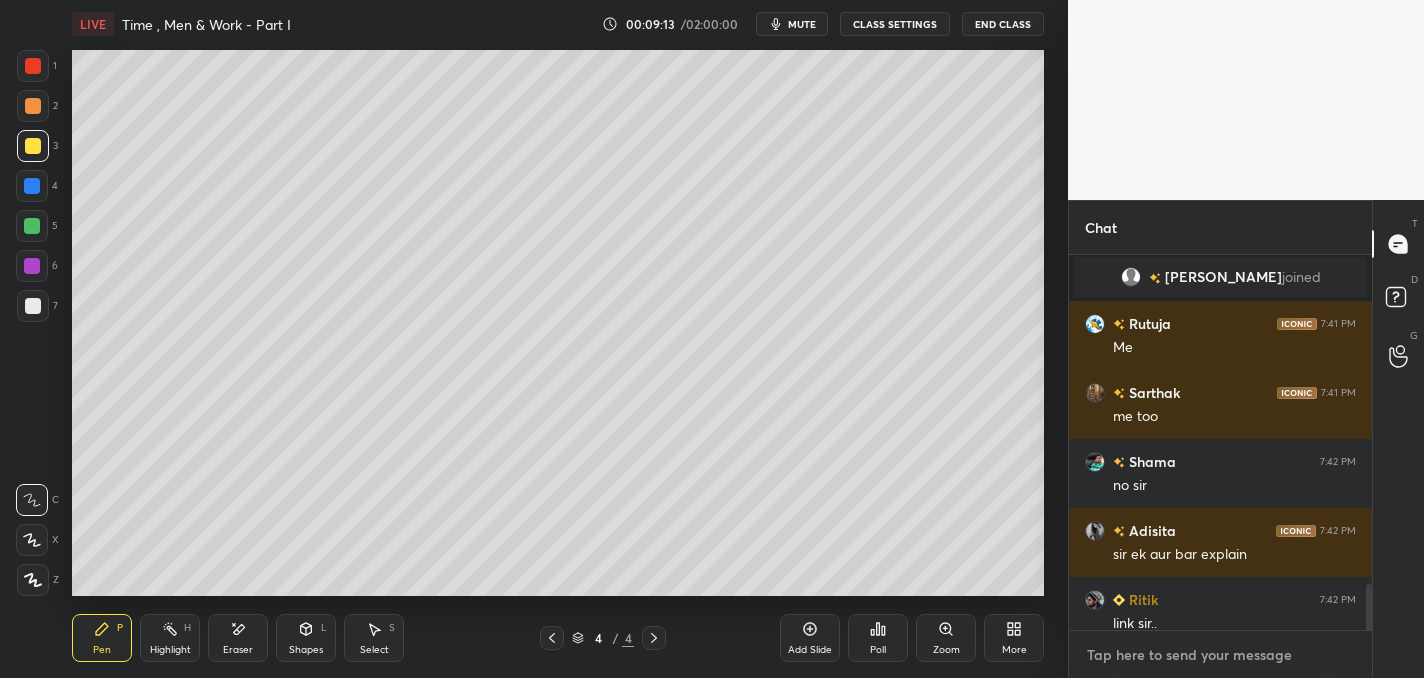 paste on "[URL][DOMAIN_NAME]" 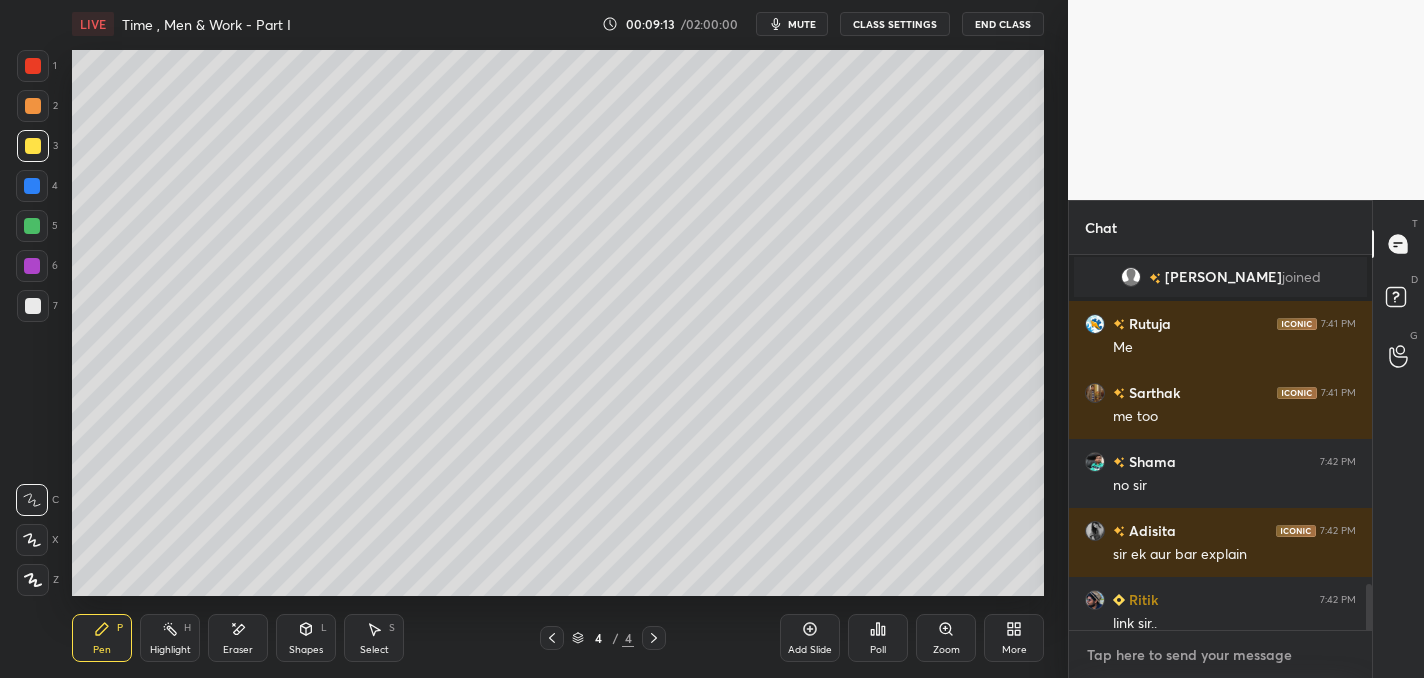 type on "[URL][DOMAIN_NAME]" 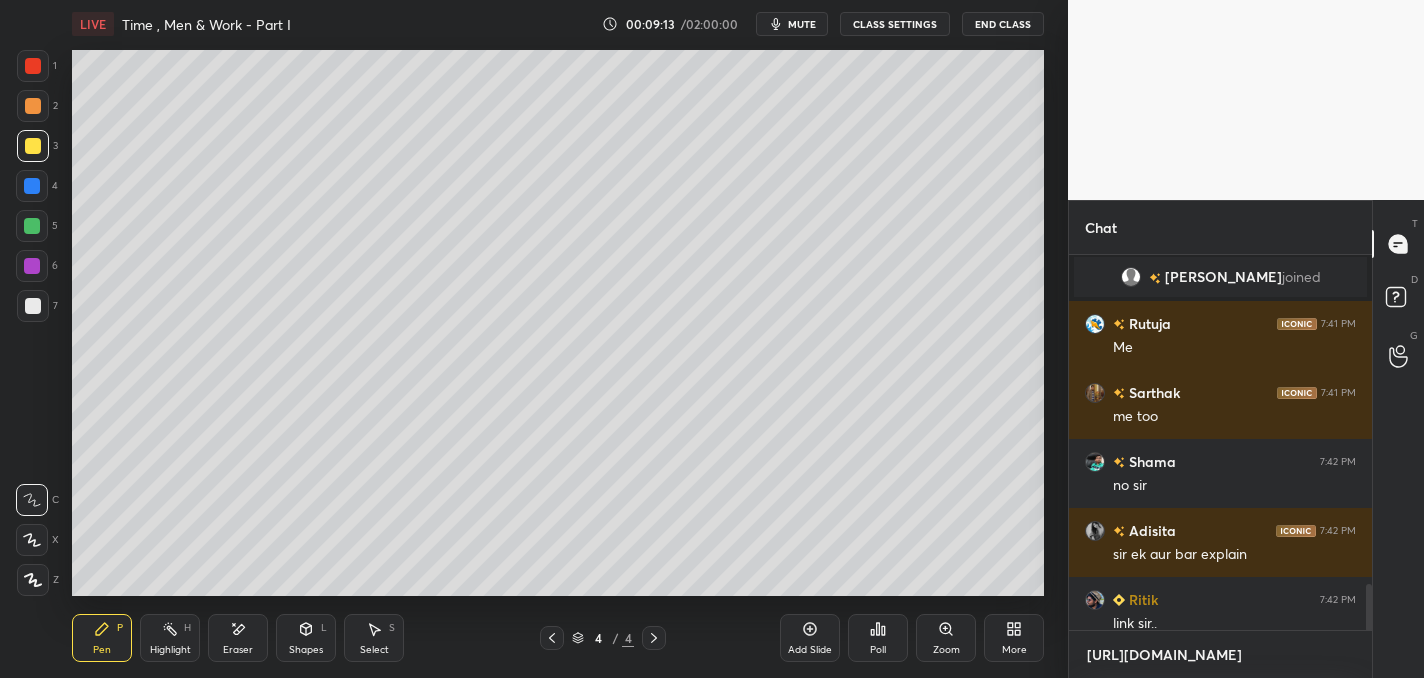 type on "x" 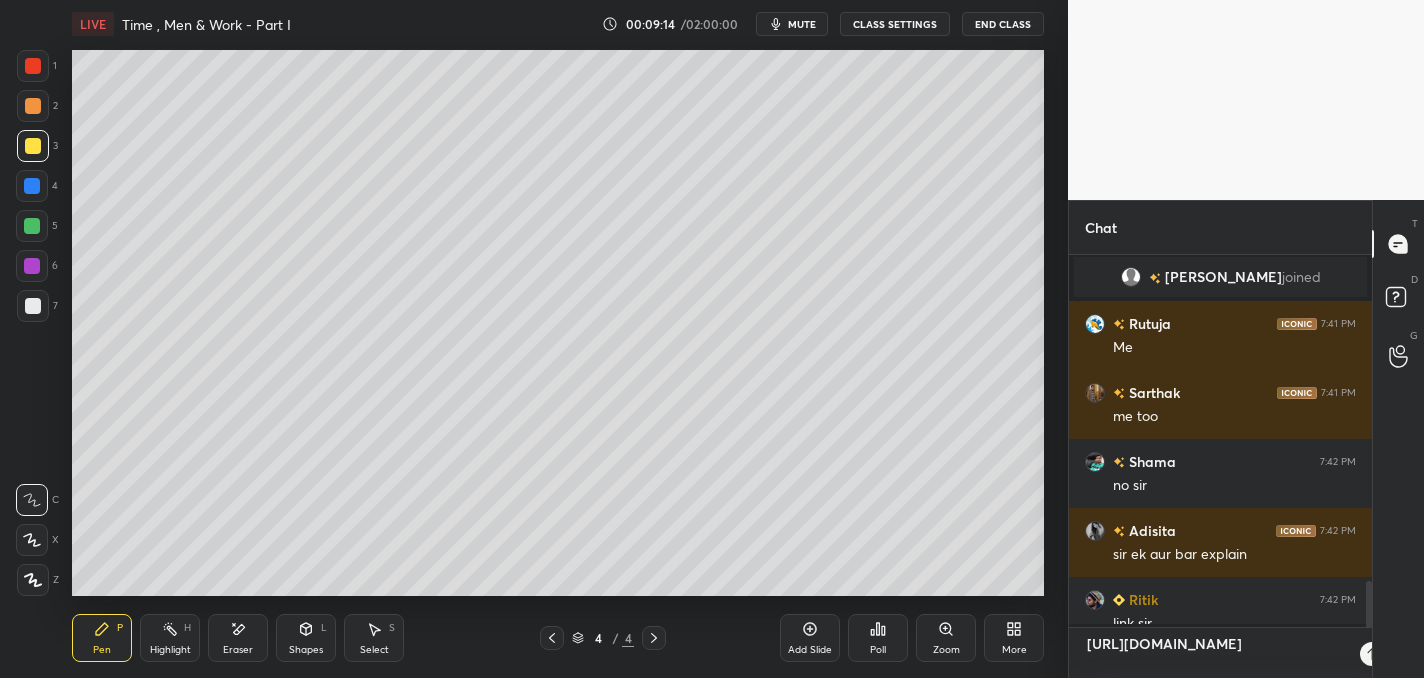 scroll, scrollTop: 0, scrollLeft: 0, axis: both 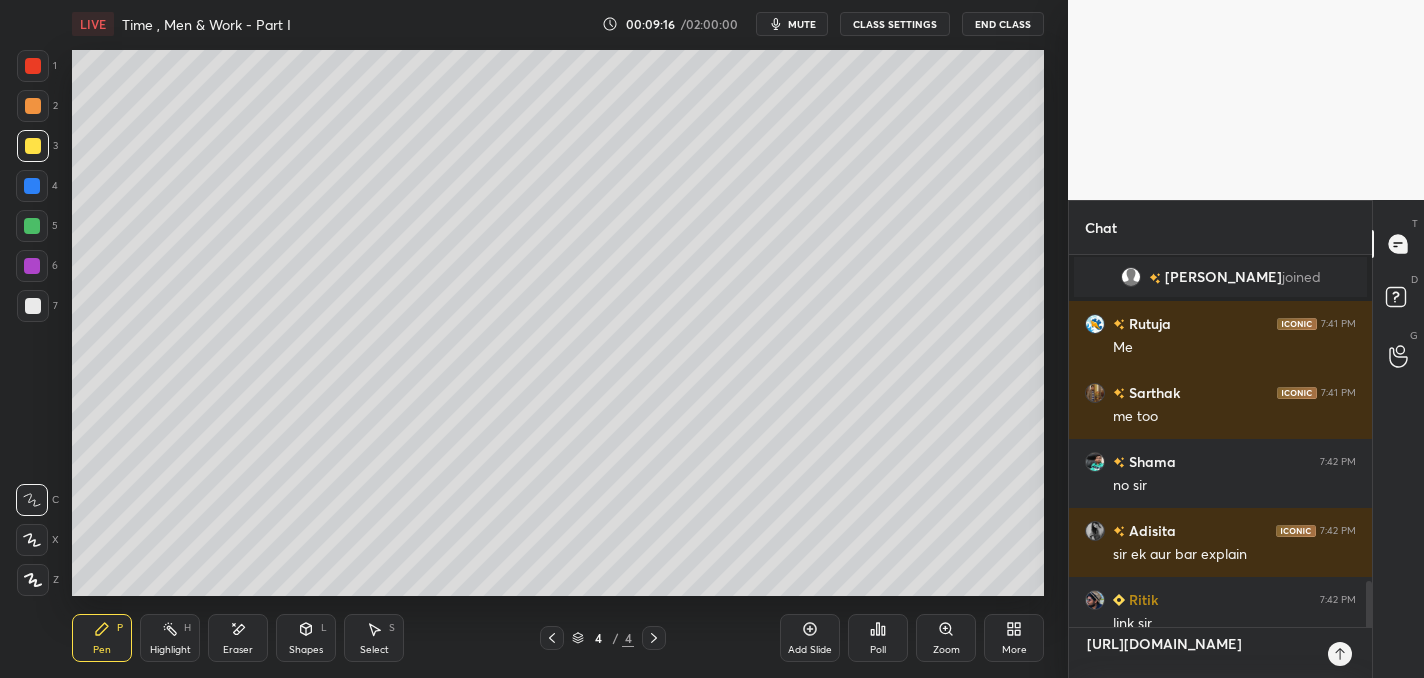 type on "[URL][DOMAIN_NAME]" 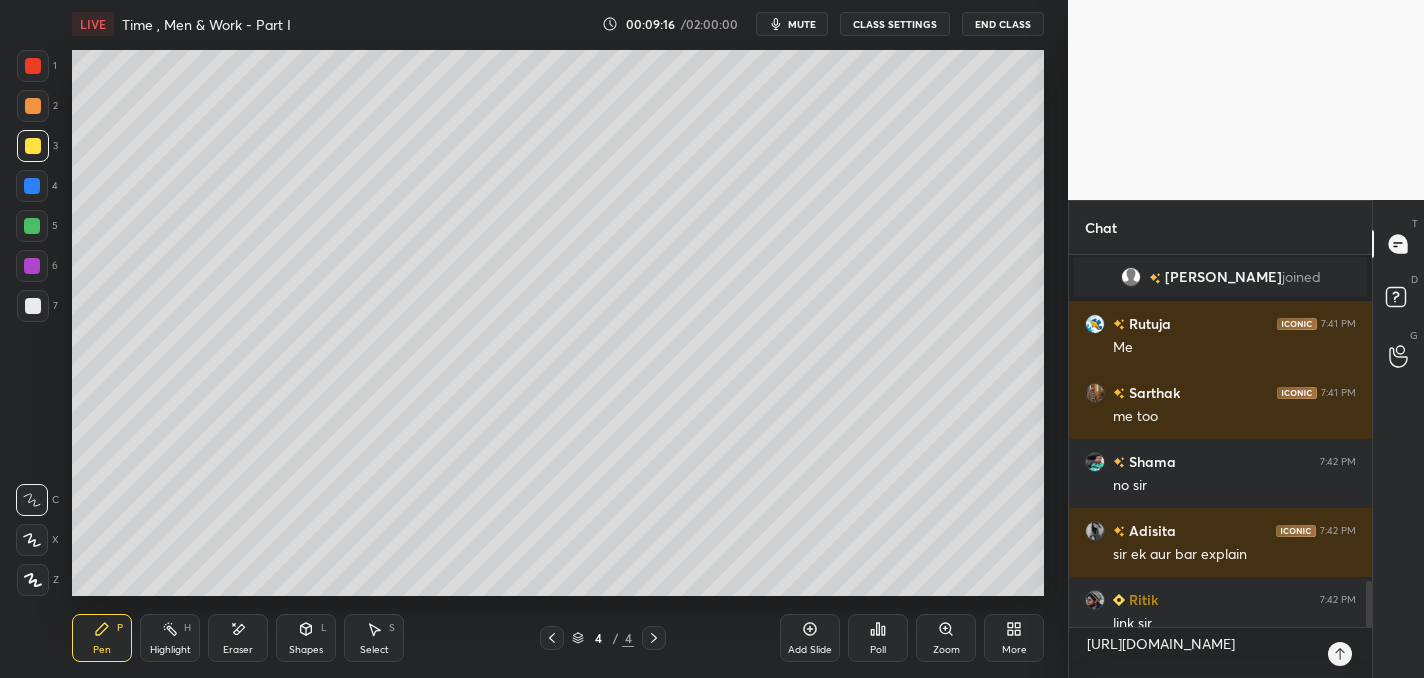 type on "x" 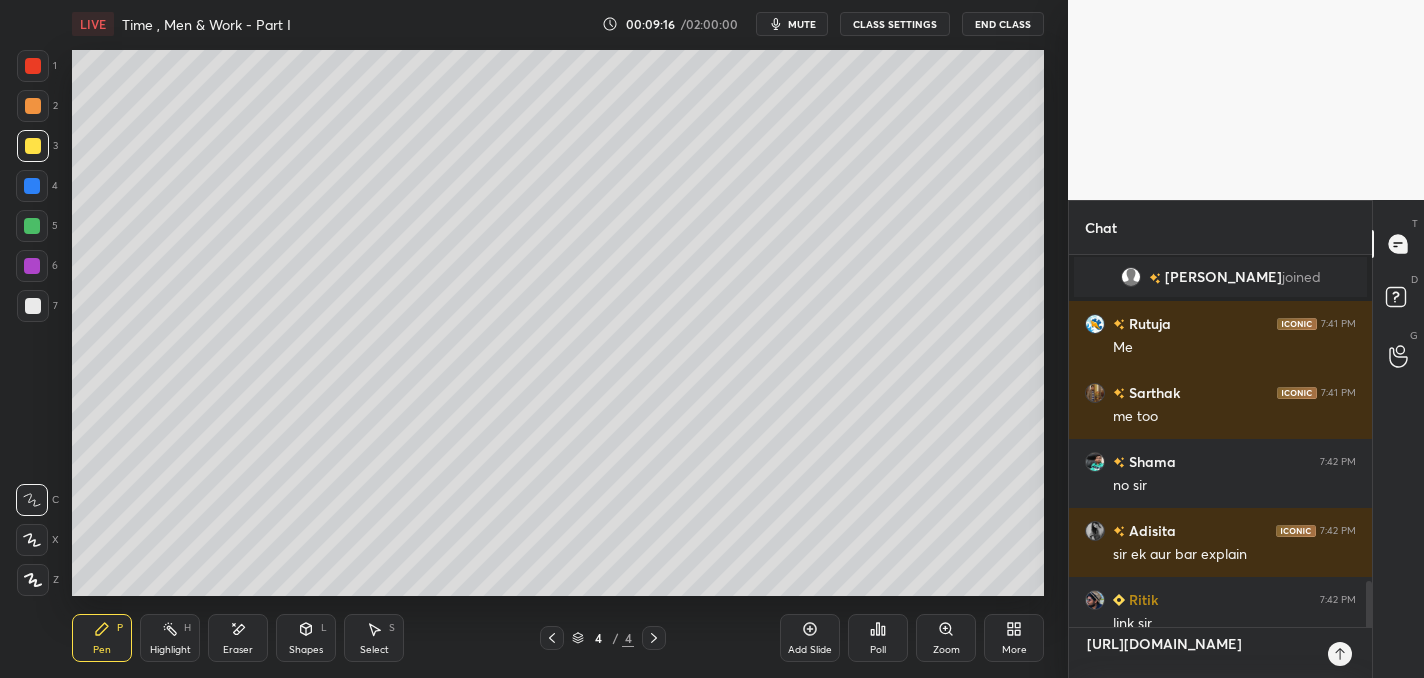 type 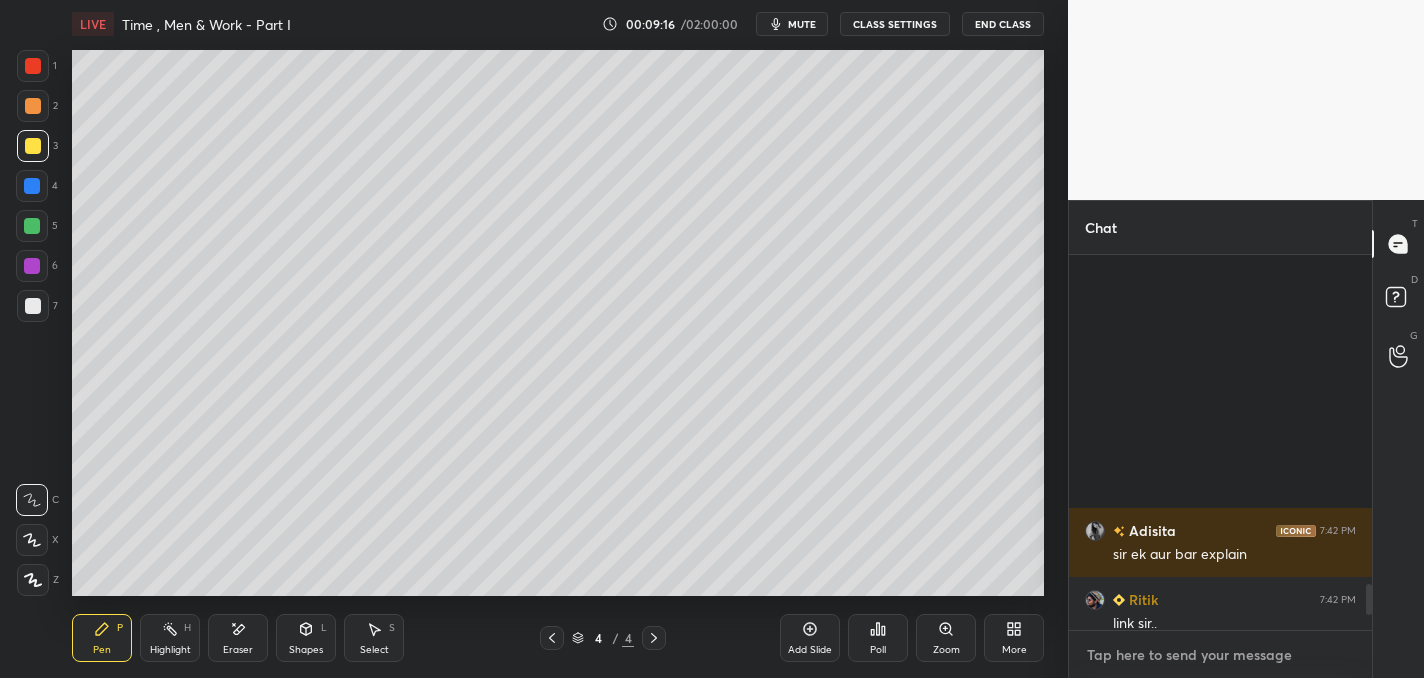 scroll, scrollTop: 7, scrollLeft: 7, axis: both 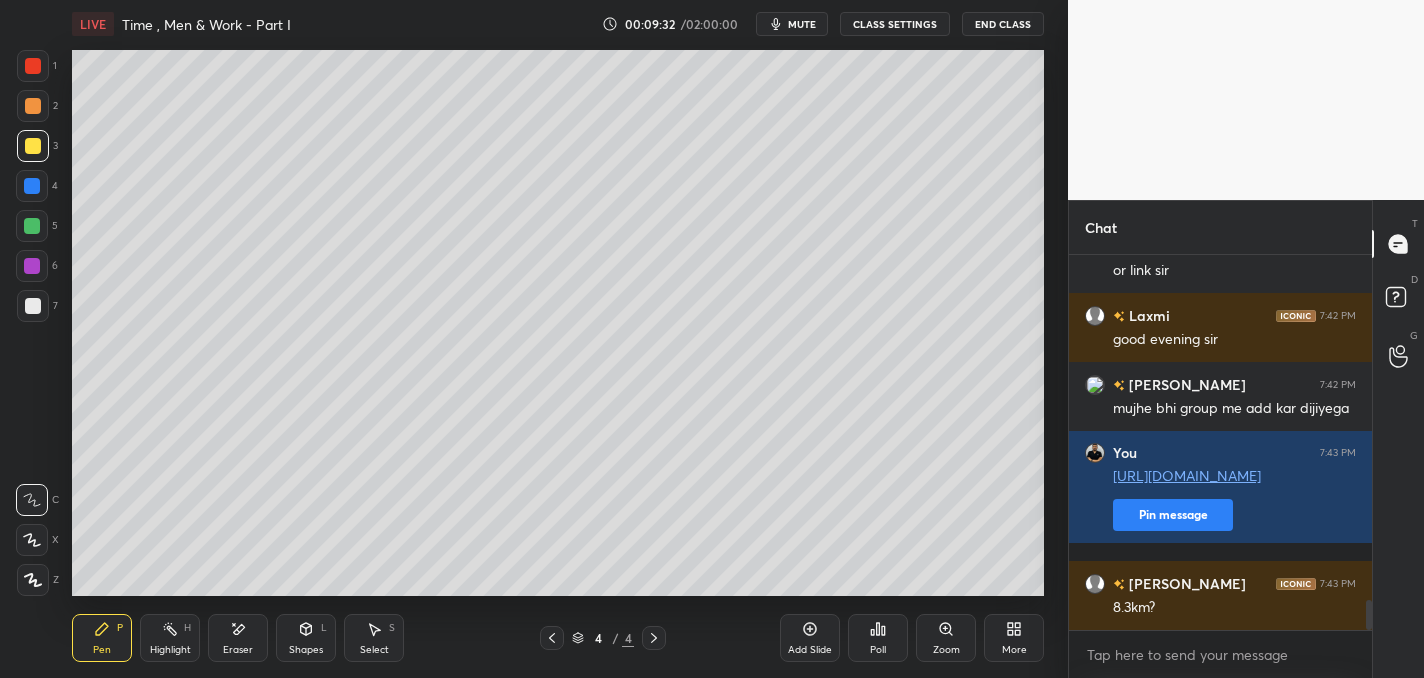 click on "More" at bounding box center [1014, 638] 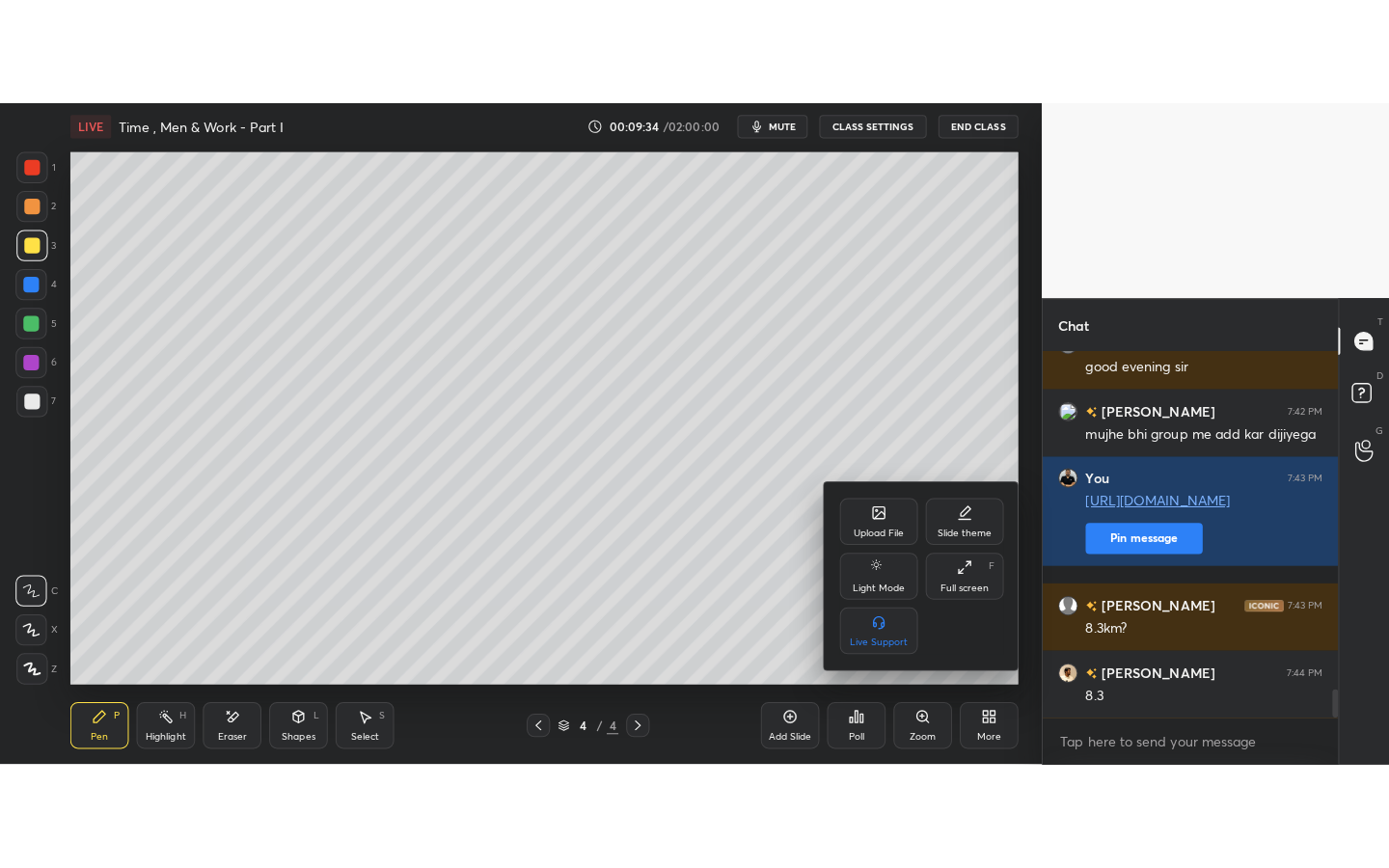 scroll, scrollTop: 4293, scrollLeft: 0, axis: vertical 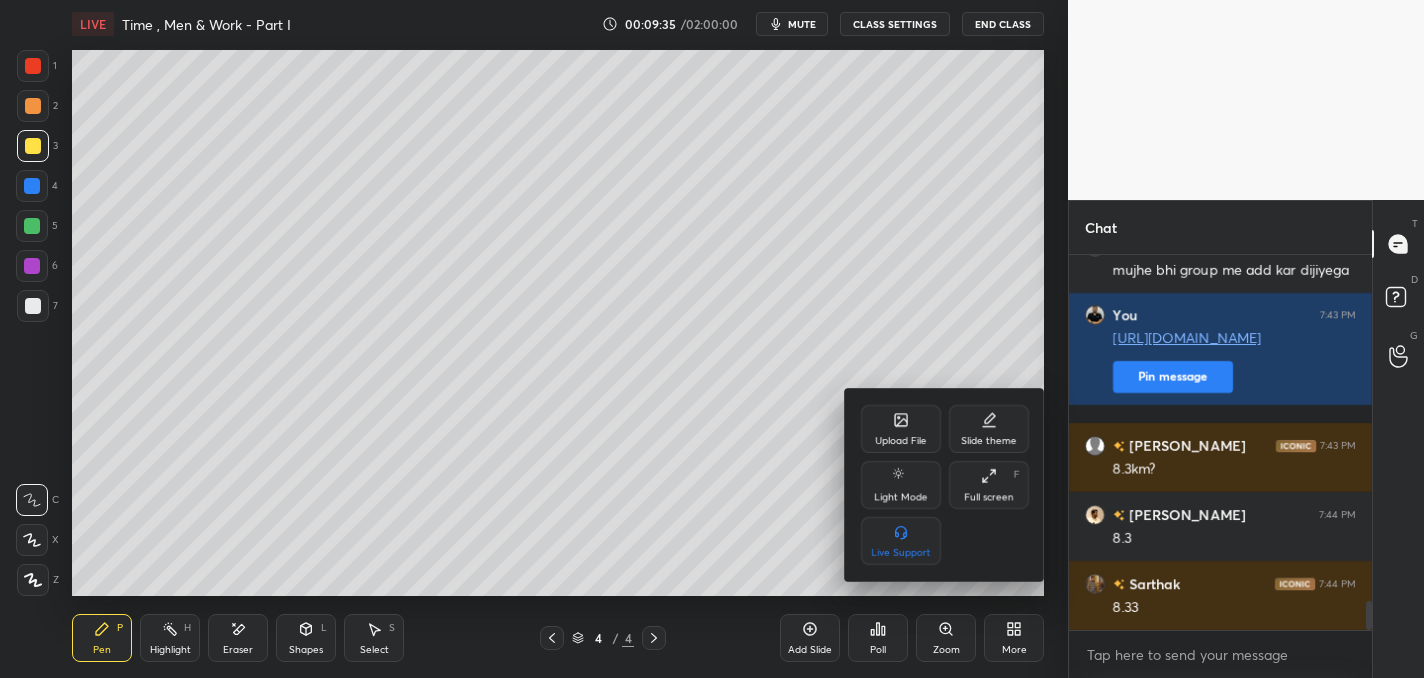 click on "Full screen F" at bounding box center [989, 485] 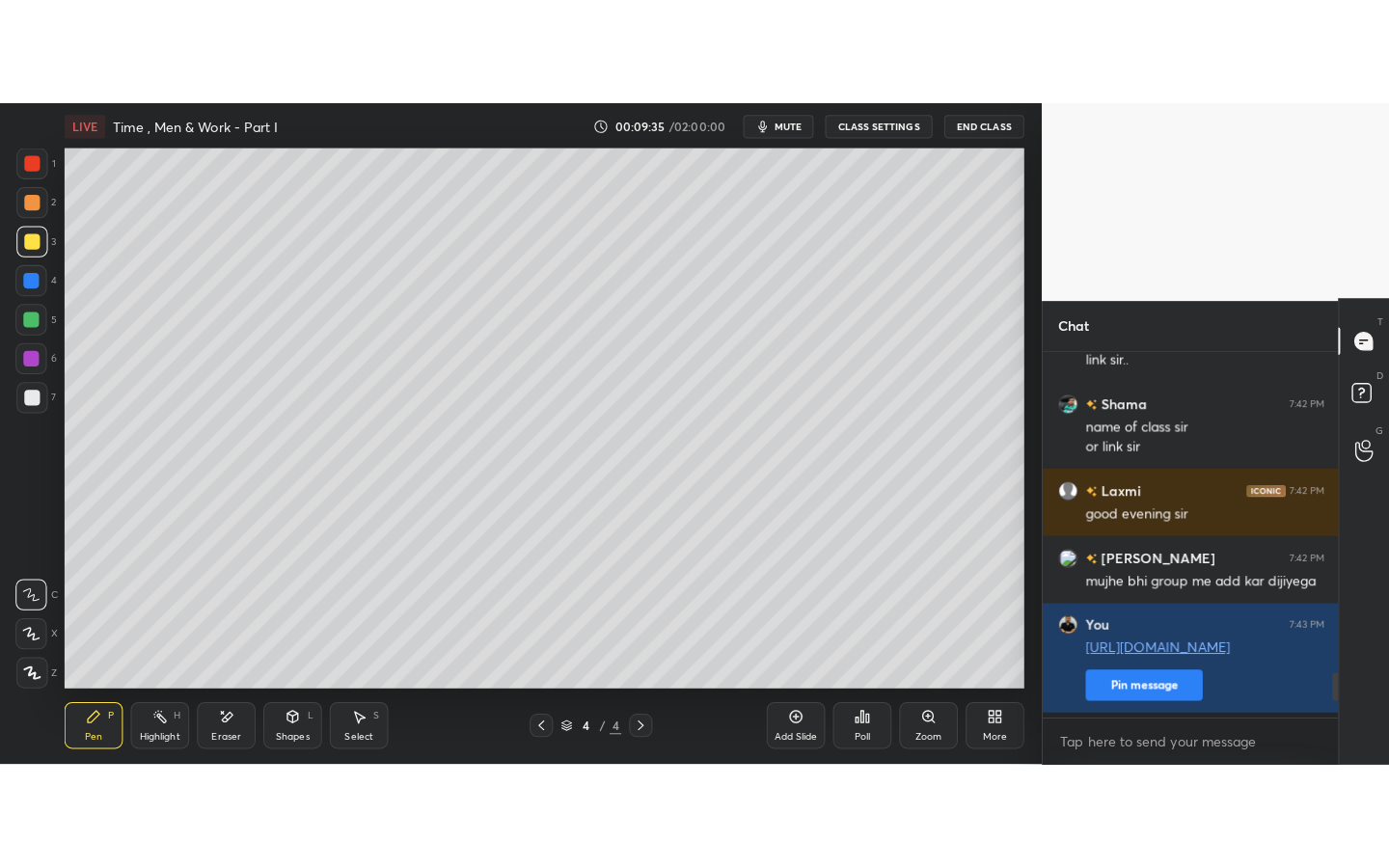 scroll, scrollTop: 95700, scrollLeft: 95494, axis: both 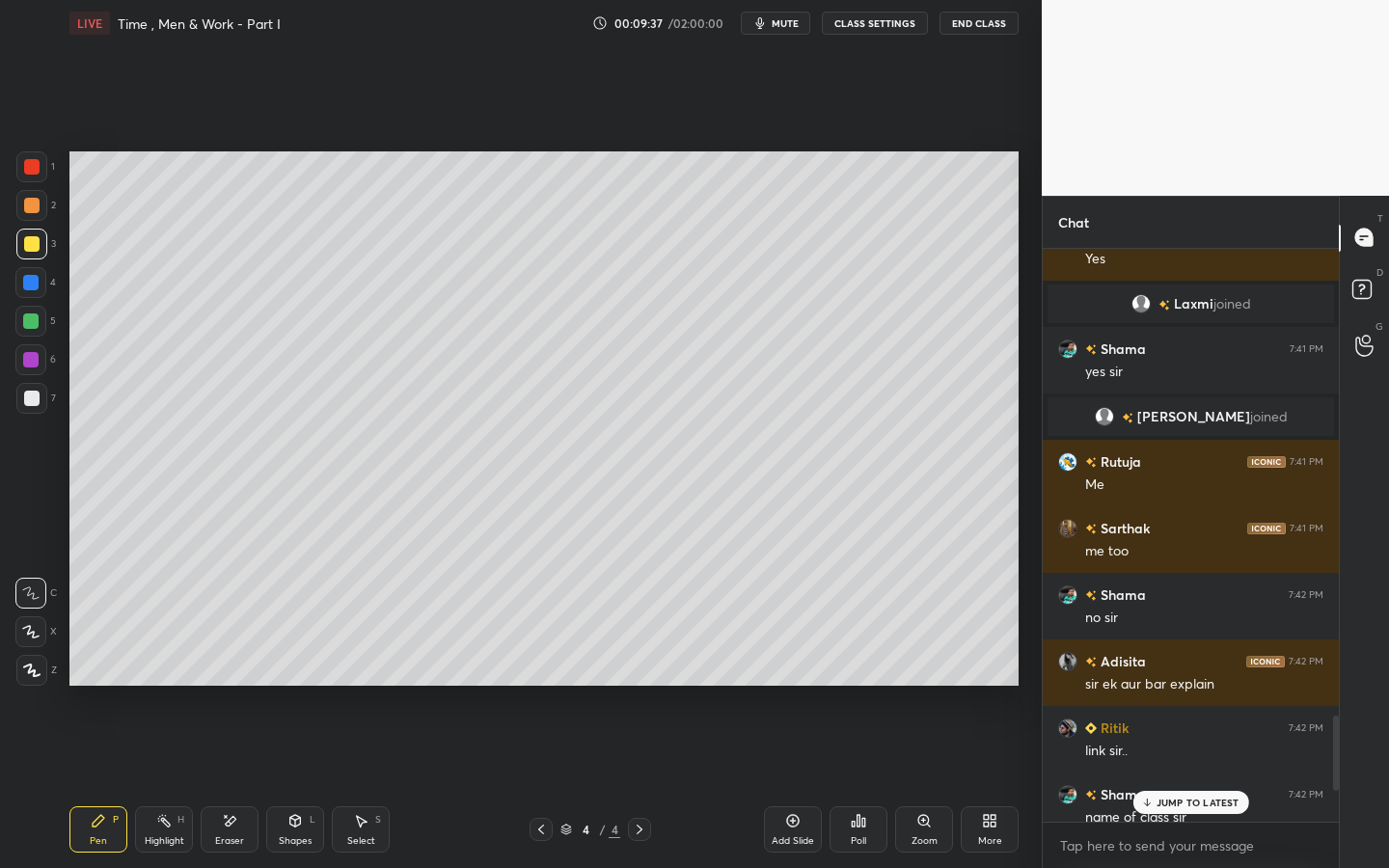 click on "JUMP TO LATEST" at bounding box center (1198, 802) 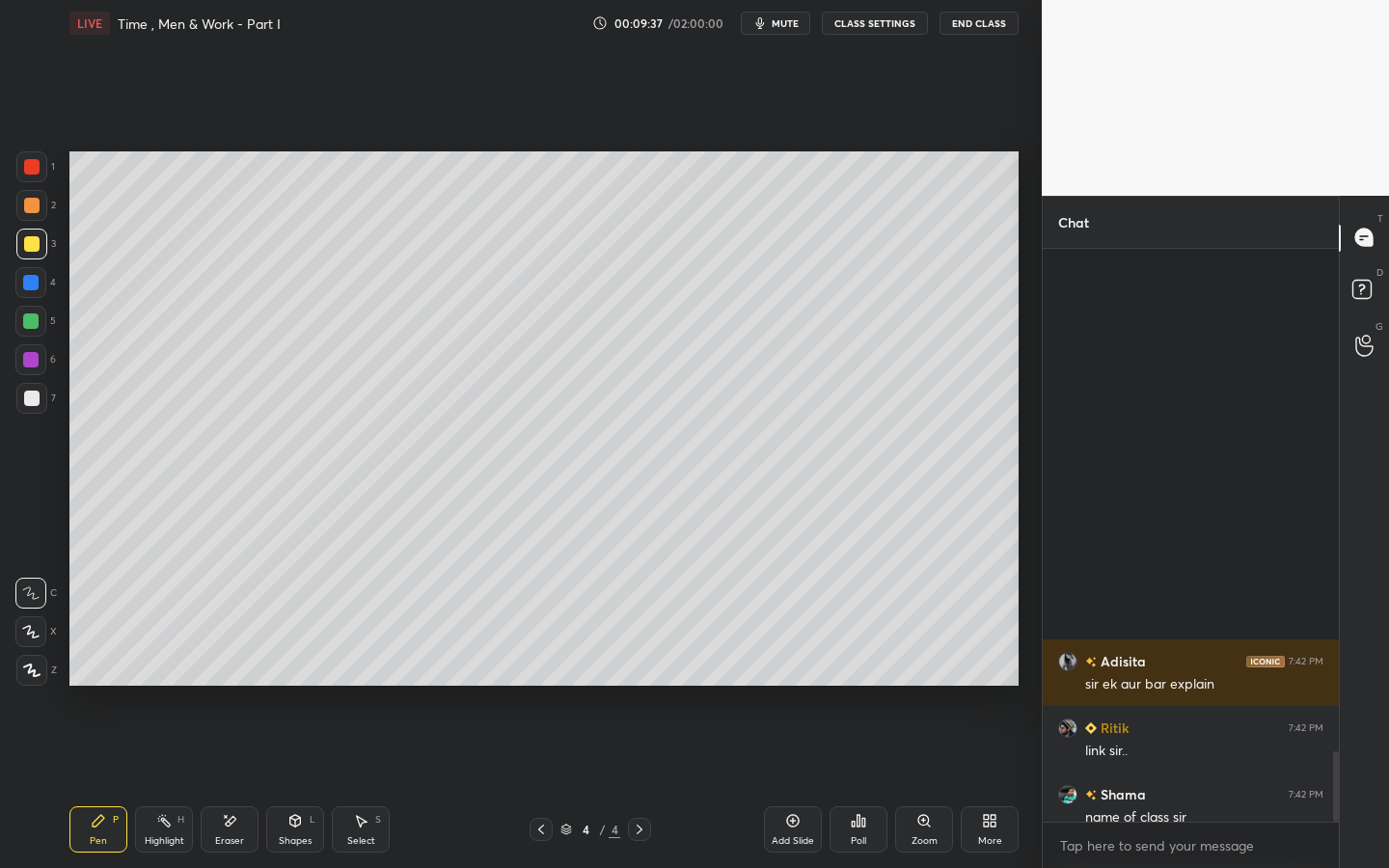 scroll, scrollTop: 4115, scrollLeft: 0, axis: vertical 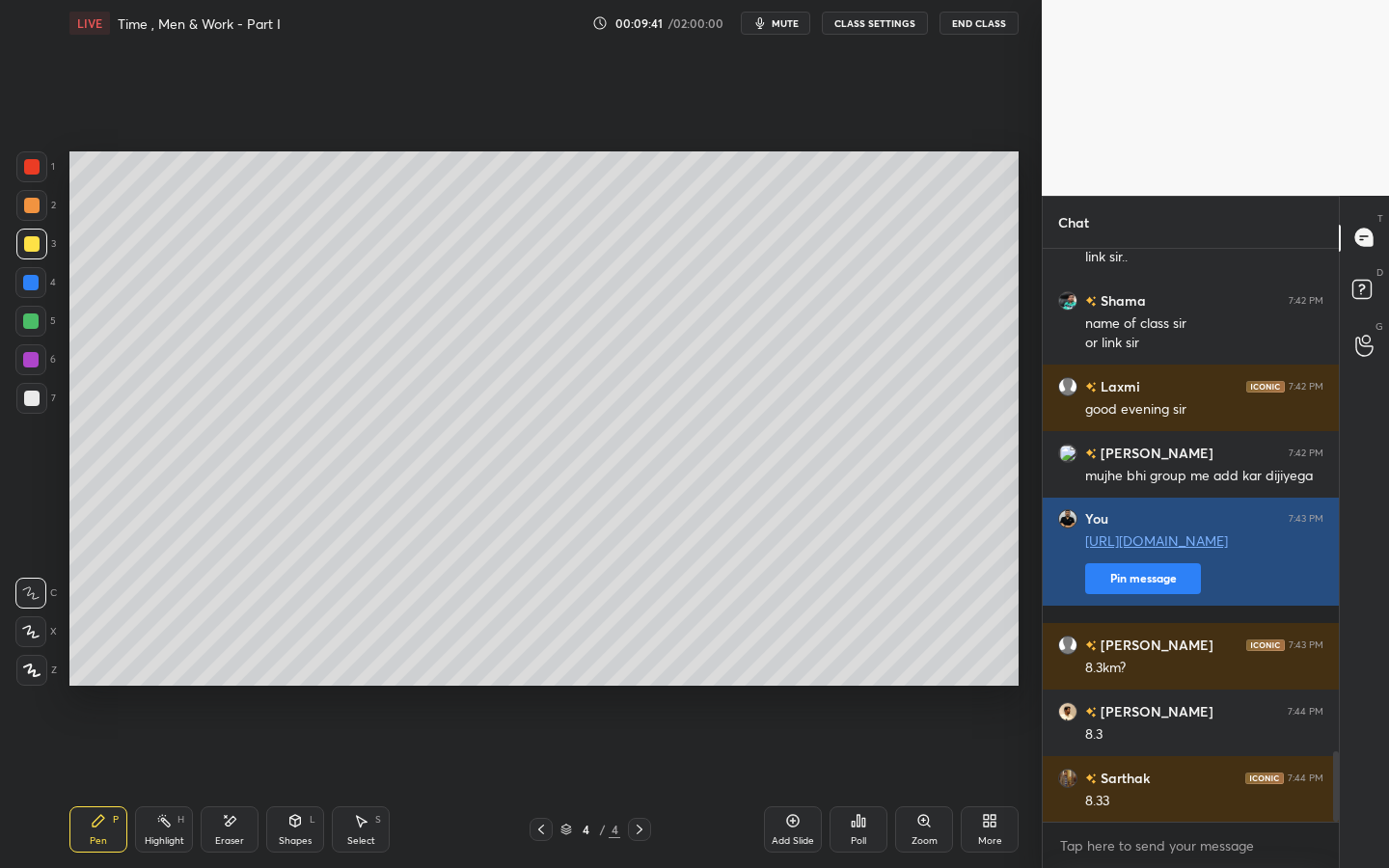 click on "Pin message" at bounding box center [1143, 579] 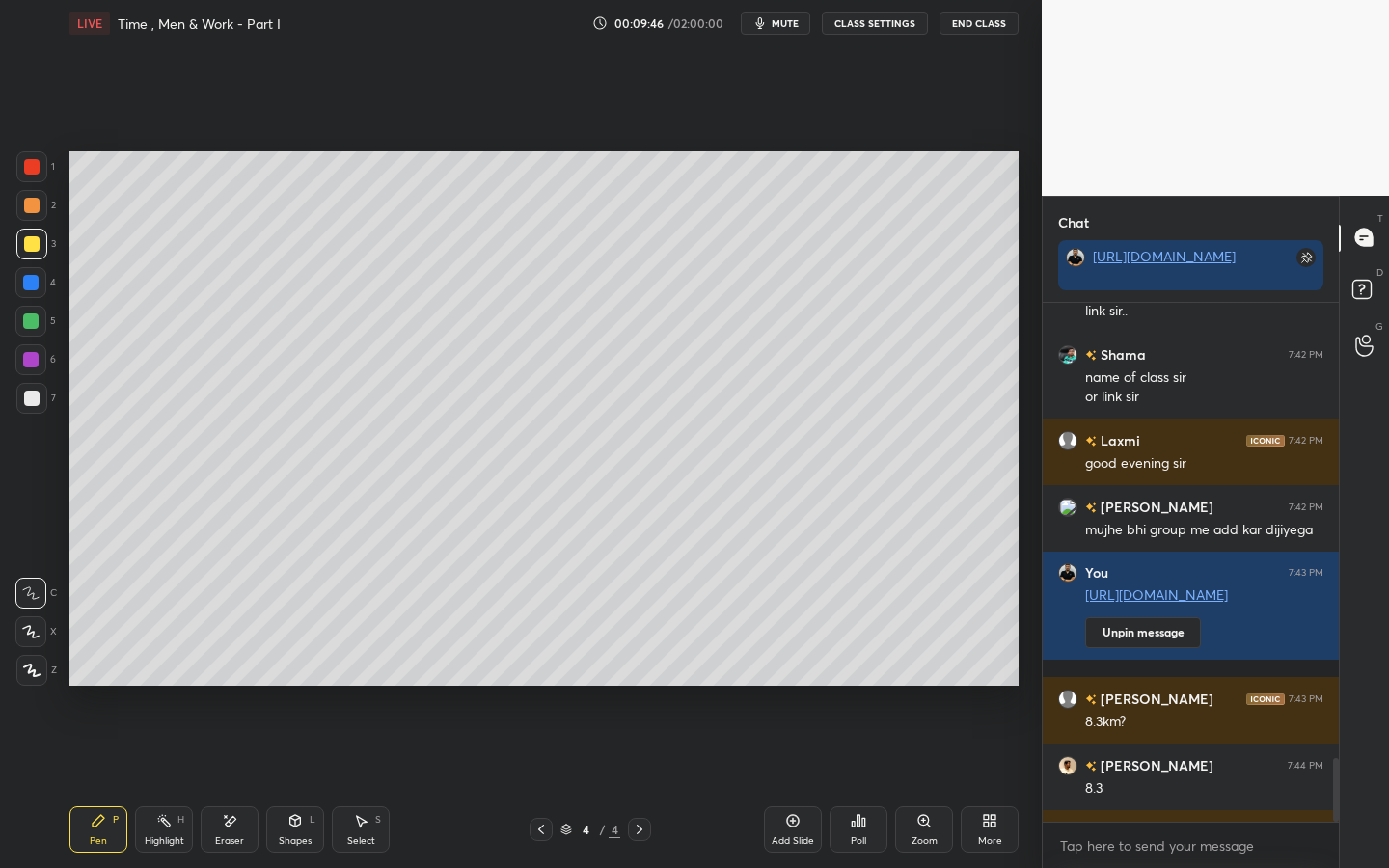 click at bounding box center [31, 321] 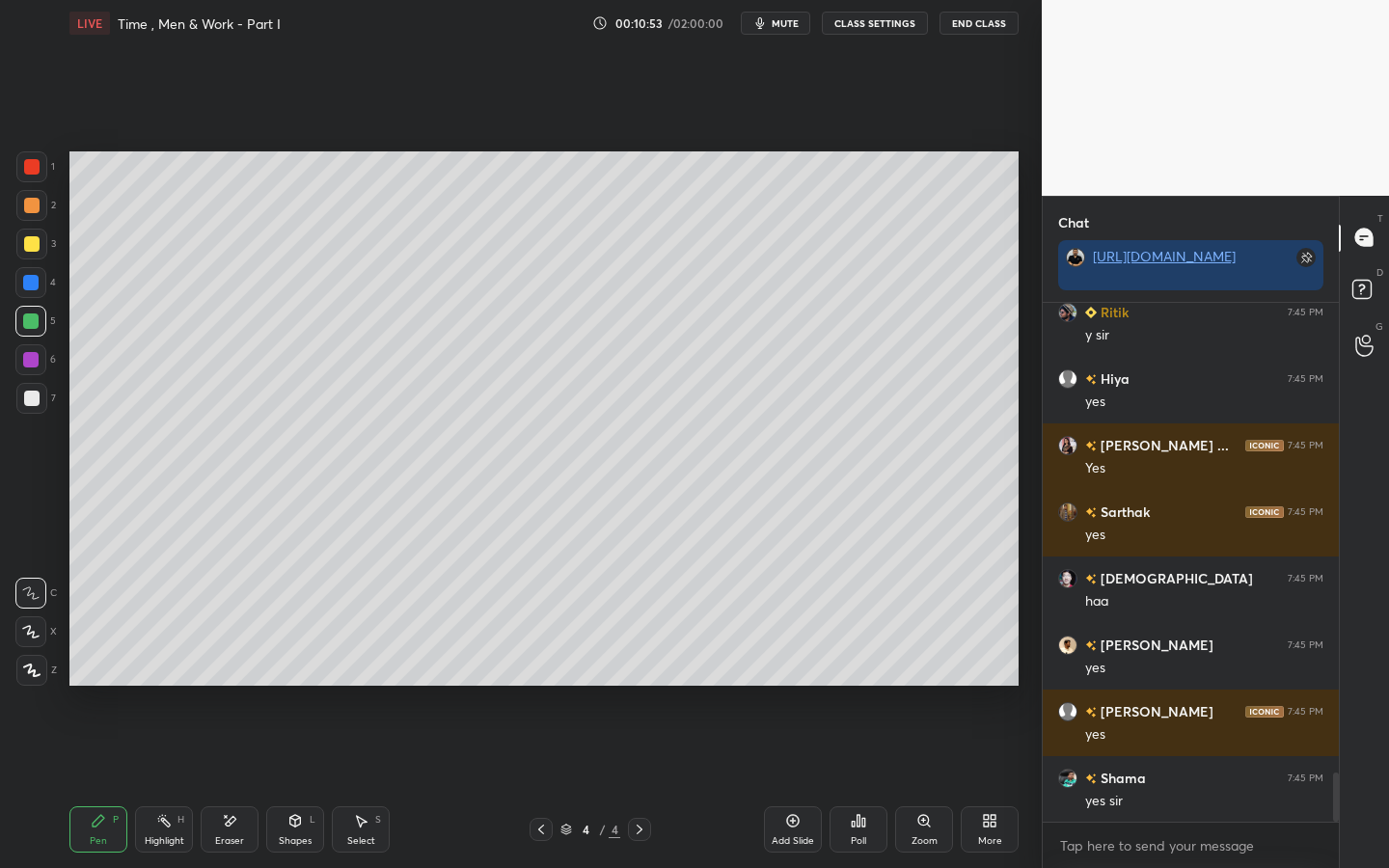 scroll, scrollTop: 4968, scrollLeft: 0, axis: vertical 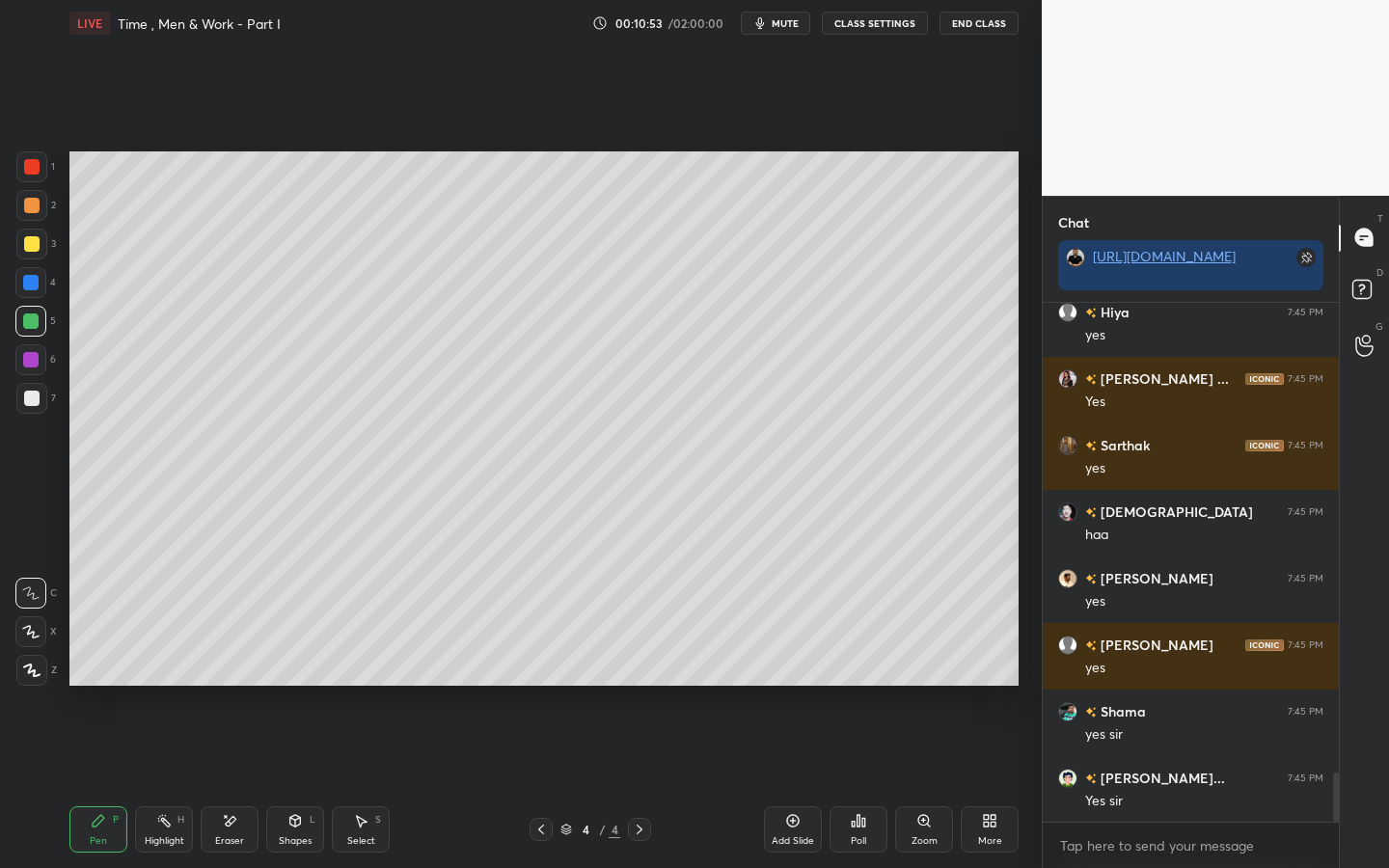 click on "Add Slide" at bounding box center (793, 841) 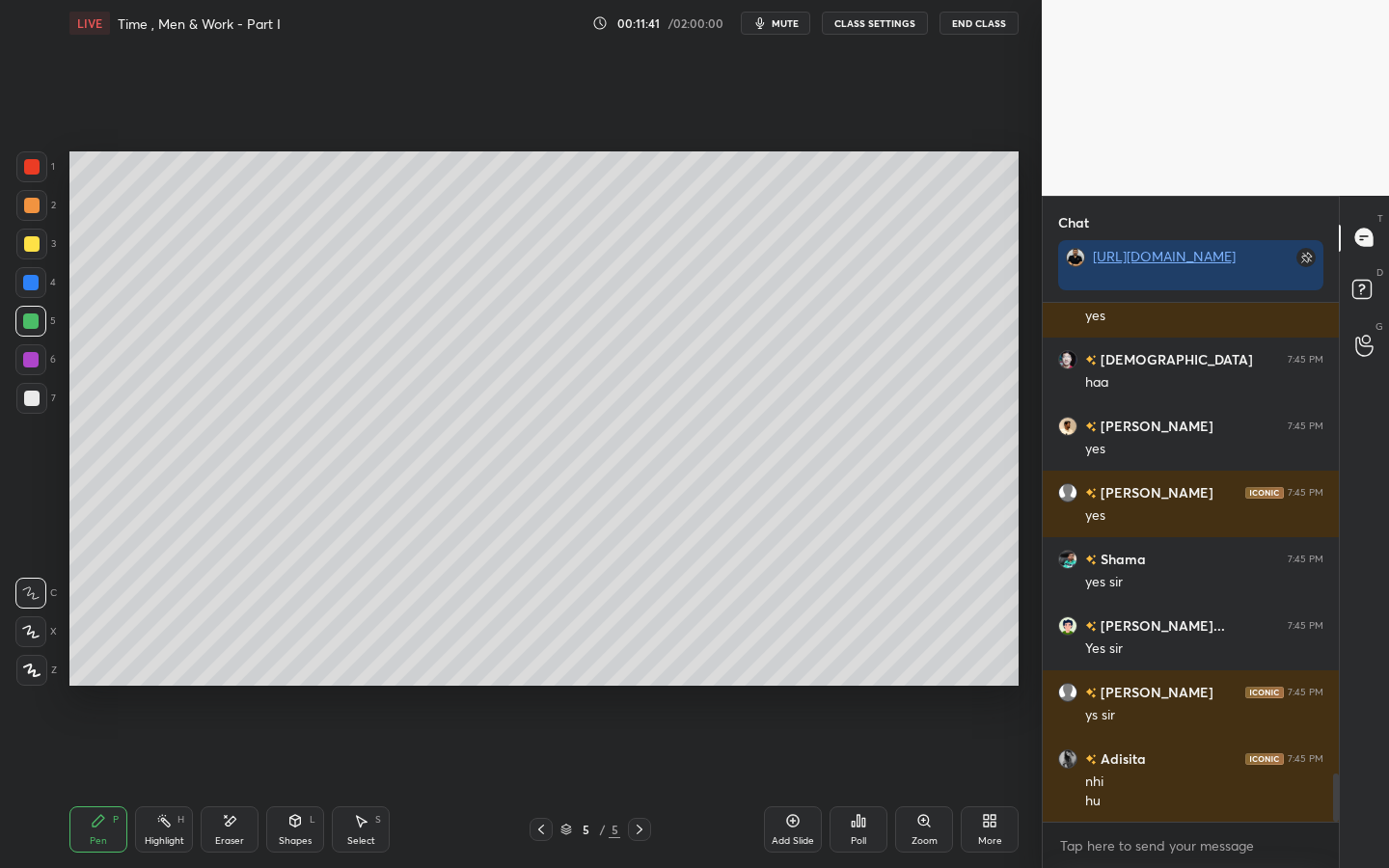 scroll, scrollTop: 5204, scrollLeft: 0, axis: vertical 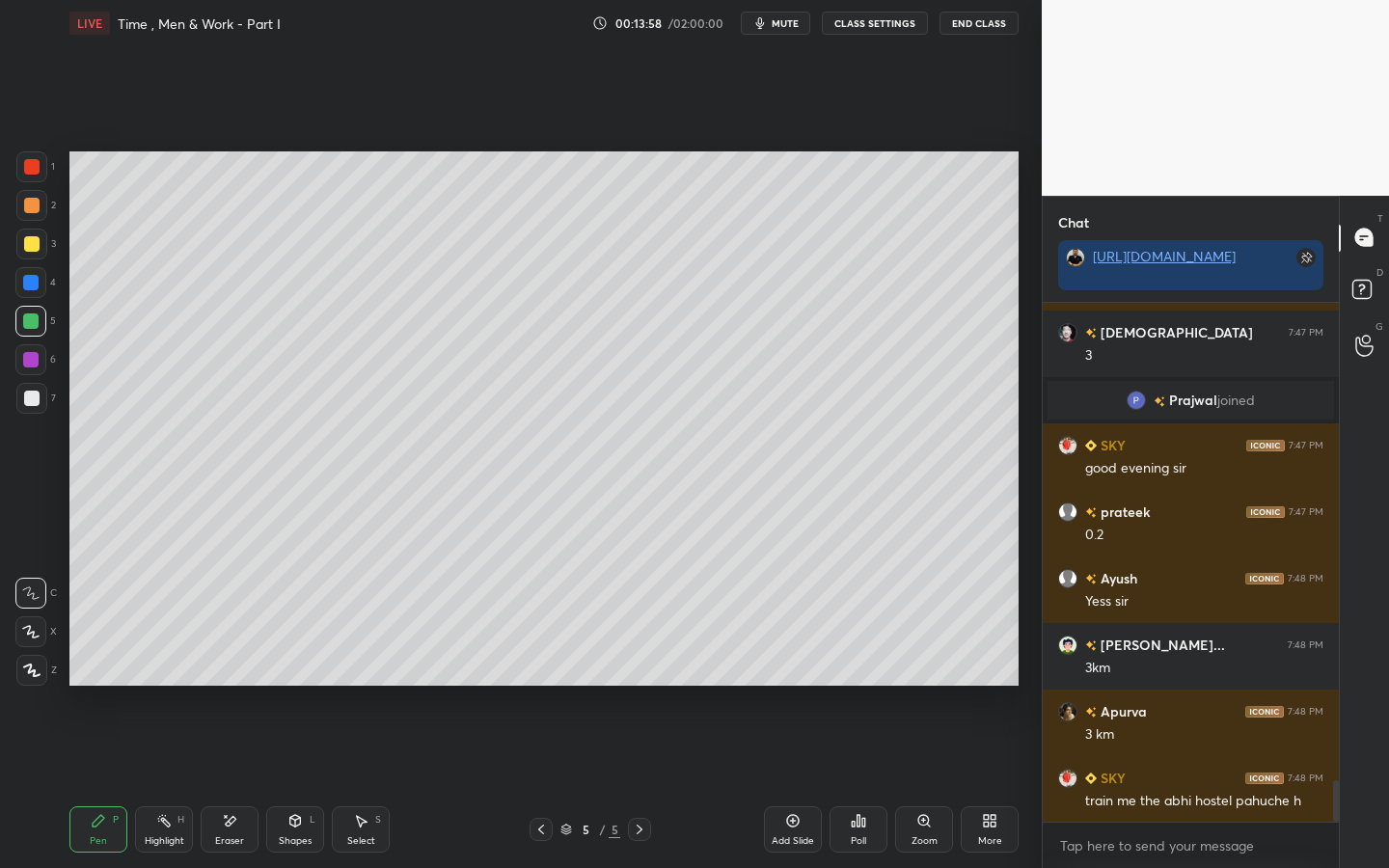 click at bounding box center (31, 360) 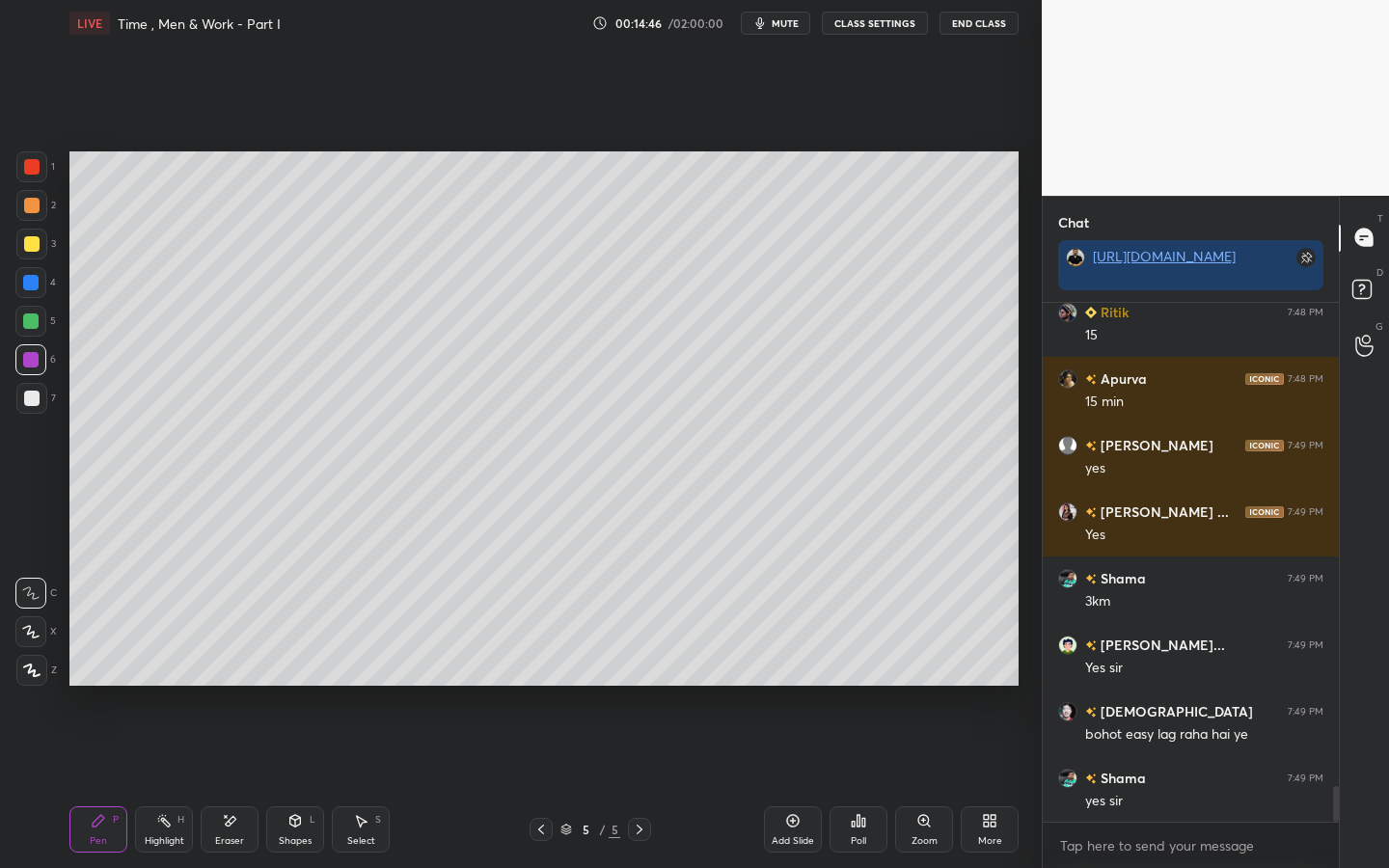 scroll, scrollTop: 6995, scrollLeft: 0, axis: vertical 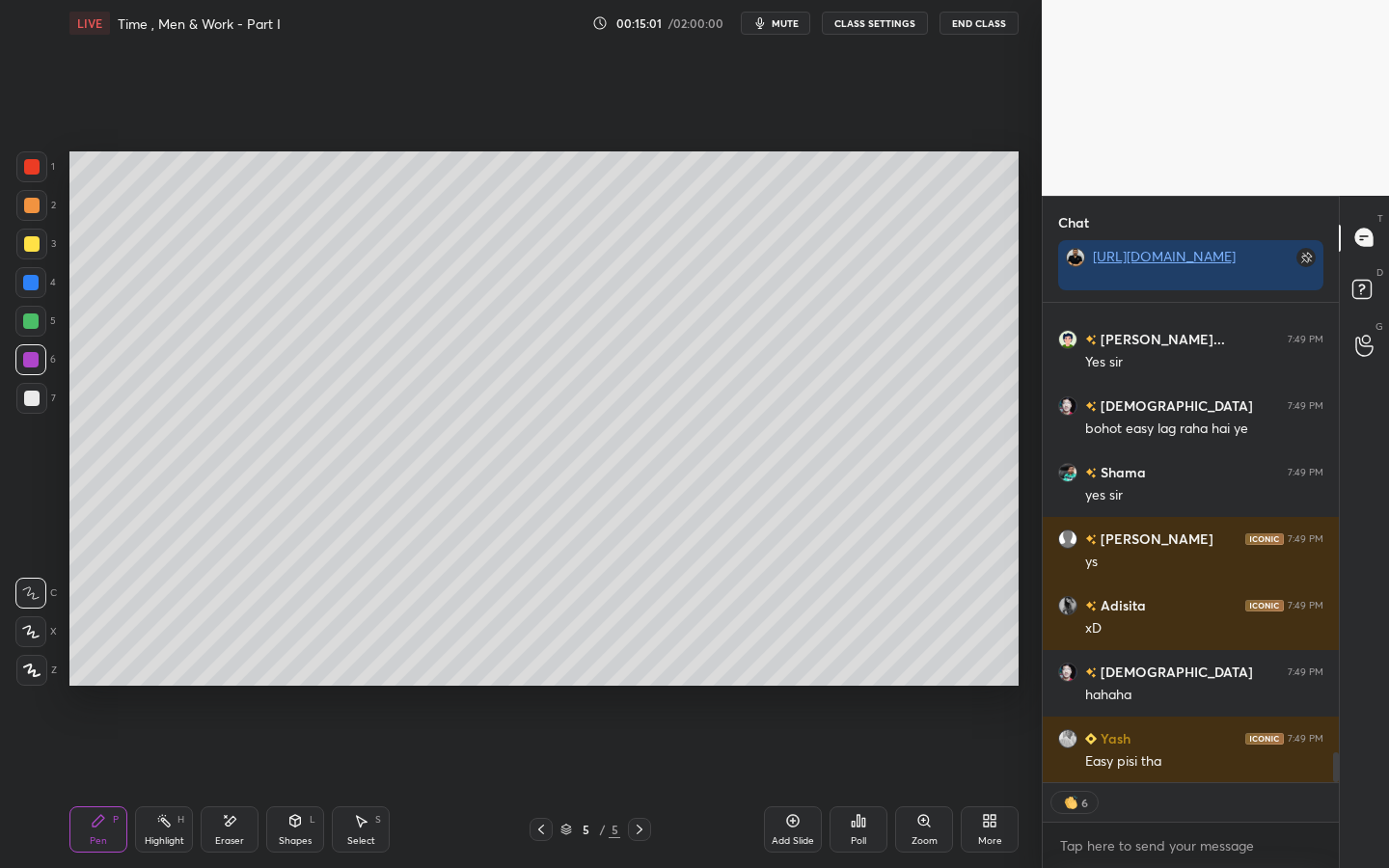click at bounding box center [32, 398] 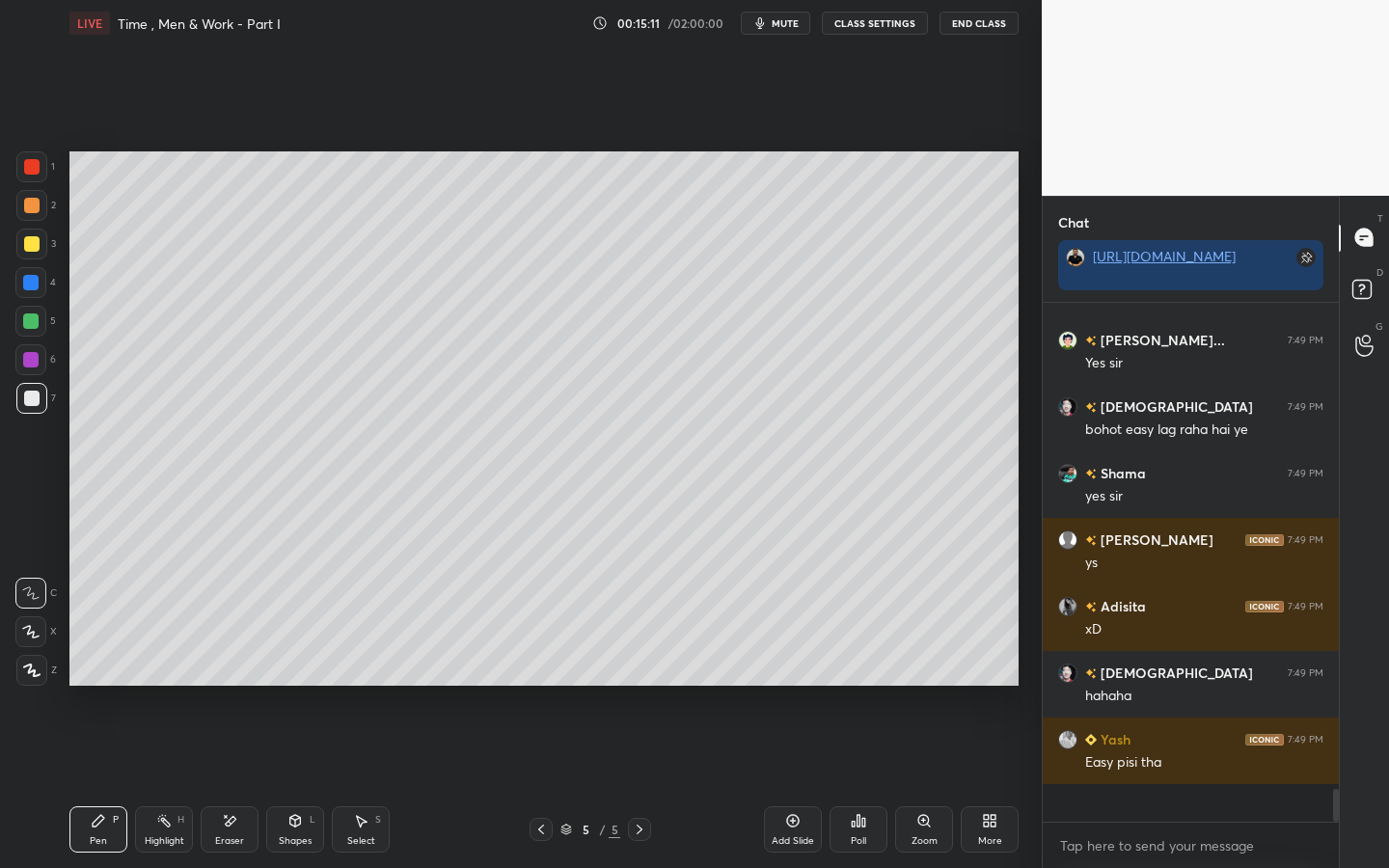 scroll, scrollTop: 7, scrollLeft: 7, axis: both 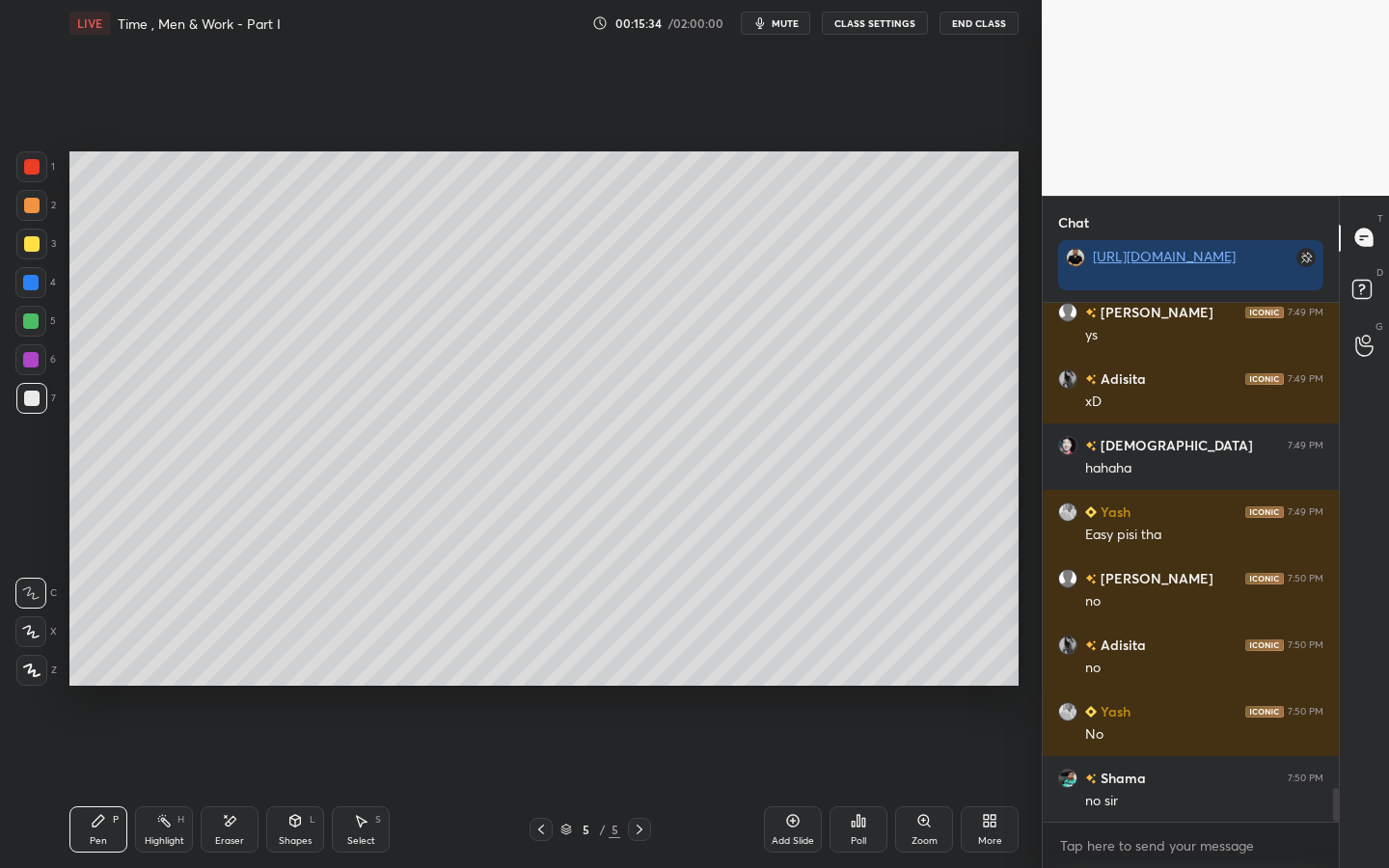 click on "Eraser" at bounding box center (230, 841) 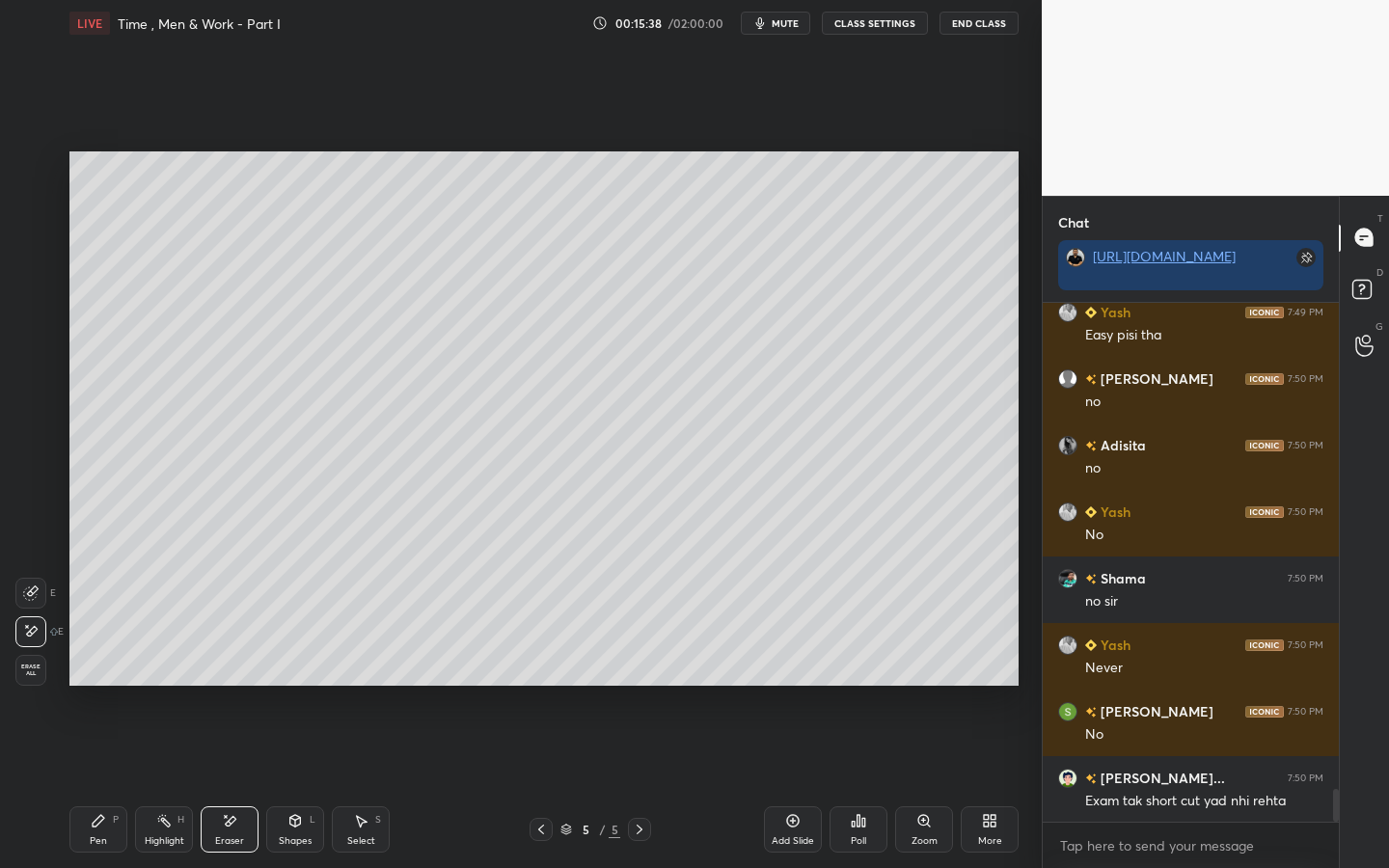 scroll, scrollTop: 7727, scrollLeft: 0, axis: vertical 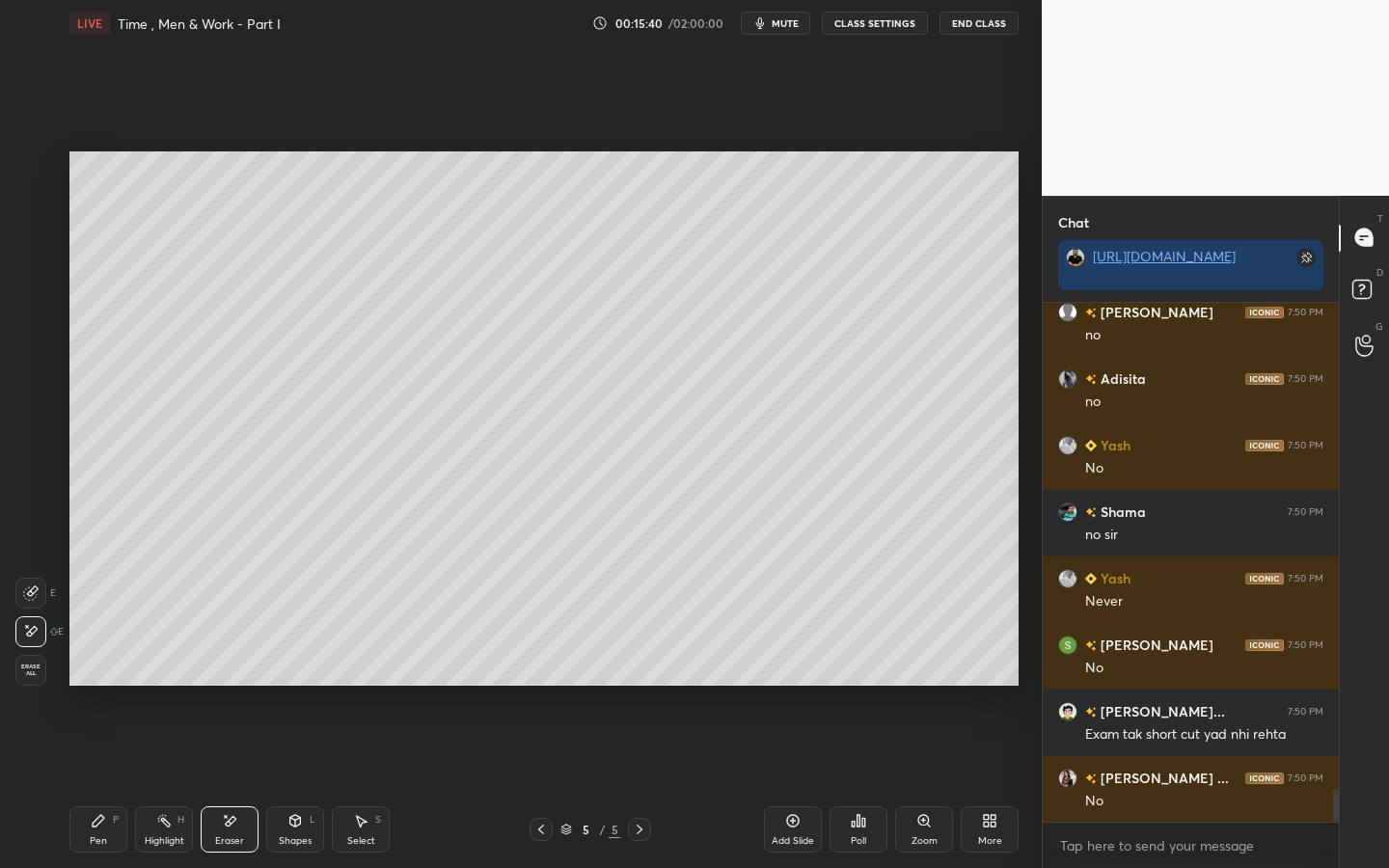 drag, startPoint x: 107, startPoint y: 820, endPoint x: 109, endPoint y: 800, distance: 20.09975 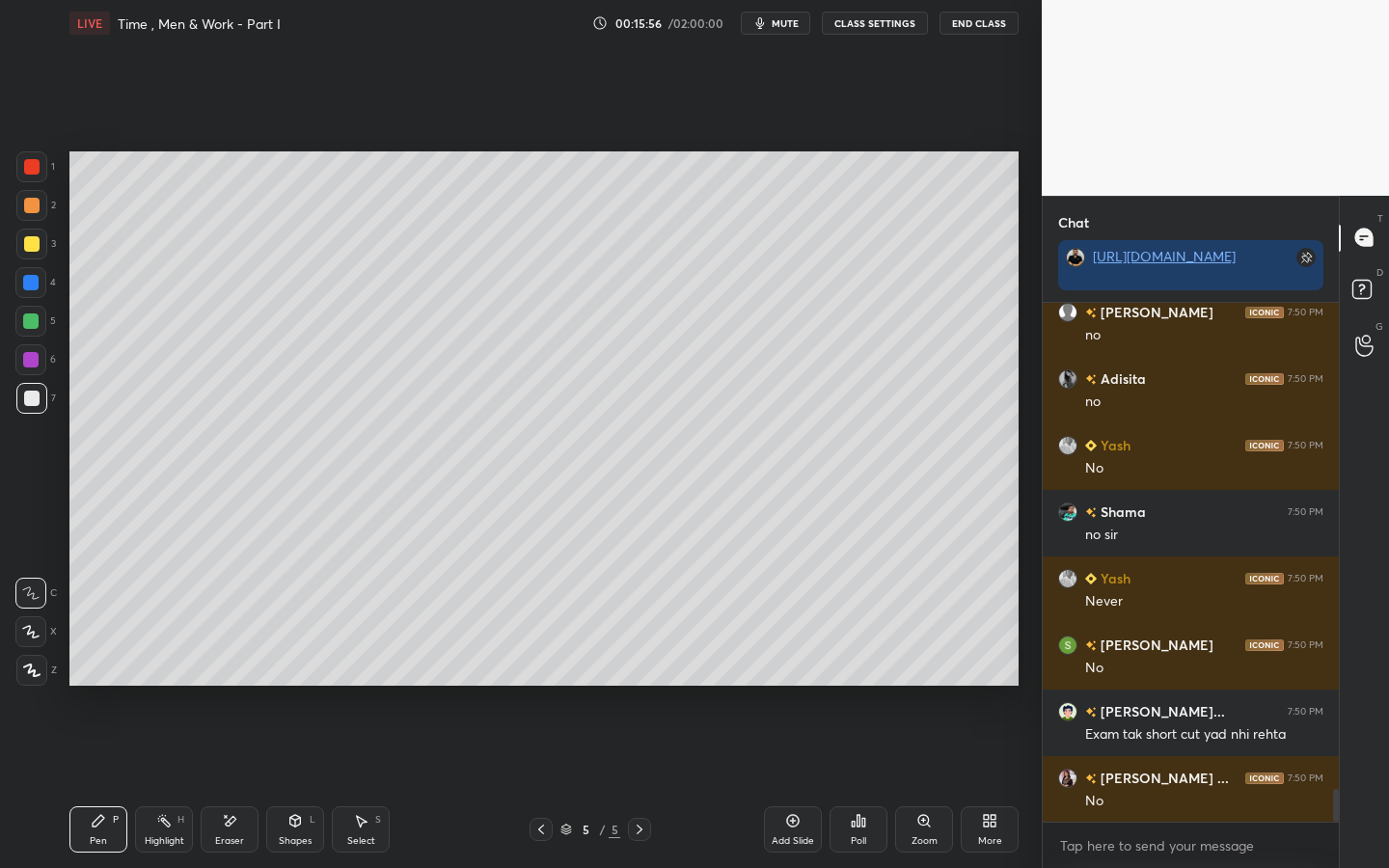 scroll, scrollTop: 7773, scrollLeft: 0, axis: vertical 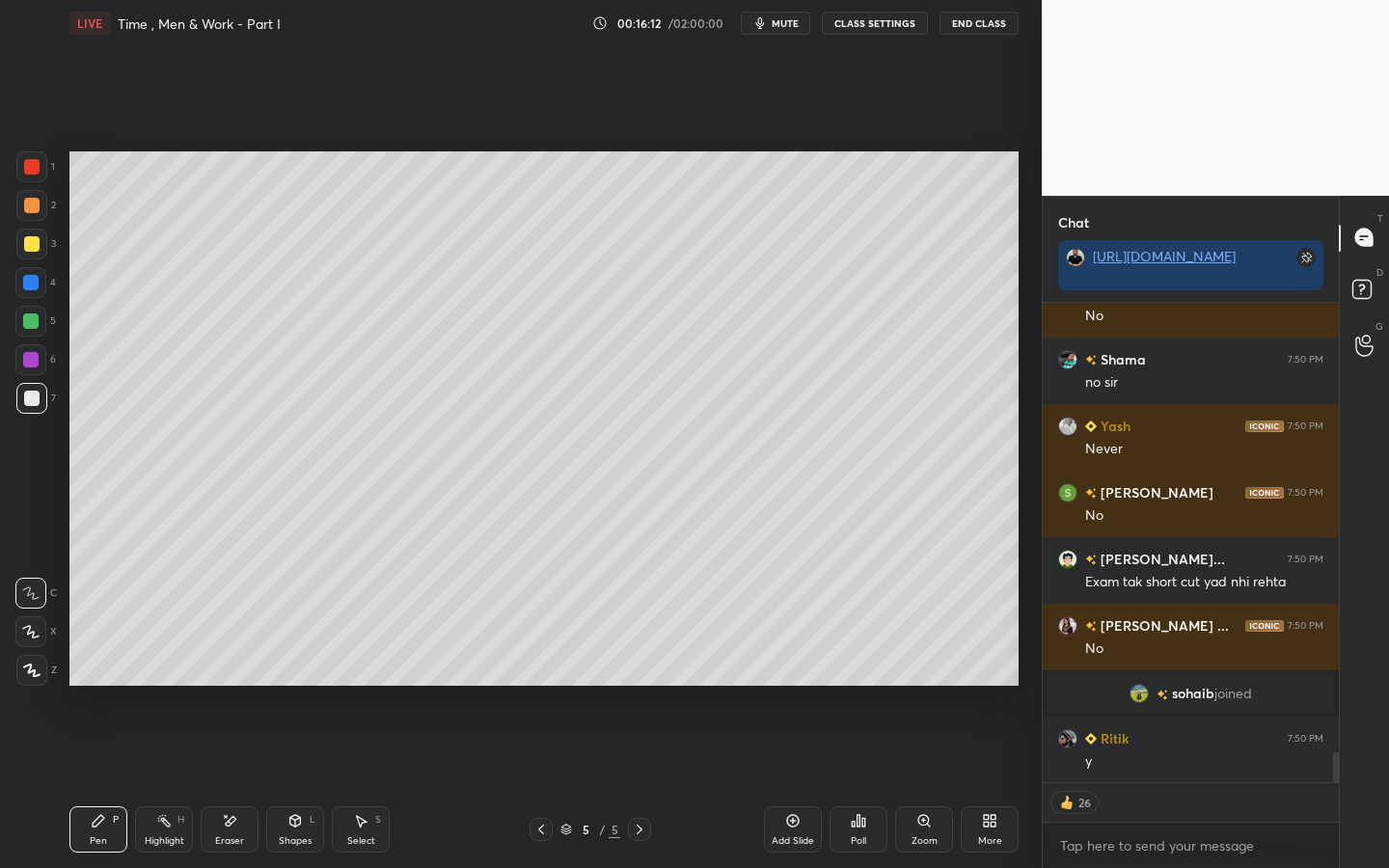 click 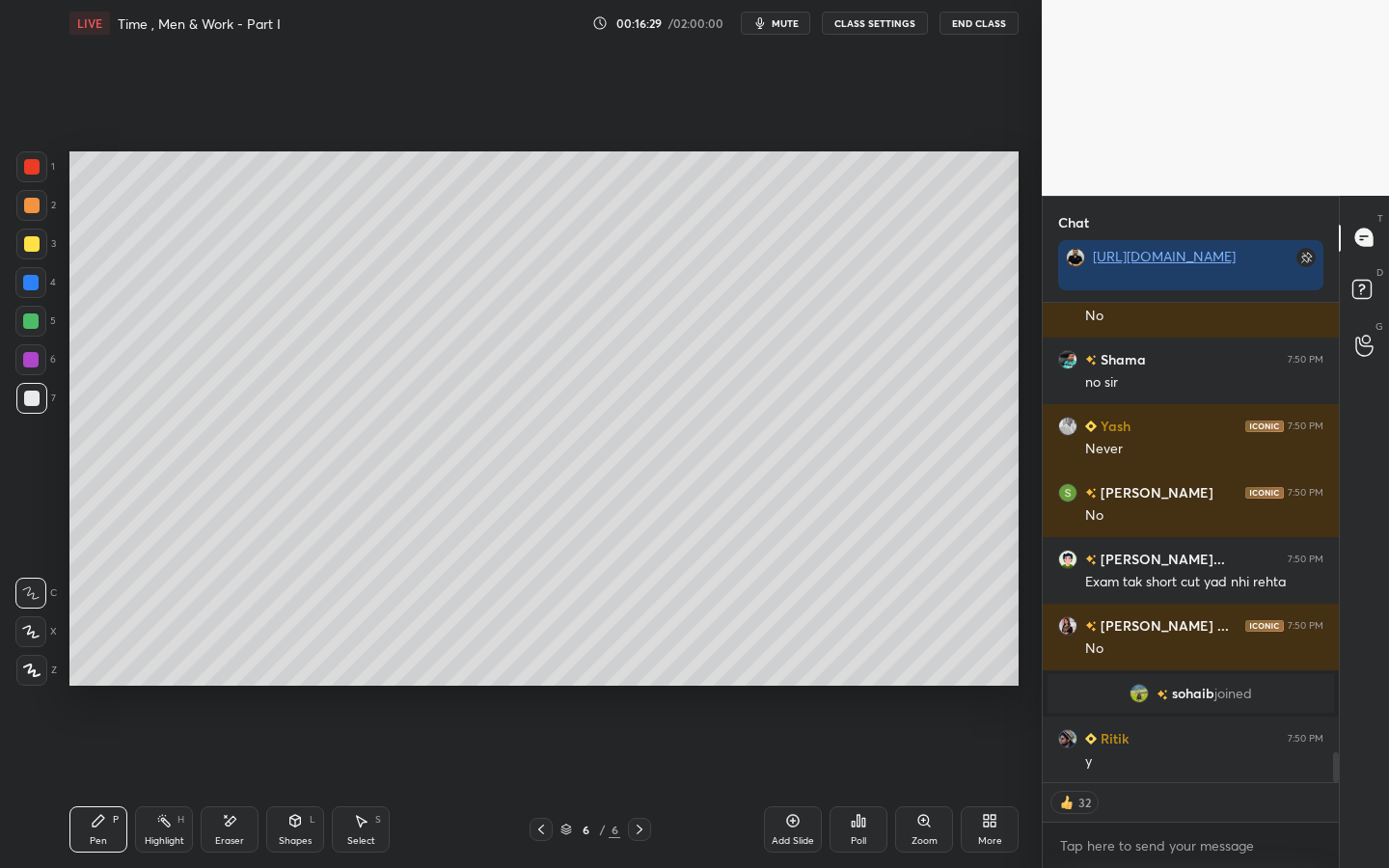 scroll, scrollTop: 7, scrollLeft: 7, axis: both 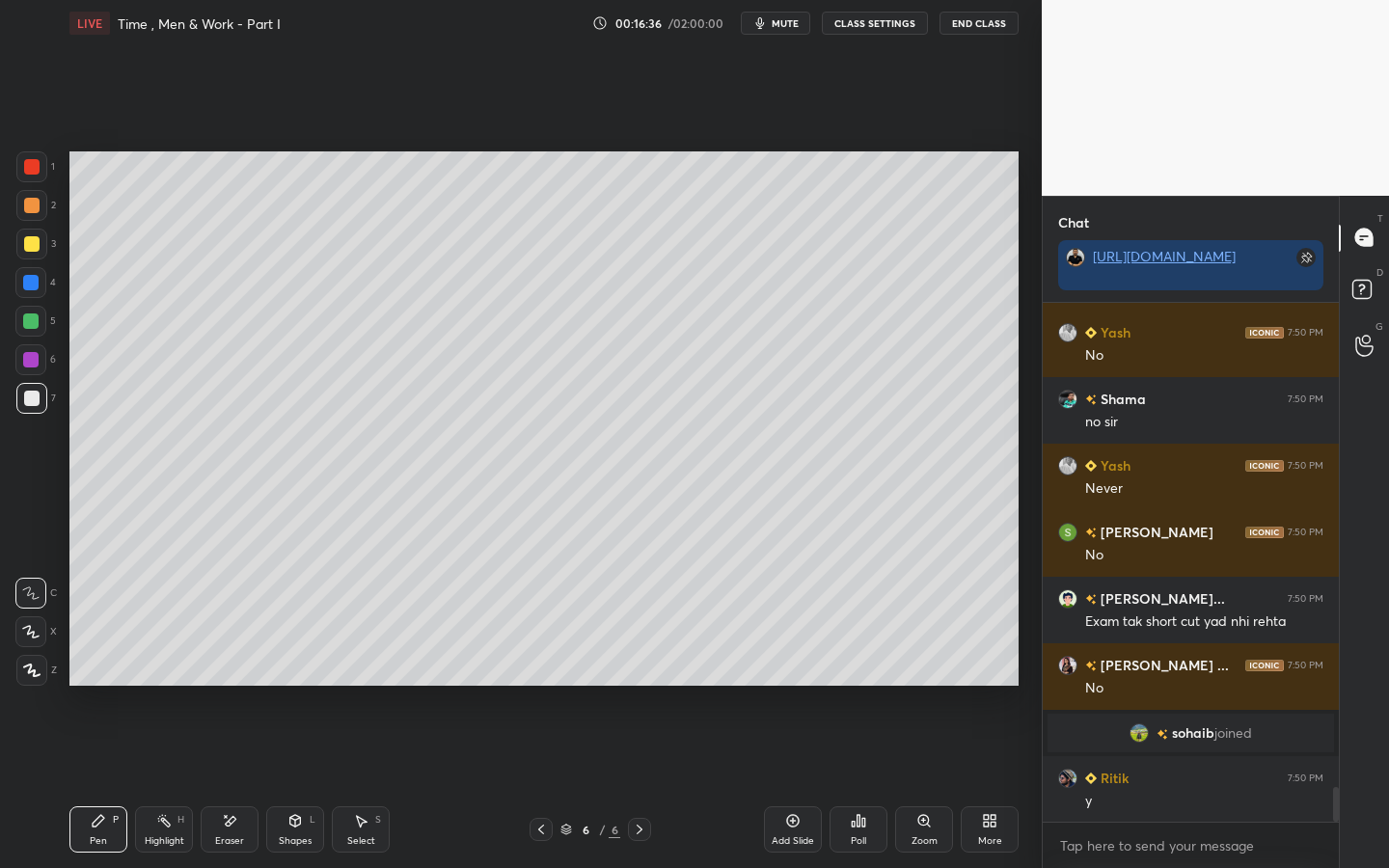 drag, startPoint x: 242, startPoint y: 834, endPoint x: 248, endPoint y: 745, distance: 89.202018 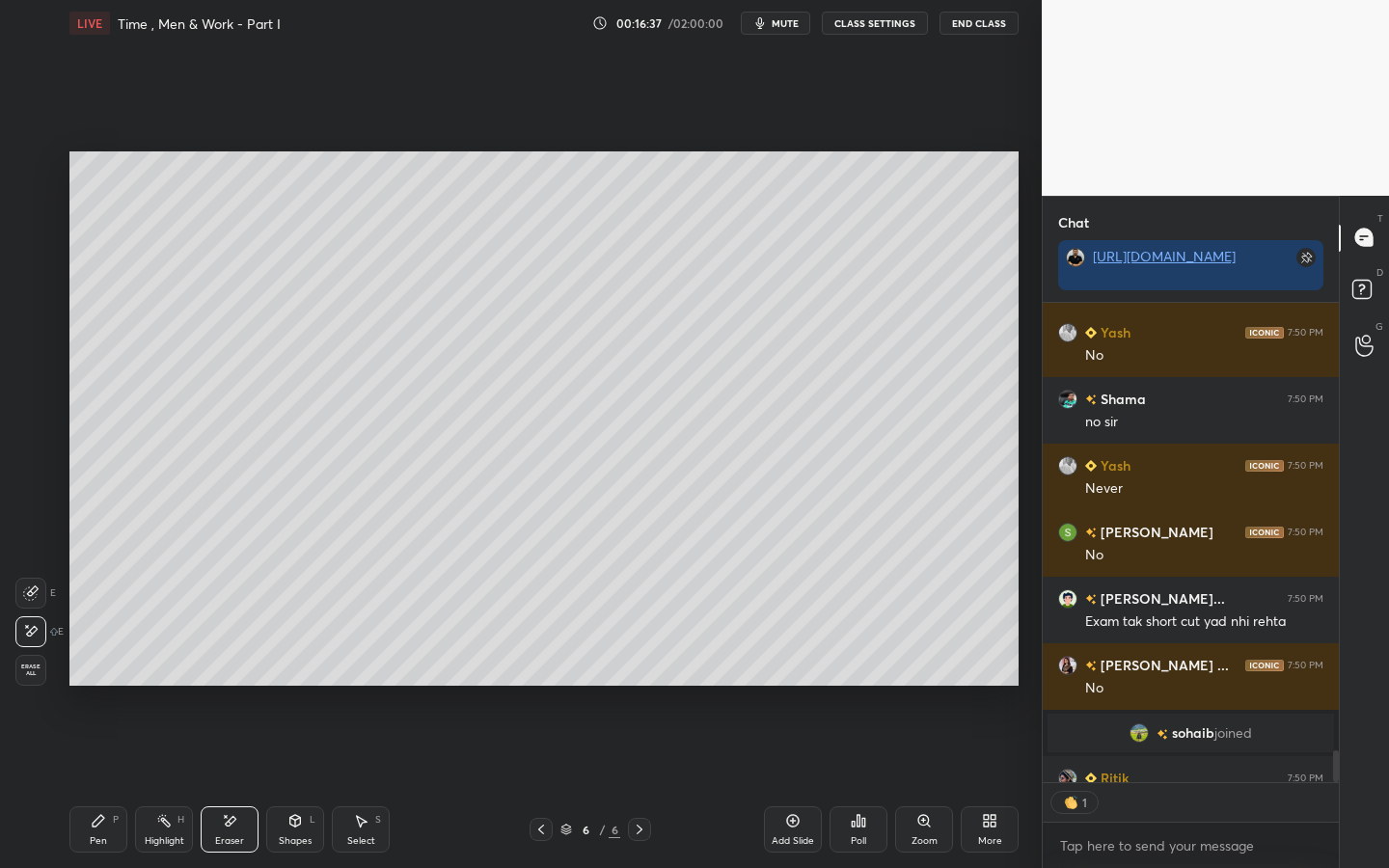 scroll, scrollTop: 474, scrollLeft: 290, axis: both 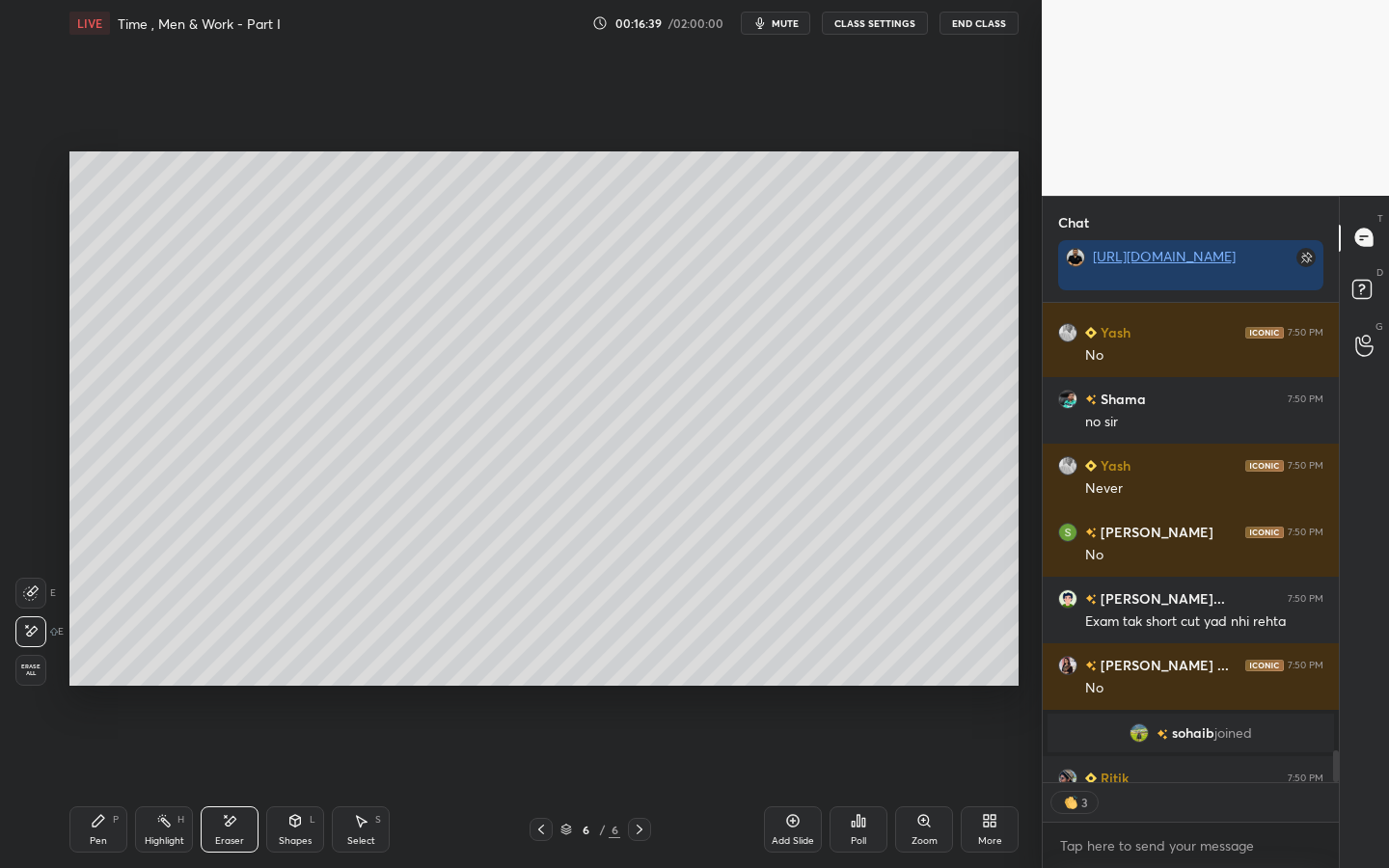 click 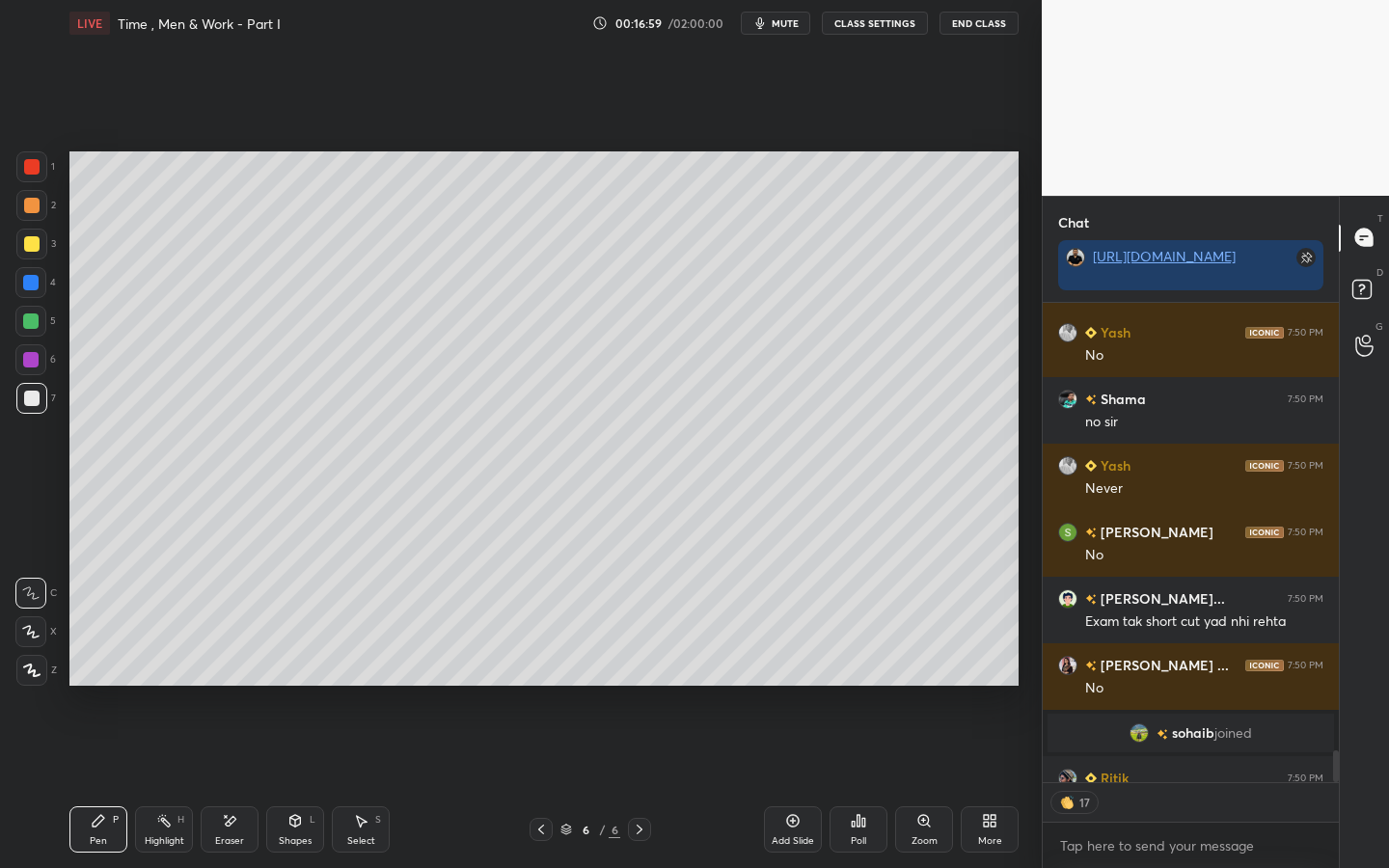 drag, startPoint x: 33, startPoint y: 243, endPoint x: 26, endPoint y: 233, distance: 12.206556 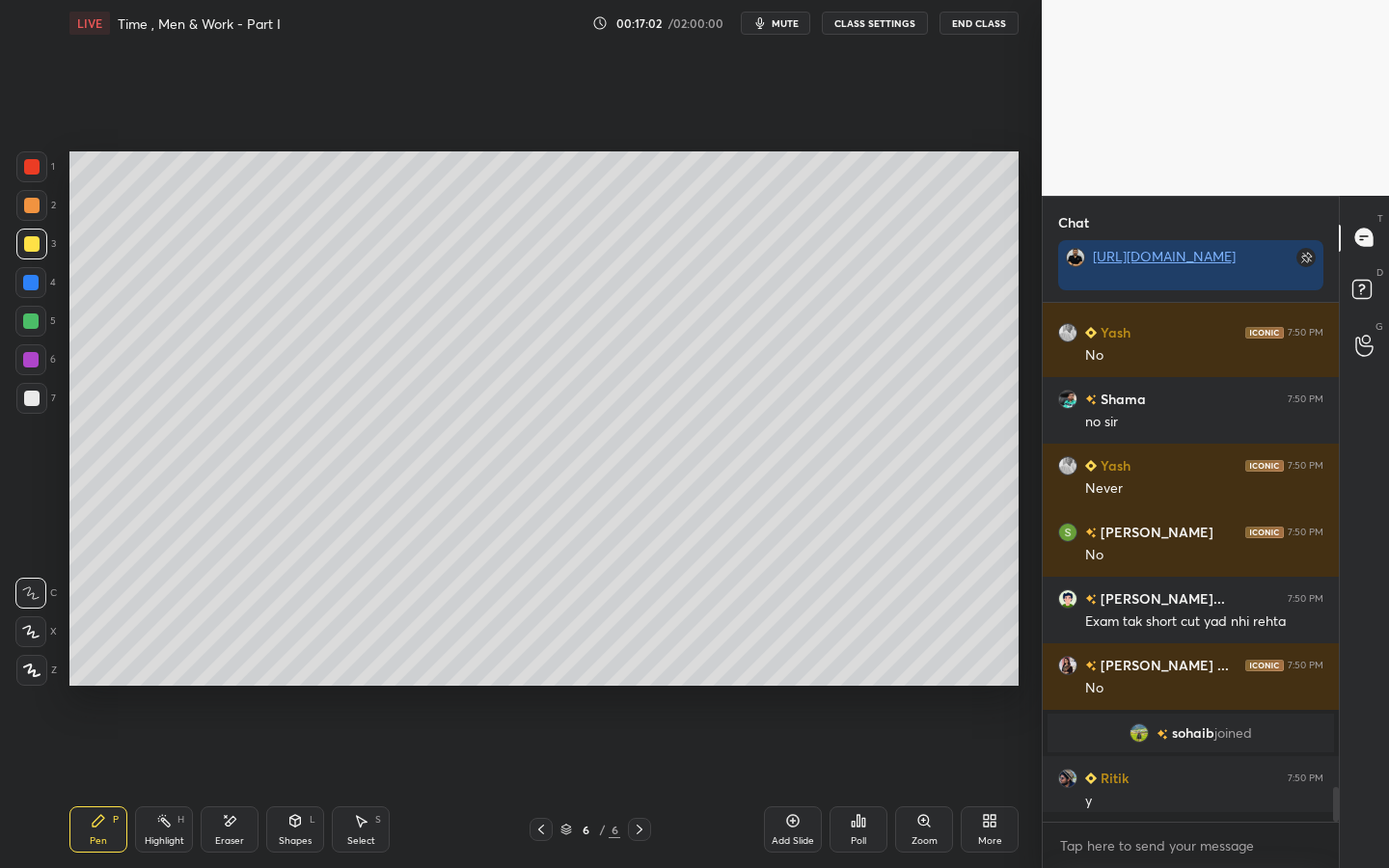 scroll, scrollTop: 6, scrollLeft: 7, axis: both 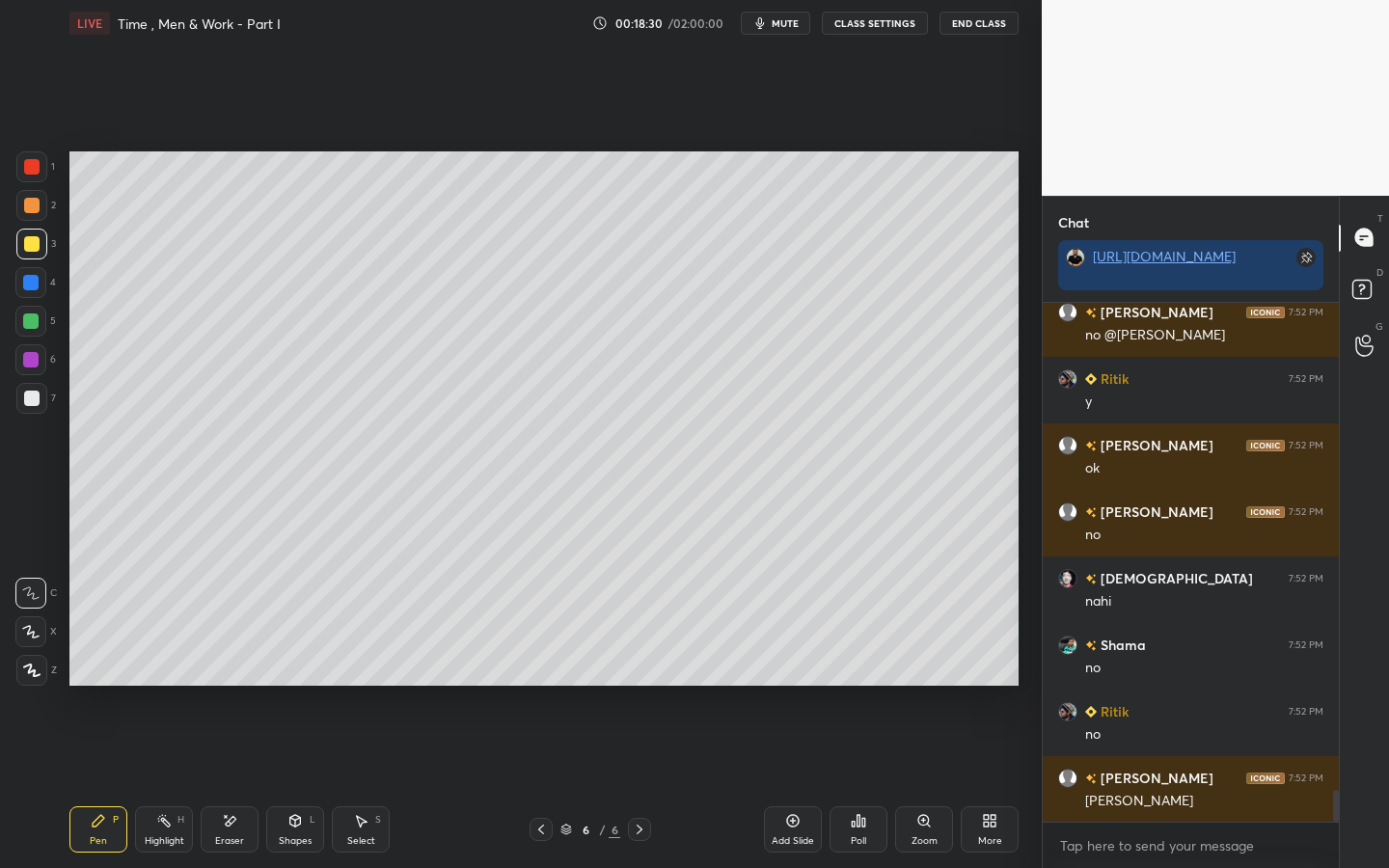 click 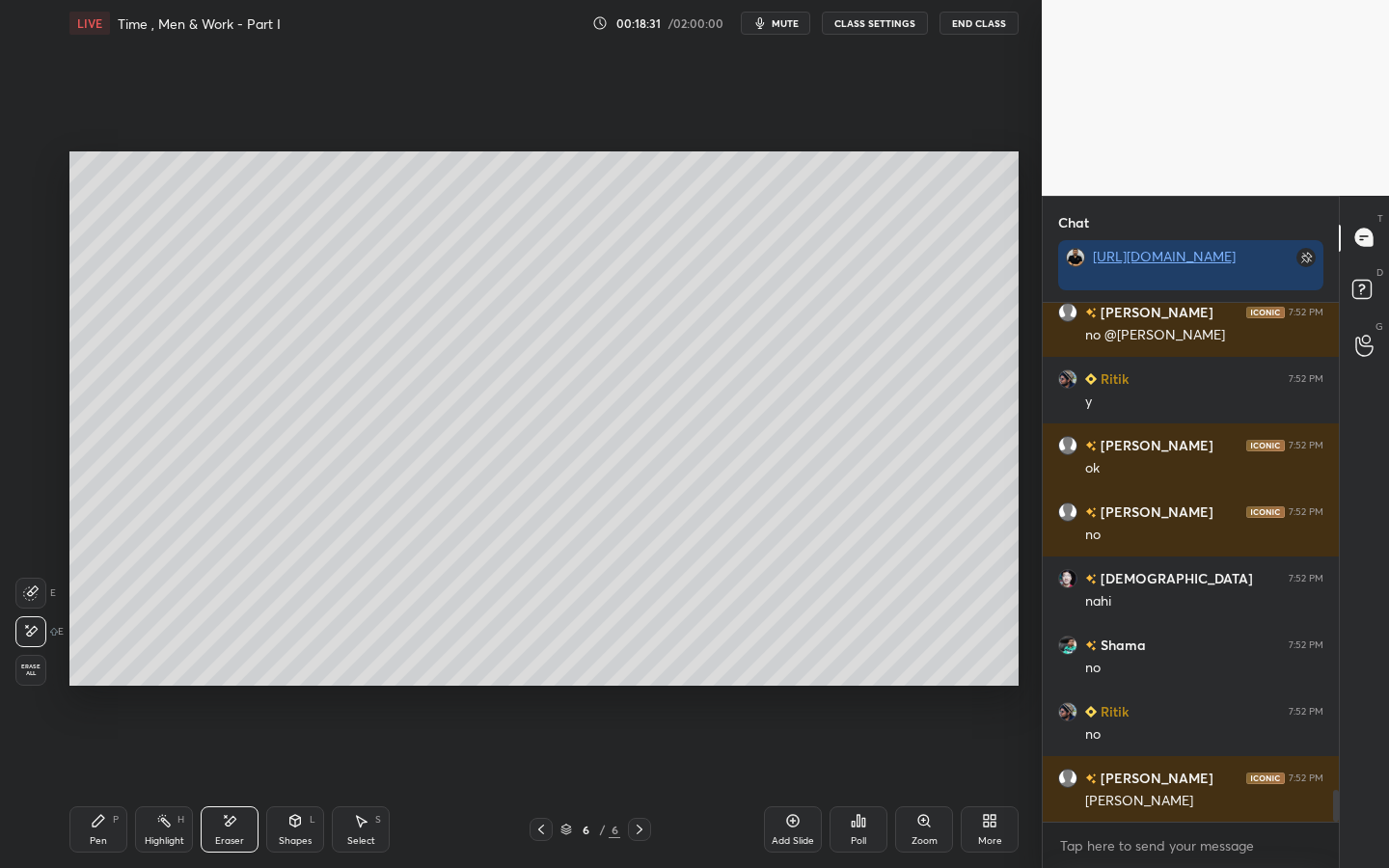 drag, startPoint x: 109, startPoint y: 828, endPoint x: 115, endPoint y: 820, distance: 10 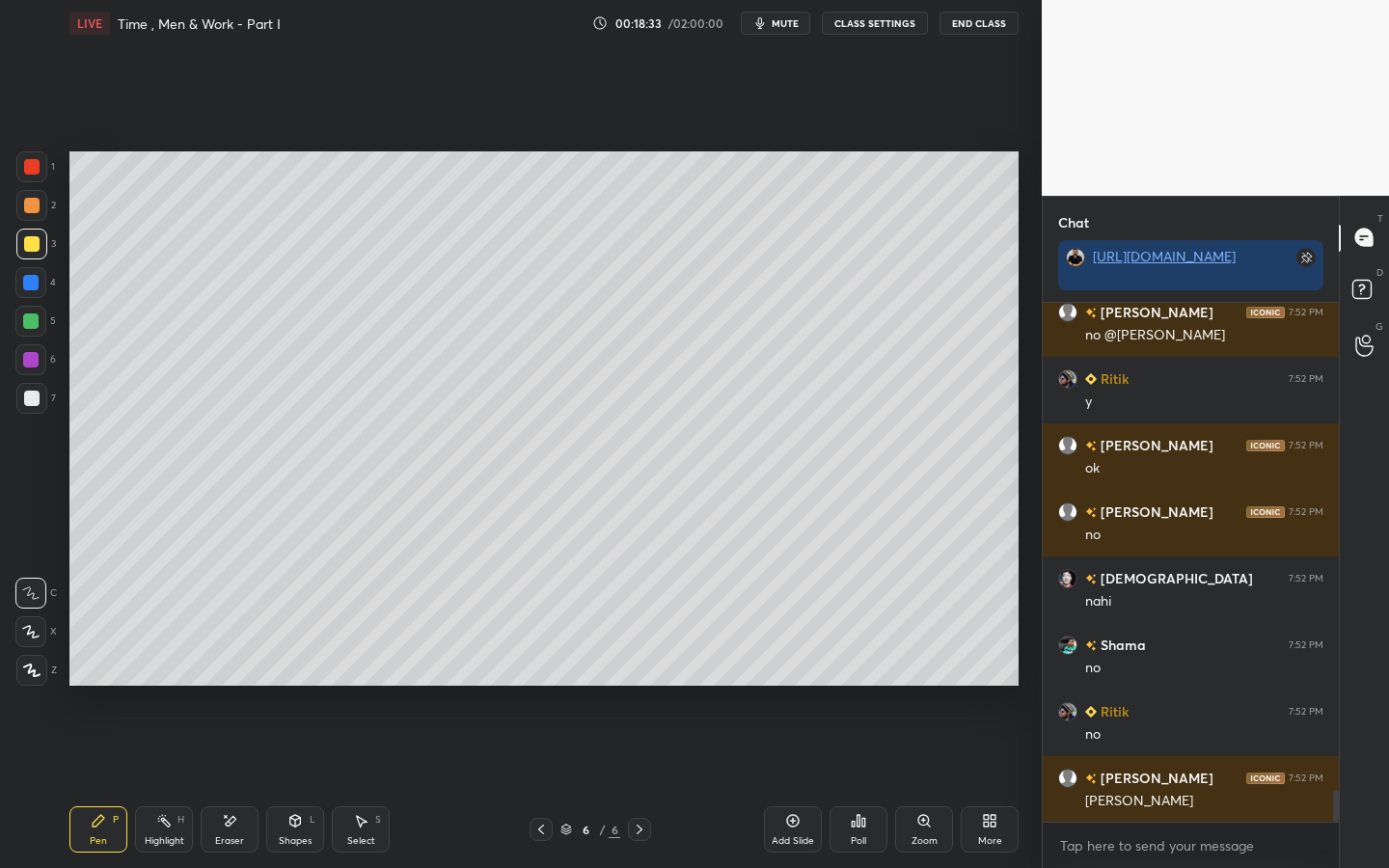 drag, startPoint x: 34, startPoint y: 319, endPoint x: 60, endPoint y: 311, distance: 27.202941 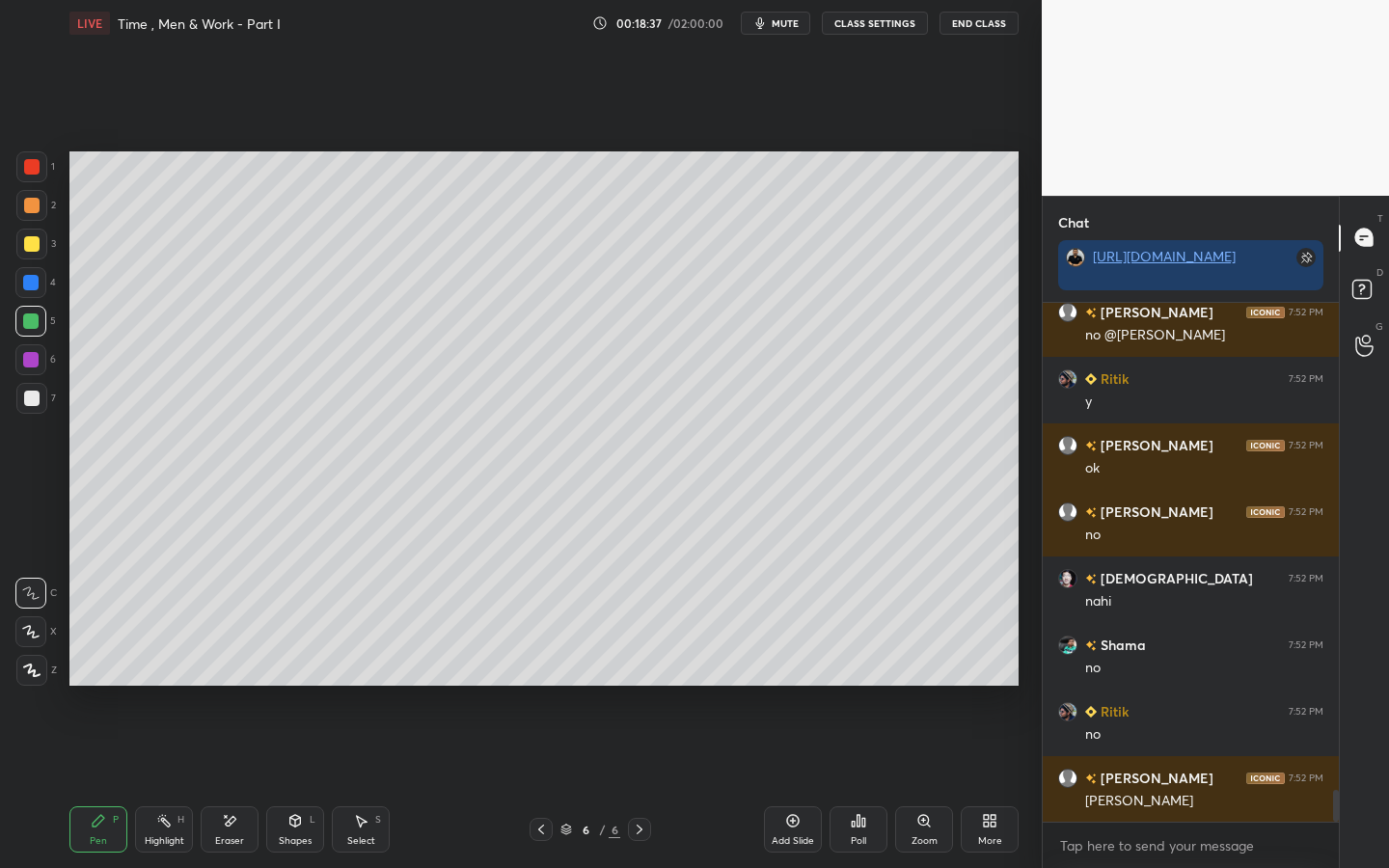 drag, startPoint x: 229, startPoint y: 822, endPoint x: 323, endPoint y: 709, distance: 146.98639 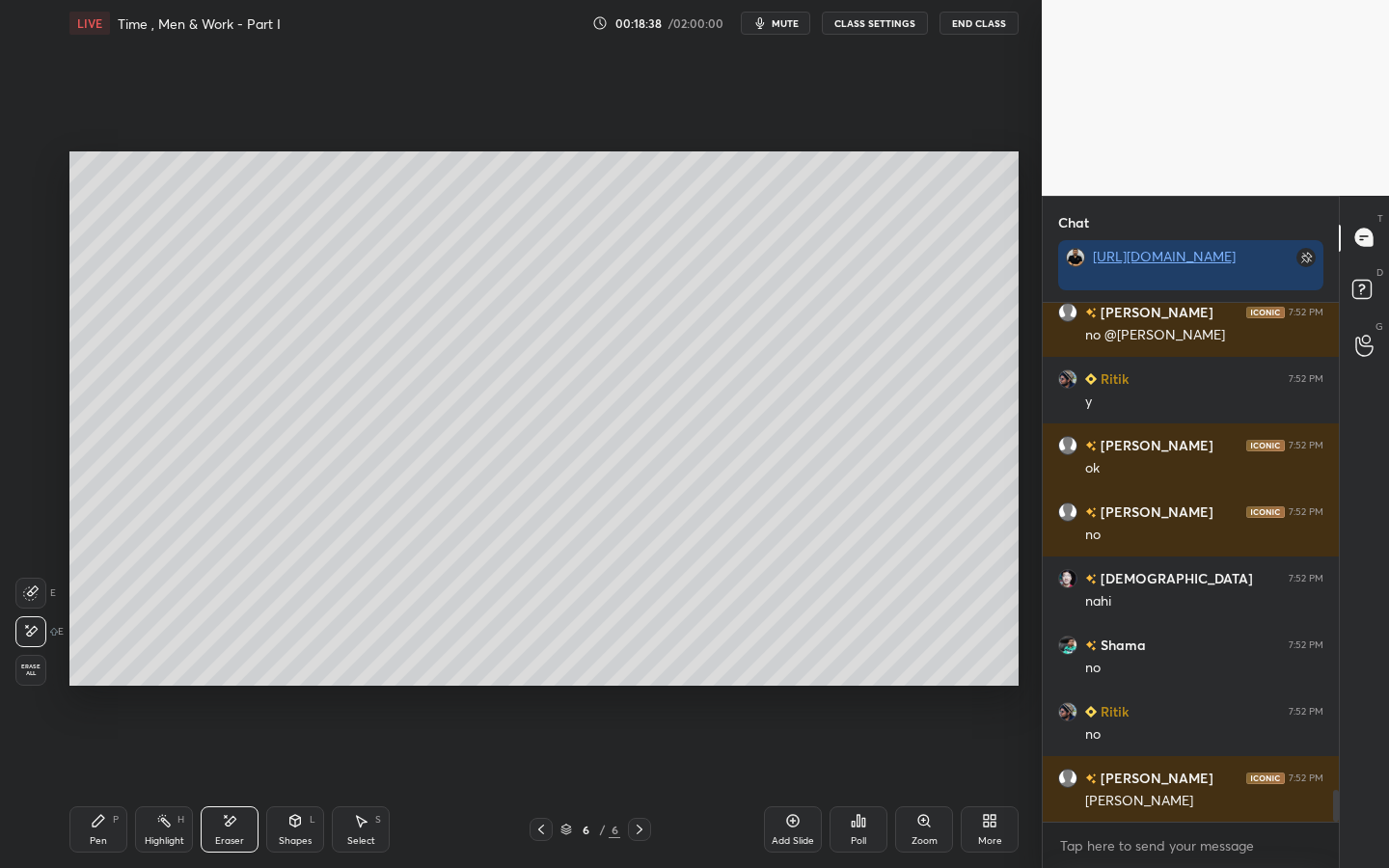click on "Pen P" at bounding box center [98, 829] 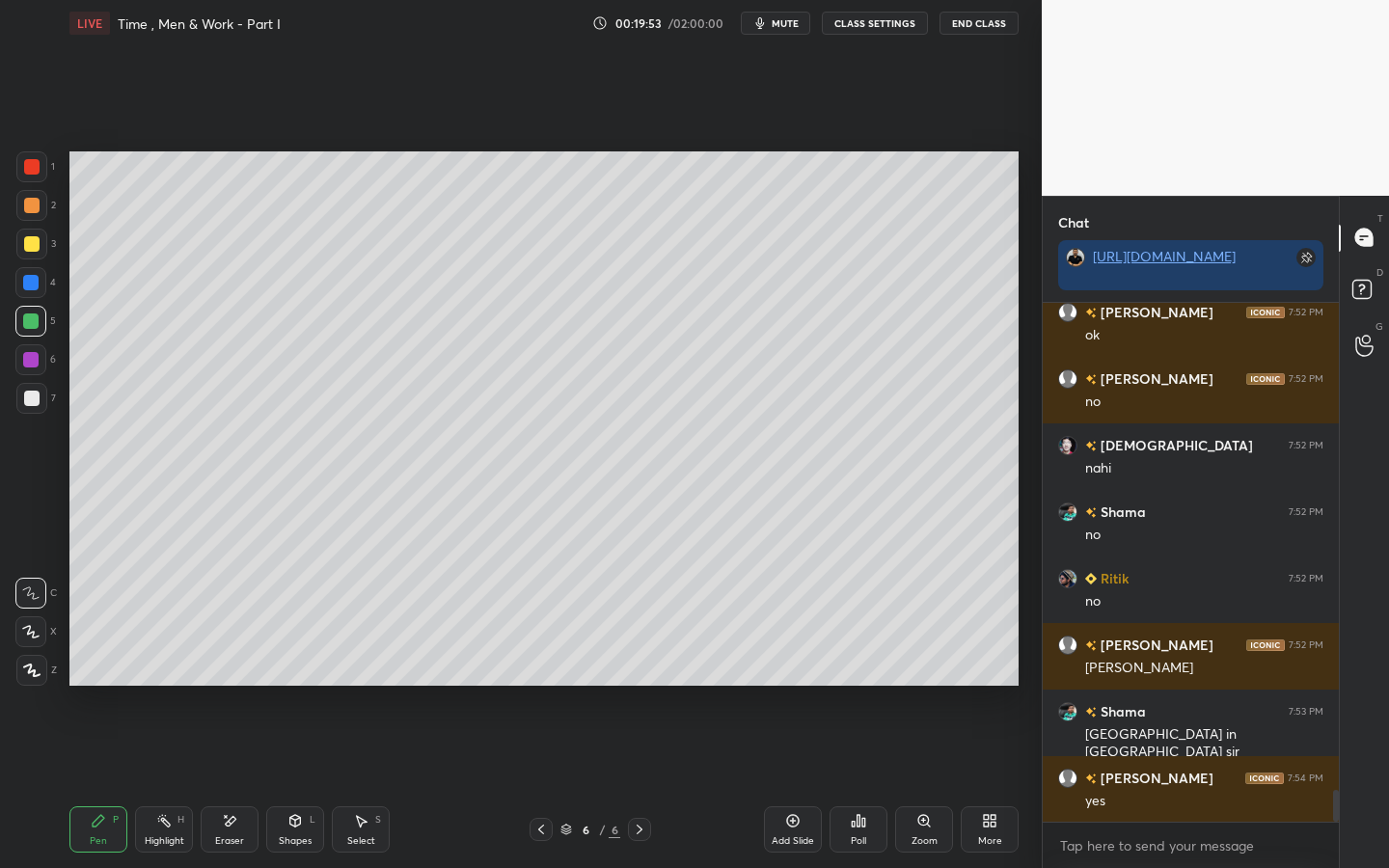 scroll, scrollTop: 8136, scrollLeft: 0, axis: vertical 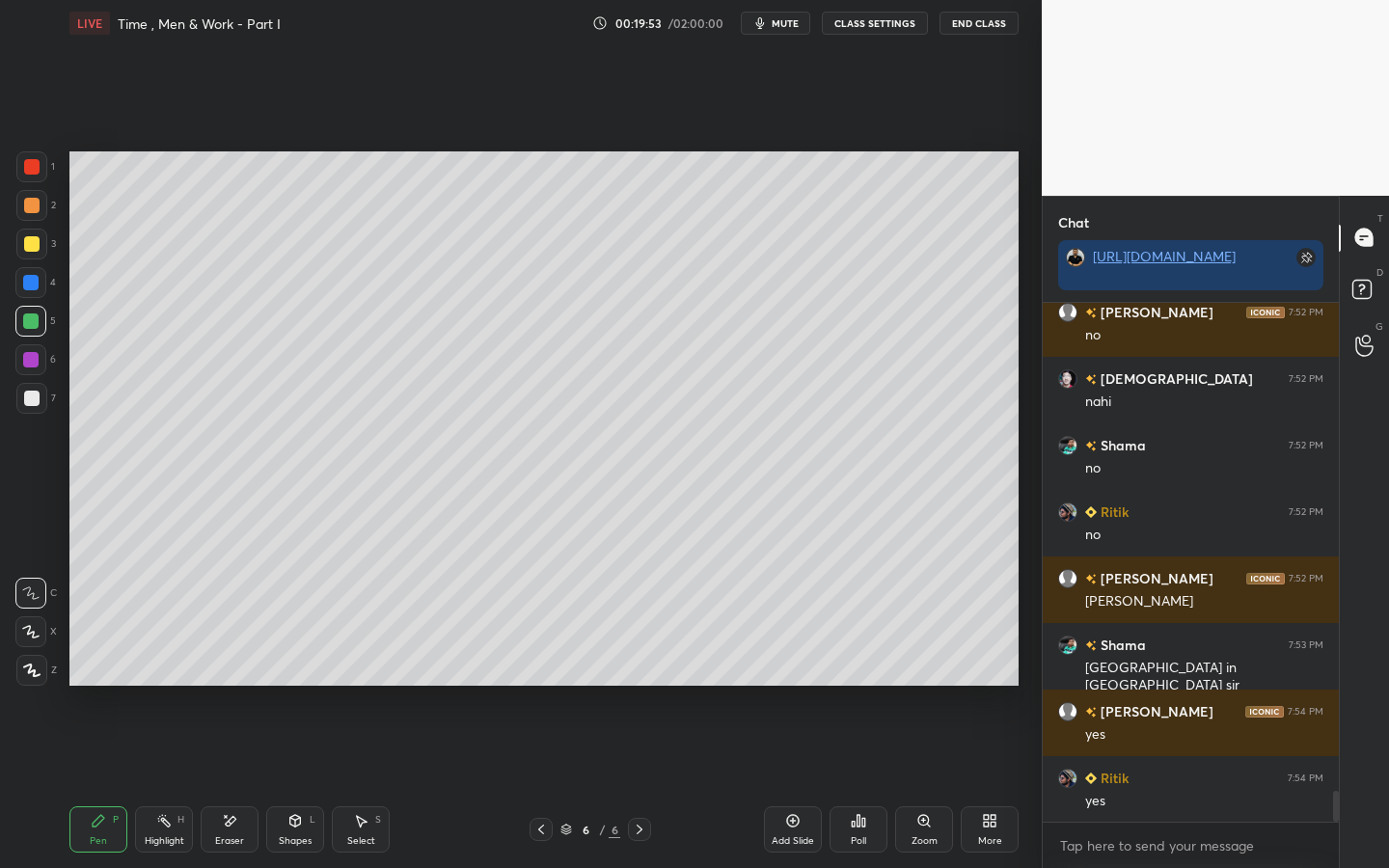 drag, startPoint x: 781, startPoint y: 833, endPoint x: 774, endPoint y: 815, distance: 19.313208 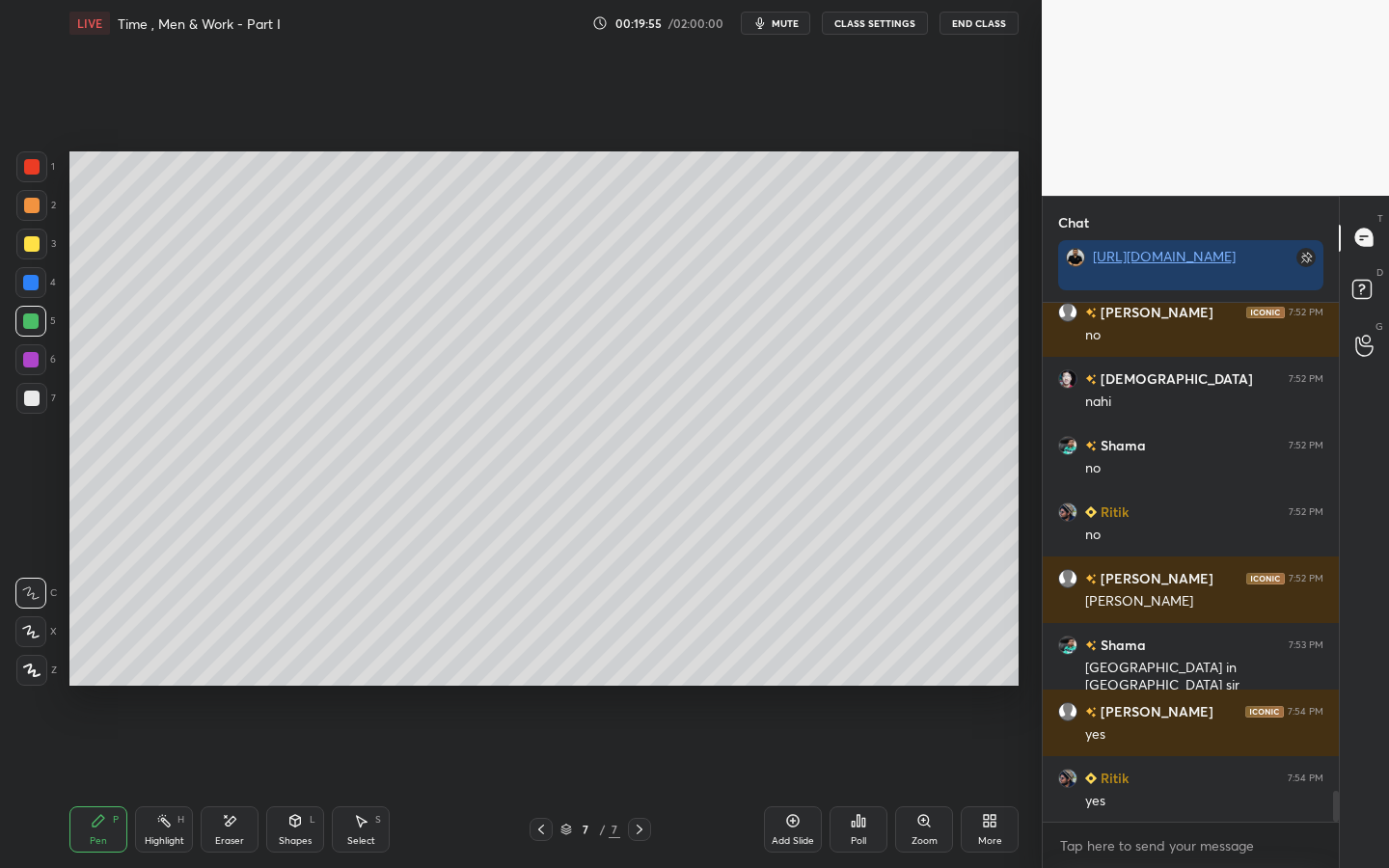 scroll, scrollTop: 8203, scrollLeft: 0, axis: vertical 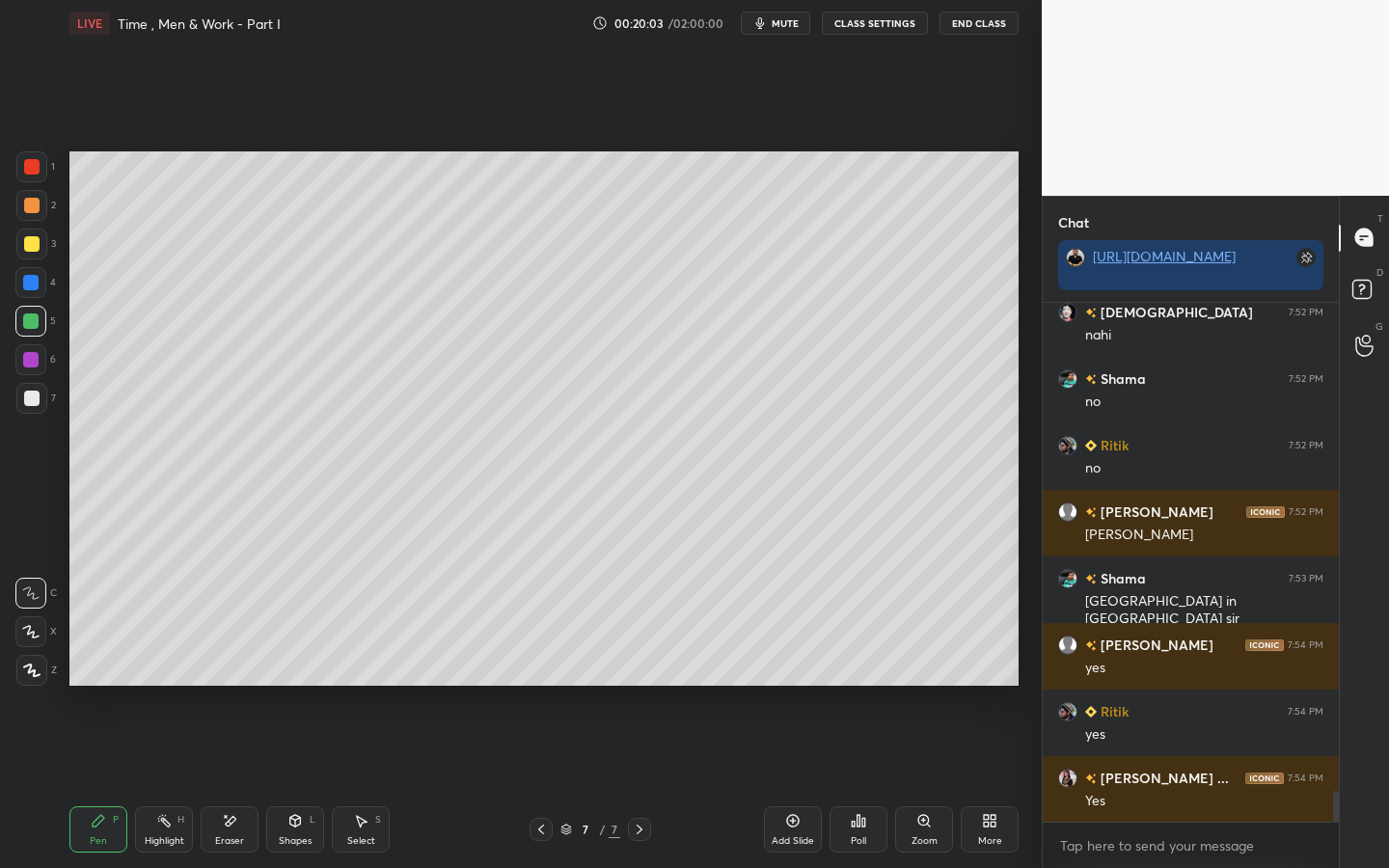 click 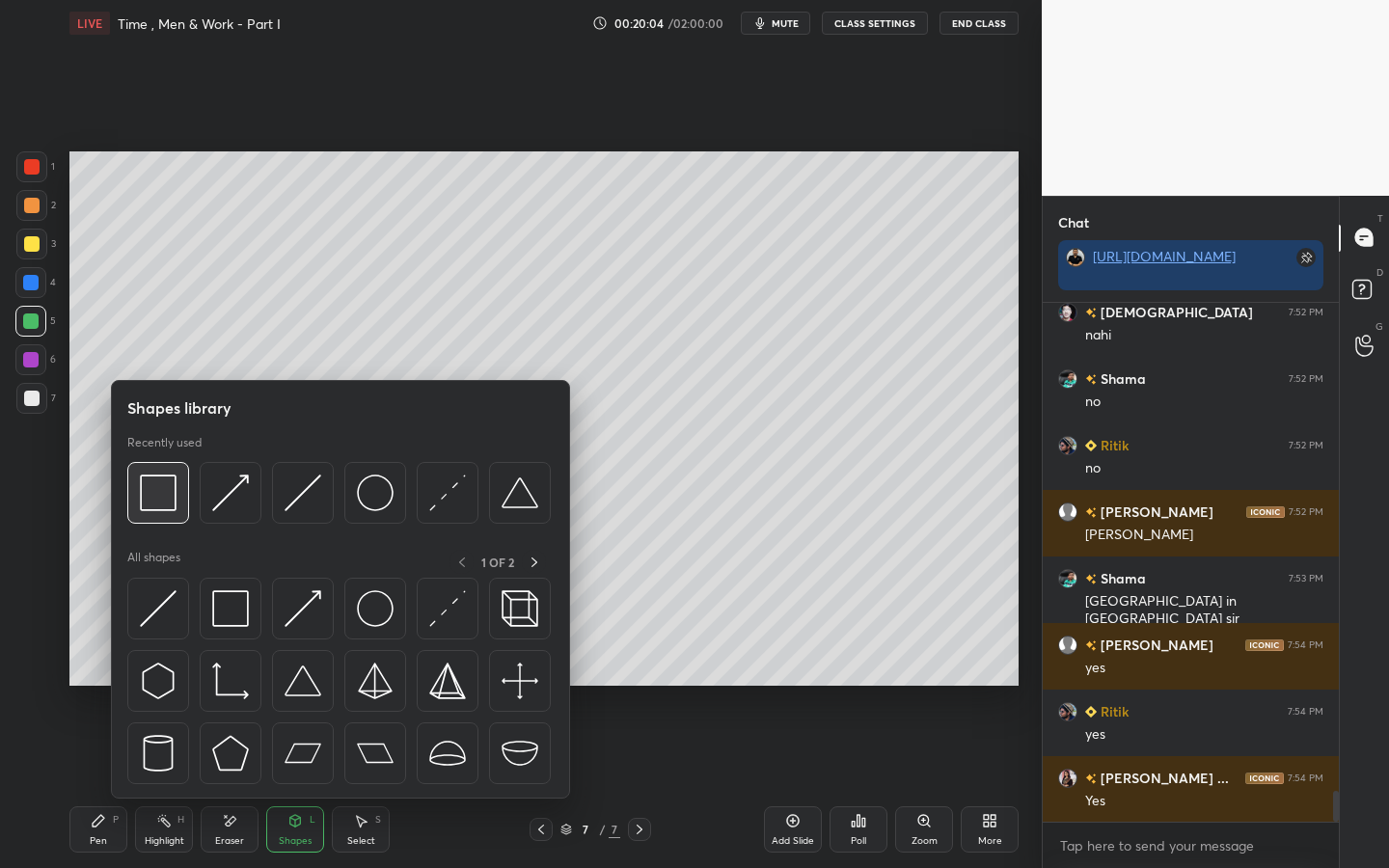 scroll, scrollTop: 8269, scrollLeft: 0, axis: vertical 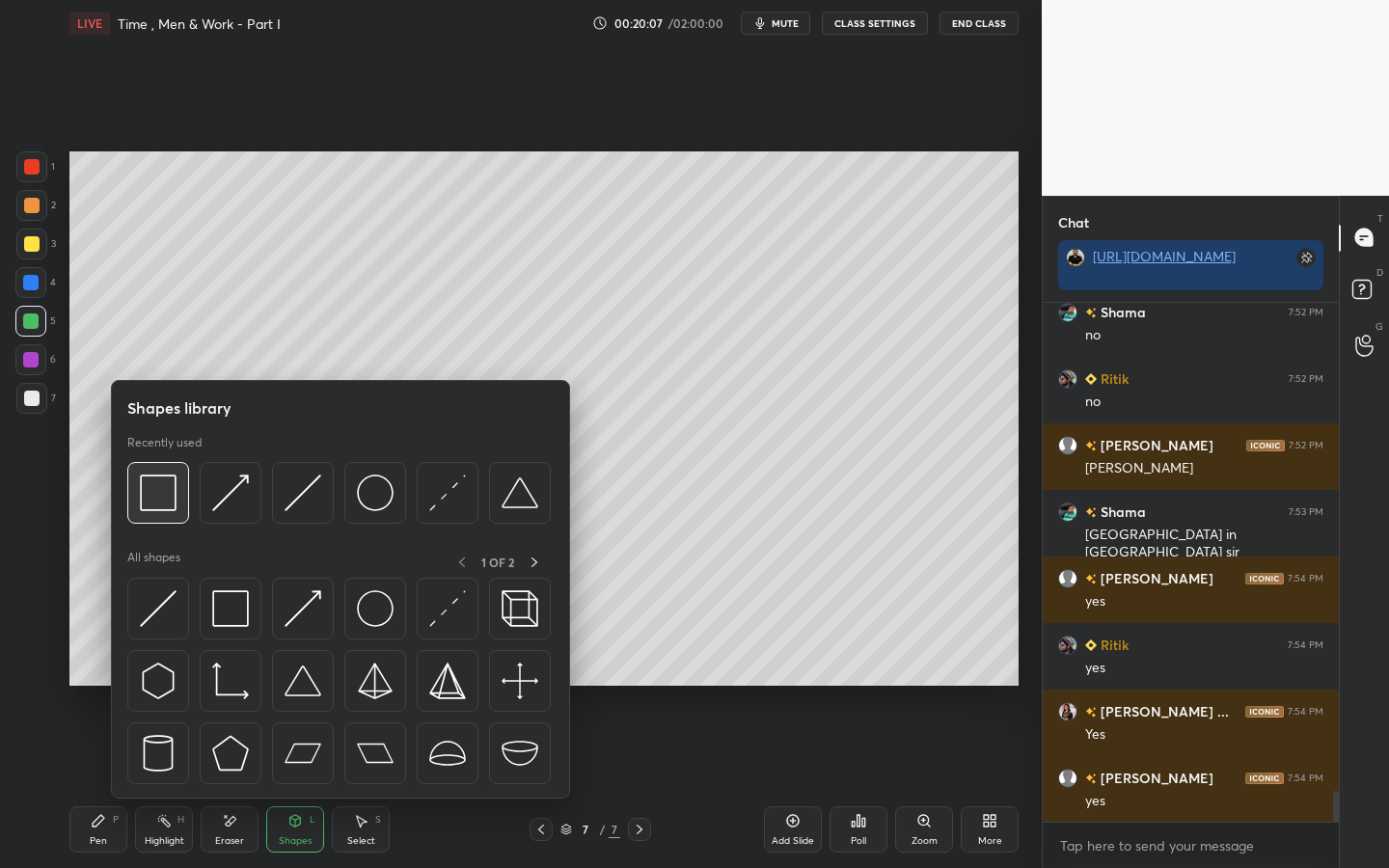 click at bounding box center (158, 493) 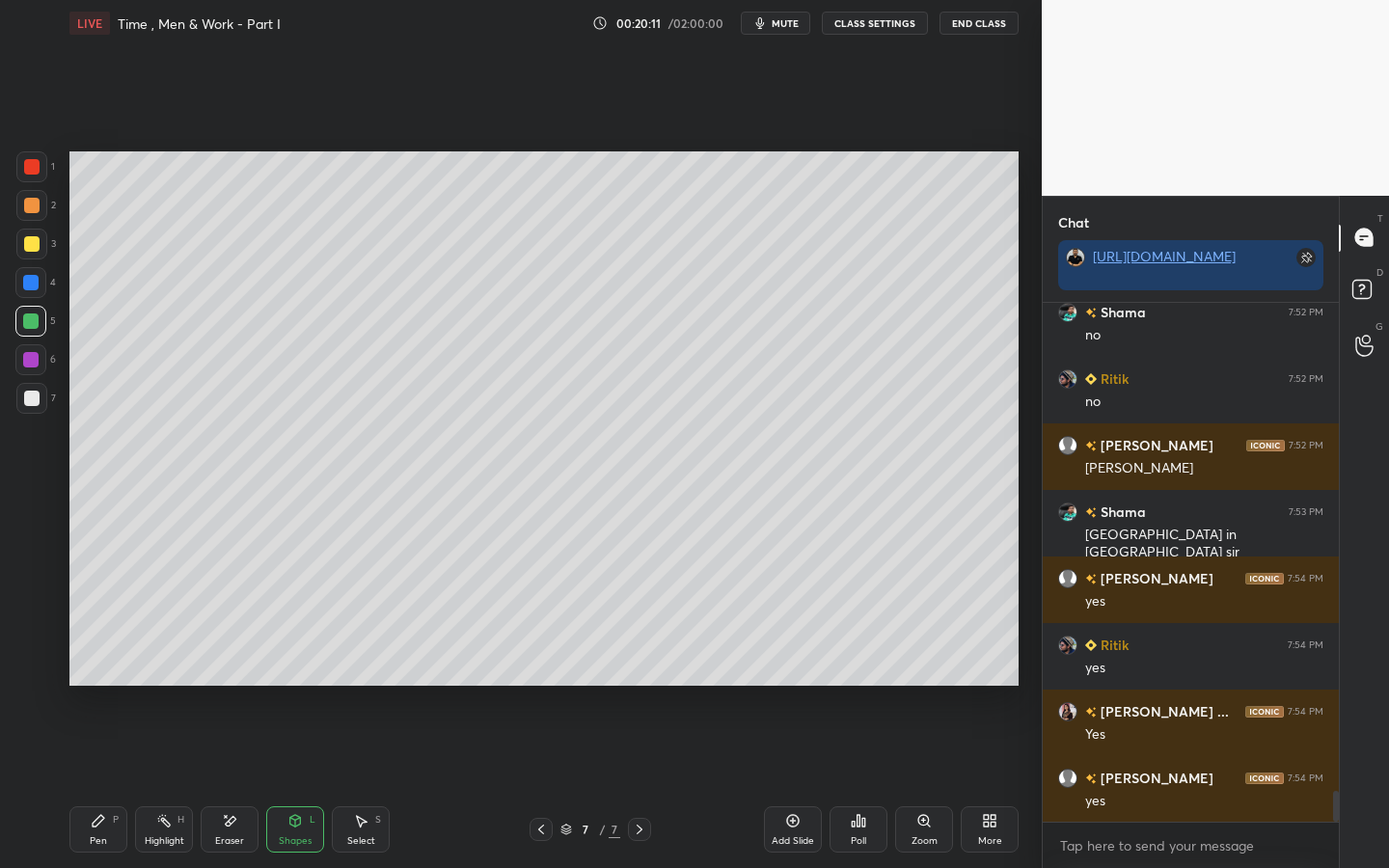 click on "Pen P" at bounding box center (98, 829) 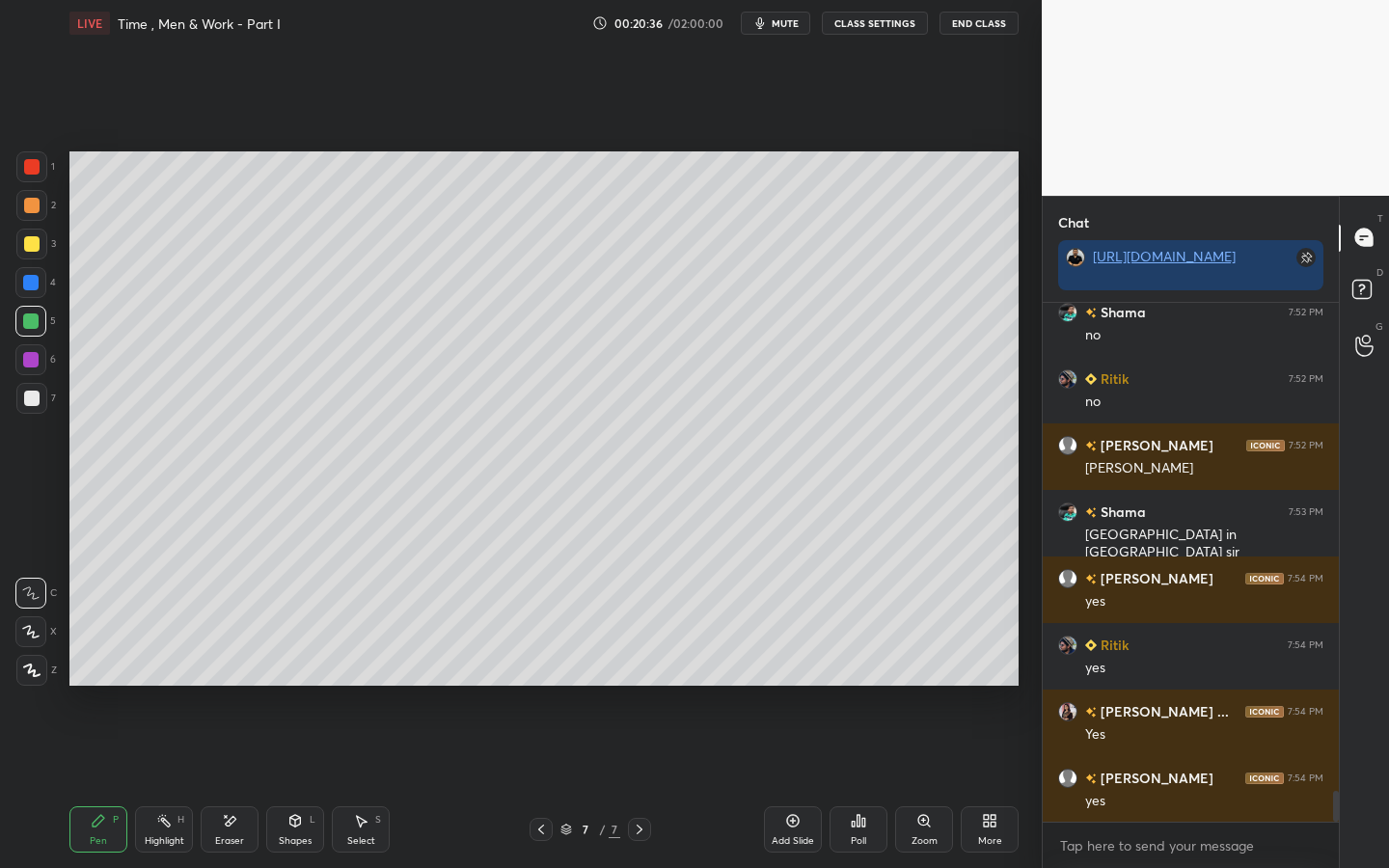 click at bounding box center (32, 398) 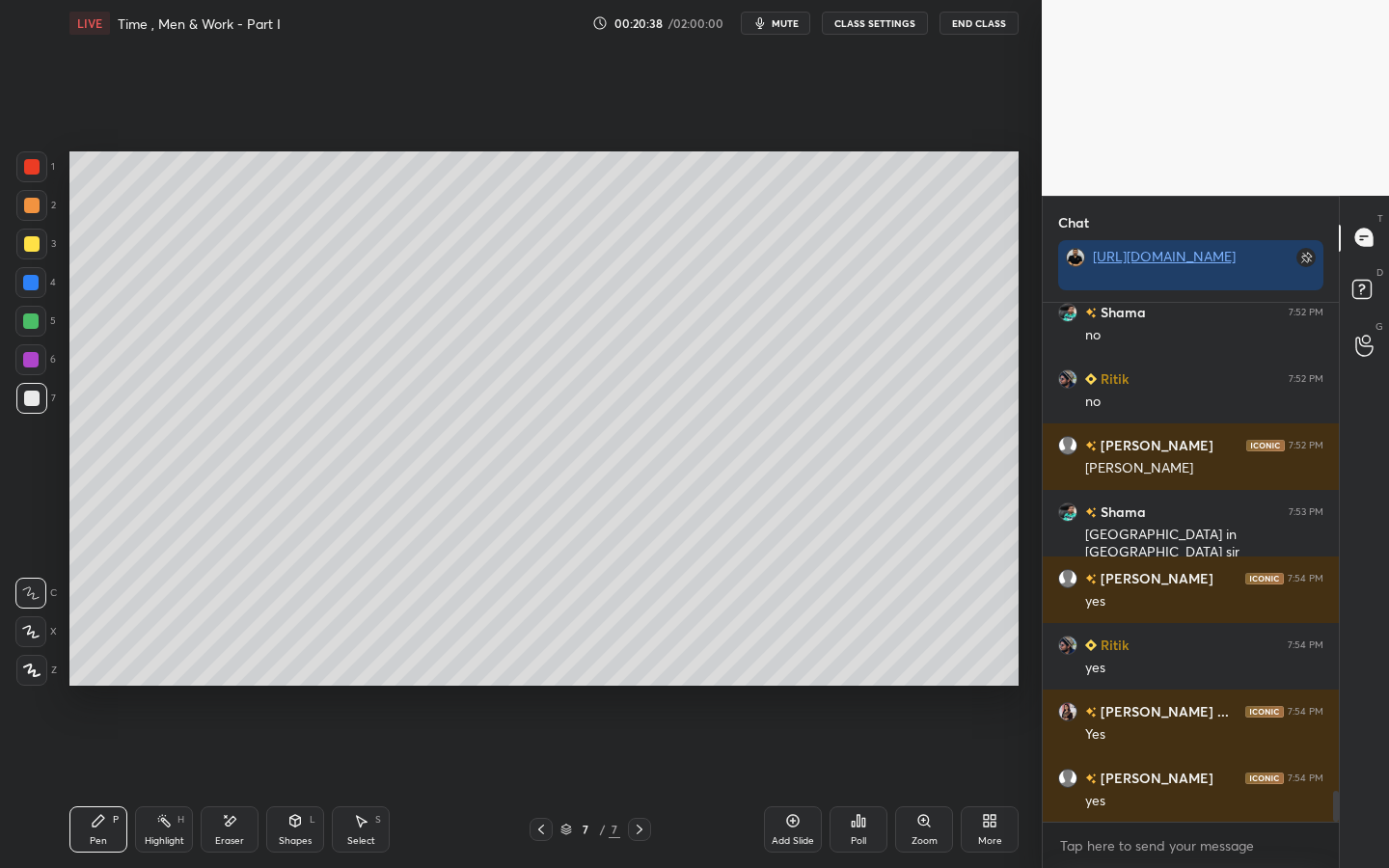 click at bounding box center [31, 321] 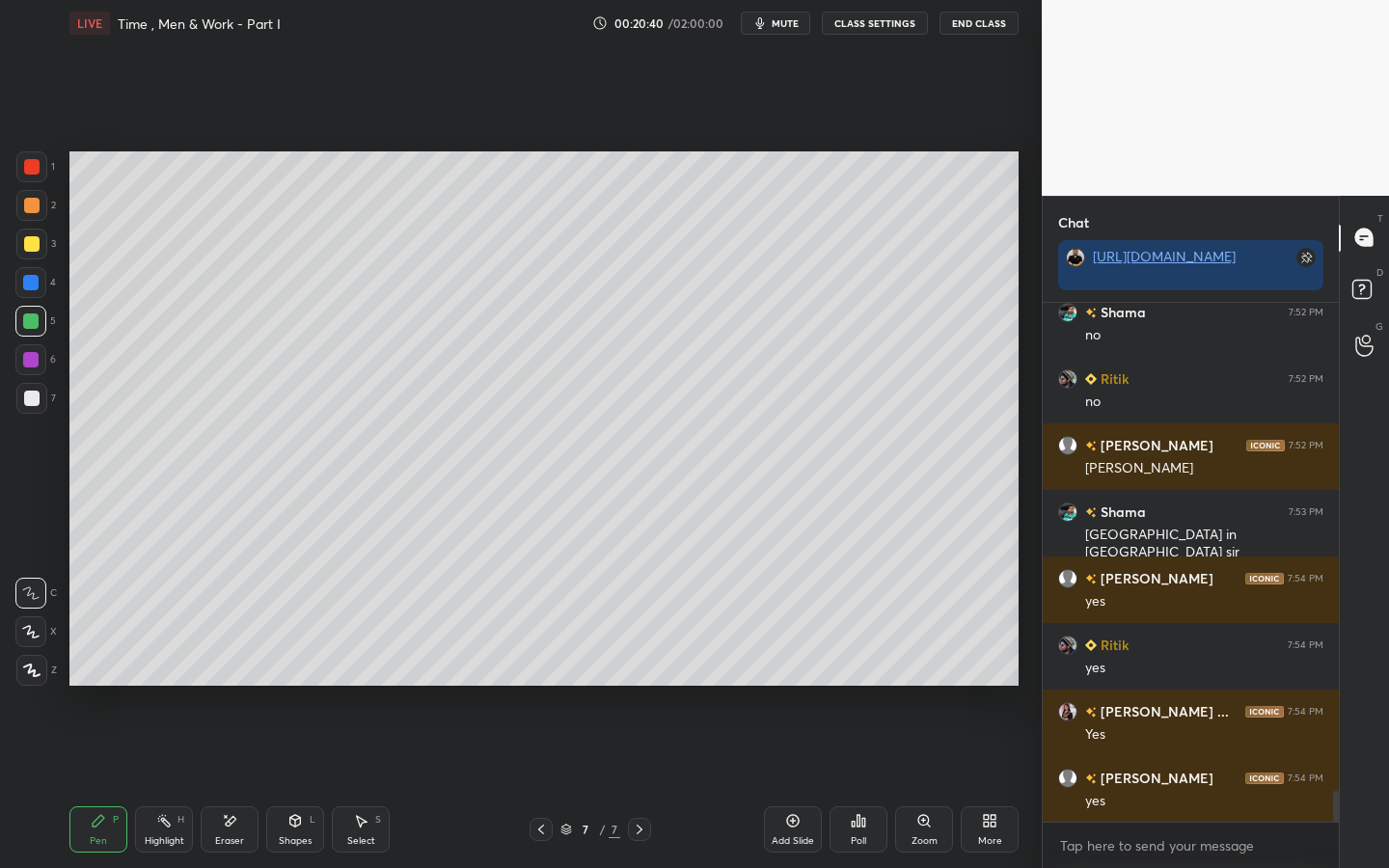 click on "Select S" at bounding box center (361, 829) 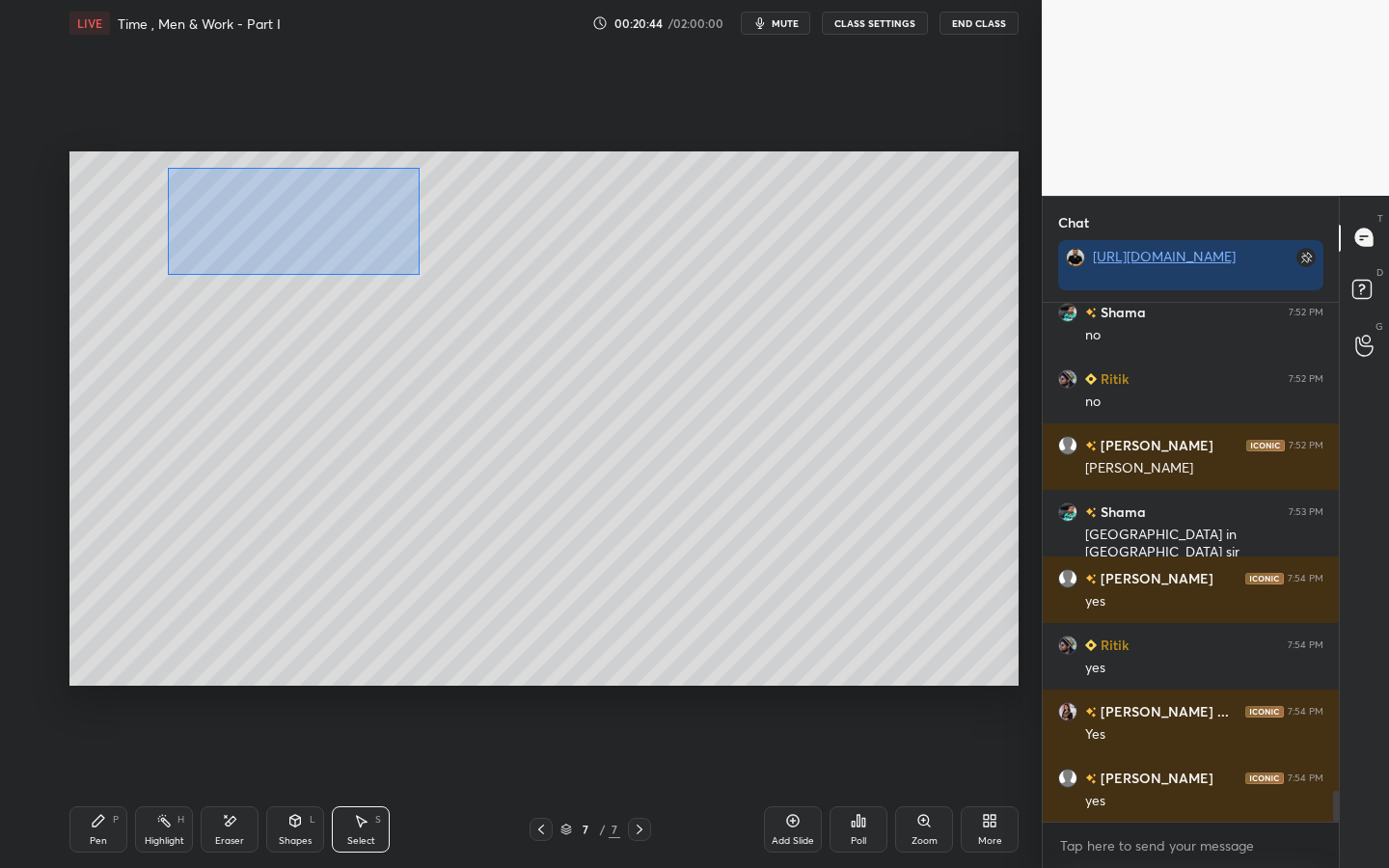 drag, startPoint x: 164, startPoint y: 157, endPoint x: 413, endPoint y: 269, distance: 273.0293 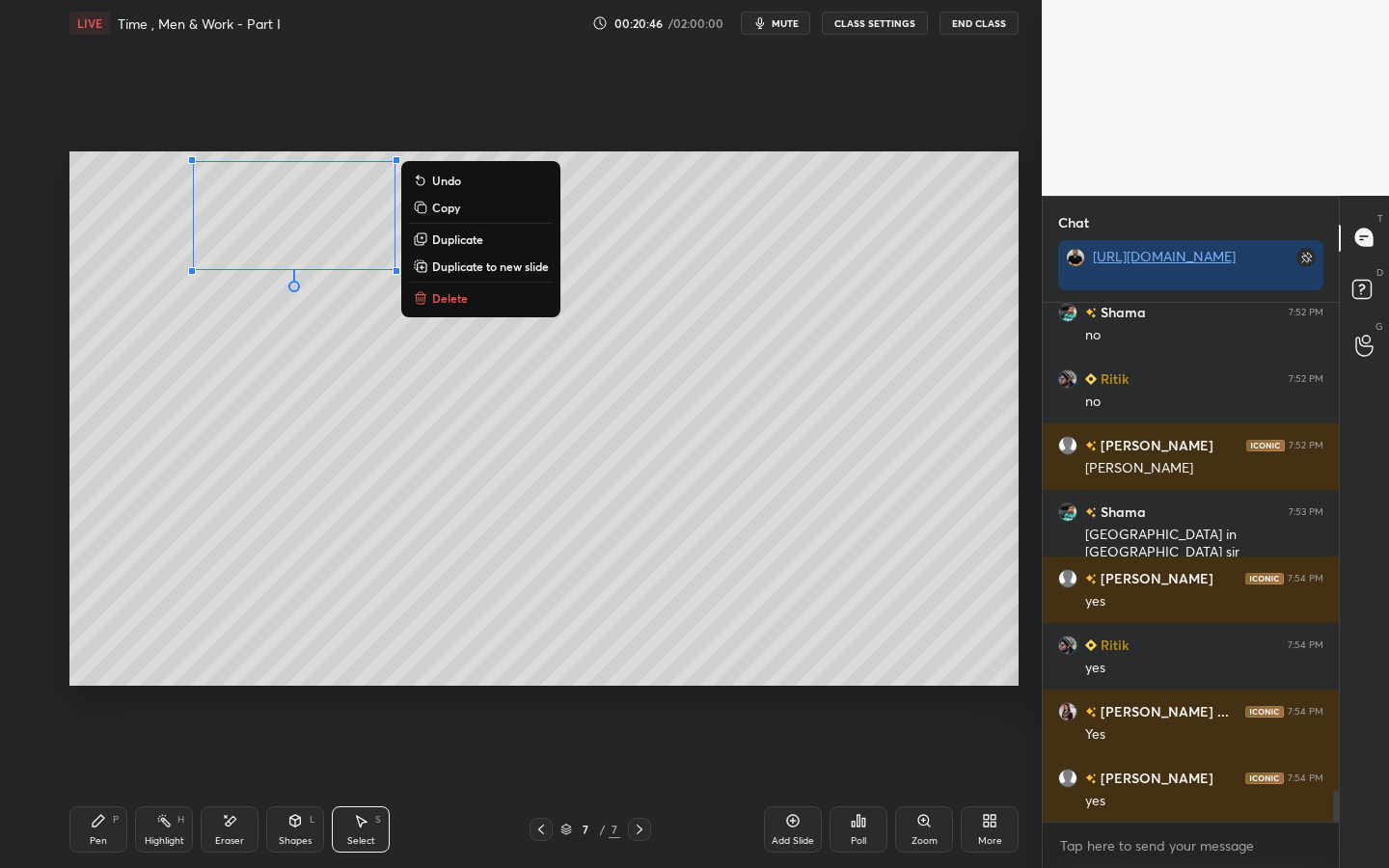 click on "Duplicate" at bounding box center (457, 239) 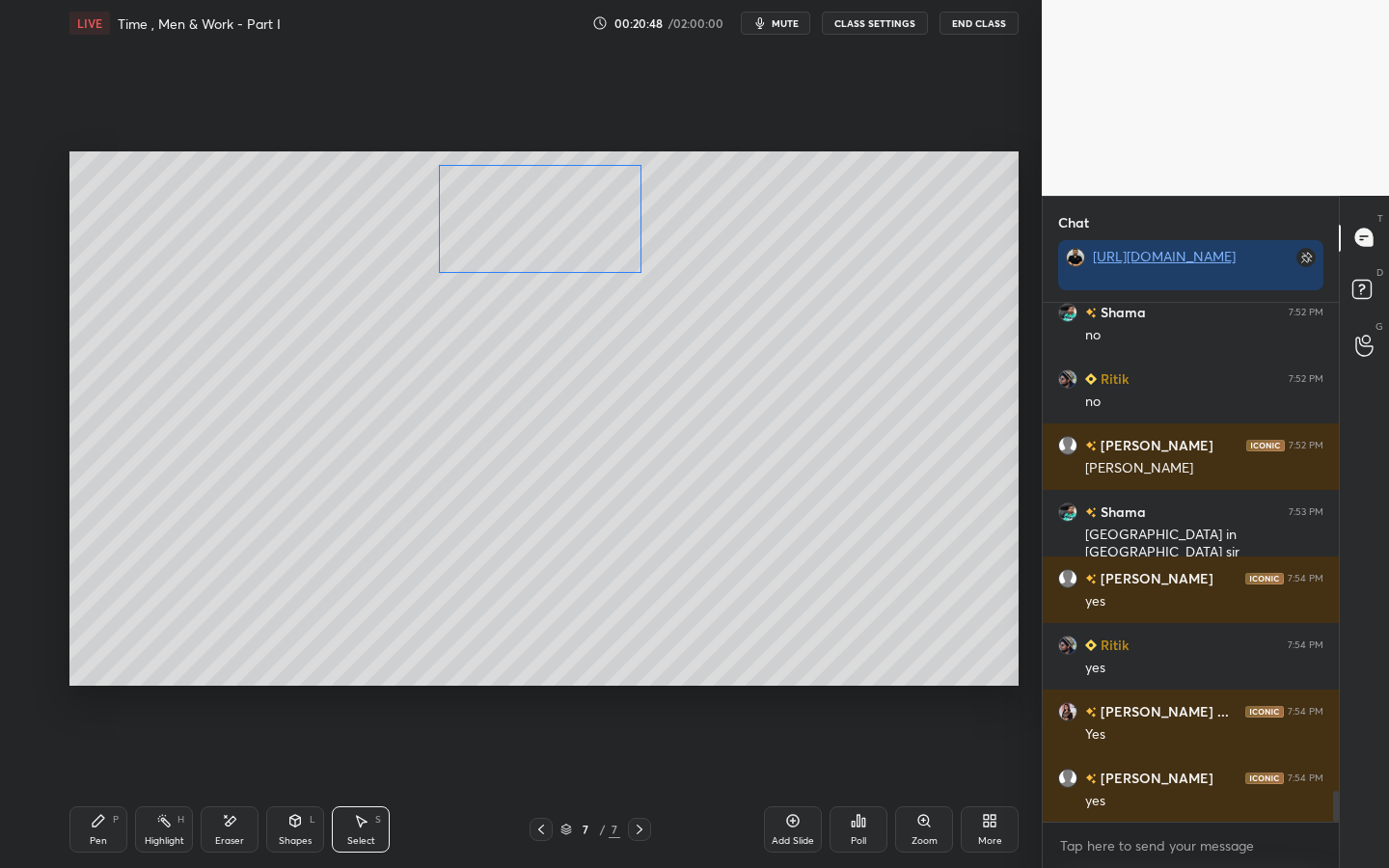 drag, startPoint x: 377, startPoint y: 245, endPoint x: 584, endPoint y: 222, distance: 208.27386 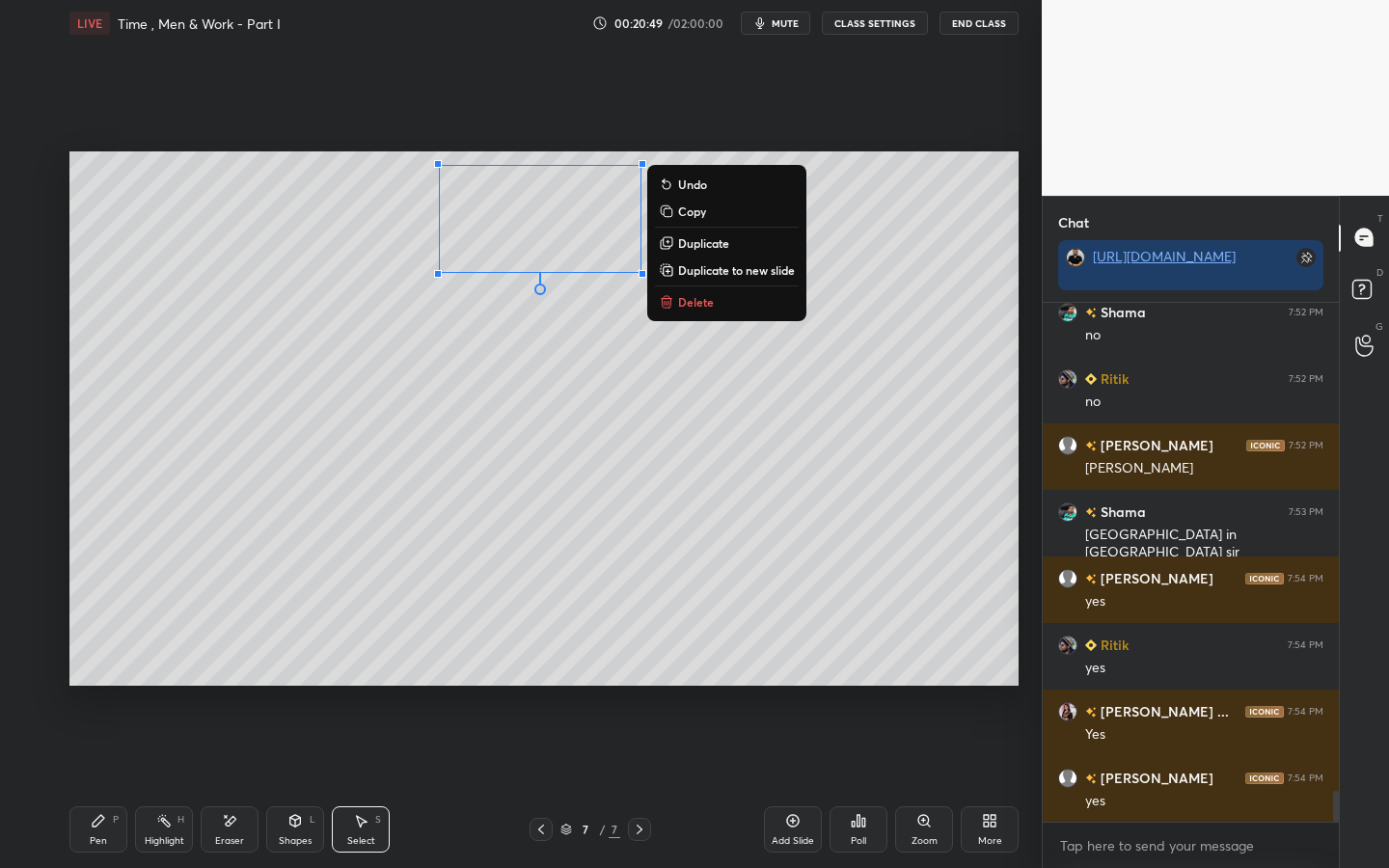 click on "0 ° Undo Copy Duplicate Duplicate to new slide Delete" at bounding box center [544, 419] 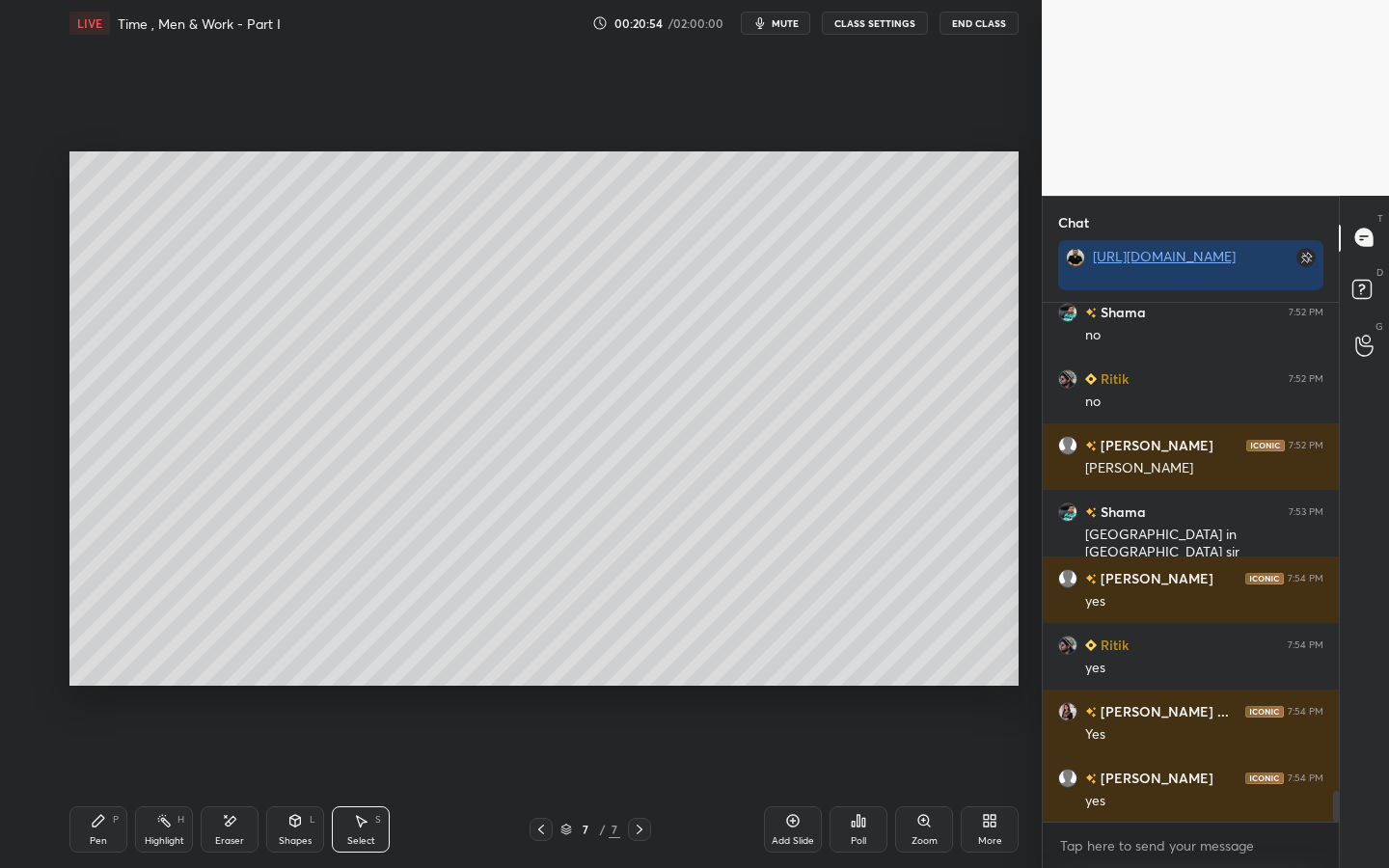 scroll, scrollTop: 8336, scrollLeft: 0, axis: vertical 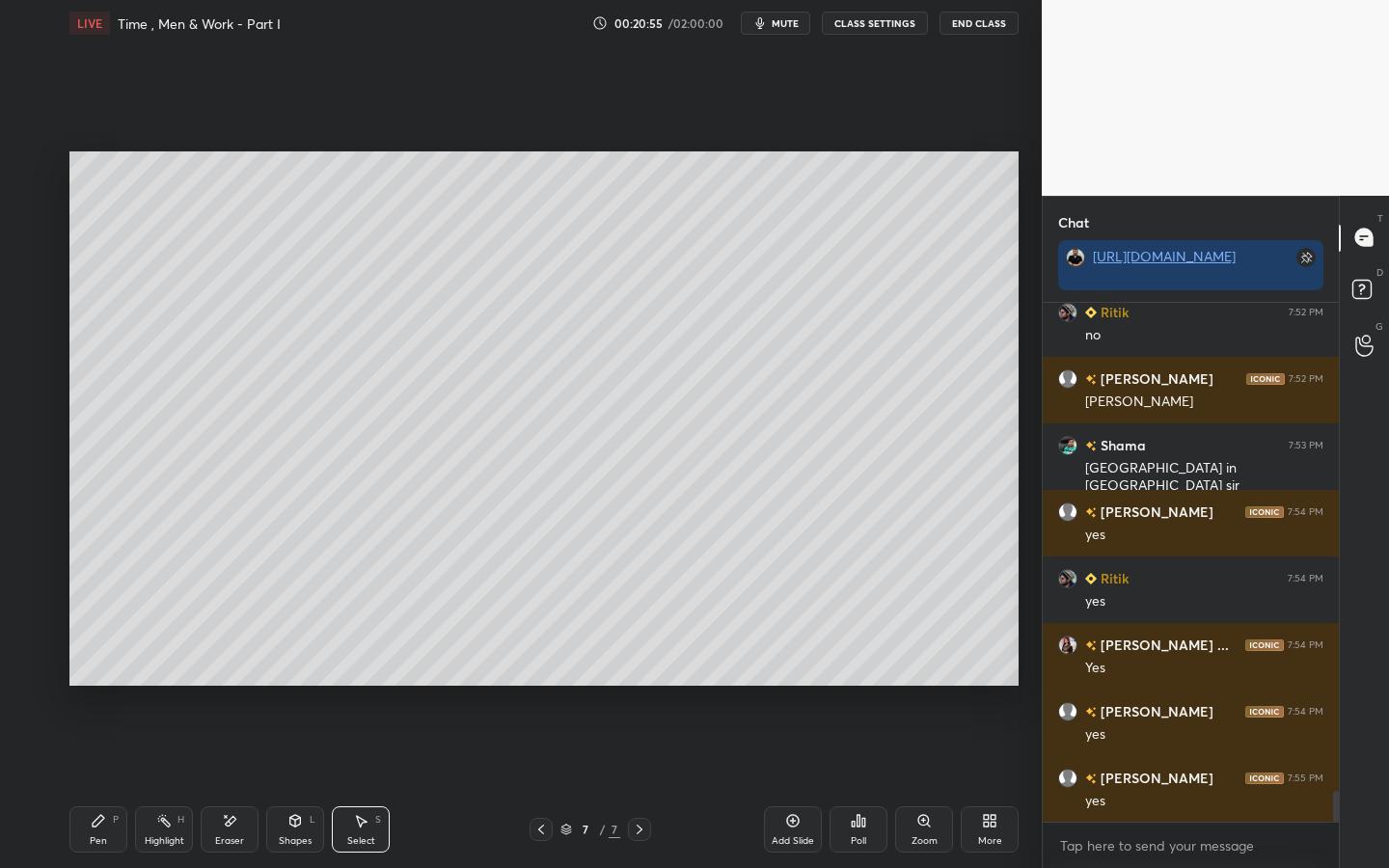 click on "Pen P" at bounding box center (98, 829) 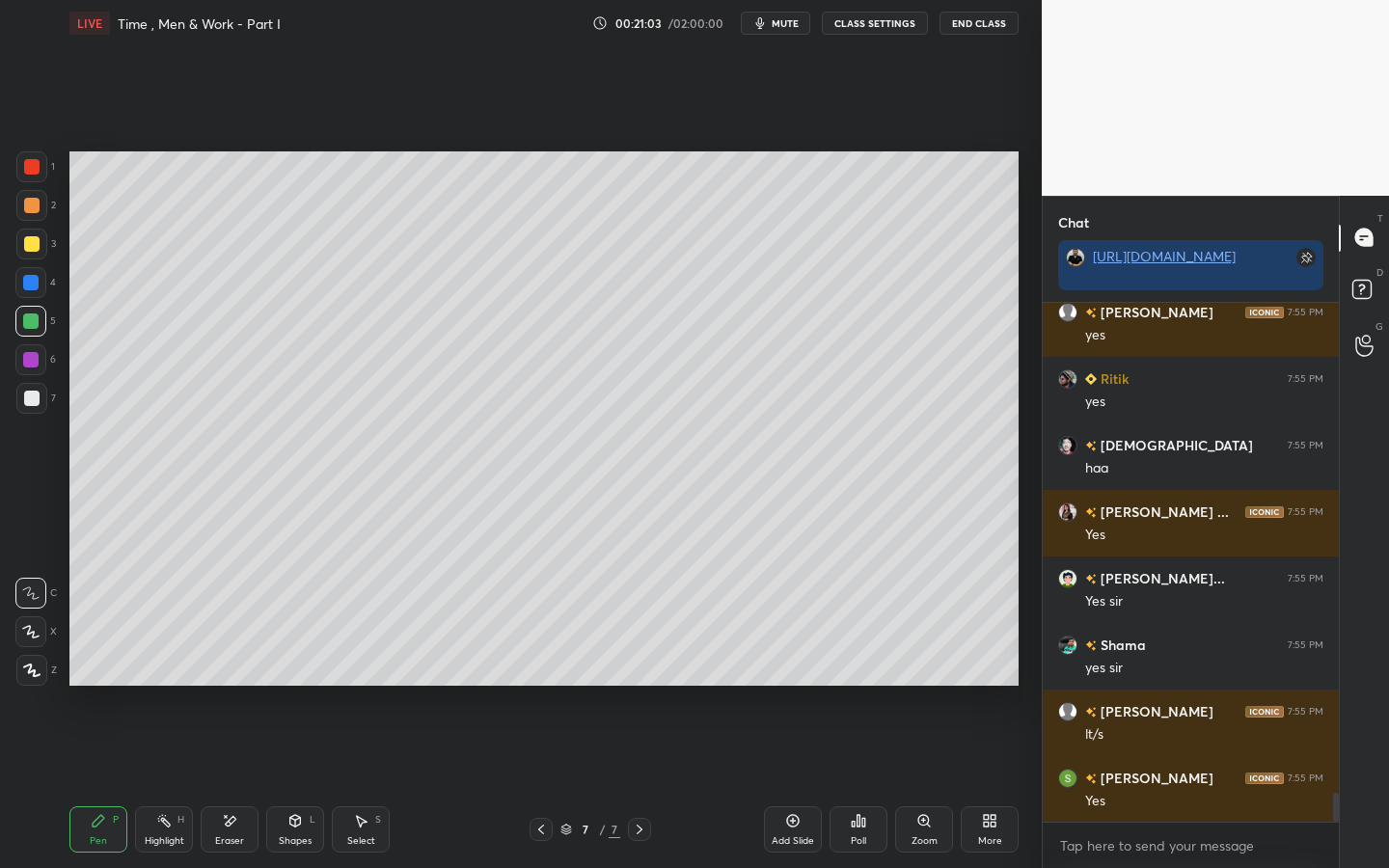 scroll, scrollTop: 8868, scrollLeft: 0, axis: vertical 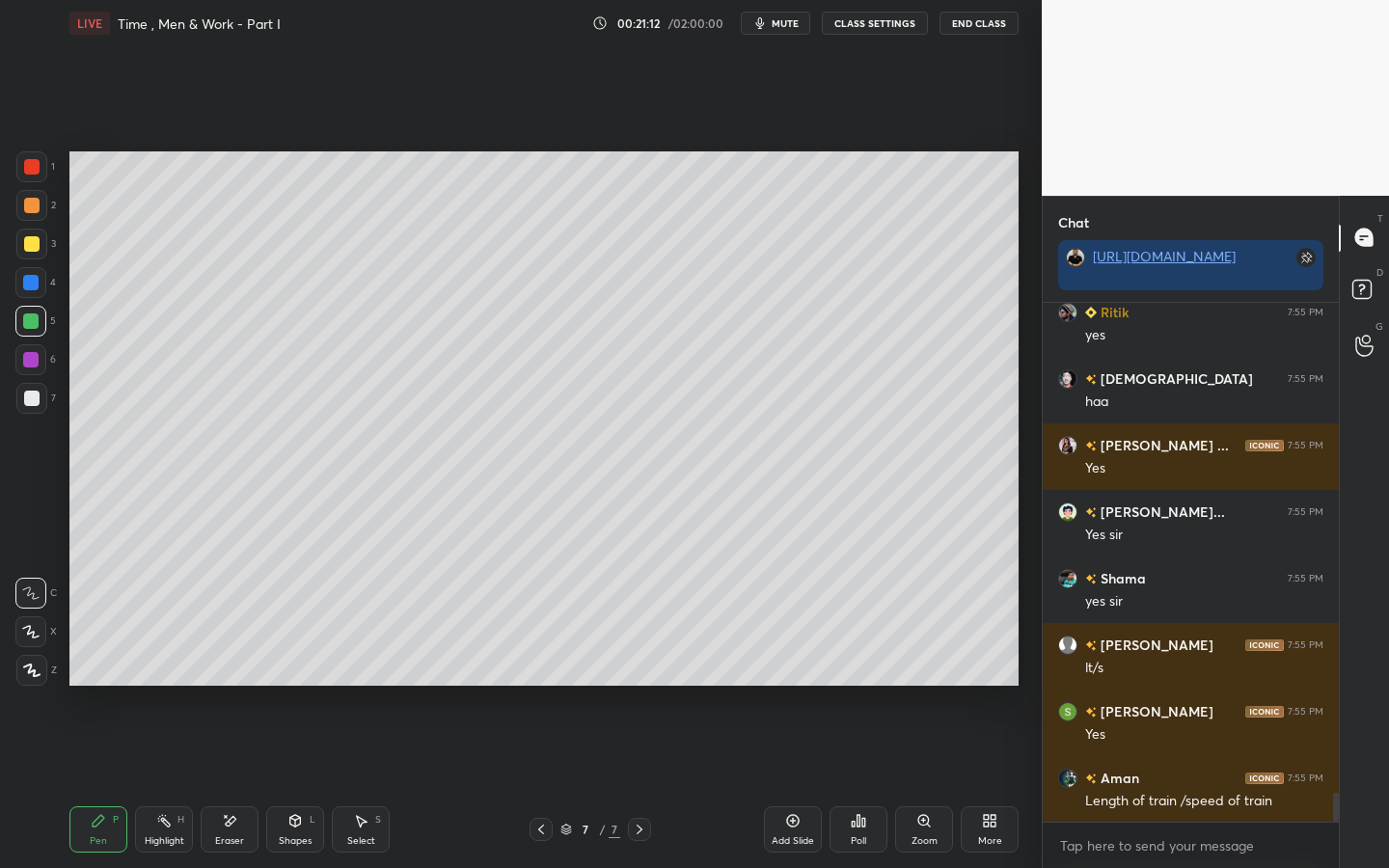 click at bounding box center [31, 360] 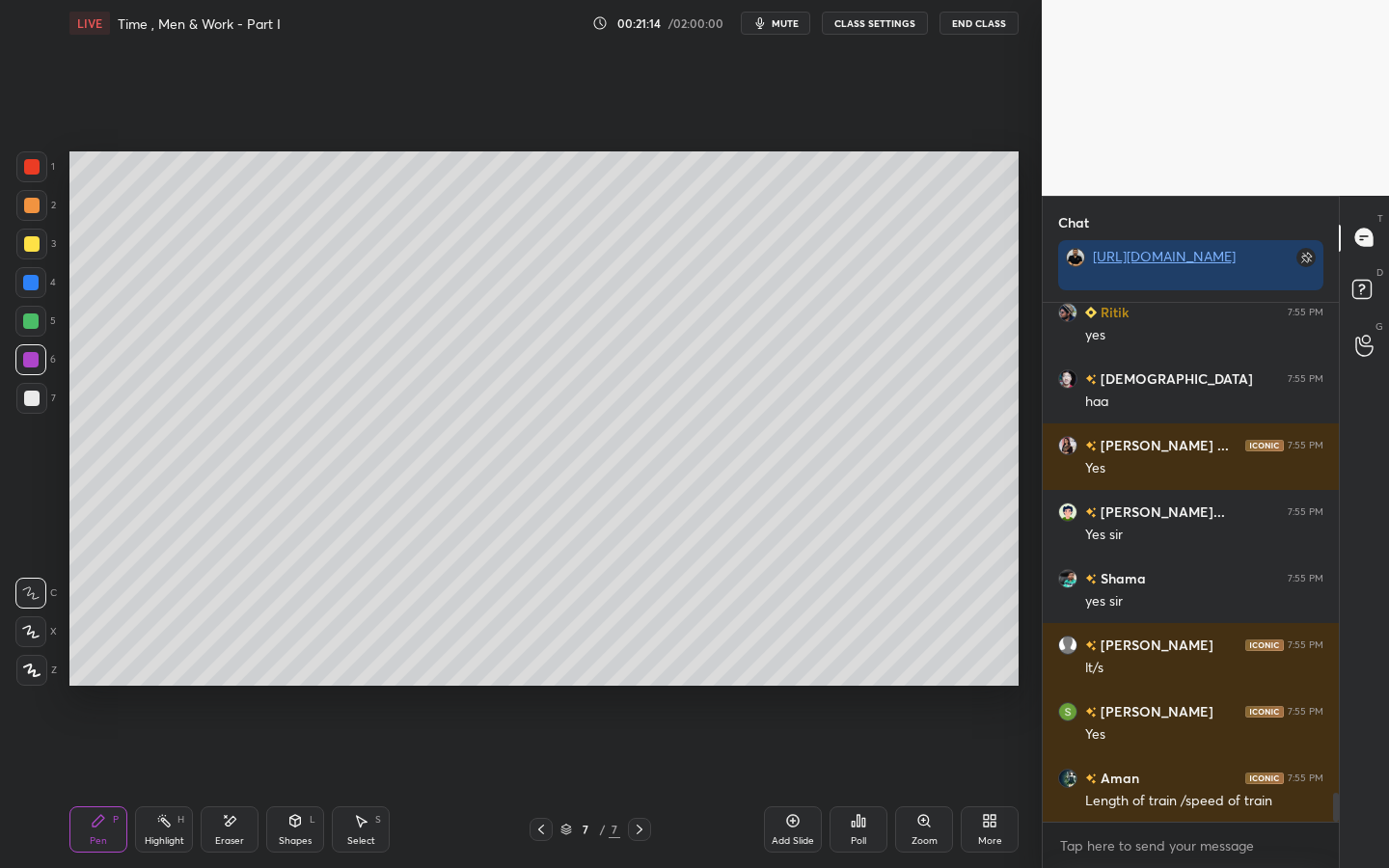 click on "Shapes L" at bounding box center [295, 829] 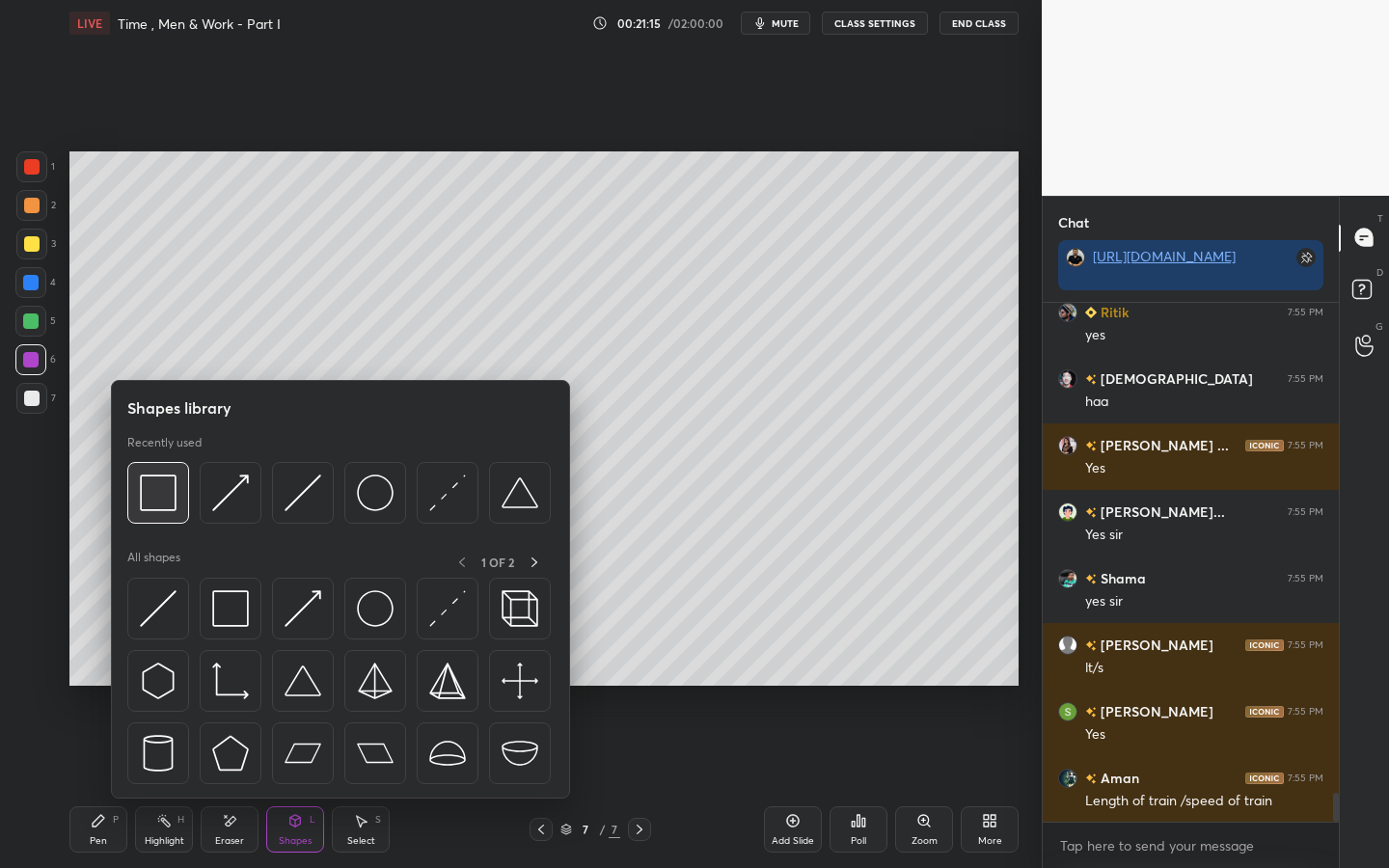 click at bounding box center [158, 493] 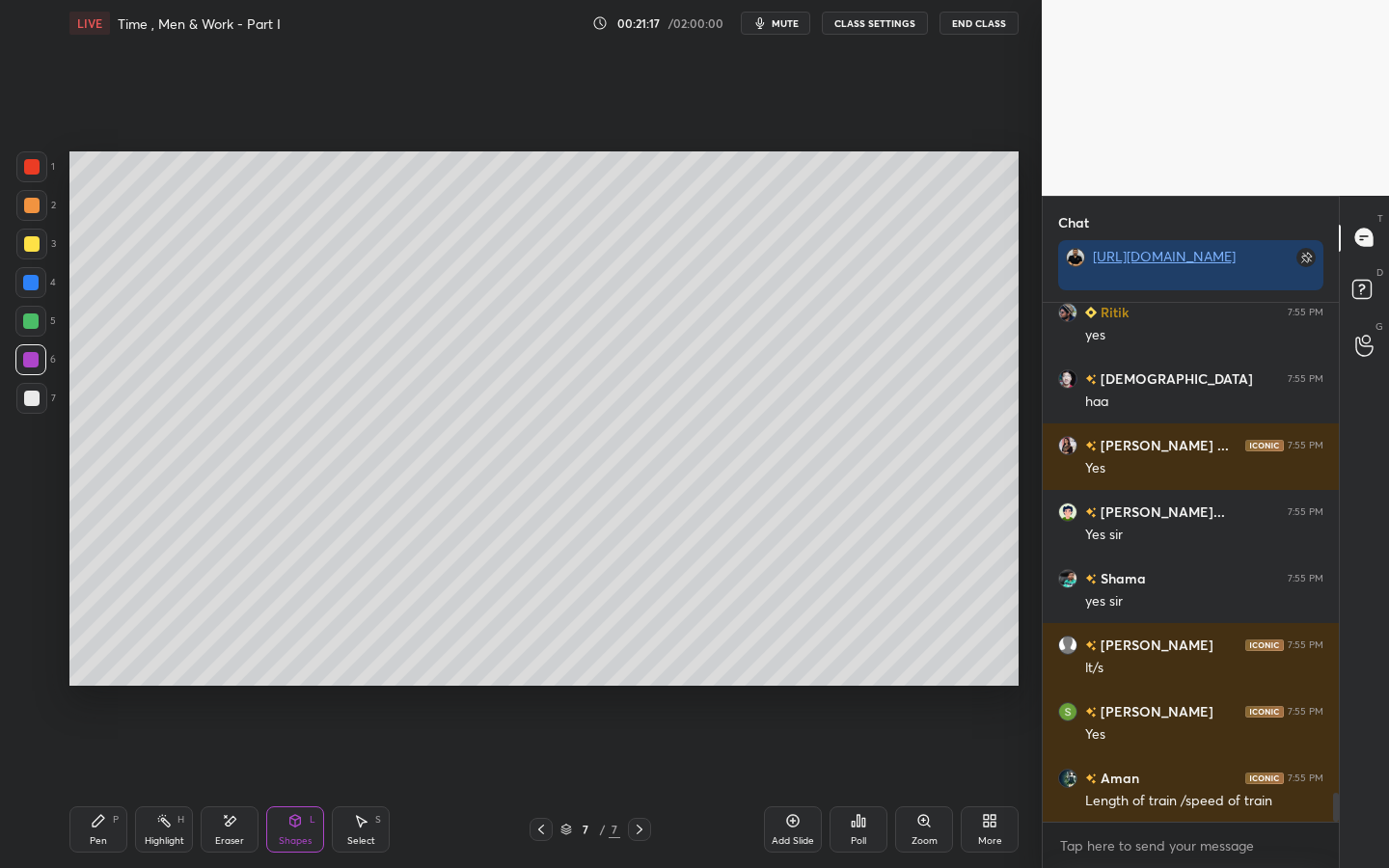 drag, startPoint x: 347, startPoint y: 828, endPoint x: 335, endPoint y: 742, distance: 86.833173 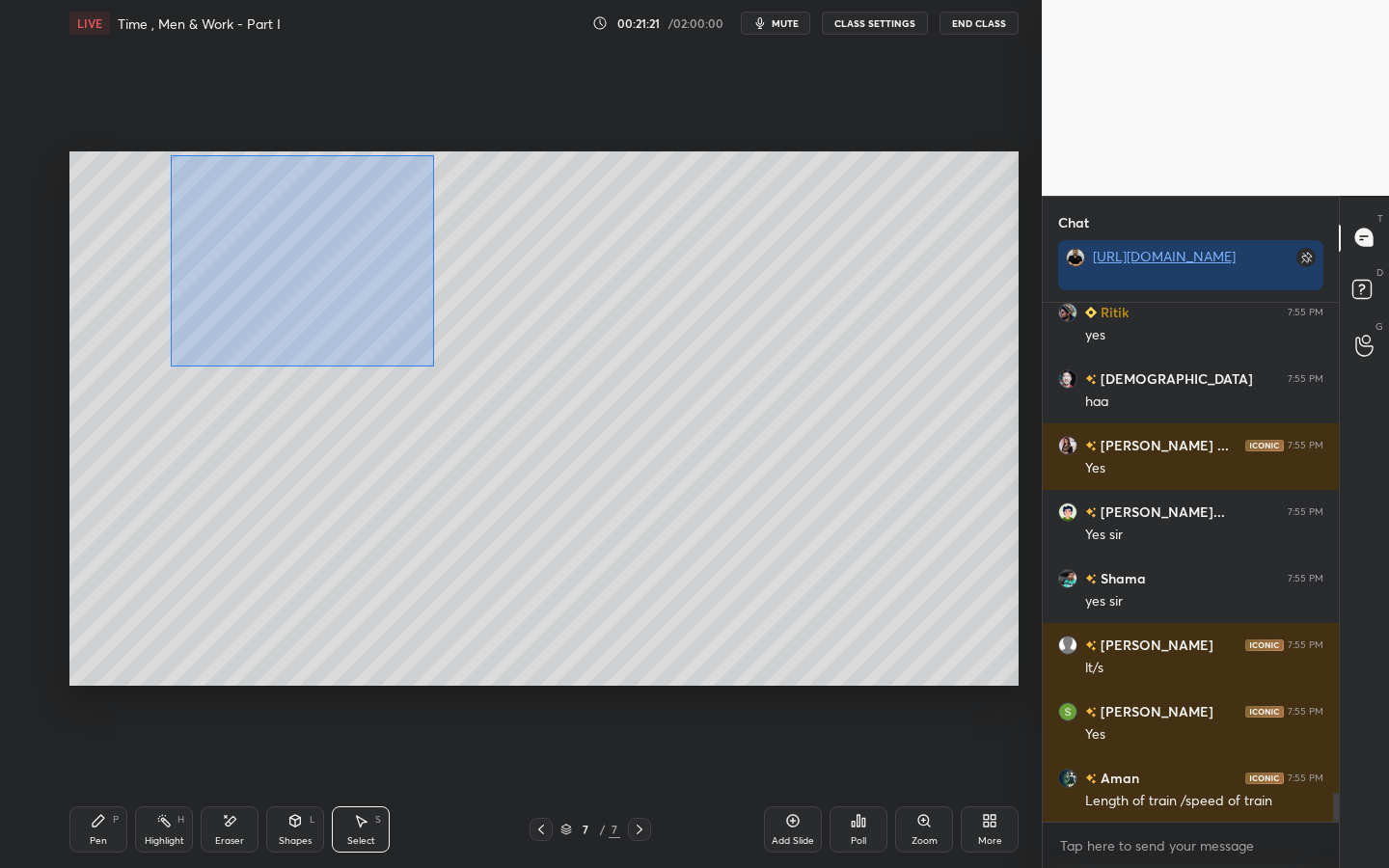 drag, startPoint x: 170, startPoint y: 155, endPoint x: 424, endPoint y: 360, distance: 326.4062 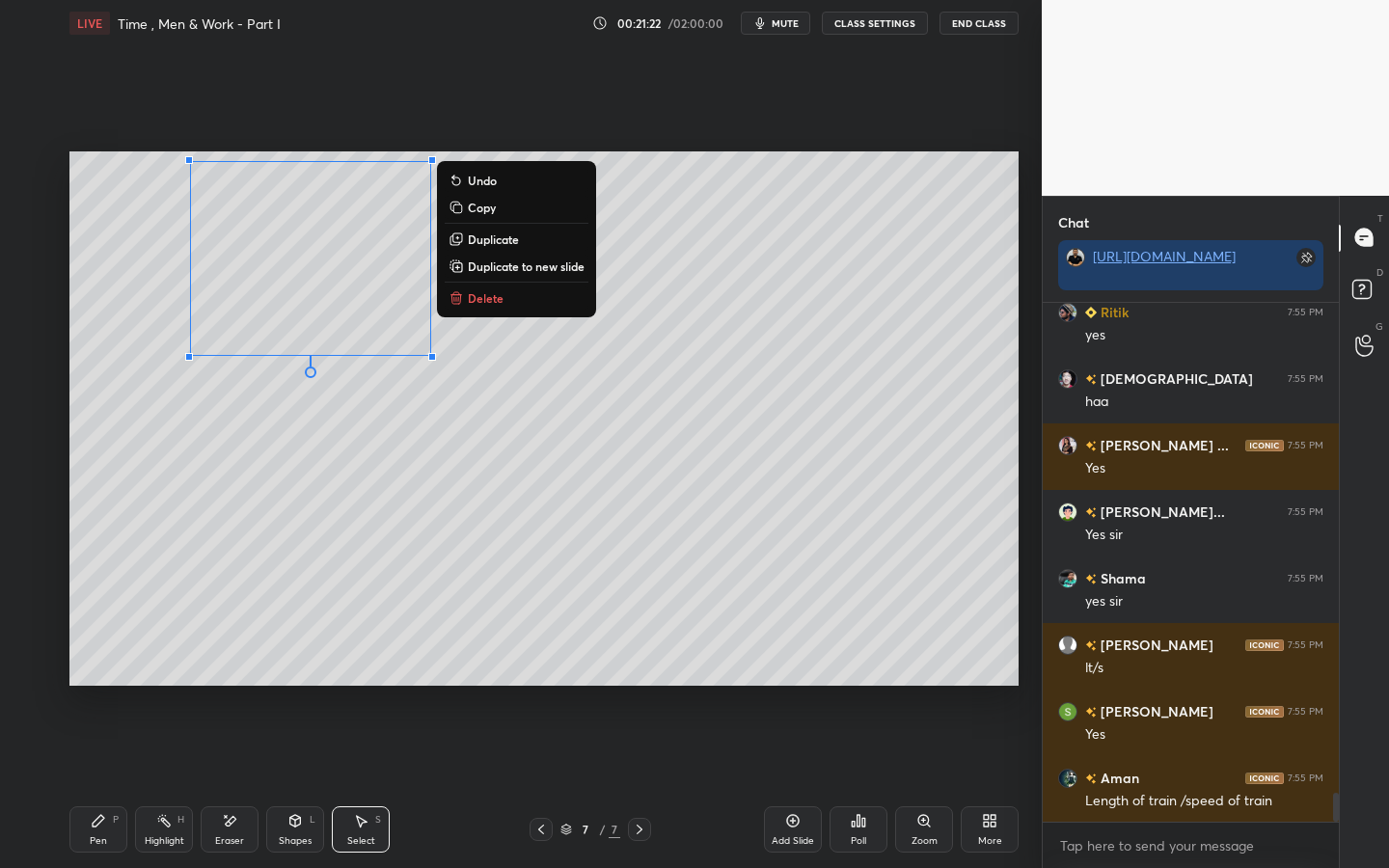 click on "Duplicate" at bounding box center (493, 239) 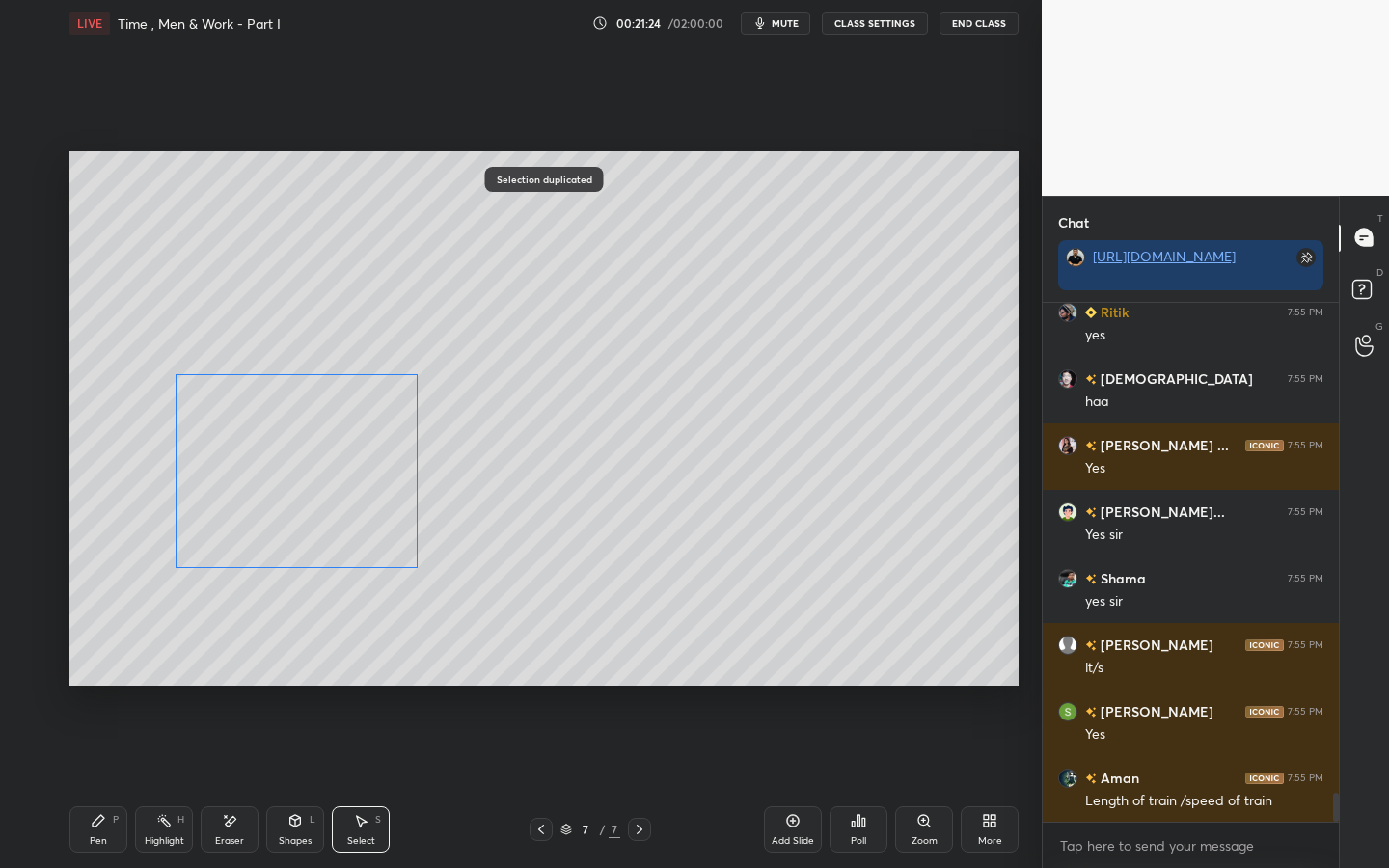 drag, startPoint x: 367, startPoint y: 301, endPoint x: 340, endPoint y: 477, distance: 178.05898 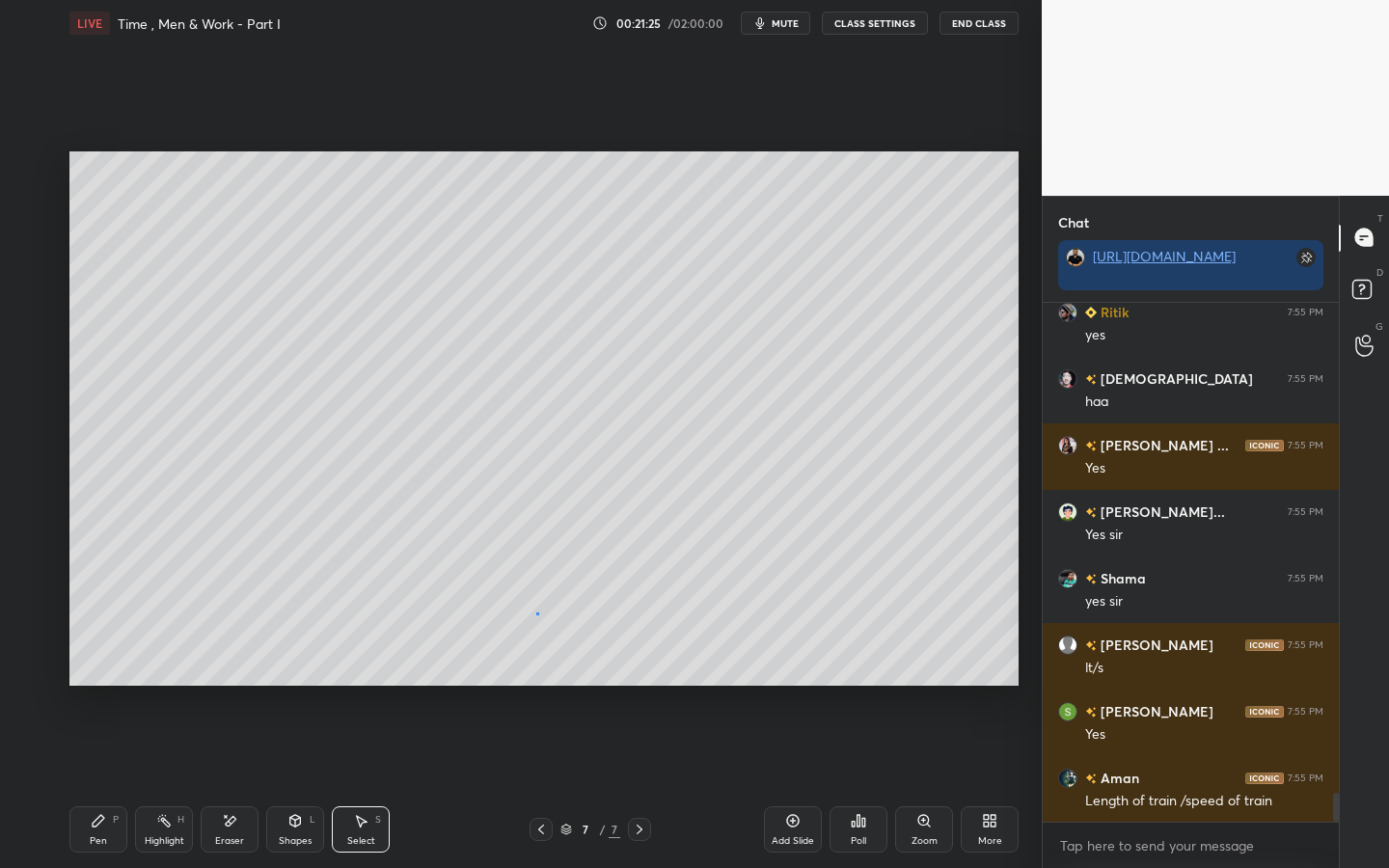 drag, startPoint x: 536, startPoint y: 612, endPoint x: 519, endPoint y: 619, distance: 18.384776 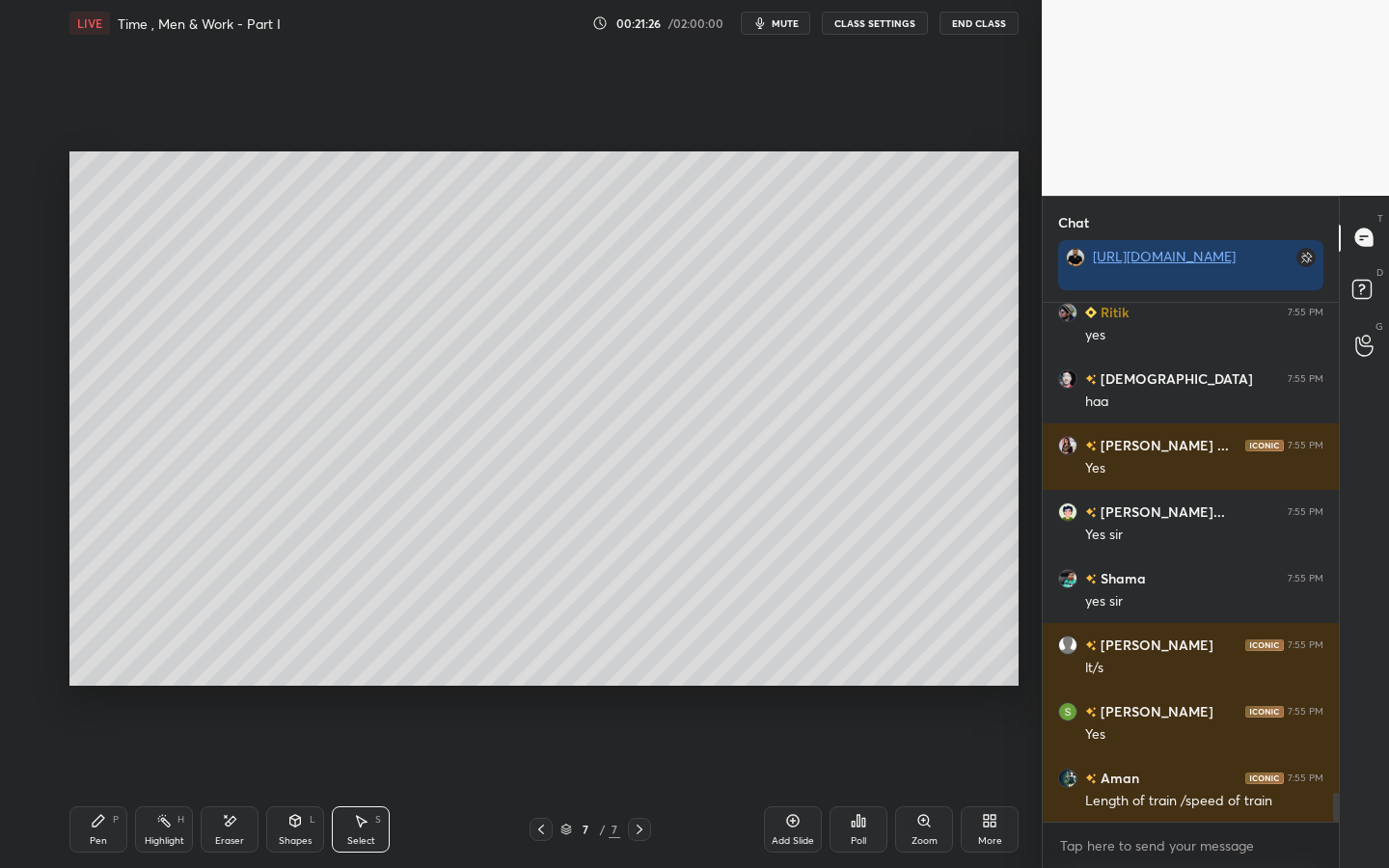 click on "Pen" at bounding box center (98, 841) 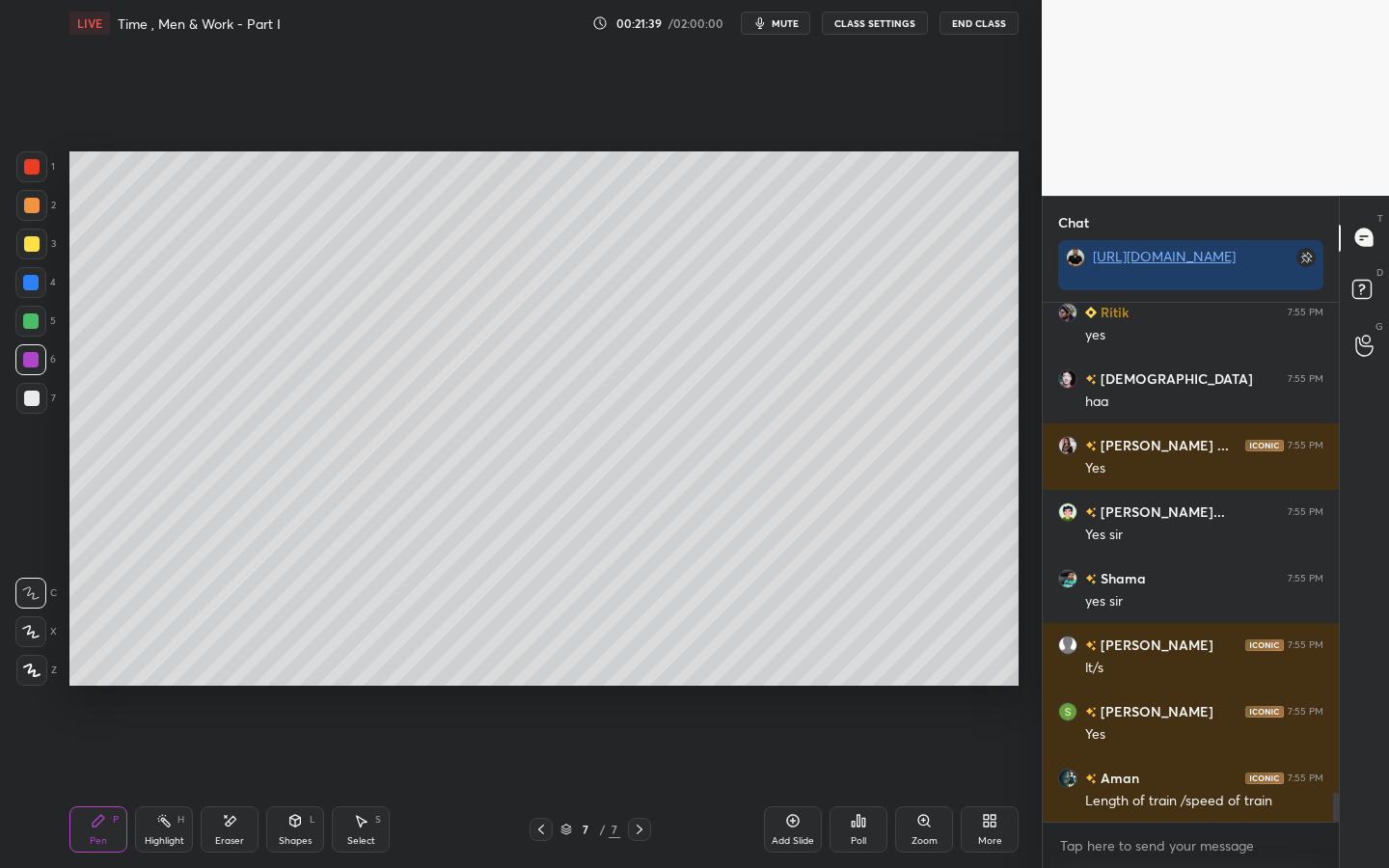 click at bounding box center (31, 321) 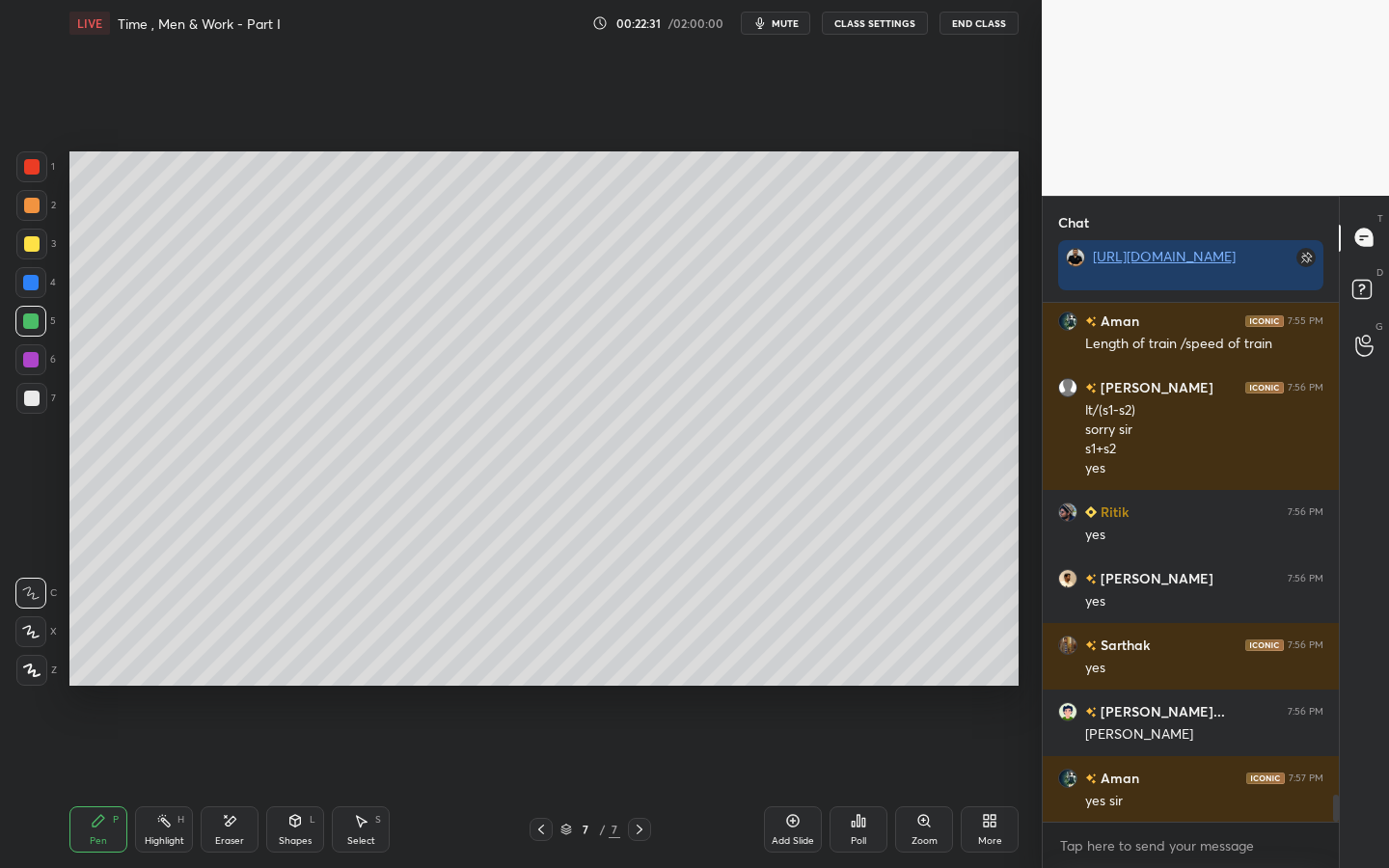 scroll, scrollTop: 9392, scrollLeft: 0, axis: vertical 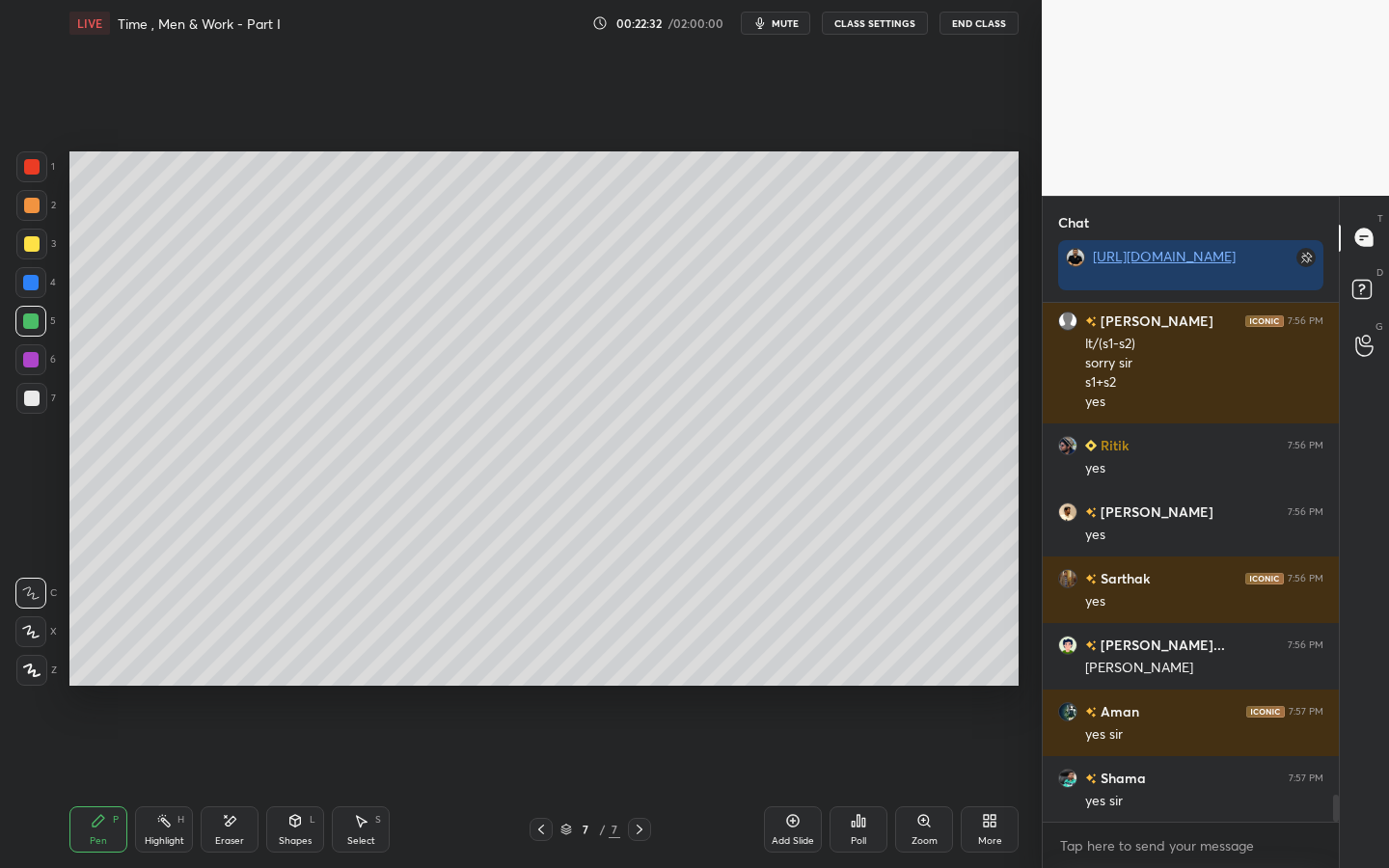click 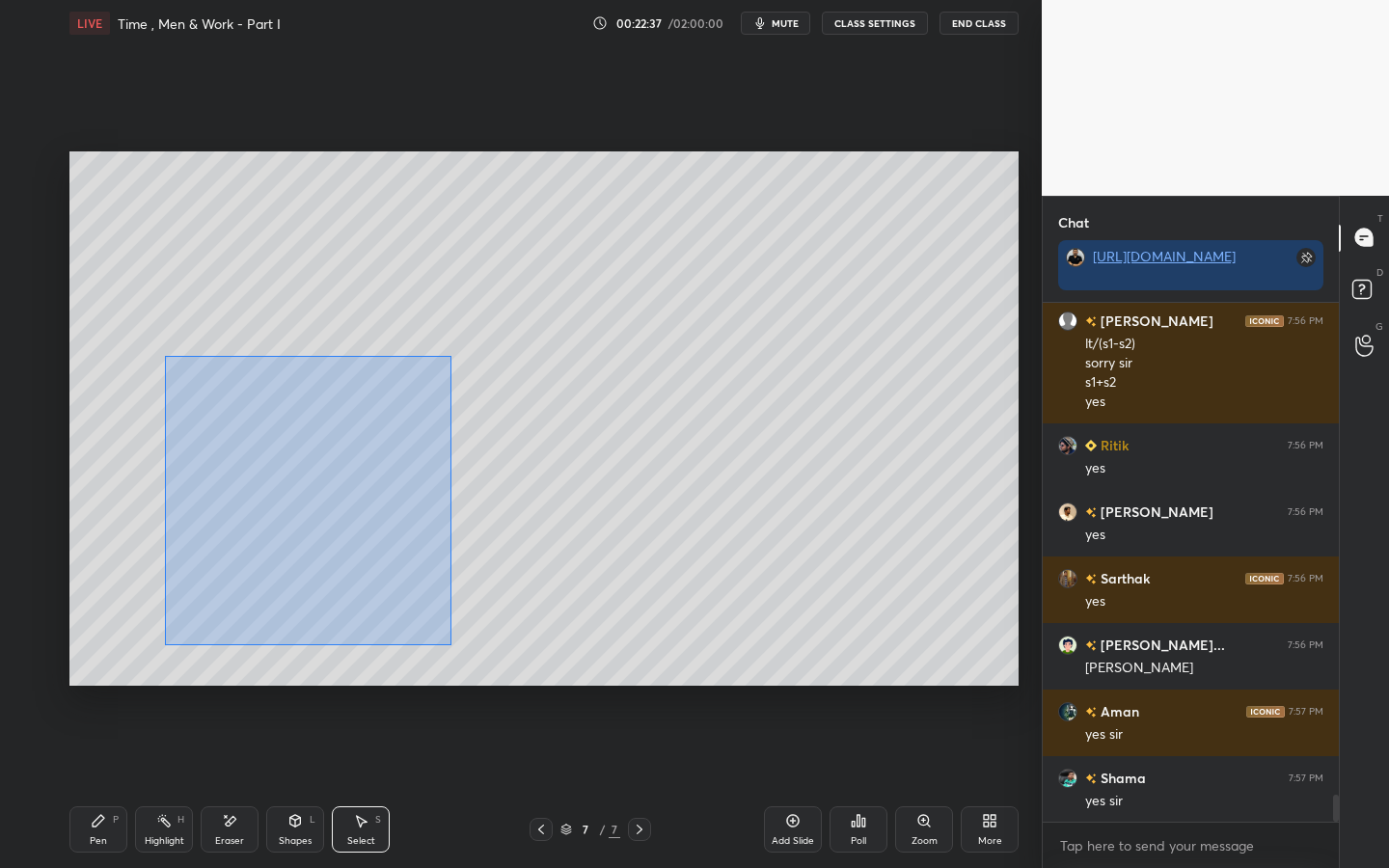 drag, startPoint x: 164, startPoint y: 352, endPoint x: 451, endPoint y: 645, distance: 410.14388 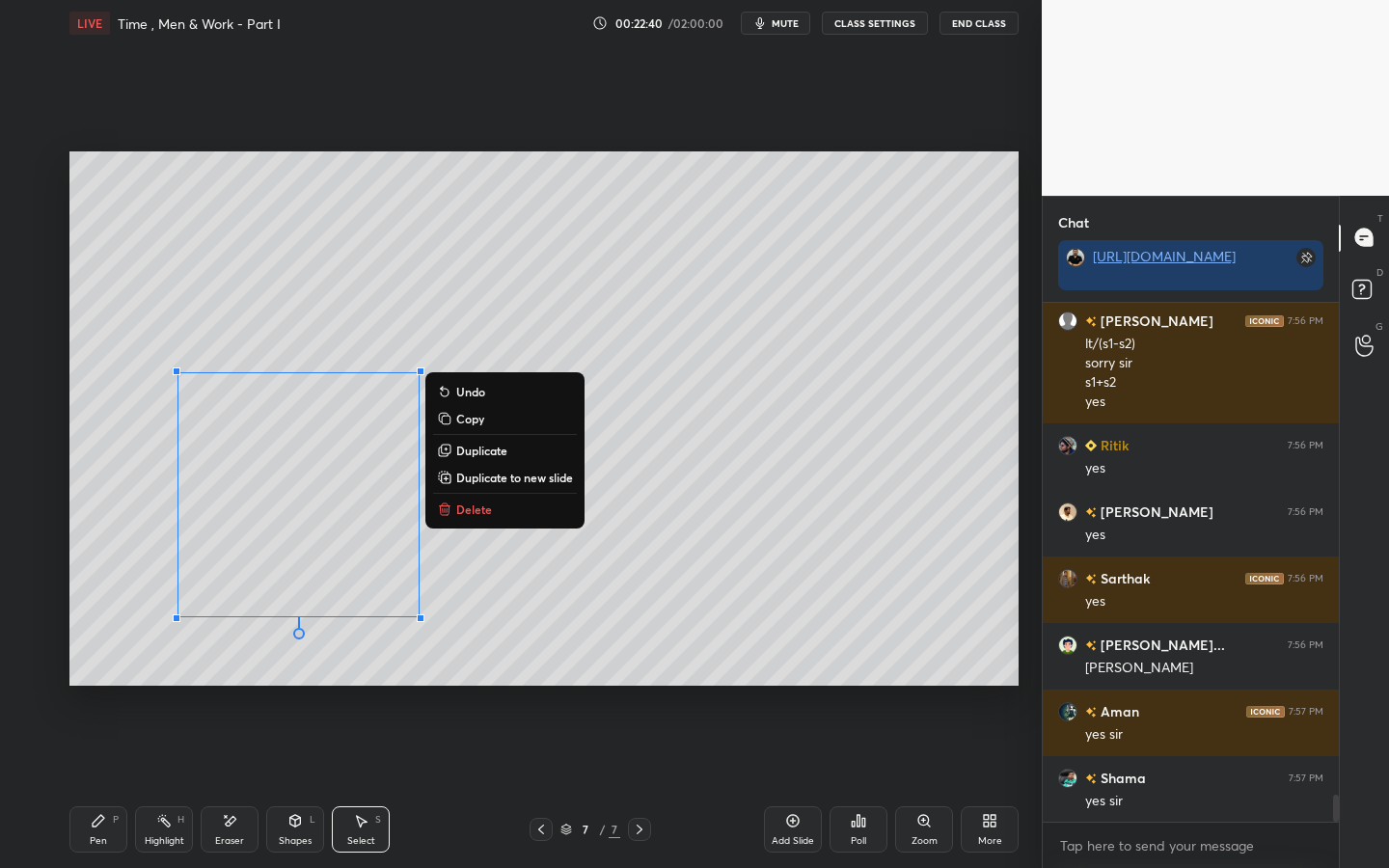 drag, startPoint x: 504, startPoint y: 474, endPoint x: 505, endPoint y: 489, distance: 15.0333 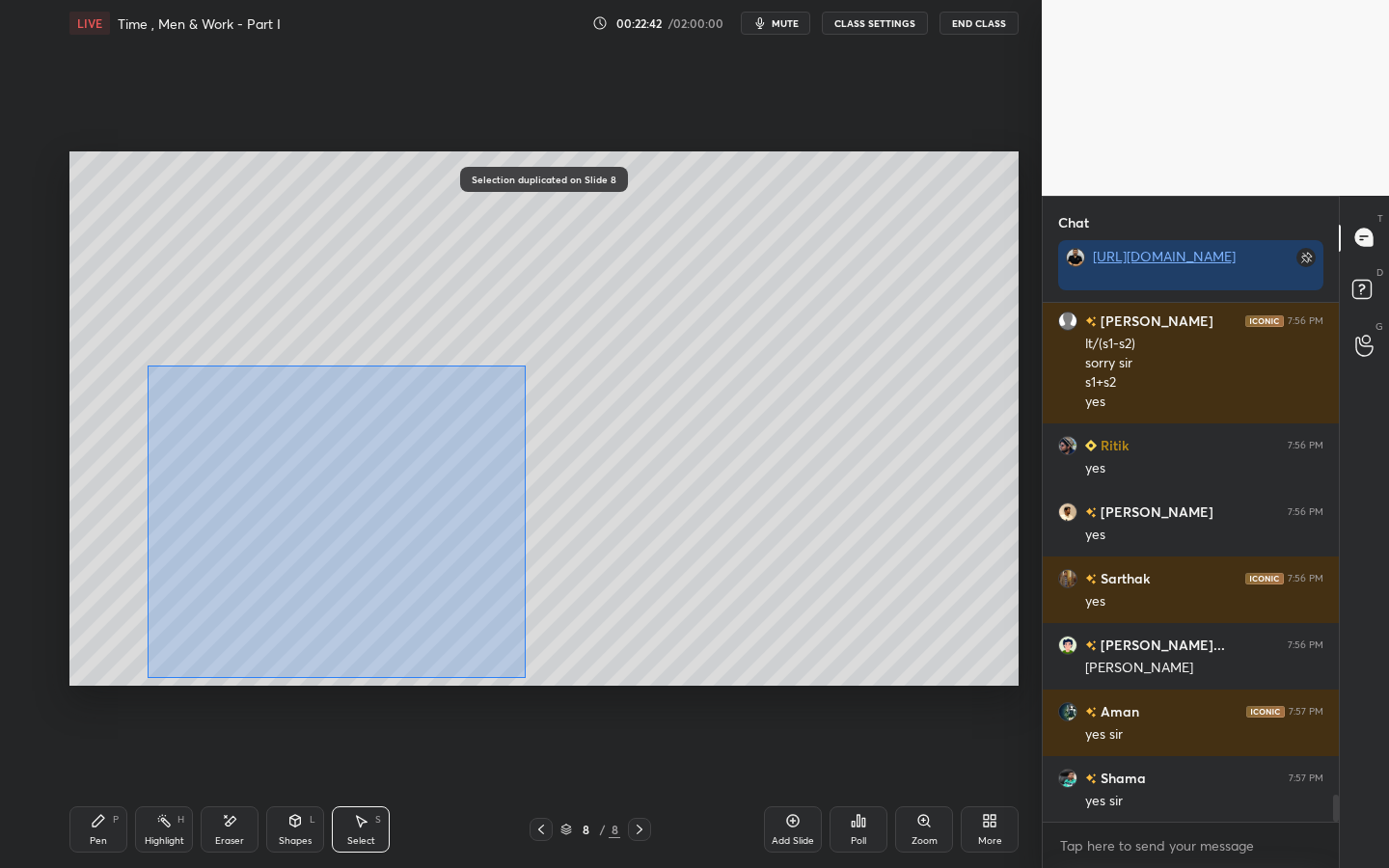 drag, startPoint x: 148, startPoint y: 365, endPoint x: 477, endPoint y: 643, distance: 430.72613 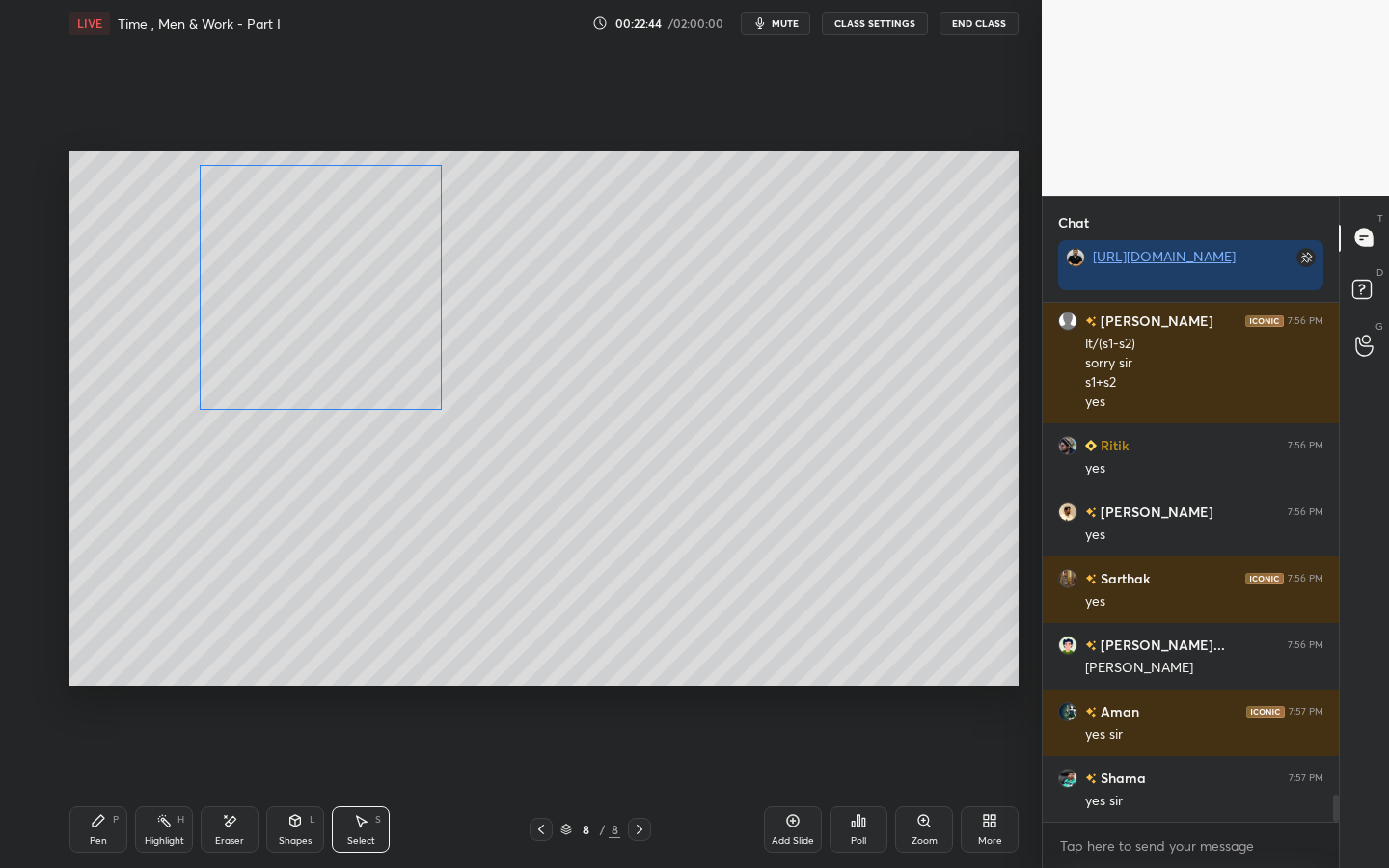 drag, startPoint x: 363, startPoint y: 524, endPoint x: 389, endPoint y: 299, distance: 226.49724 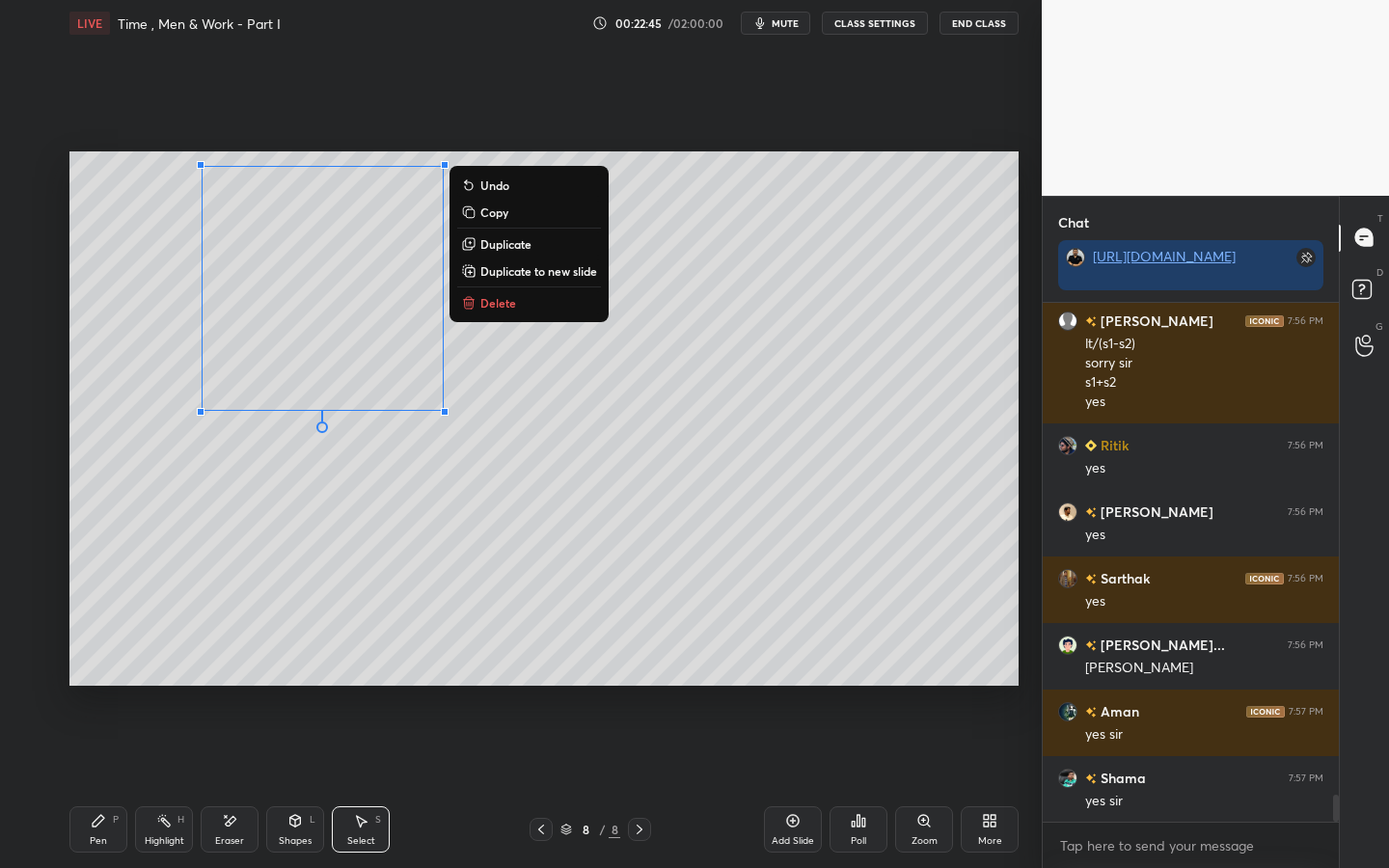 click on "0 ° Undo Copy Duplicate Duplicate to new slide Delete" at bounding box center [544, 419] 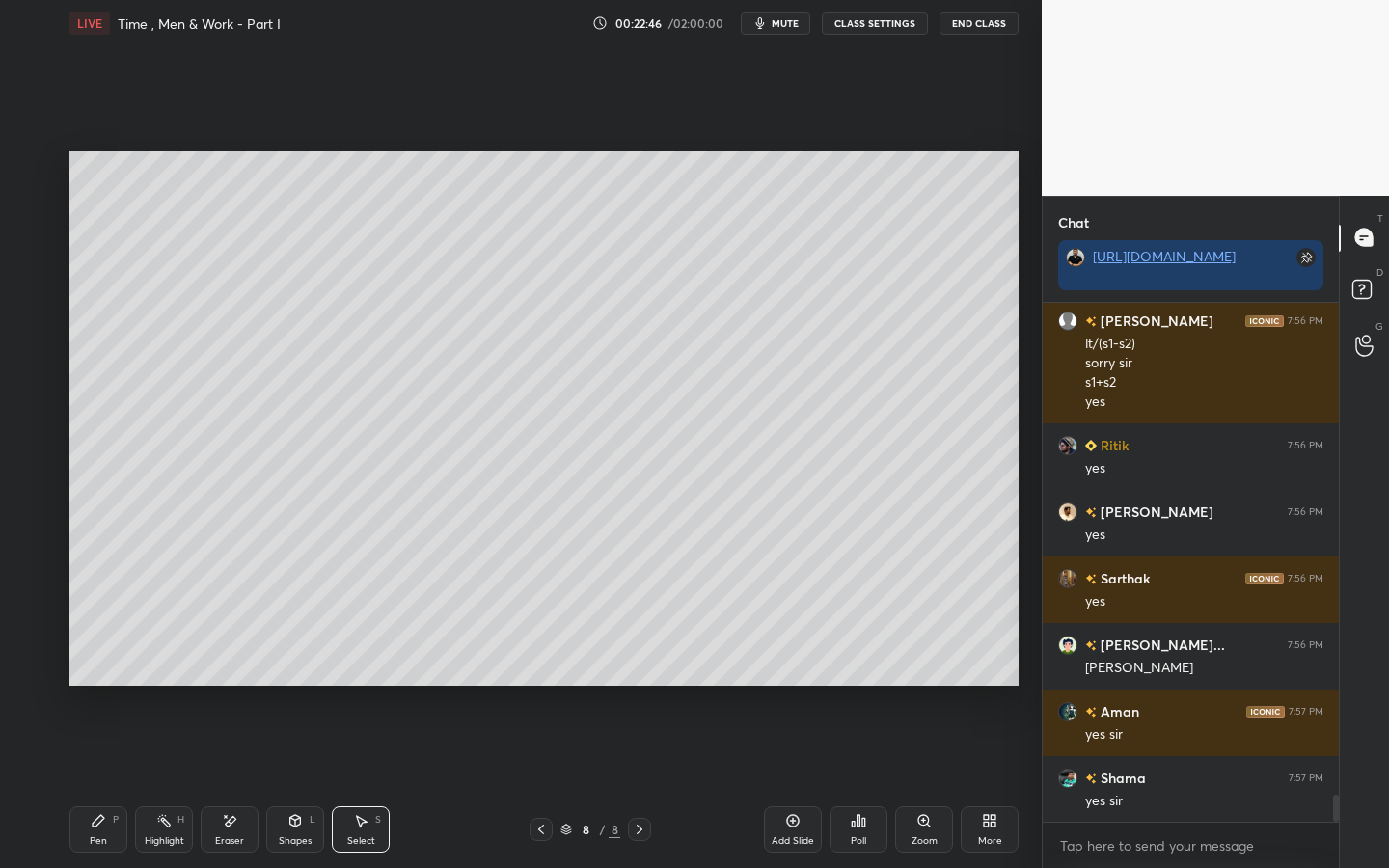 click on "Pen" at bounding box center [98, 841] 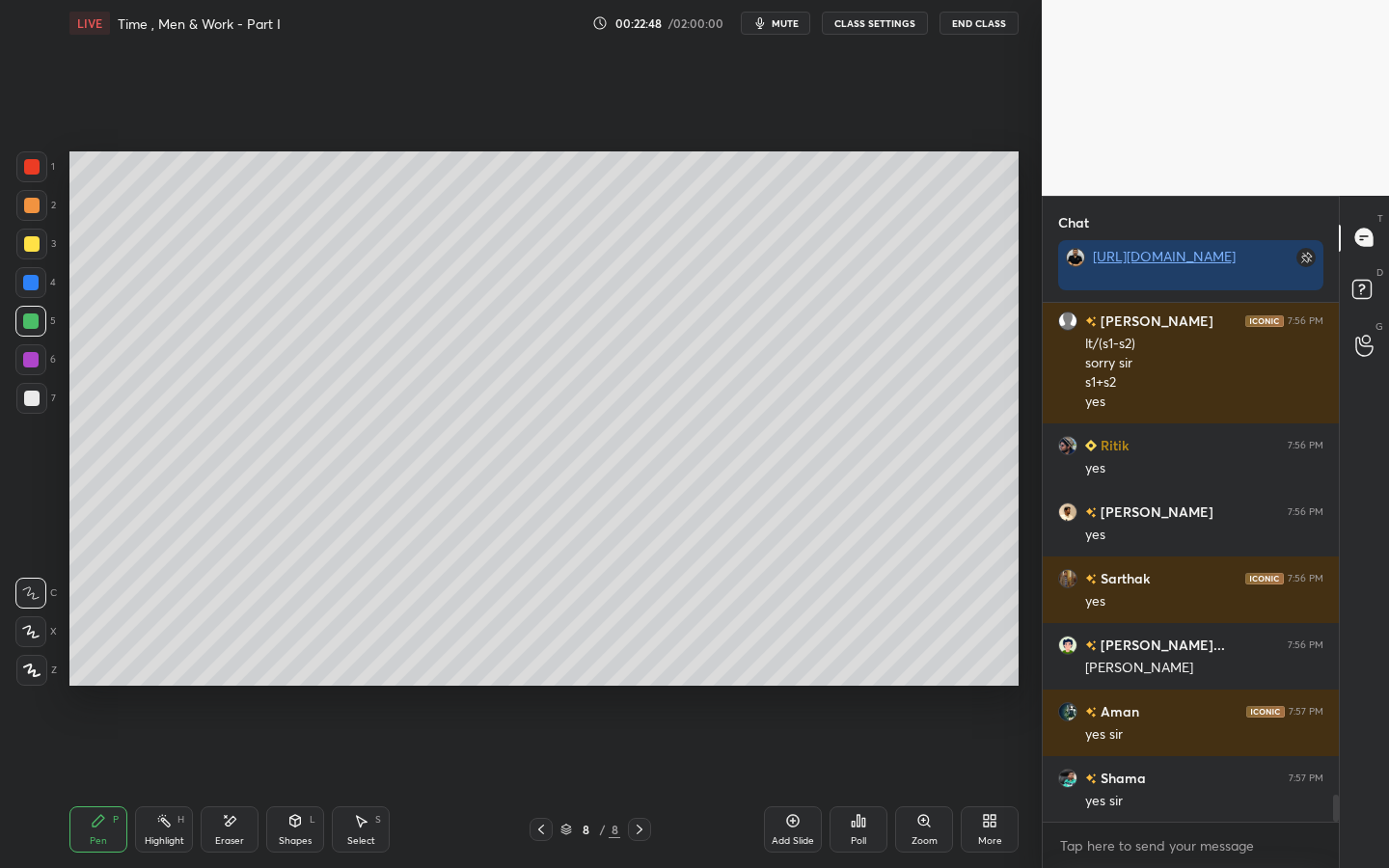 drag, startPoint x: 34, startPoint y: 245, endPoint x: 68, endPoint y: 212, distance: 47.38143 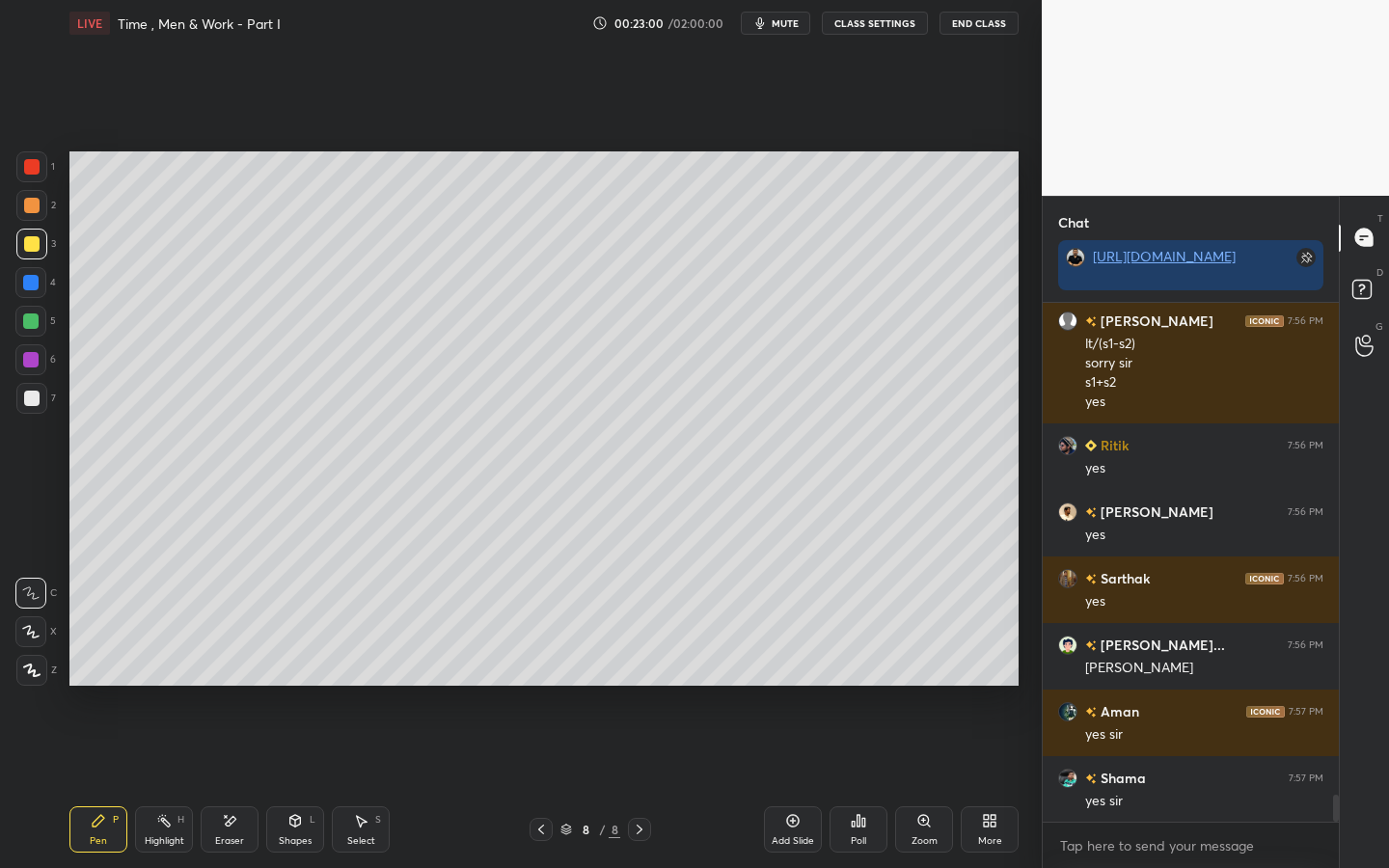 drag, startPoint x: 224, startPoint y: 836, endPoint x: 235, endPoint y: 736, distance: 100.60318 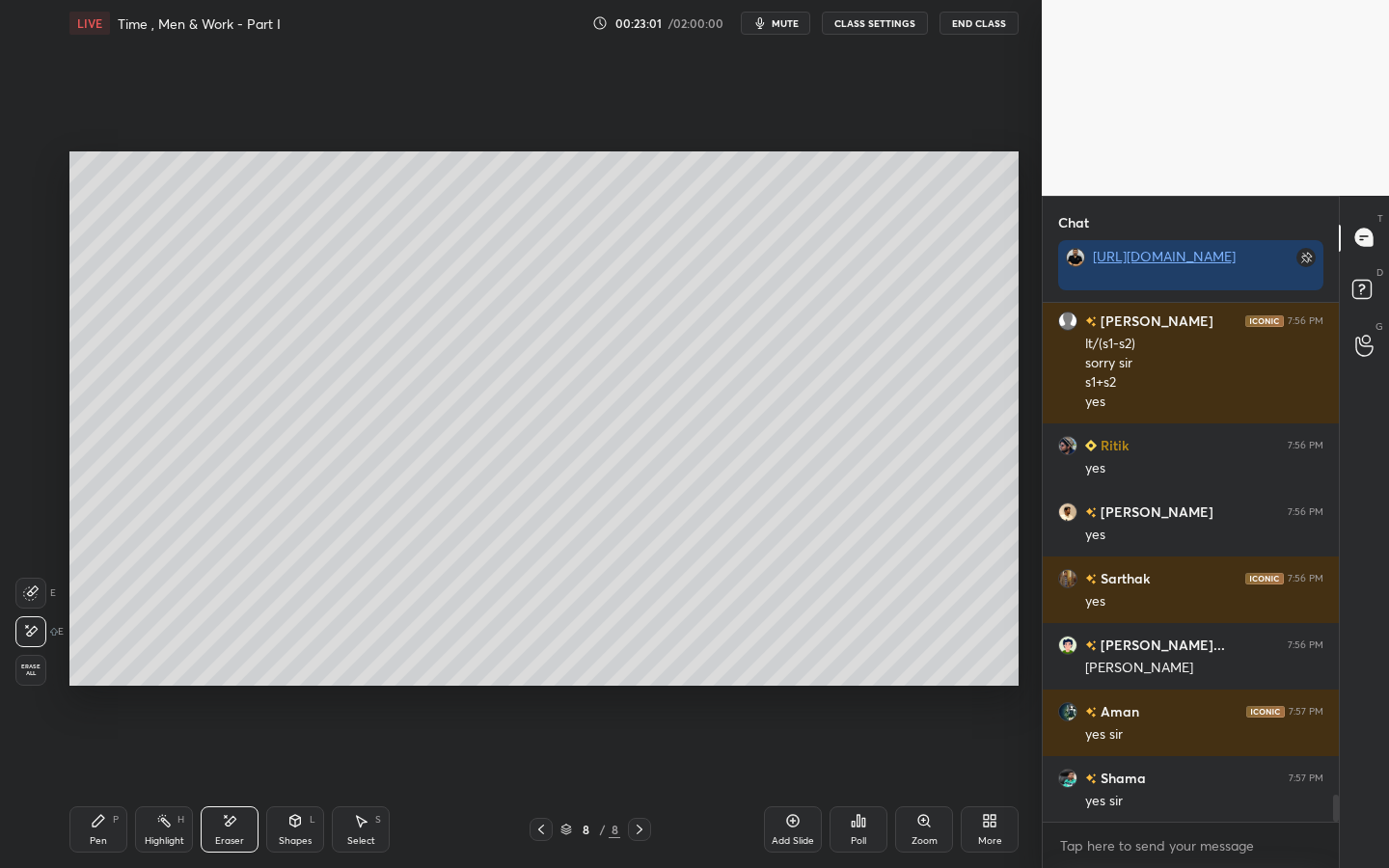 scroll, scrollTop: 474, scrollLeft: 290, axis: both 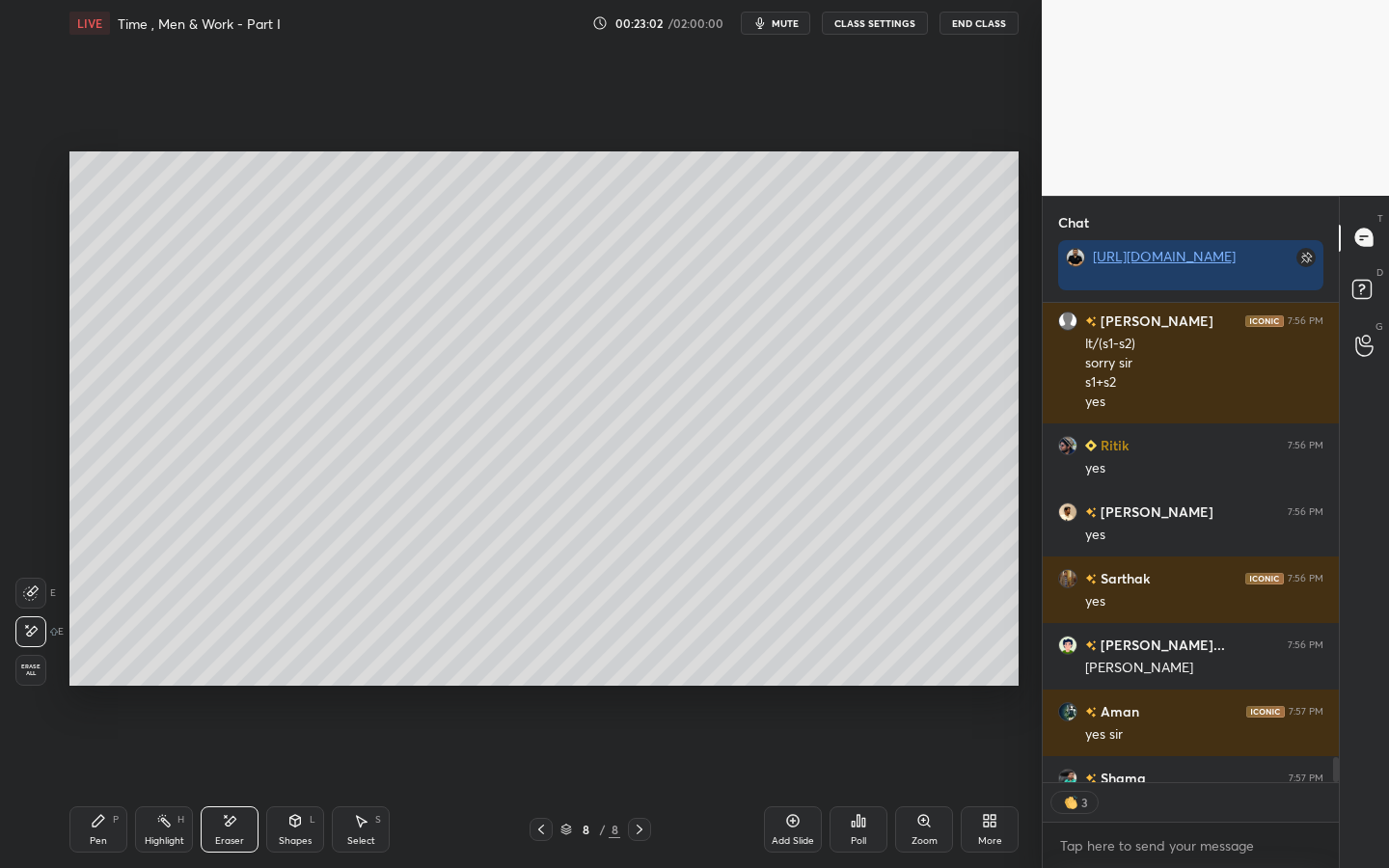 drag, startPoint x: 94, startPoint y: 837, endPoint x: 105, endPoint y: 756, distance: 81.7435 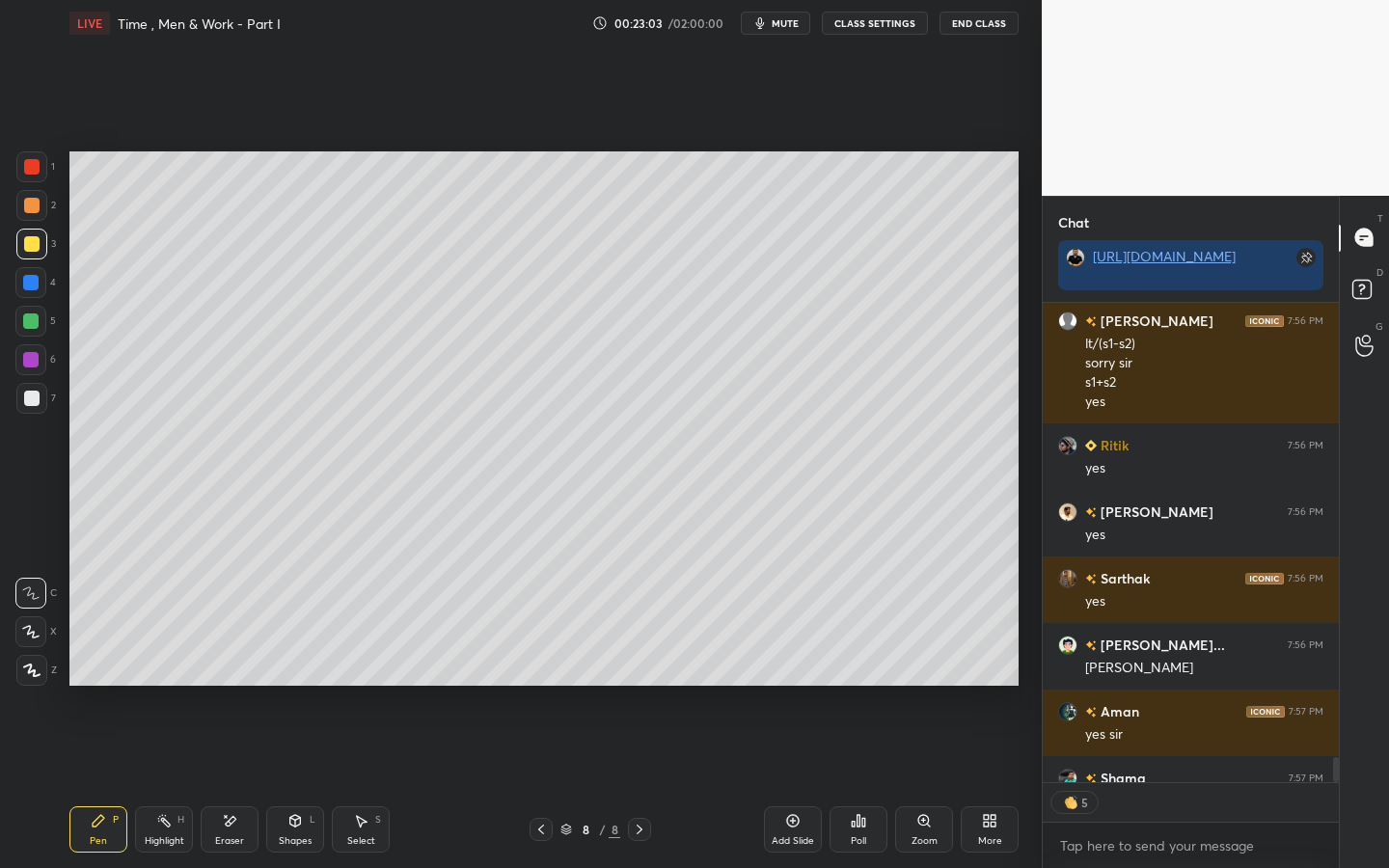 scroll, scrollTop: 9498, scrollLeft: 0, axis: vertical 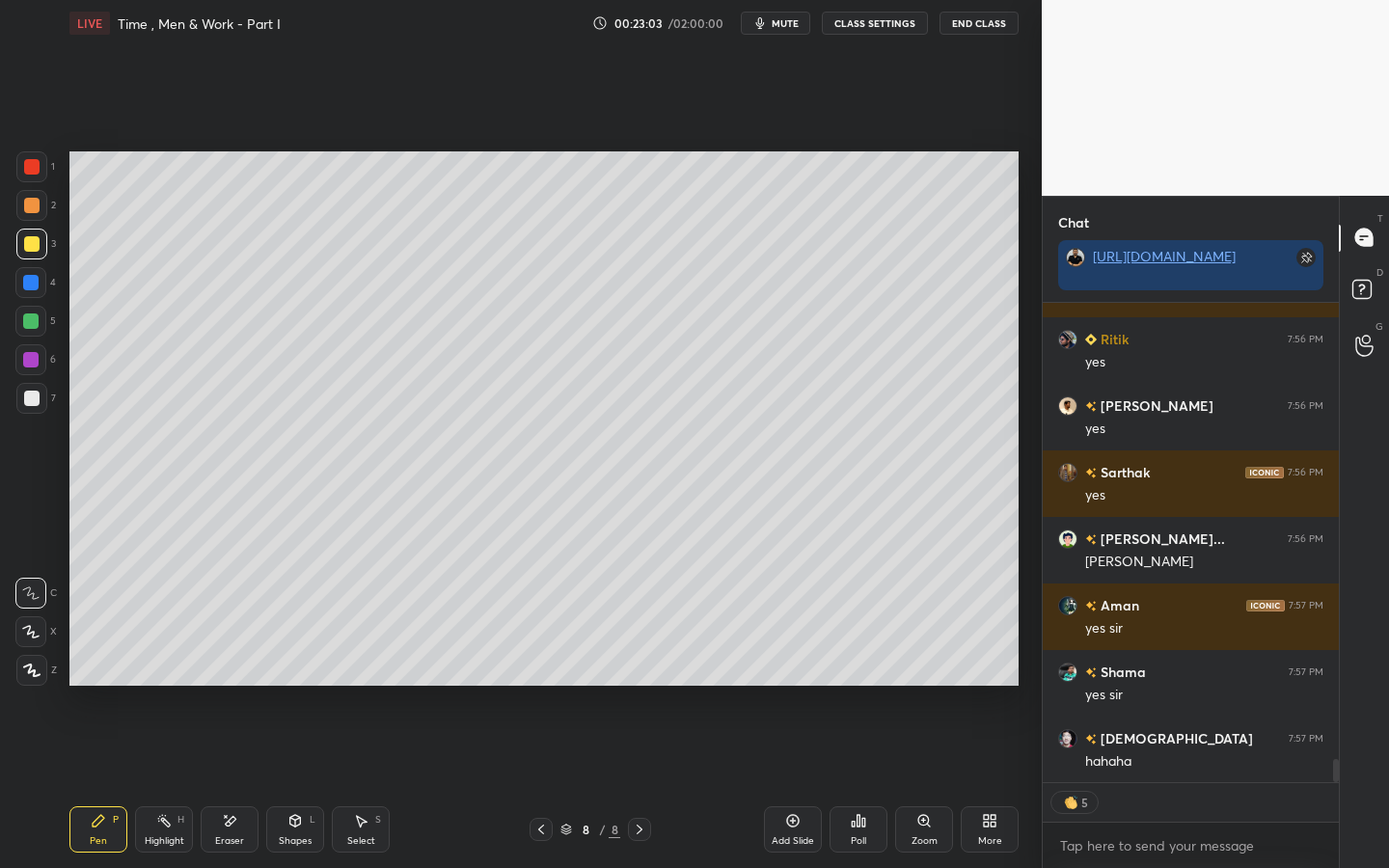drag, startPoint x: 29, startPoint y: 321, endPoint x: 29, endPoint y: 303, distance: 18 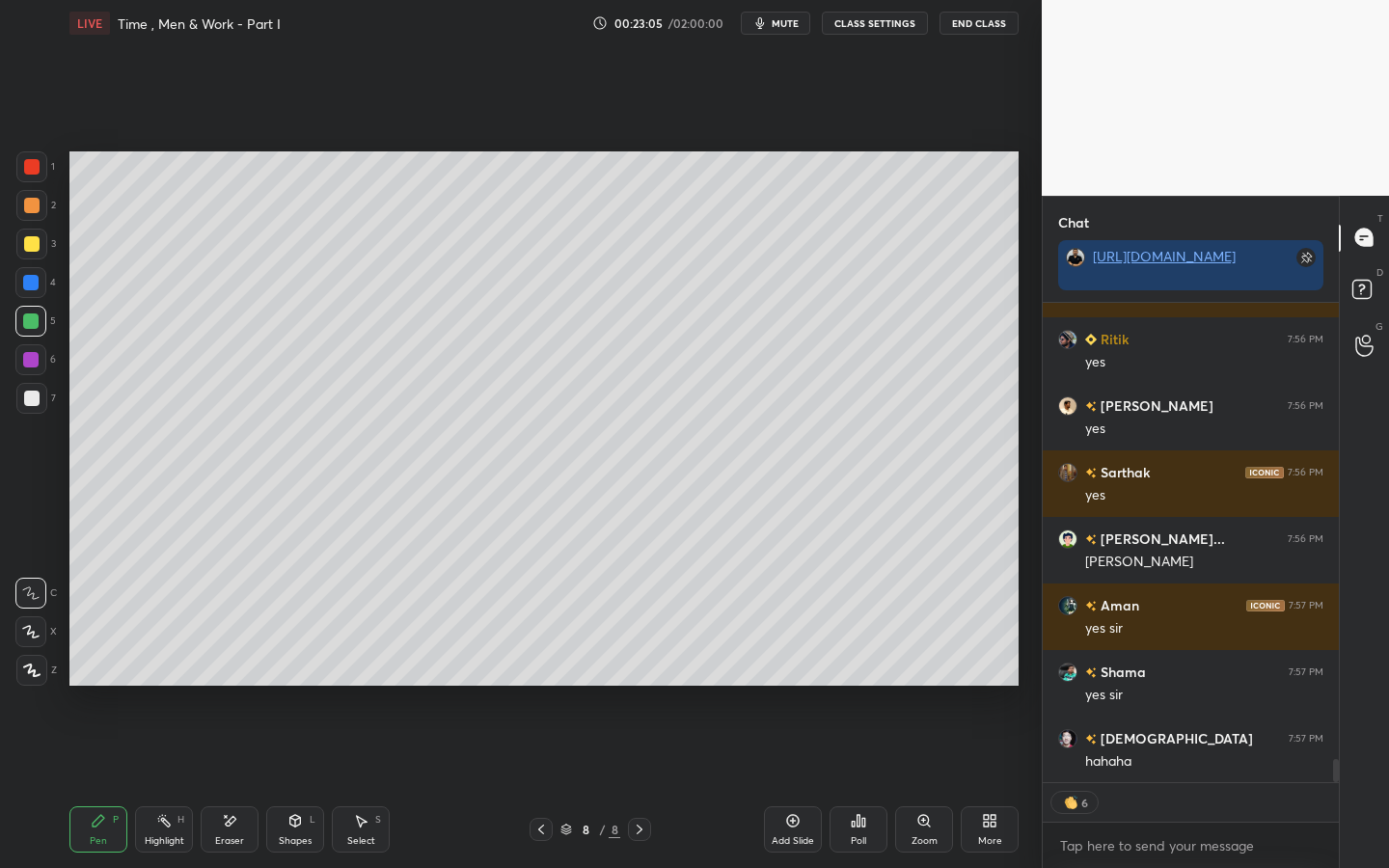 scroll, scrollTop: 9564, scrollLeft: 0, axis: vertical 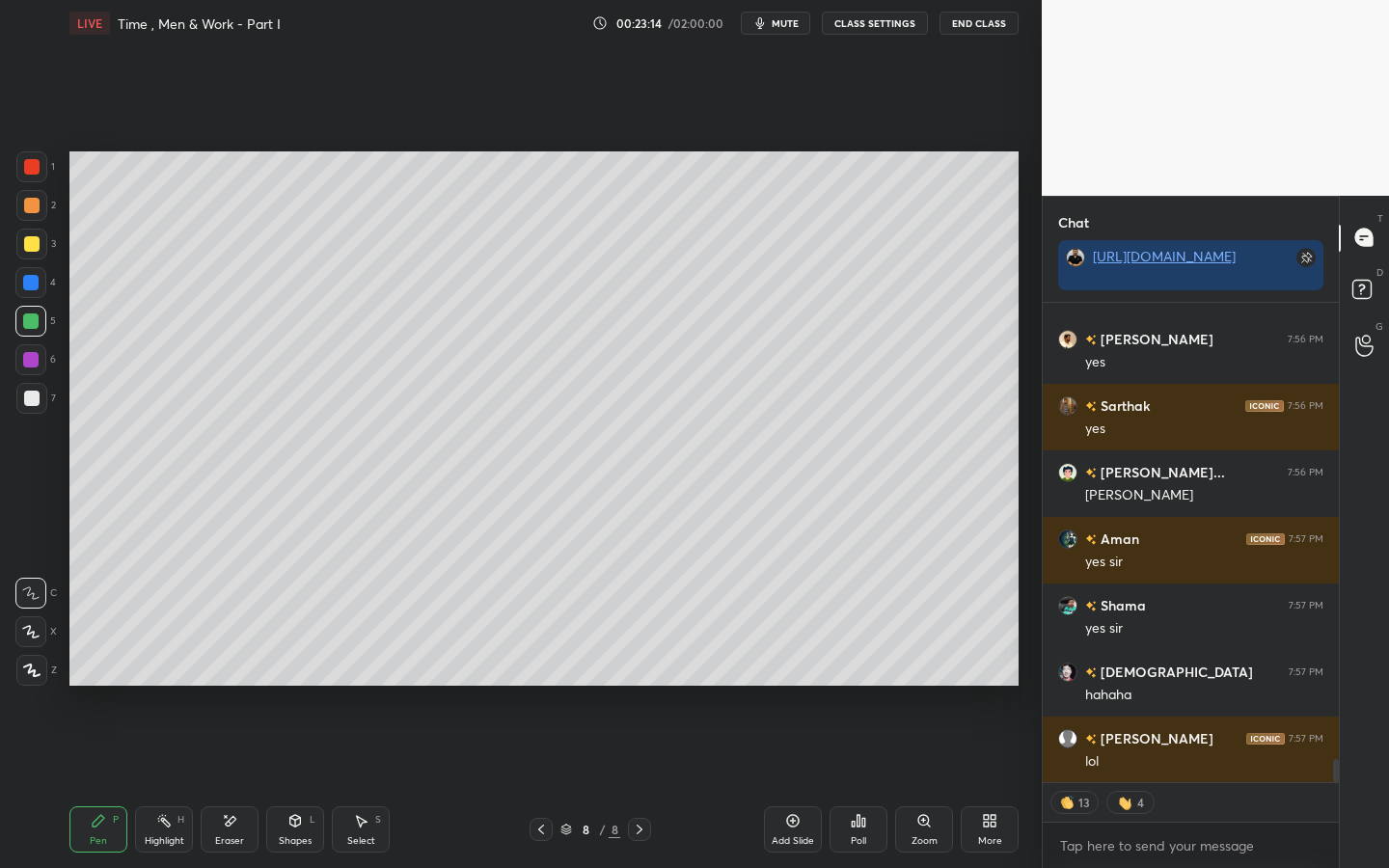 click on "Eraser" at bounding box center (230, 841) 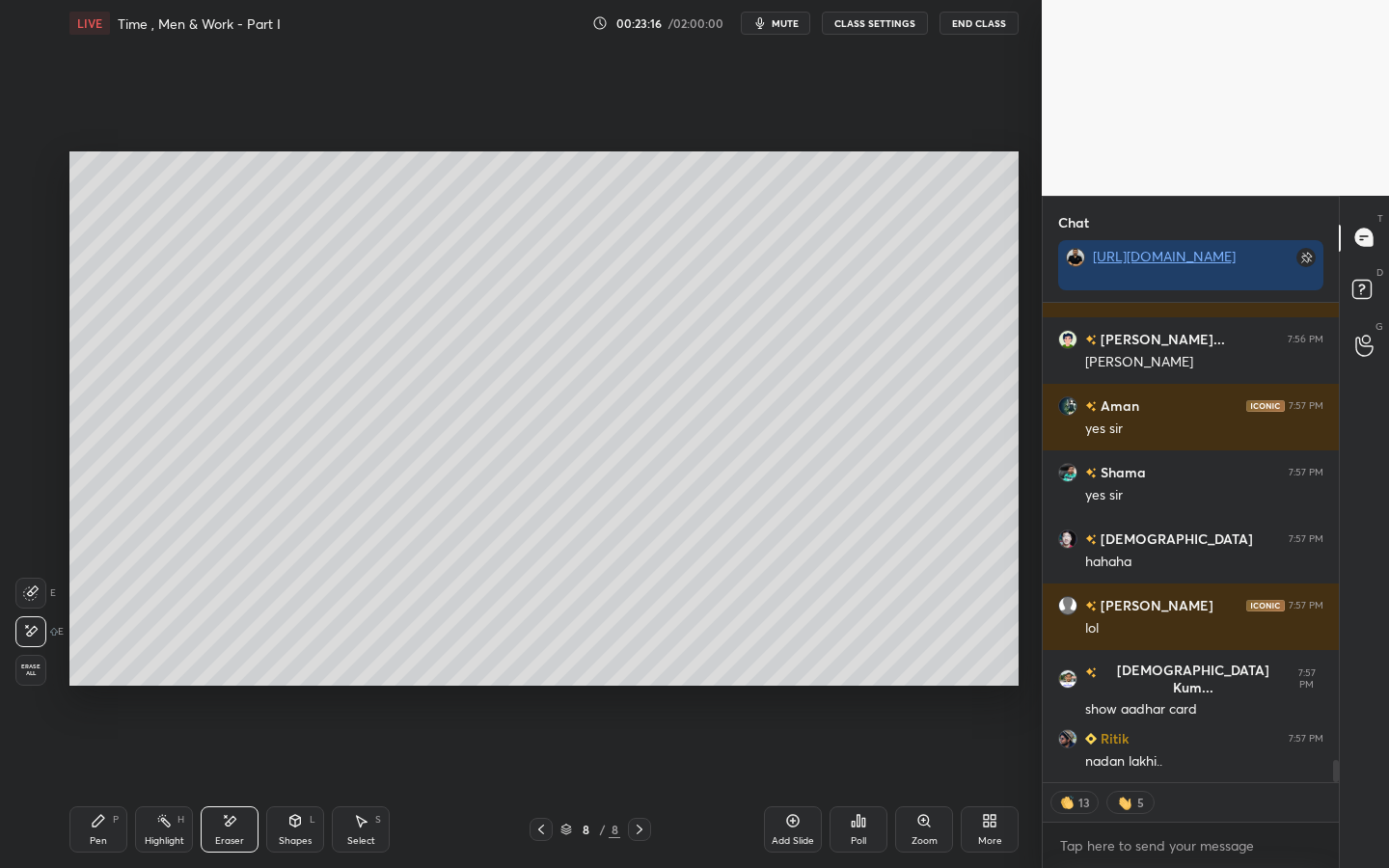 scroll, scrollTop: 9764, scrollLeft: 0, axis: vertical 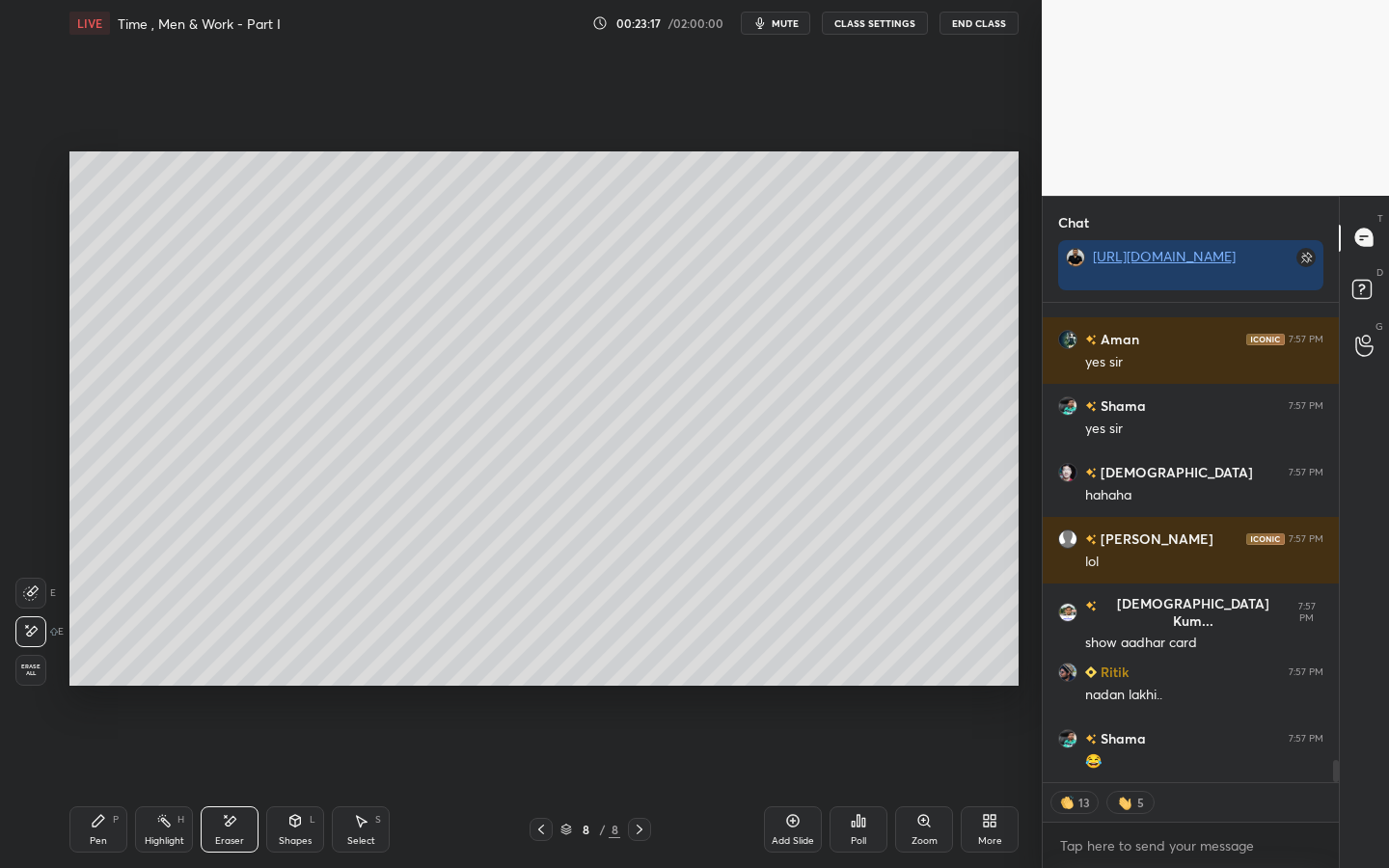 click on "Pen P" at bounding box center [98, 829] 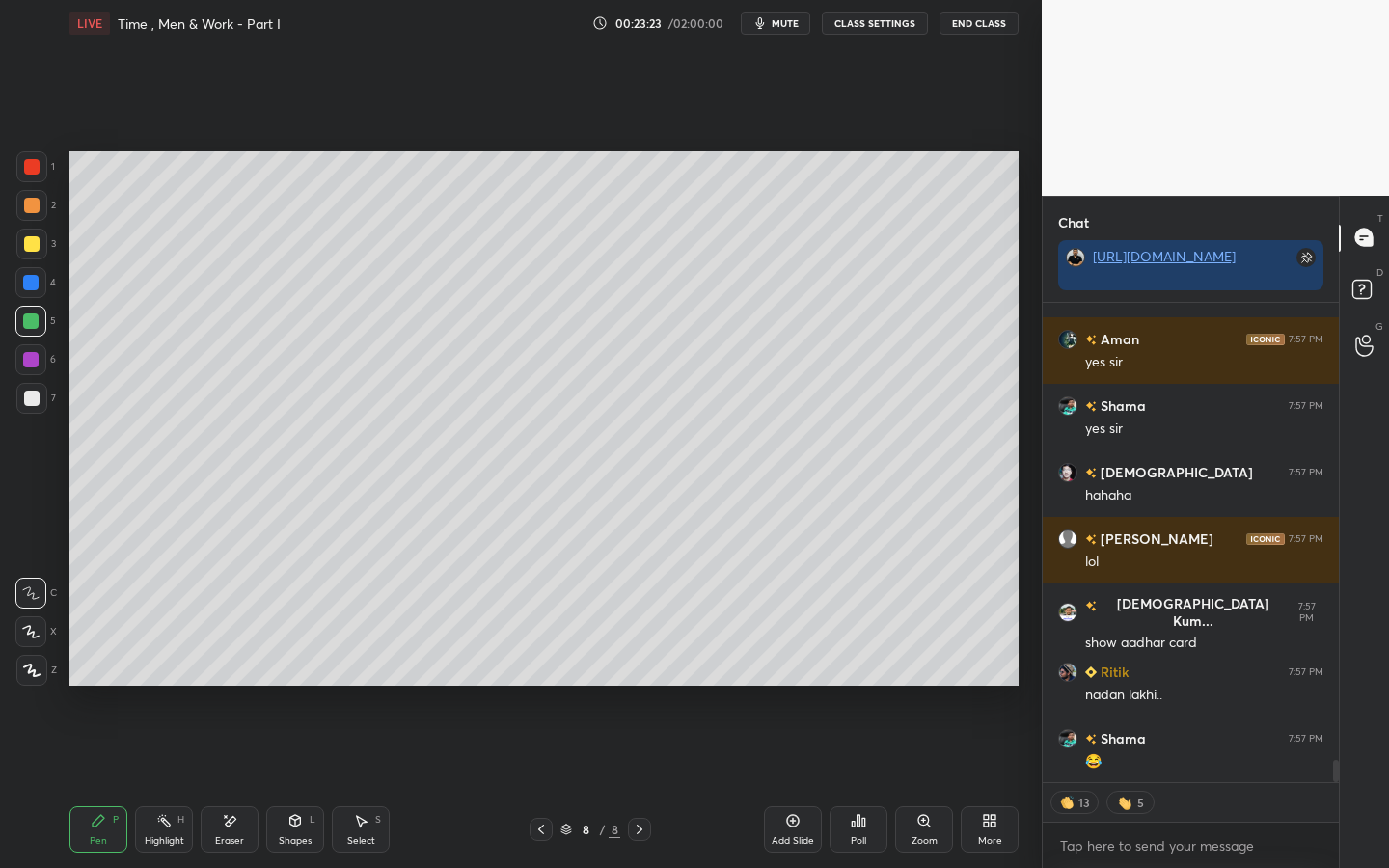 scroll, scrollTop: 9831, scrollLeft: 0, axis: vertical 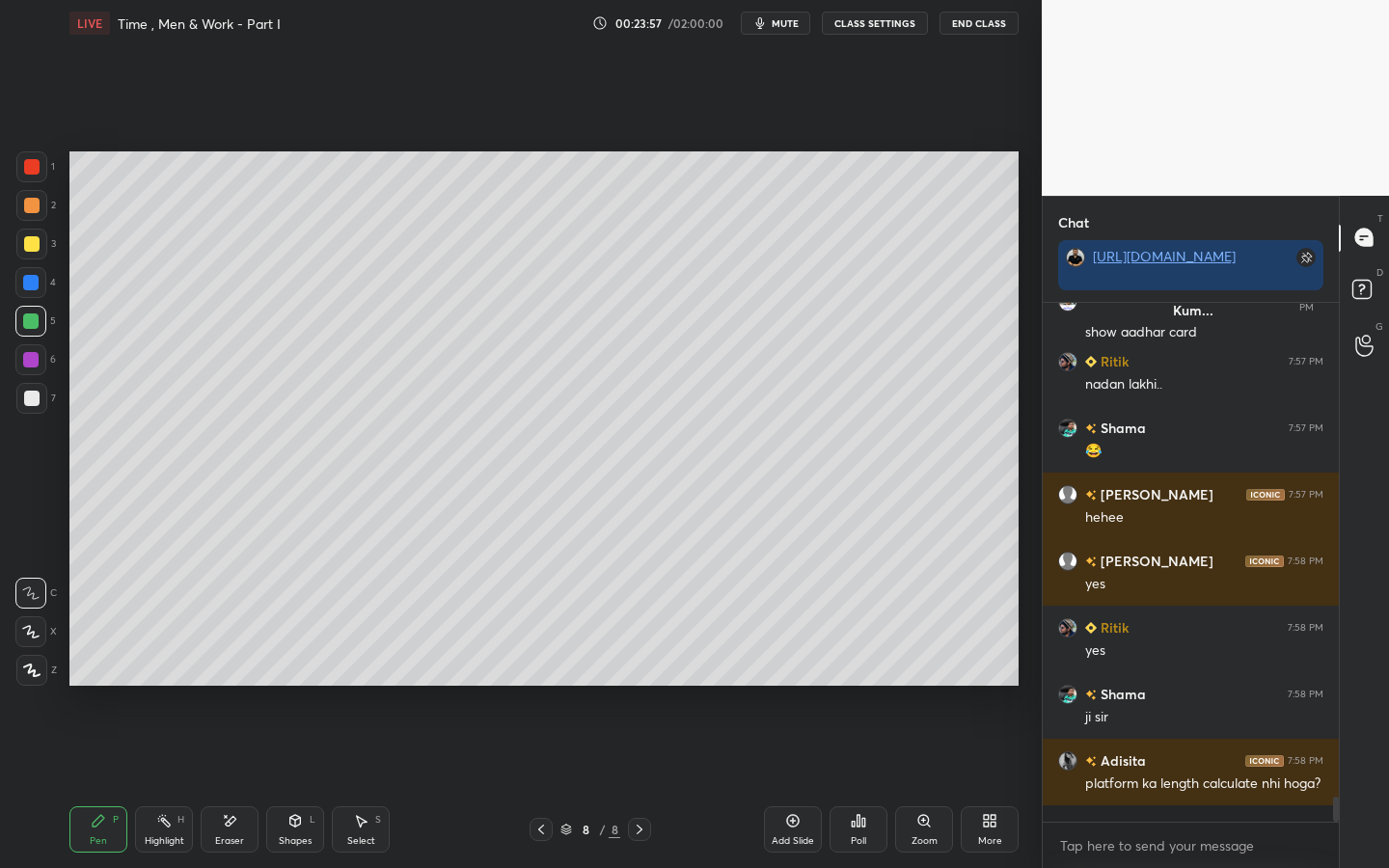 drag, startPoint x: 33, startPoint y: 243, endPoint x: 39, endPoint y: 232, distance: 12.529964 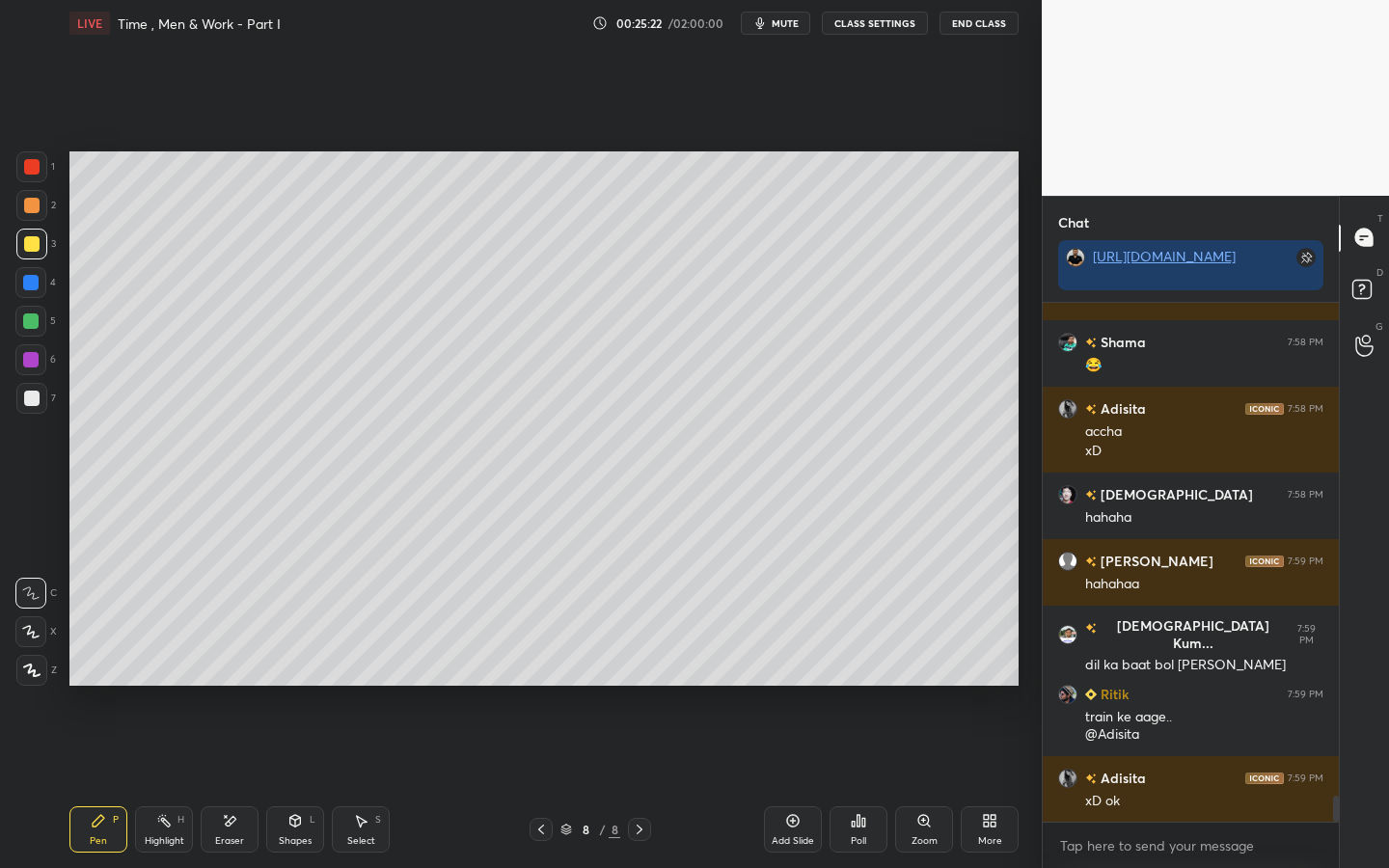 scroll, scrollTop: 10104, scrollLeft: 0, axis: vertical 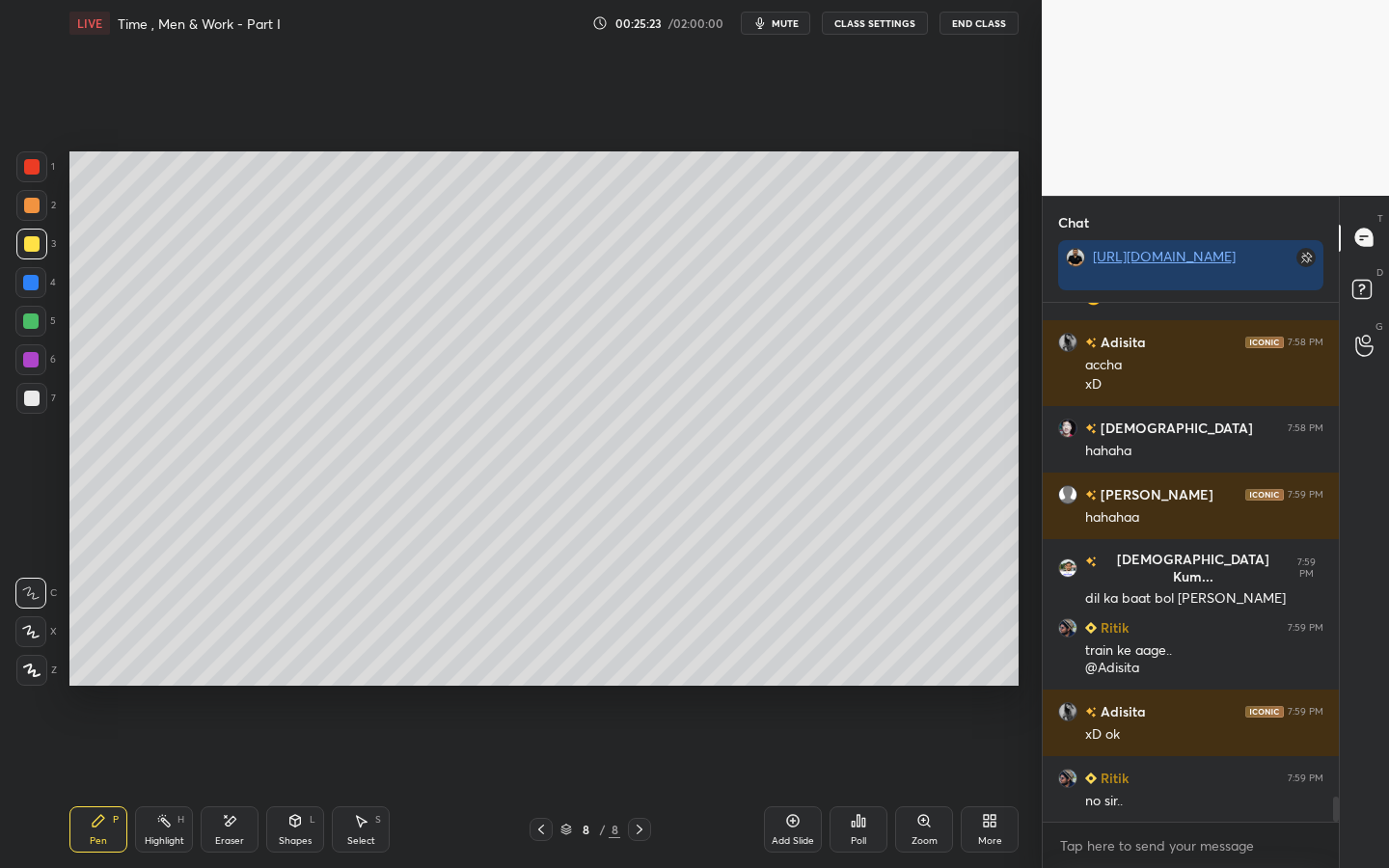 click at bounding box center [32, 398] 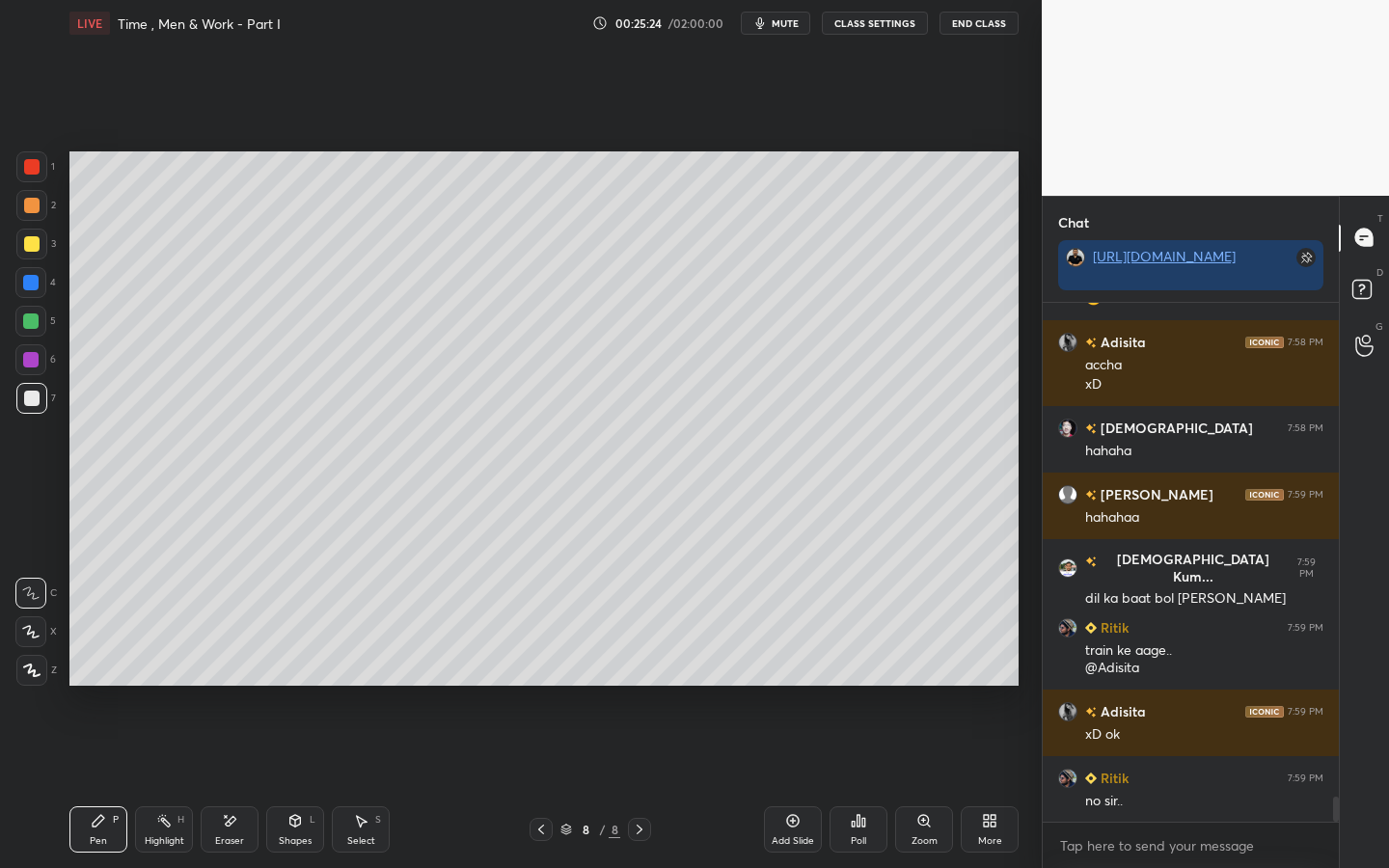 scroll, scrollTop: 10170, scrollLeft: 0, axis: vertical 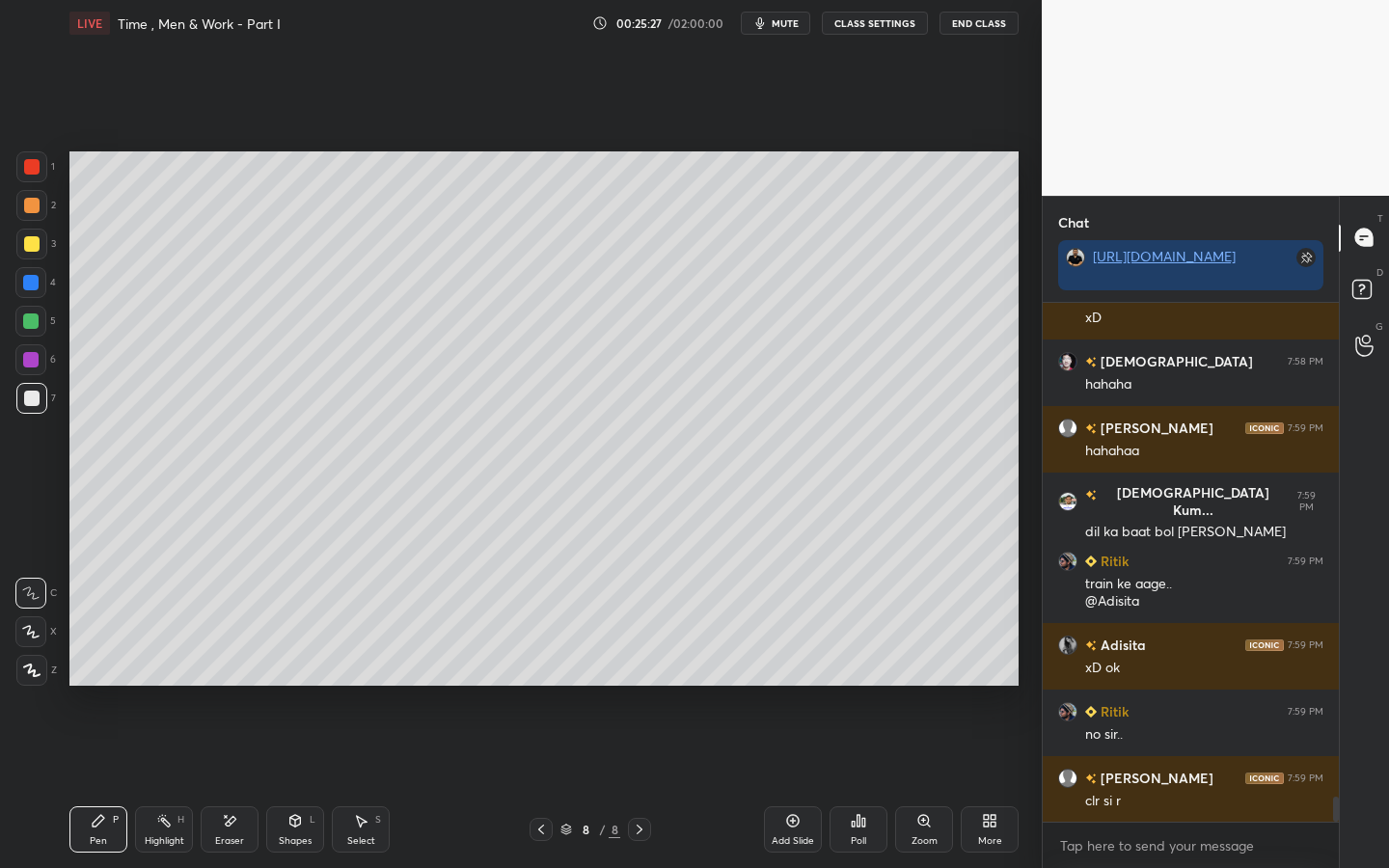 click on "Shapes" at bounding box center [295, 841] 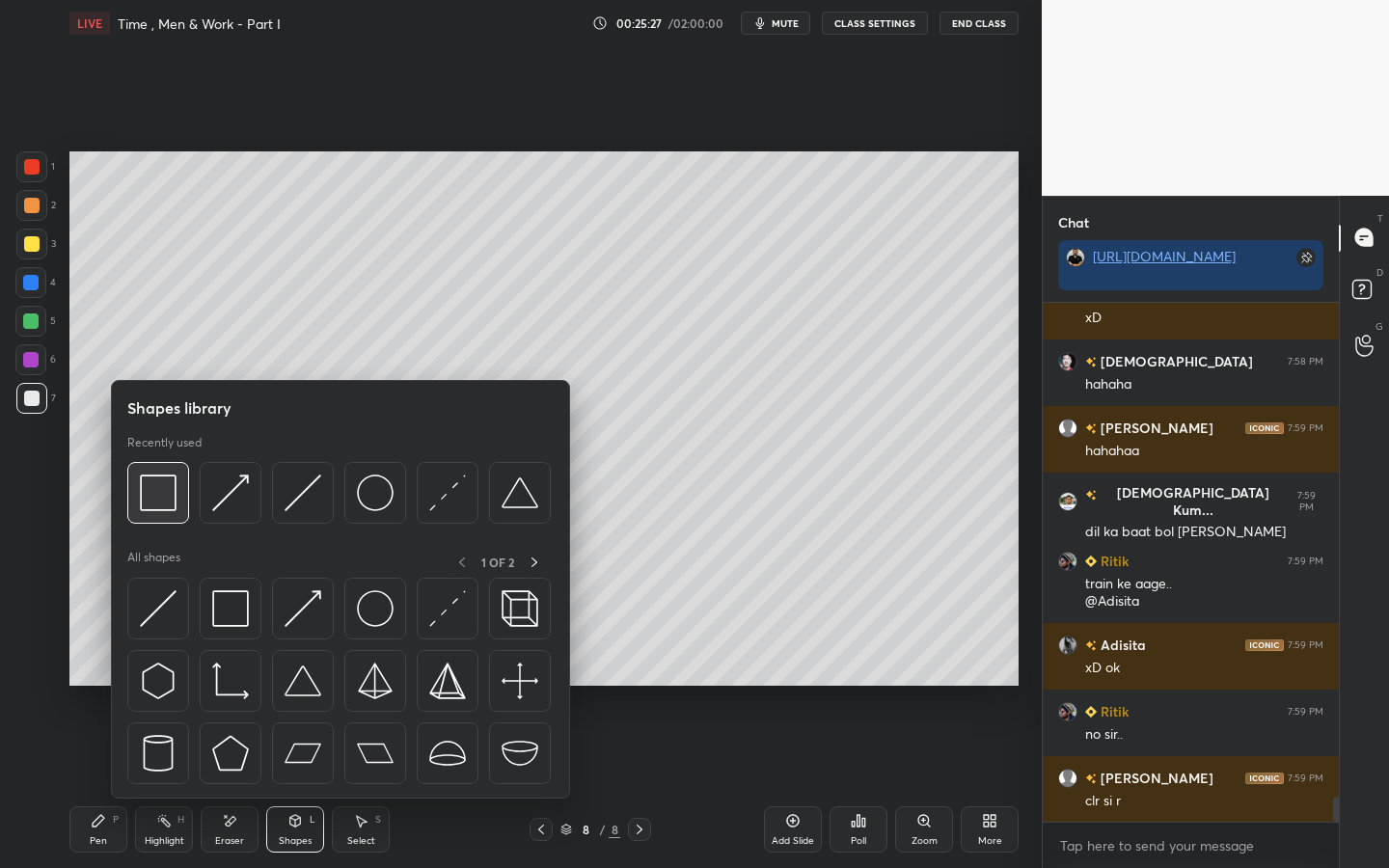 scroll, scrollTop: 10237, scrollLeft: 0, axis: vertical 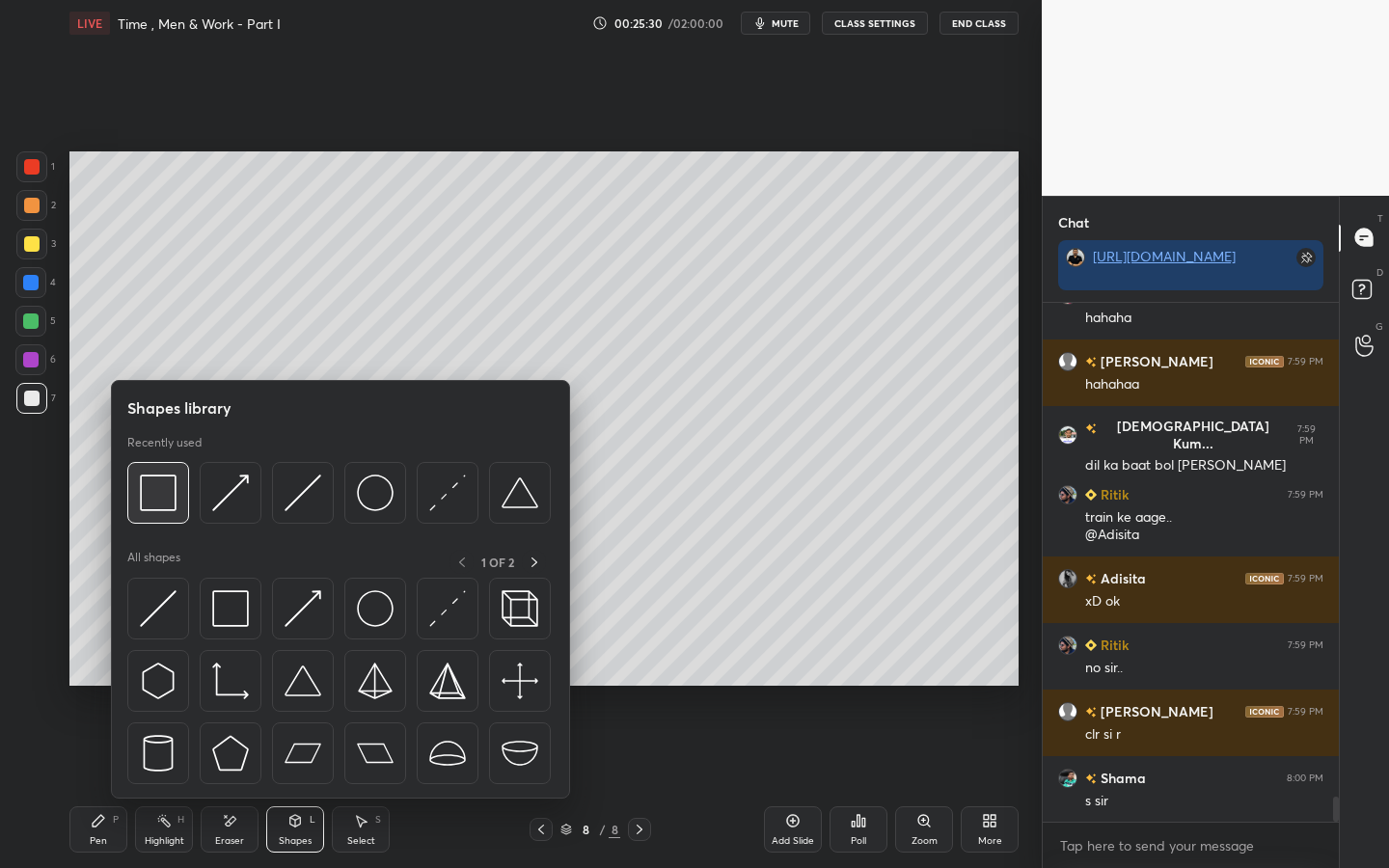 click at bounding box center [158, 493] 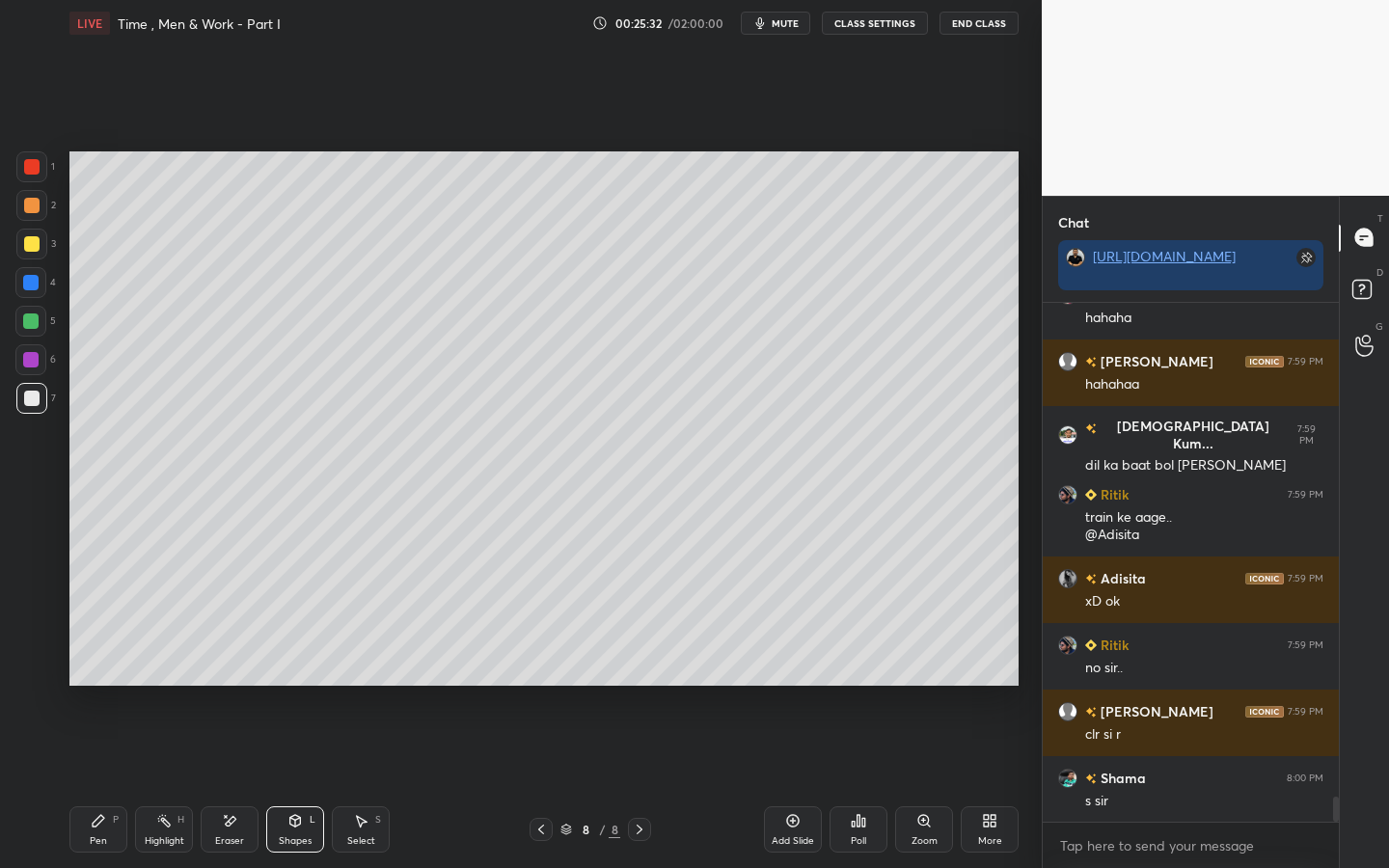 scroll, scrollTop: 10303, scrollLeft: 0, axis: vertical 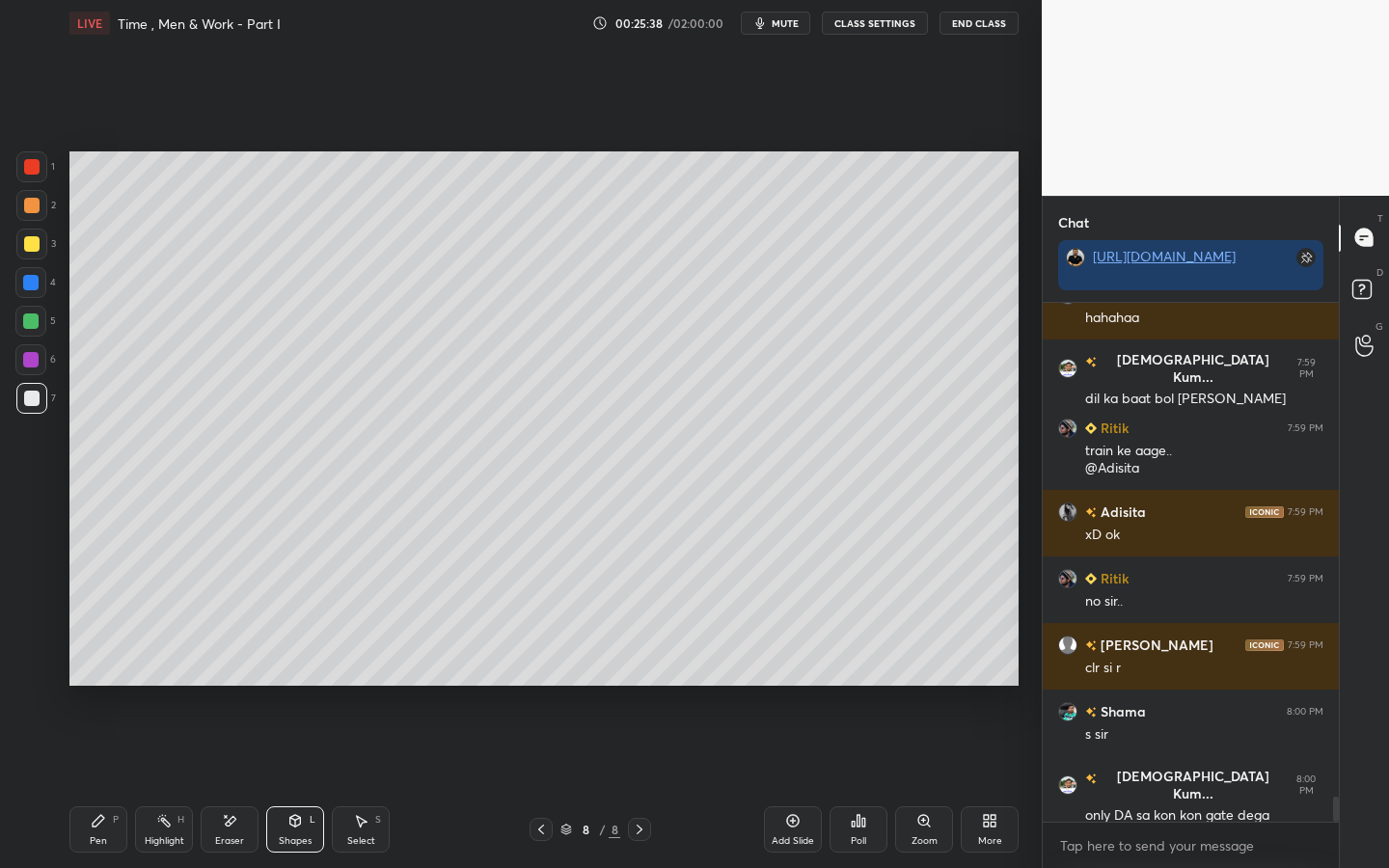click on "Select S" at bounding box center (361, 829) 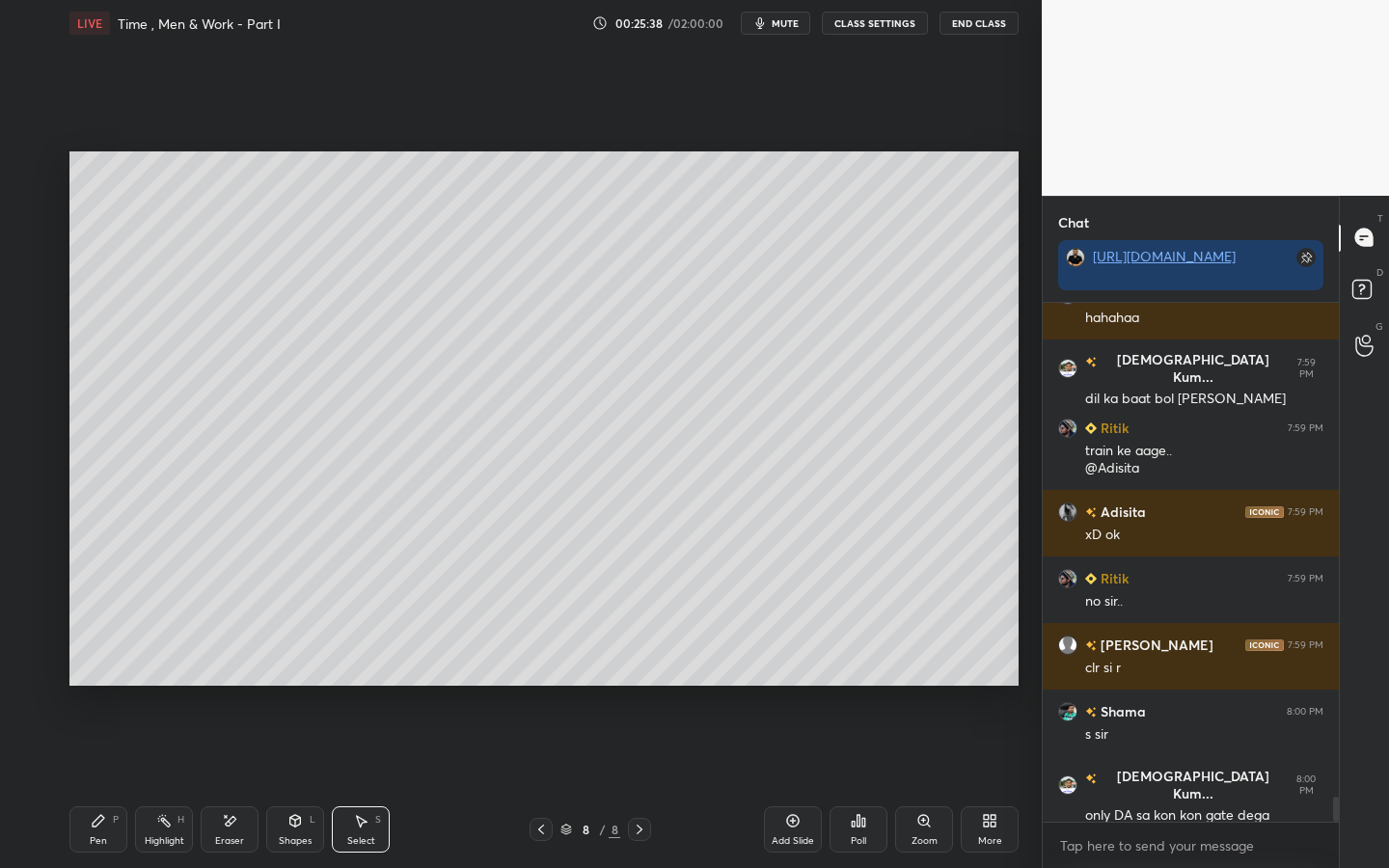 scroll, scrollTop: 10370, scrollLeft: 0, axis: vertical 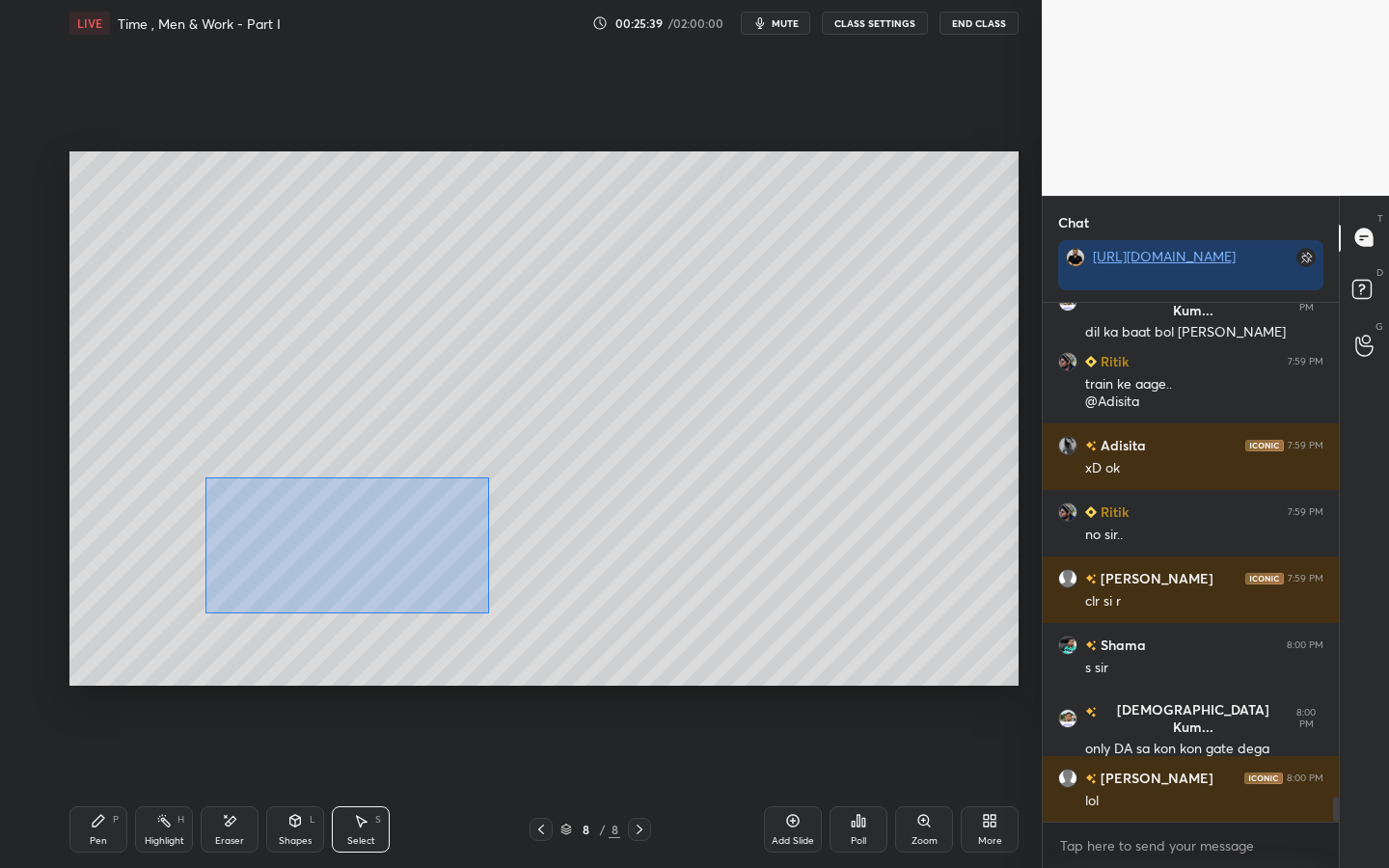 drag, startPoint x: 206, startPoint y: 485, endPoint x: 480, endPoint y: 607, distance: 299.93333 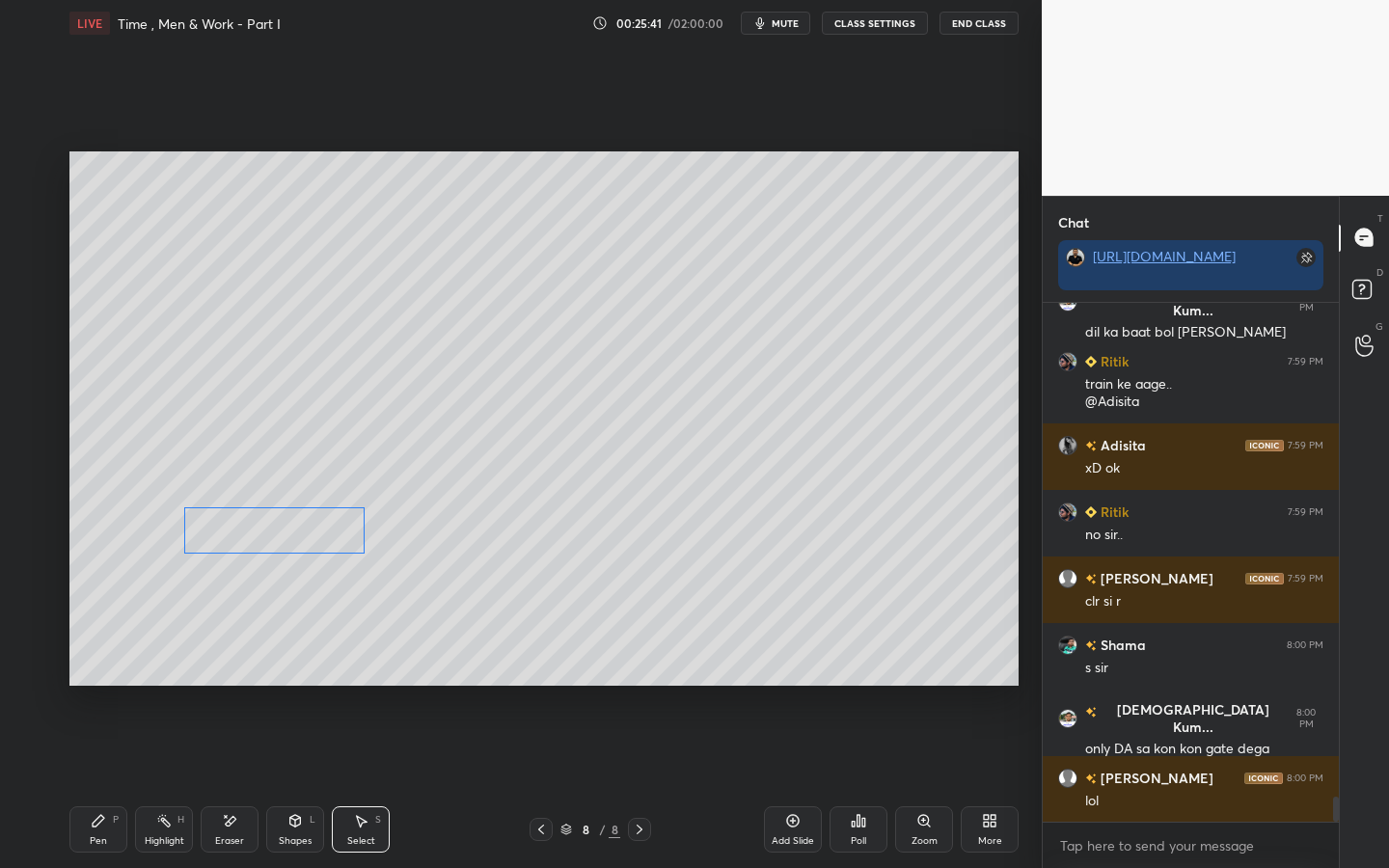 drag, startPoint x: 368, startPoint y: 541, endPoint x: 316, endPoint y: 543, distance: 52.038447 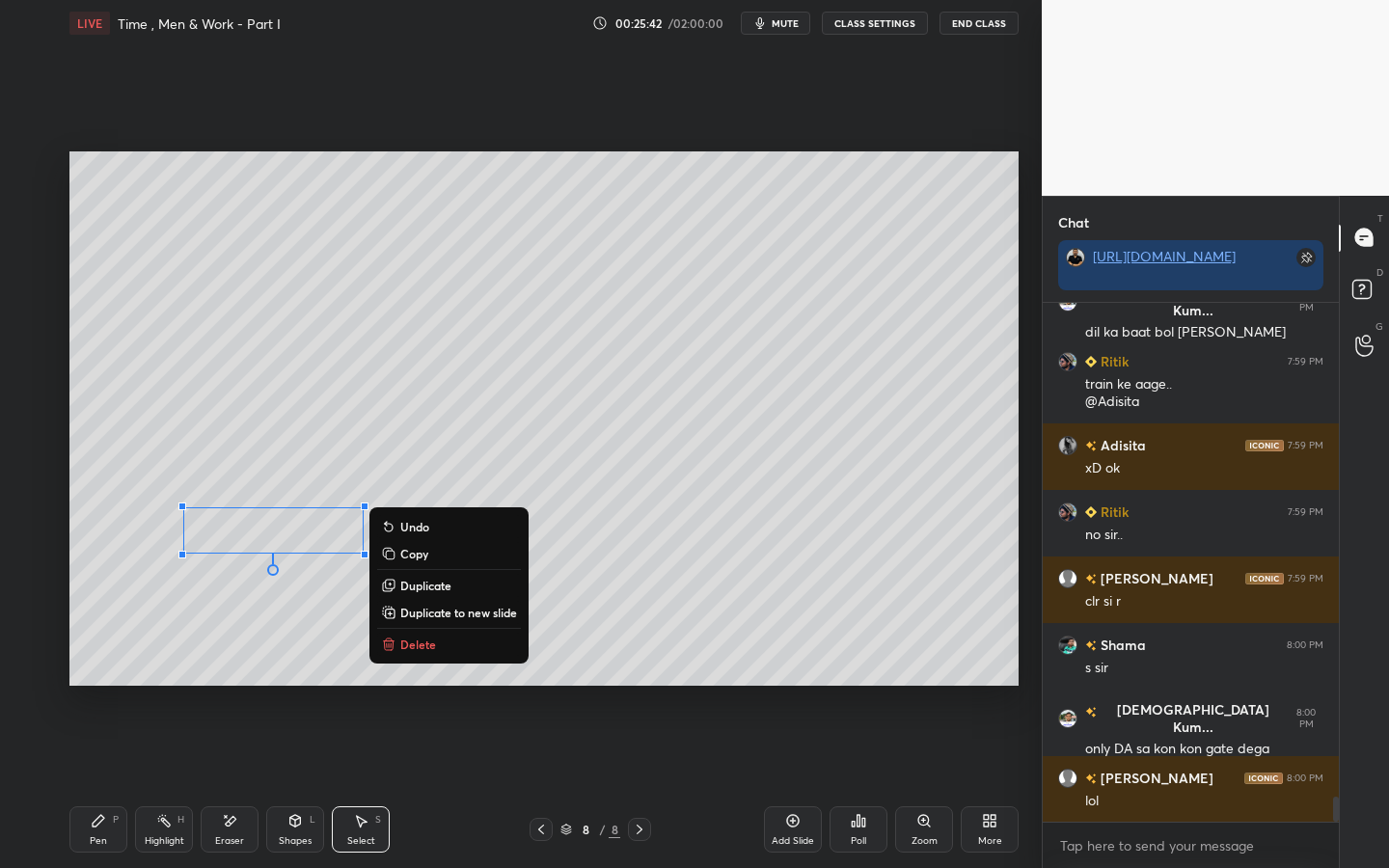 scroll, scrollTop: 10436, scrollLeft: 0, axis: vertical 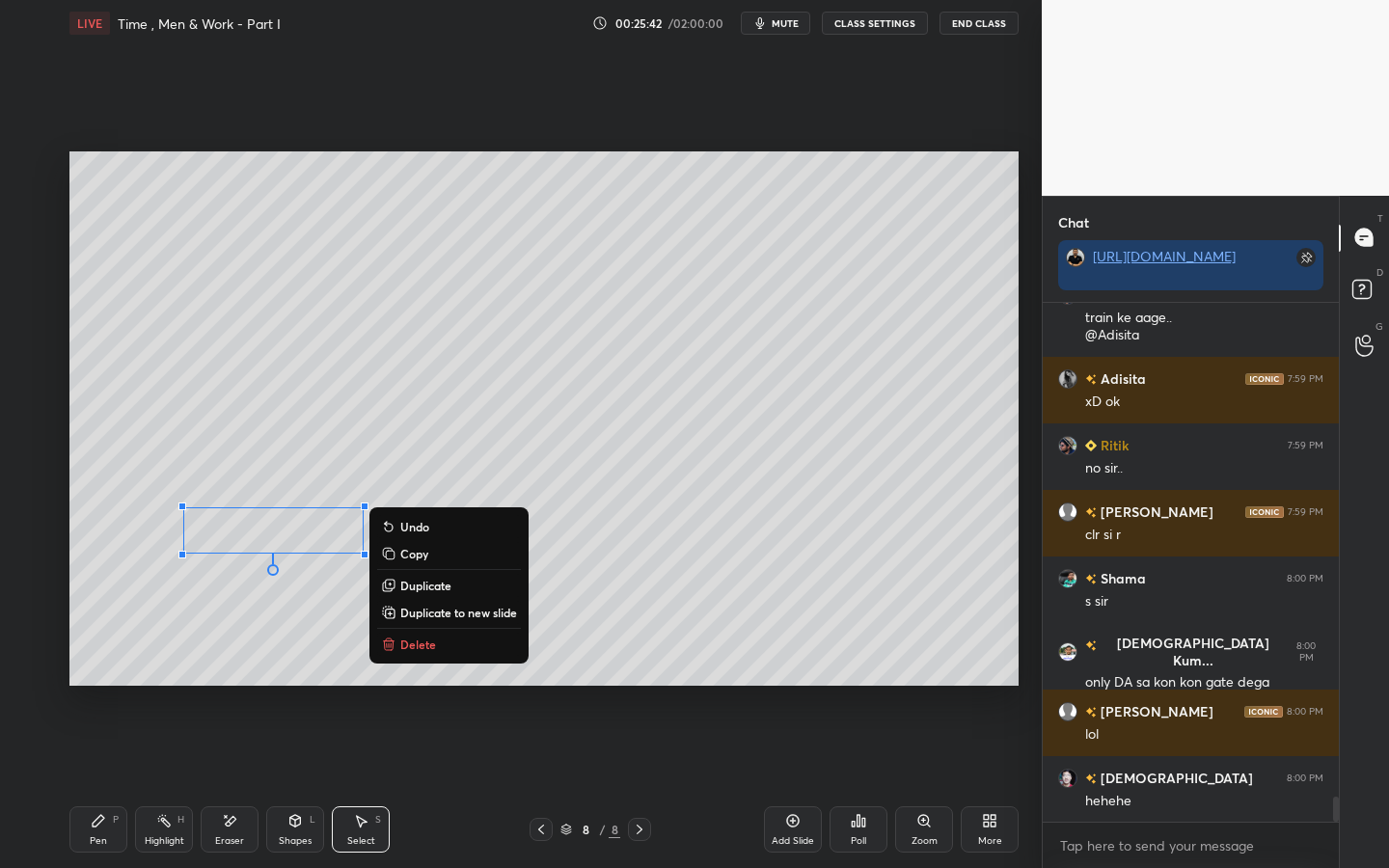 click on "0 ° Undo Copy Duplicate Duplicate to new slide Delete" at bounding box center [544, 419] 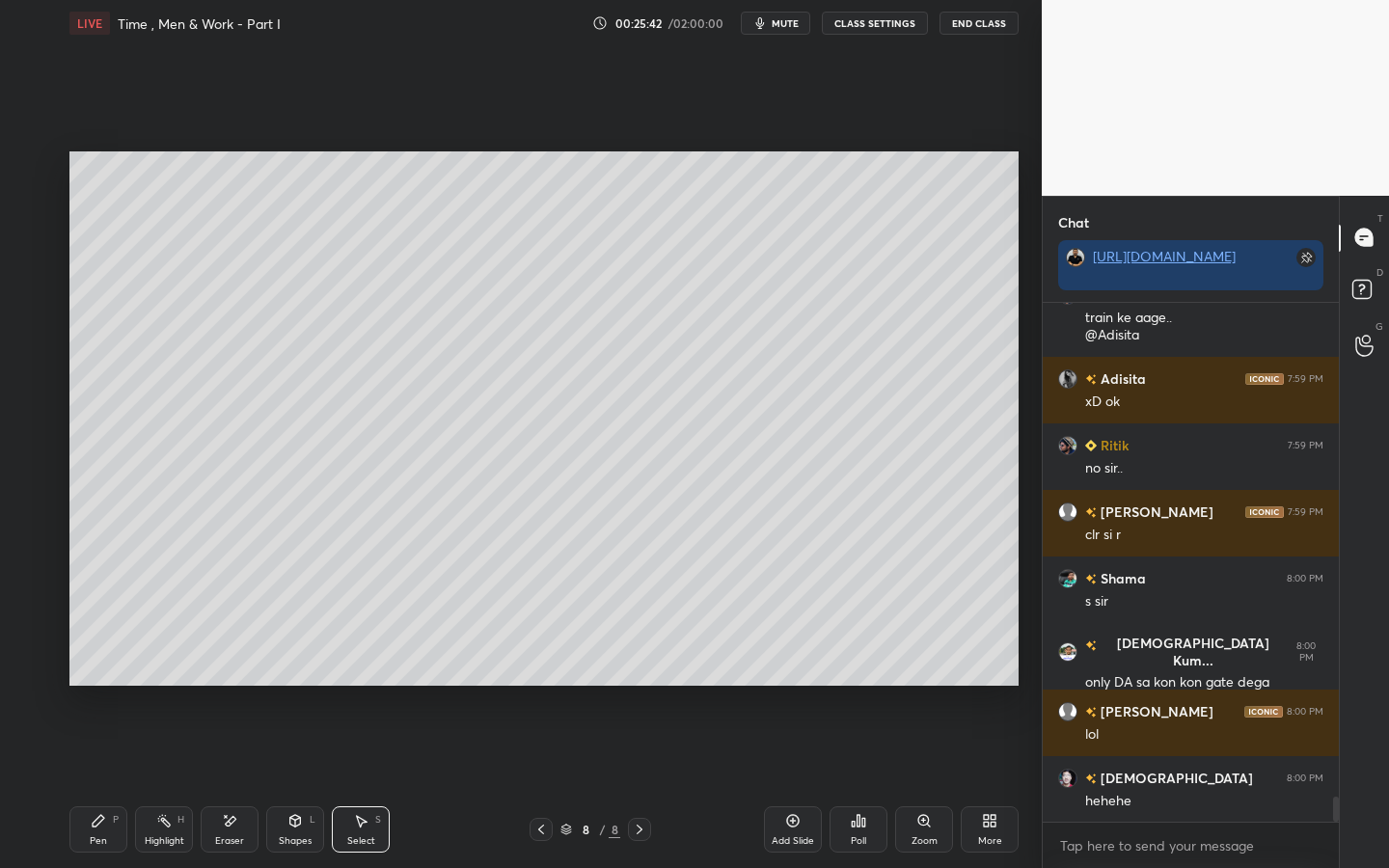 click on "Pen" at bounding box center (98, 841) 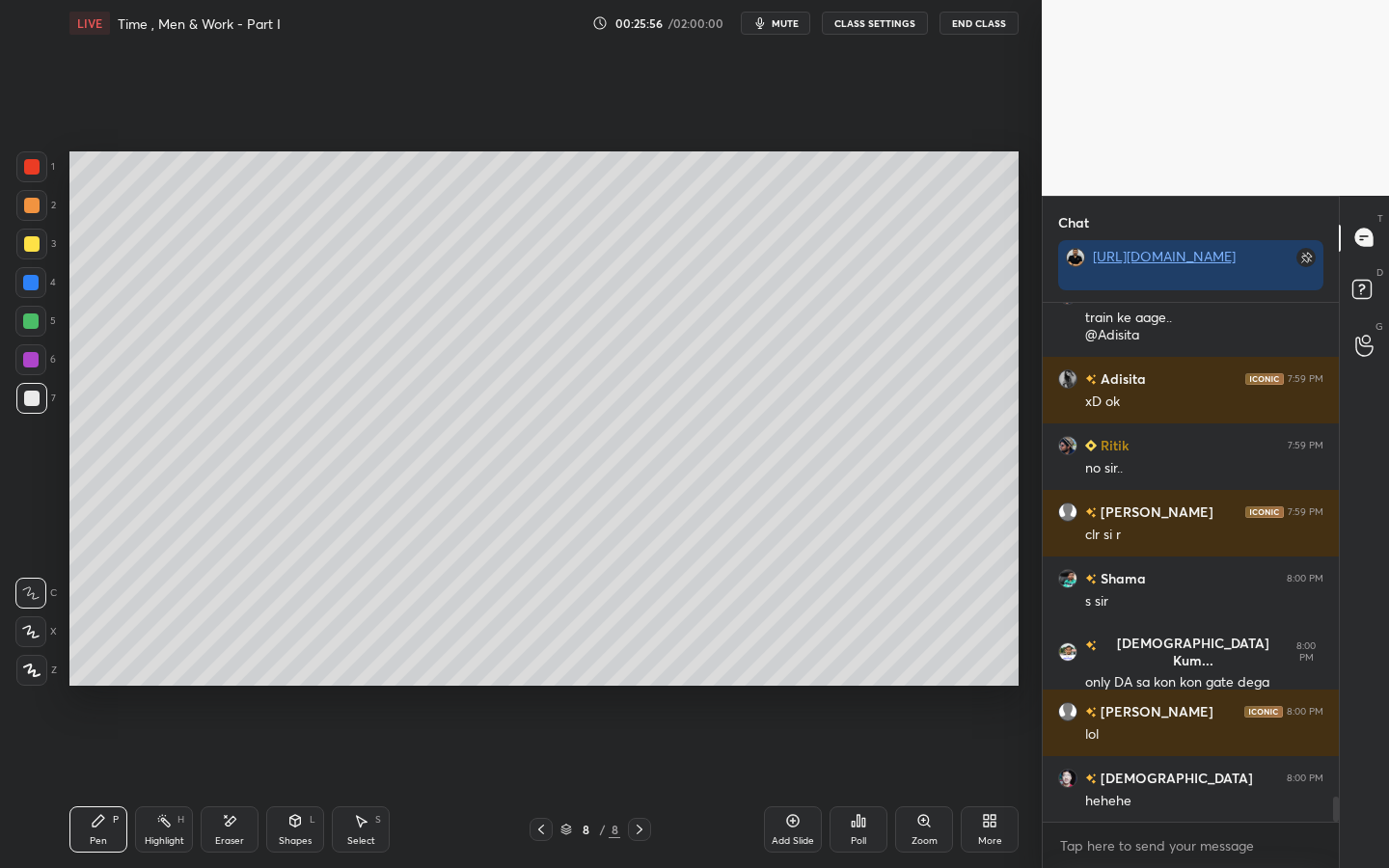 drag, startPoint x: 238, startPoint y: 832, endPoint x: 263, endPoint y: 780, distance: 57.697487 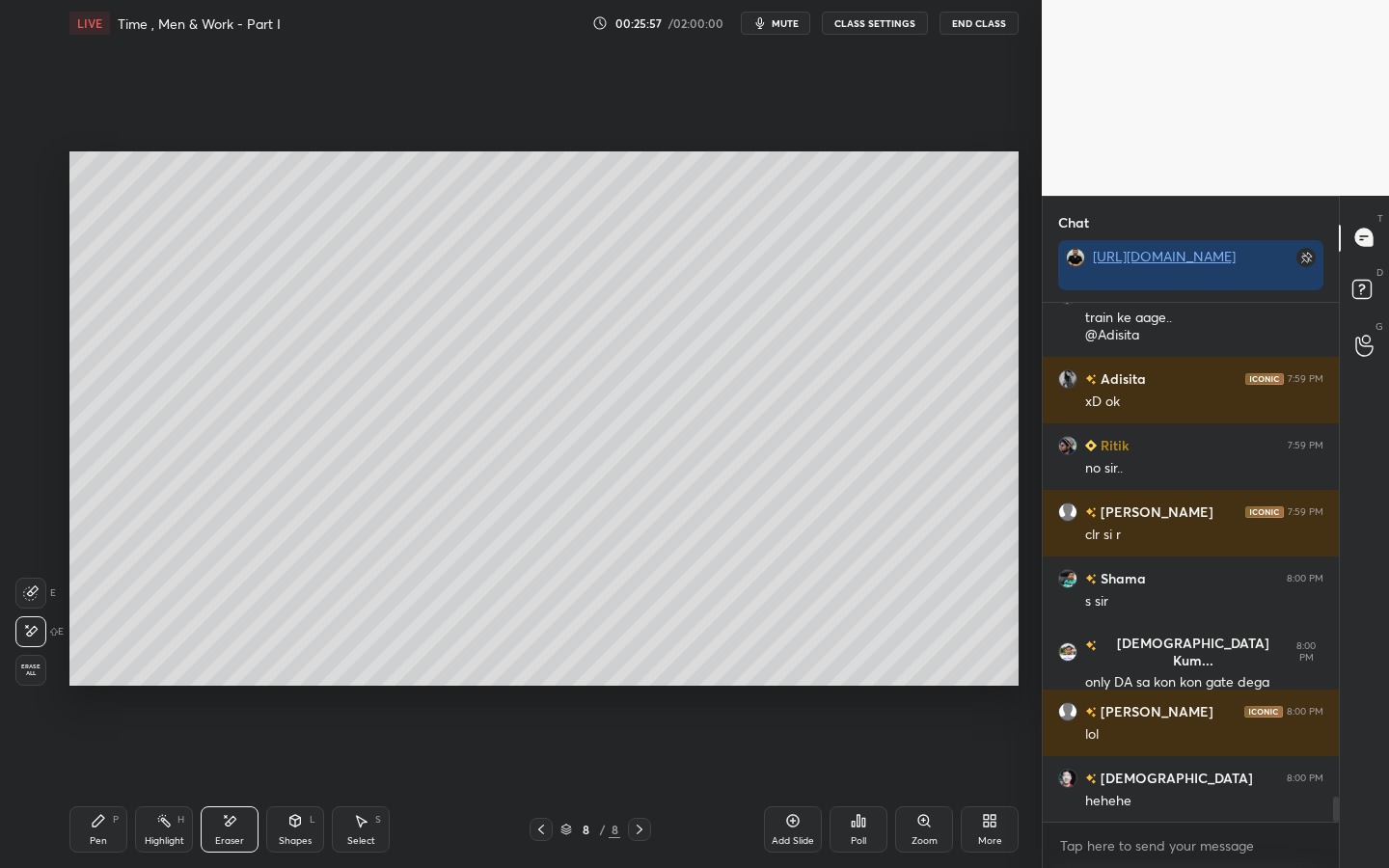 click on "Pen" at bounding box center (98, 841) 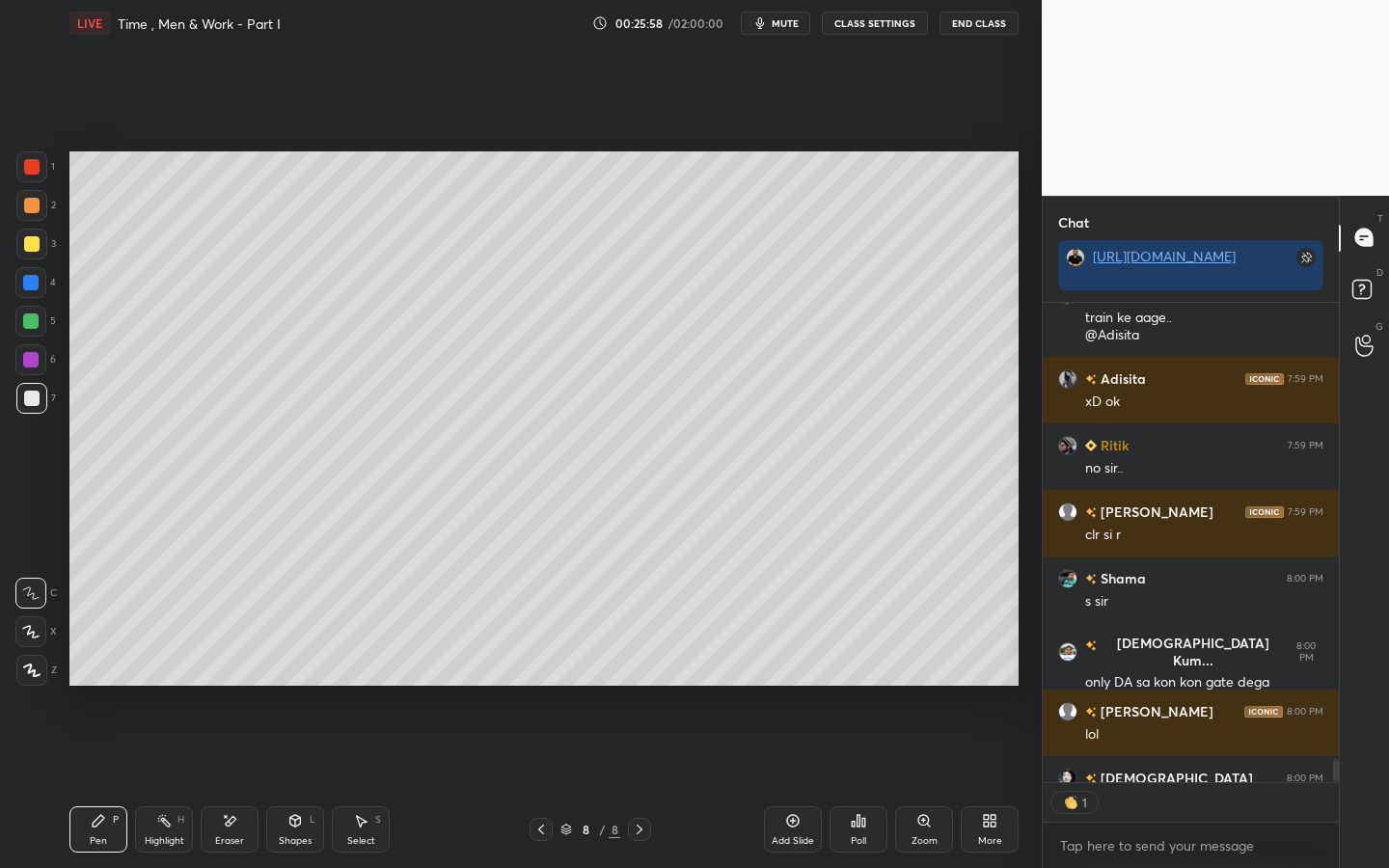 scroll, scrollTop: 474, scrollLeft: 290, axis: both 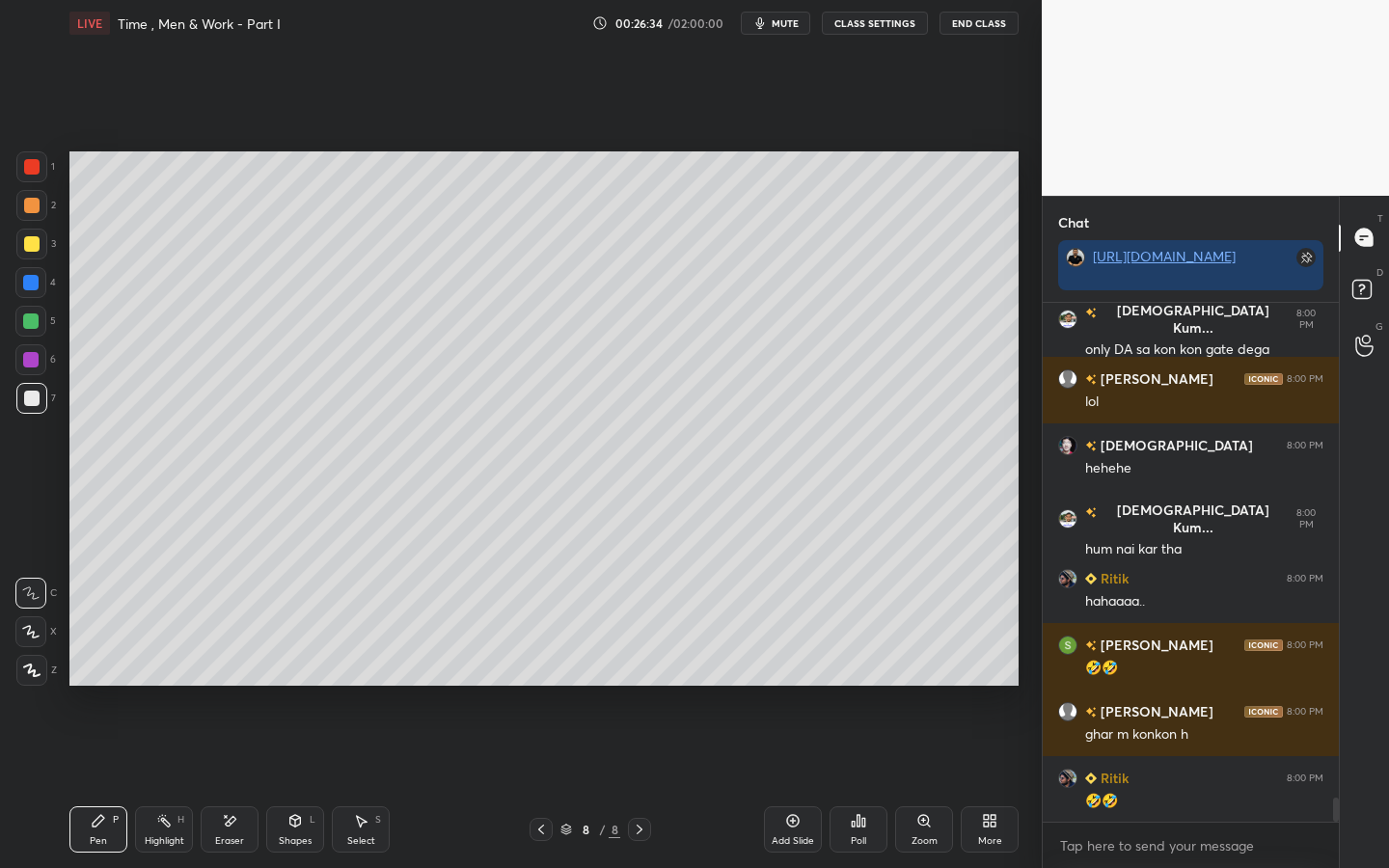 click on "Highlight" at bounding box center (164, 841) 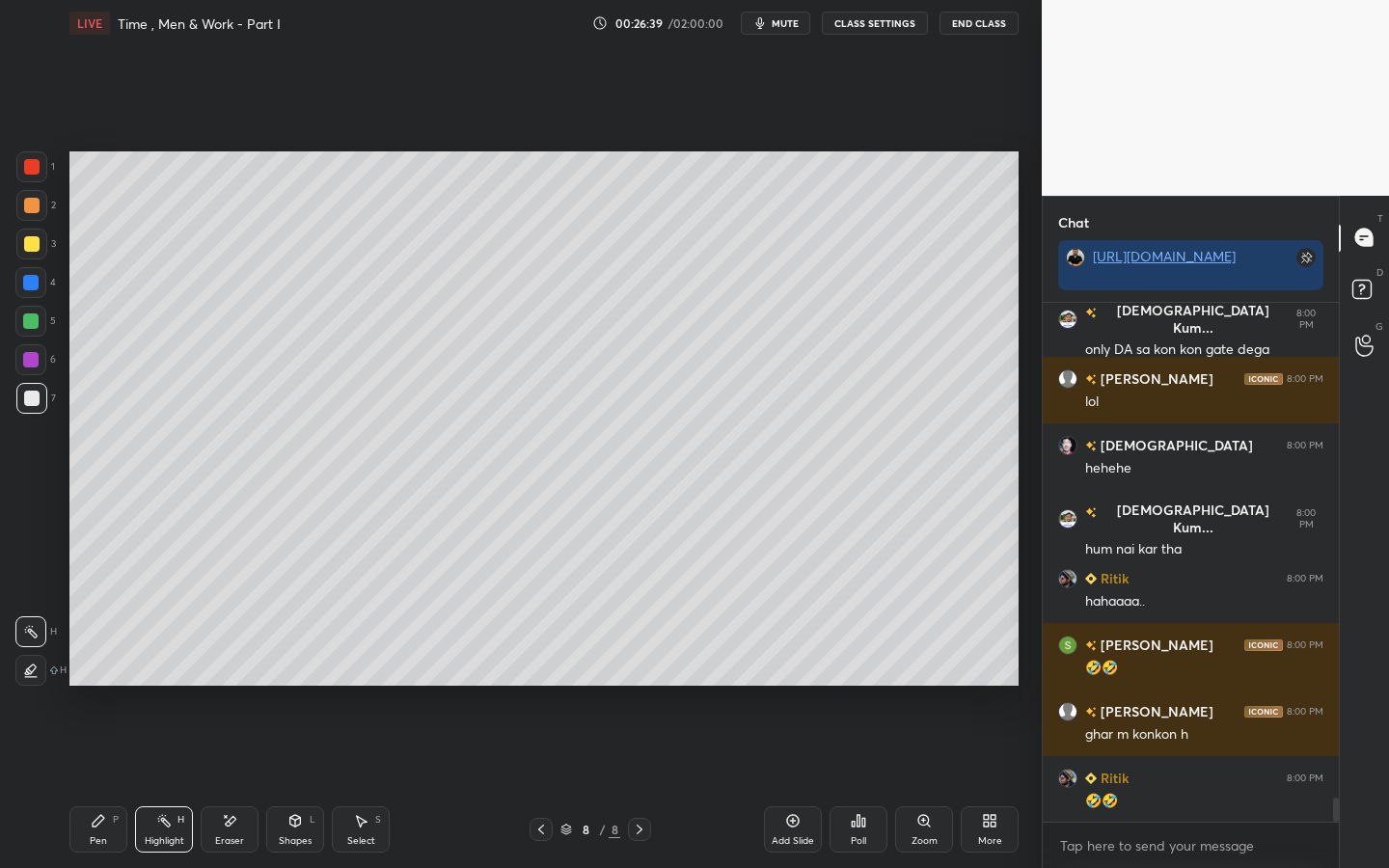 click 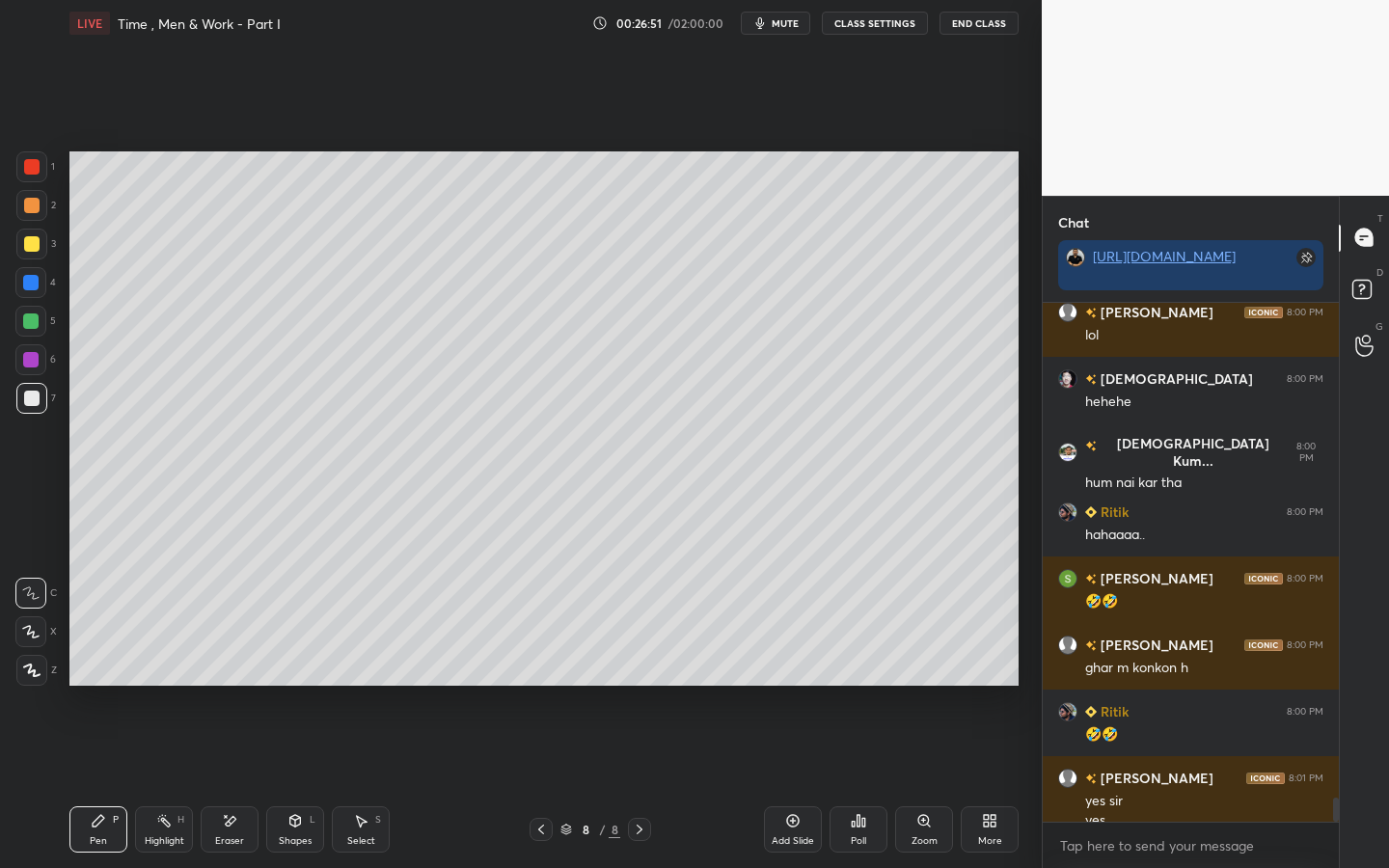 scroll, scrollTop: 10855, scrollLeft: 0, axis: vertical 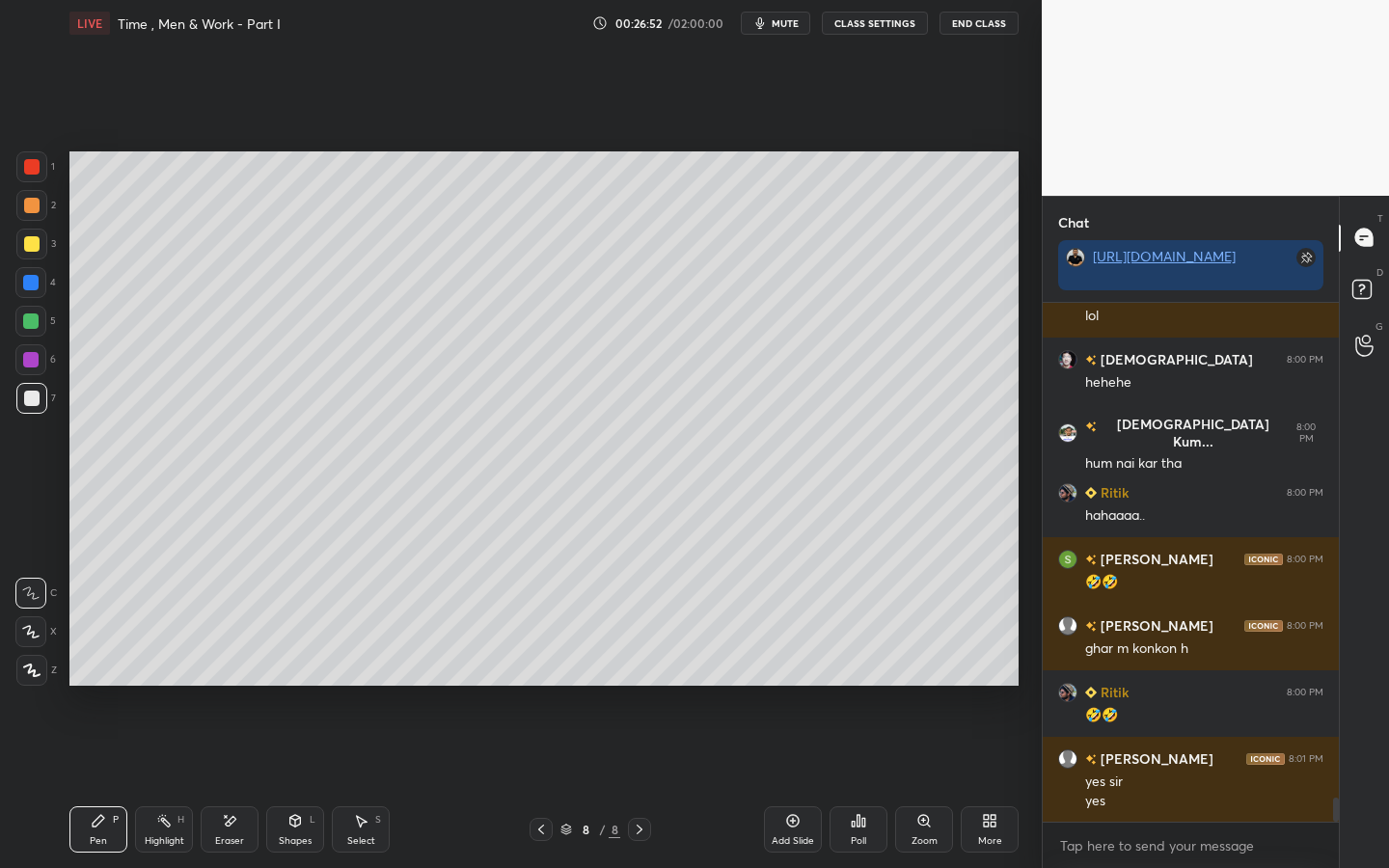 click on "Highlight H" at bounding box center (164, 829) 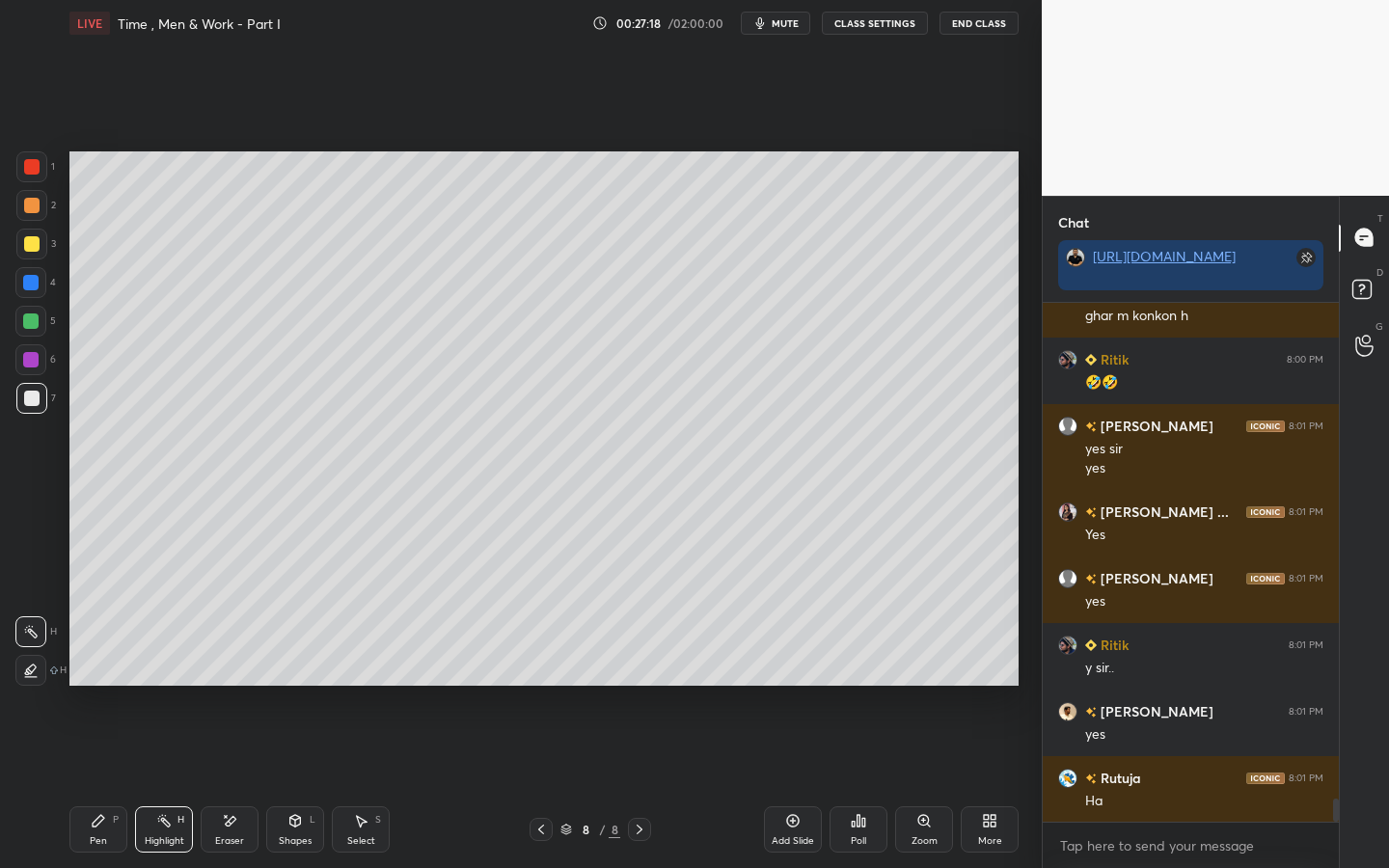 scroll, scrollTop: 11254, scrollLeft: 0, axis: vertical 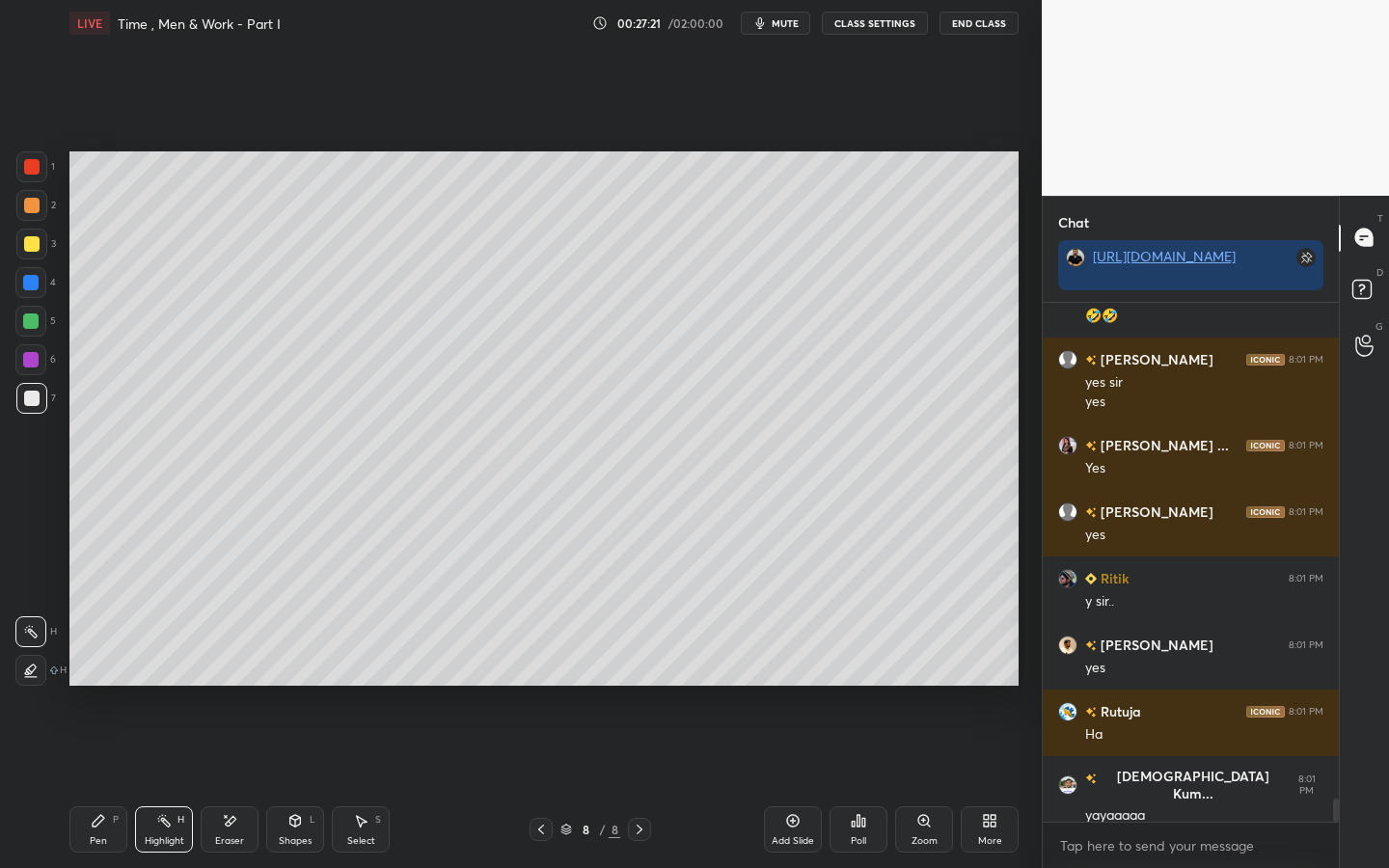 click on "Pen" at bounding box center [98, 841] 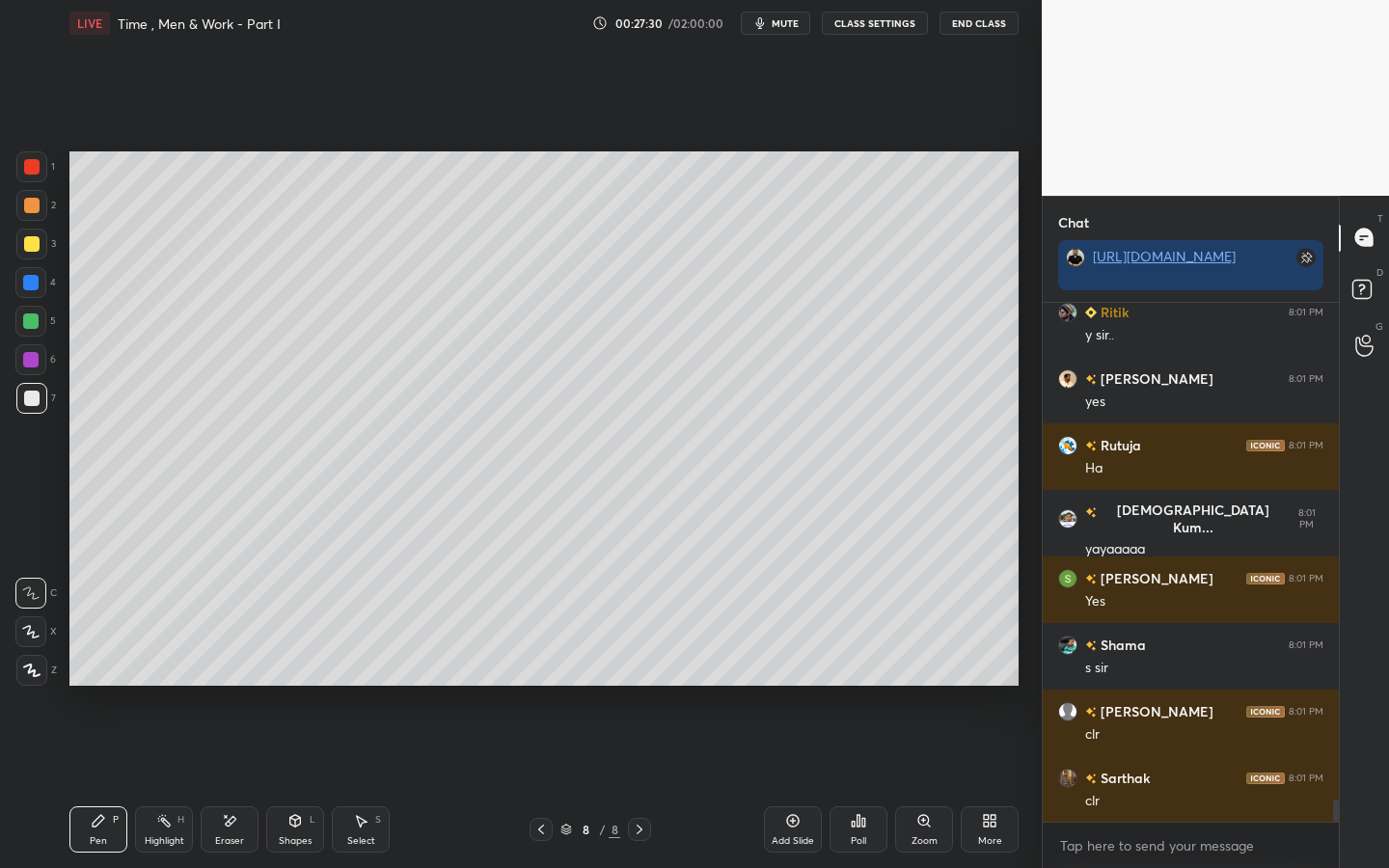 scroll, scrollTop: 11587, scrollLeft: 0, axis: vertical 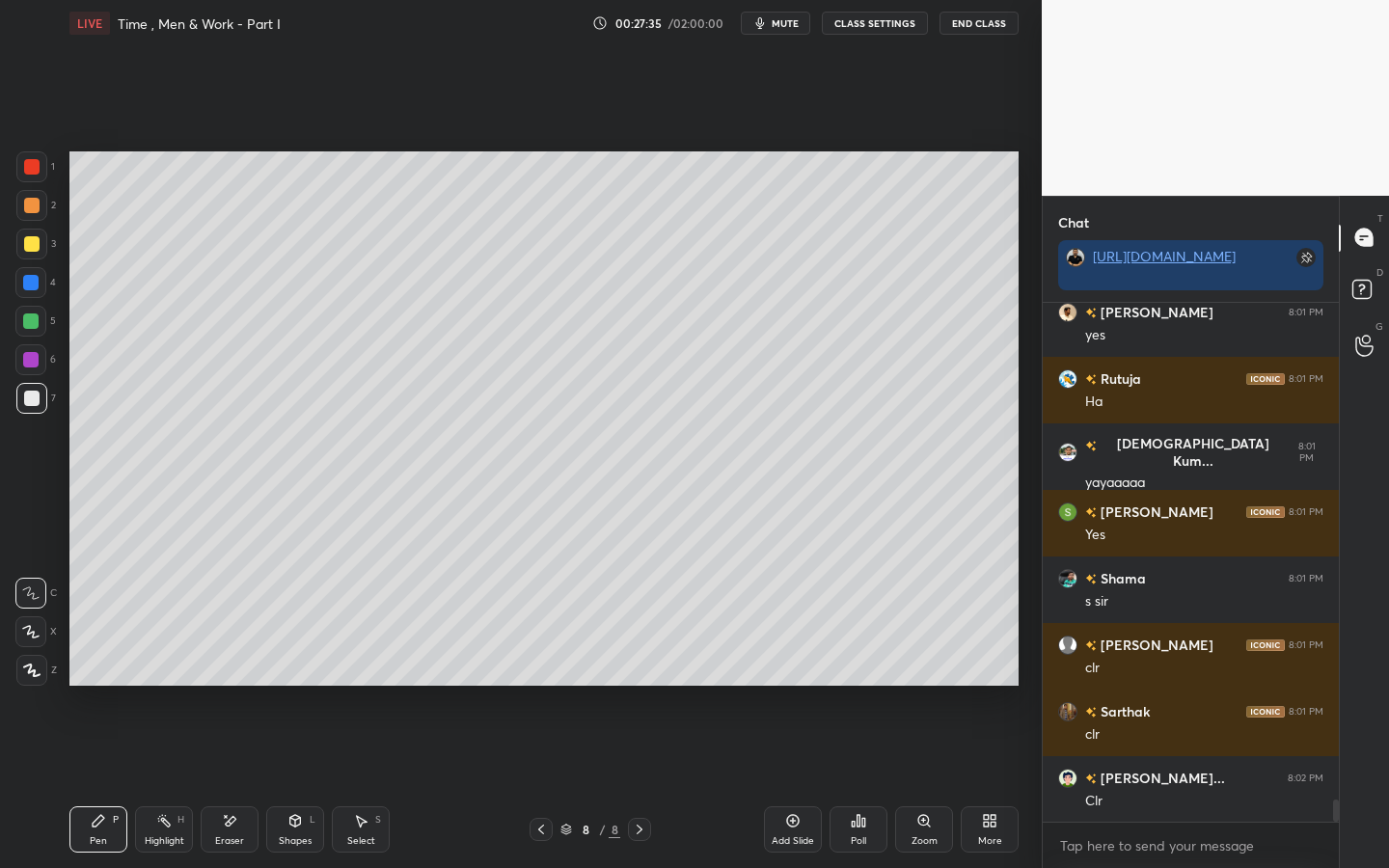 click 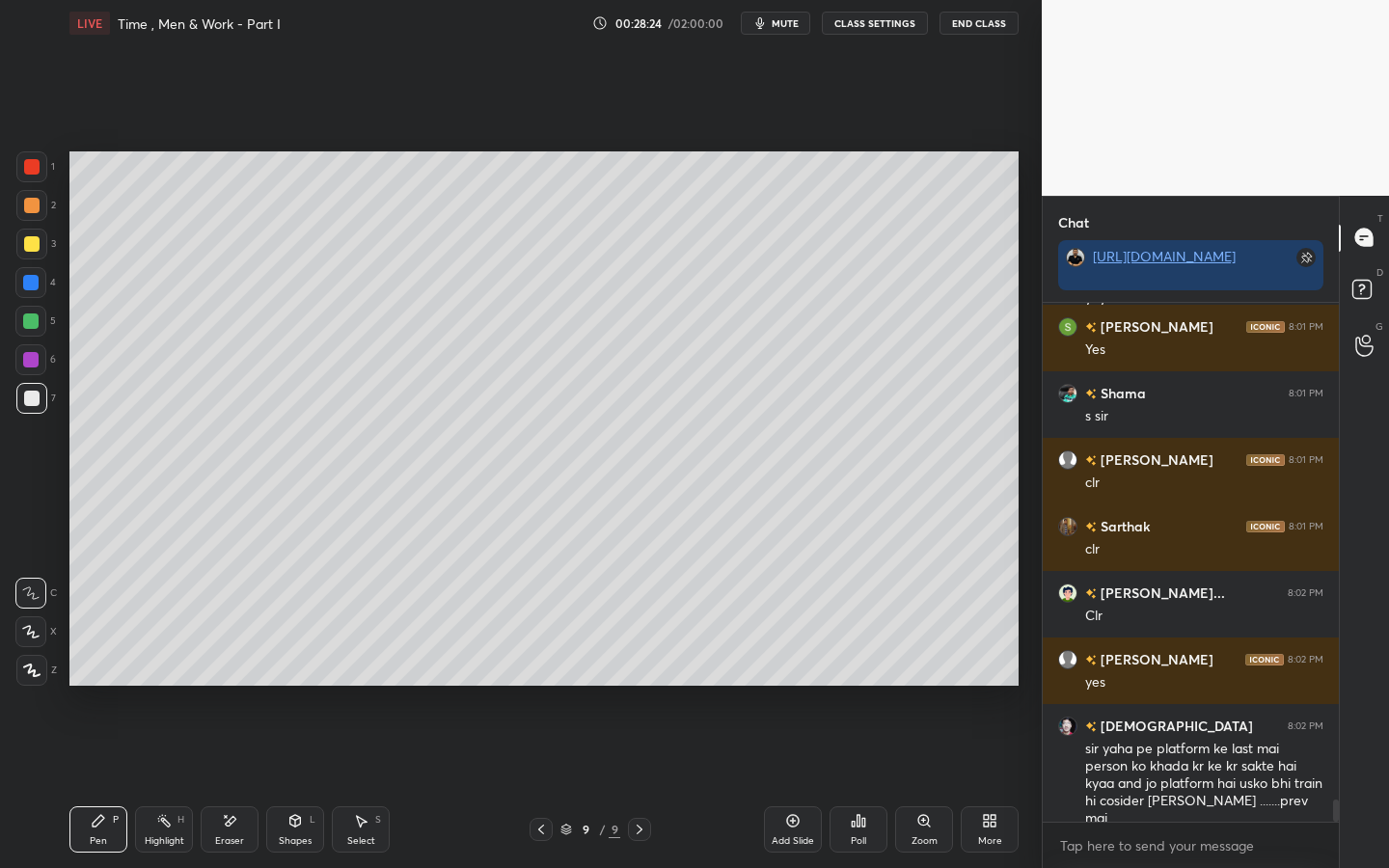 scroll, scrollTop: 11839, scrollLeft: 0, axis: vertical 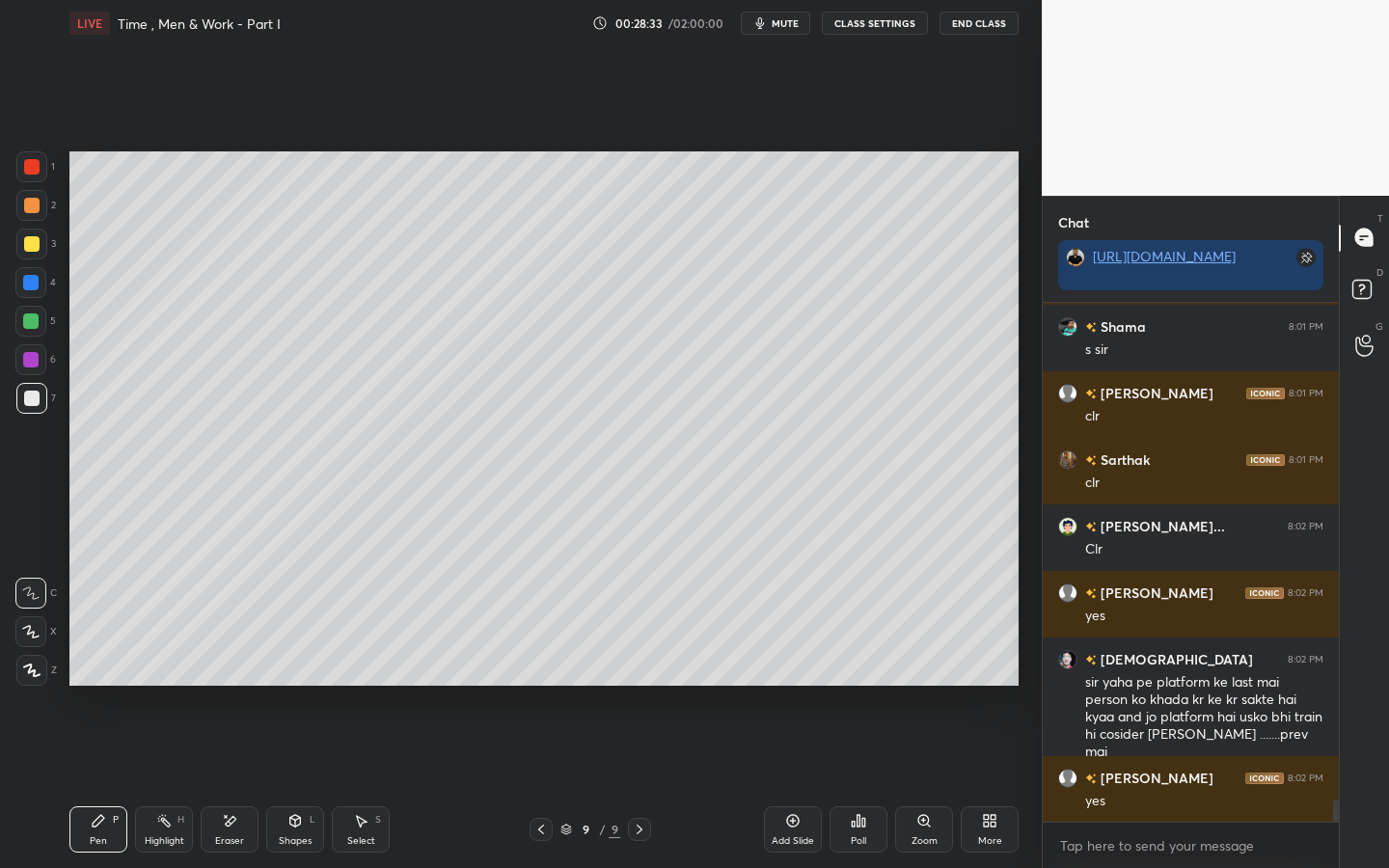 click 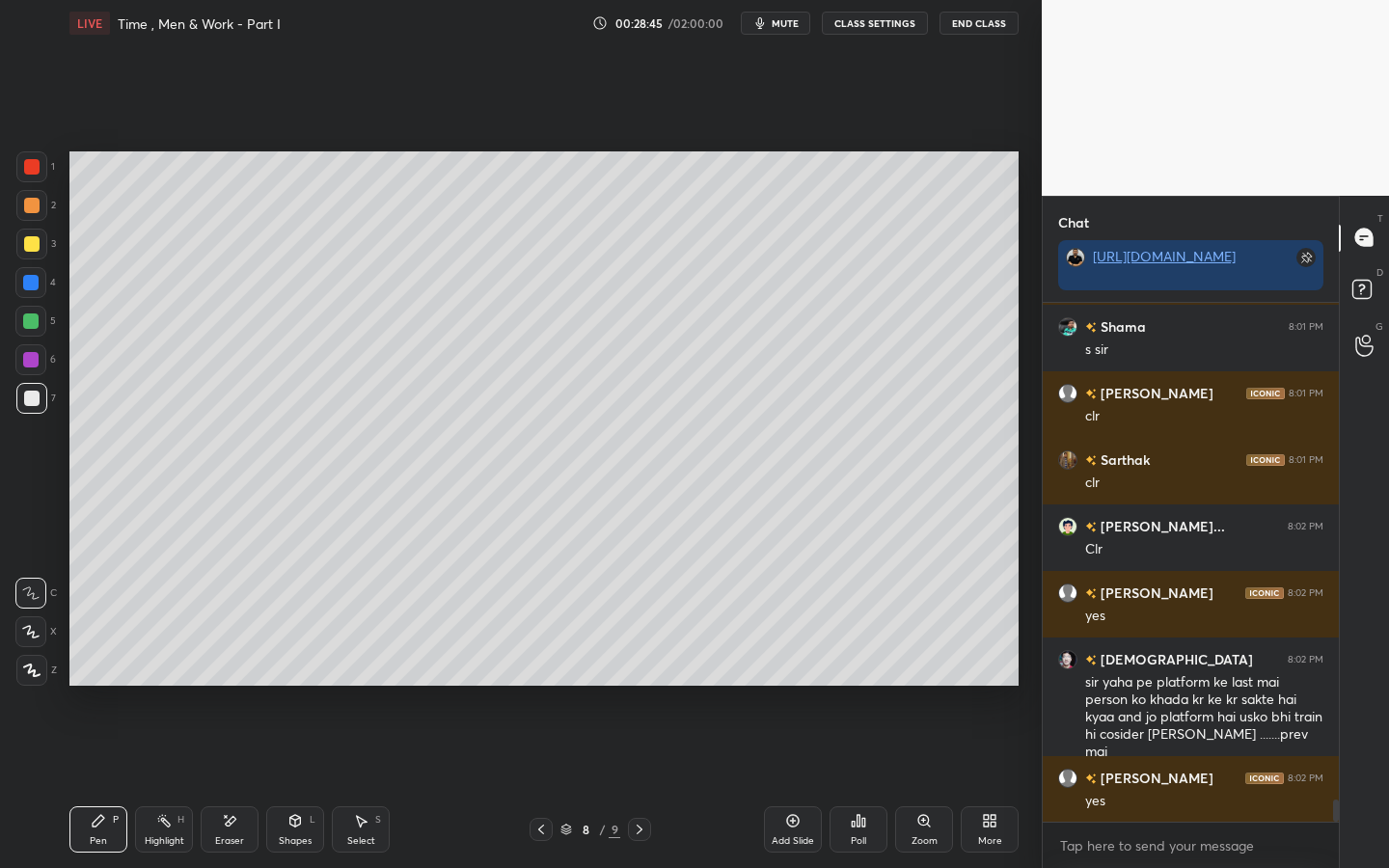 scroll, scrollTop: 11905, scrollLeft: 0, axis: vertical 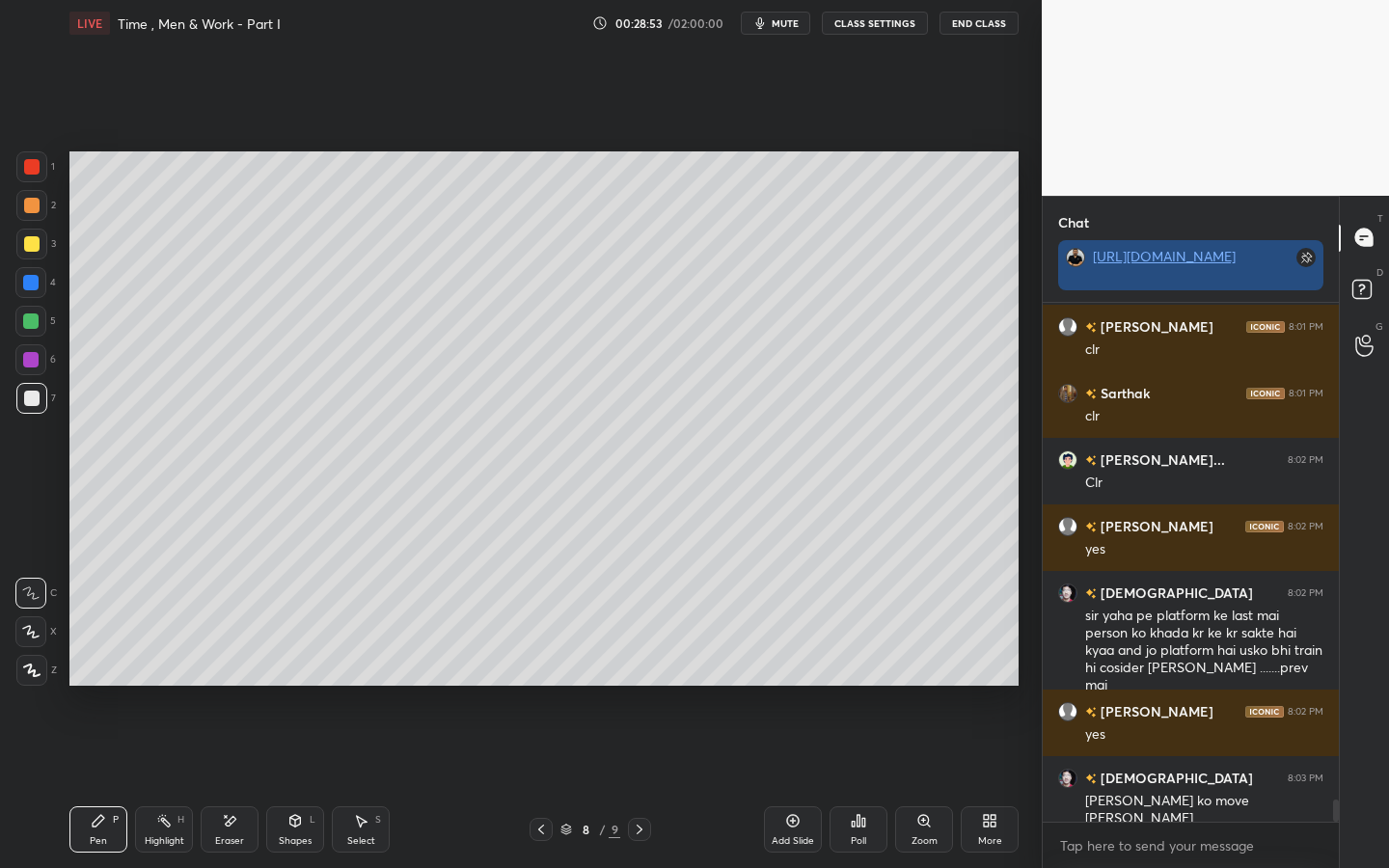 click 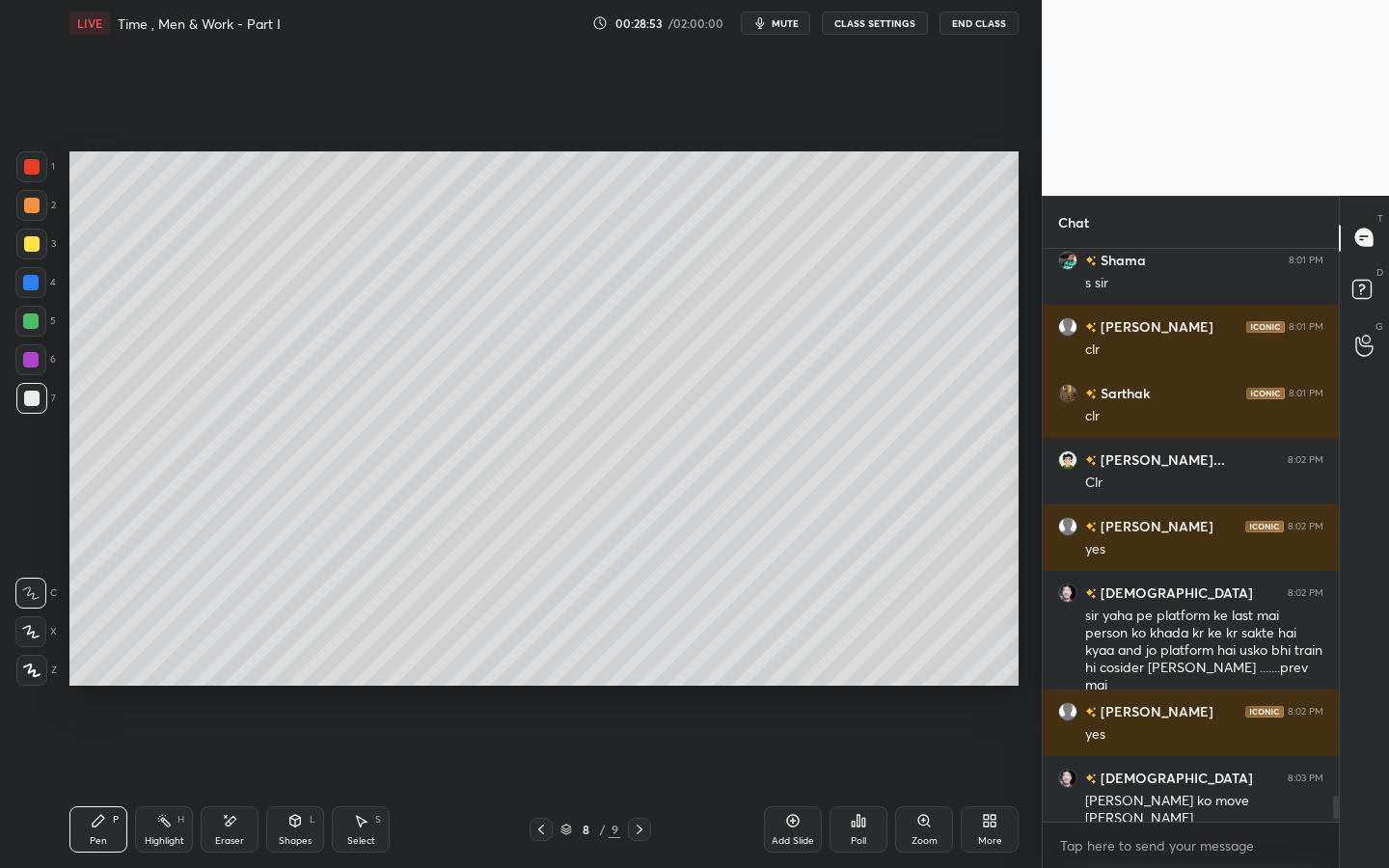 scroll, scrollTop: 7, scrollLeft: 7, axis: both 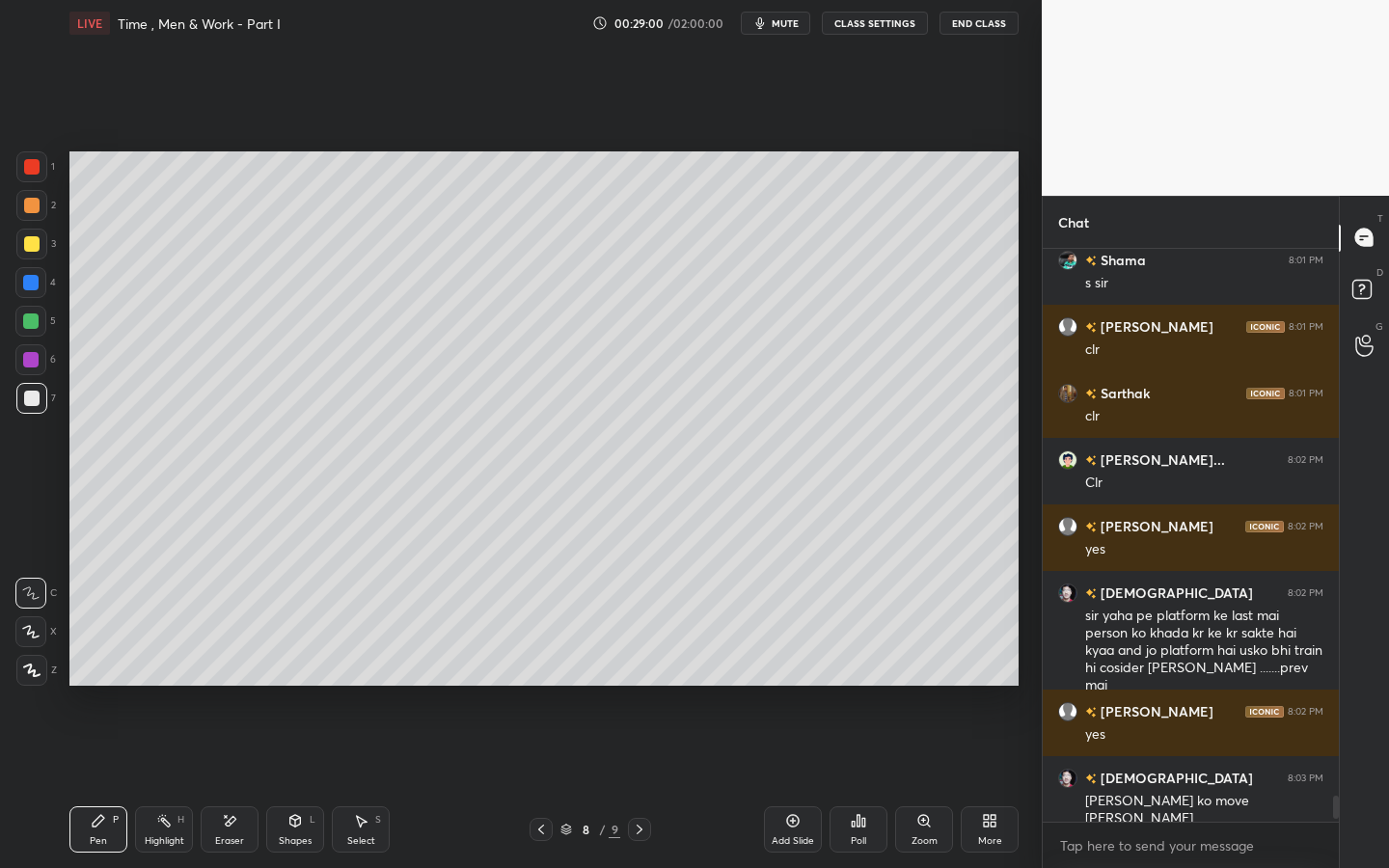 click at bounding box center [640, 829] 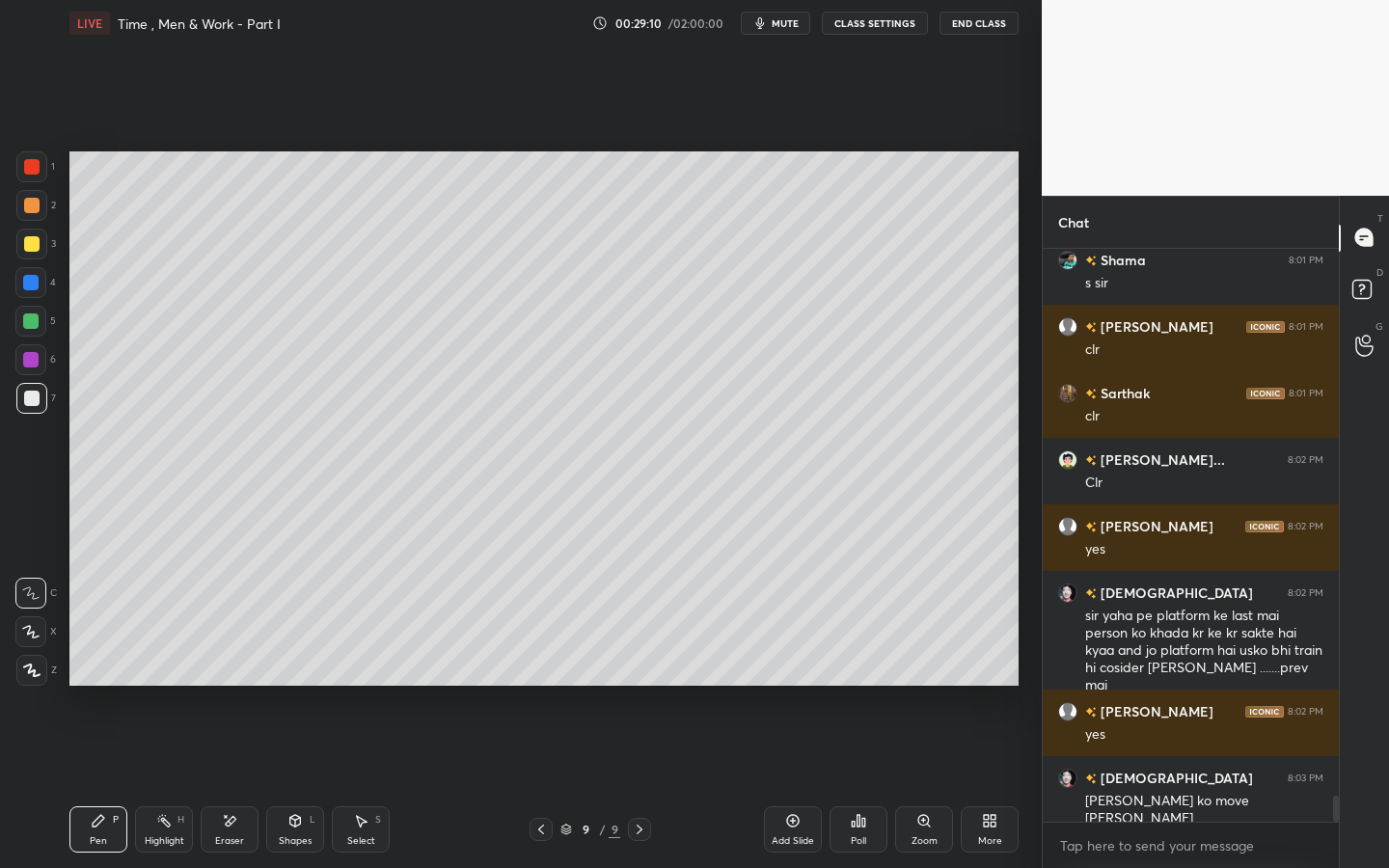 scroll, scrollTop: 11918, scrollLeft: 0, axis: vertical 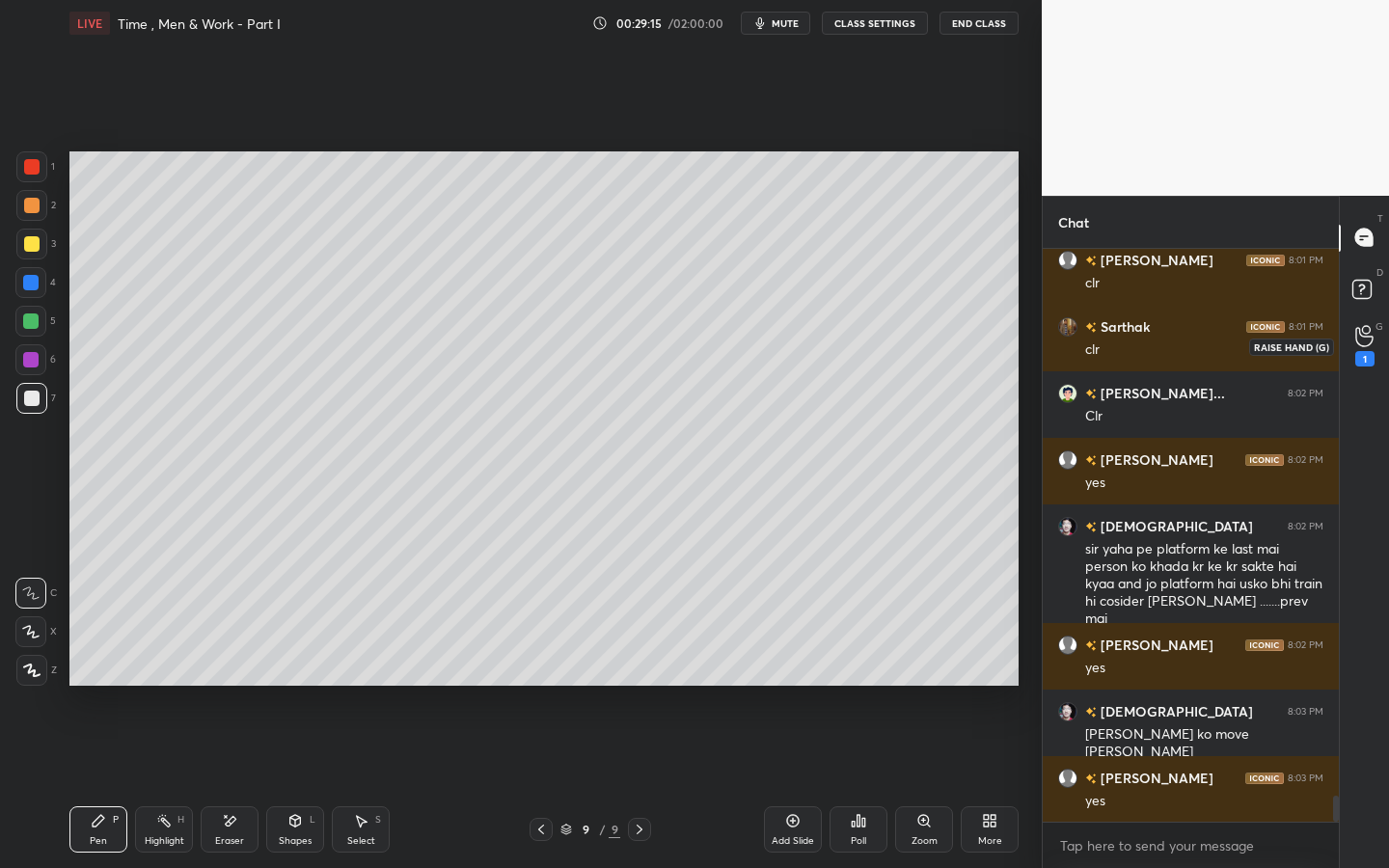 click 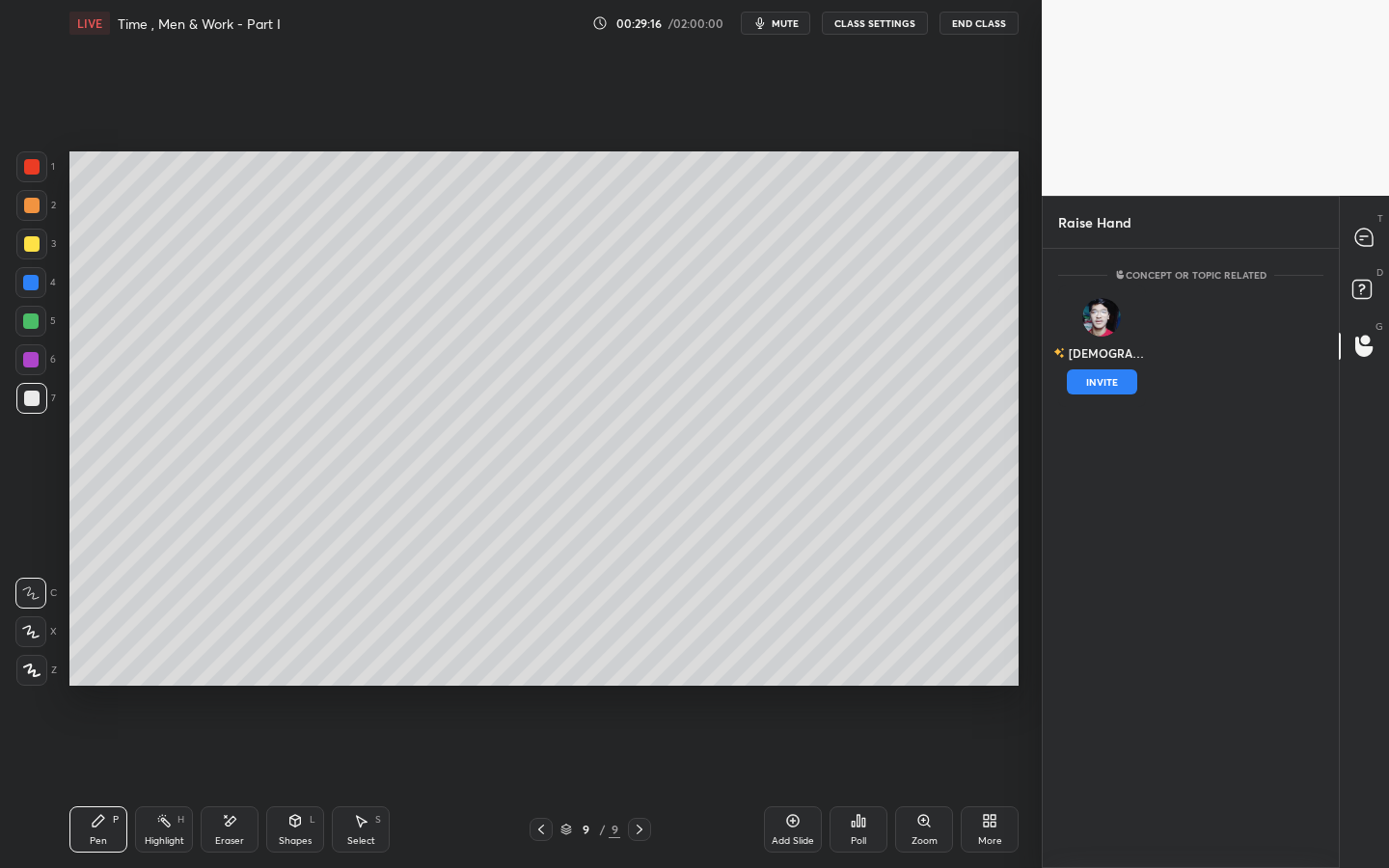drag, startPoint x: 1098, startPoint y: 370, endPoint x: 1123, endPoint y: 364, distance: 25.70992 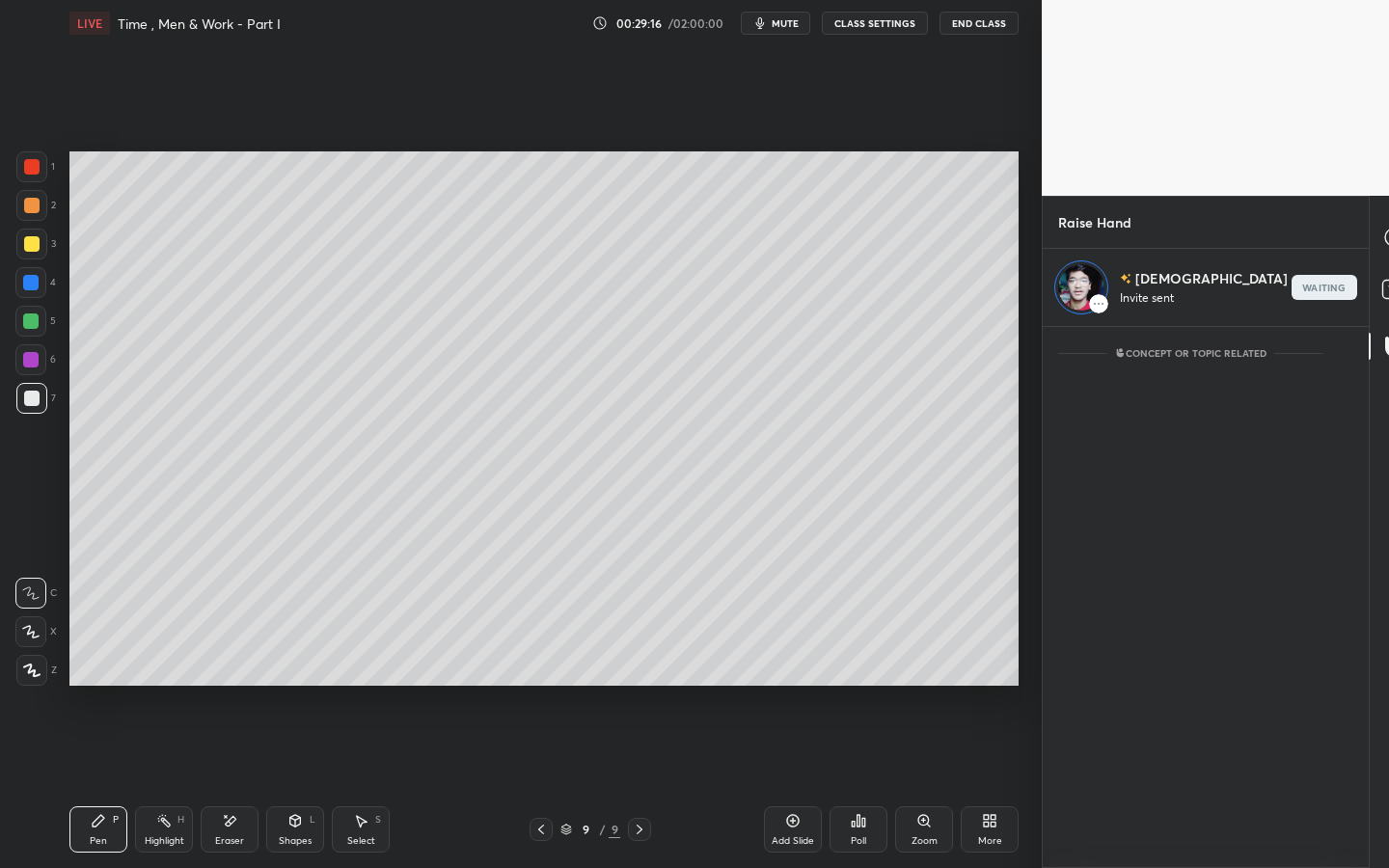 scroll, scrollTop: 535, scrollLeft: 290, axis: both 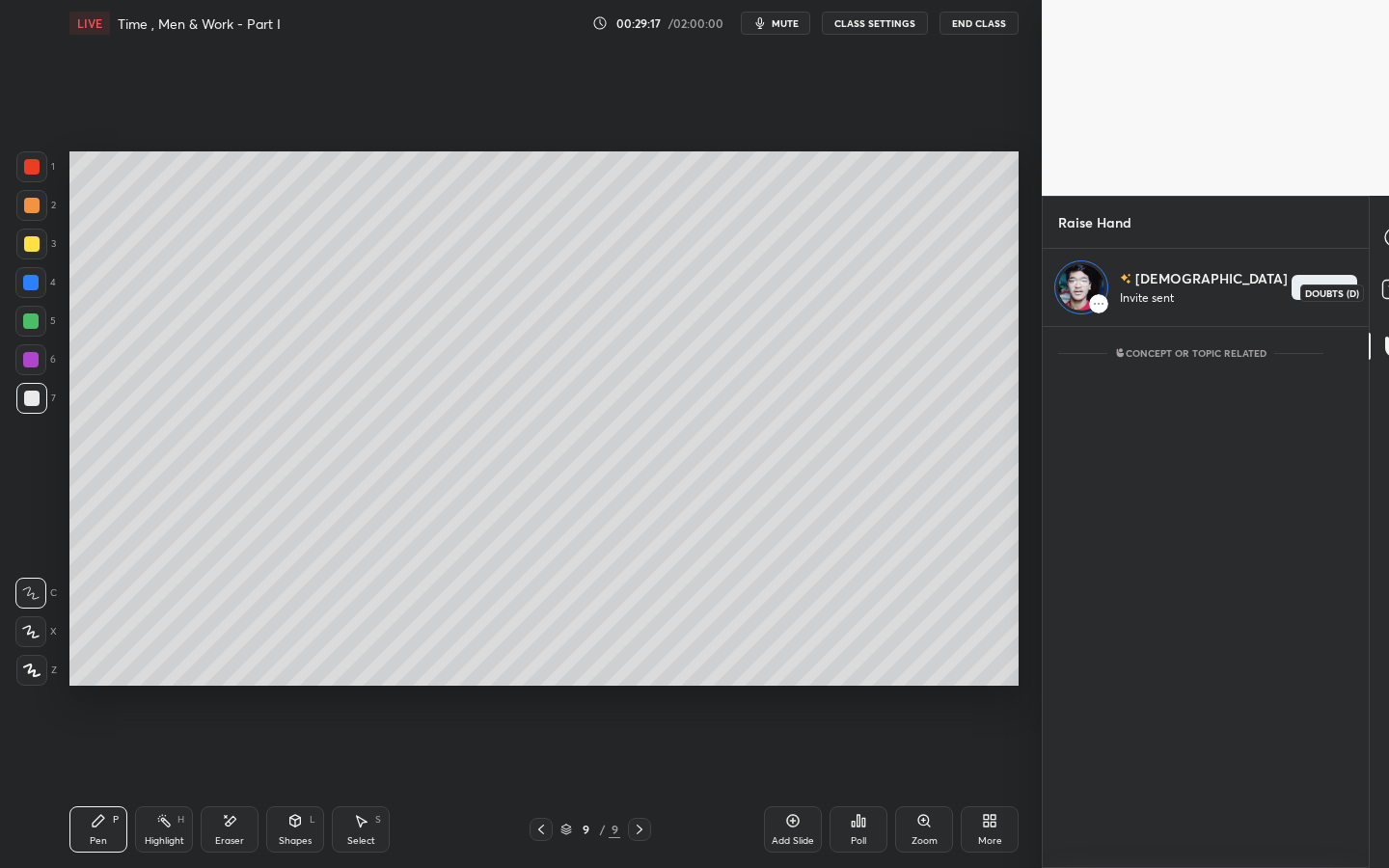 drag, startPoint x: 1375, startPoint y: 284, endPoint x: 1363, endPoint y: 262, distance: 25.059928 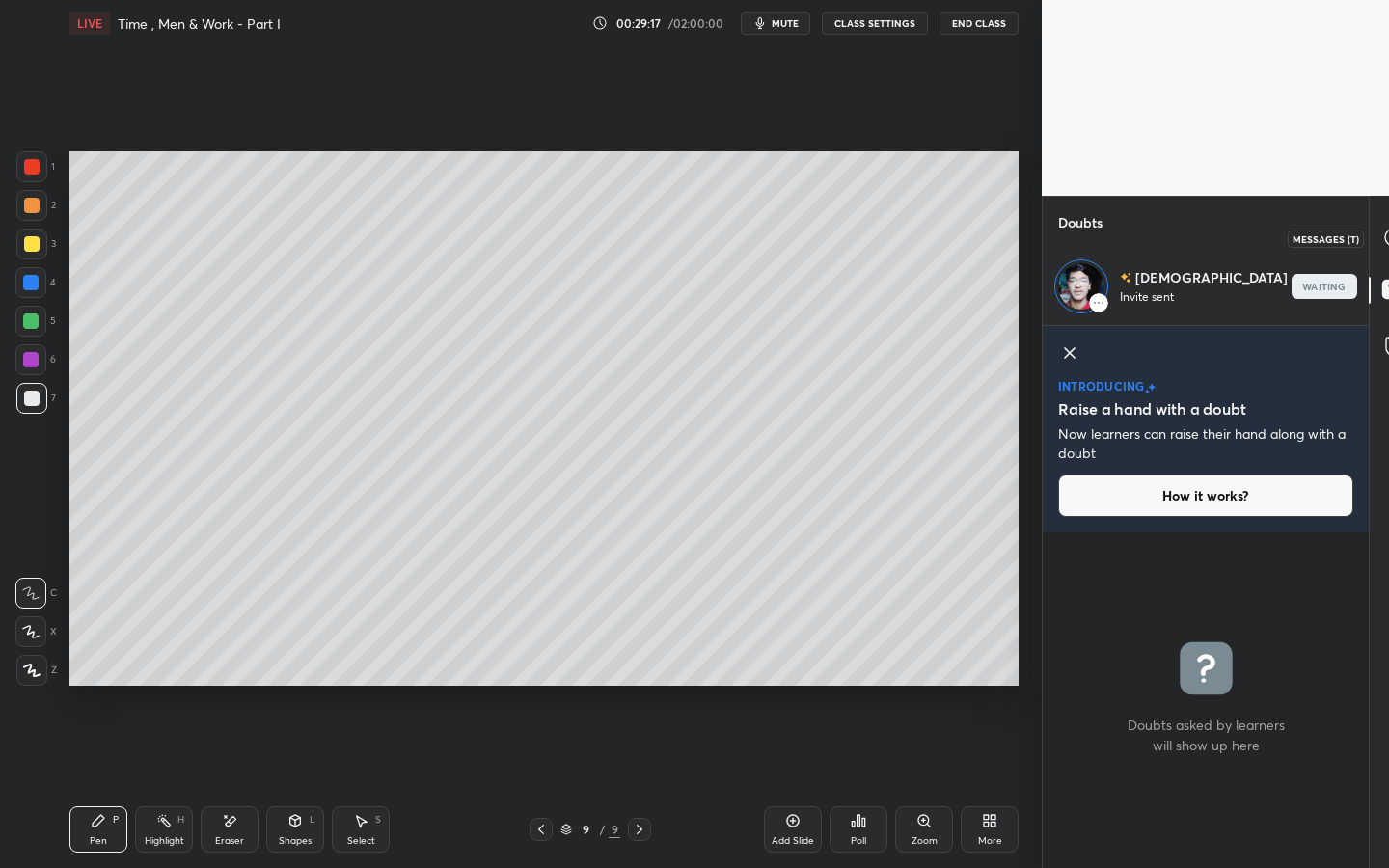 click 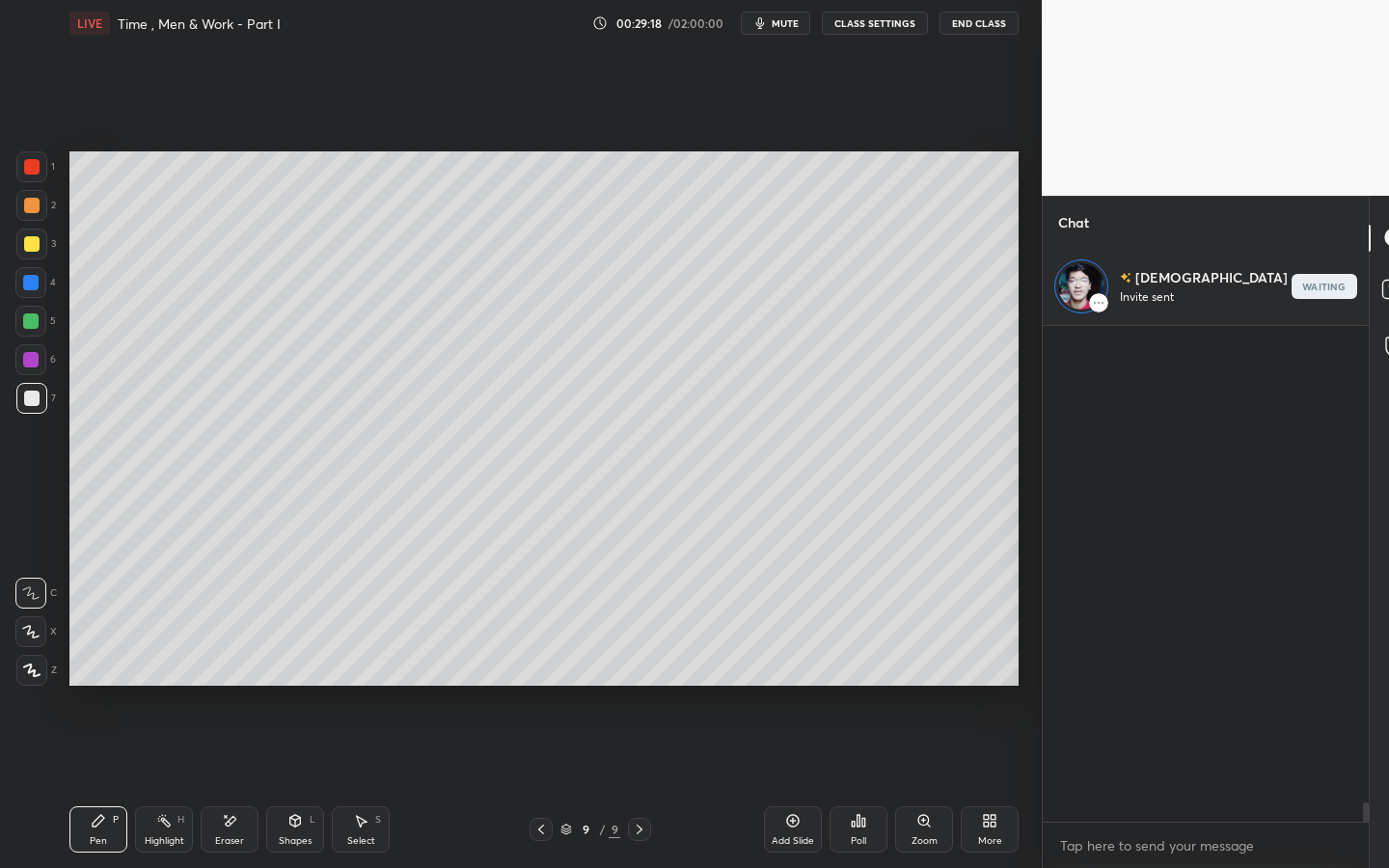 scroll, scrollTop: 12486, scrollLeft: 0, axis: vertical 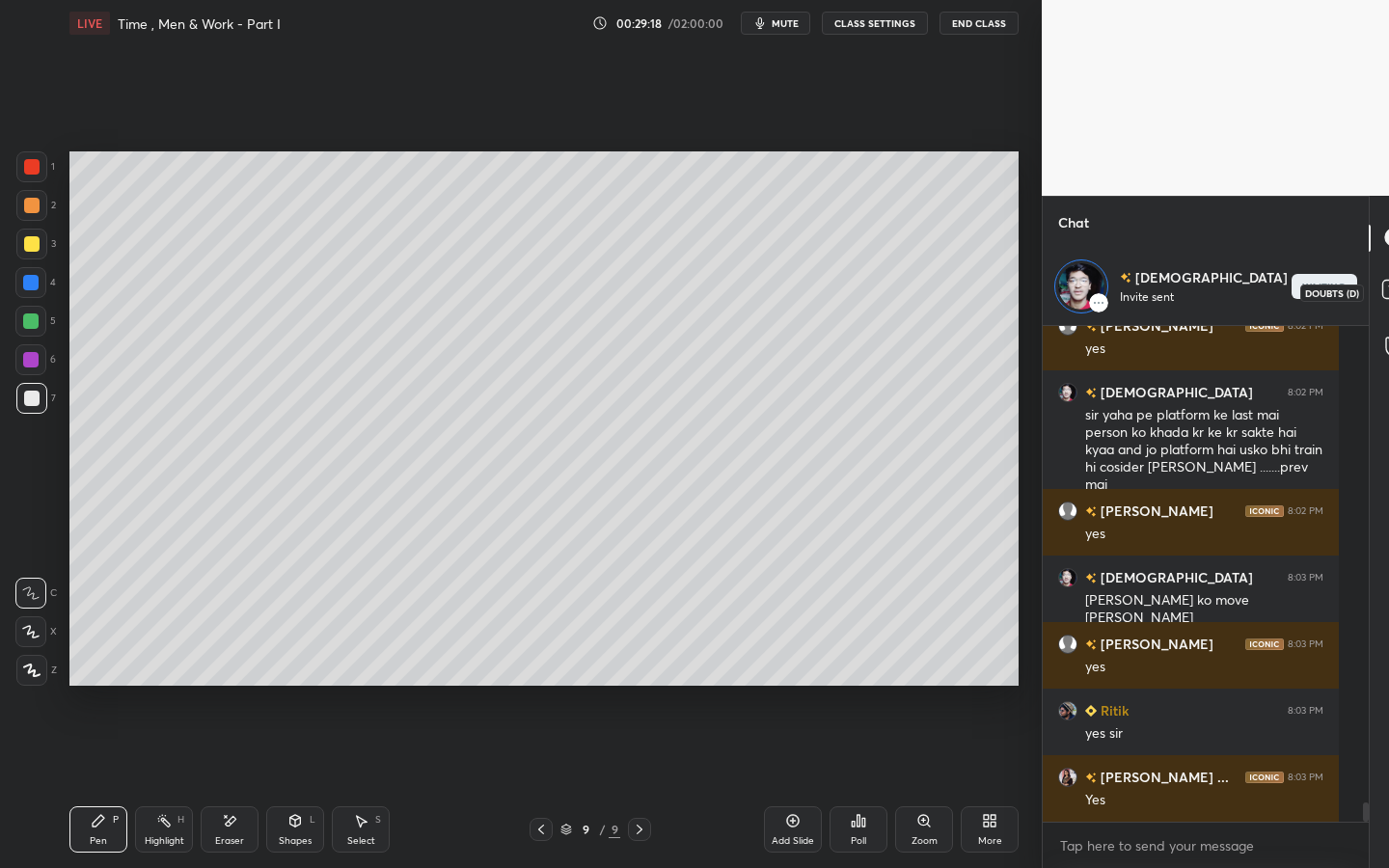click 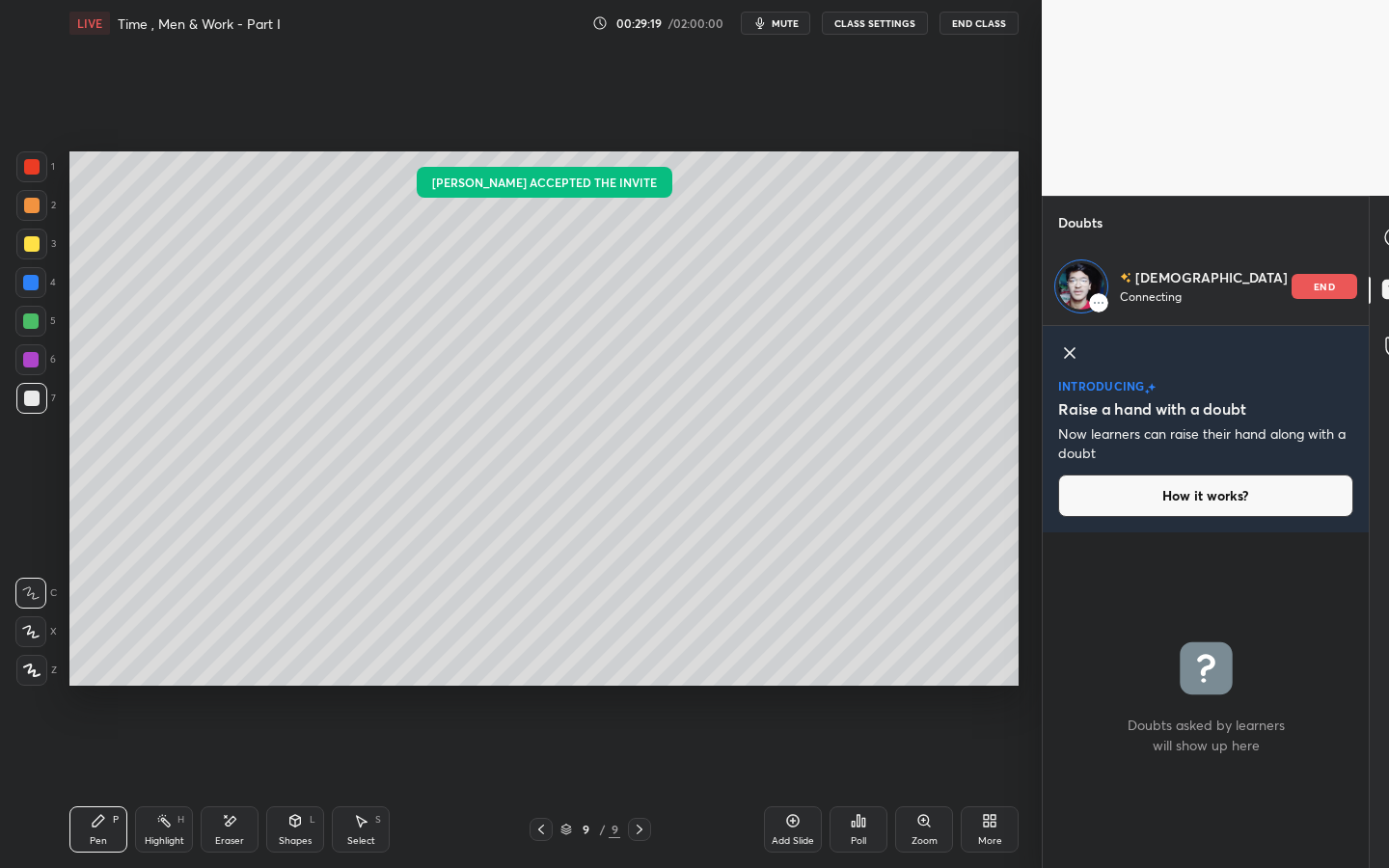 click 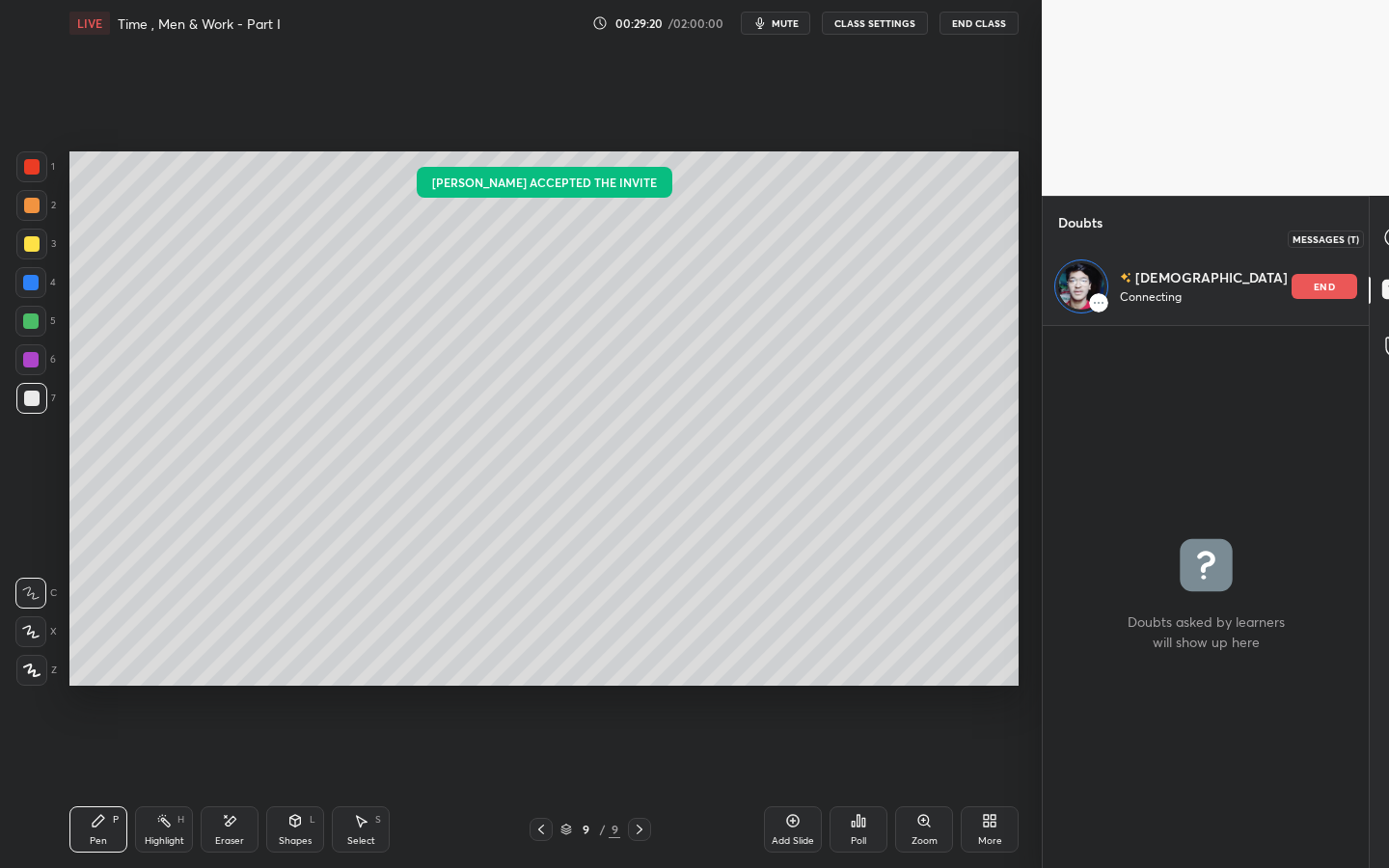 click 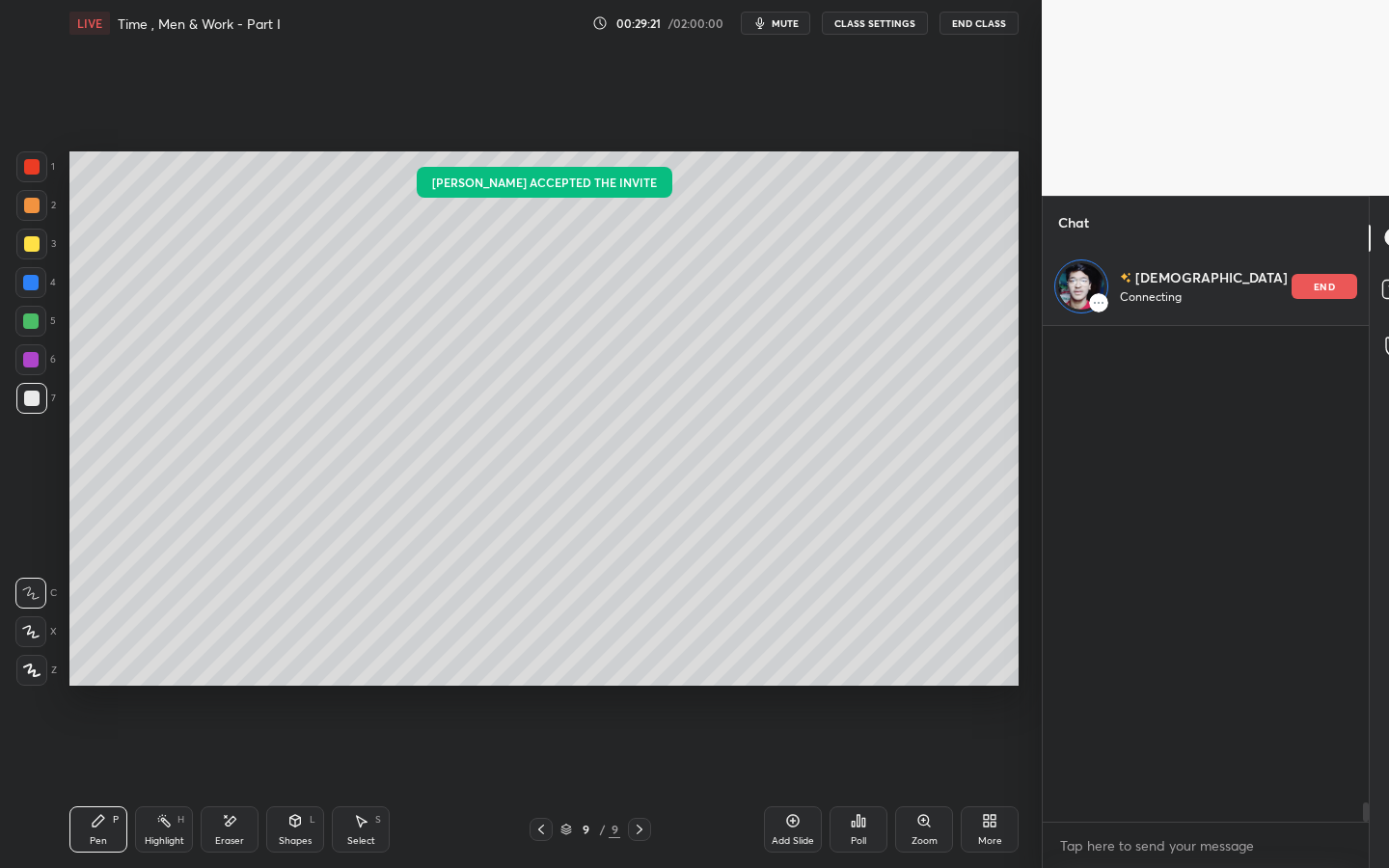 scroll, scrollTop: 12552, scrollLeft: 0, axis: vertical 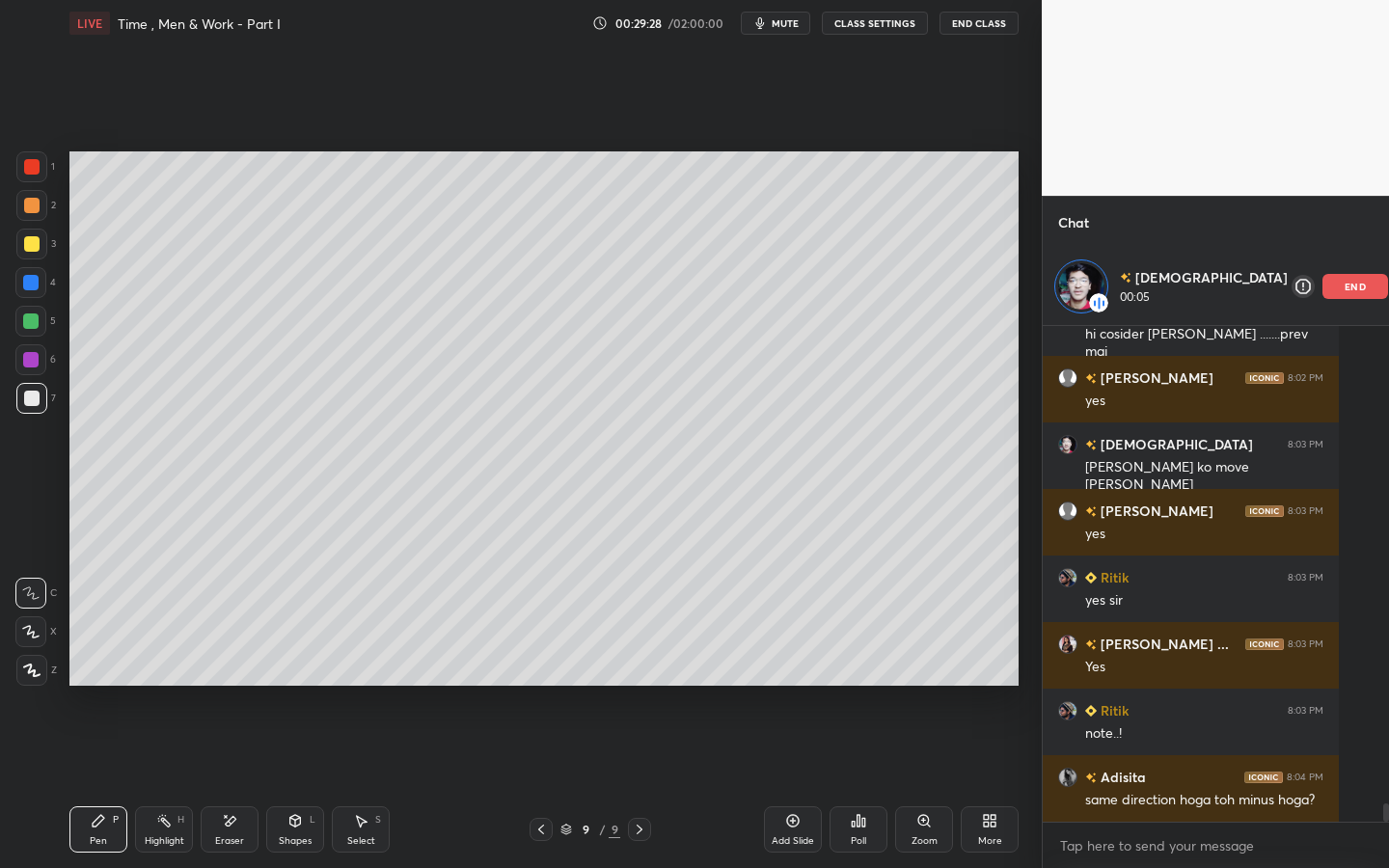 click 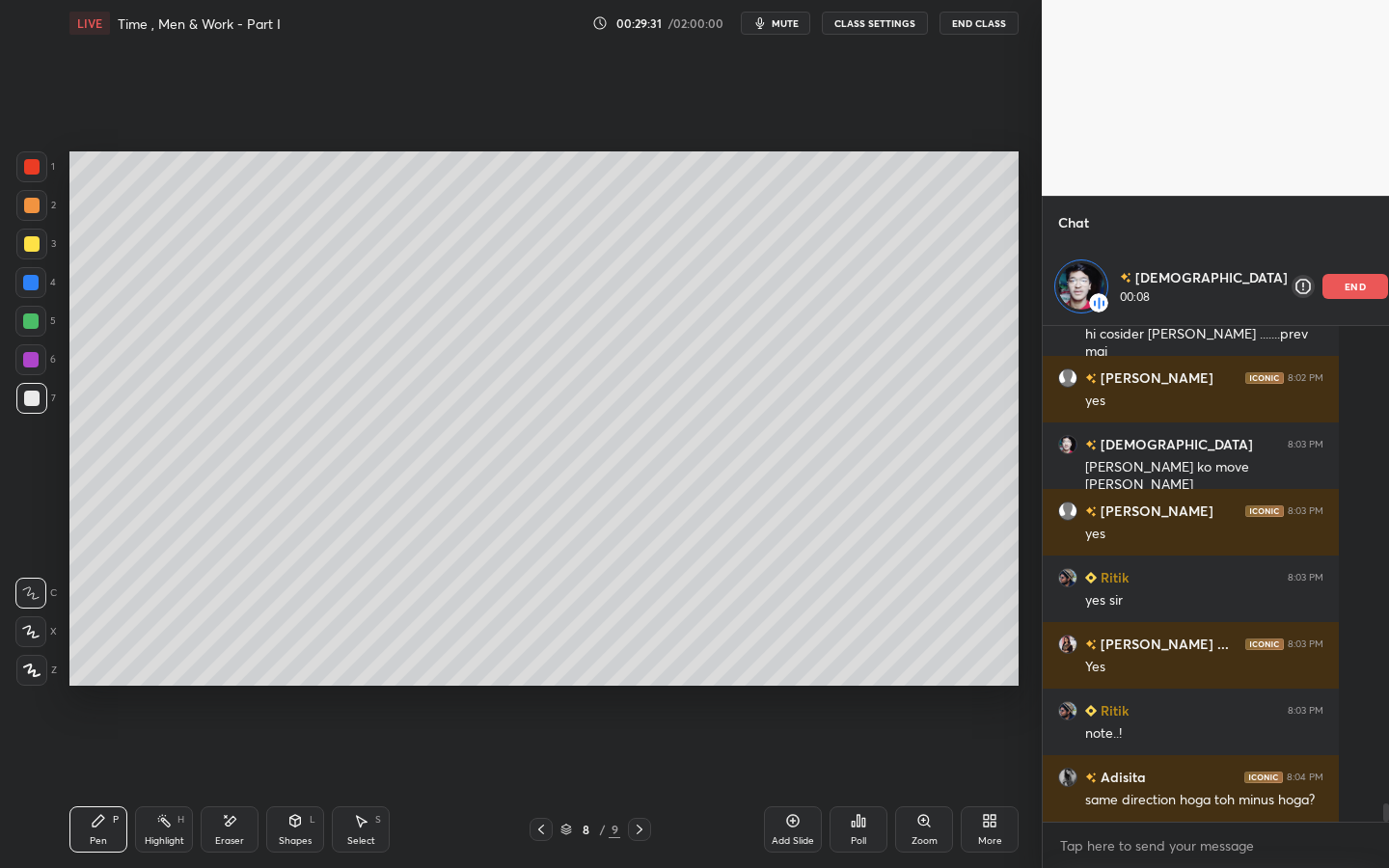 drag, startPoint x: 168, startPoint y: 825, endPoint x: 270, endPoint y: 751, distance: 126.01587 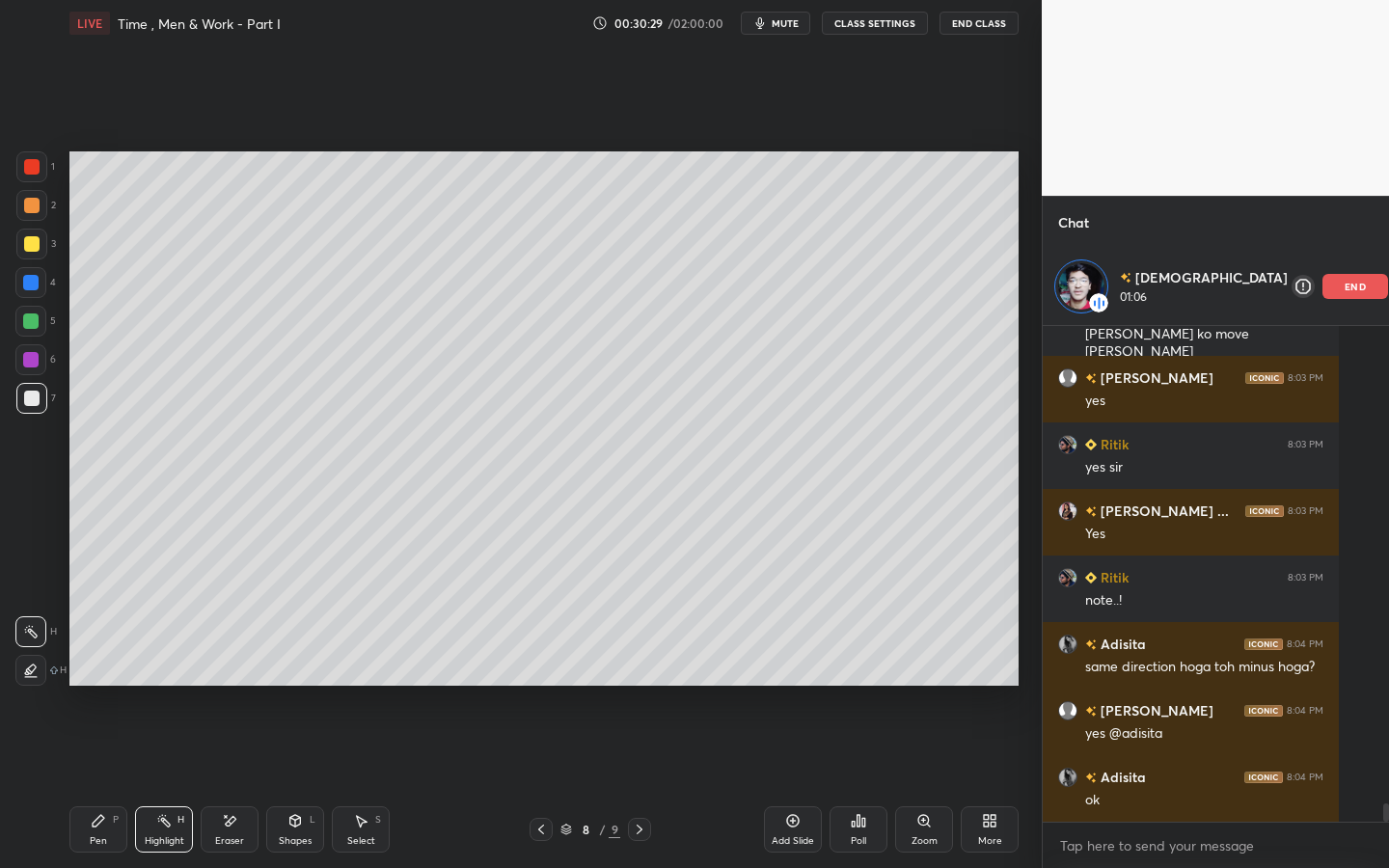 scroll, scrollTop: 12818, scrollLeft: 0, axis: vertical 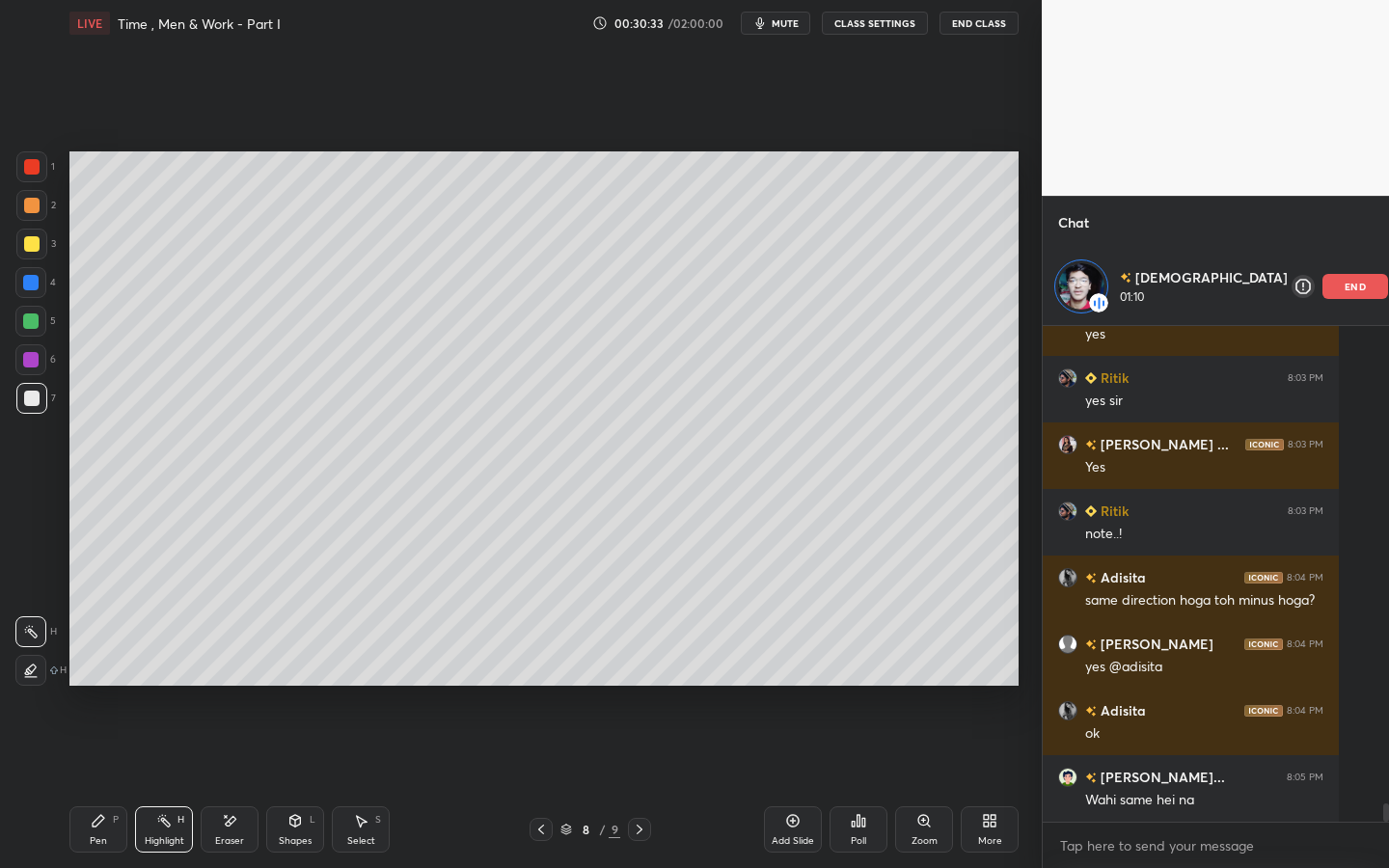 click on "end" at bounding box center (1355, 286) 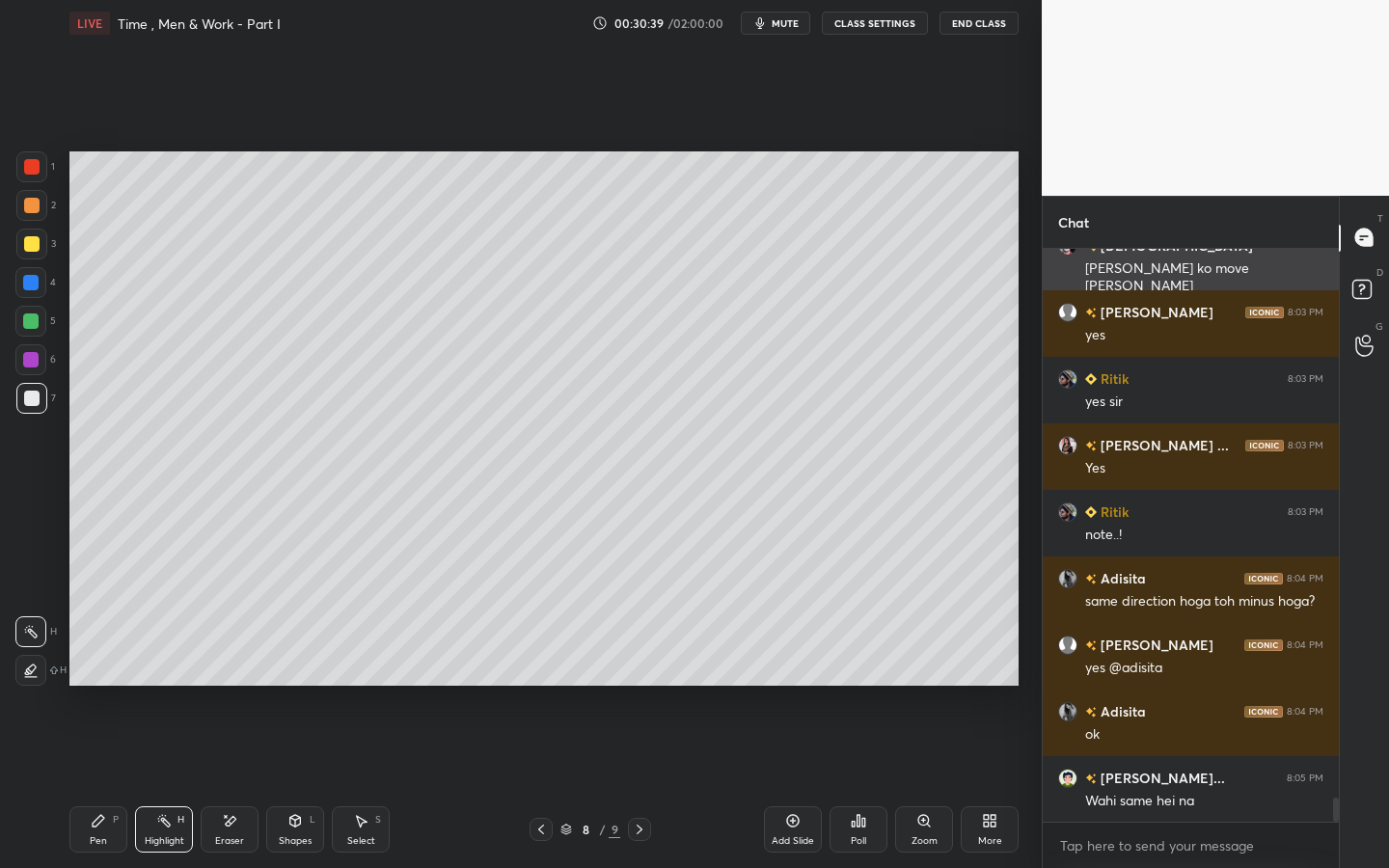 scroll, scrollTop: 12807, scrollLeft: 0, axis: vertical 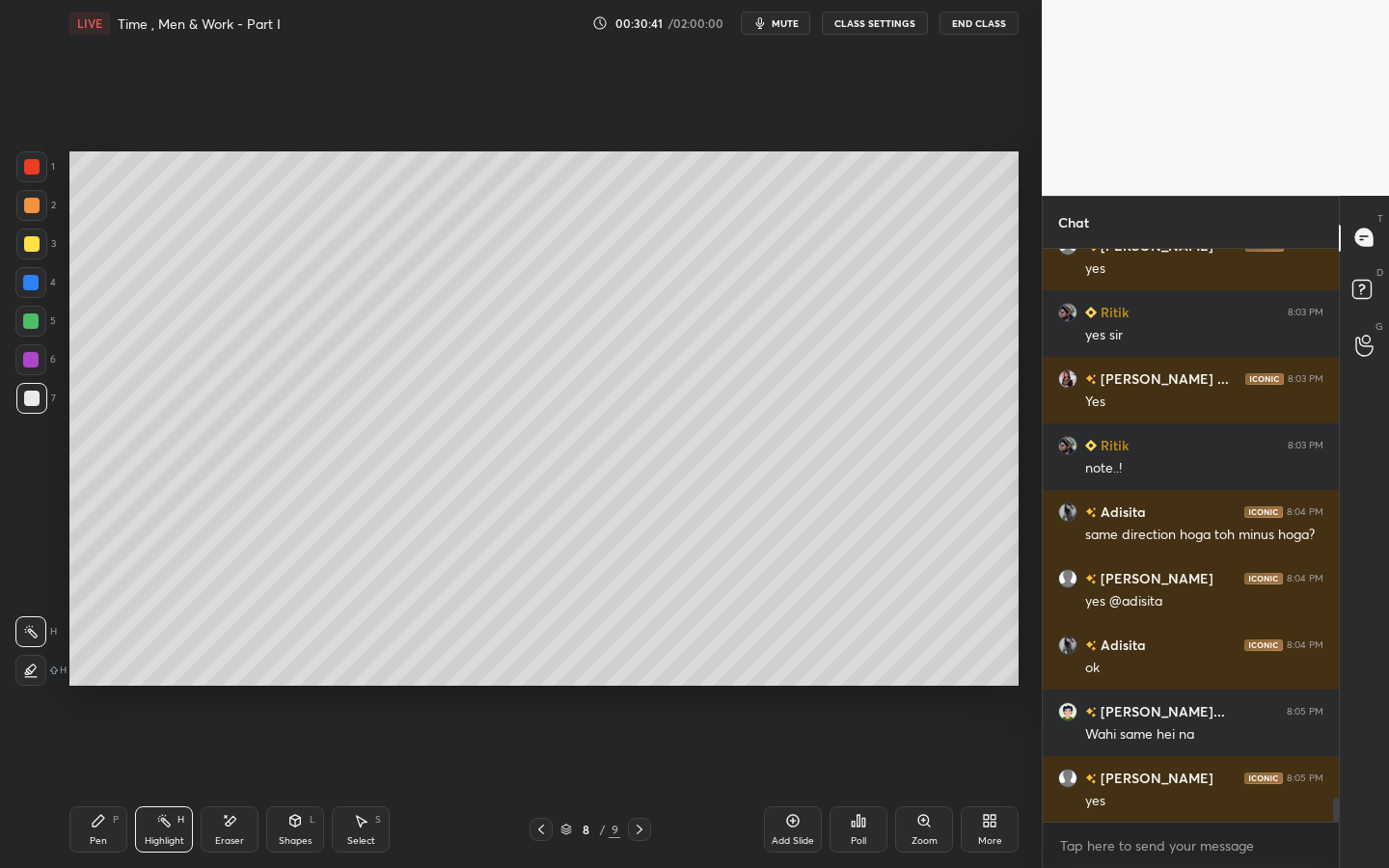 click 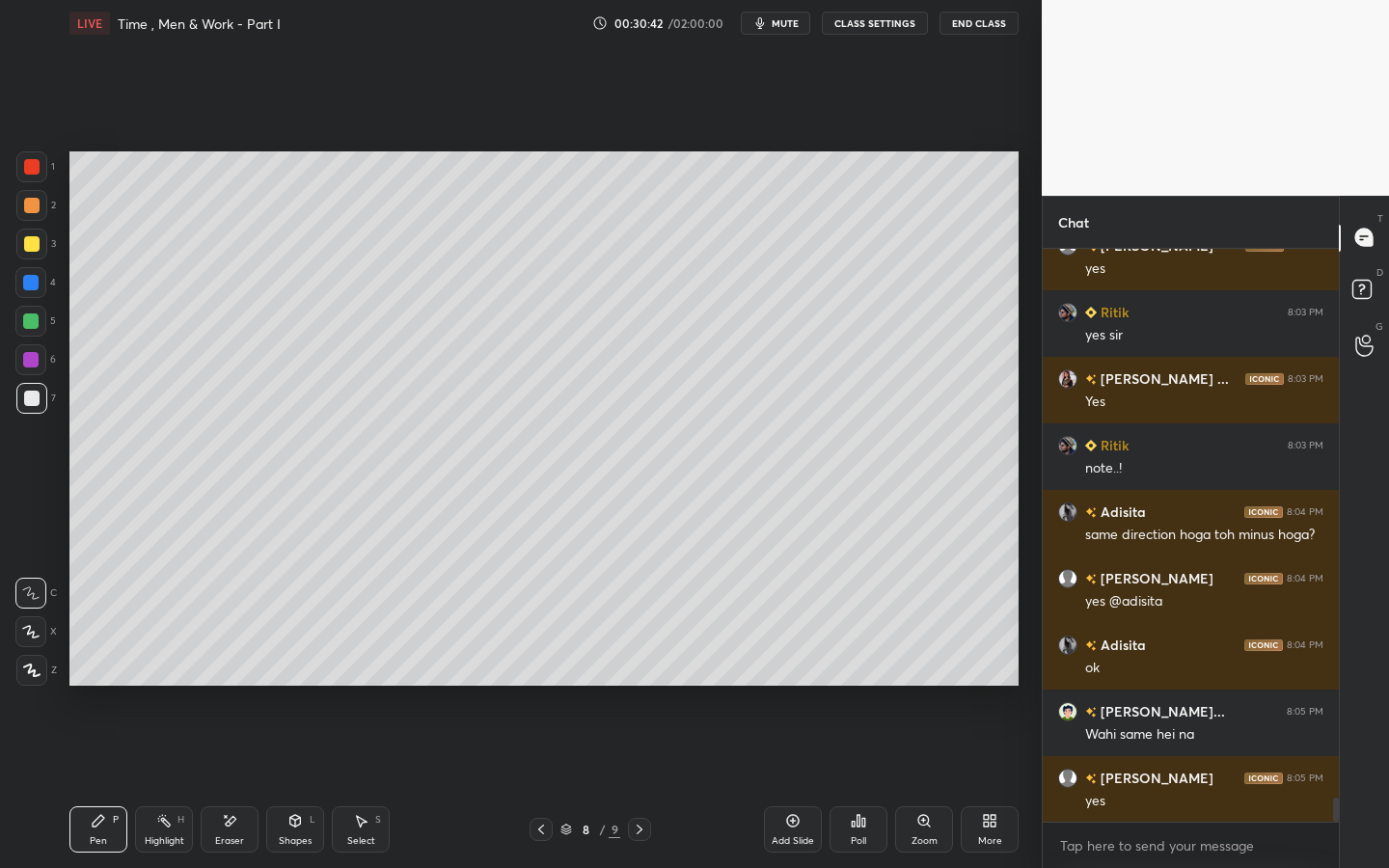 click 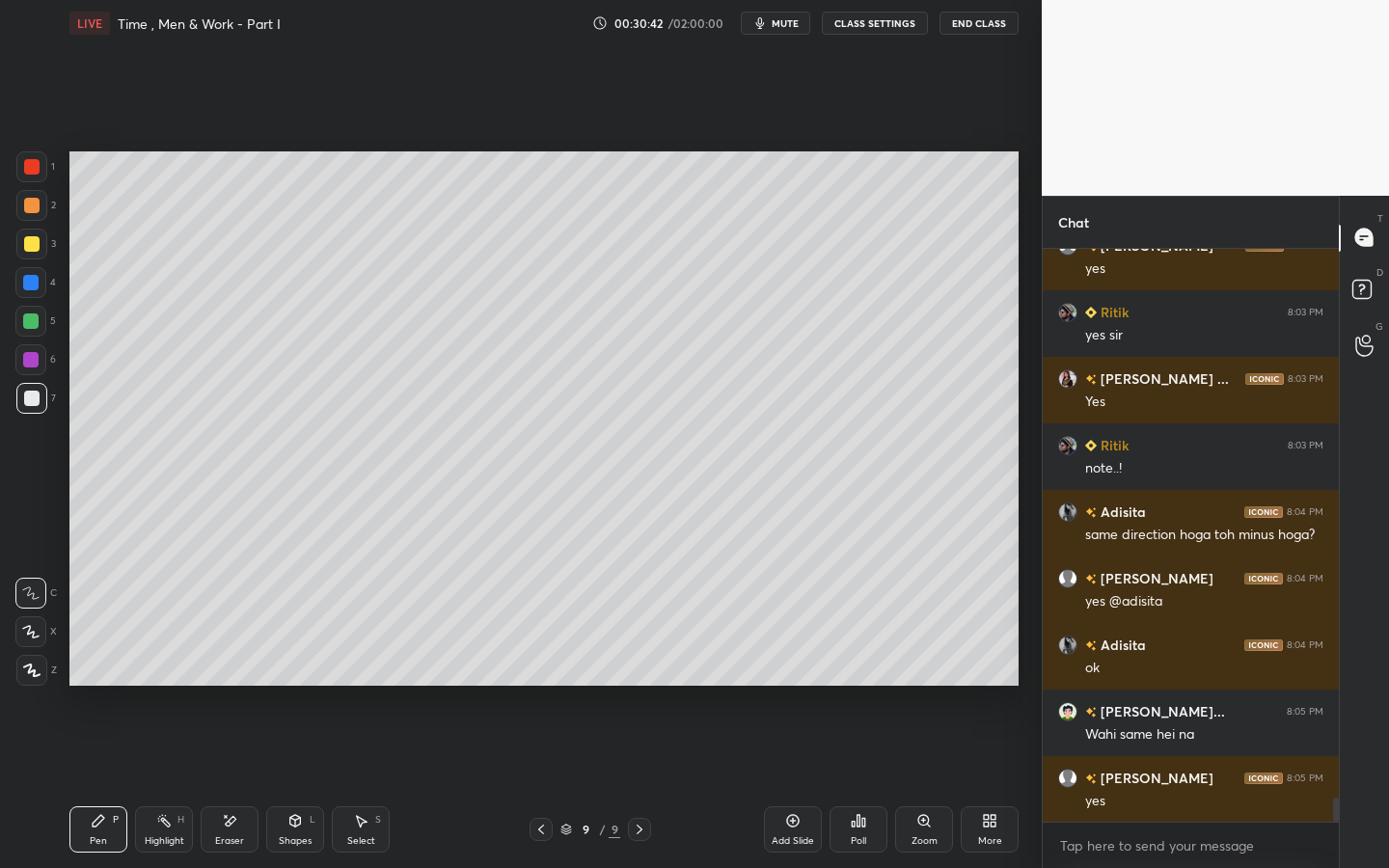 click 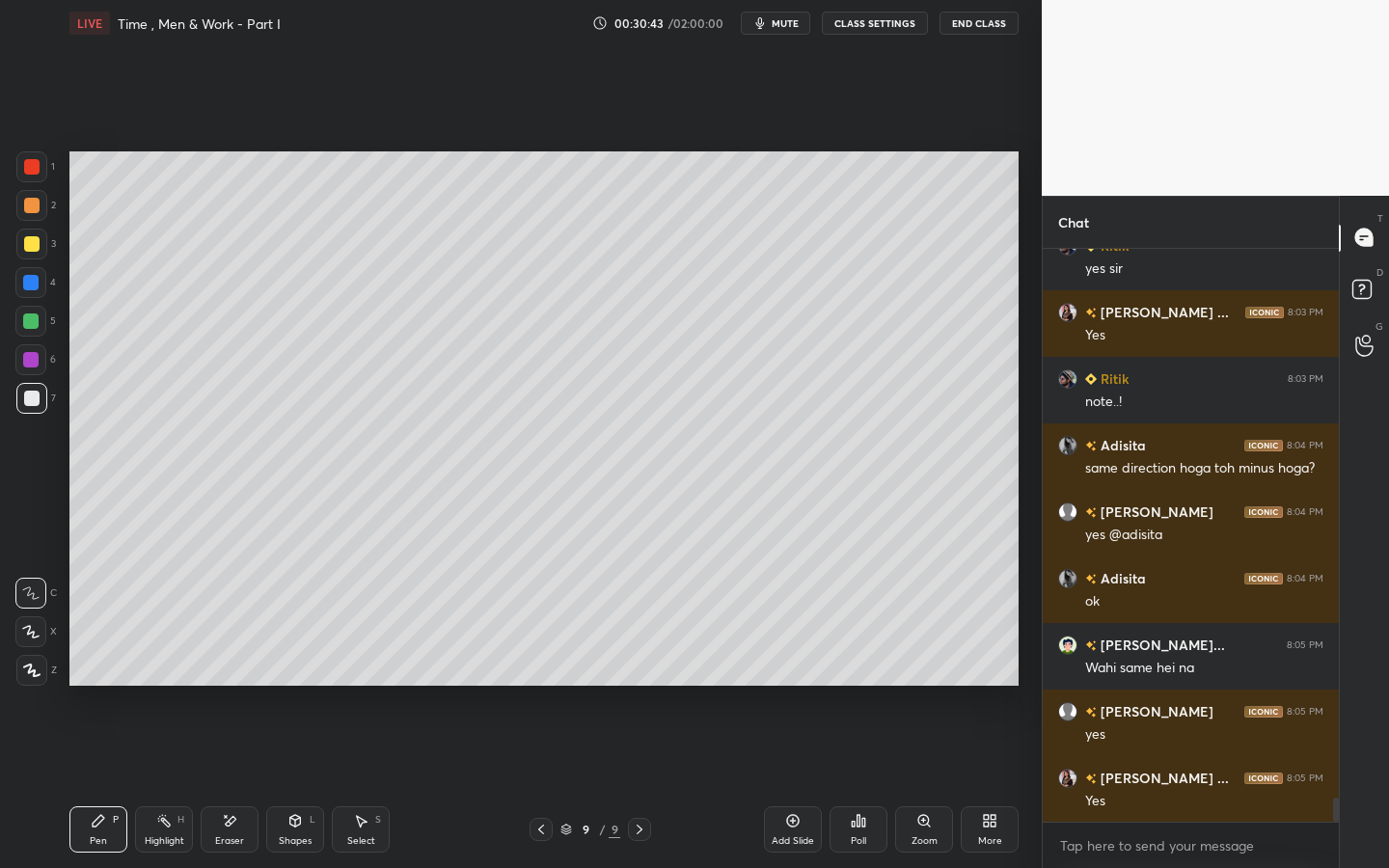 click on "Add Slide" at bounding box center (793, 829) 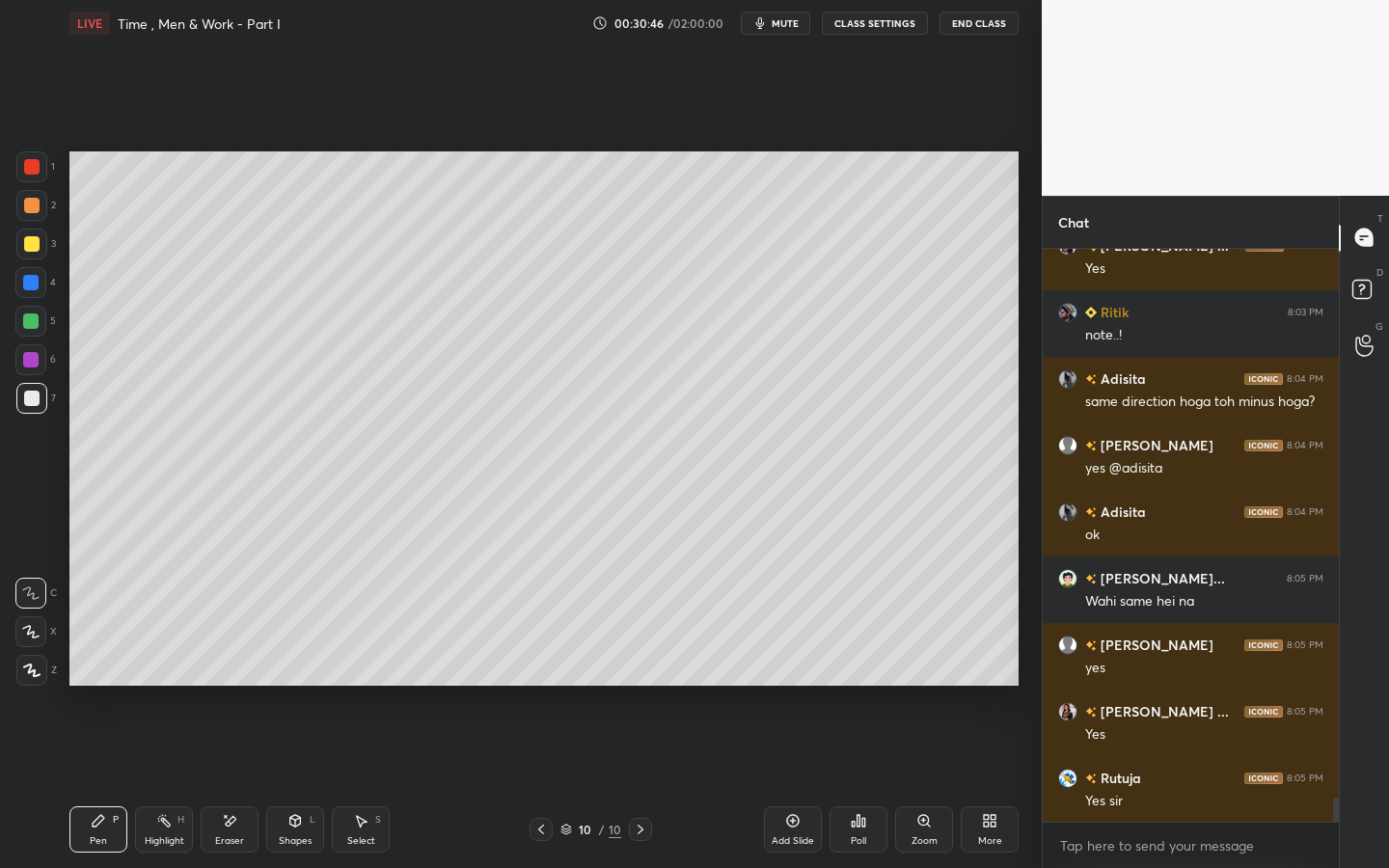 scroll, scrollTop: 13006, scrollLeft: 0, axis: vertical 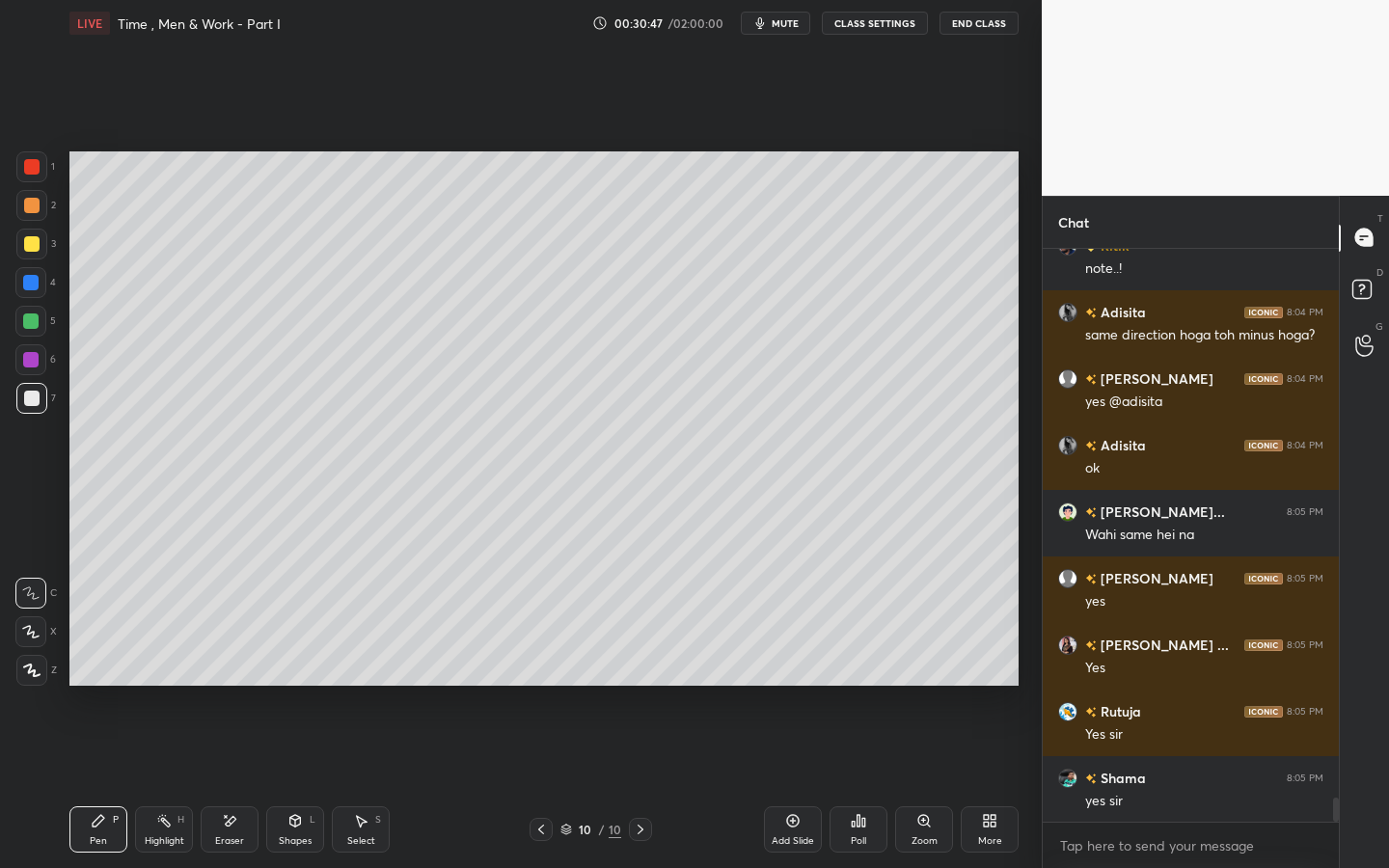 click 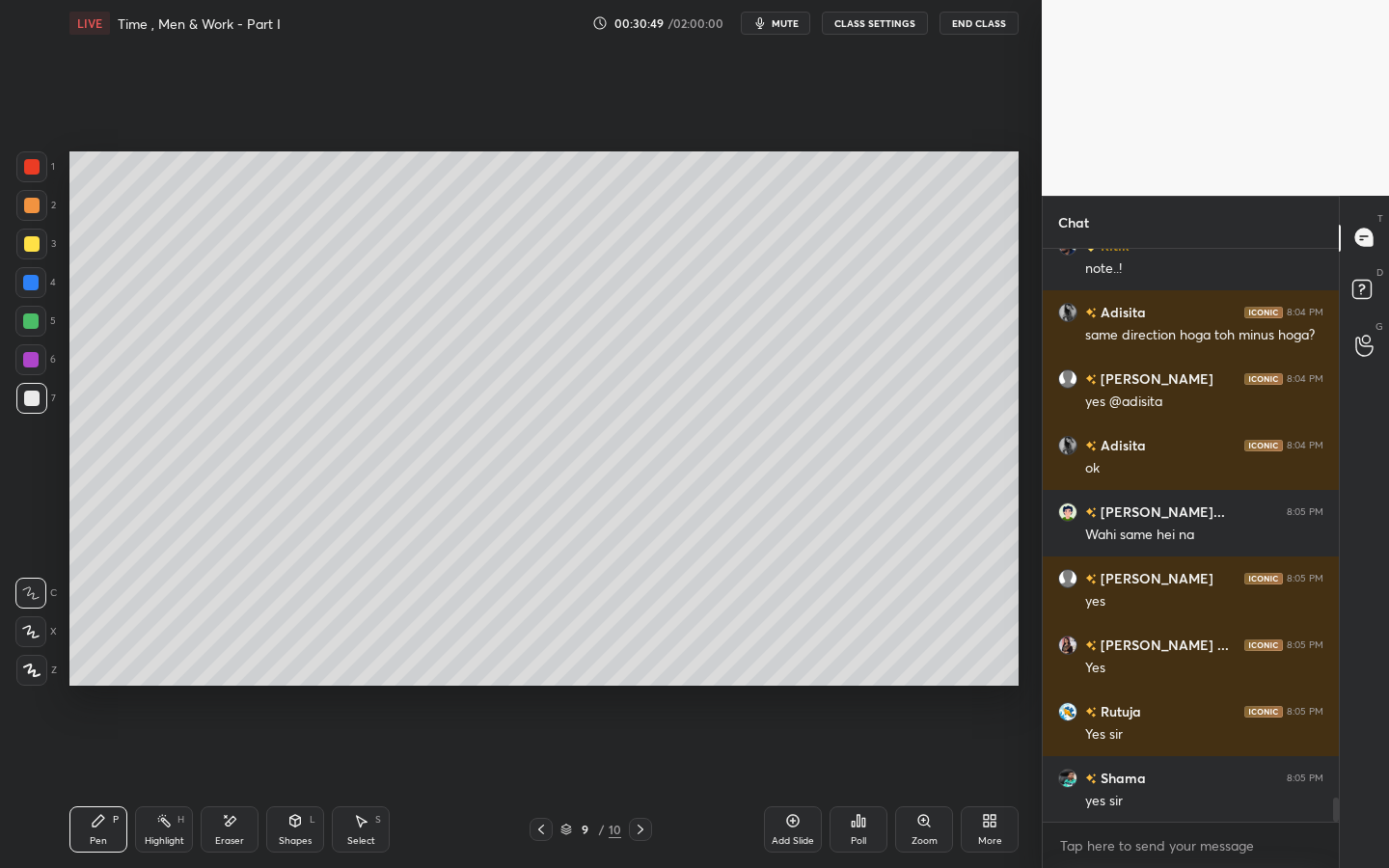 scroll, scrollTop: 13073, scrollLeft: 0, axis: vertical 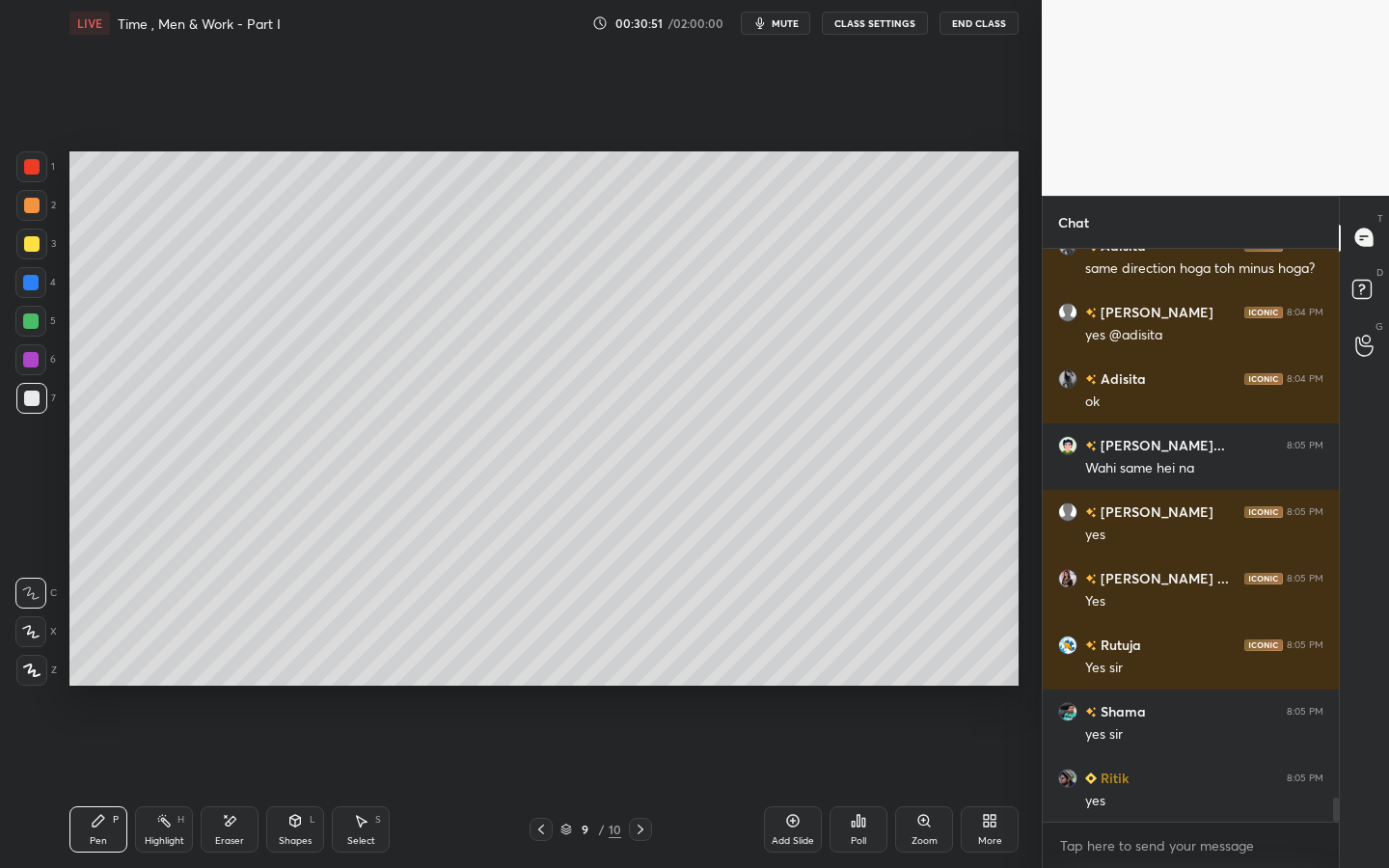 click 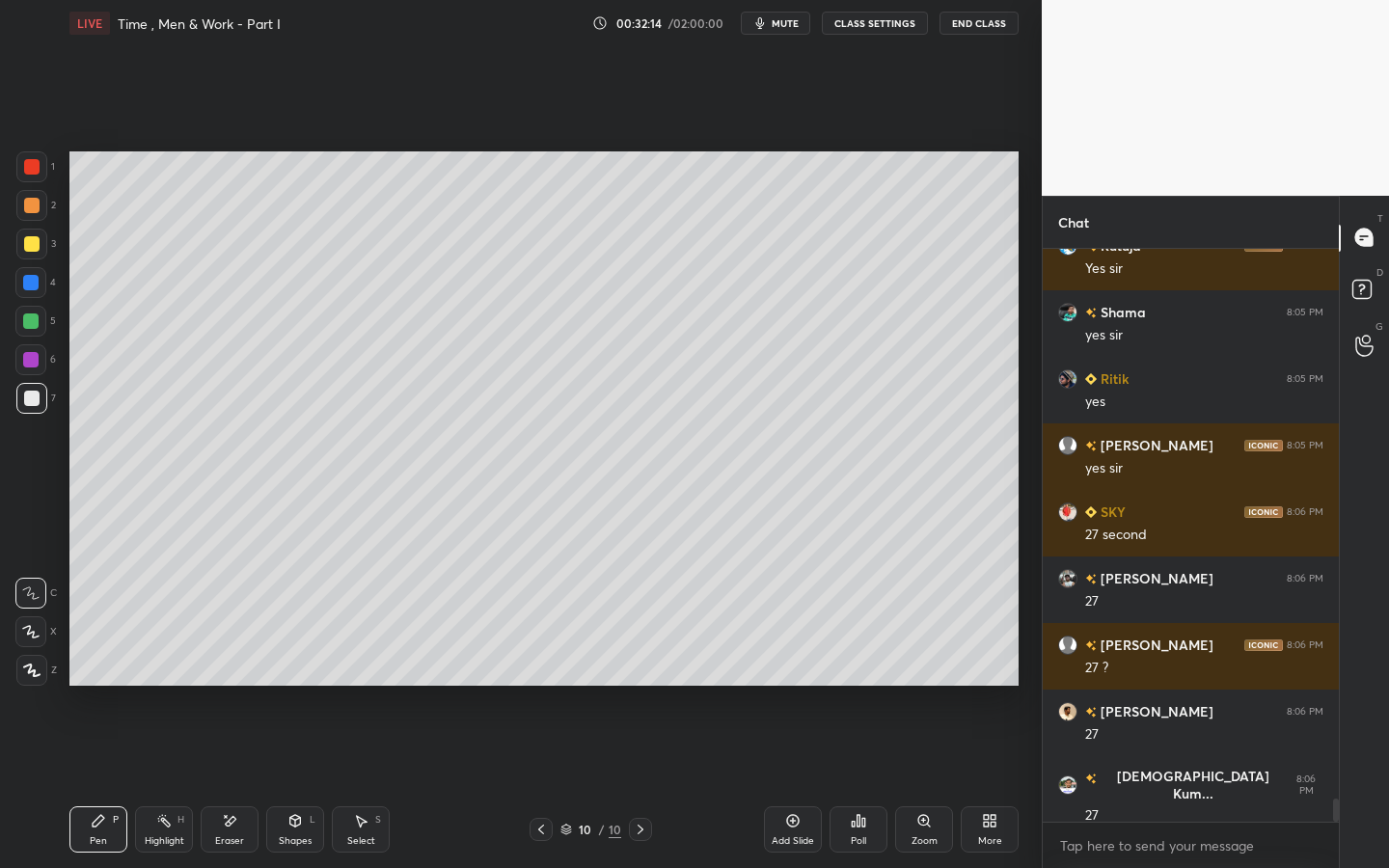 scroll, scrollTop: 13539, scrollLeft: 0, axis: vertical 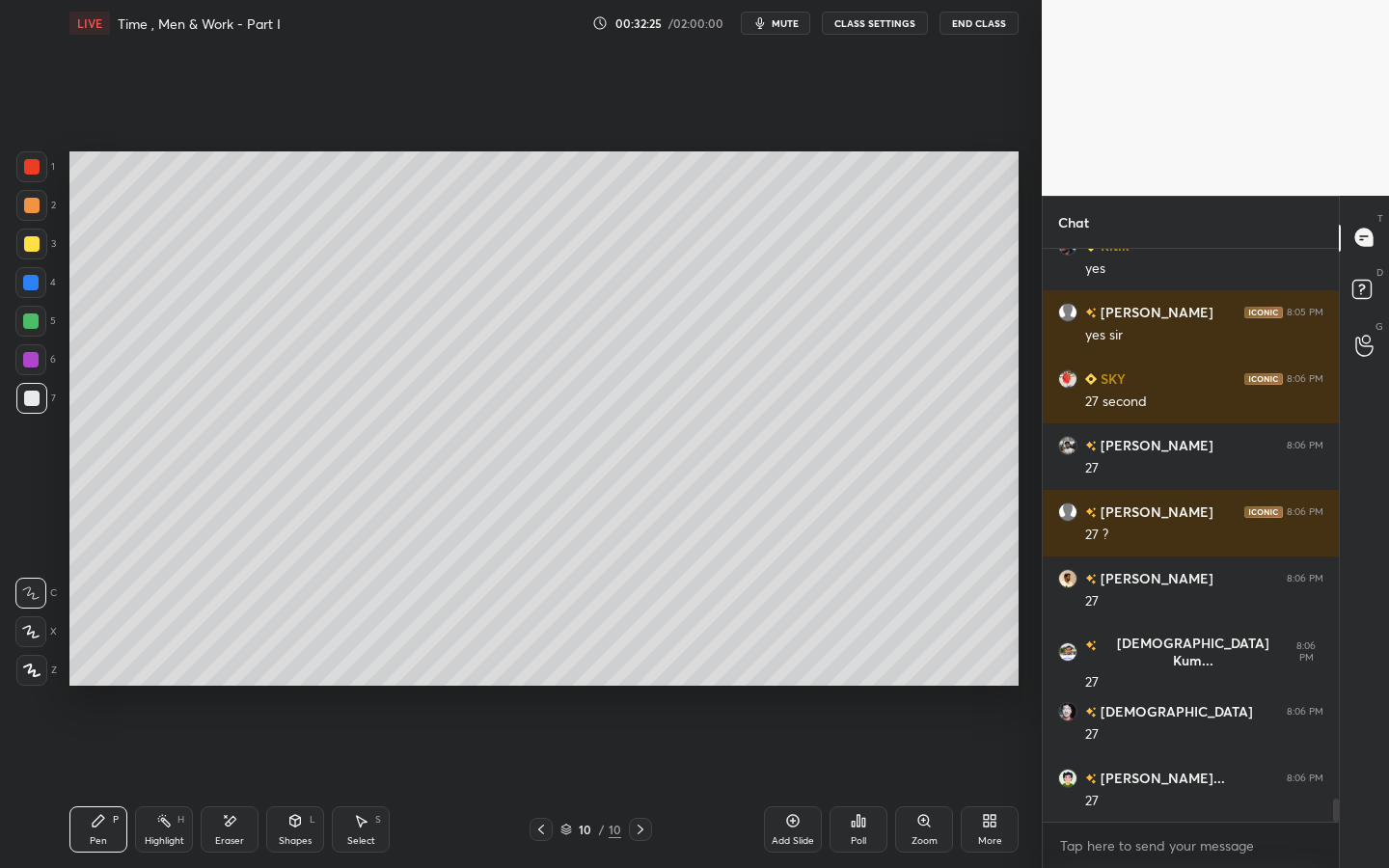 click on "More" at bounding box center (990, 841) 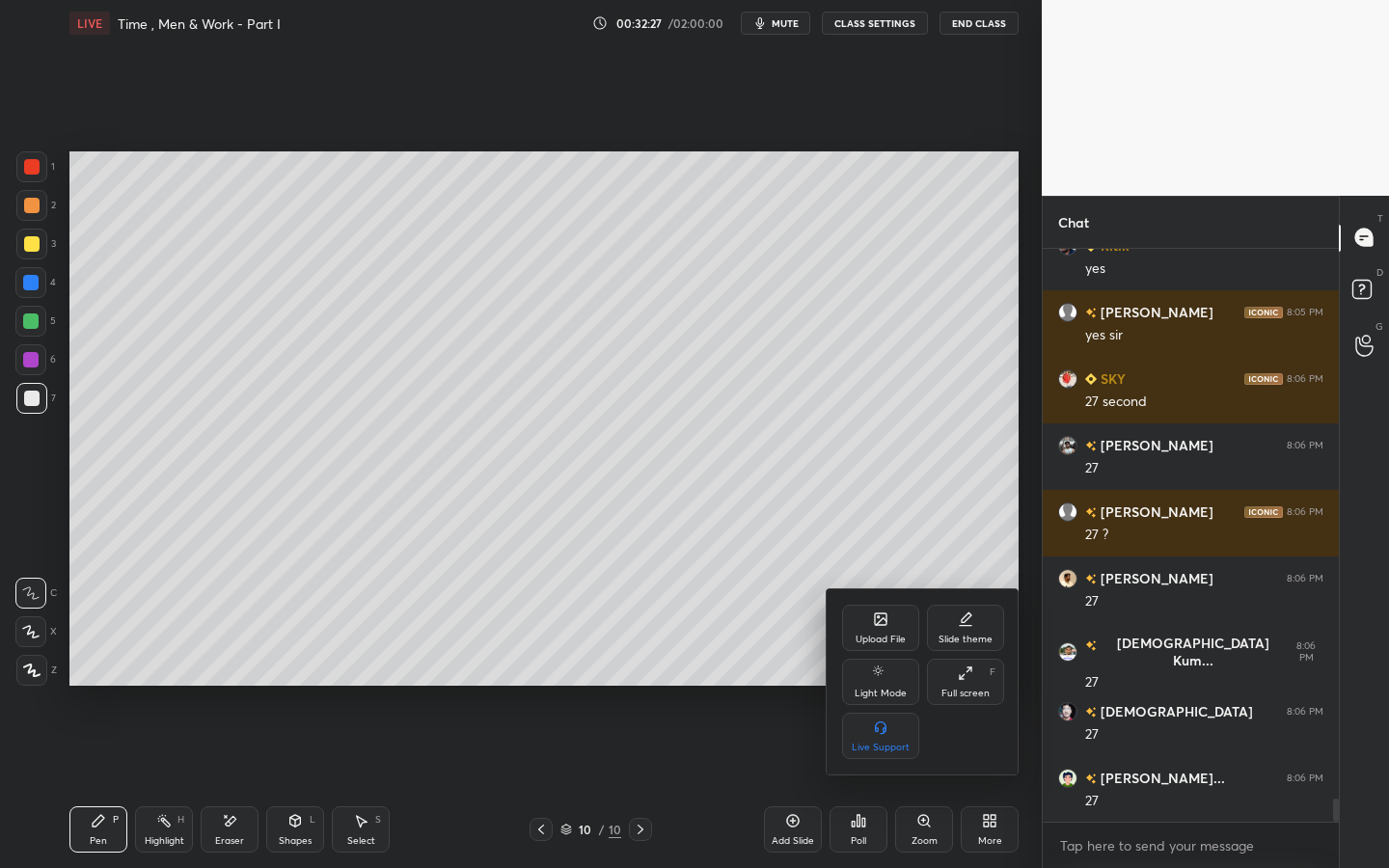 click on "Upload File" at bounding box center [881, 639] 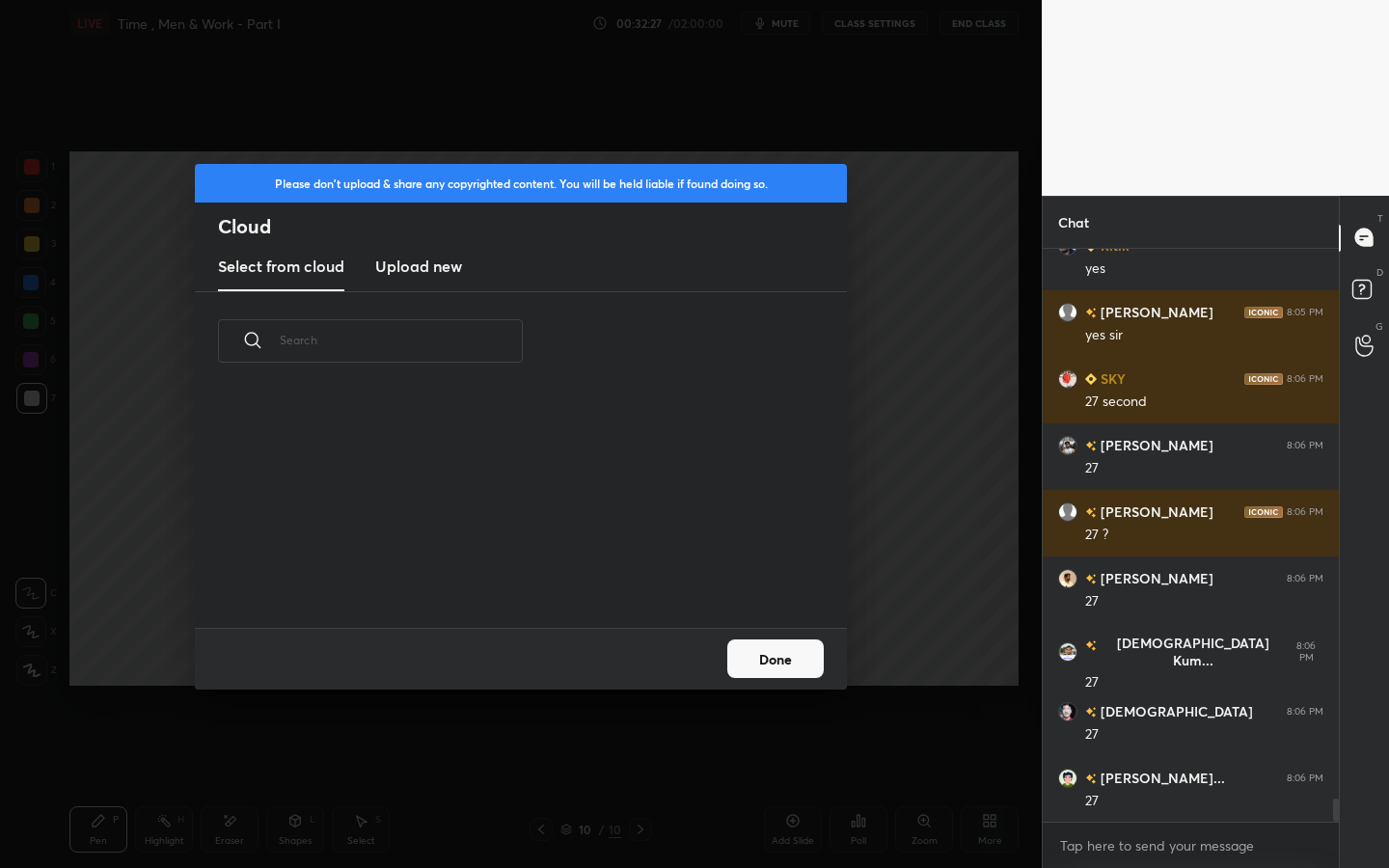 scroll, scrollTop: 13672, scrollLeft: 0, axis: vertical 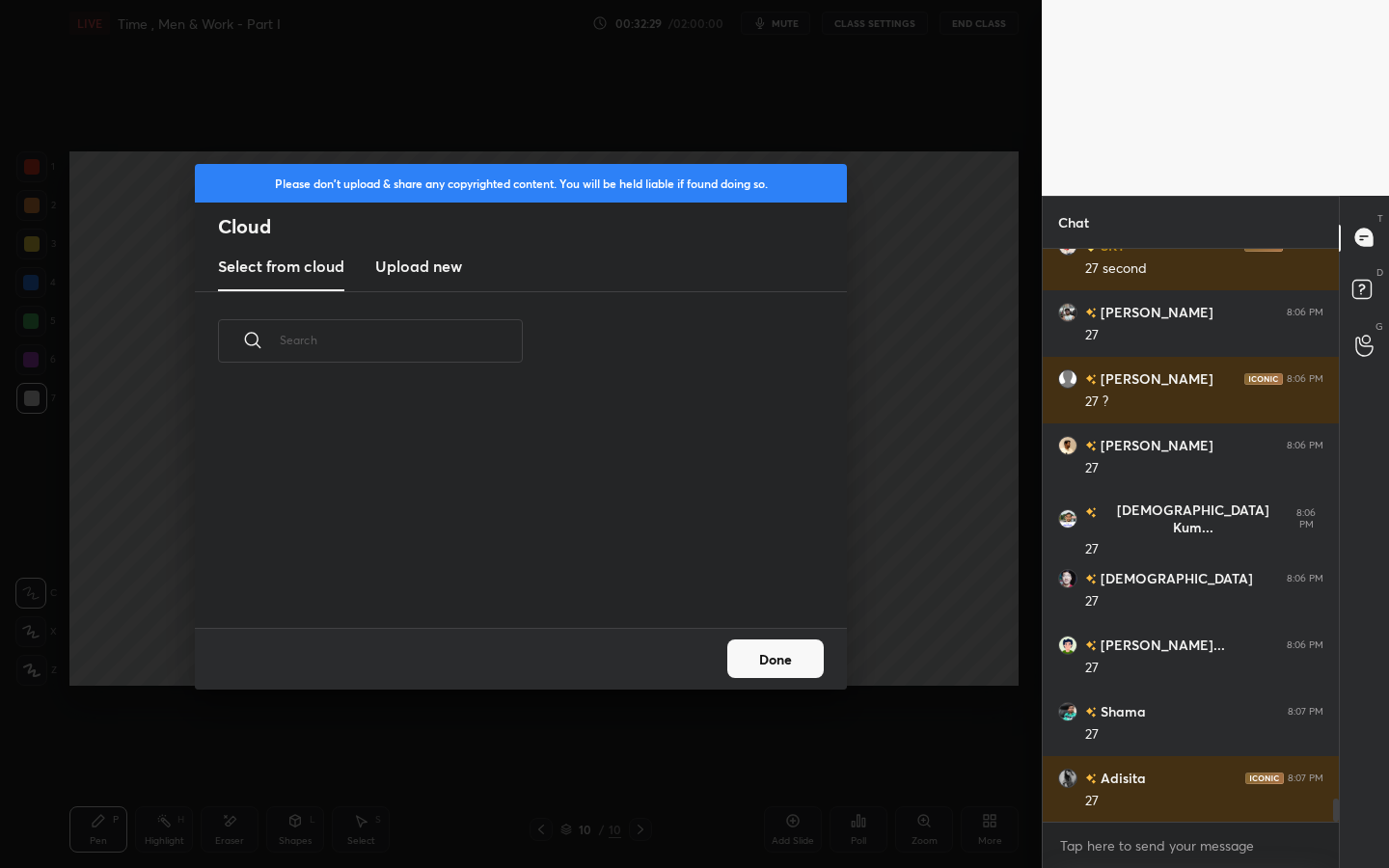 click on "Upload new" at bounding box center [419, 266] 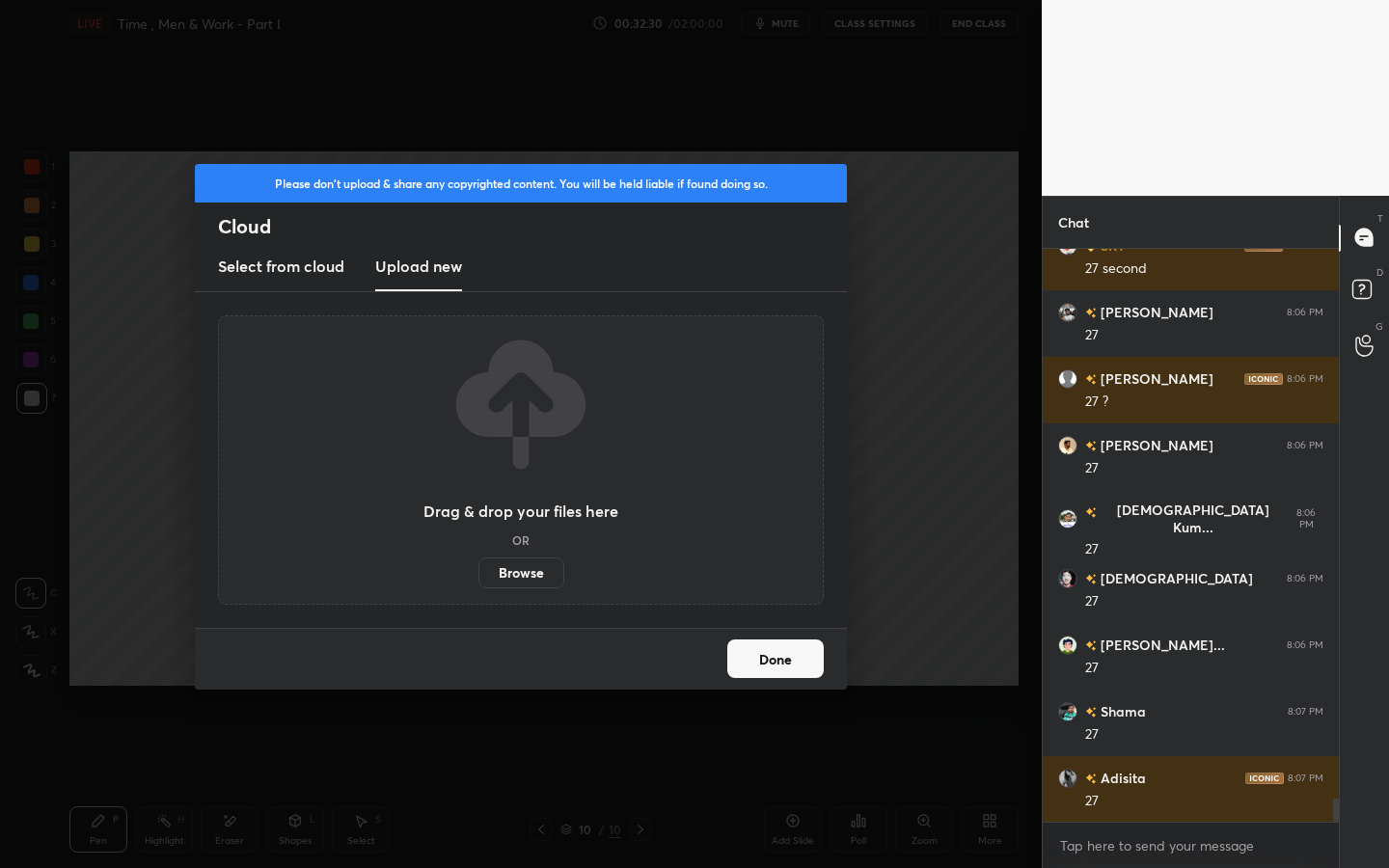 click on "Browse" at bounding box center (521, 573) 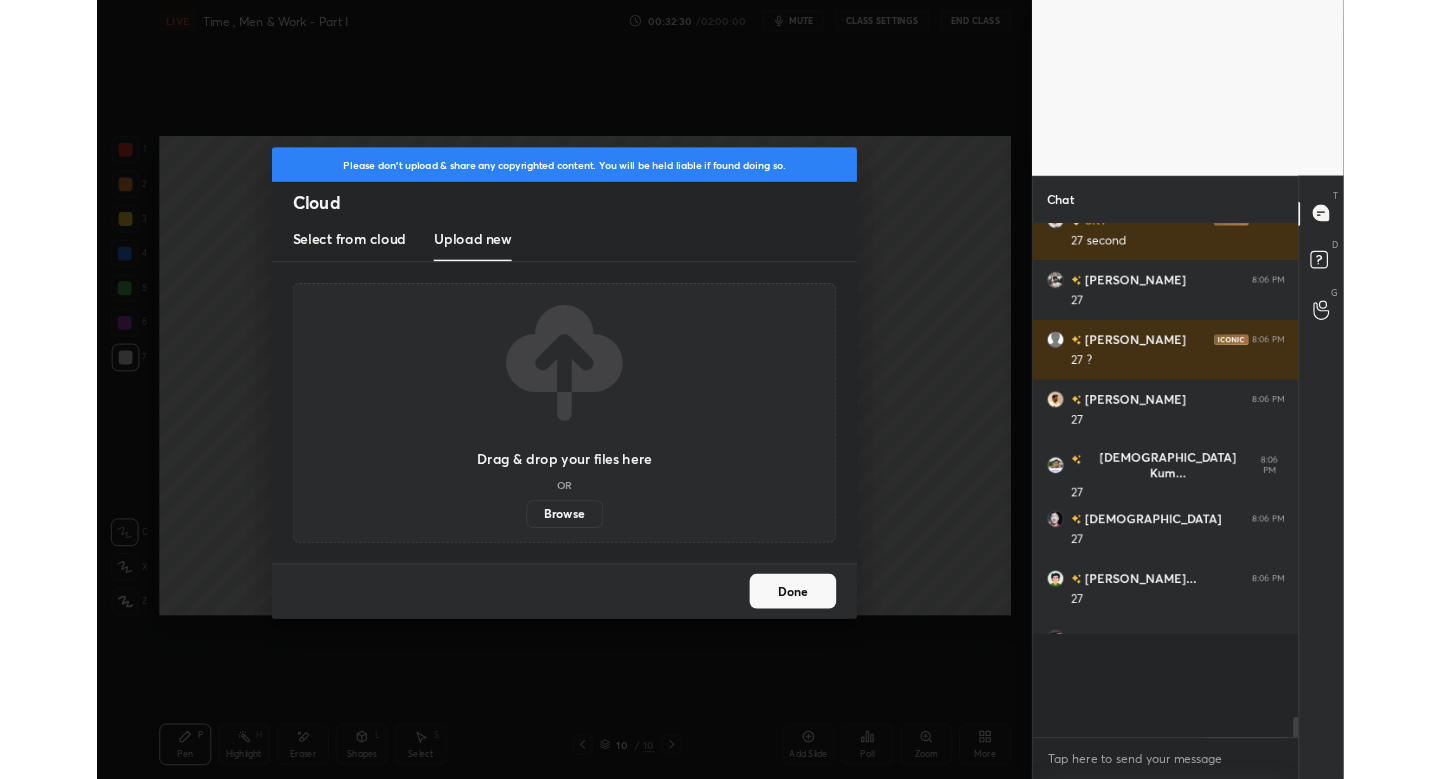 scroll, scrollTop: 14314, scrollLeft: 0, axis: vertical 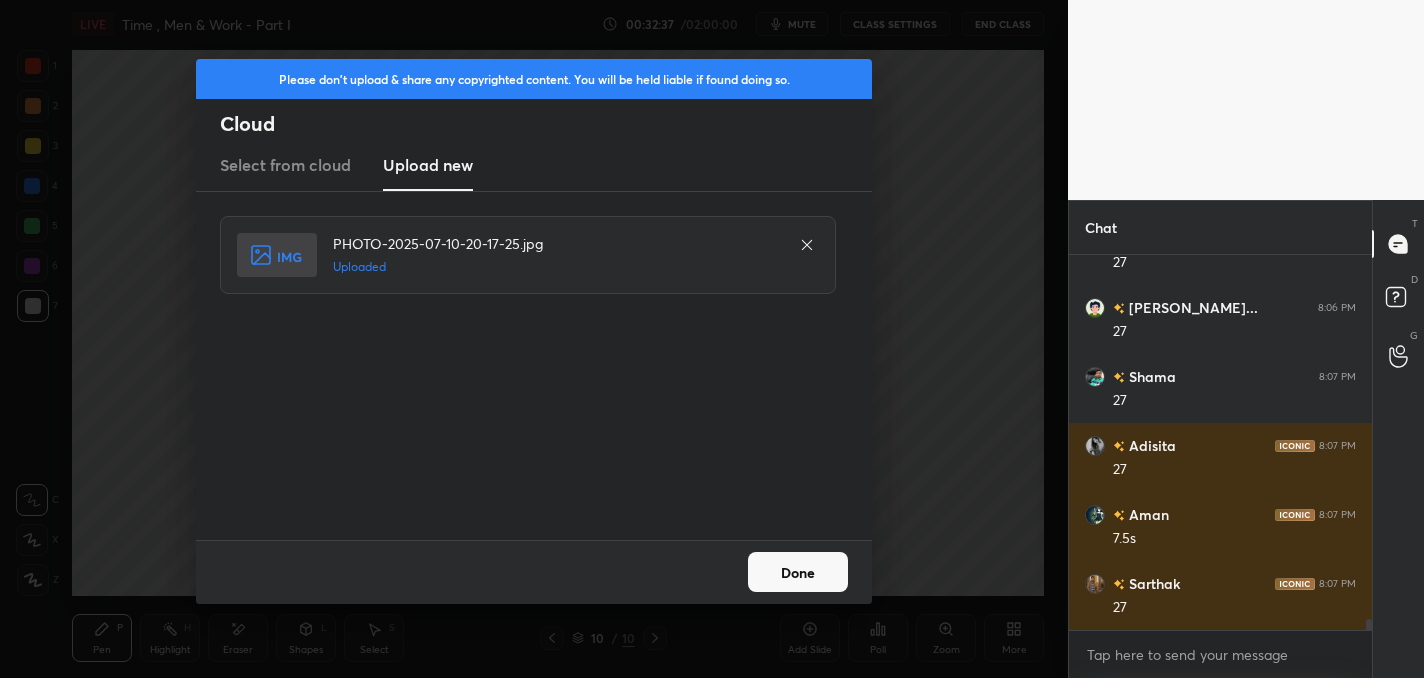 click on "Done" at bounding box center [798, 572] 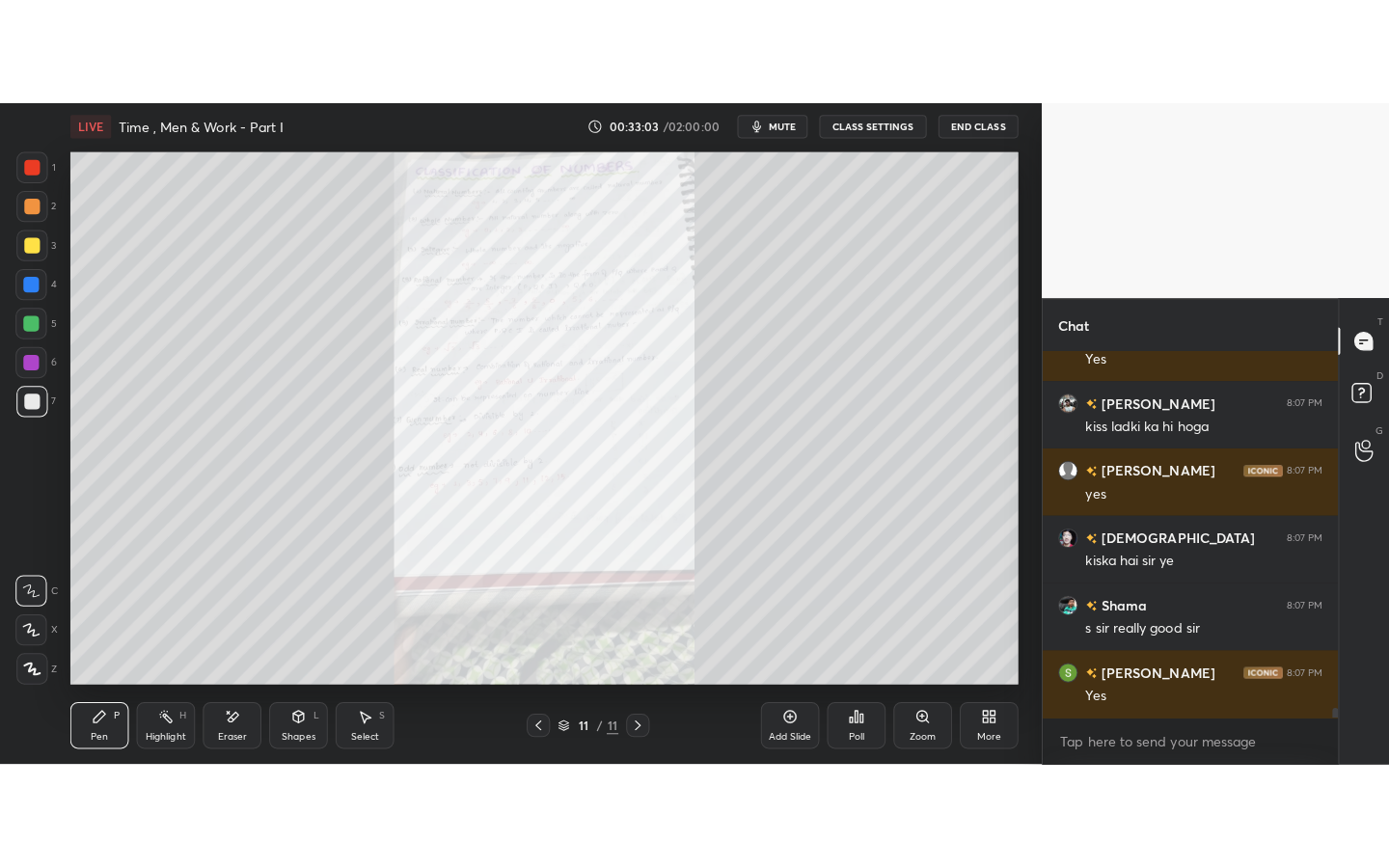 scroll, scrollTop: 13015, scrollLeft: 0, axis: vertical 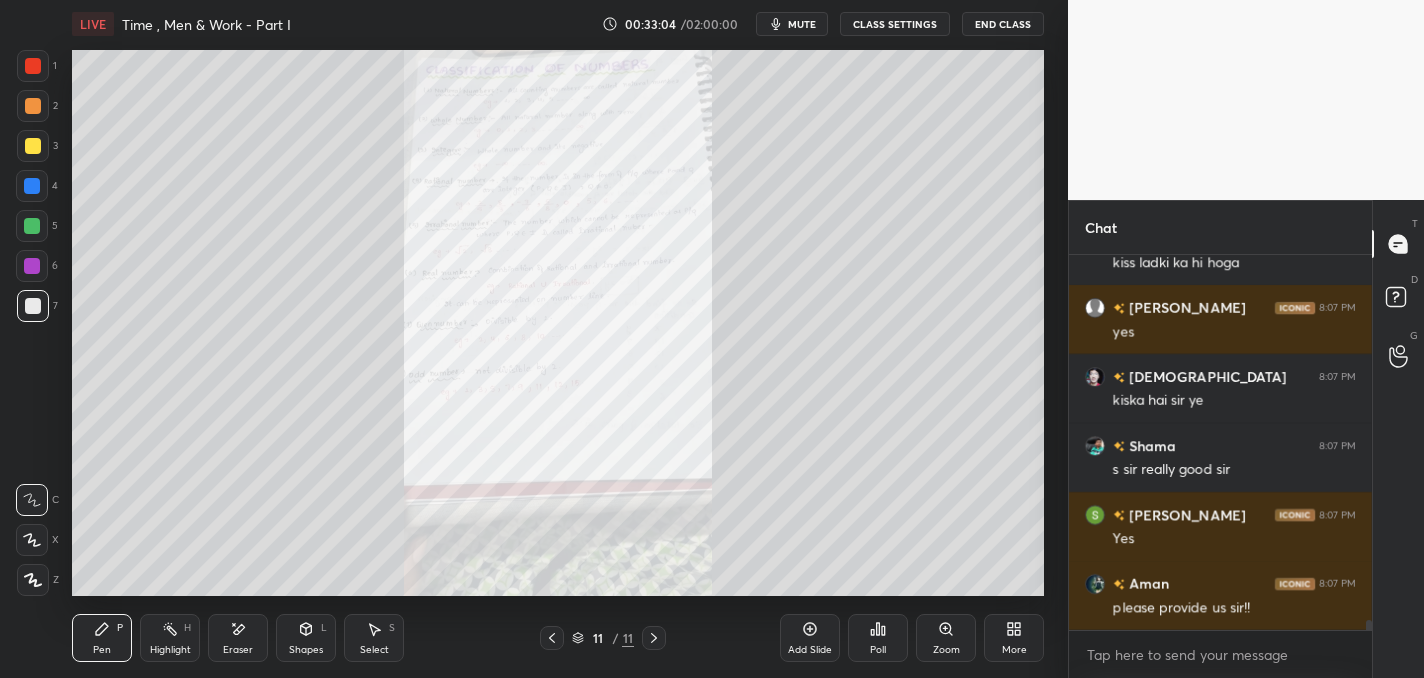 click on "More" at bounding box center [1014, 638] 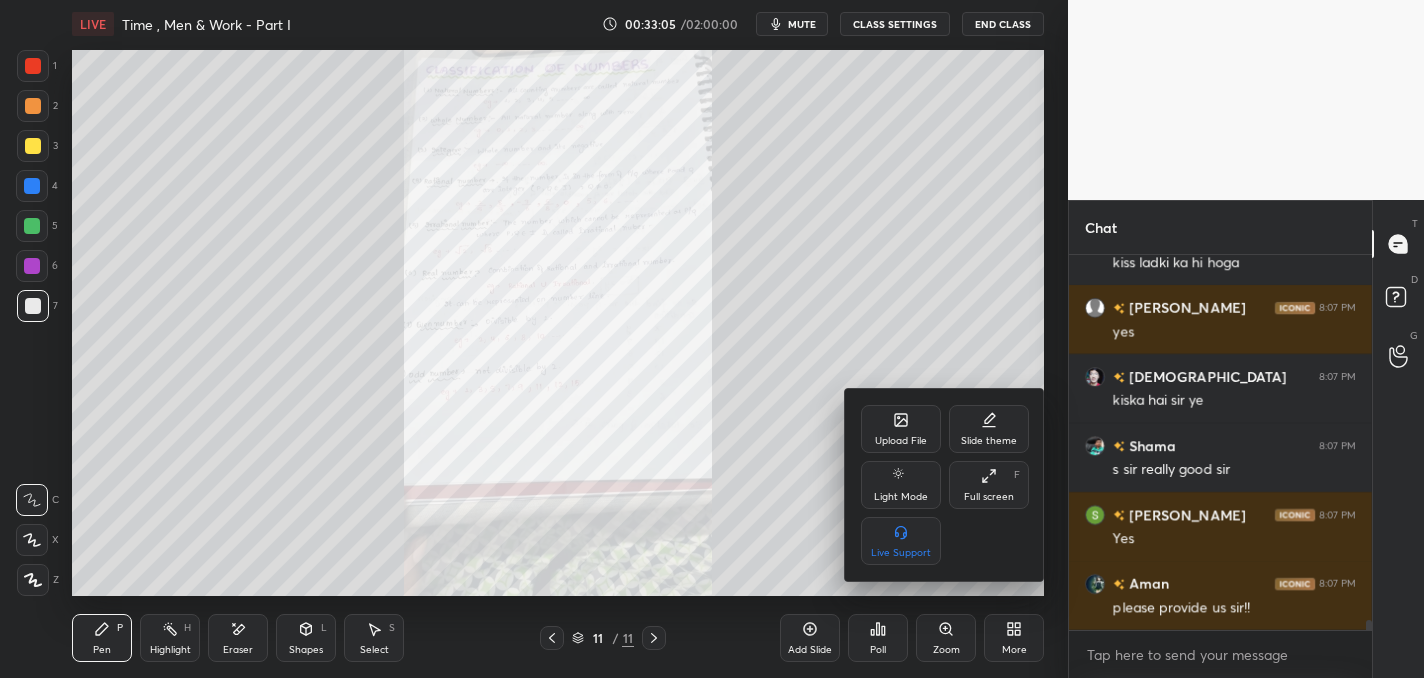 click on "Full screen" at bounding box center [989, 497] 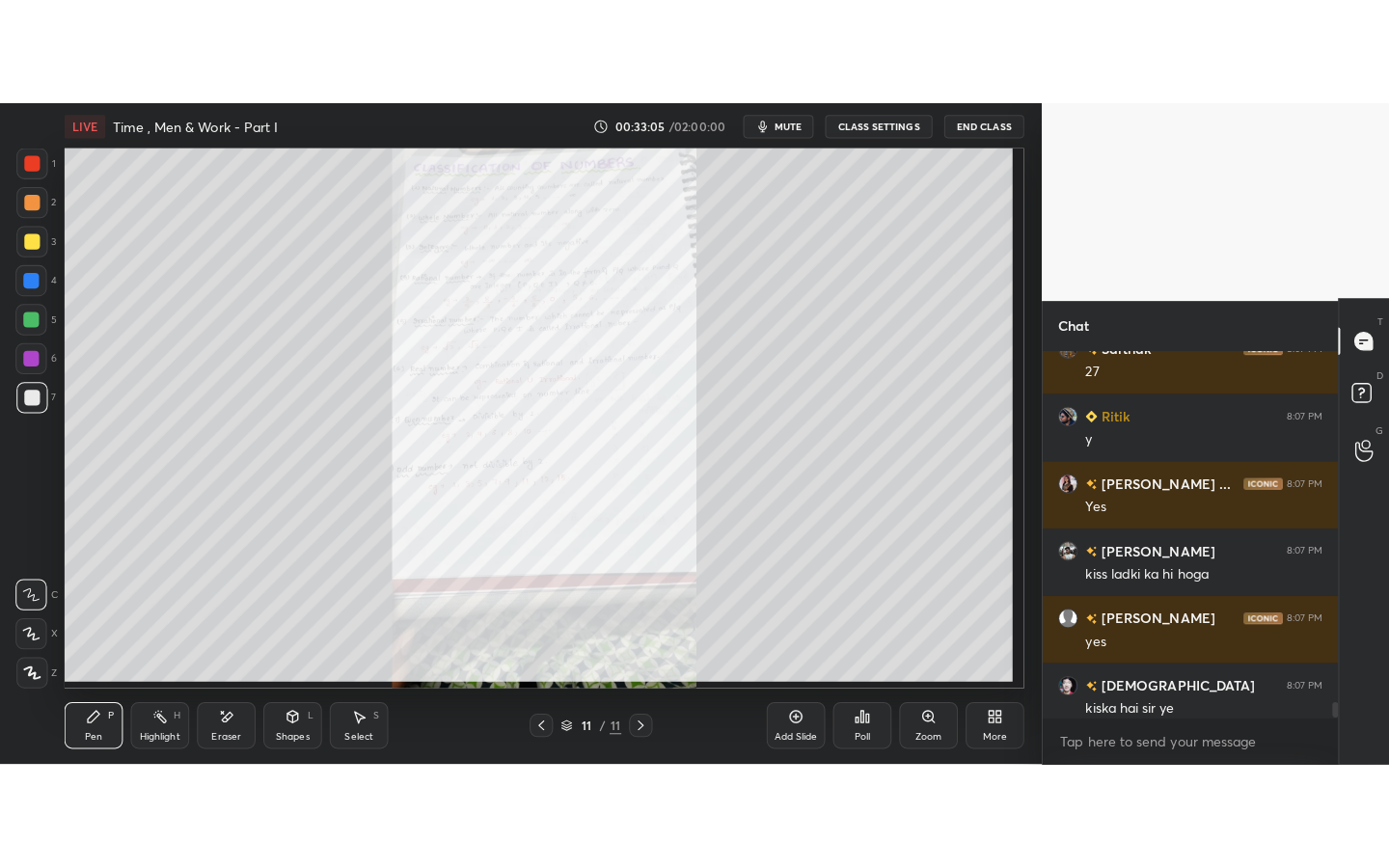 scroll, scrollTop: 95700, scrollLeft: 95494, axis: both 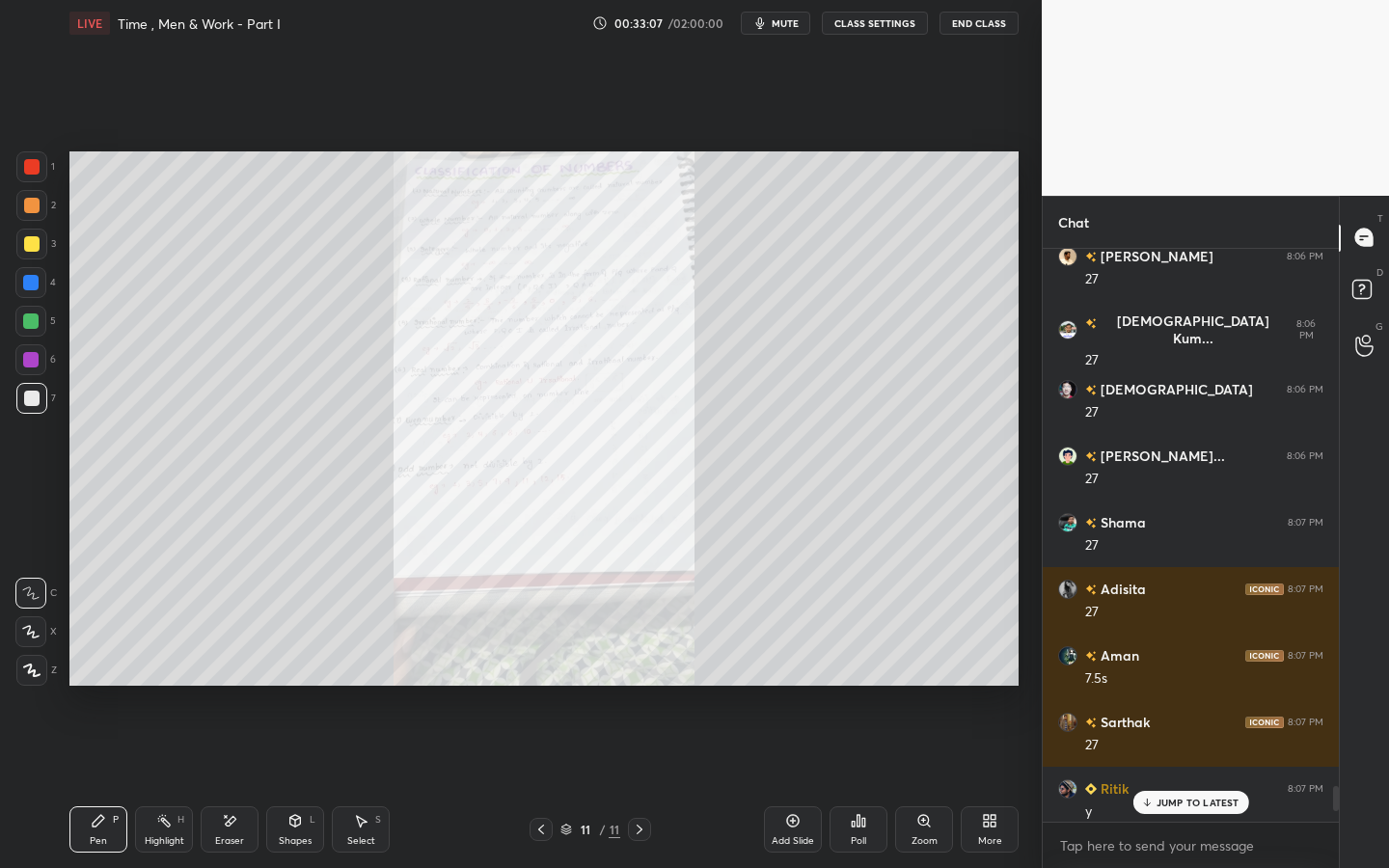 click on "JUMP TO LATEST" at bounding box center [1190, 802] 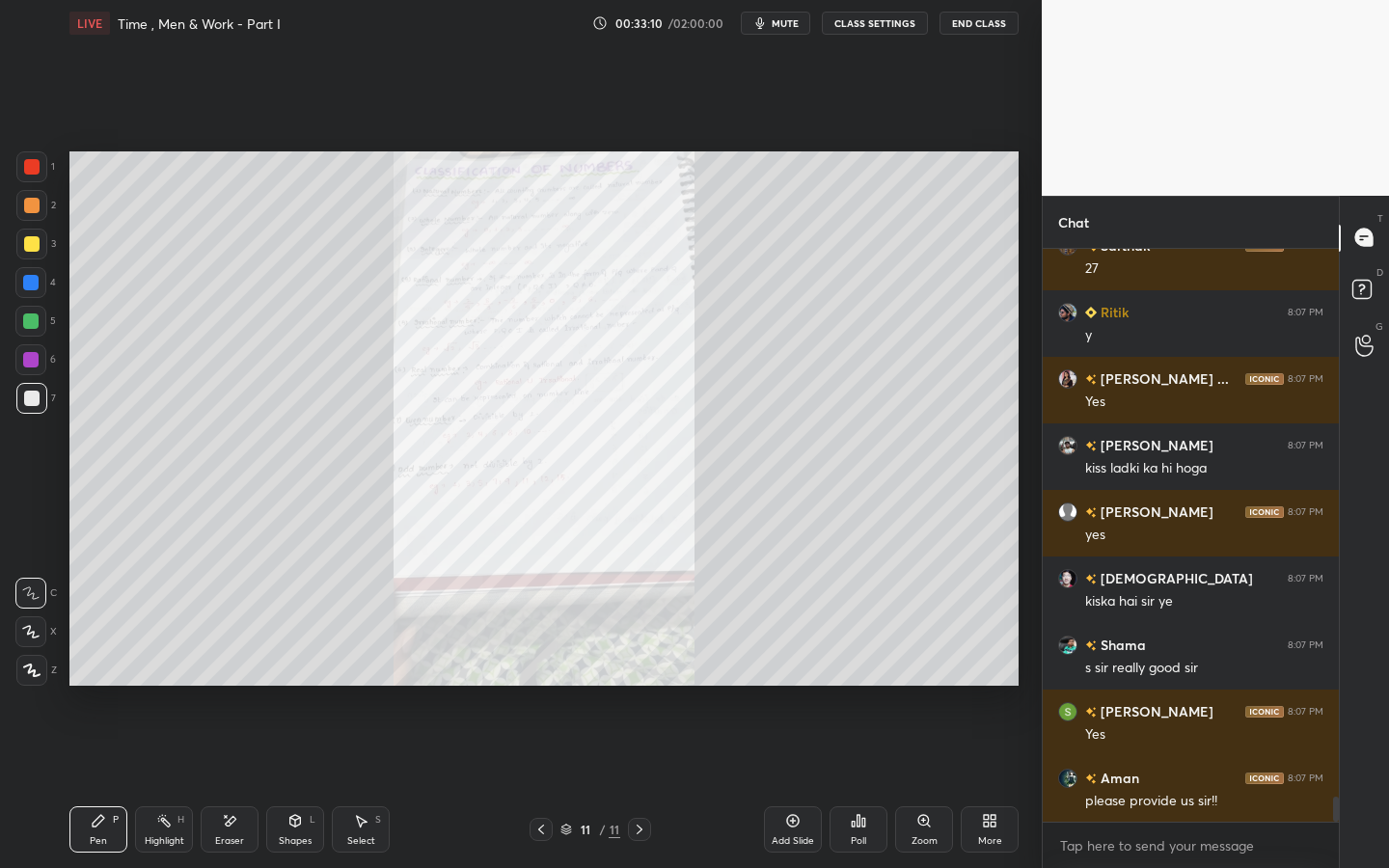 click 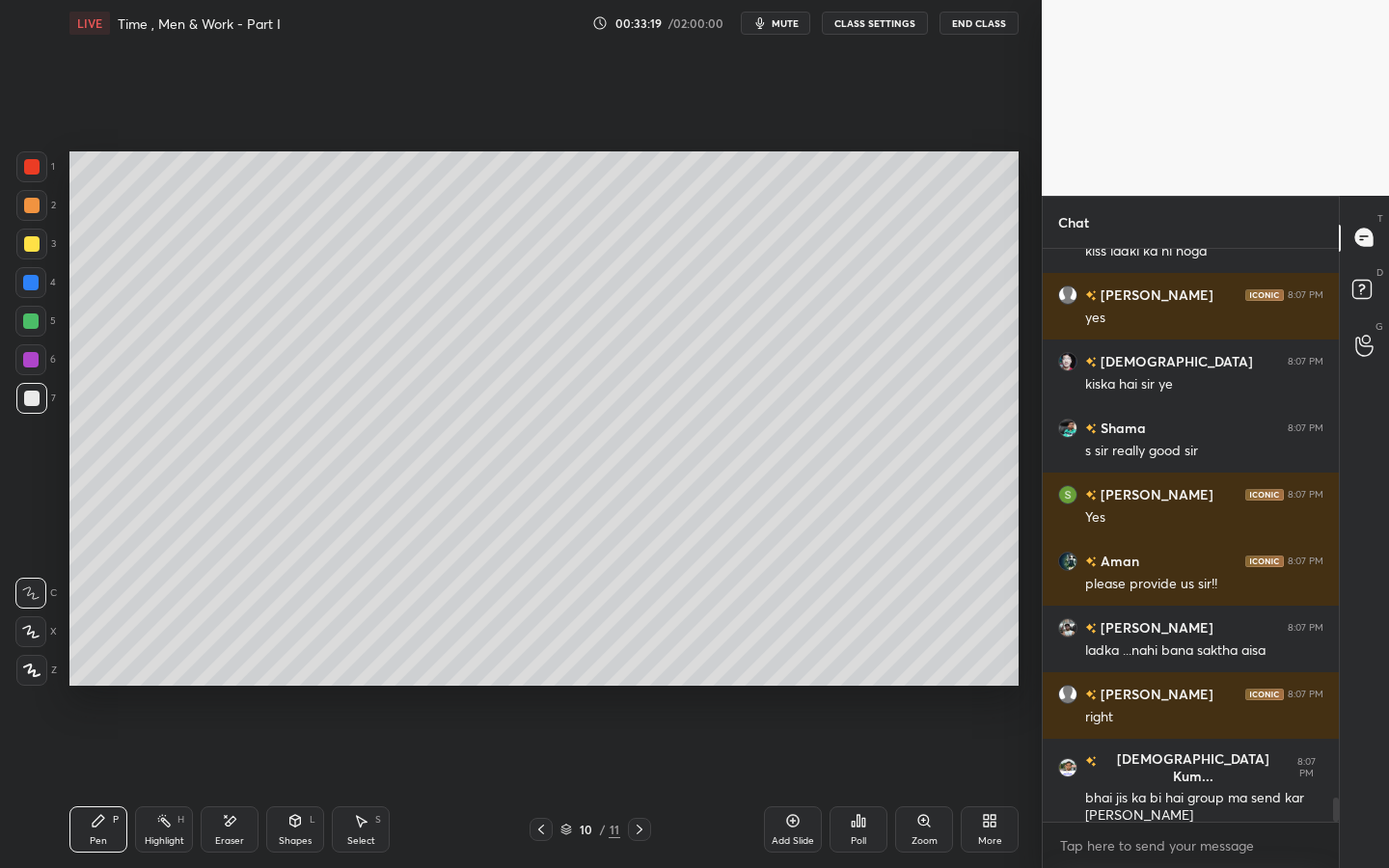 drag, startPoint x: 37, startPoint y: 167, endPoint x: 50, endPoint y: 154, distance: 18.384776 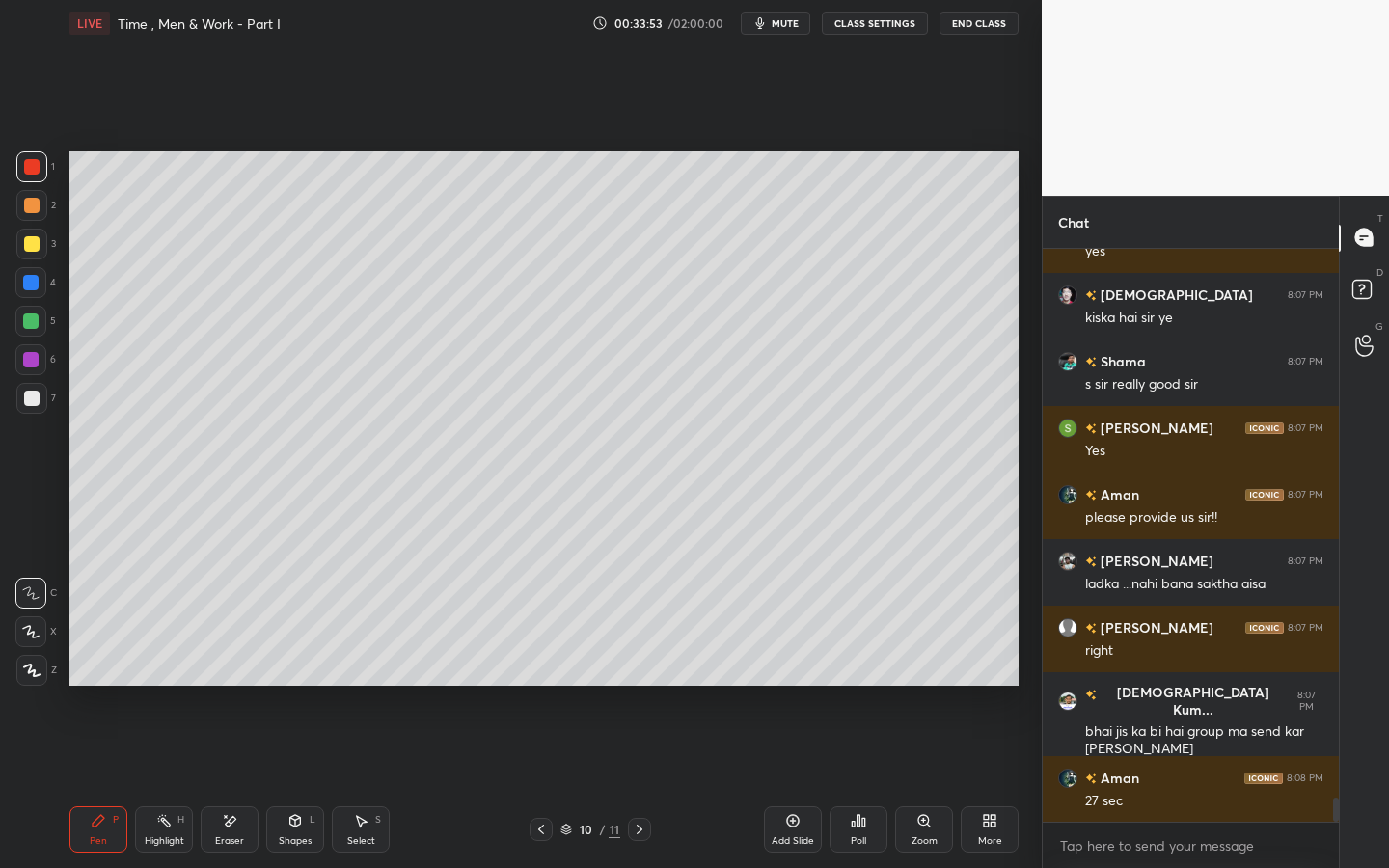 scroll, scrollTop: 13080, scrollLeft: 0, axis: vertical 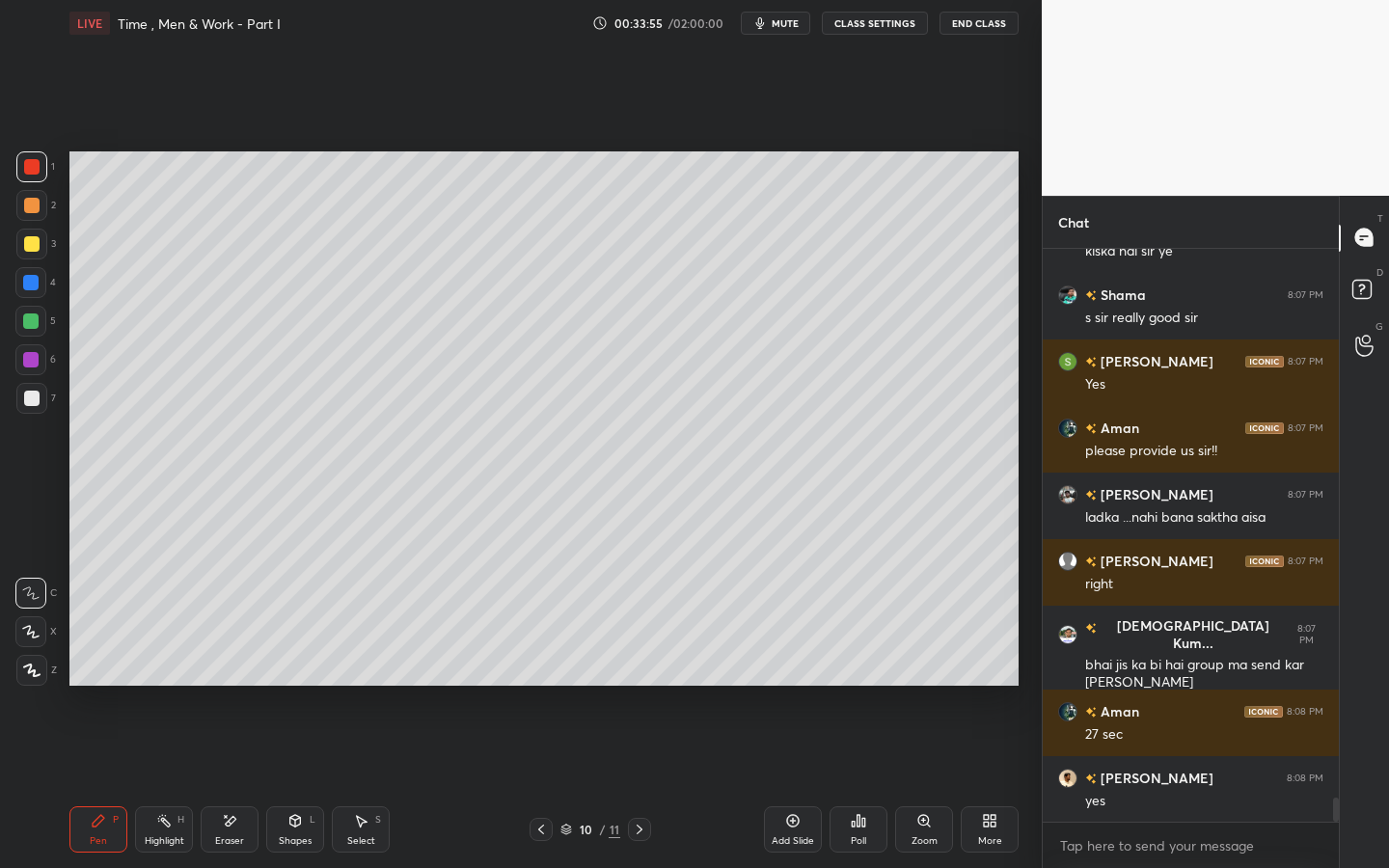 click 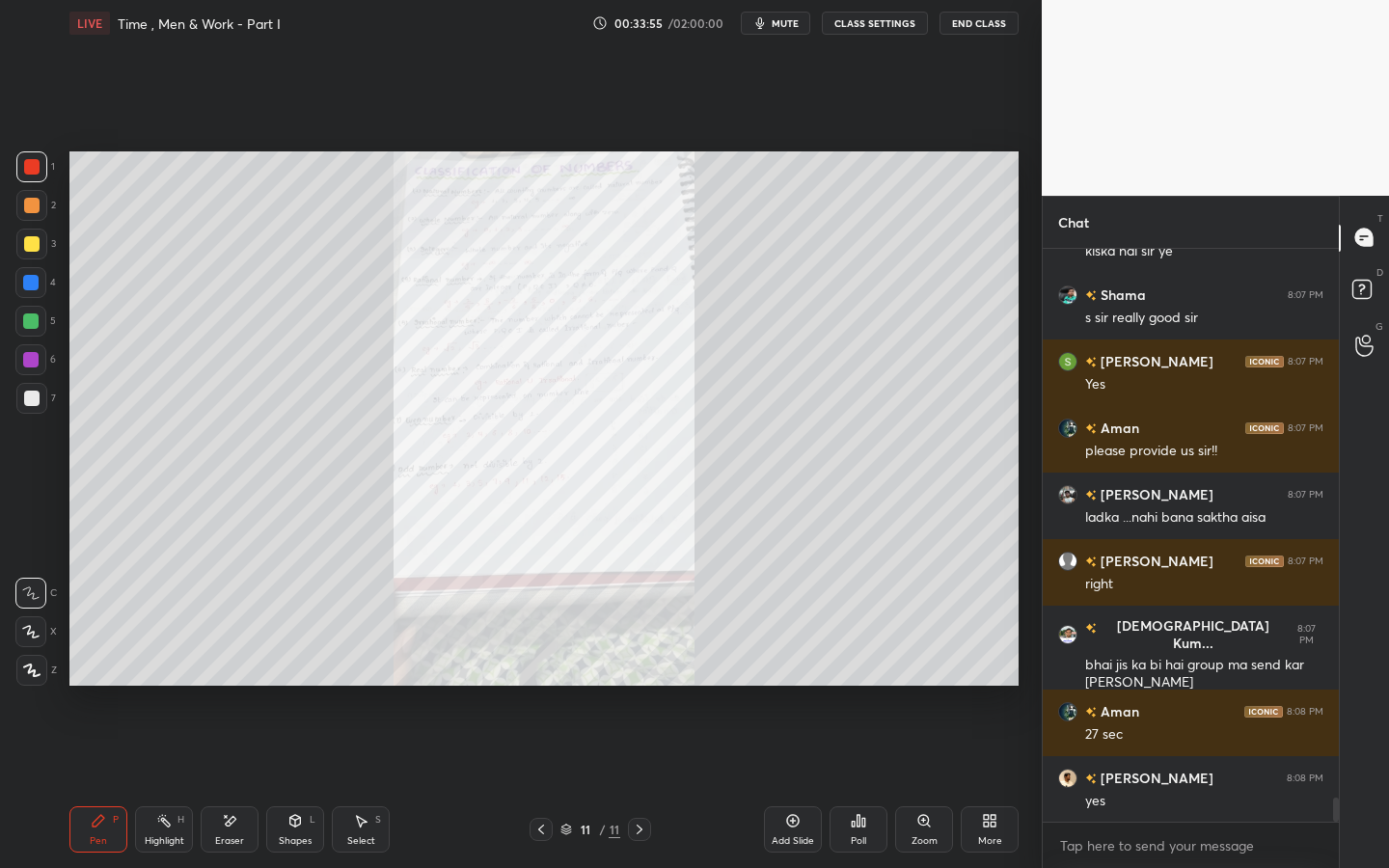 scroll, scrollTop: 13146, scrollLeft: 0, axis: vertical 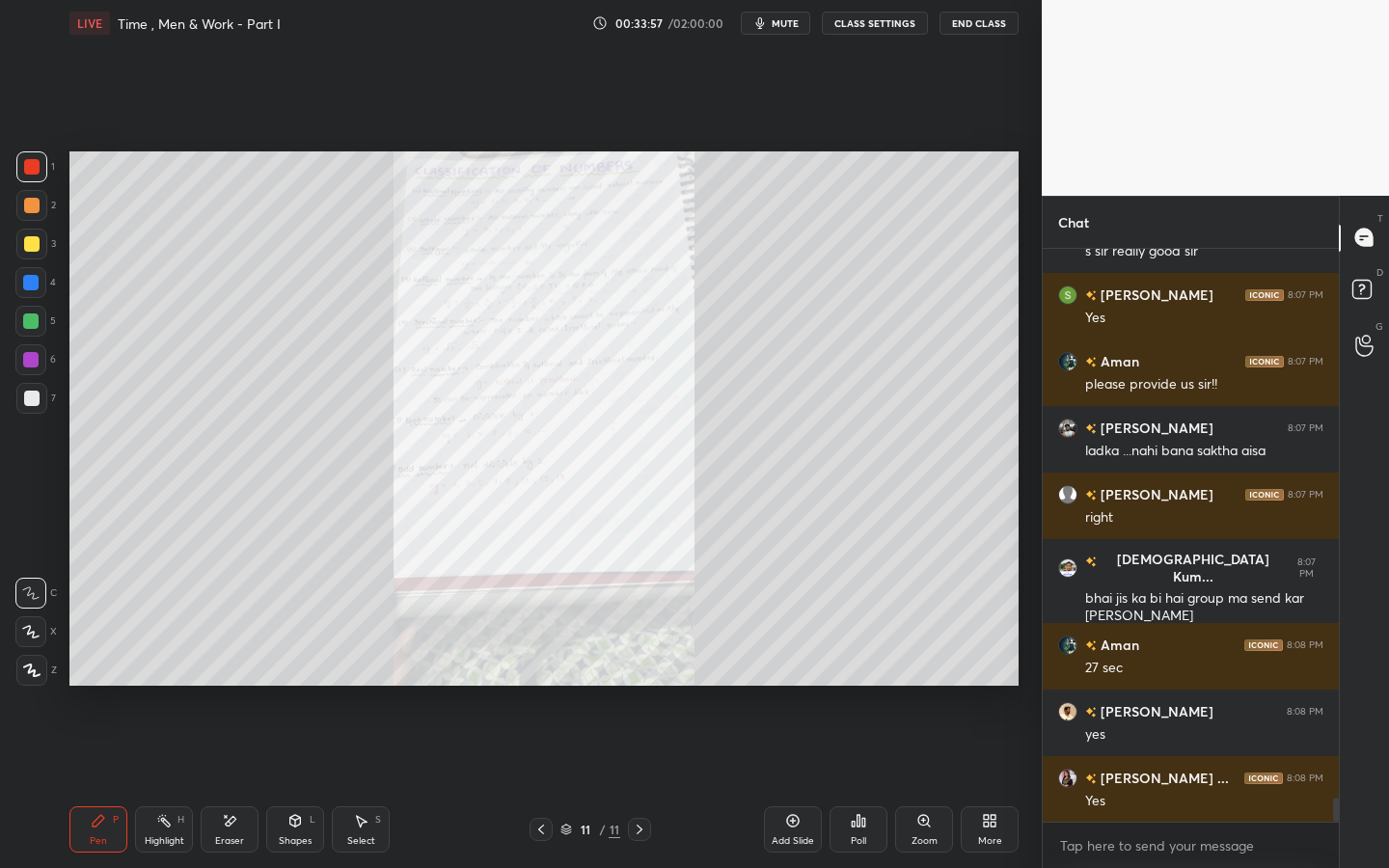 drag, startPoint x: 795, startPoint y: 827, endPoint x: 807, endPoint y: 833, distance: 13.4164079 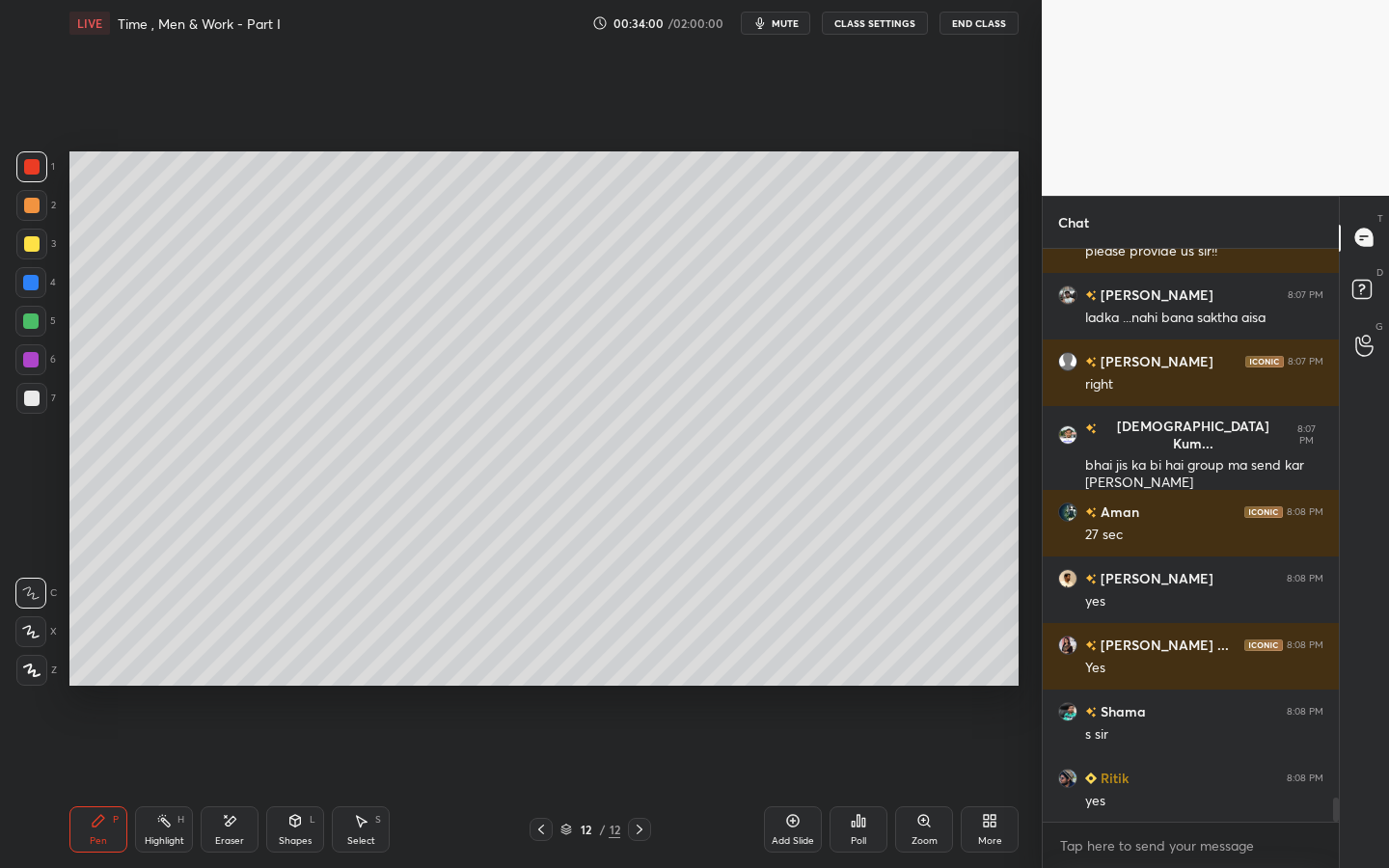 scroll, scrollTop: 13346, scrollLeft: 0, axis: vertical 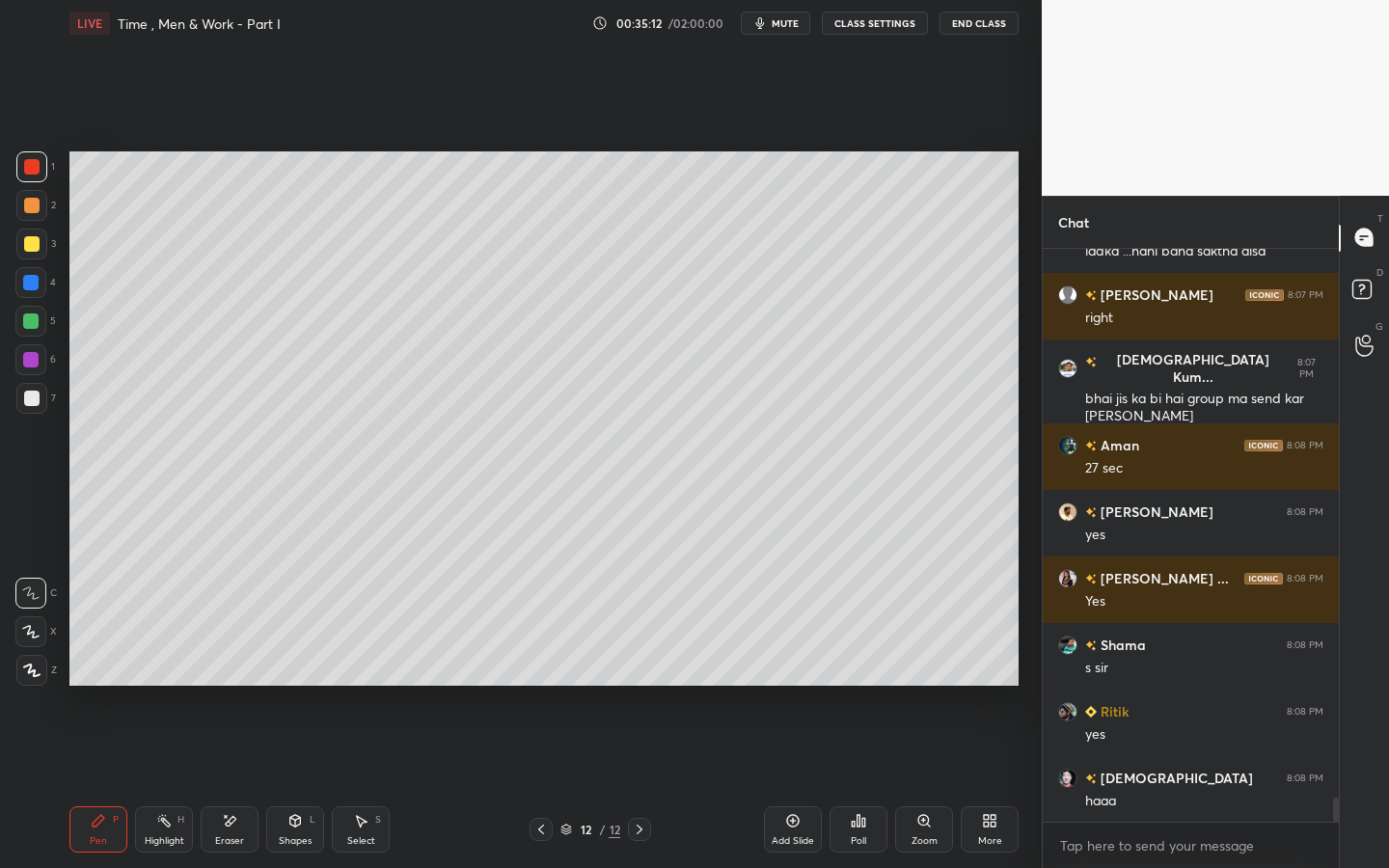 click on "mute" at bounding box center [776, 23] 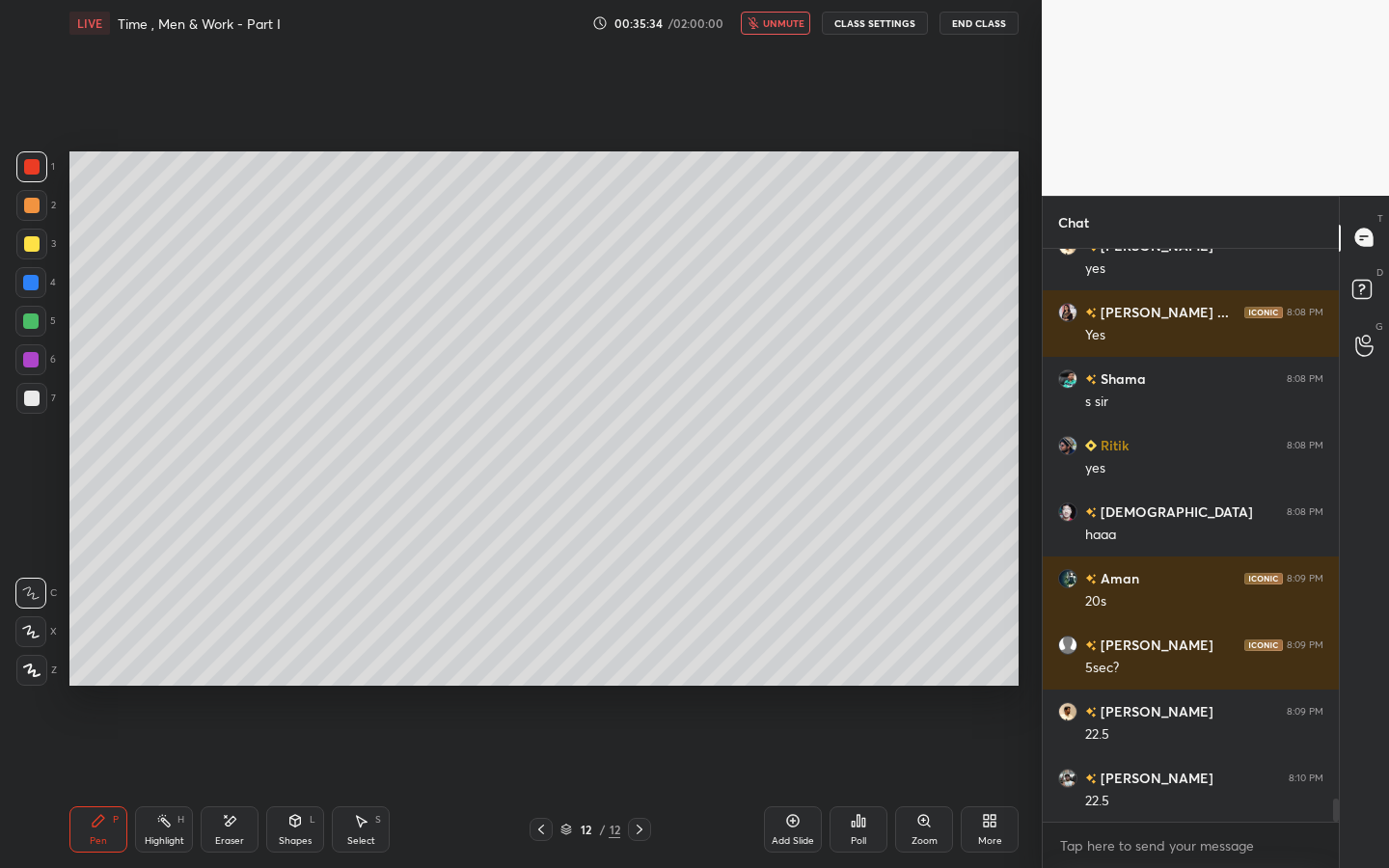 scroll, scrollTop: 13679, scrollLeft: 0, axis: vertical 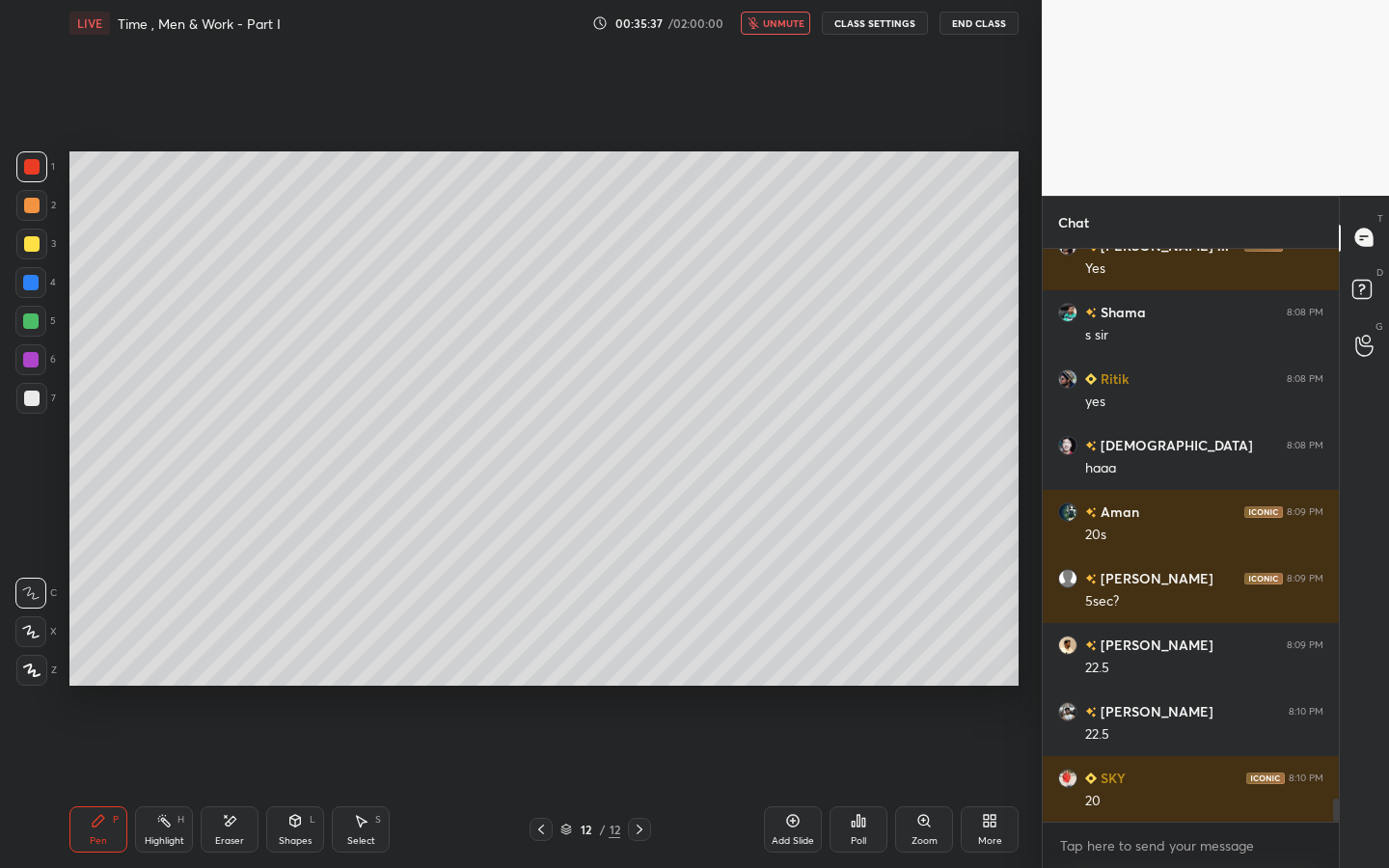 click at bounding box center (32, 205) 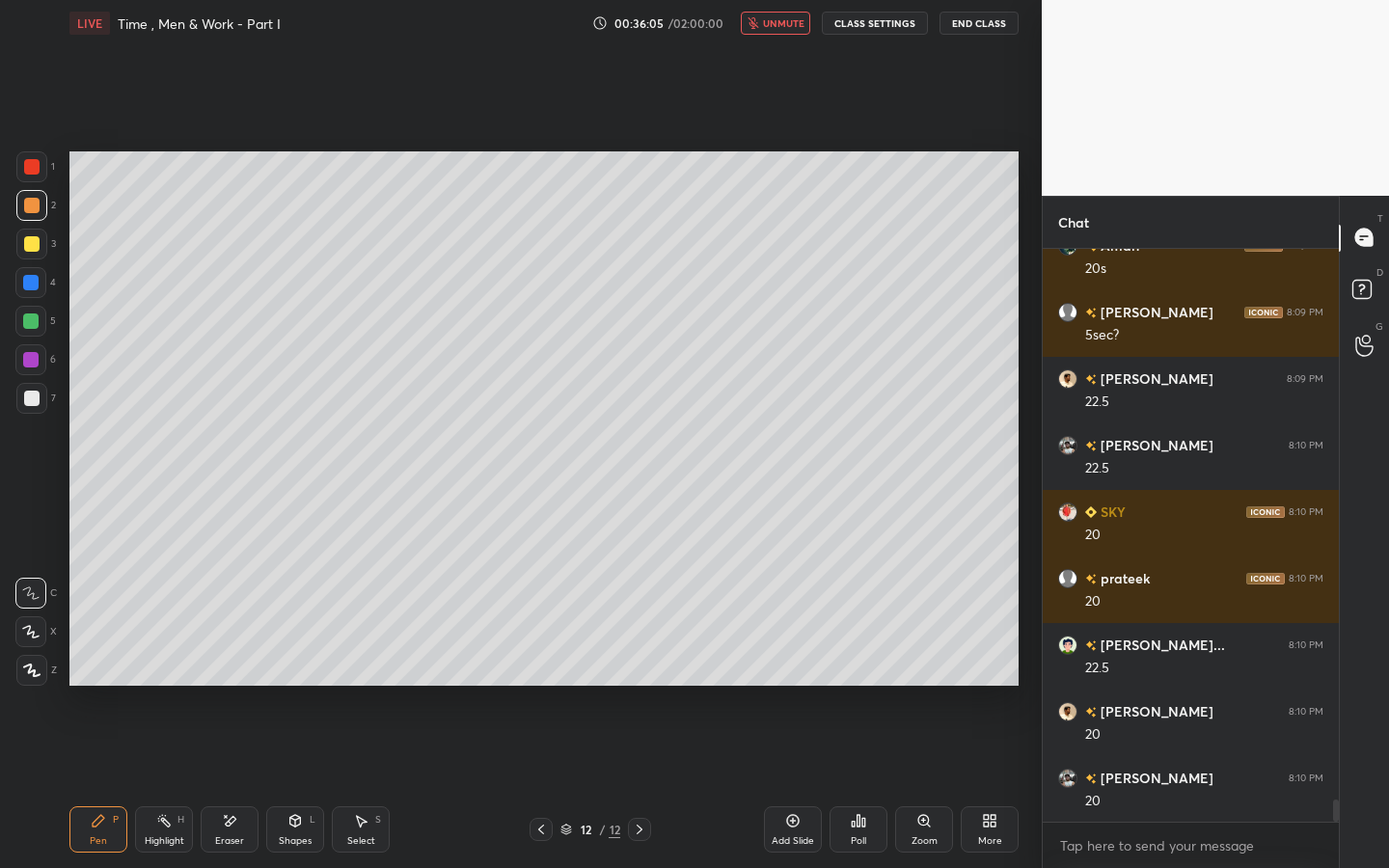 scroll, scrollTop: 14011, scrollLeft: 0, axis: vertical 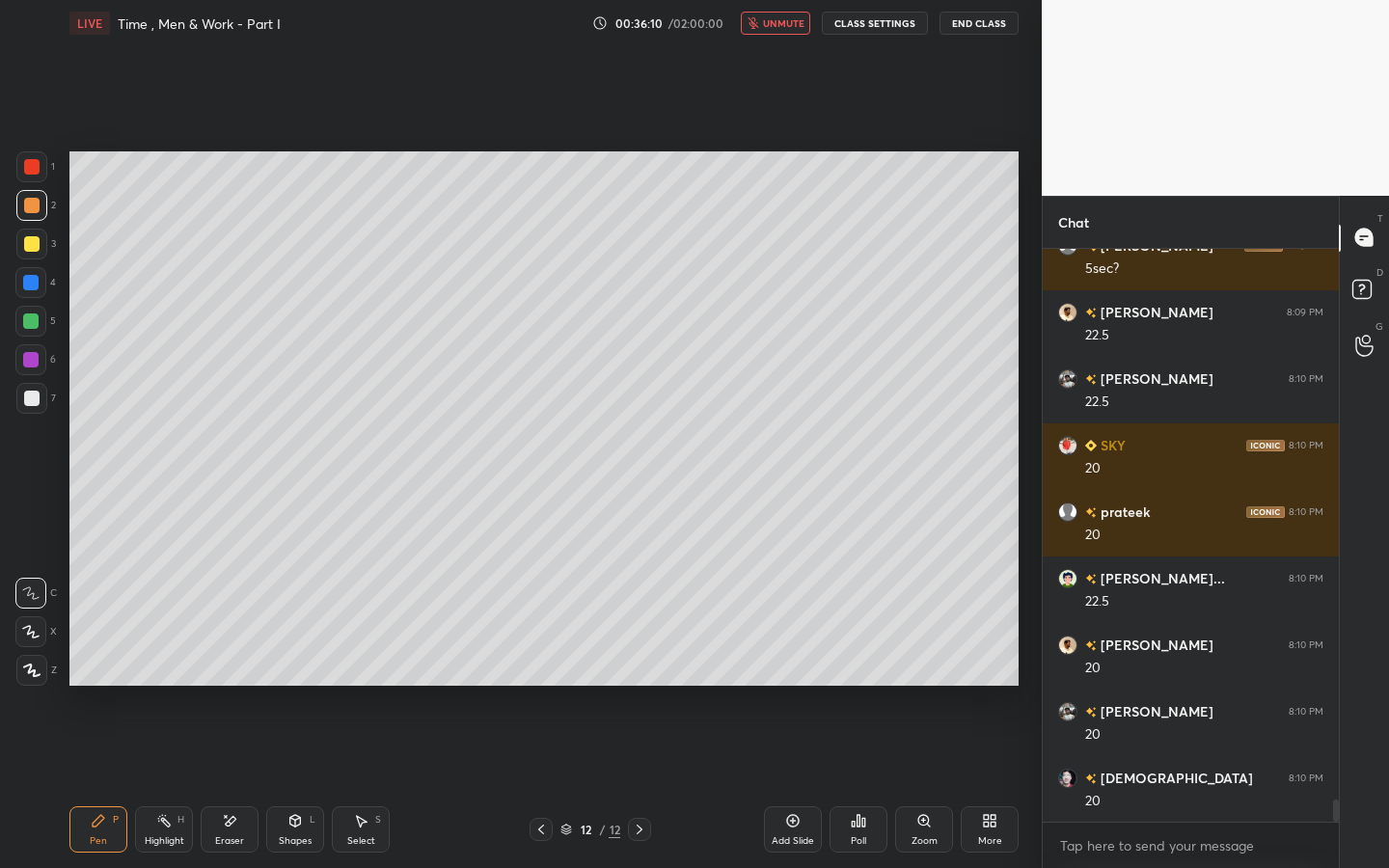 click at bounding box center [32, 244] 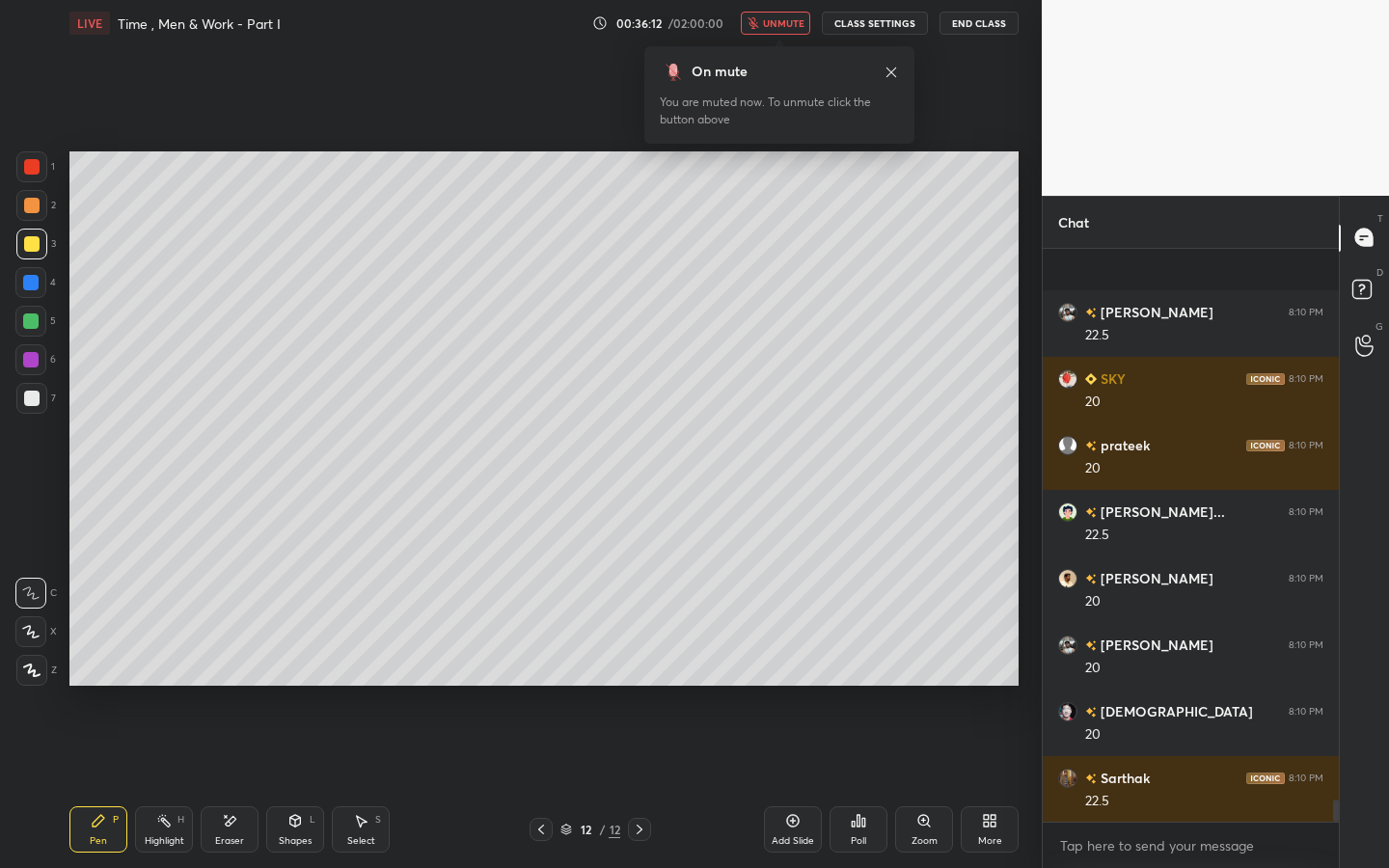 scroll, scrollTop: 14211, scrollLeft: 0, axis: vertical 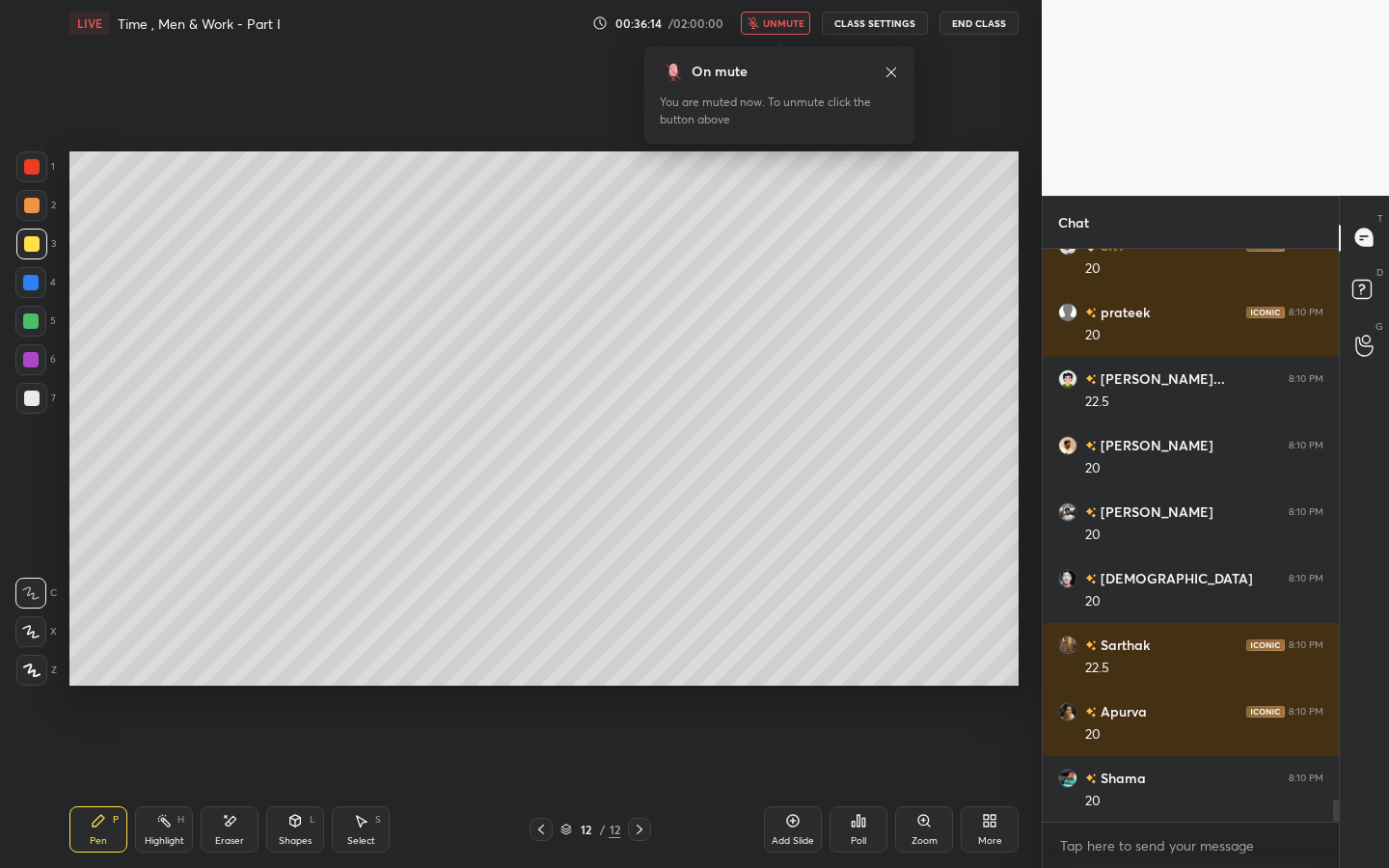click 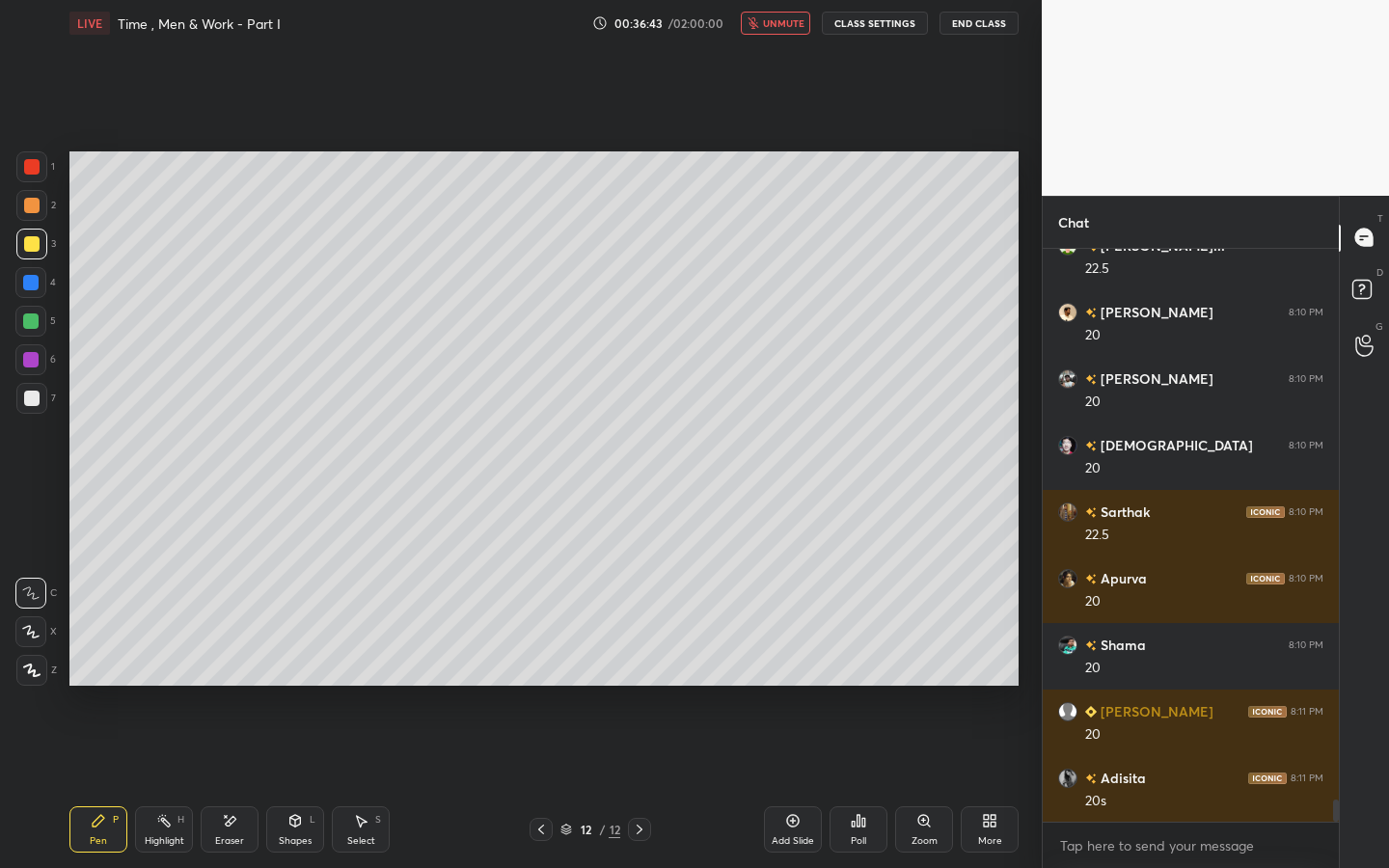 scroll, scrollTop: 14411, scrollLeft: 0, axis: vertical 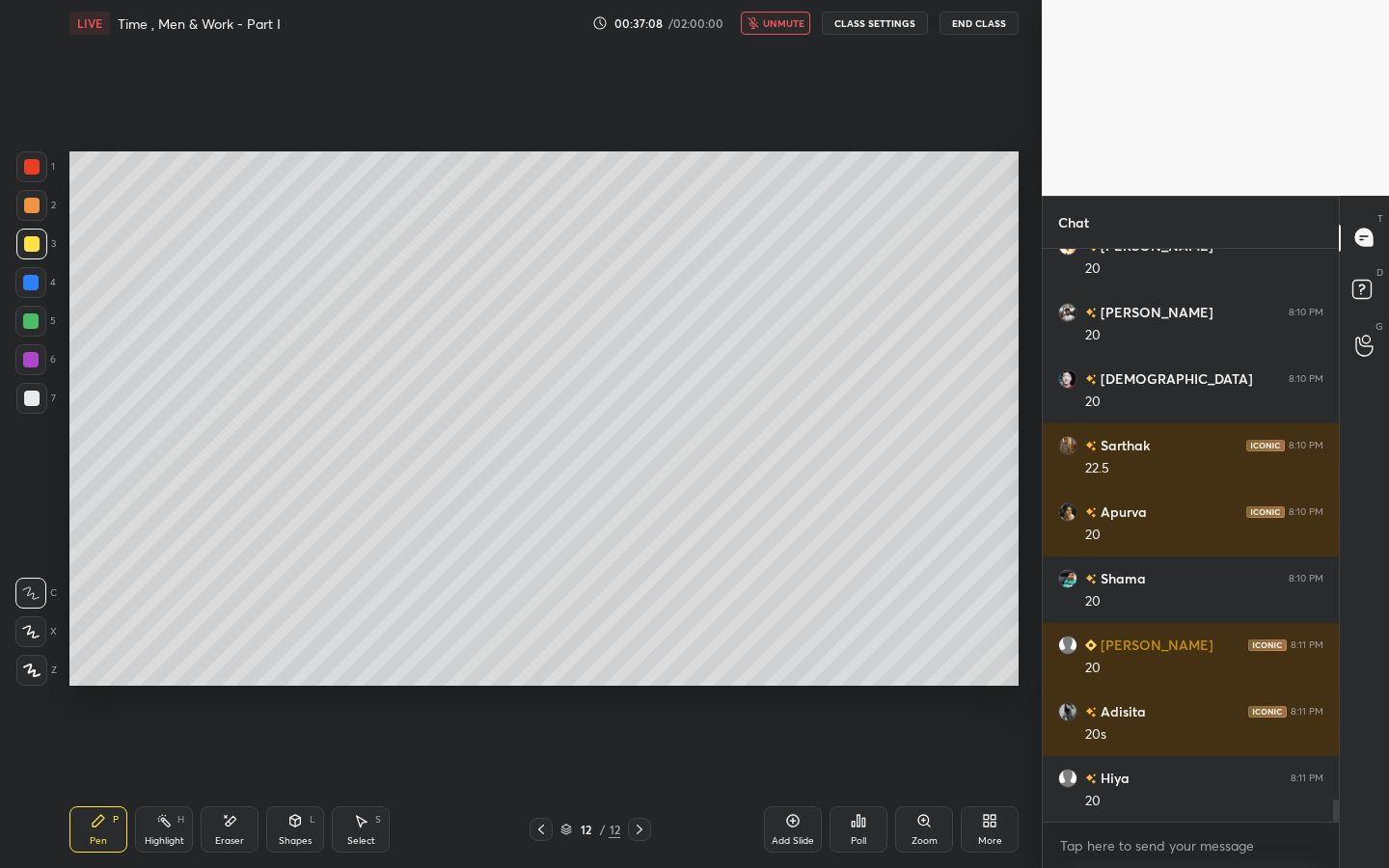 click at bounding box center [31, 321] 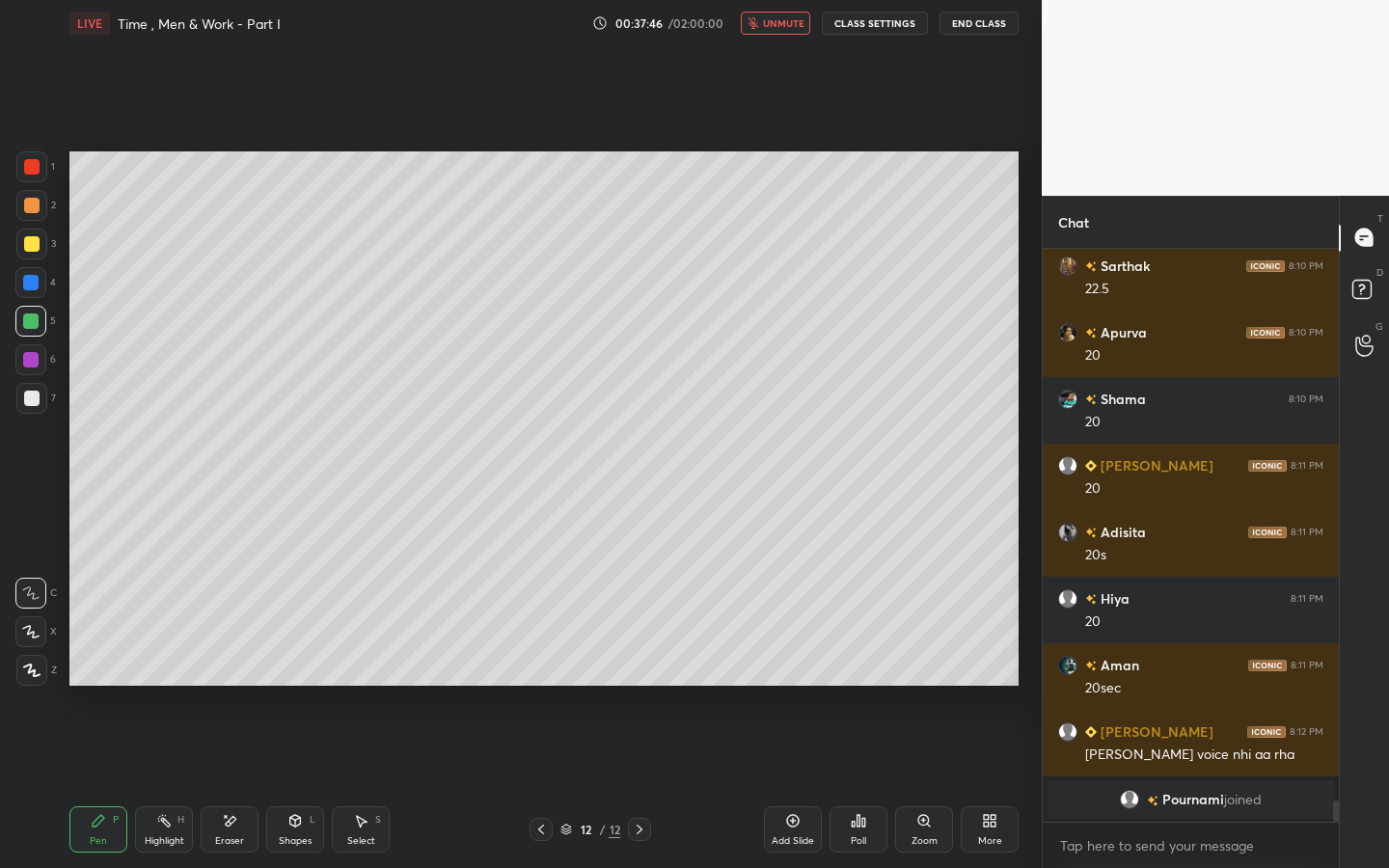 scroll, scrollTop: 14035, scrollLeft: 0, axis: vertical 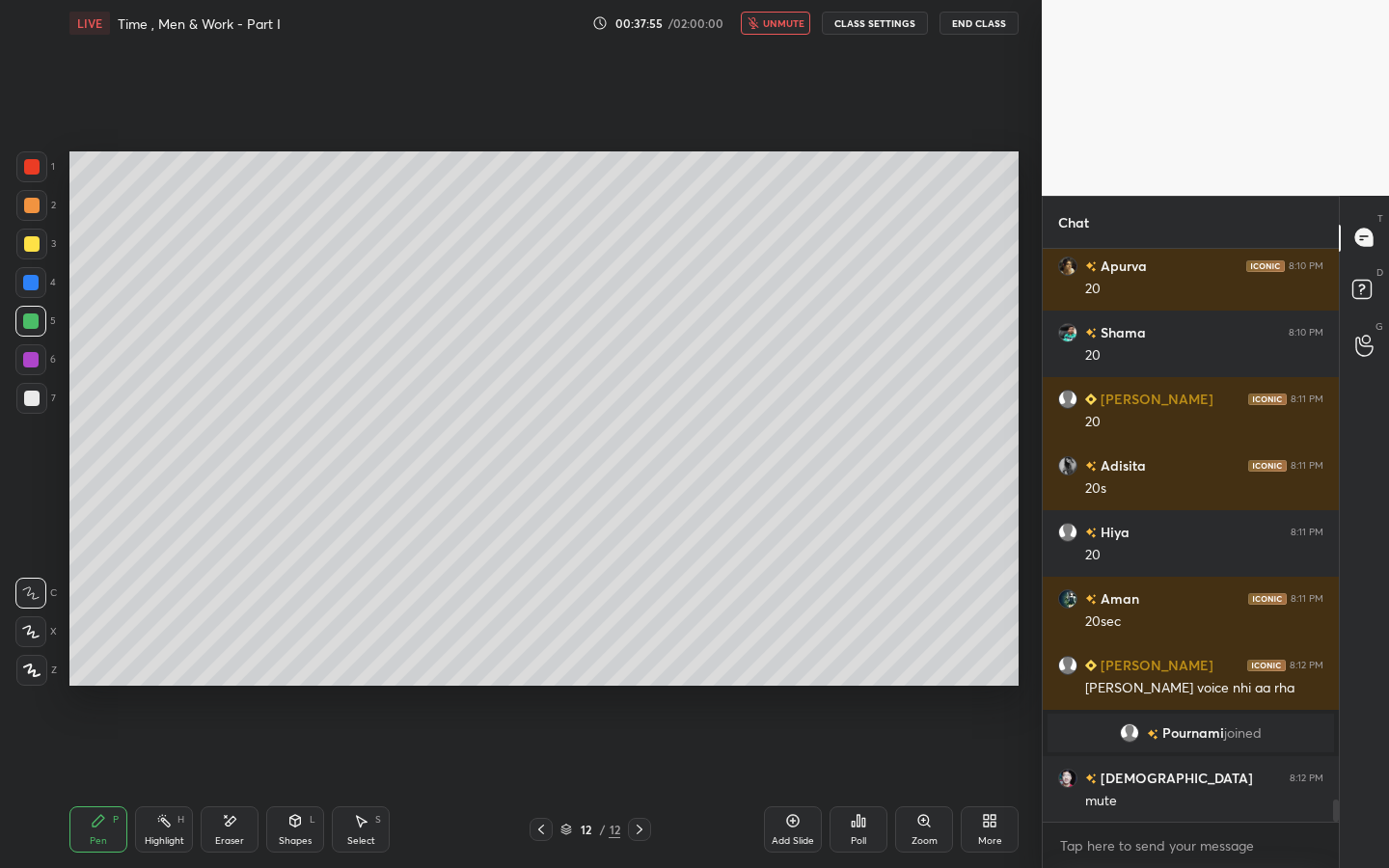 click on "unmute" at bounding box center (783, 23) 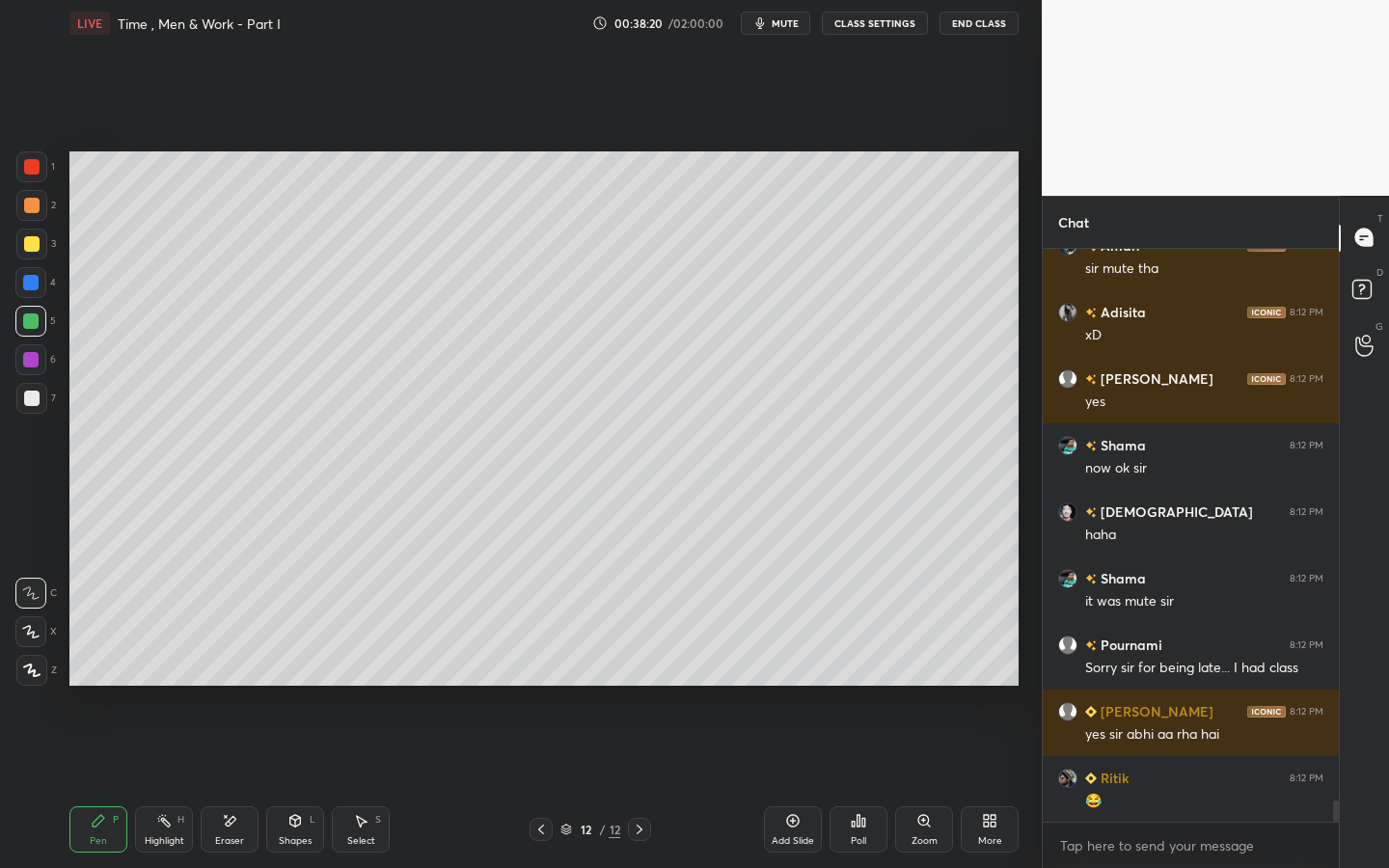scroll, scrollTop: 14767, scrollLeft: 0, axis: vertical 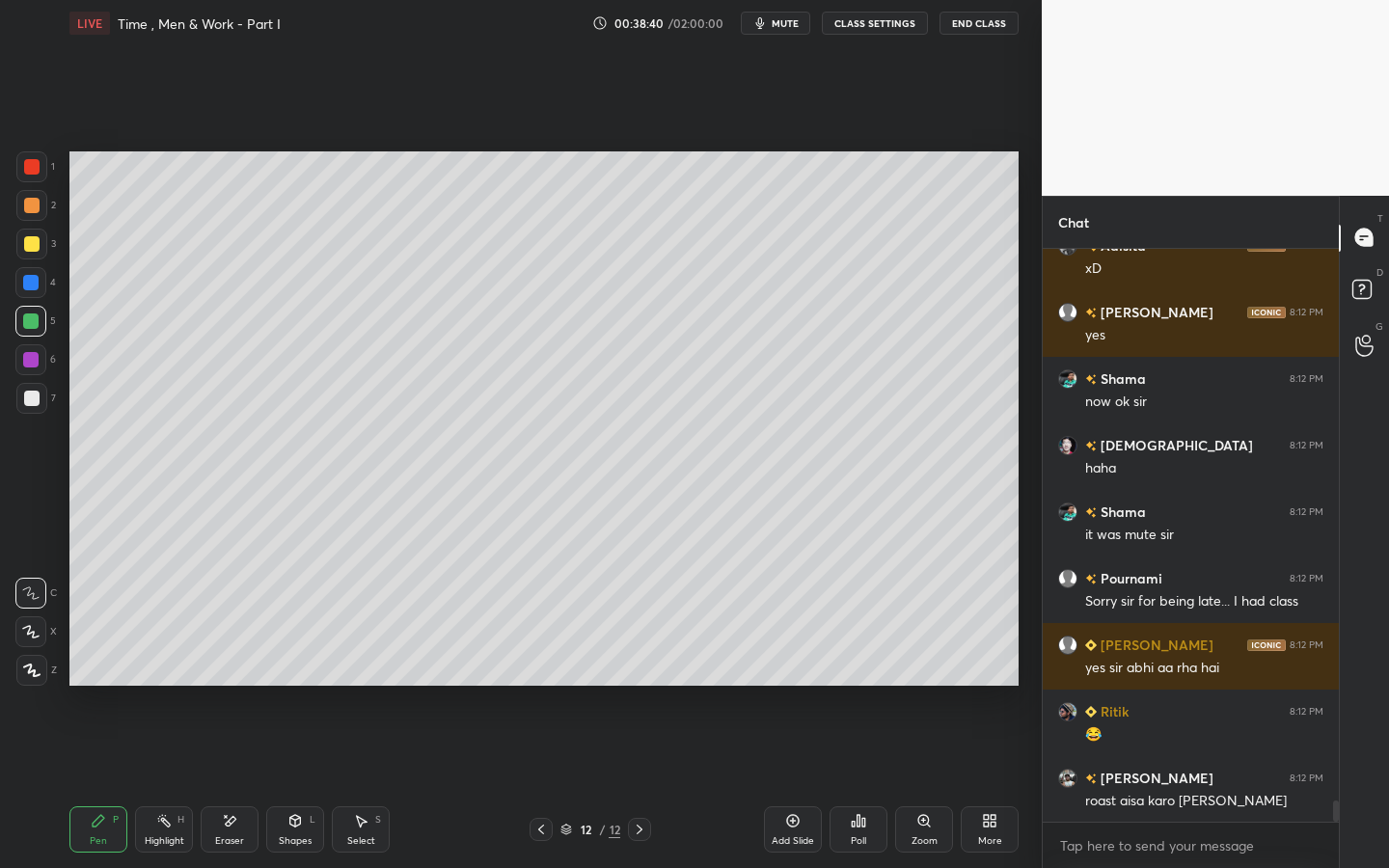 click on "Add Slide" at bounding box center (793, 841) 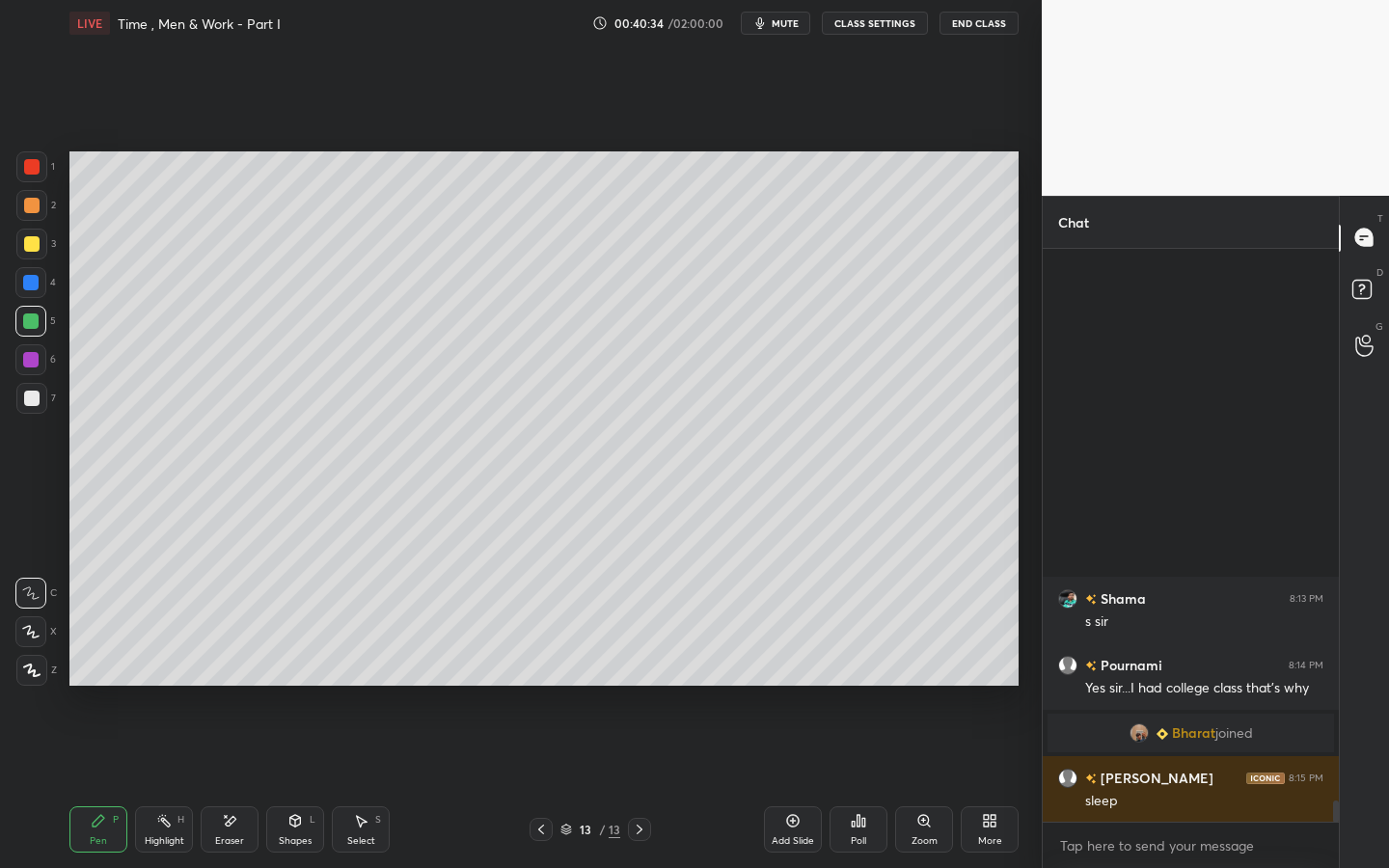 scroll, scrollTop: 14834, scrollLeft: 0, axis: vertical 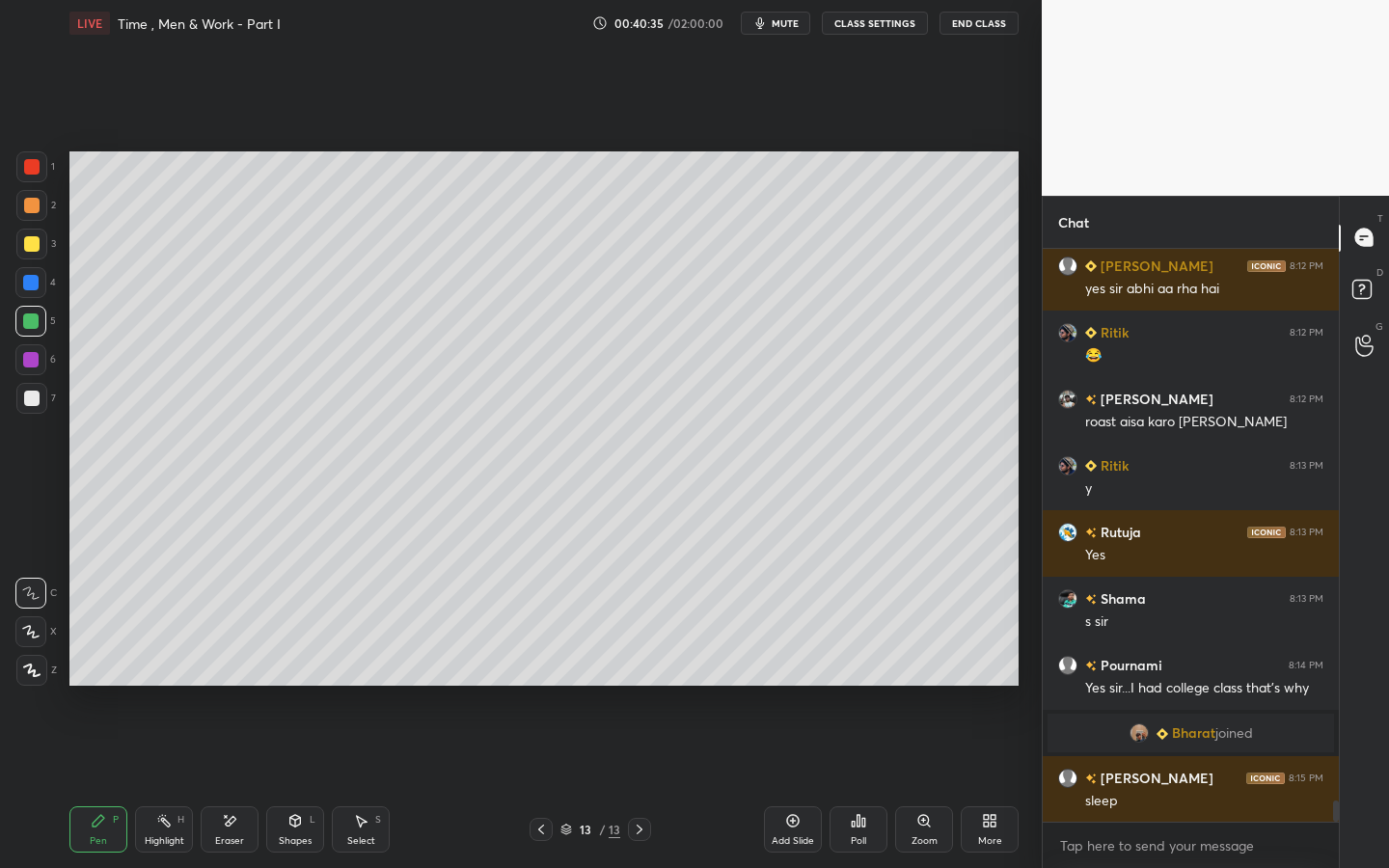 click at bounding box center [31, 360] 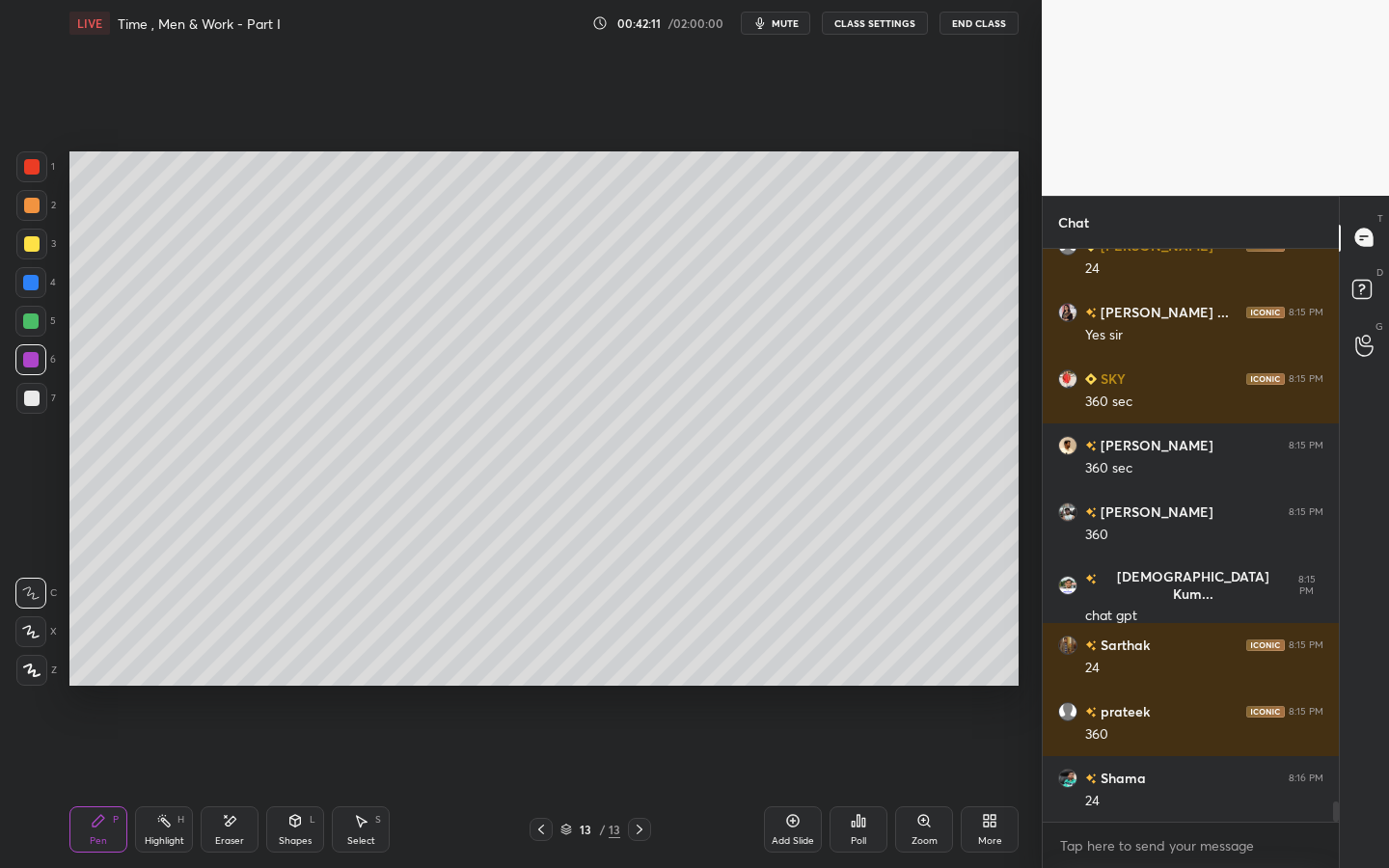 scroll, scrollTop: 15650, scrollLeft: 0, axis: vertical 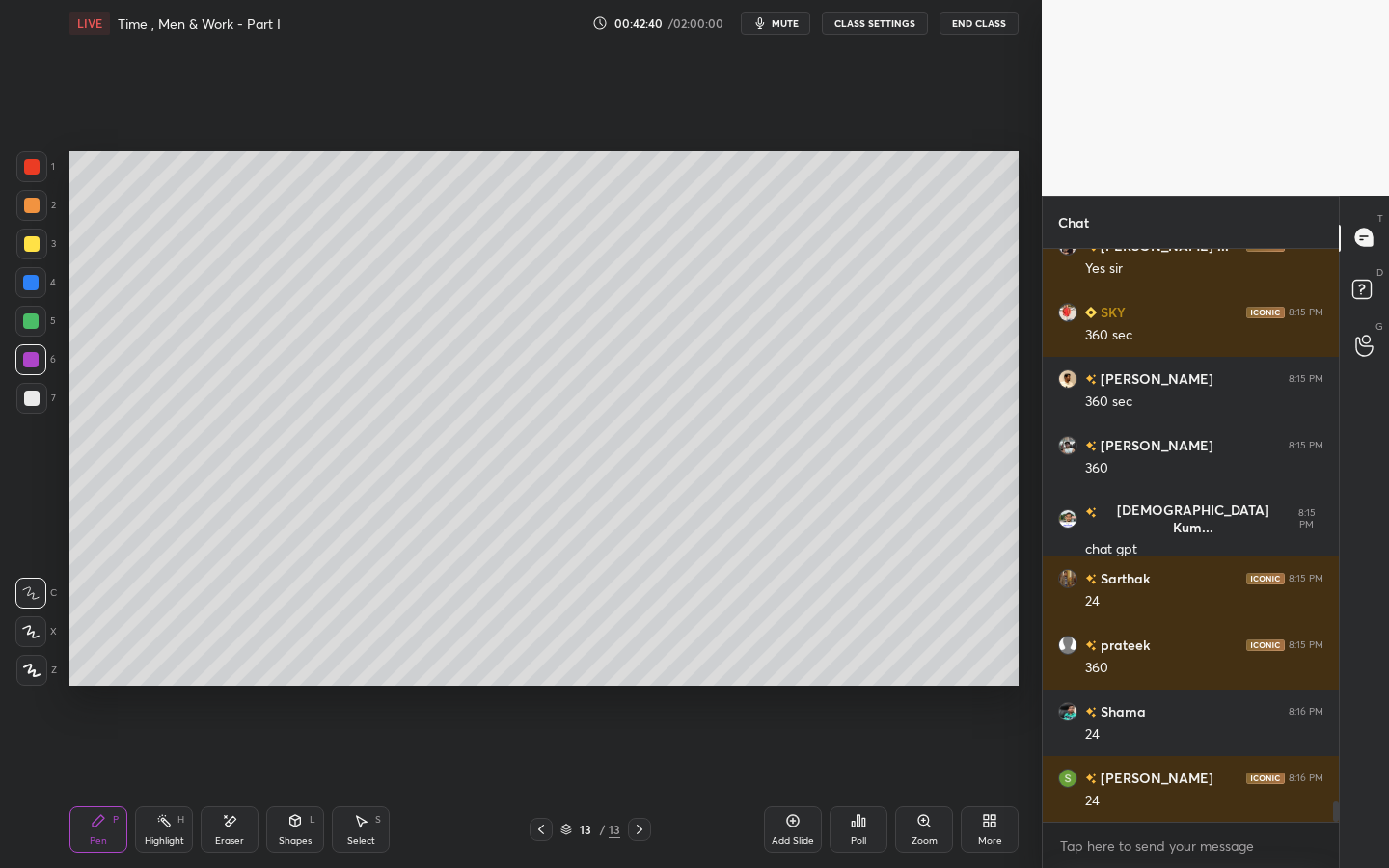 click on "Add Slide" at bounding box center (793, 829) 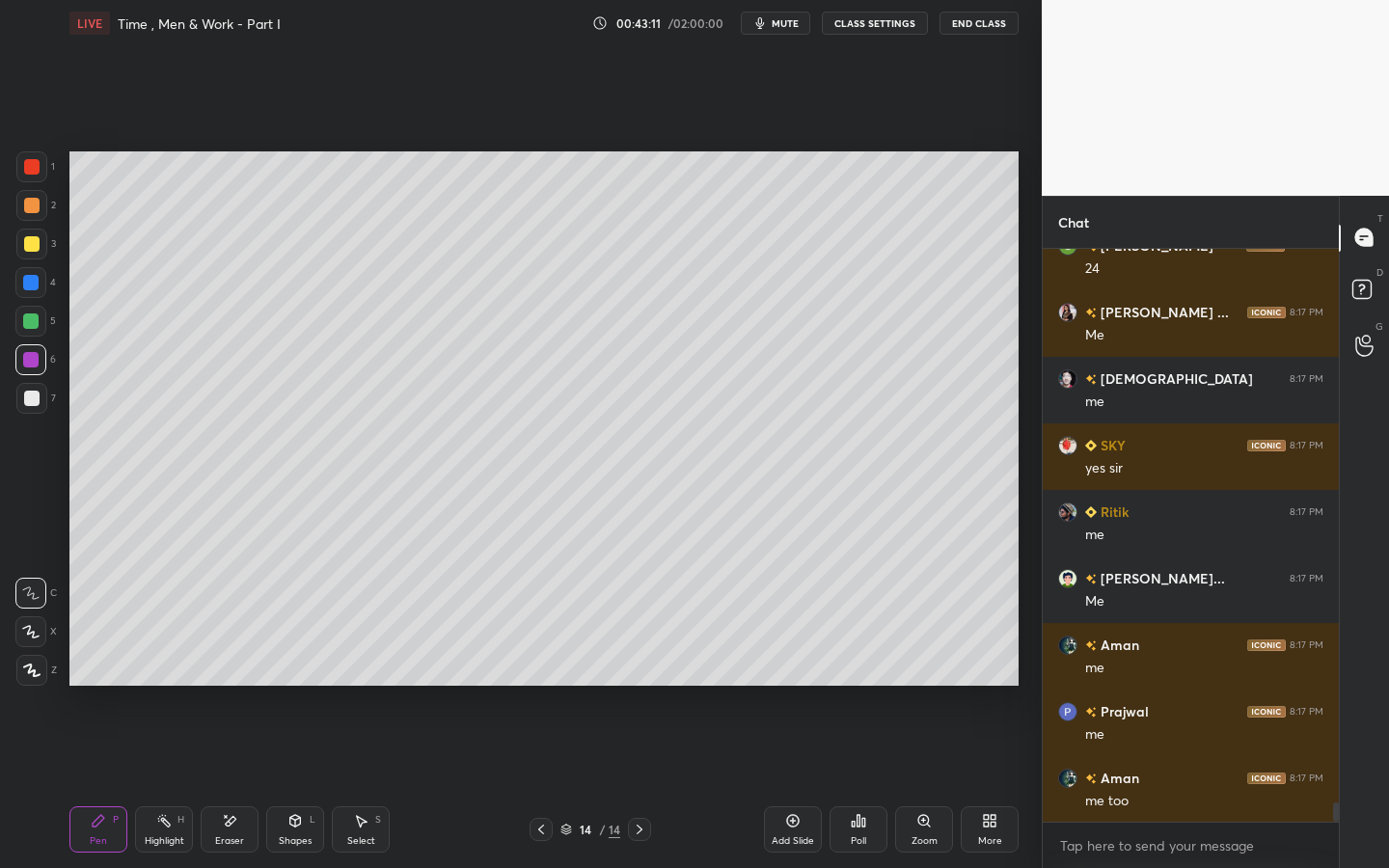 scroll, scrollTop: 16249, scrollLeft: 0, axis: vertical 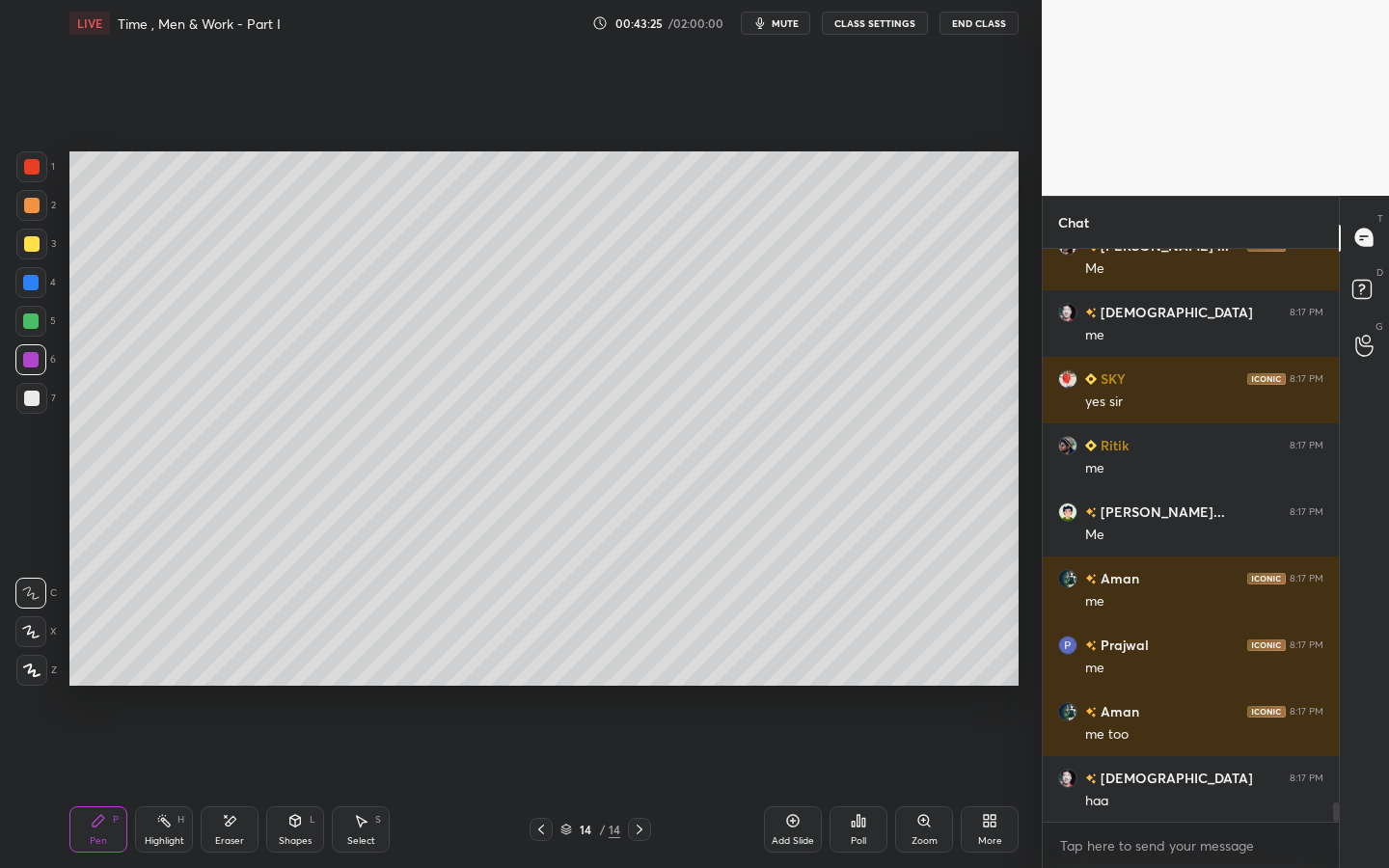 click on "Eraser" at bounding box center [230, 841] 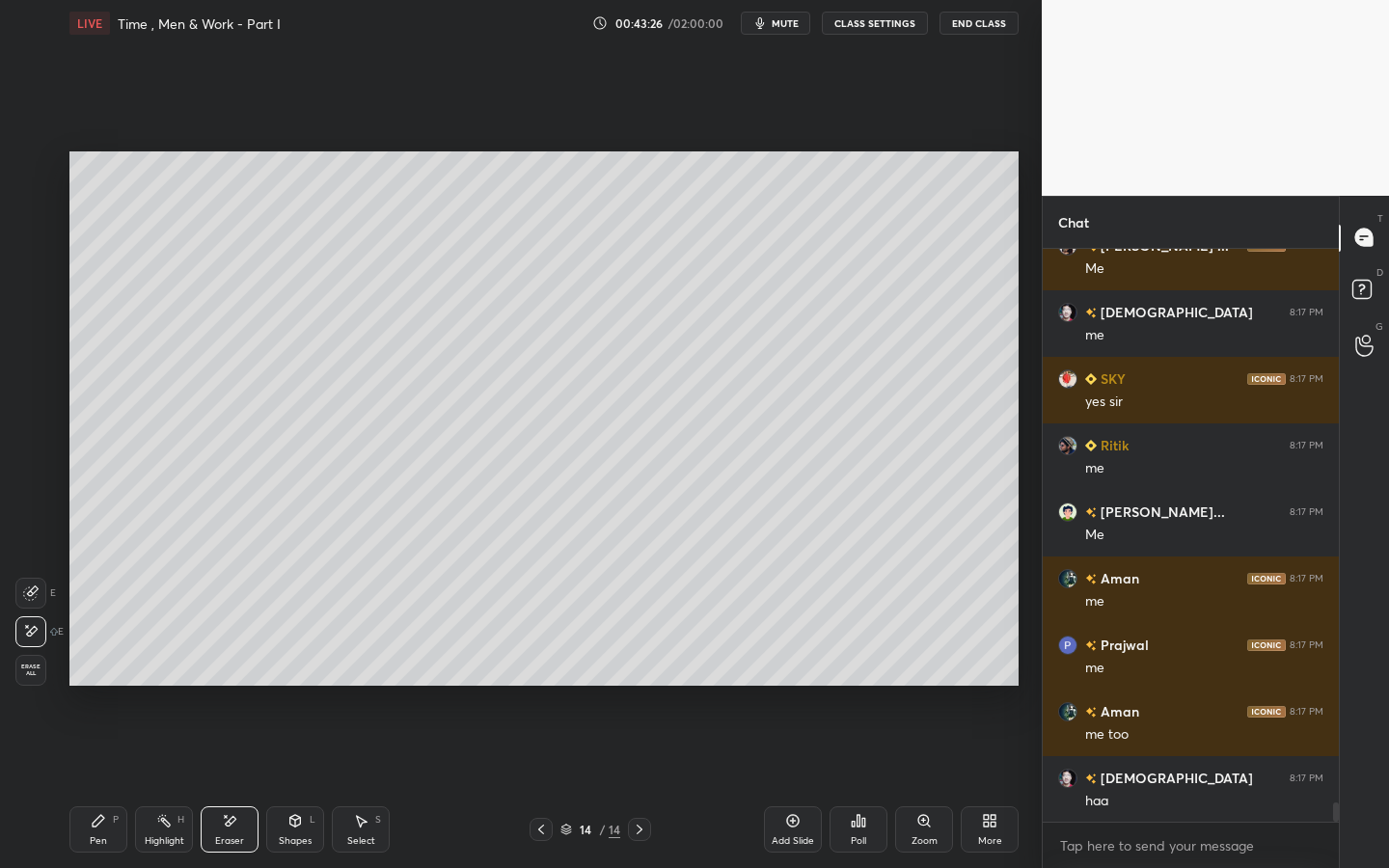 scroll, scrollTop: 16316, scrollLeft: 0, axis: vertical 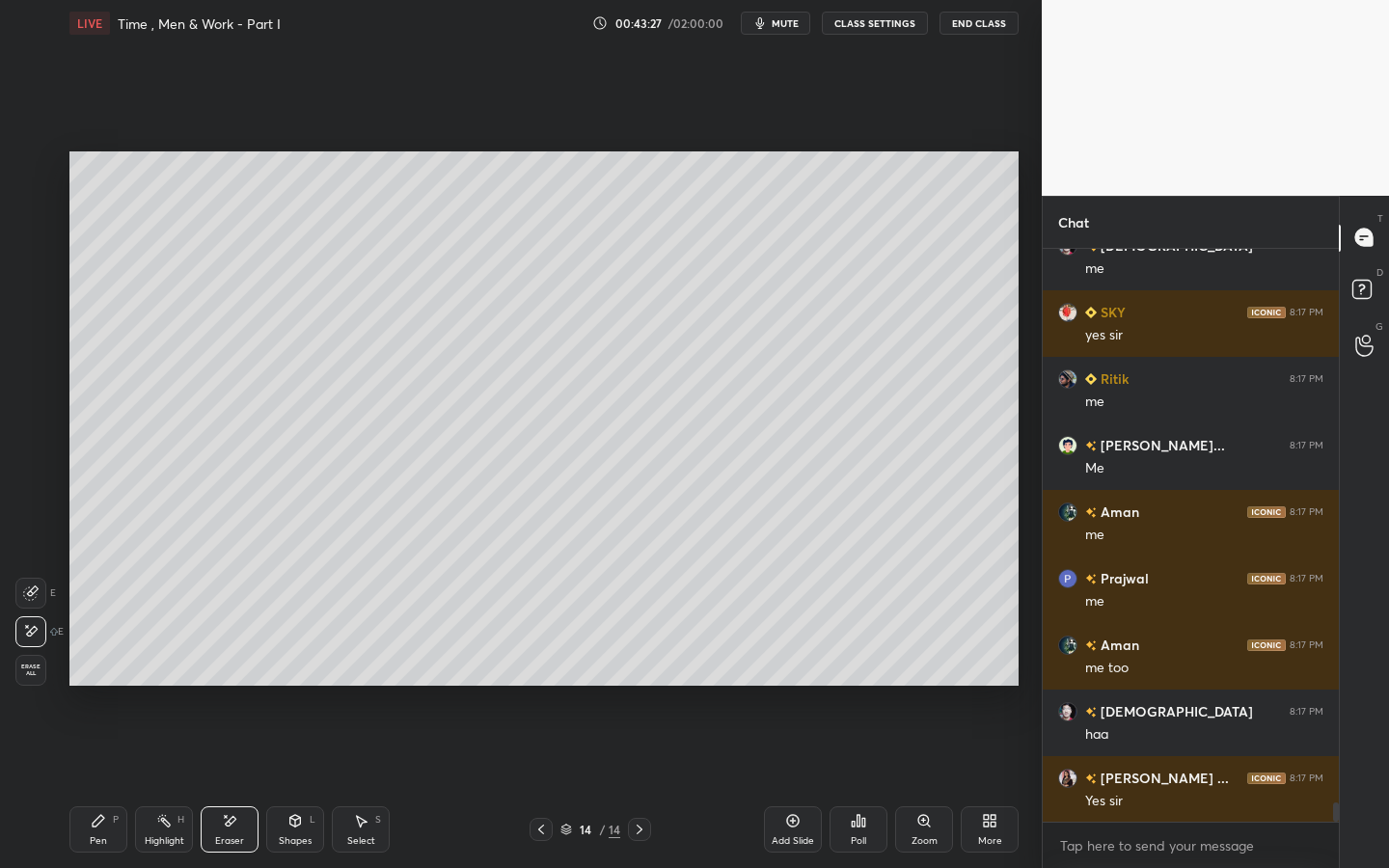 drag, startPoint x: 97, startPoint y: 831, endPoint x: 122, endPoint y: 757, distance: 78.1089 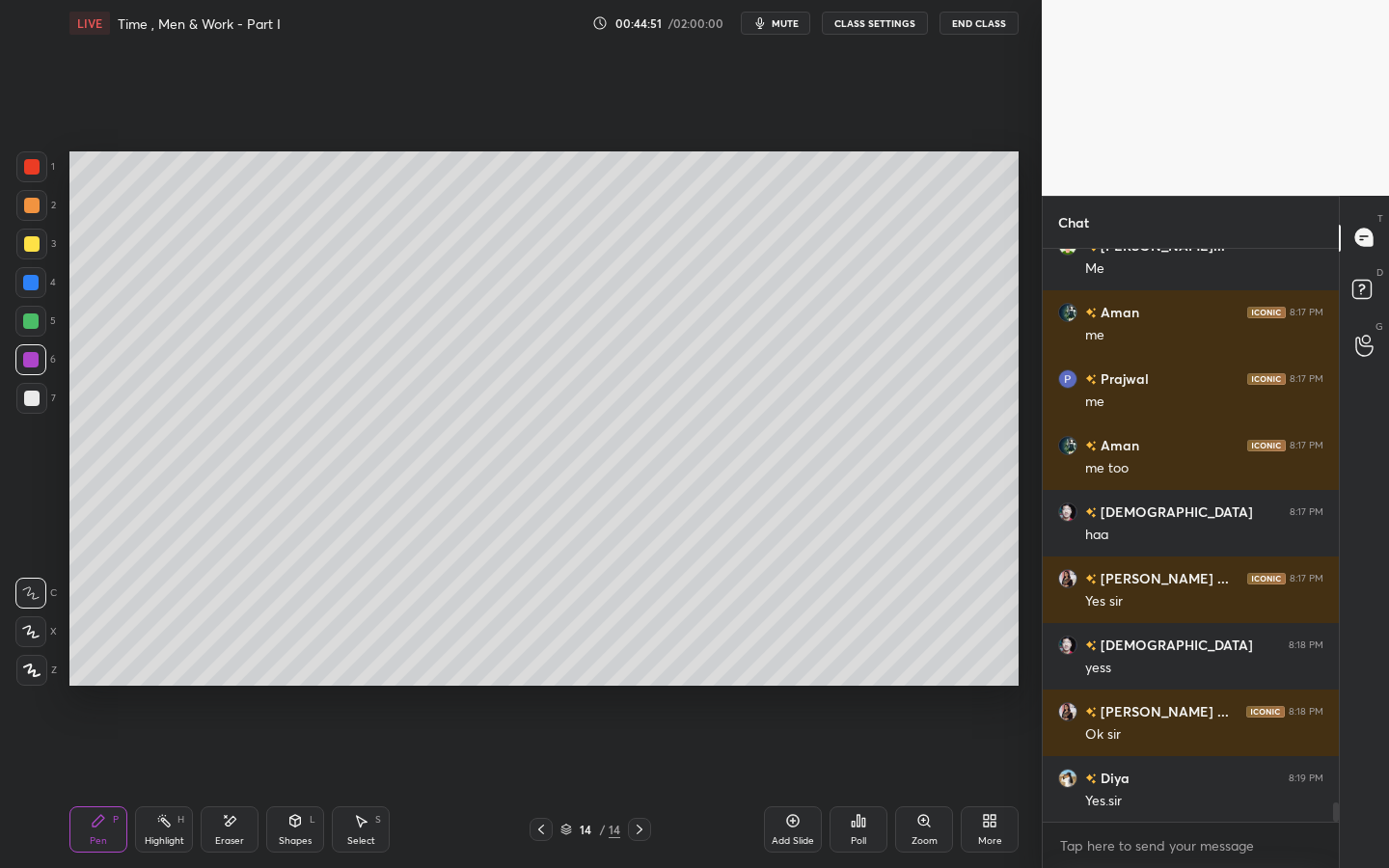 scroll, scrollTop: 16582, scrollLeft: 0, axis: vertical 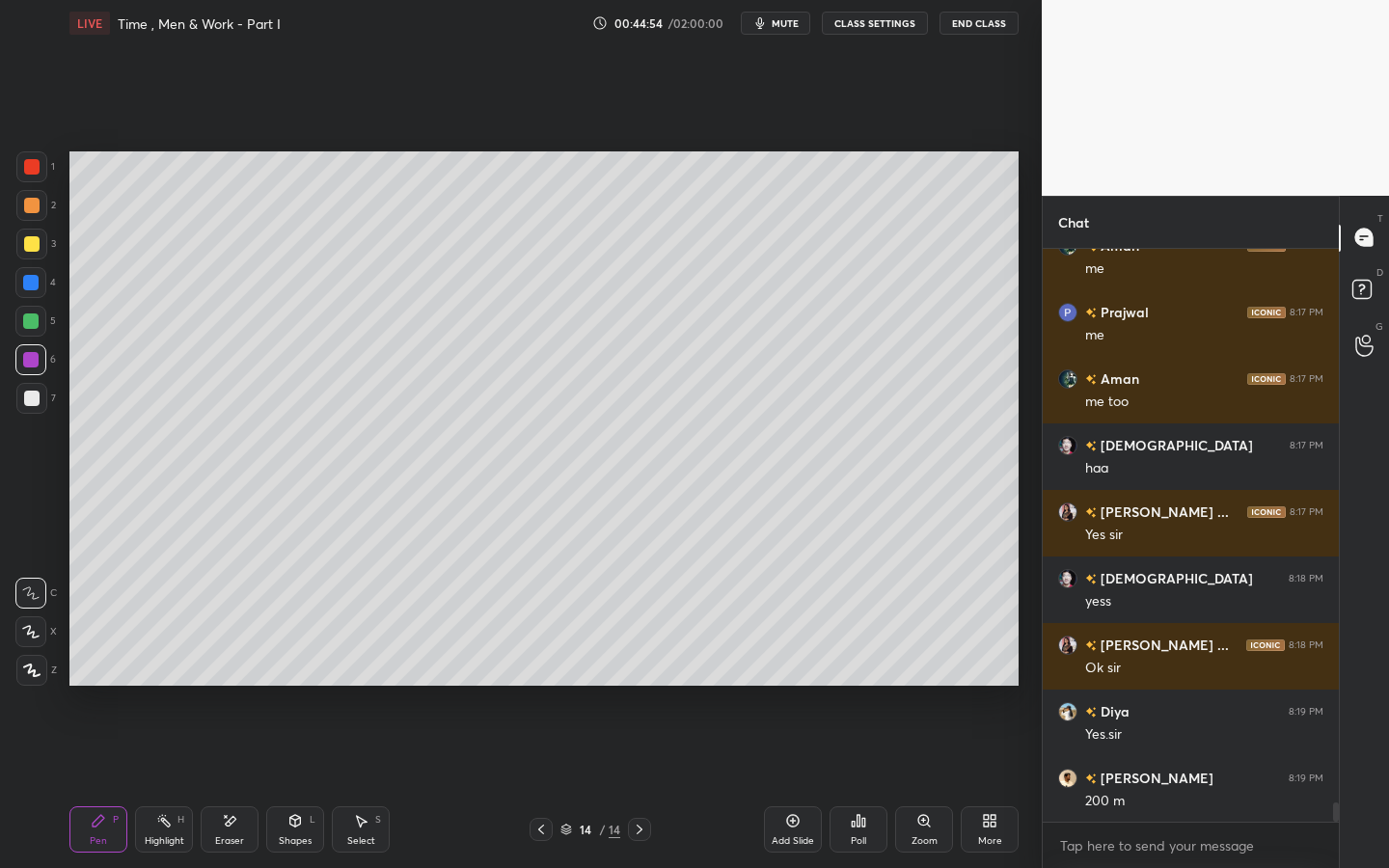 click at bounding box center [32, 398] 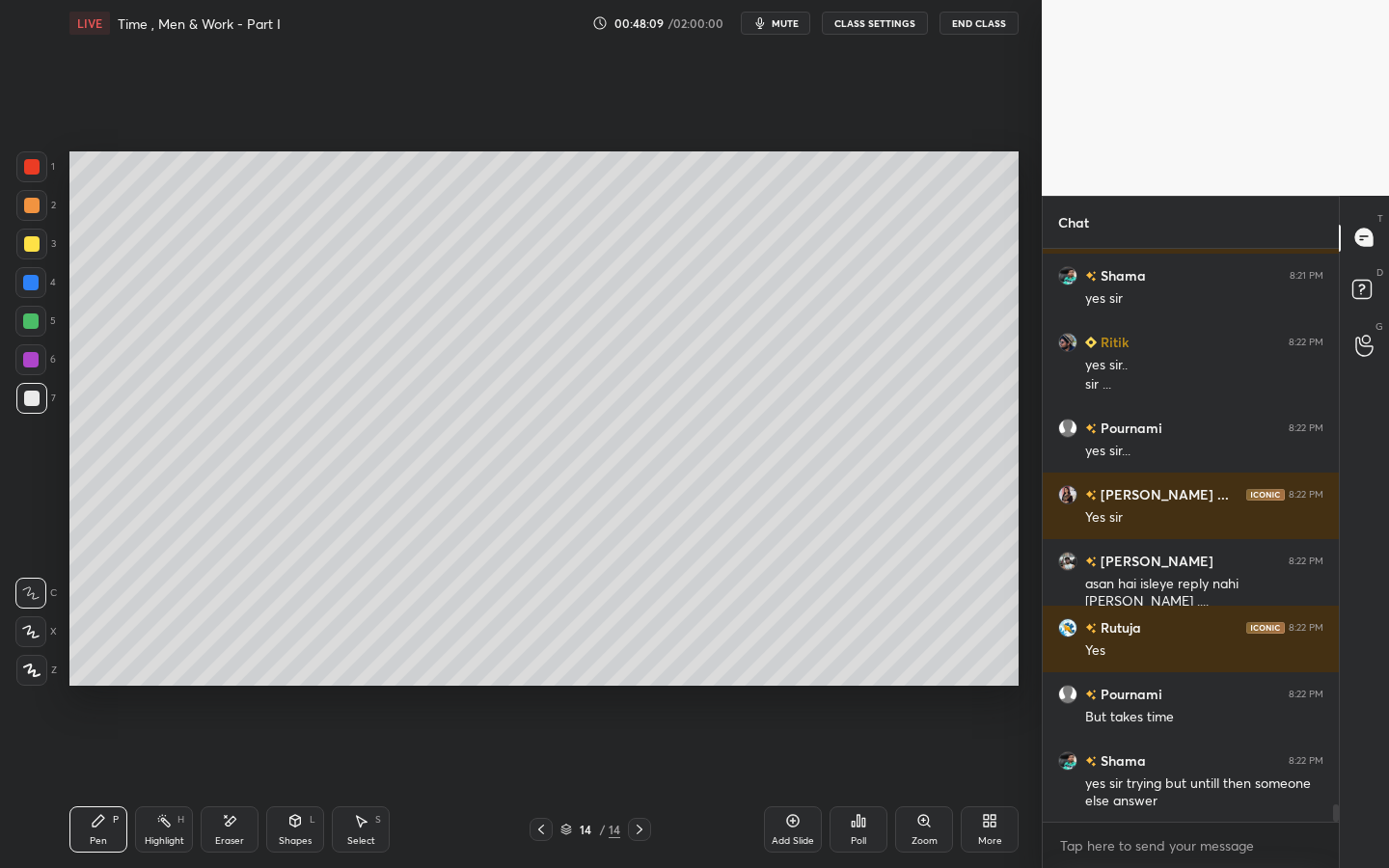 scroll, scrollTop: 18385, scrollLeft: 0, axis: vertical 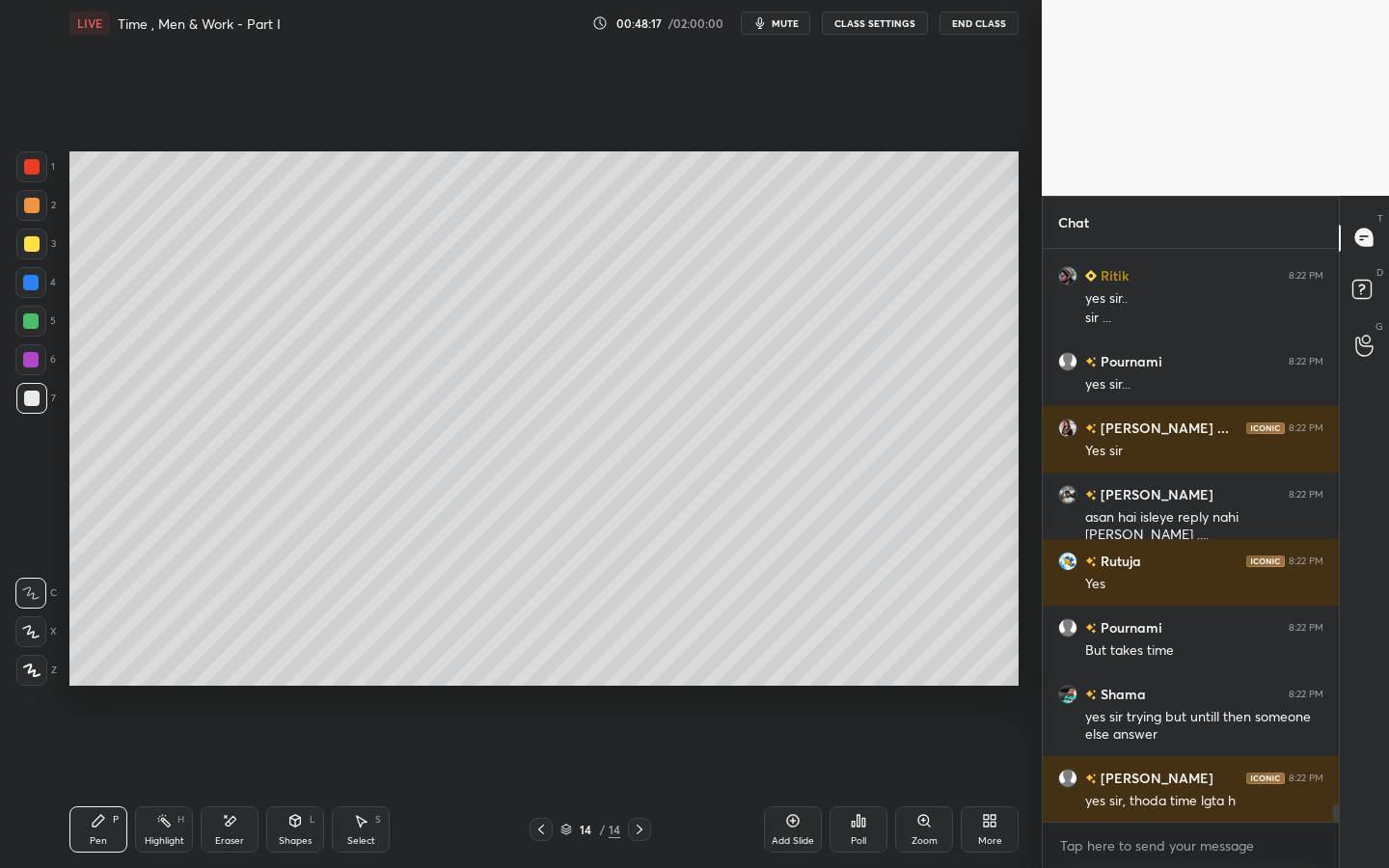click 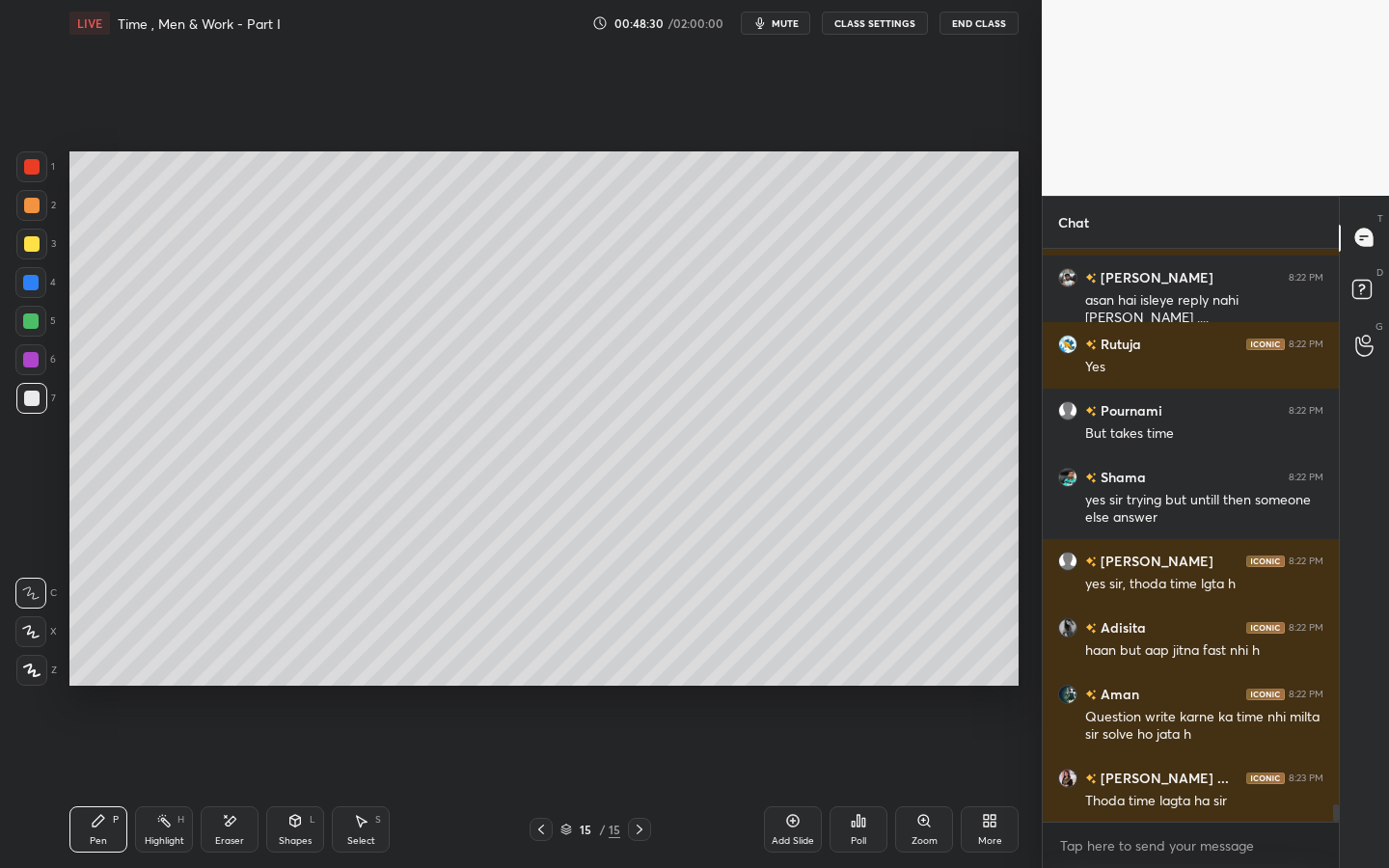 scroll, scrollTop: 18686, scrollLeft: 0, axis: vertical 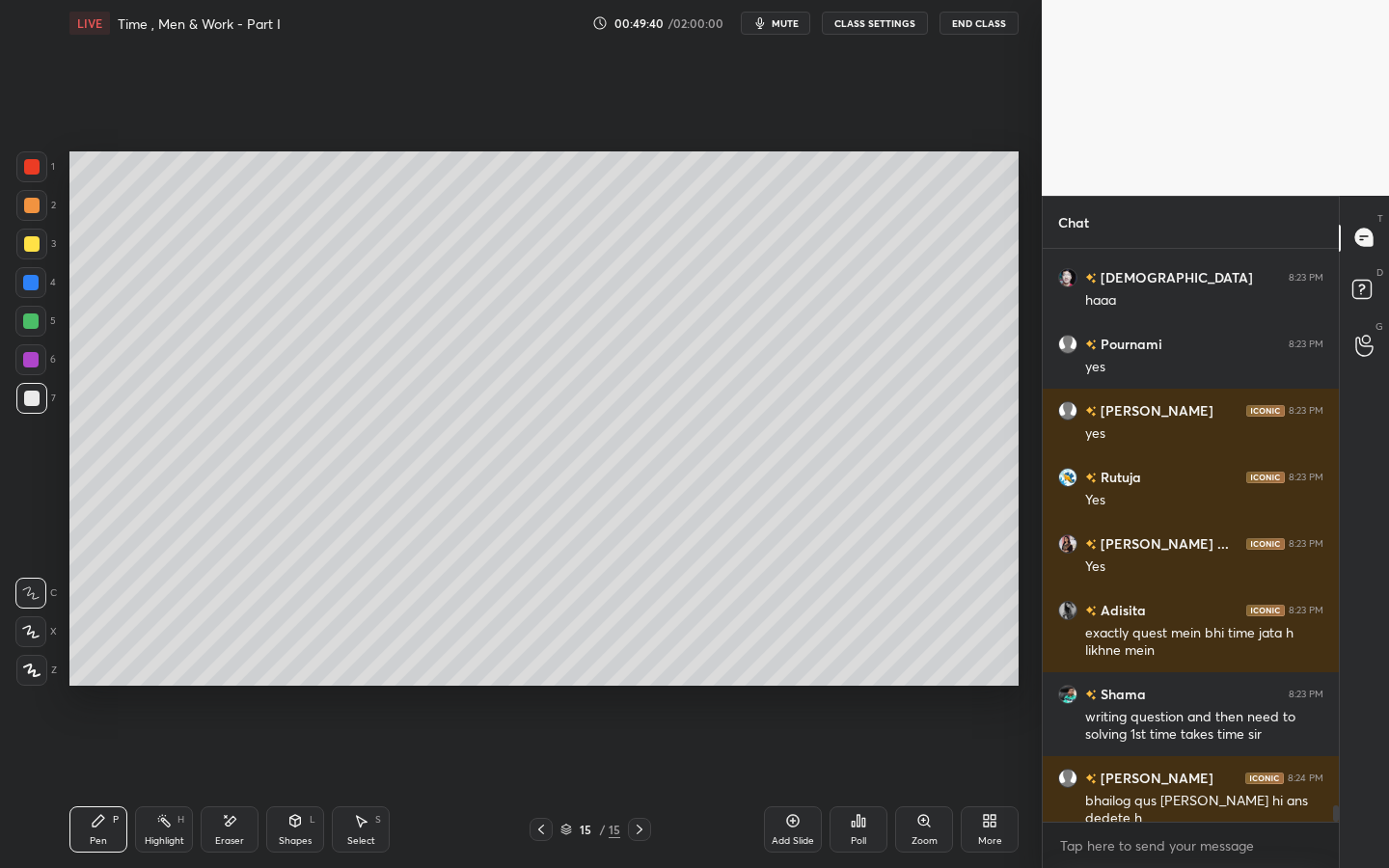drag, startPoint x: 234, startPoint y: 820, endPoint x: 251, endPoint y: 786, distance: 38.013156 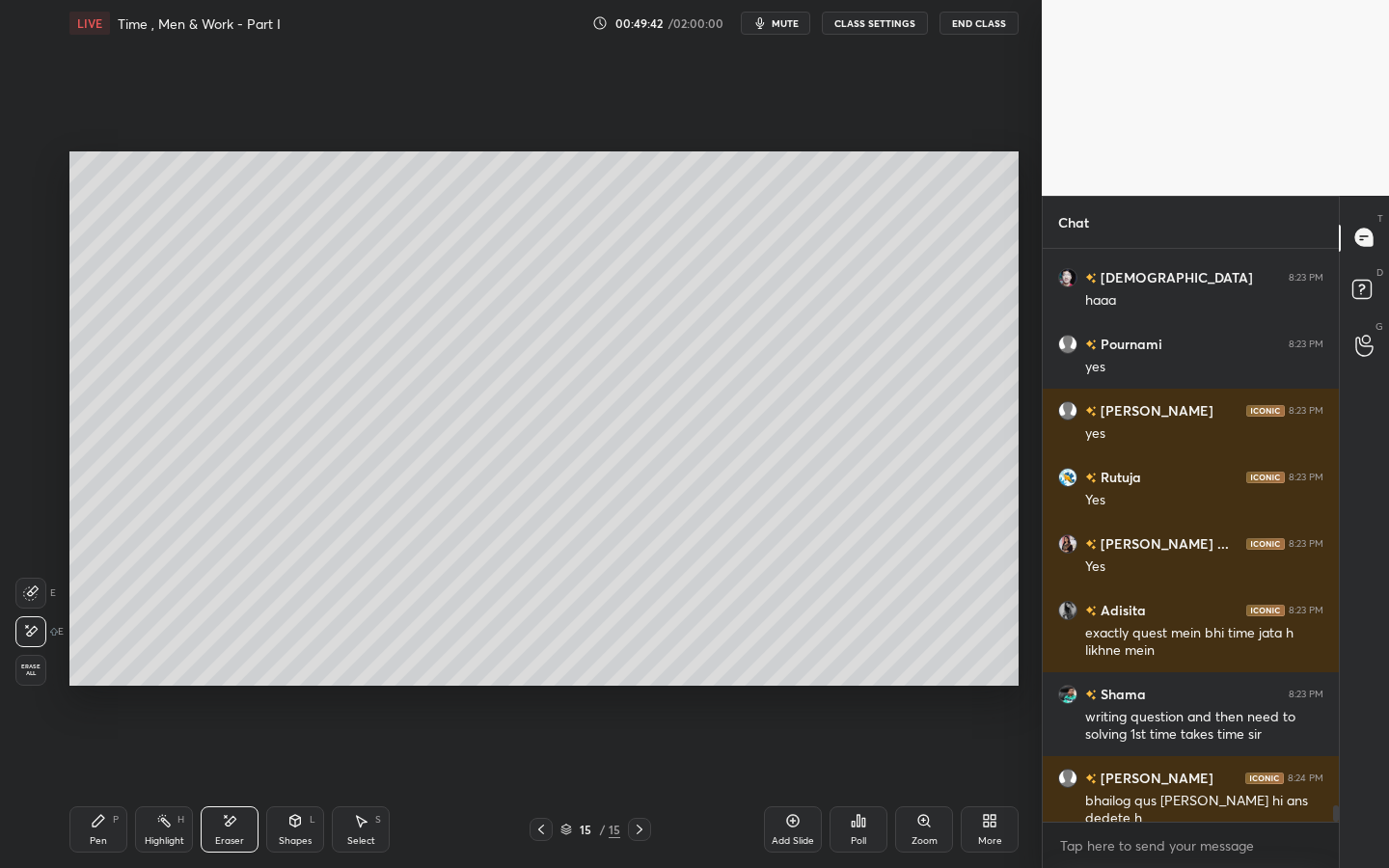 click 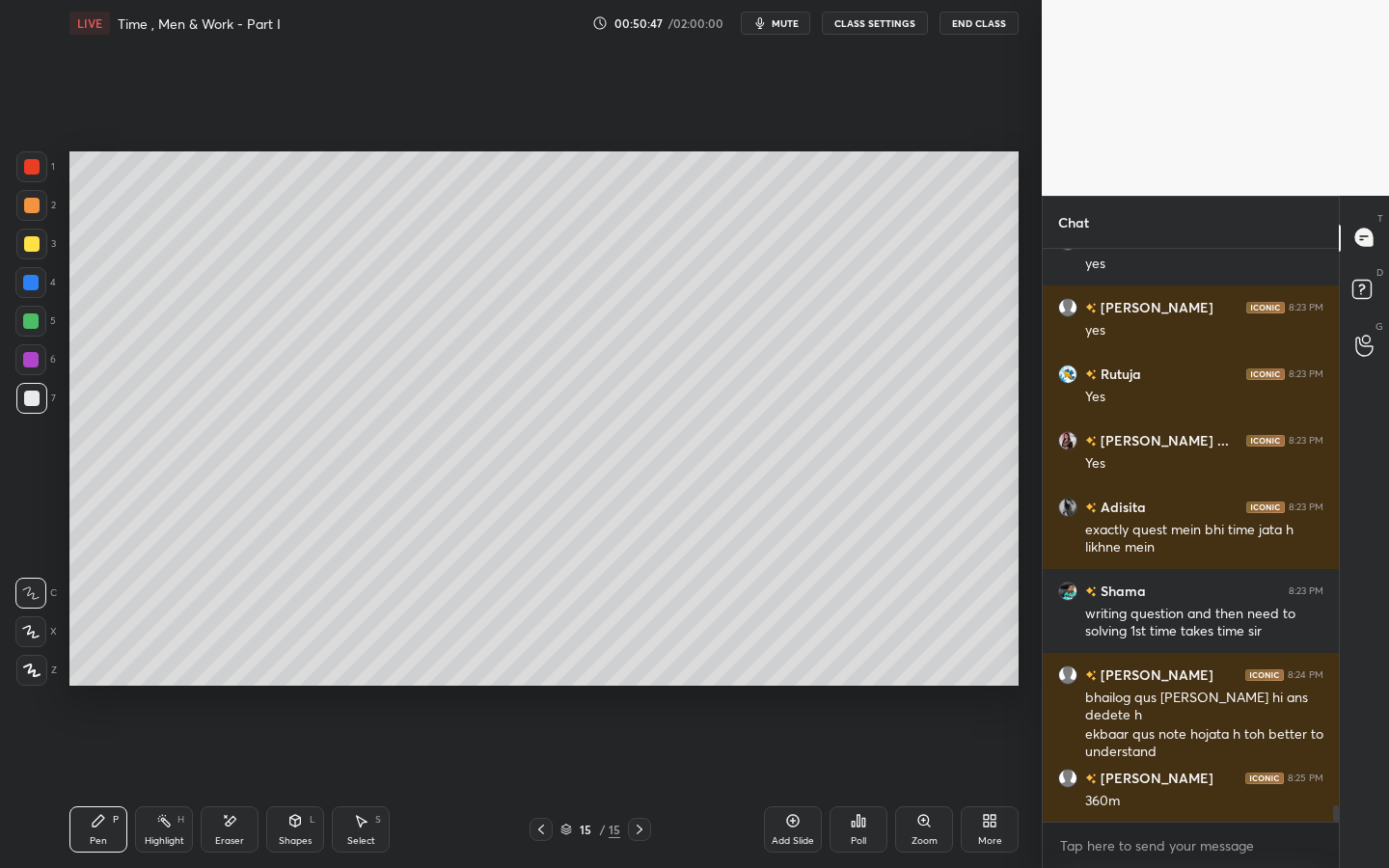 scroll, scrollTop: 19642, scrollLeft: 0, axis: vertical 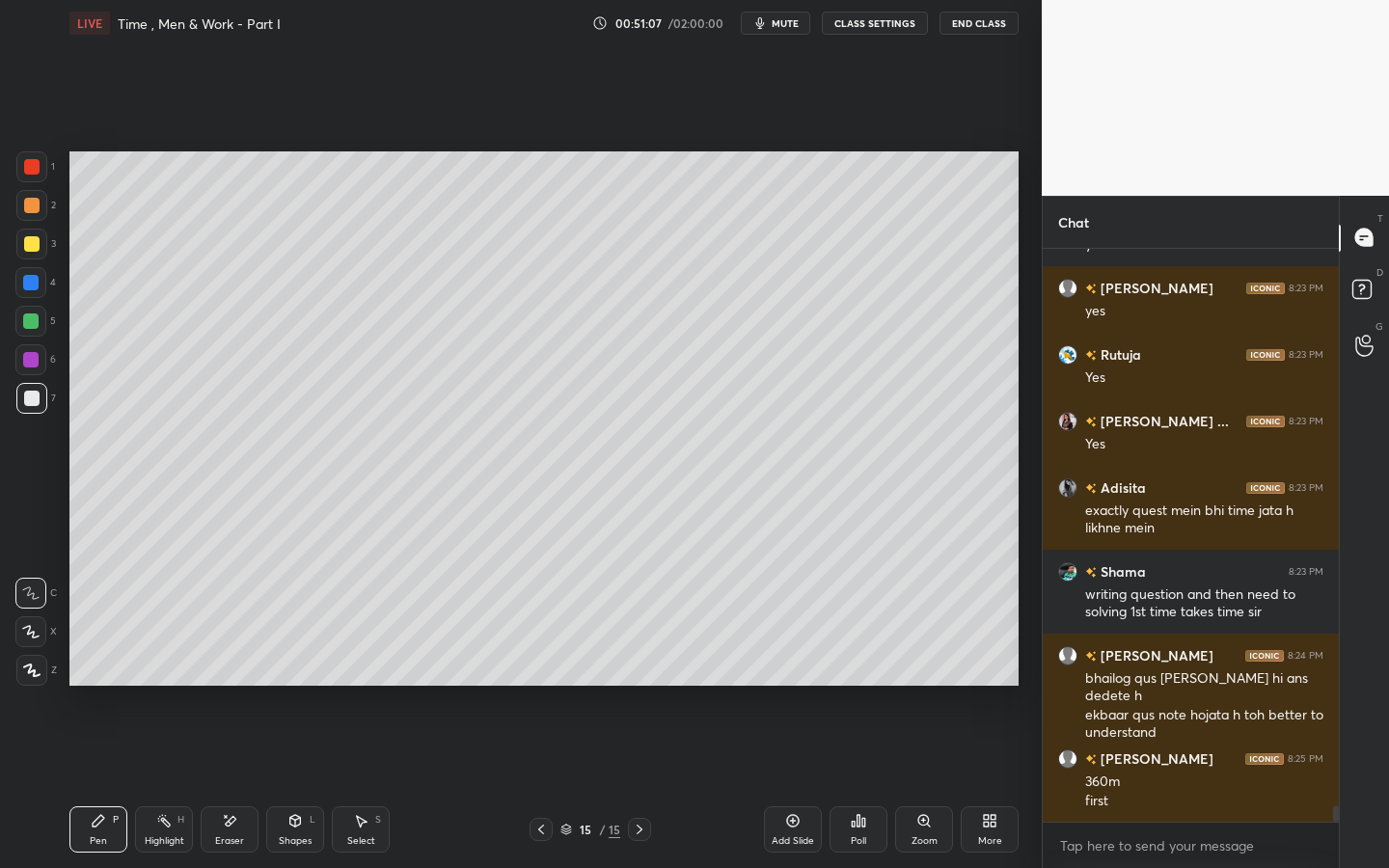 click on "Pen P Highlight H Eraser Shapes L Select S" at bounding box center (243, 829) 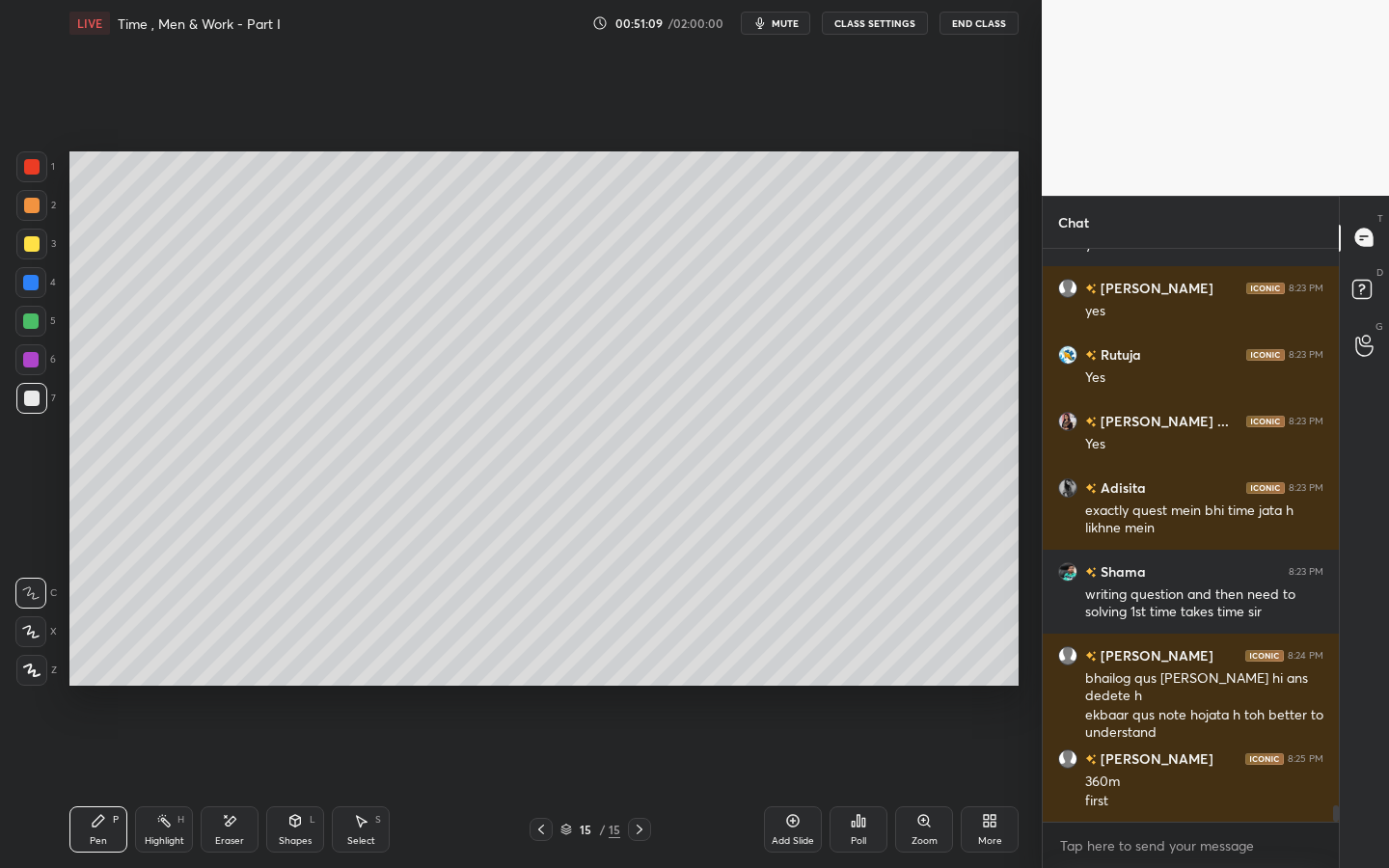 click on "Eraser" at bounding box center [230, 841] 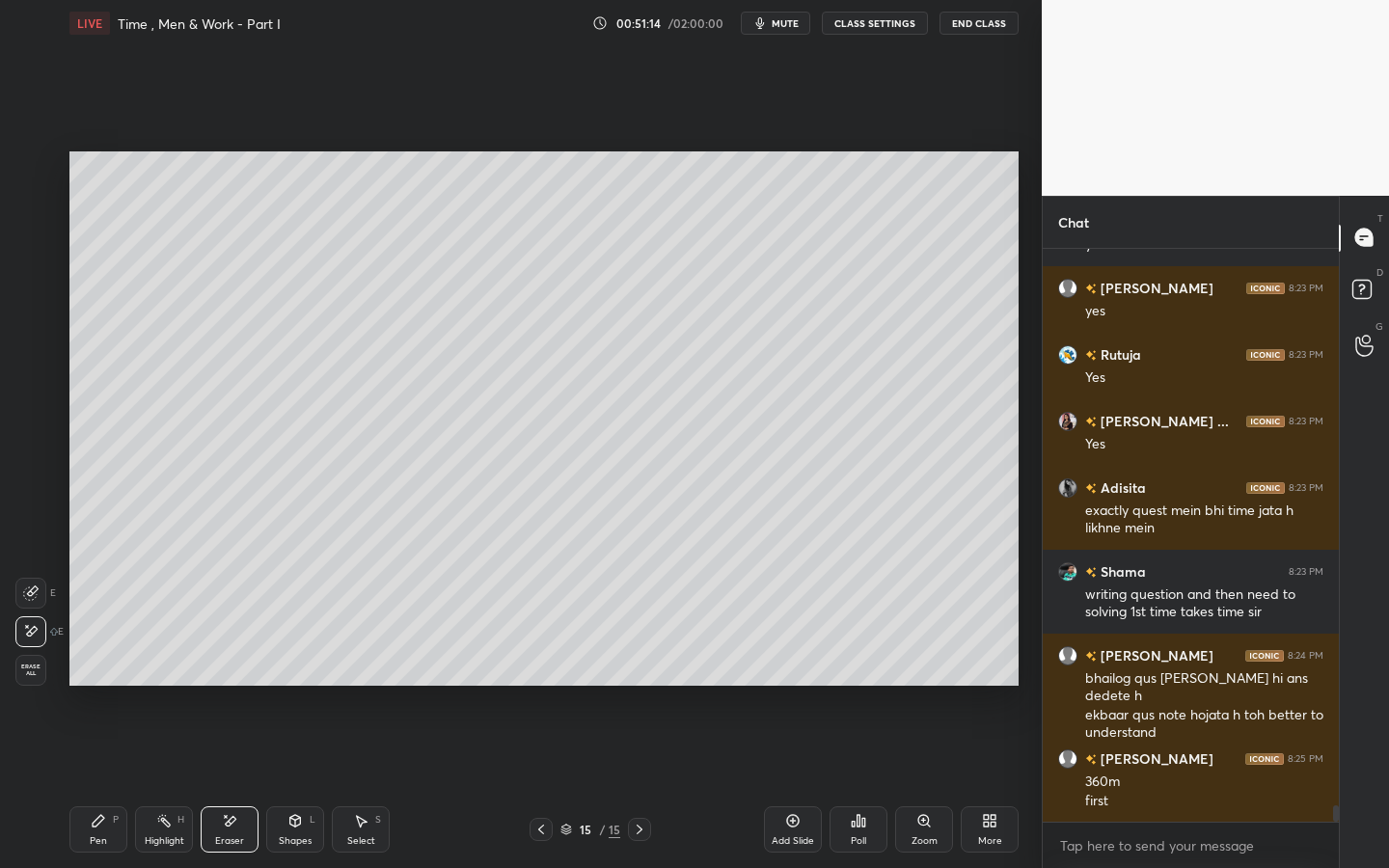 scroll, scrollTop: 19661, scrollLeft: 0, axis: vertical 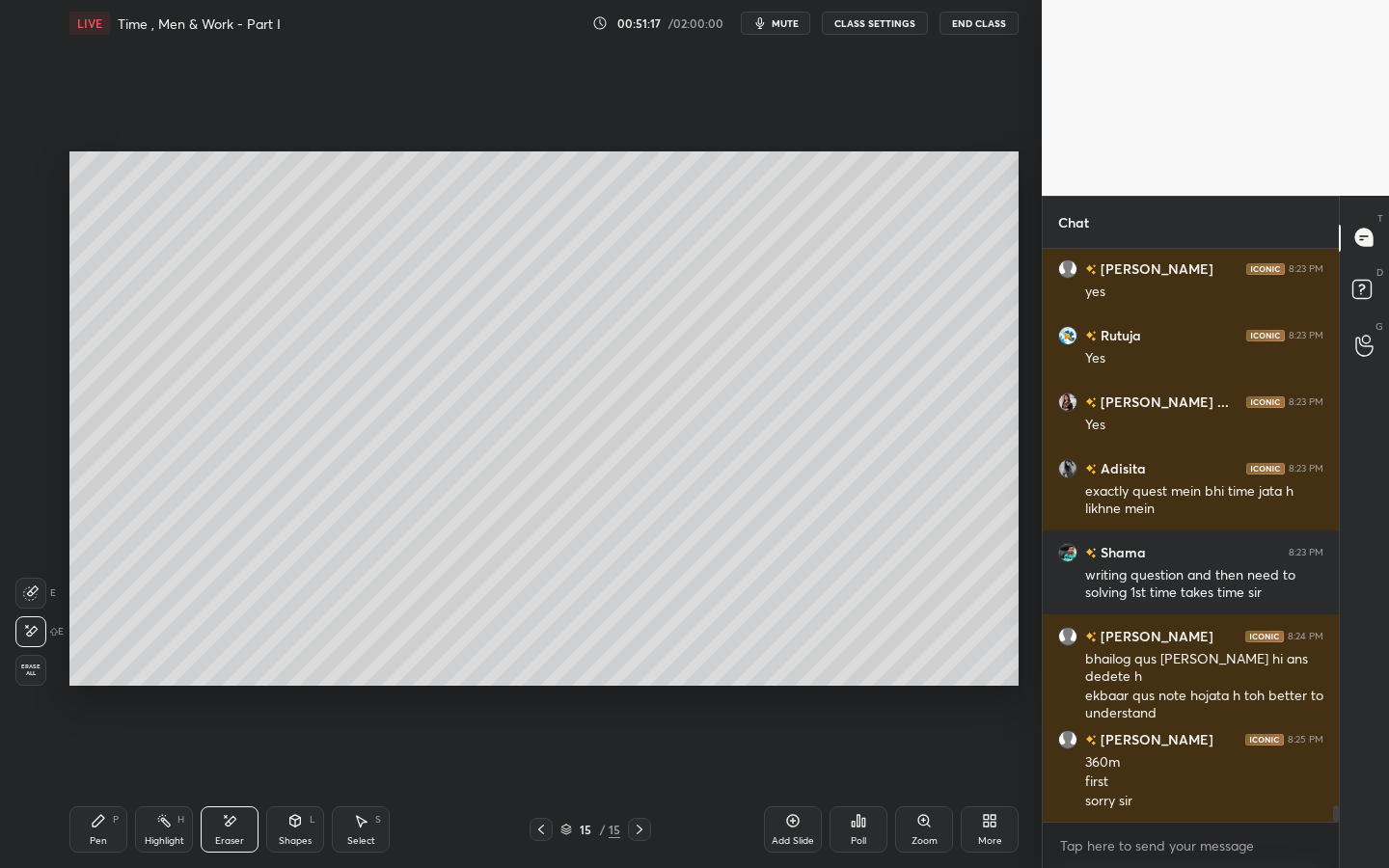 drag, startPoint x: 95, startPoint y: 823, endPoint x: 126, endPoint y: 781, distance: 52.20153 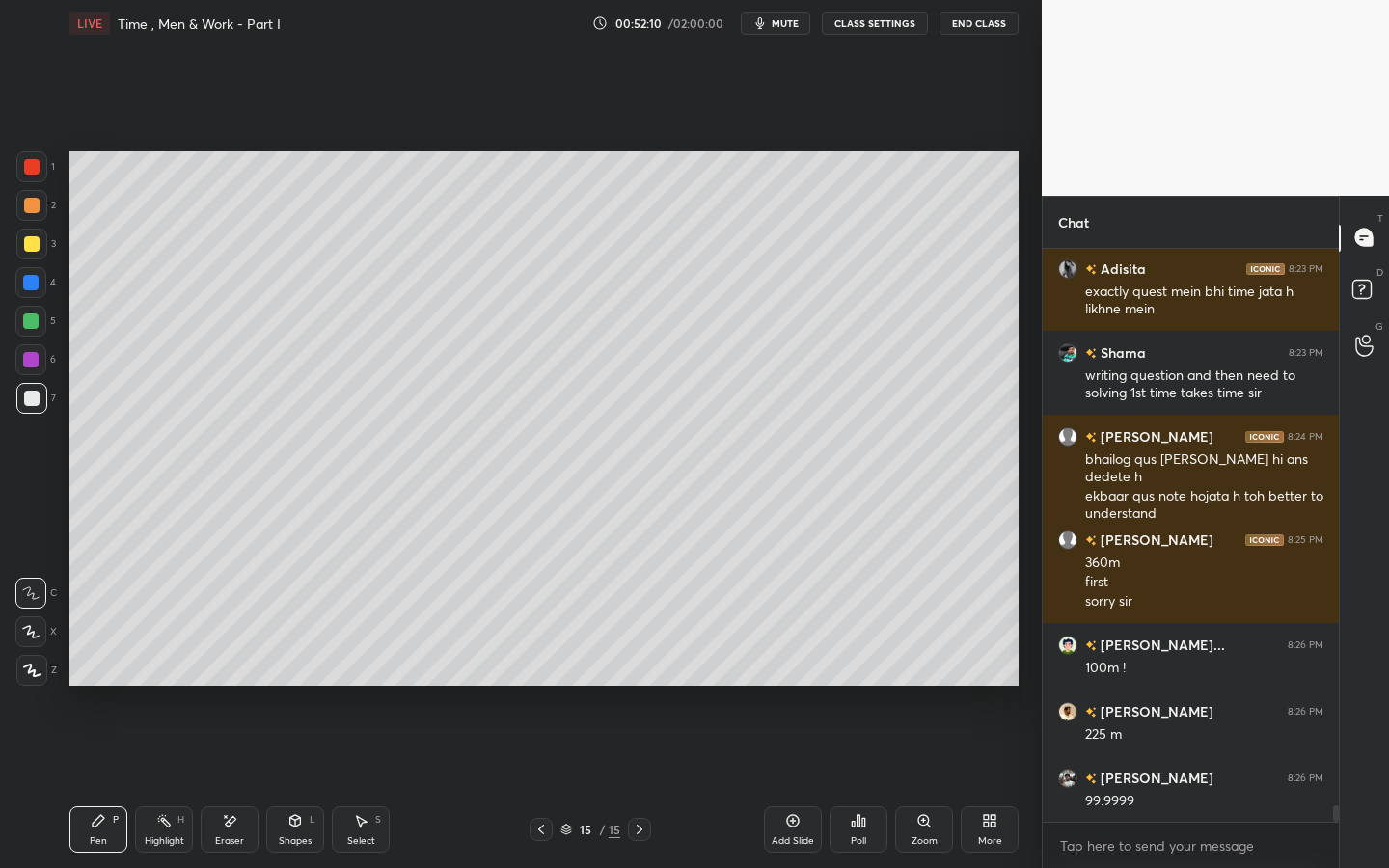 scroll, scrollTop: 19927, scrollLeft: 0, axis: vertical 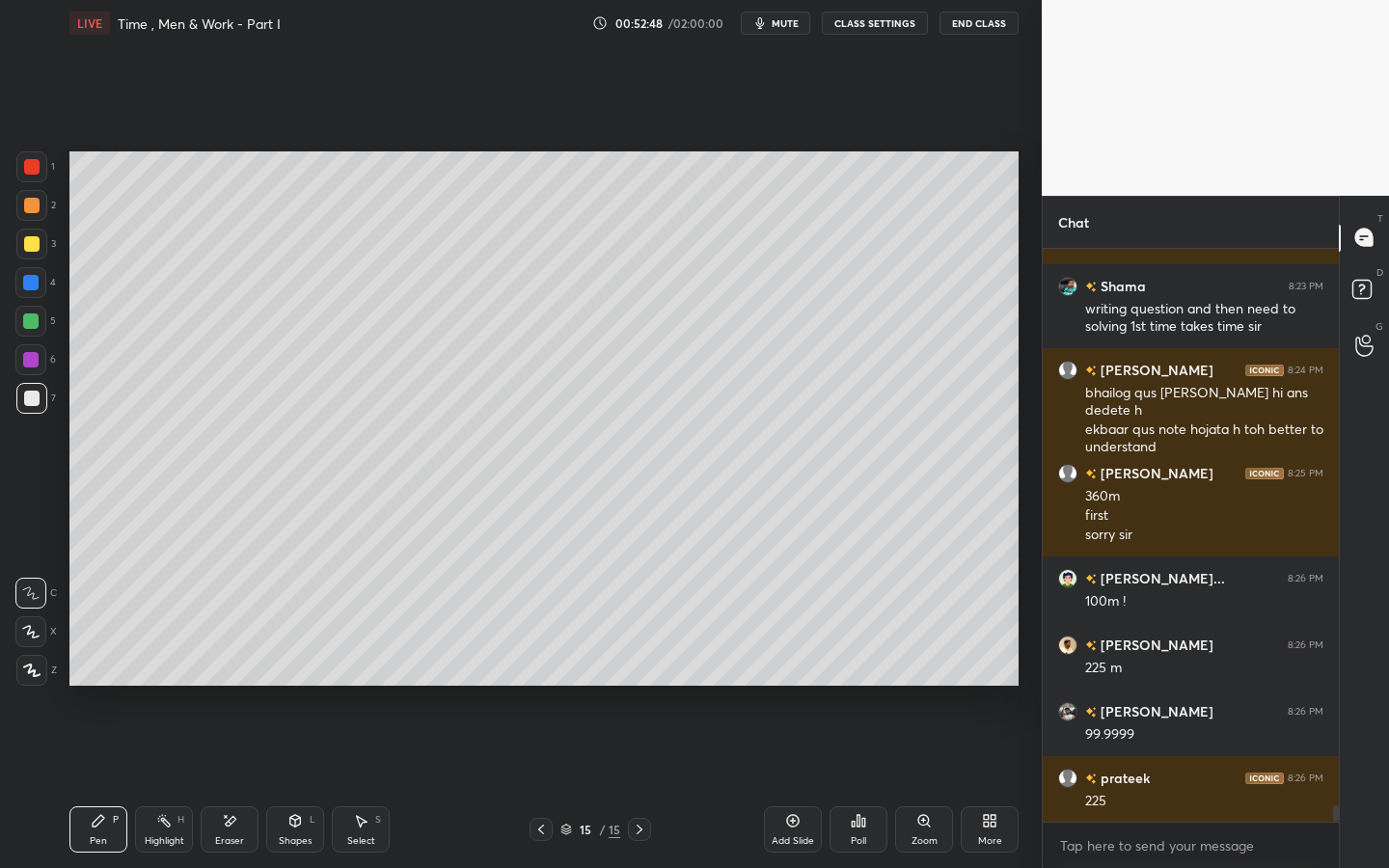 click at bounding box center [32, 244] 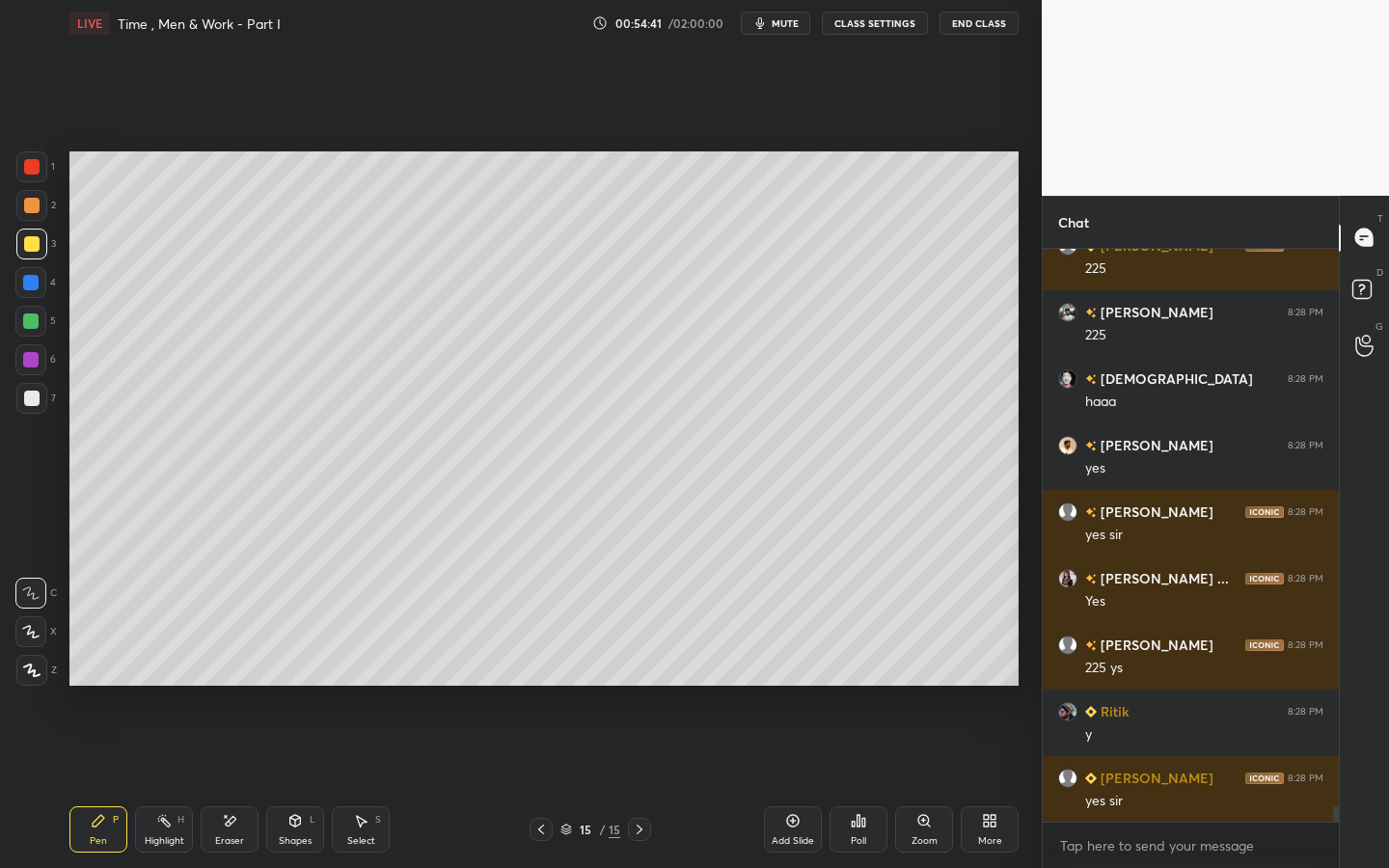 scroll, scrollTop: 20859, scrollLeft: 0, axis: vertical 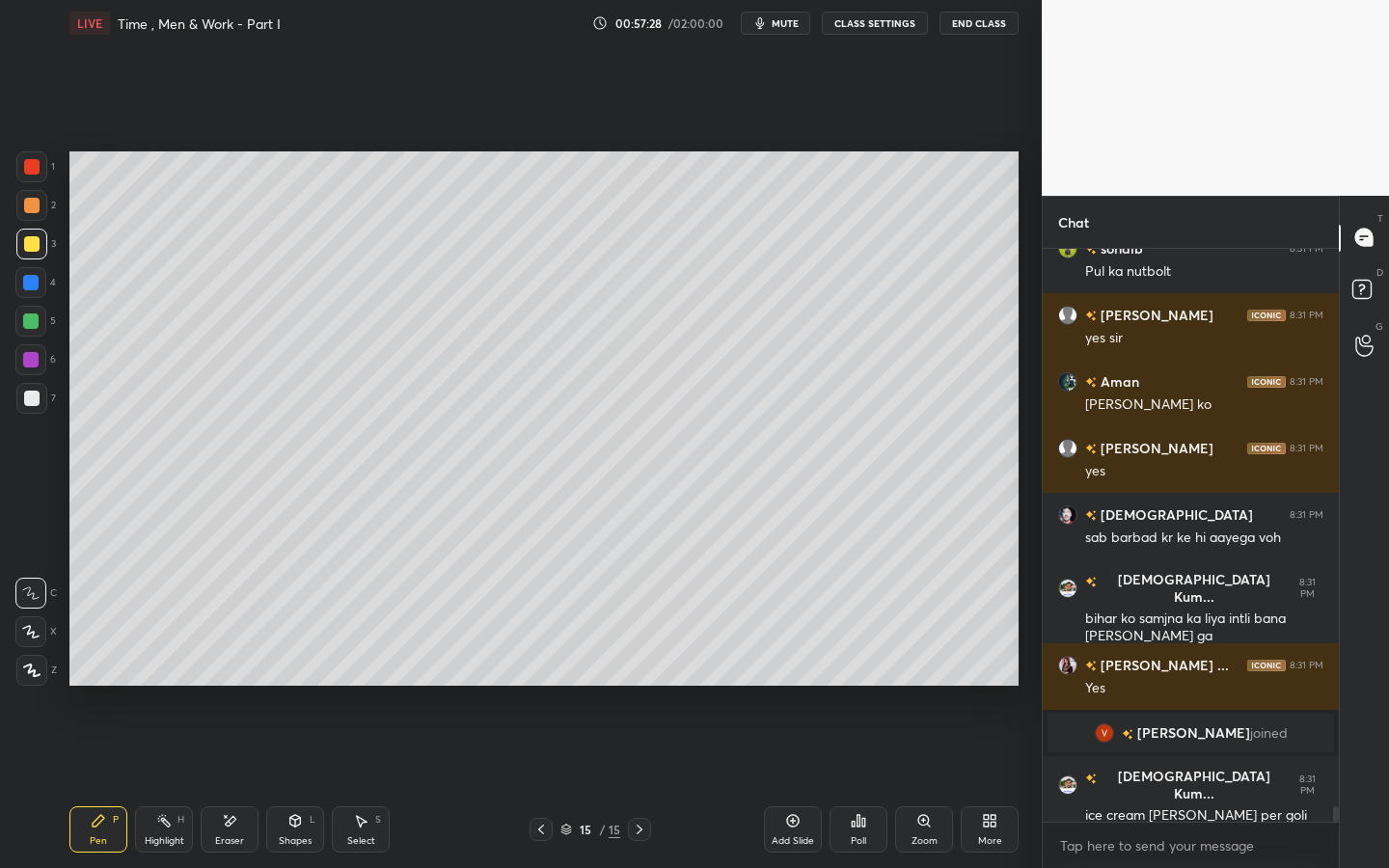 drag, startPoint x: 220, startPoint y: 850, endPoint x: 237, endPoint y: 842, distance: 18.788294 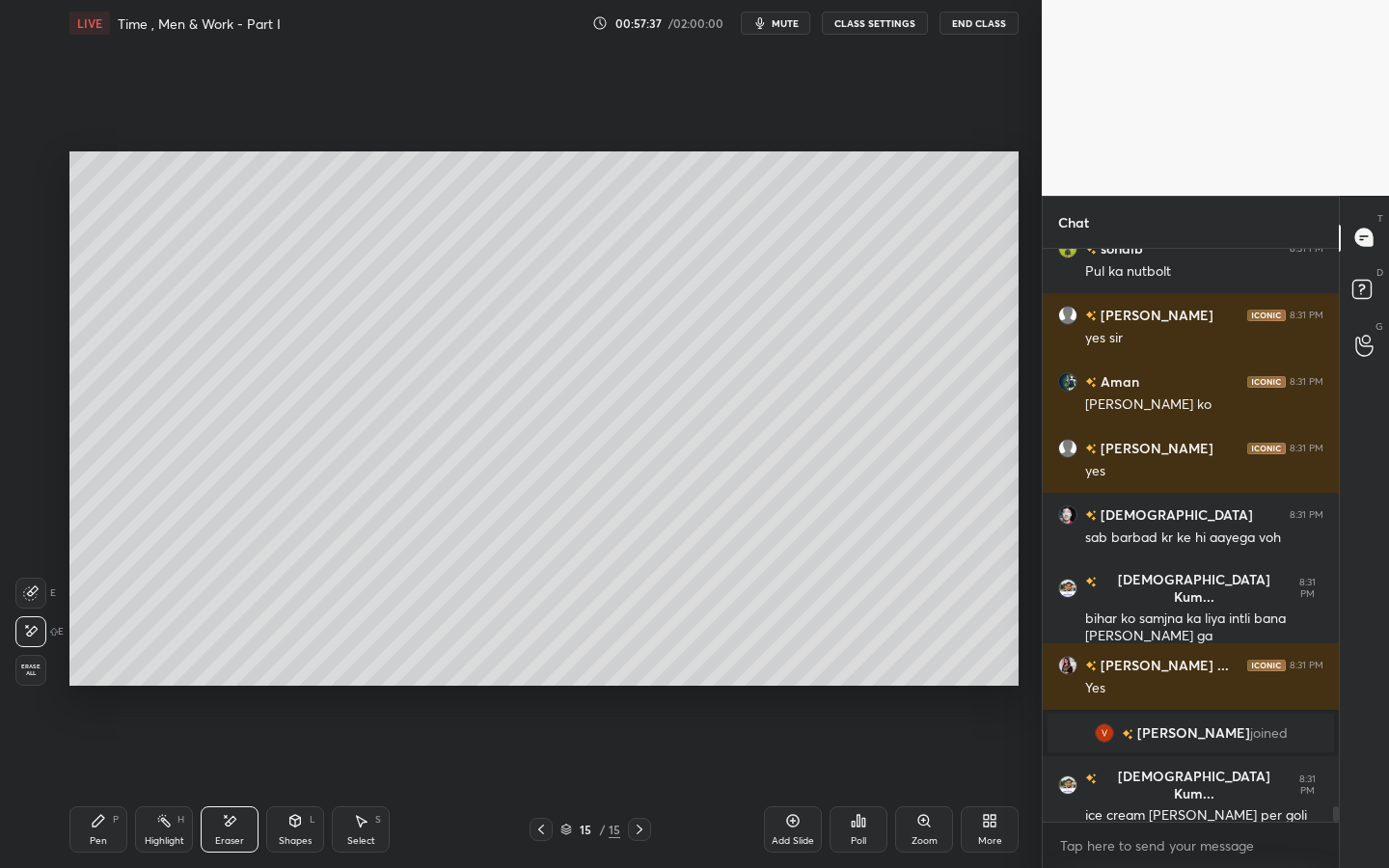 drag, startPoint x: 77, startPoint y: 837, endPoint x: 234, endPoint y: 720, distance: 195.80092 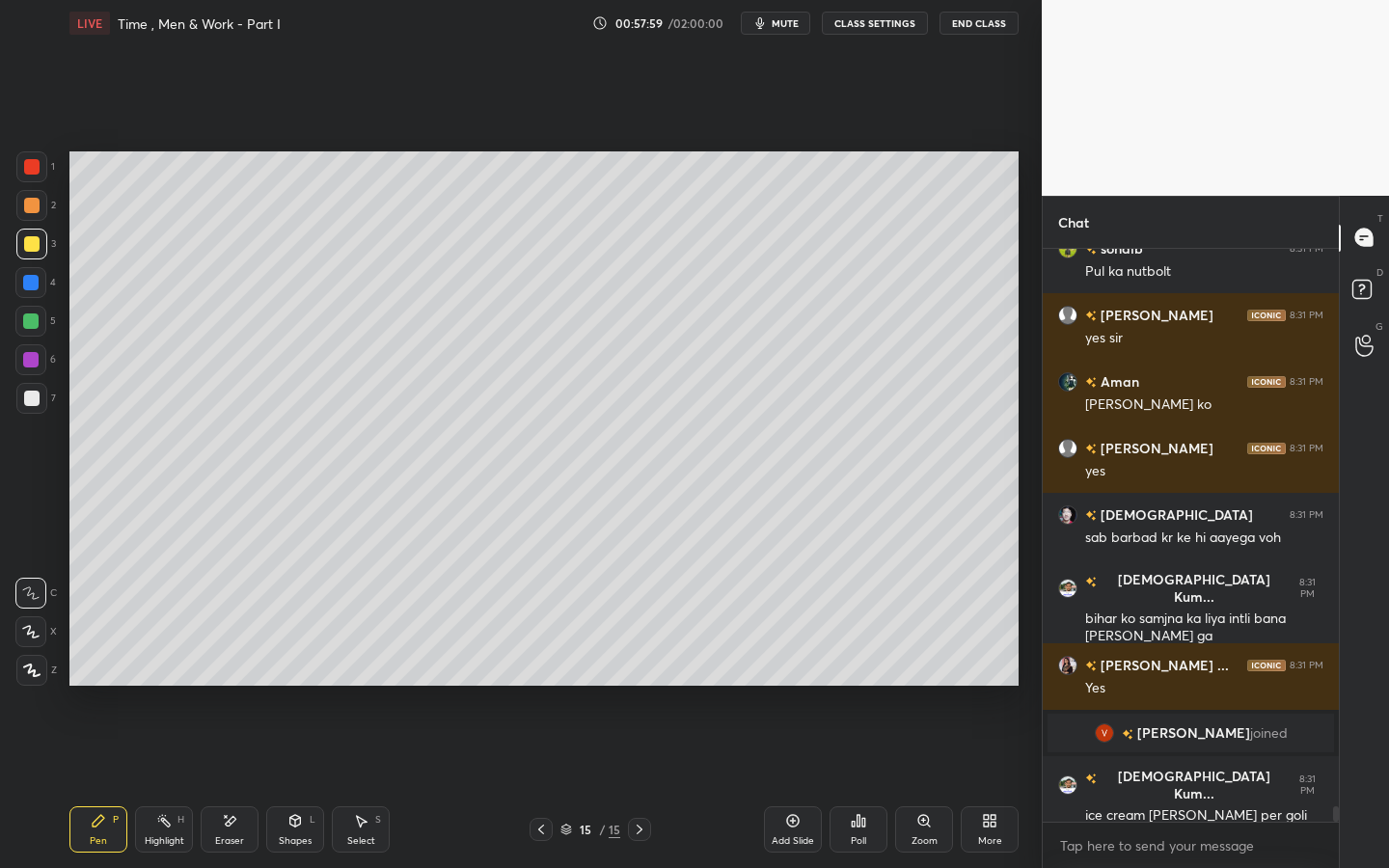 click on "Eraser" at bounding box center [230, 829] 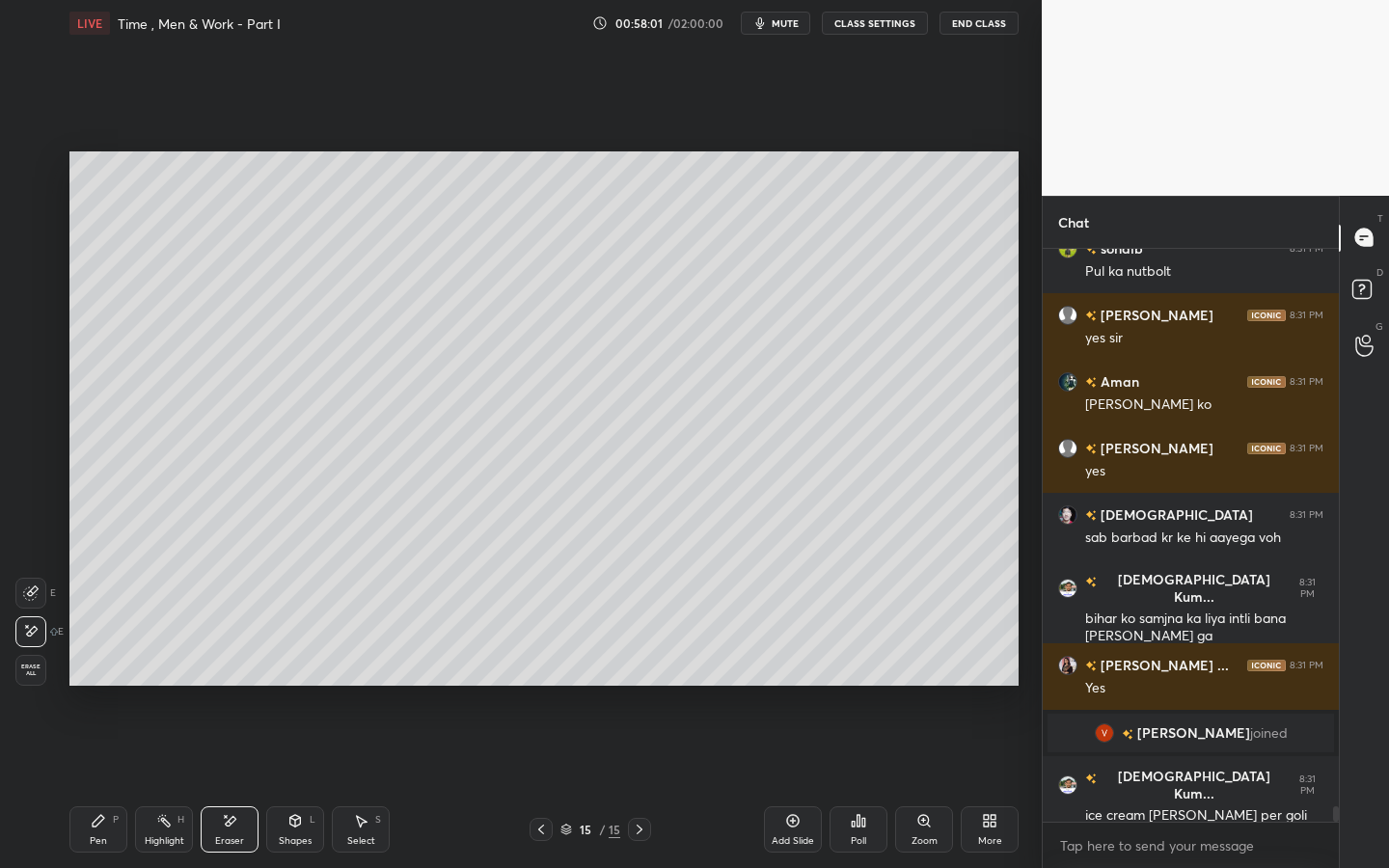 drag, startPoint x: 100, startPoint y: 826, endPoint x: 123, endPoint y: 814, distance: 25.942244 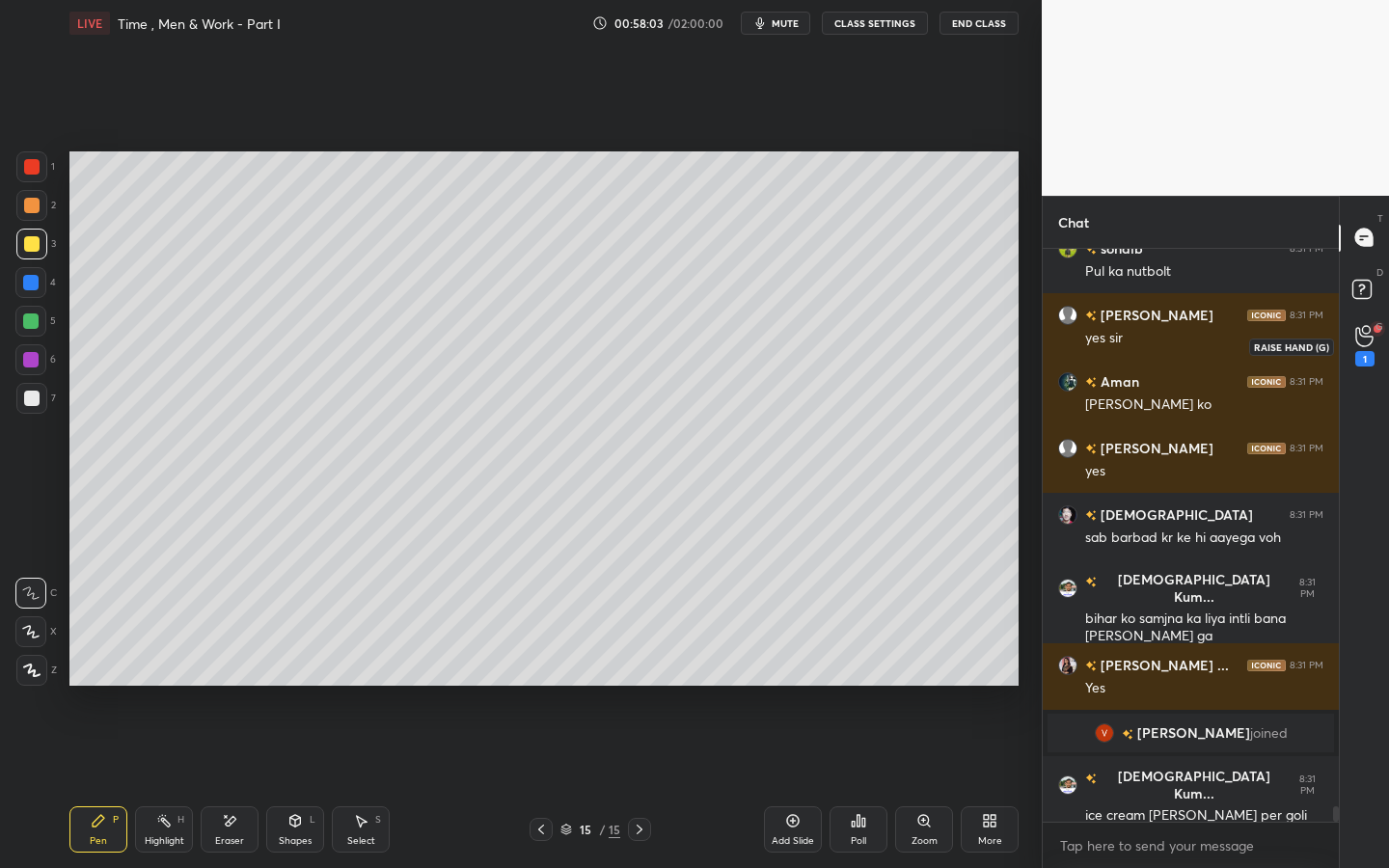 click 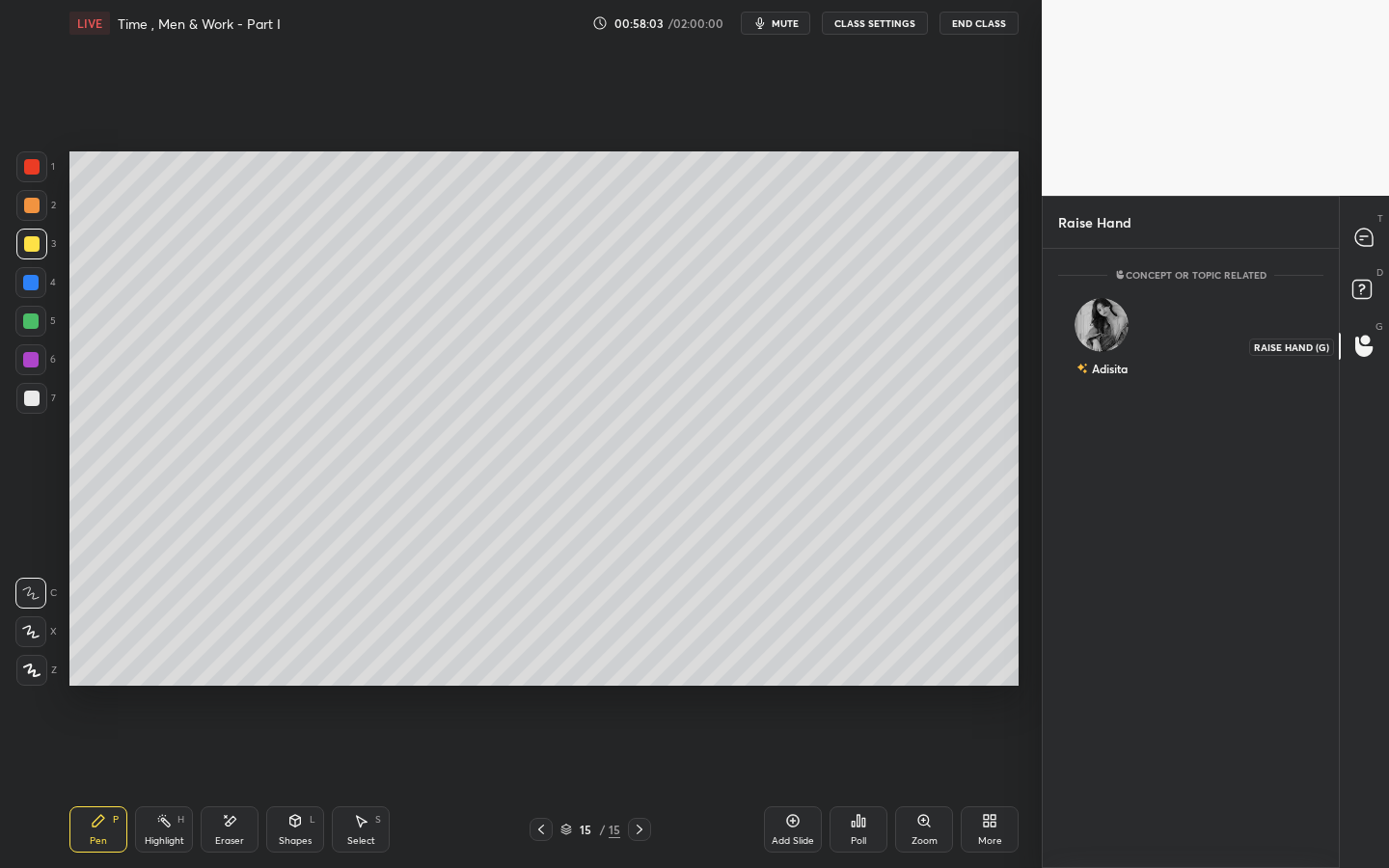 scroll, scrollTop: 613, scrollLeft: 290, axis: both 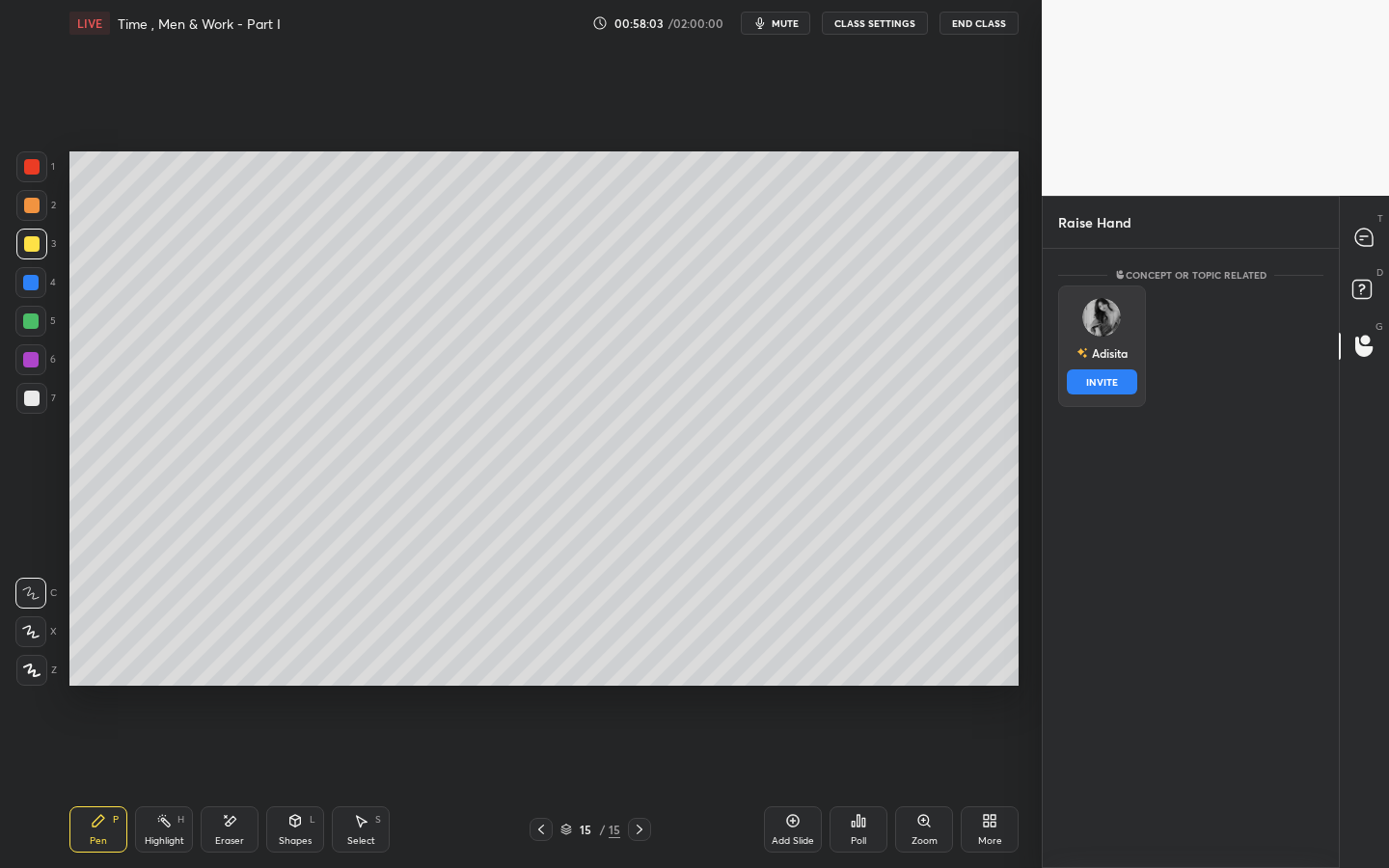 drag, startPoint x: 1110, startPoint y: 323, endPoint x: 1109, endPoint y: 333, distance: 10.049876 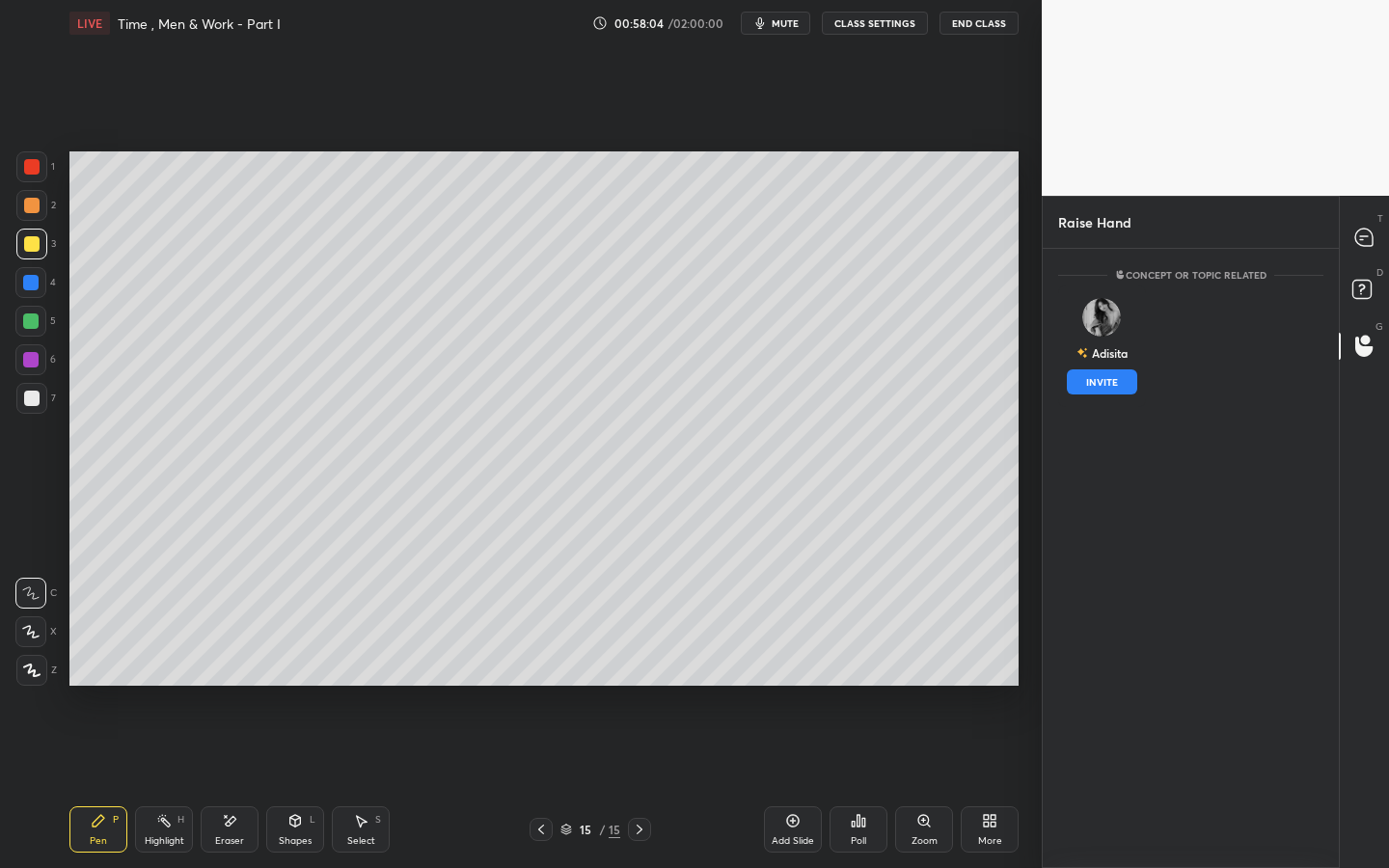 click on "INVITE" at bounding box center [1102, 382] 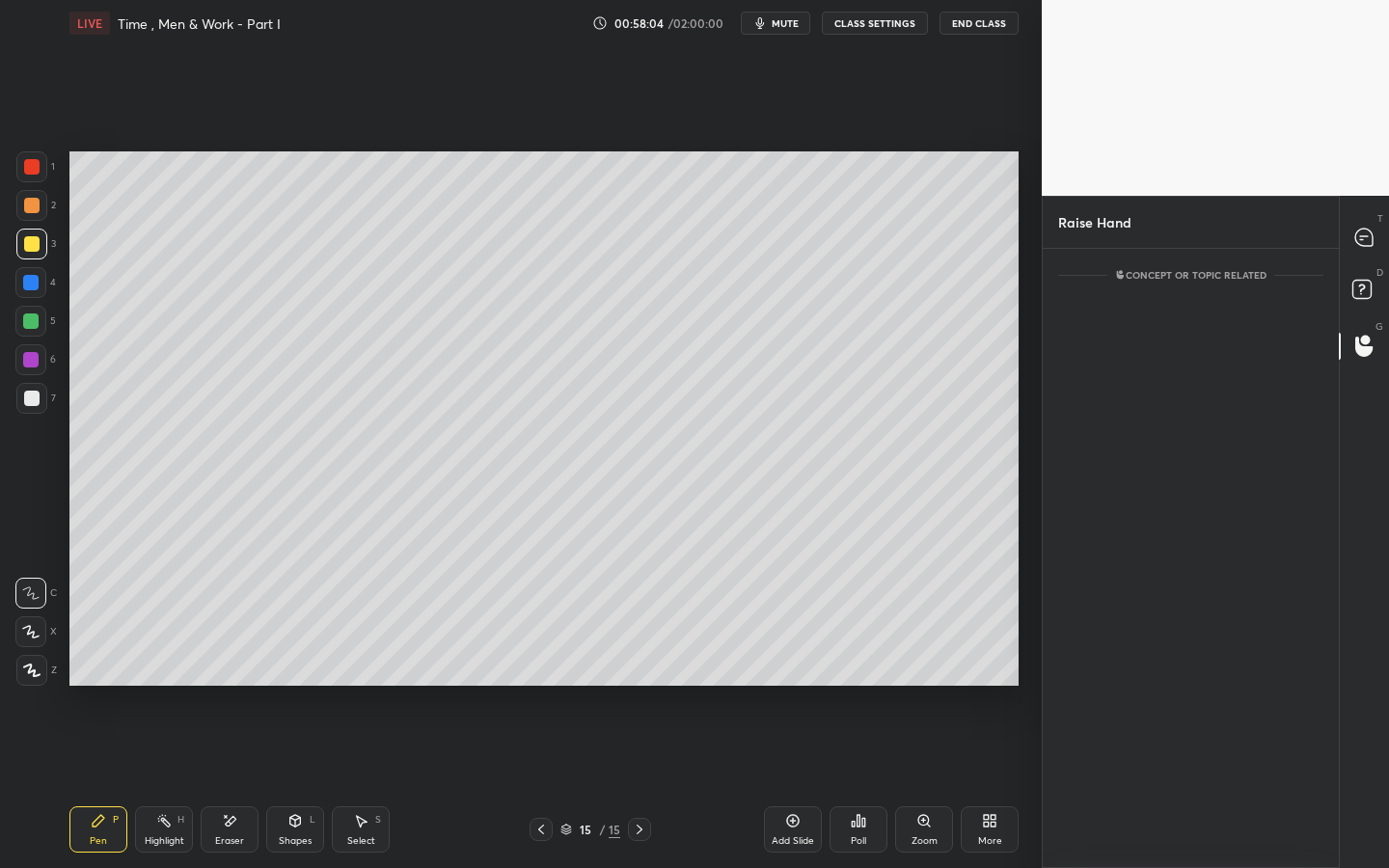 scroll, scrollTop: 535, scrollLeft: 290, axis: both 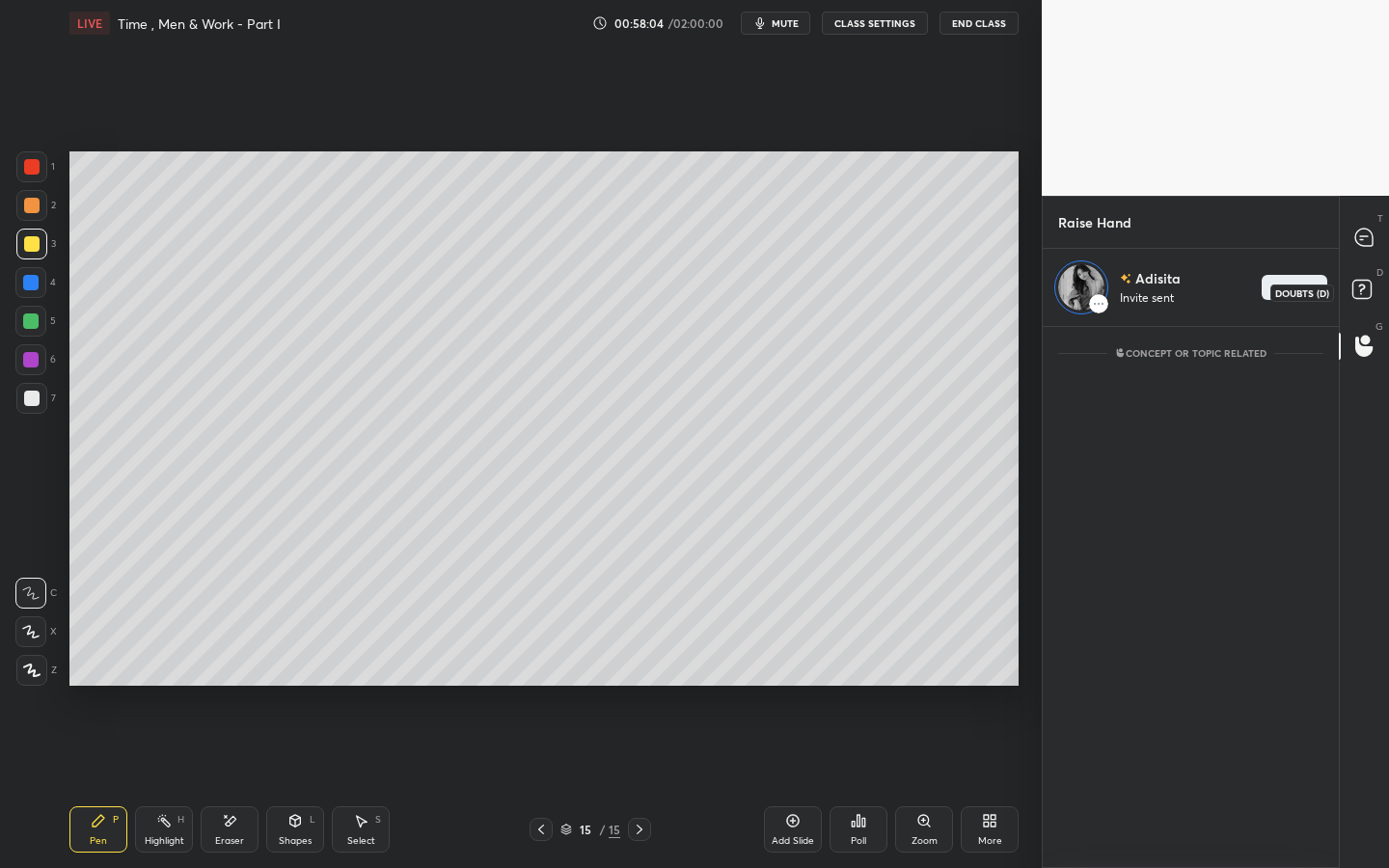 click 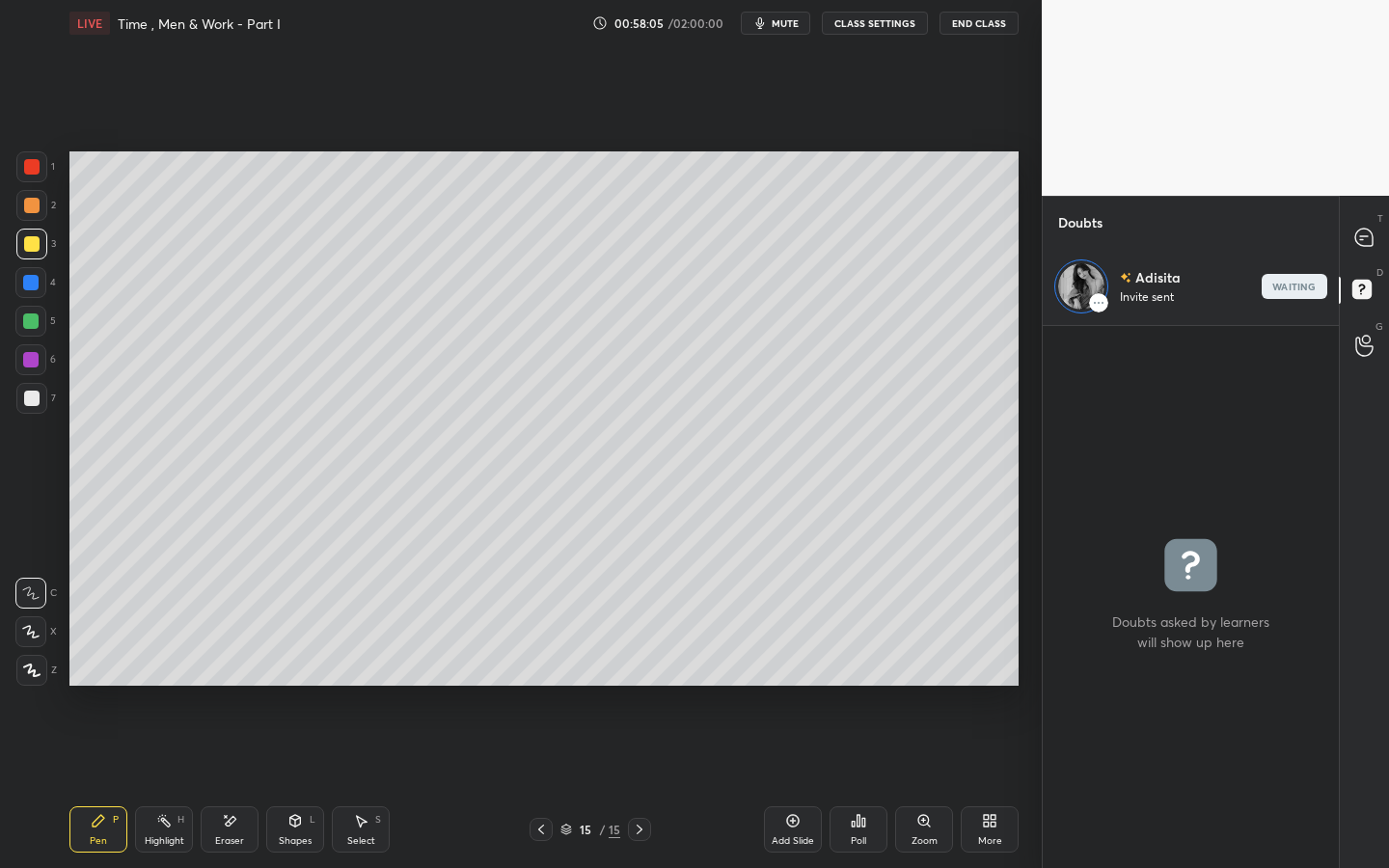 scroll, scrollTop: 535, scrollLeft: 290, axis: both 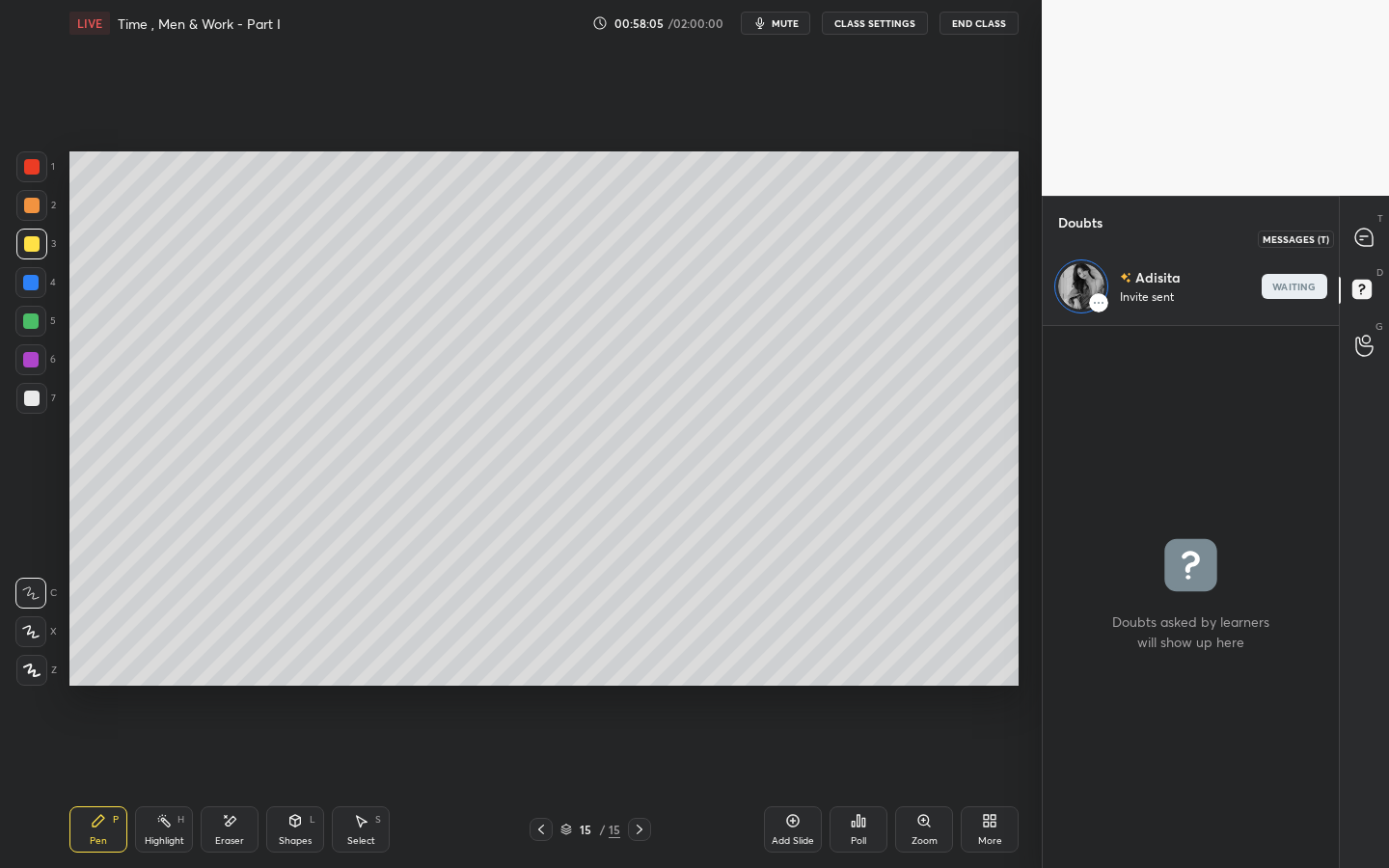 click 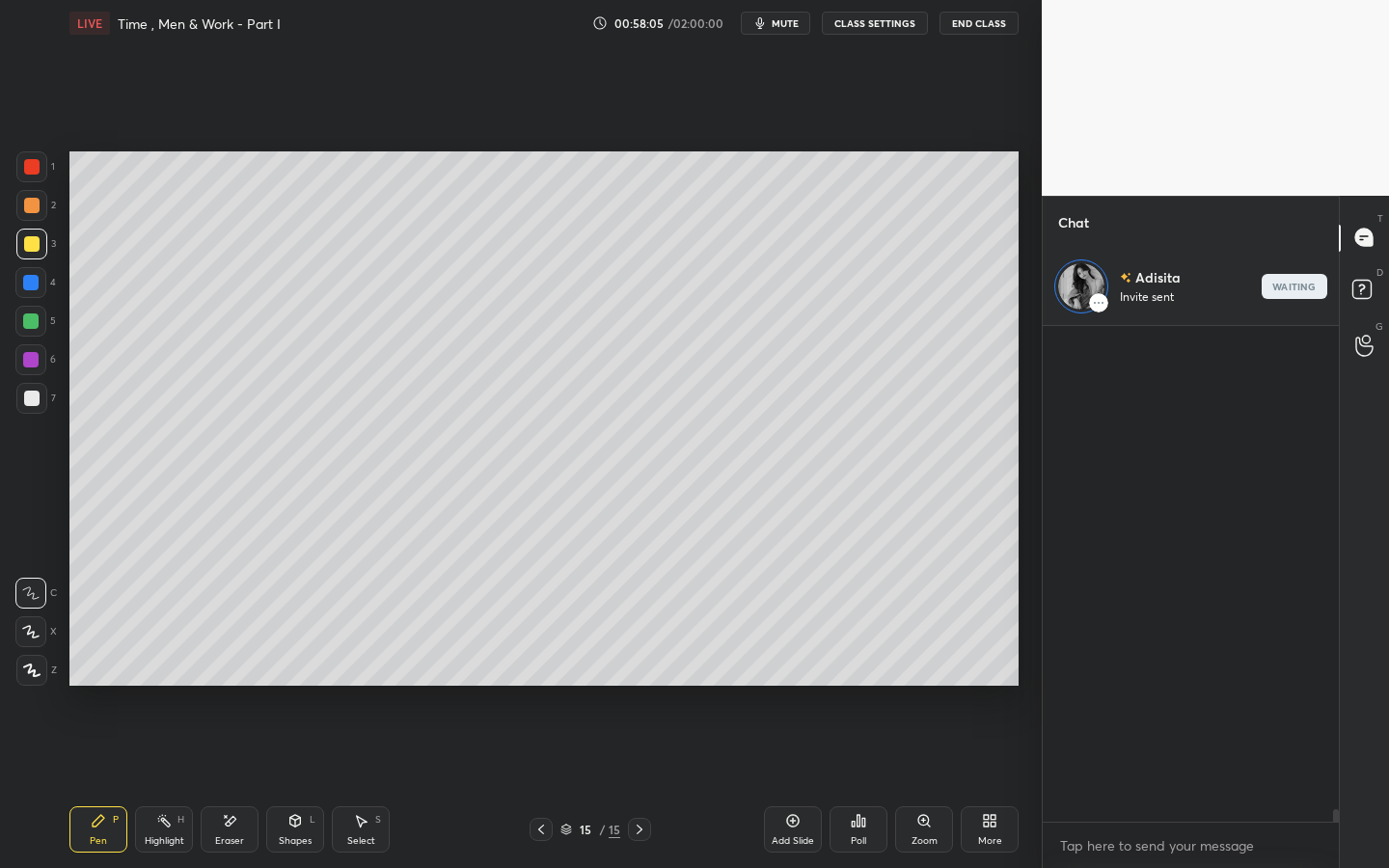 scroll, scrollTop: 21226, scrollLeft: 0, axis: vertical 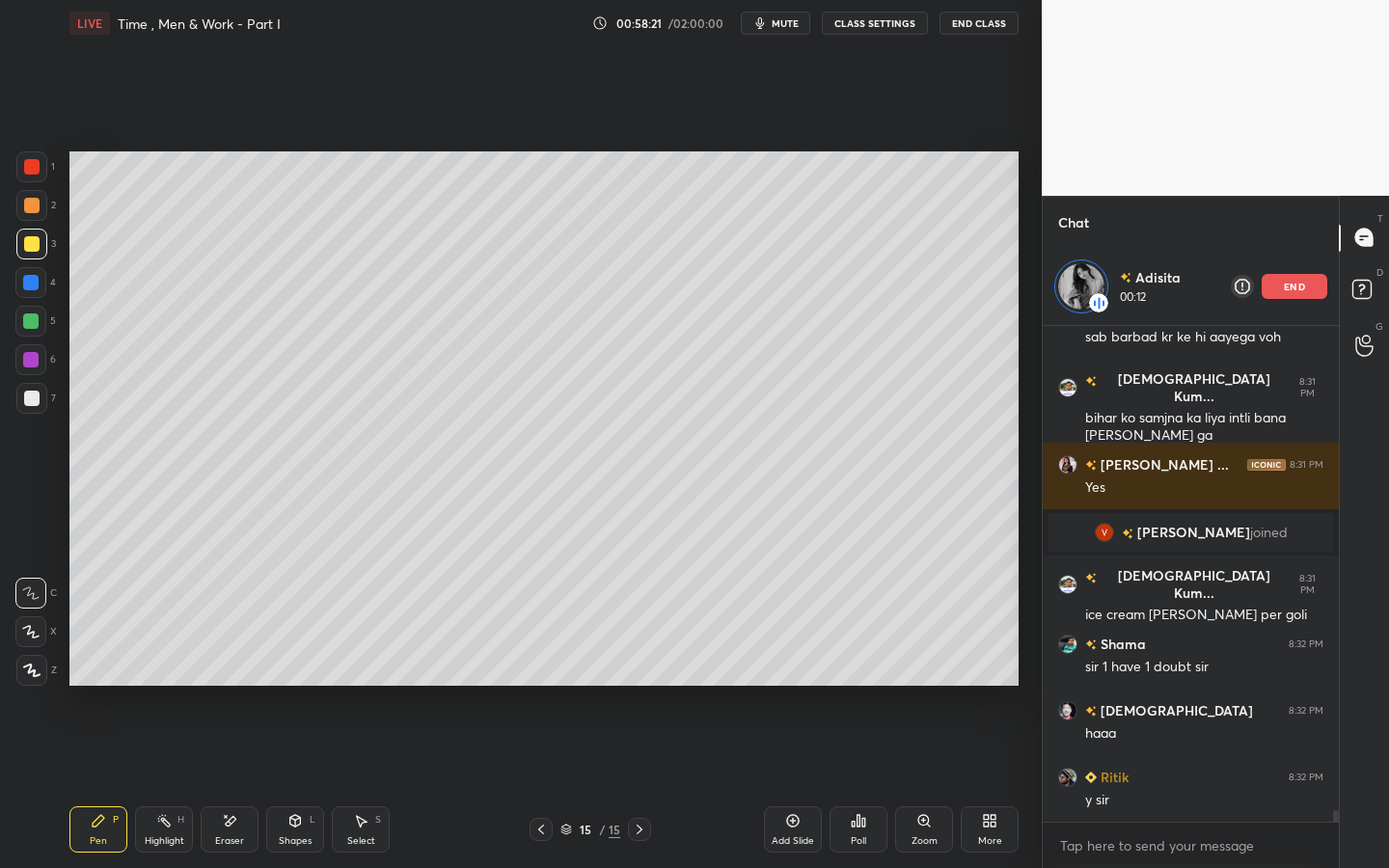drag, startPoint x: 179, startPoint y: 832, endPoint x: 190, endPoint y: 814, distance: 21.095023 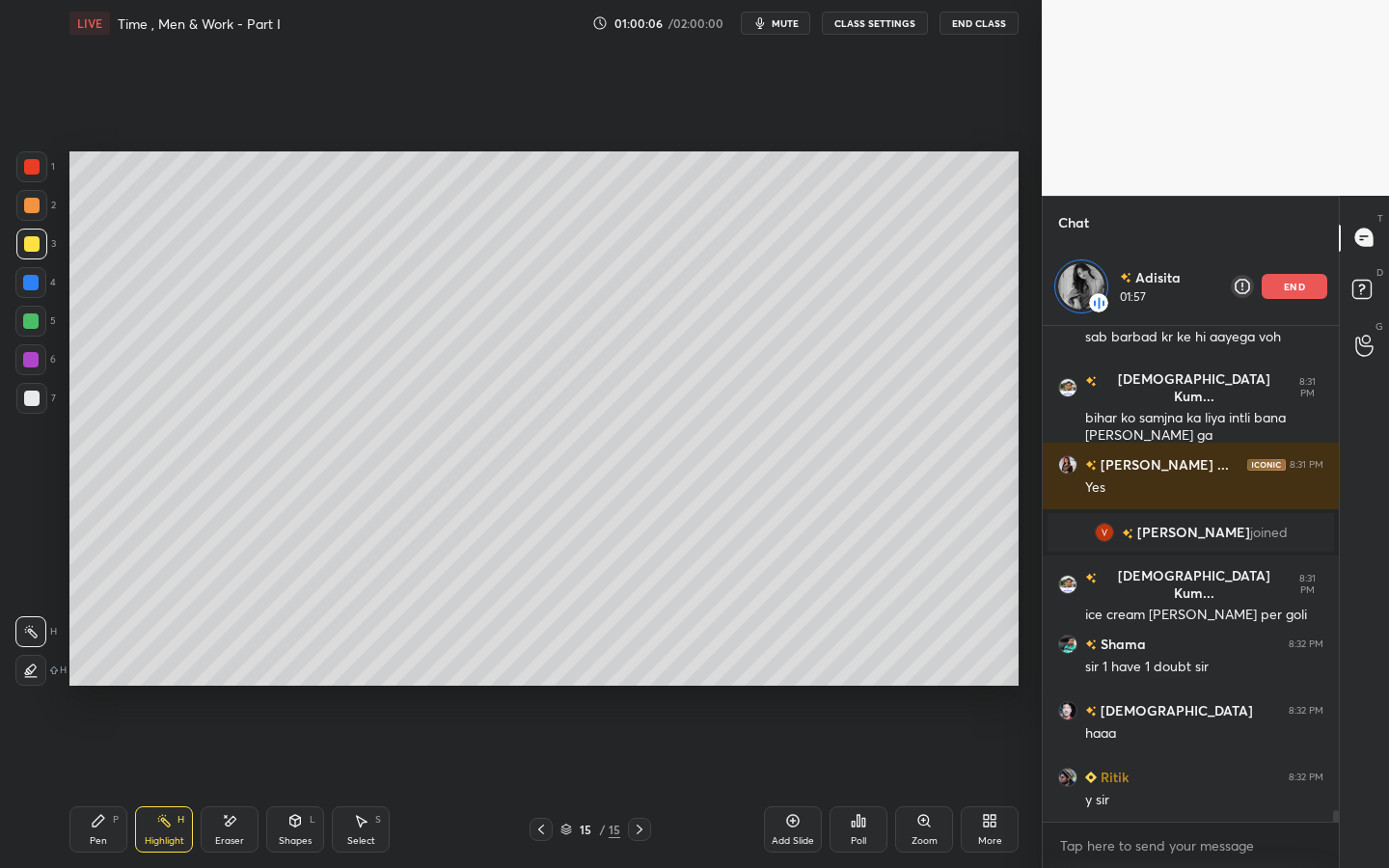 click on "Pen P" at bounding box center [98, 829] 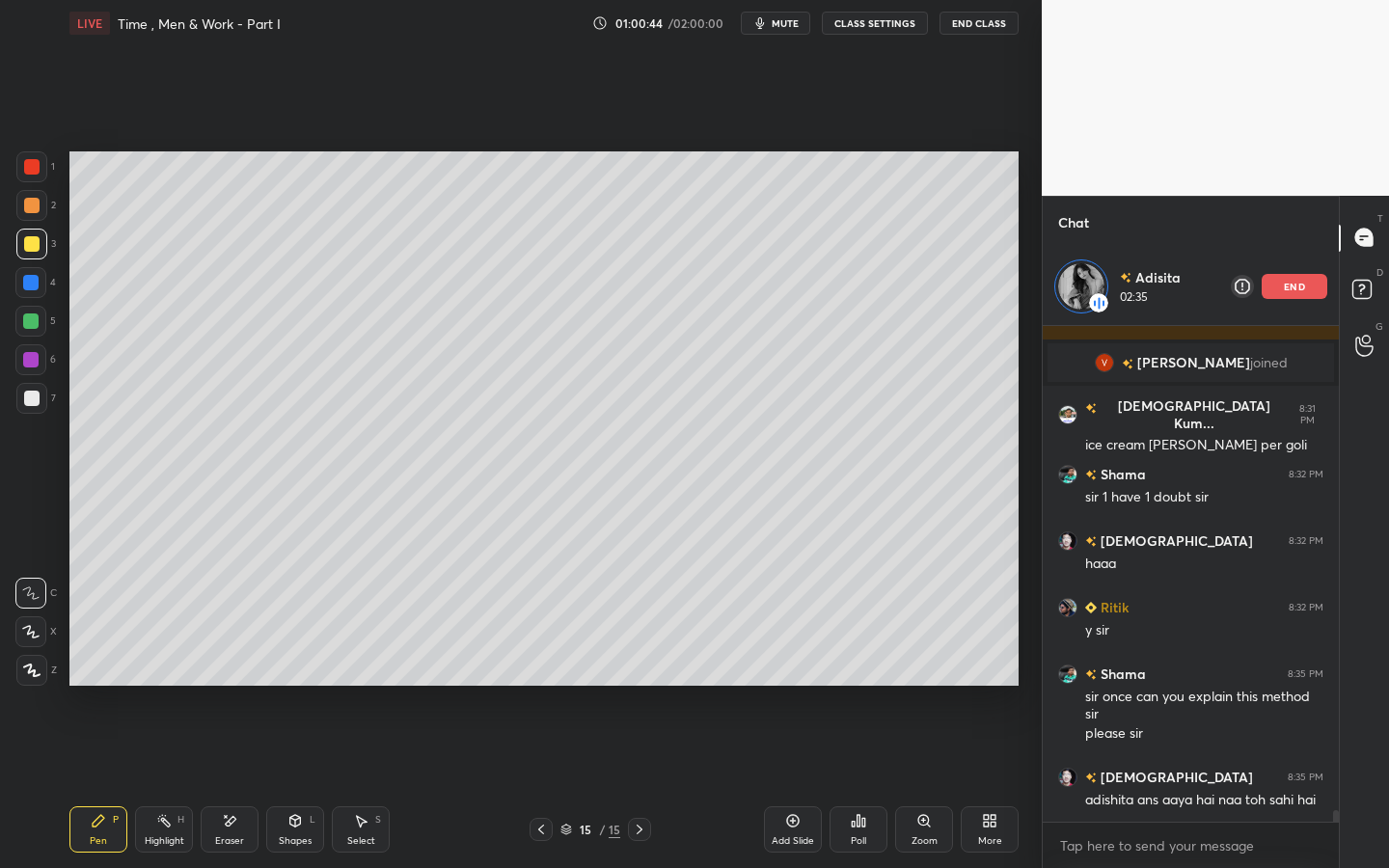 scroll, scrollTop: 21566, scrollLeft: 0, axis: vertical 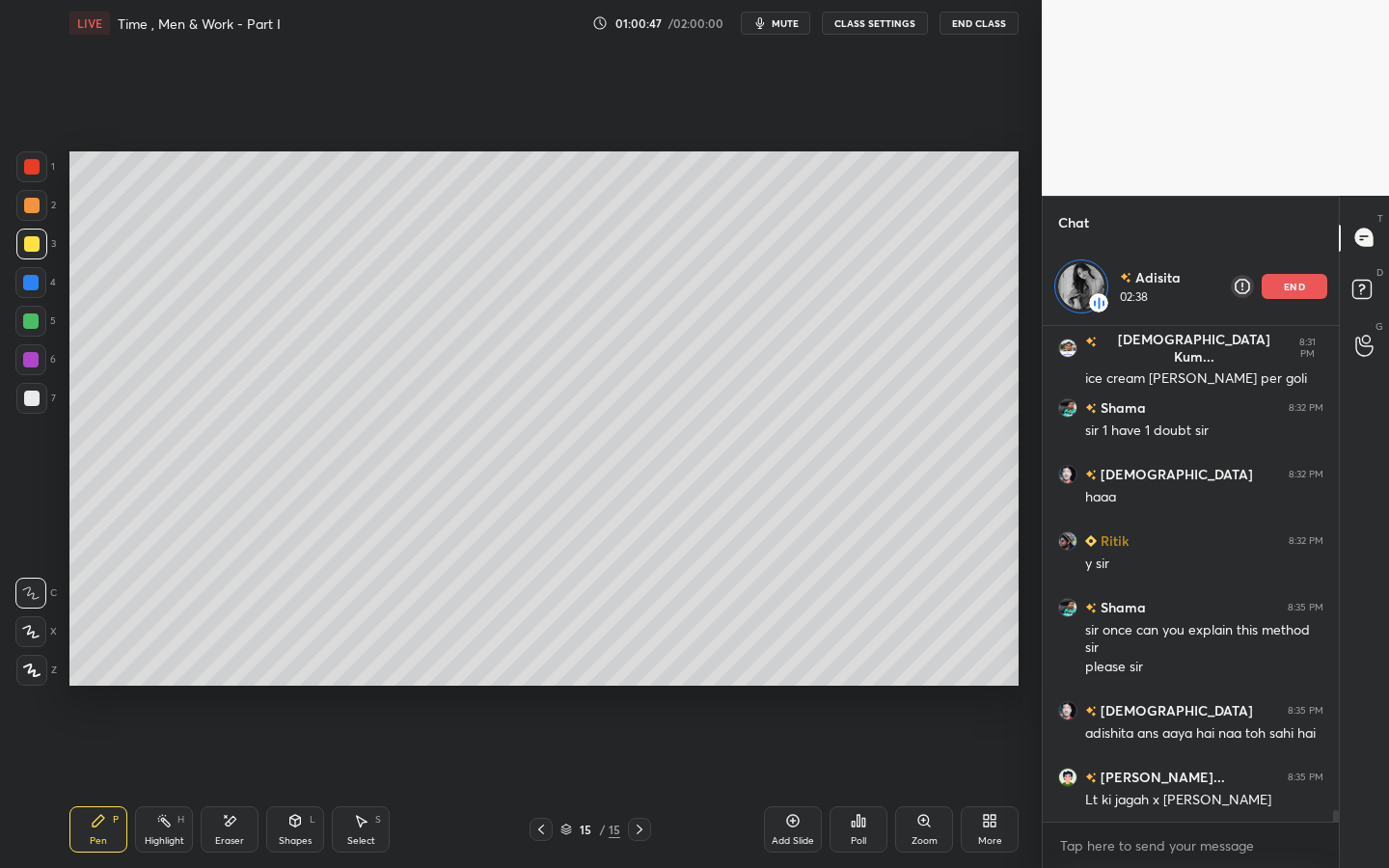 click on "end" at bounding box center (1294, 286) 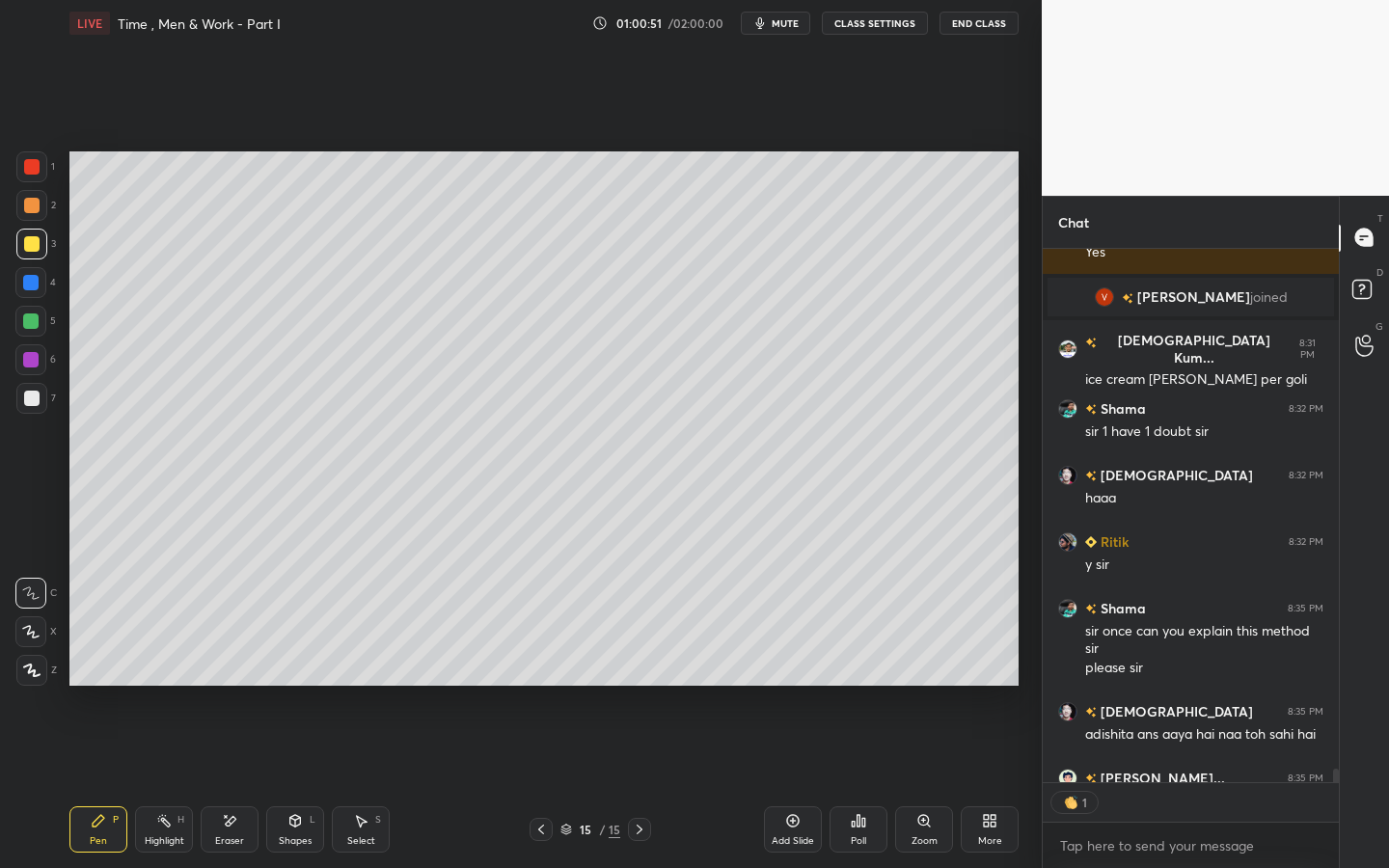 scroll, scrollTop: 528, scrollLeft: 290, axis: both 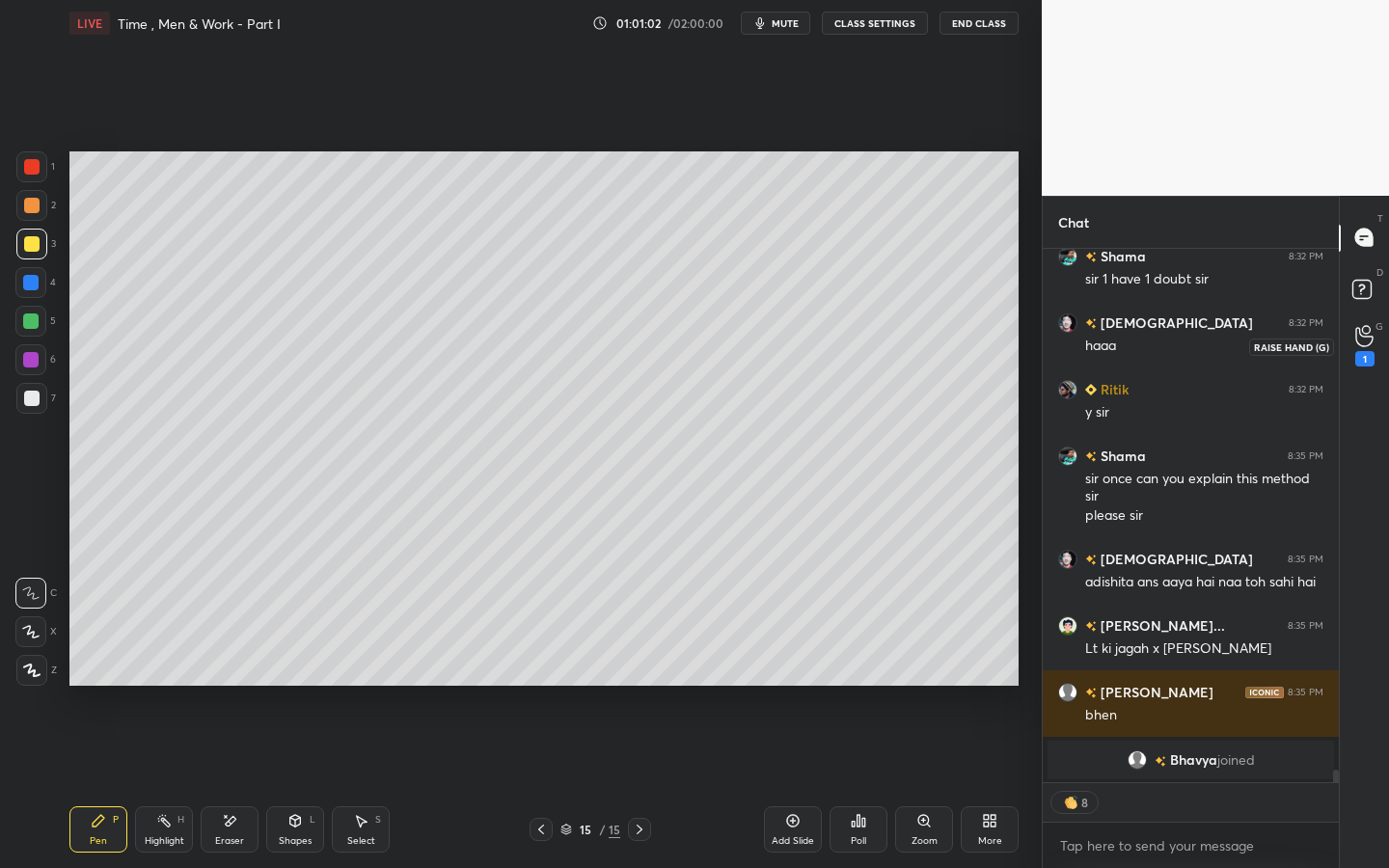 drag, startPoint x: 1365, startPoint y: 341, endPoint x: 1347, endPoint y: 347, distance: 18.973666 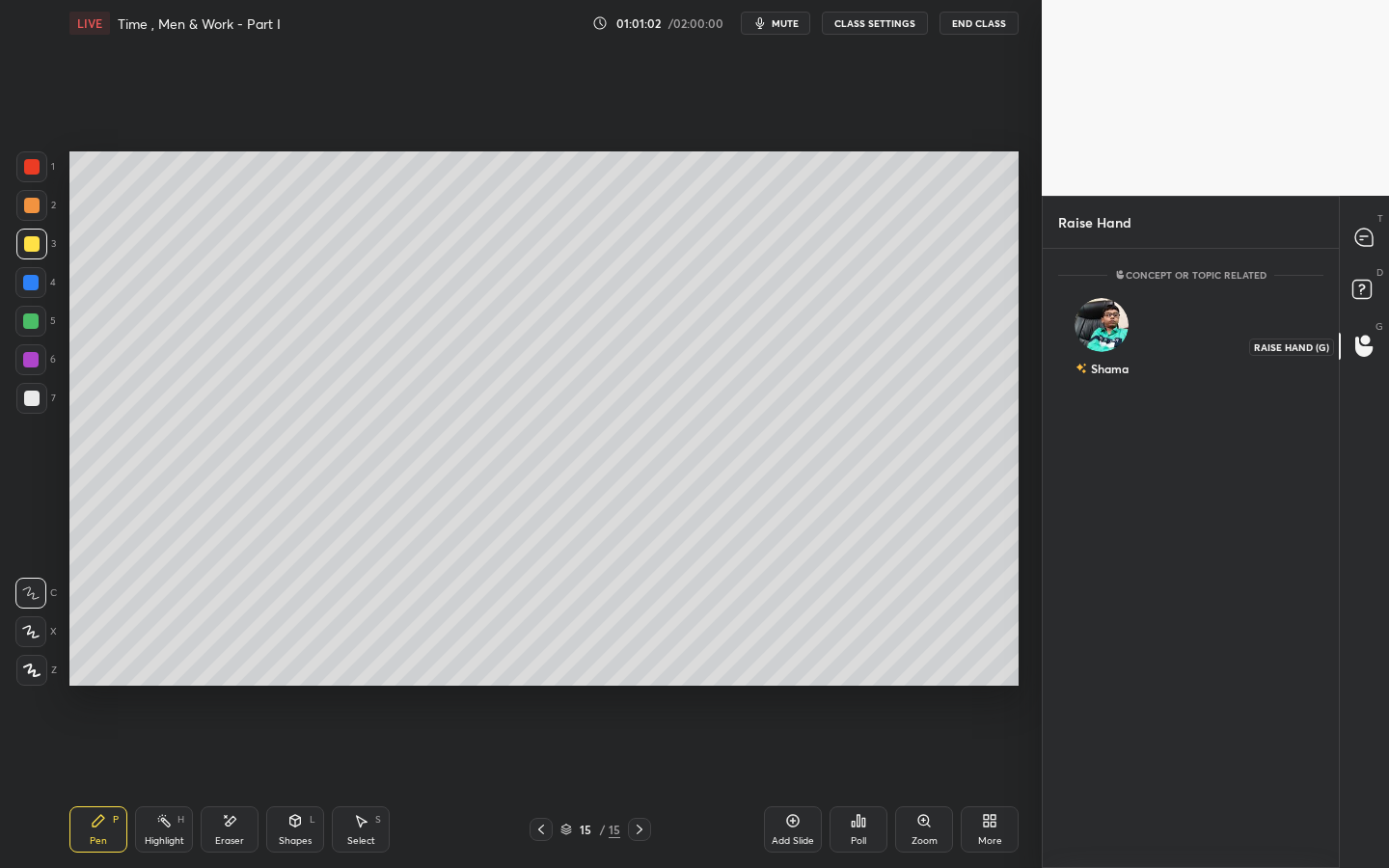 scroll, scrollTop: 613, scrollLeft: 290, axis: both 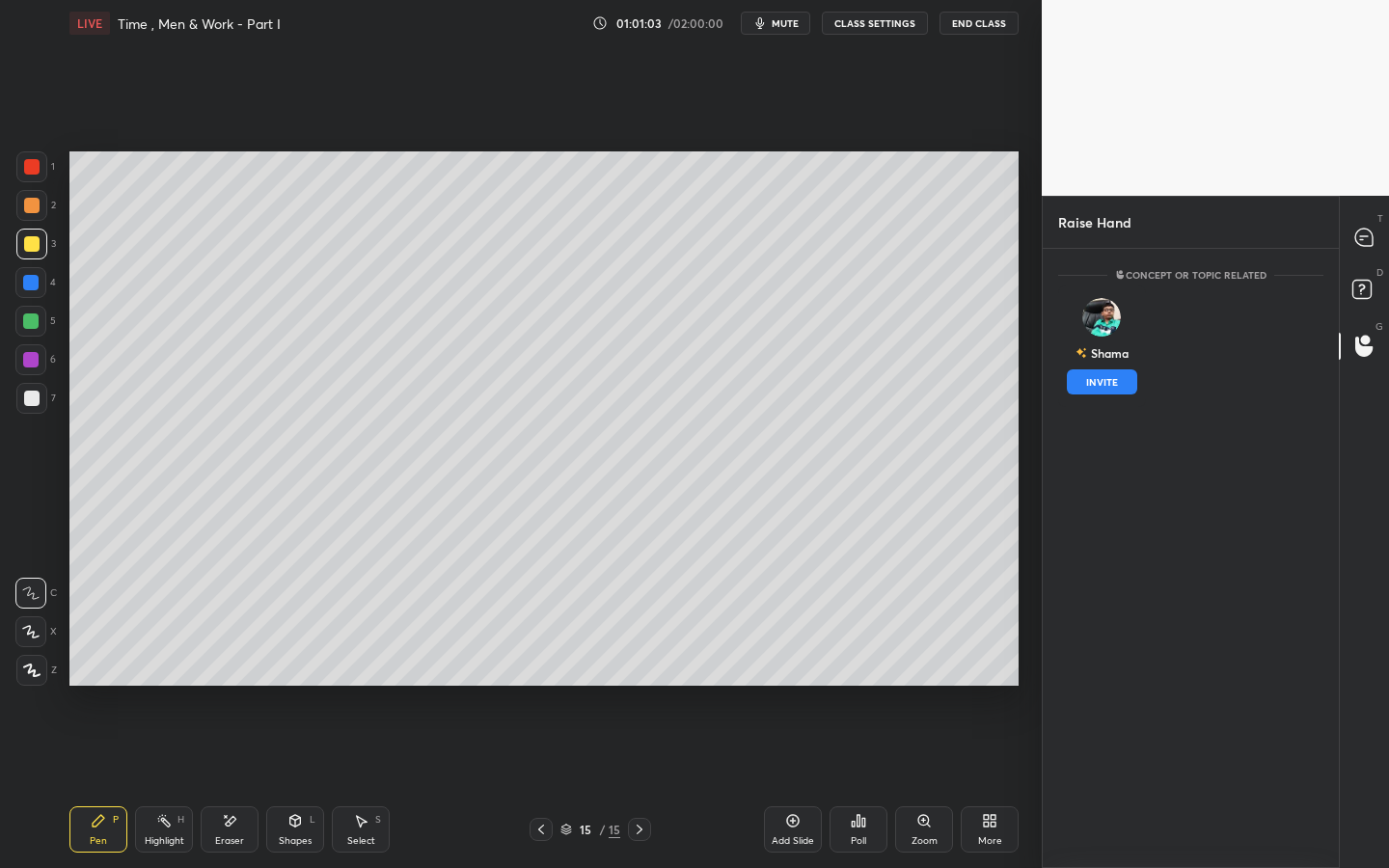 click on "INVITE" at bounding box center [1102, 382] 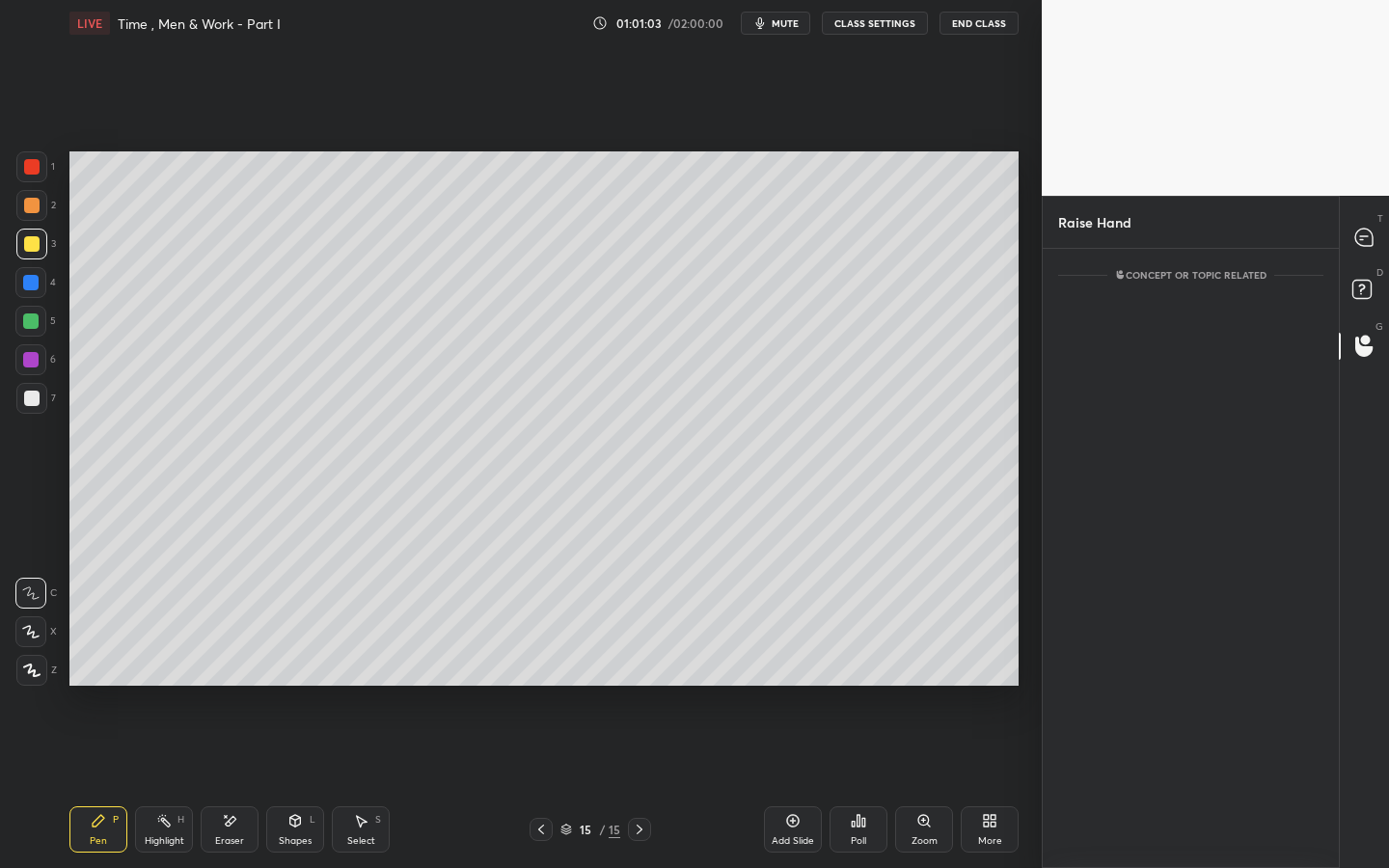 scroll, scrollTop: 535, scrollLeft: 290, axis: both 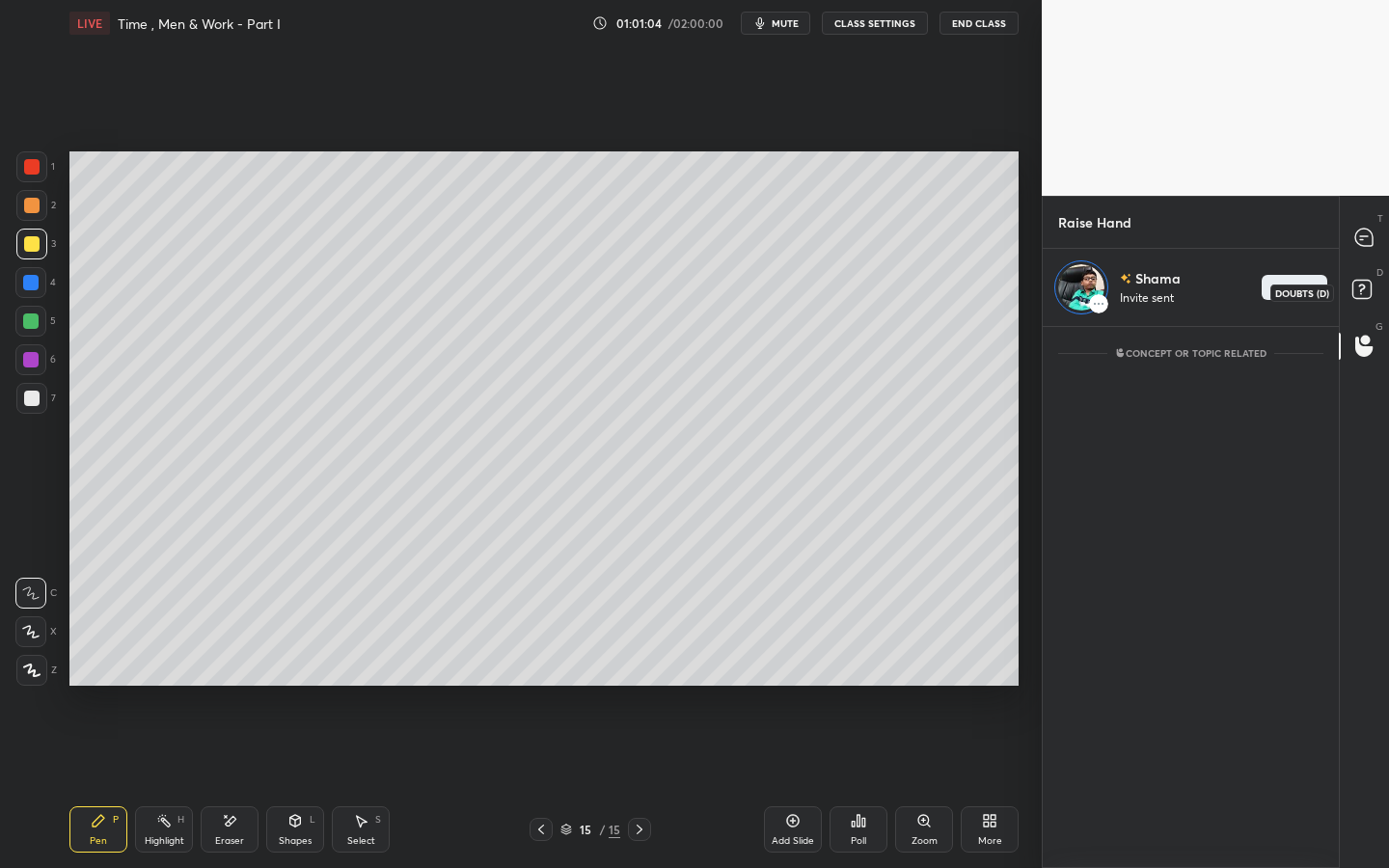 click 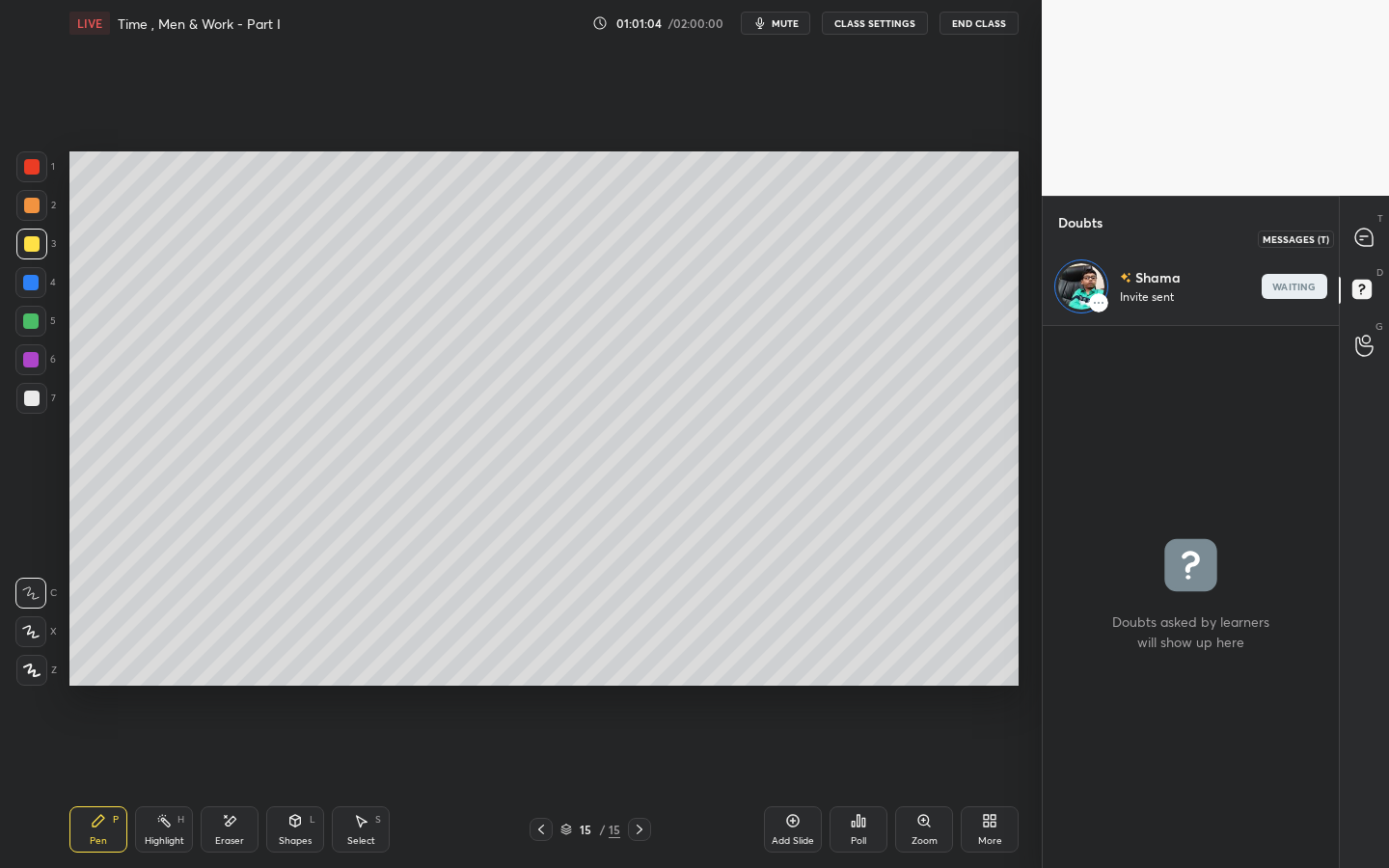 click 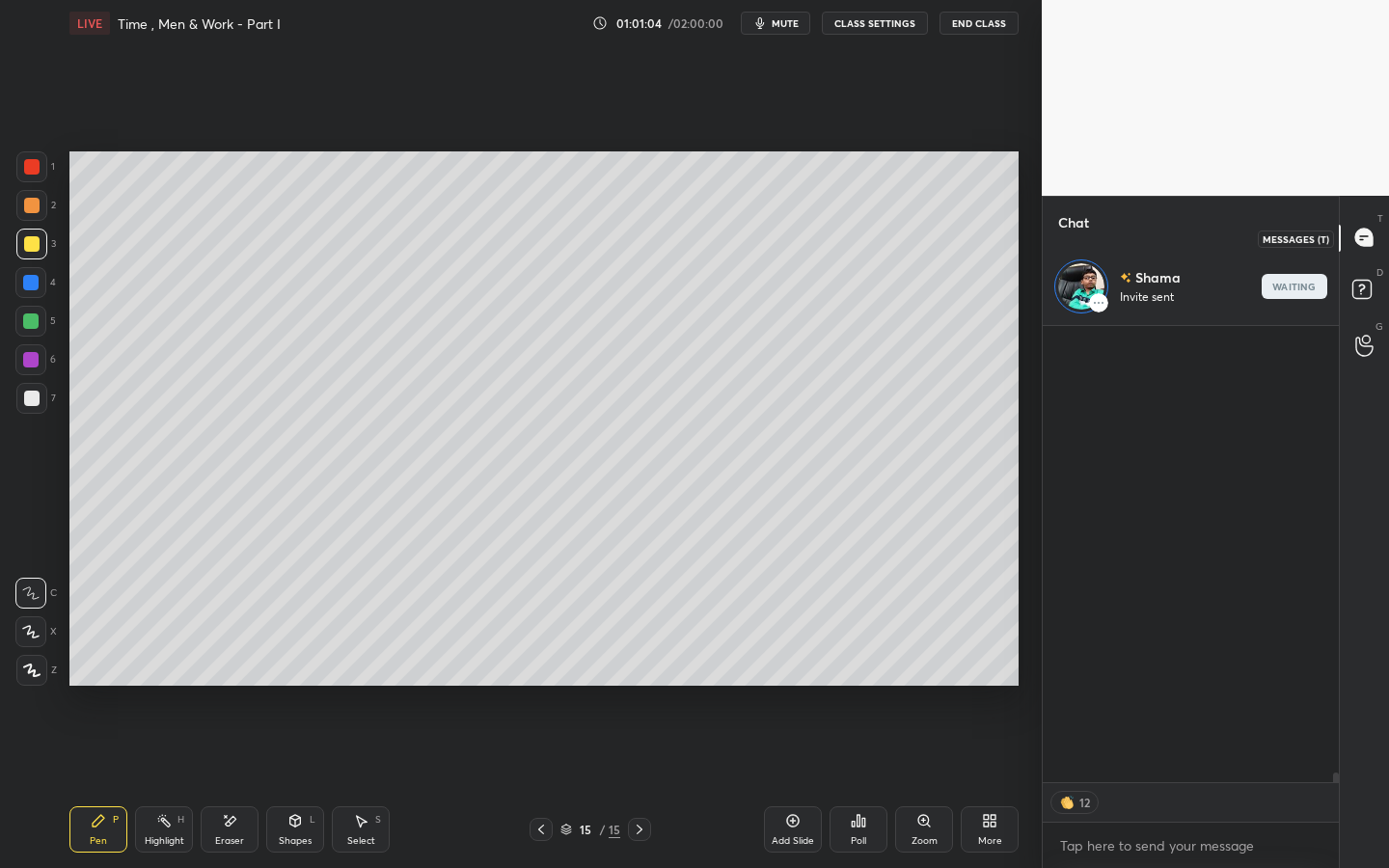 scroll, scrollTop: 21280, scrollLeft: 0, axis: vertical 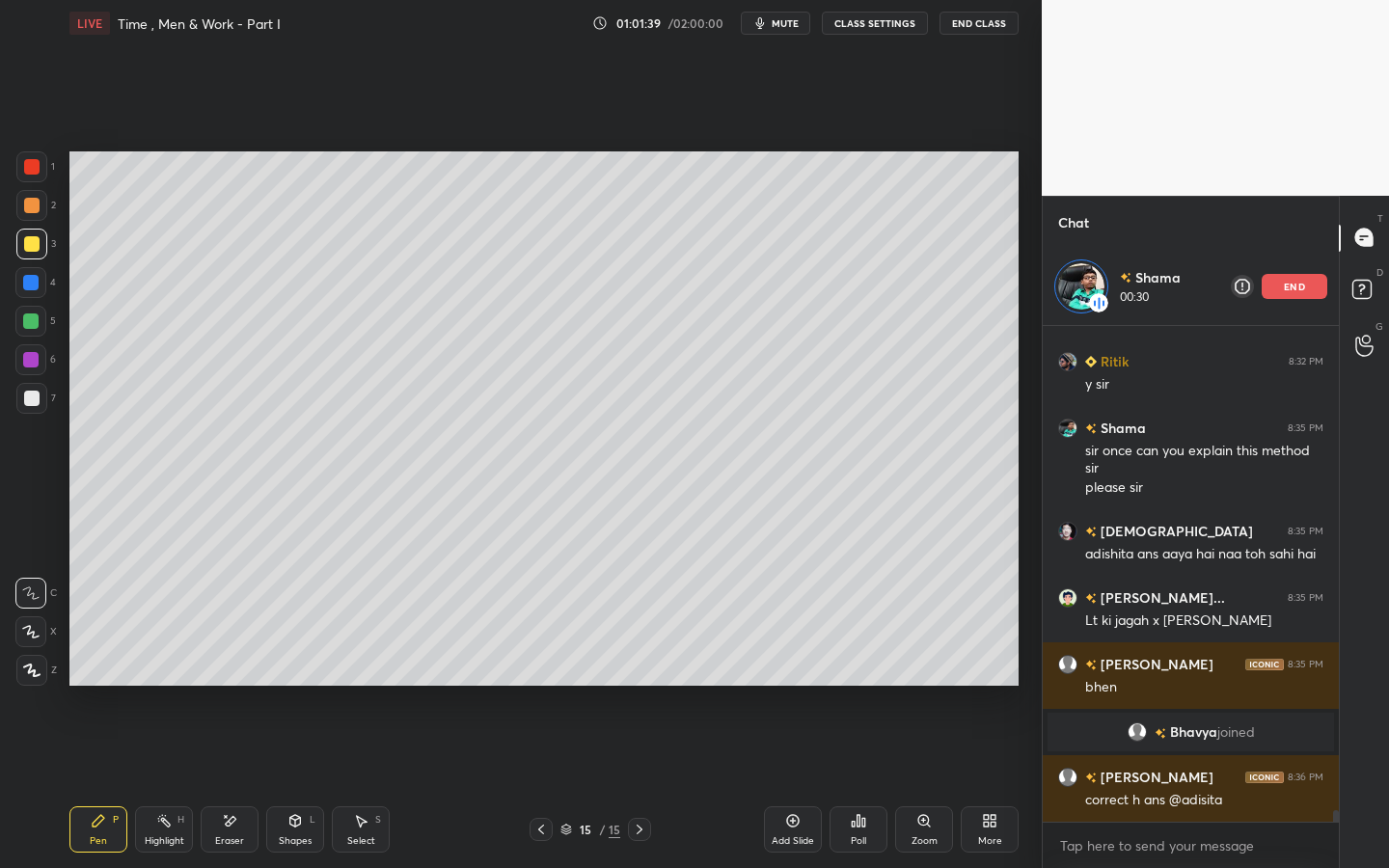 drag, startPoint x: 161, startPoint y: 837, endPoint x: 170, endPoint y: 831, distance: 10.816654 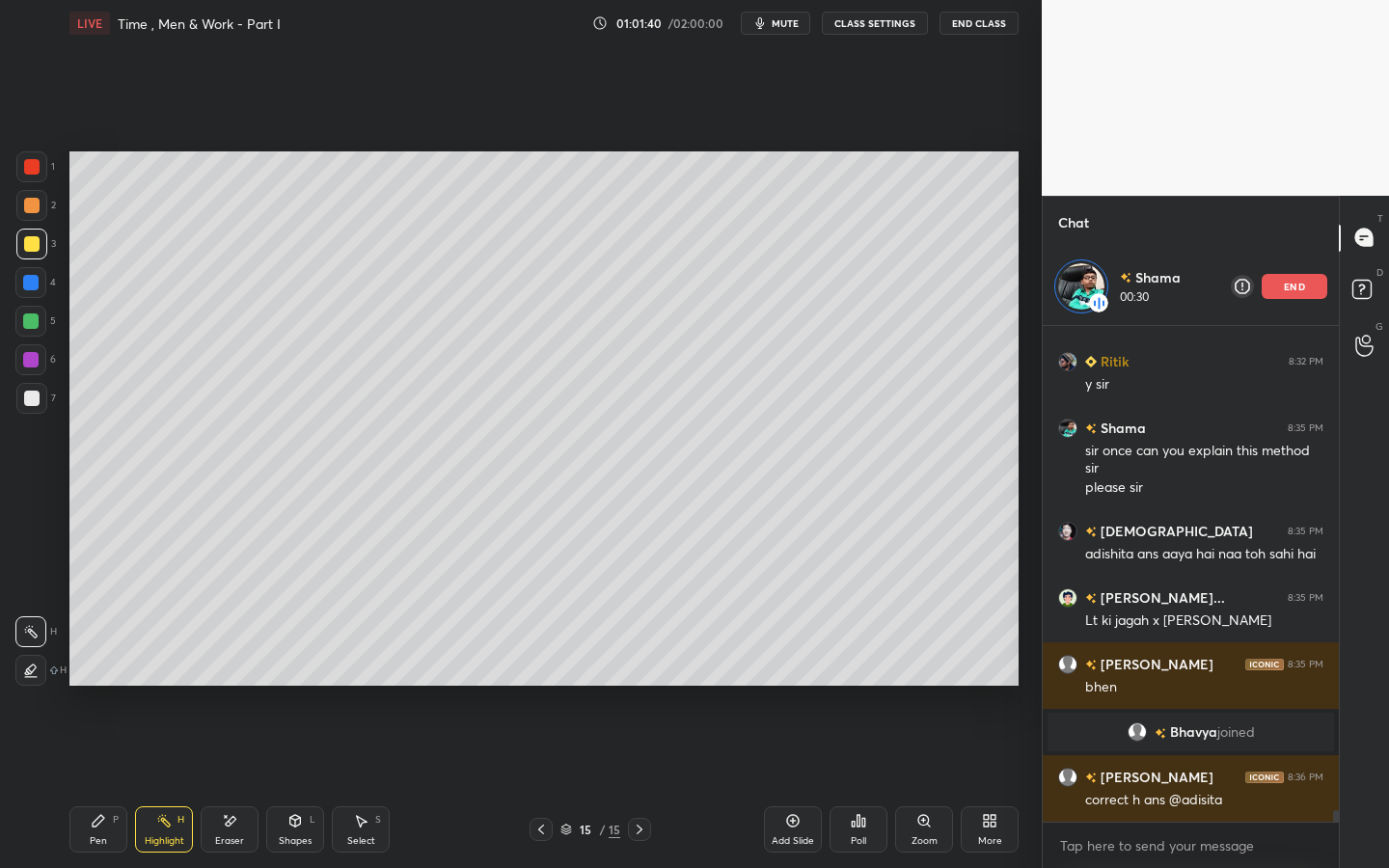 scroll, scrollTop: 21574, scrollLeft: 0, axis: vertical 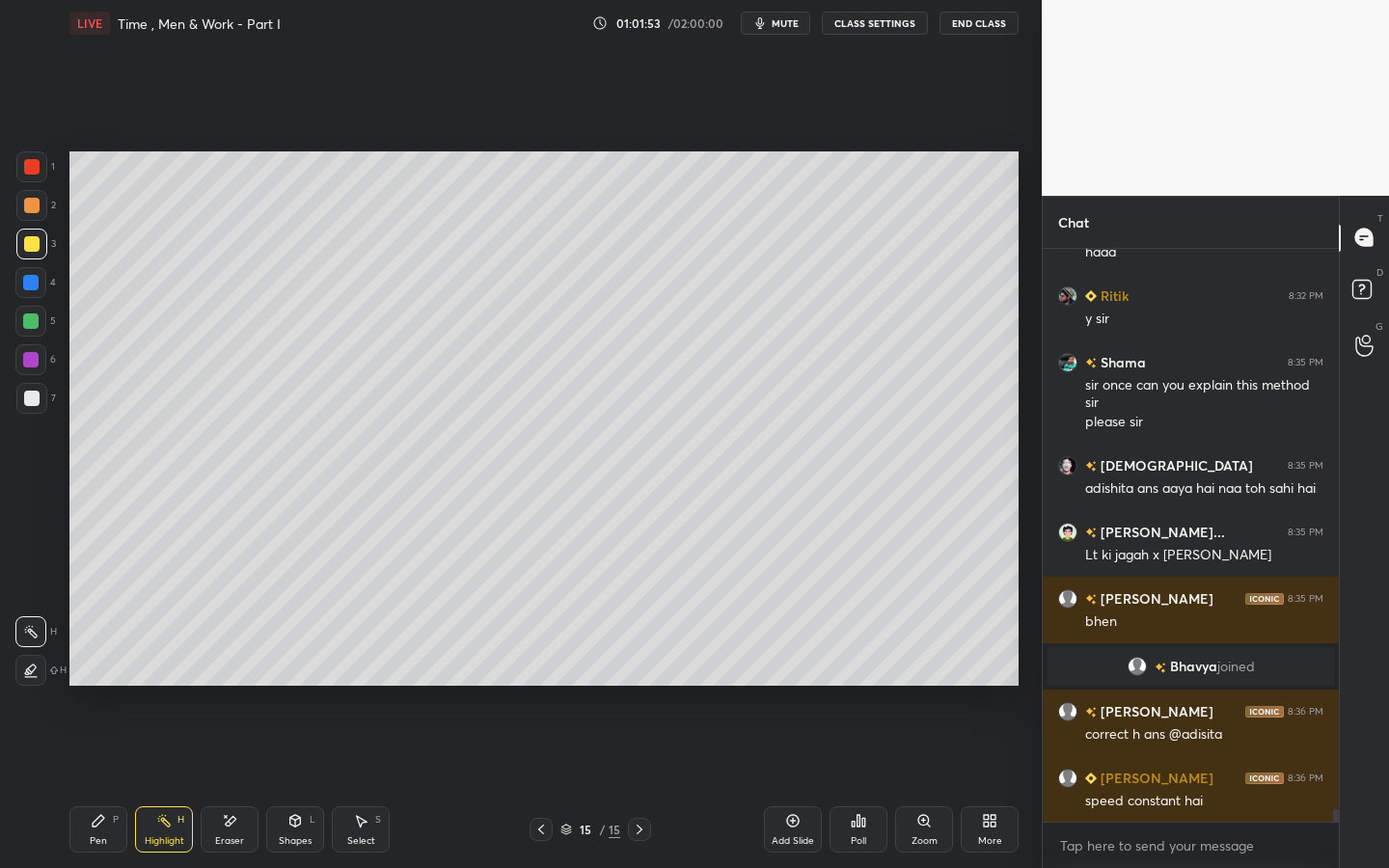 click on "[PERSON_NAME] 8:32 PM haaa [PERSON_NAME] 8:32 PM y [PERSON_NAME] 8:35 PM sir once can you explain this method sir please sir vedant 8:35 PM adishita ans aaya hai naa toh sahi hai Bibekanand... 8:35 PM Lt ki jagah x liya hua [PERSON_NAME] 8:35 PM bhen [PERSON_NAME]  joined [PERSON_NAME] 8:36 PM correct h ans @adisita [PERSON_NAME] 8:36 PM speed constant hai" at bounding box center (1190, 535) 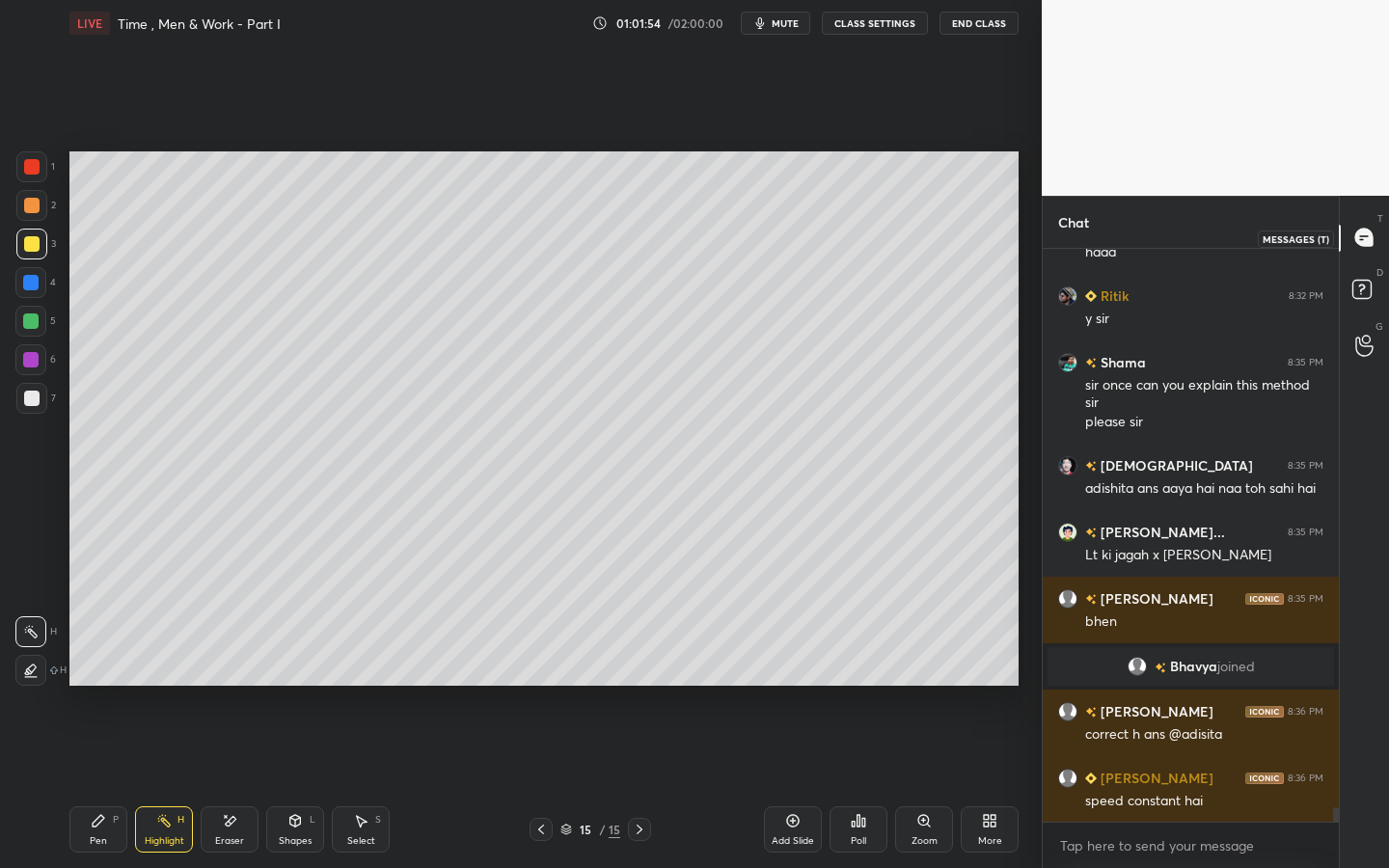 click 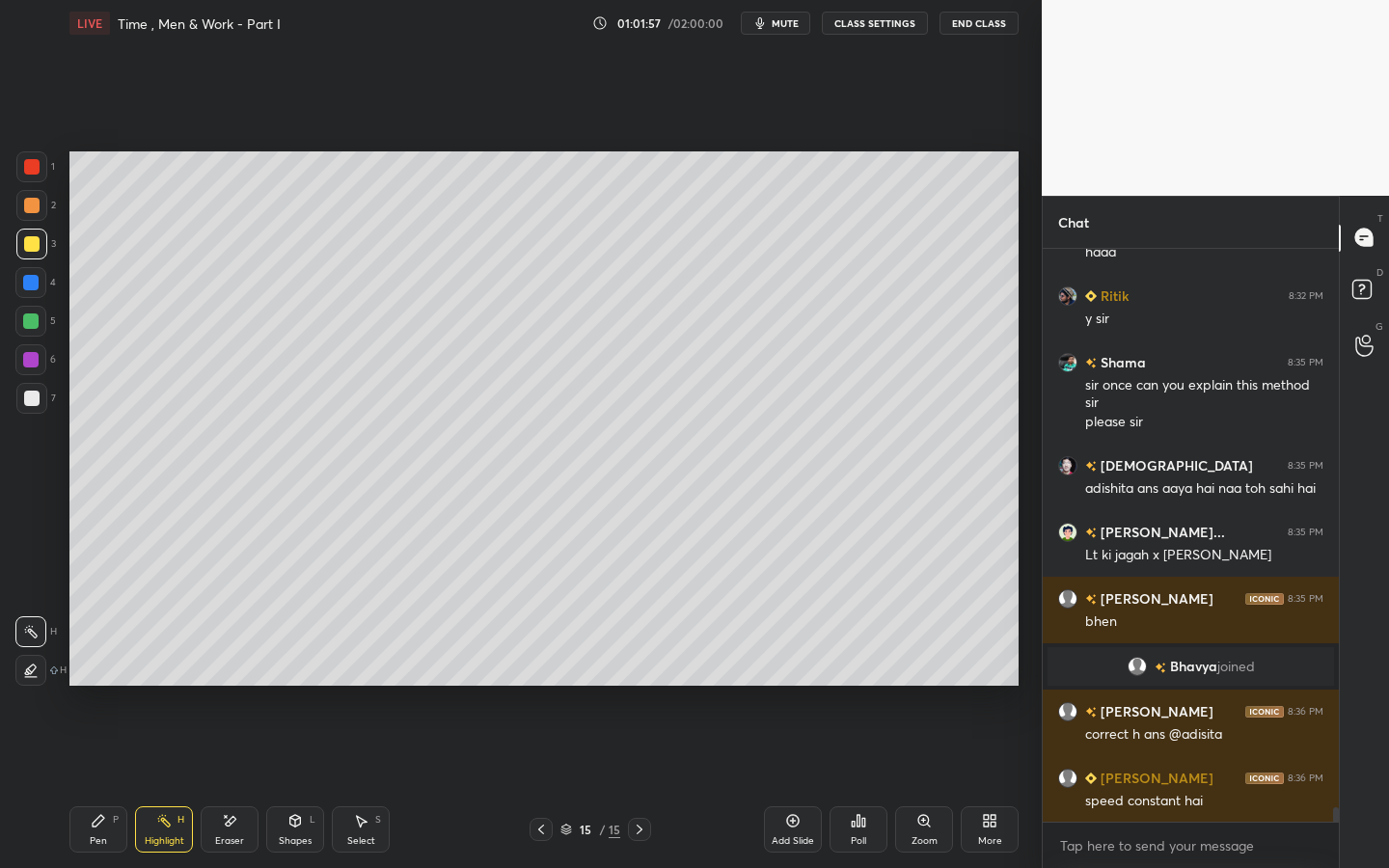 scroll, scrollTop: 21579, scrollLeft: 0, axis: vertical 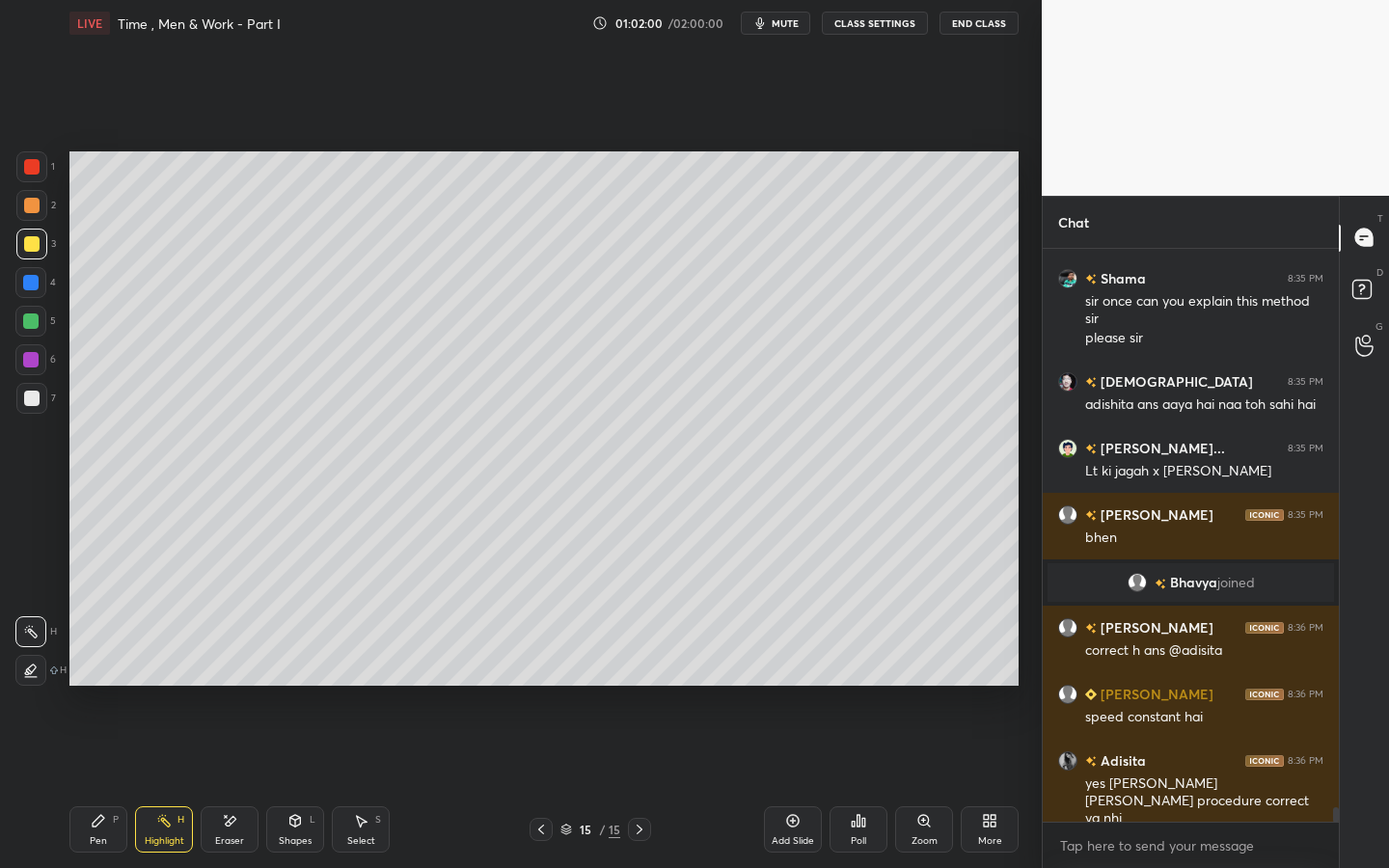 click at bounding box center [31, 360] 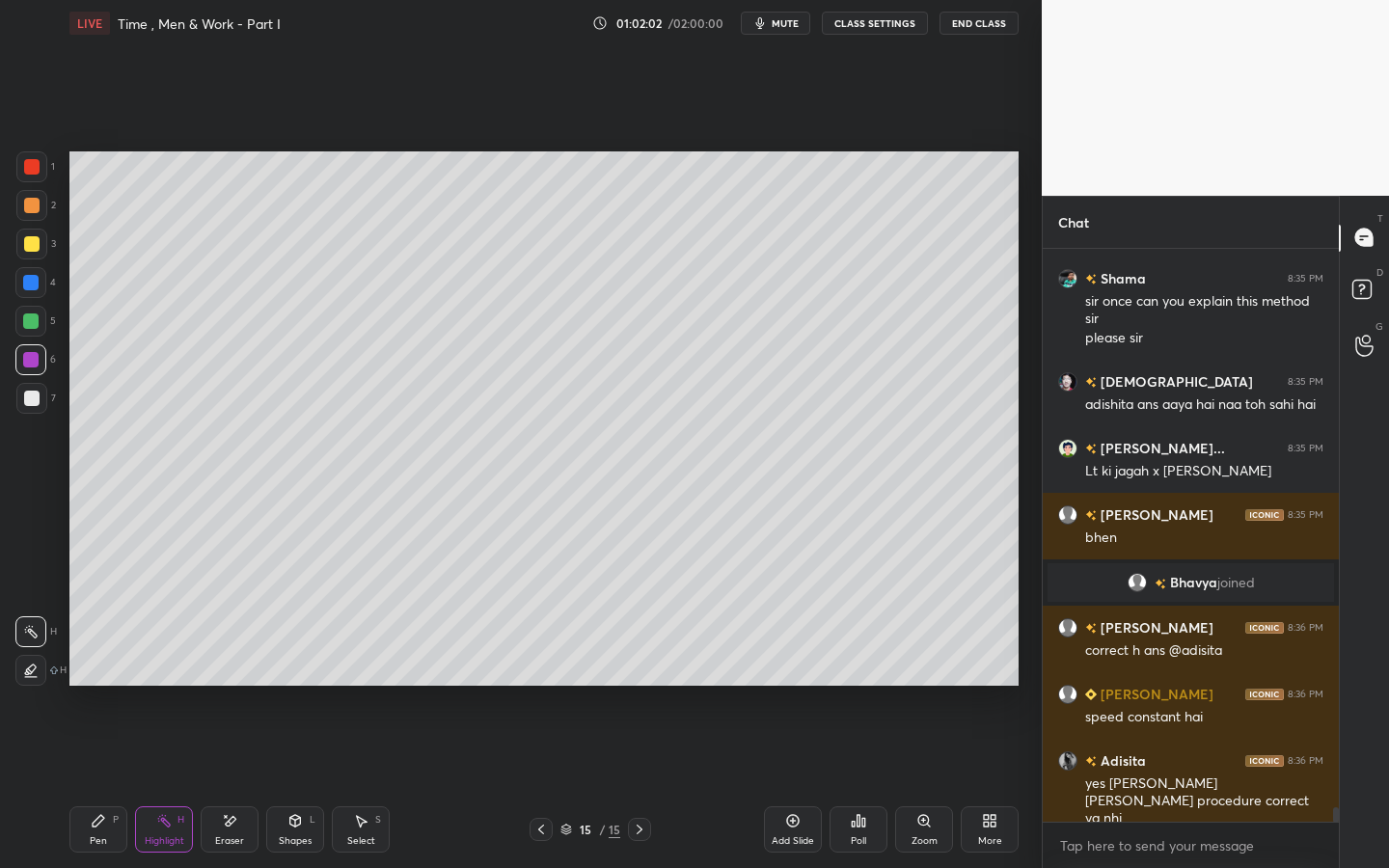 click on "Pen" at bounding box center [98, 841] 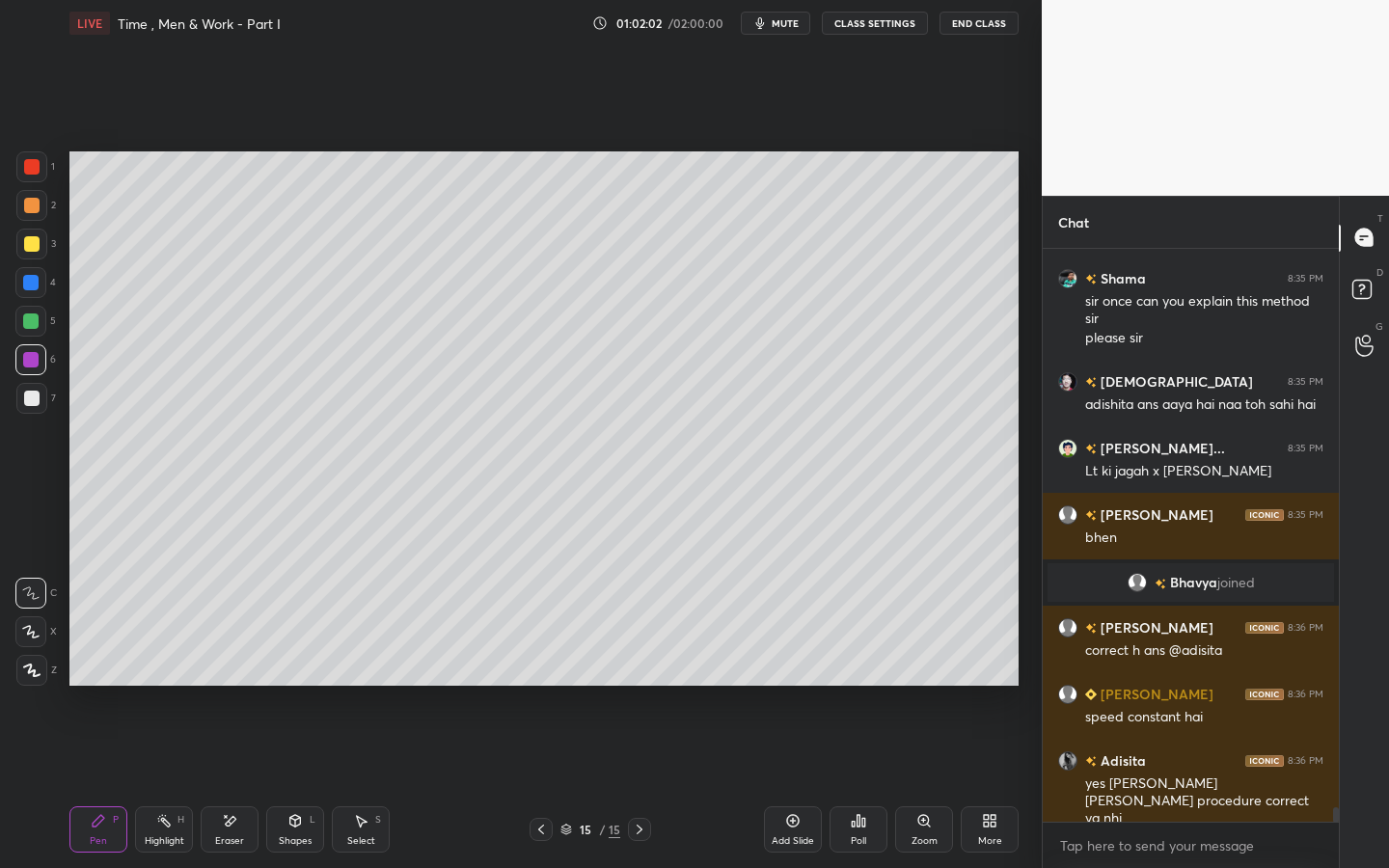 scroll, scrollTop: 21646, scrollLeft: 0, axis: vertical 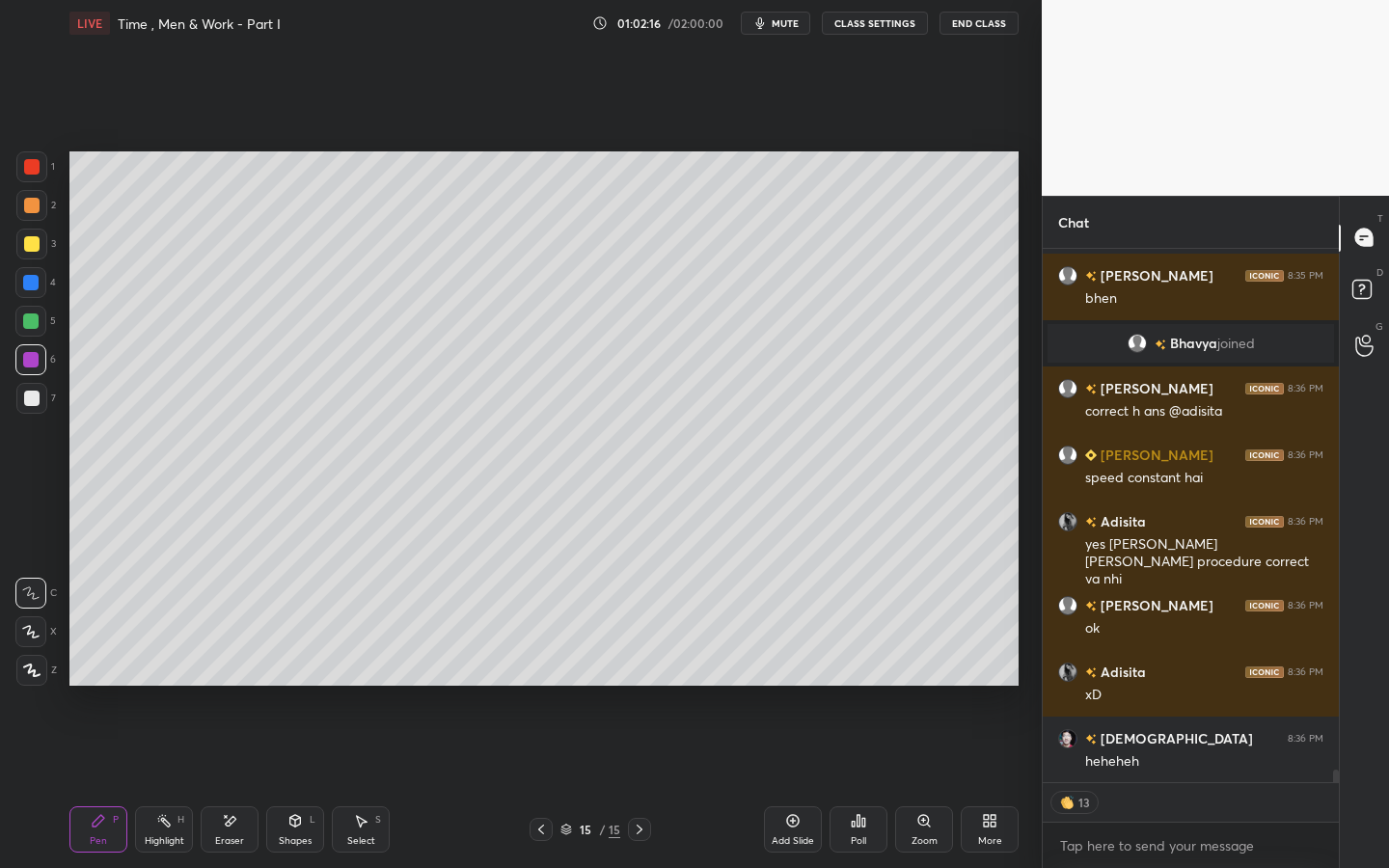 drag, startPoint x: 220, startPoint y: 819, endPoint x: 219, endPoint y: 806, distance: 13.038405 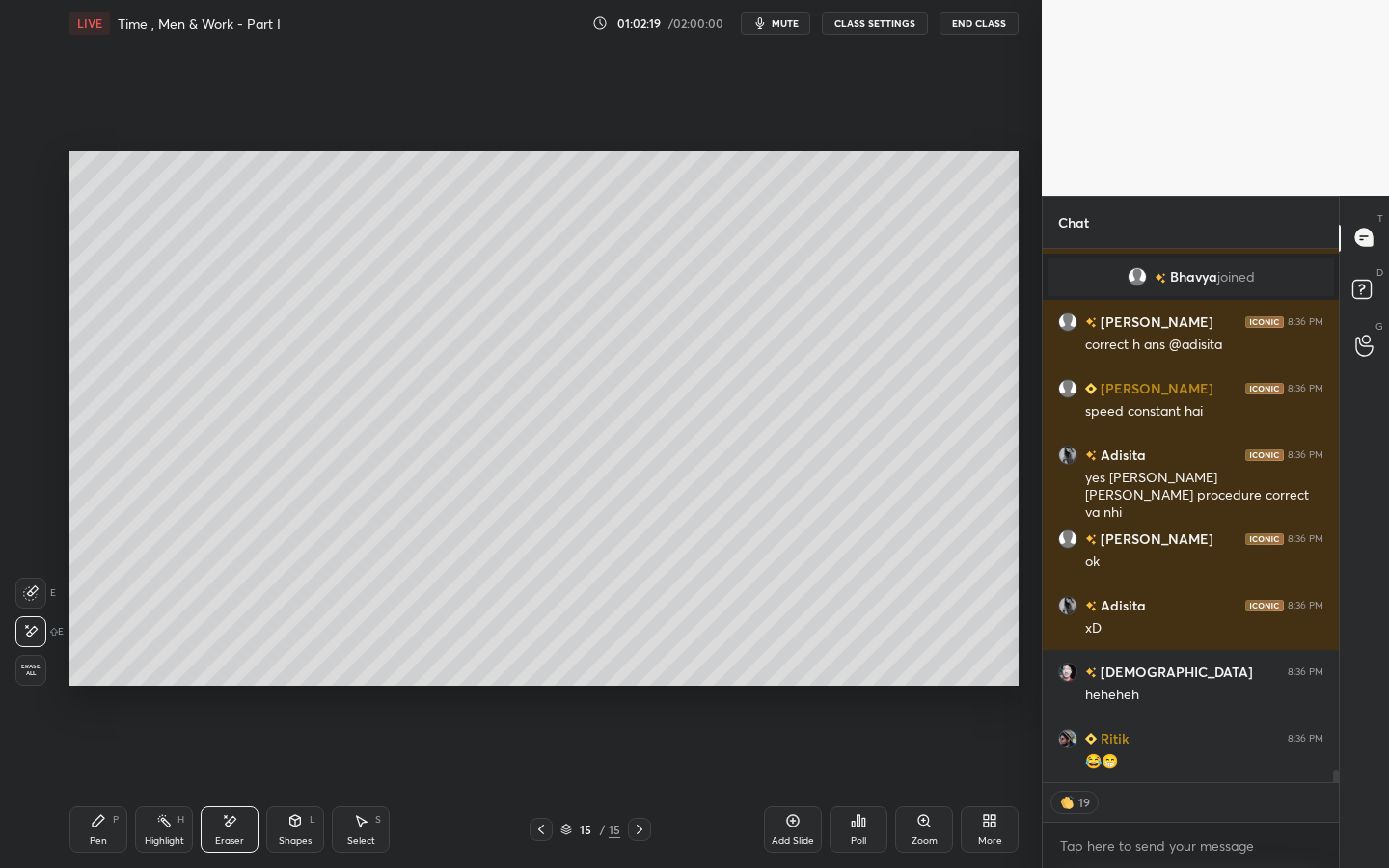 scroll, scrollTop: 21952, scrollLeft: 0, axis: vertical 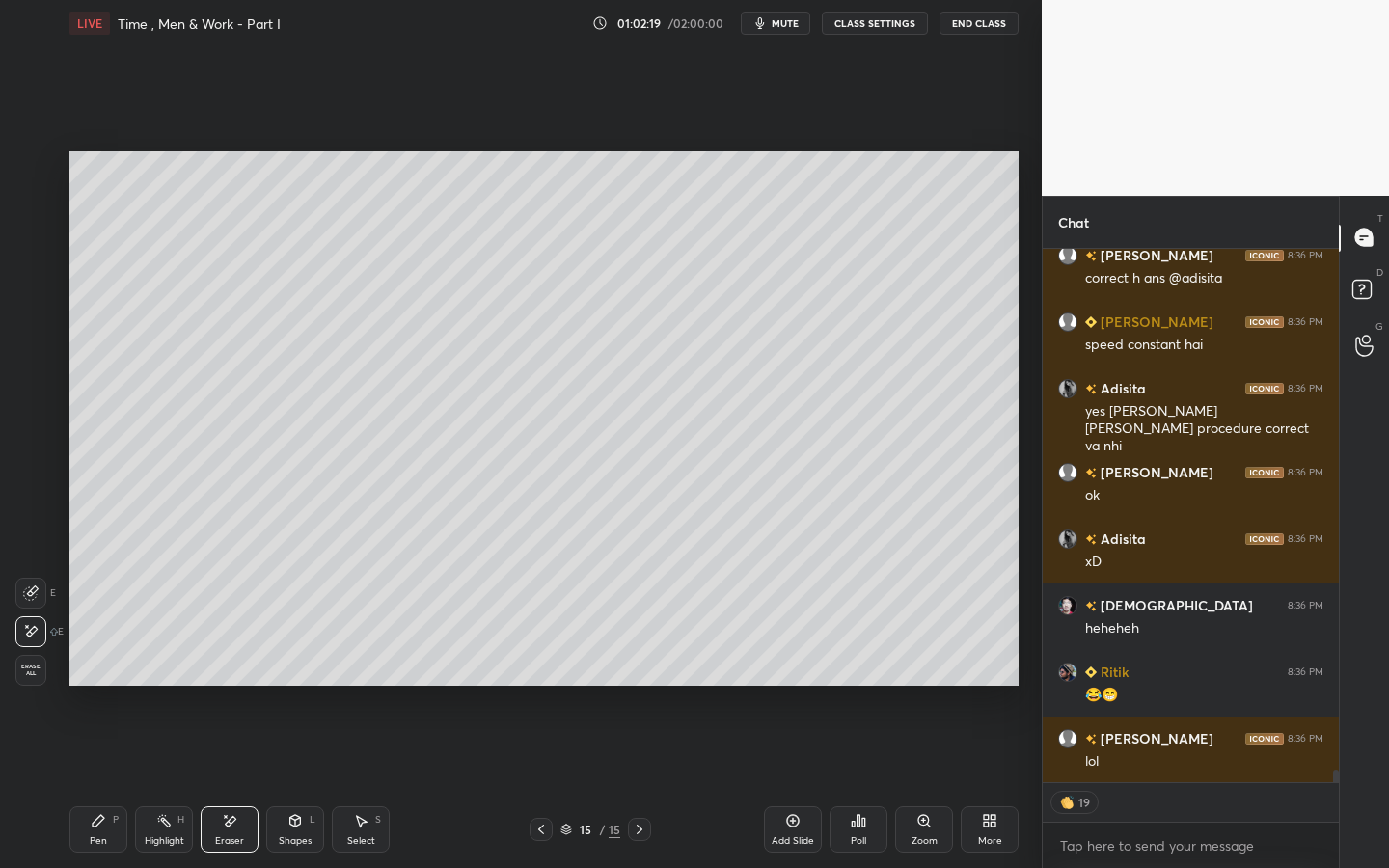 drag, startPoint x: 92, startPoint y: 829, endPoint x: 140, endPoint y: 836, distance: 48.50773 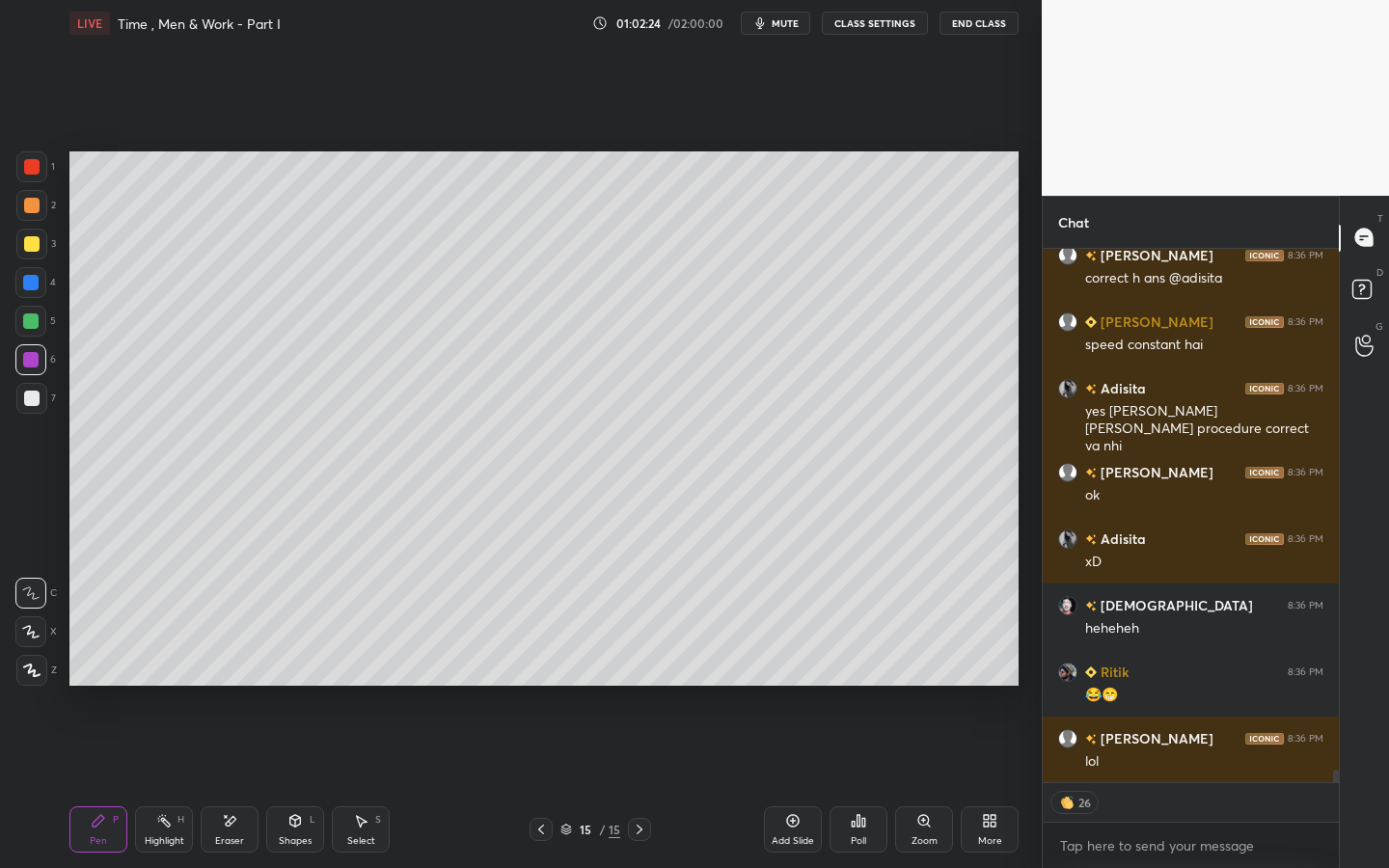 scroll, scrollTop: 22018, scrollLeft: 0, axis: vertical 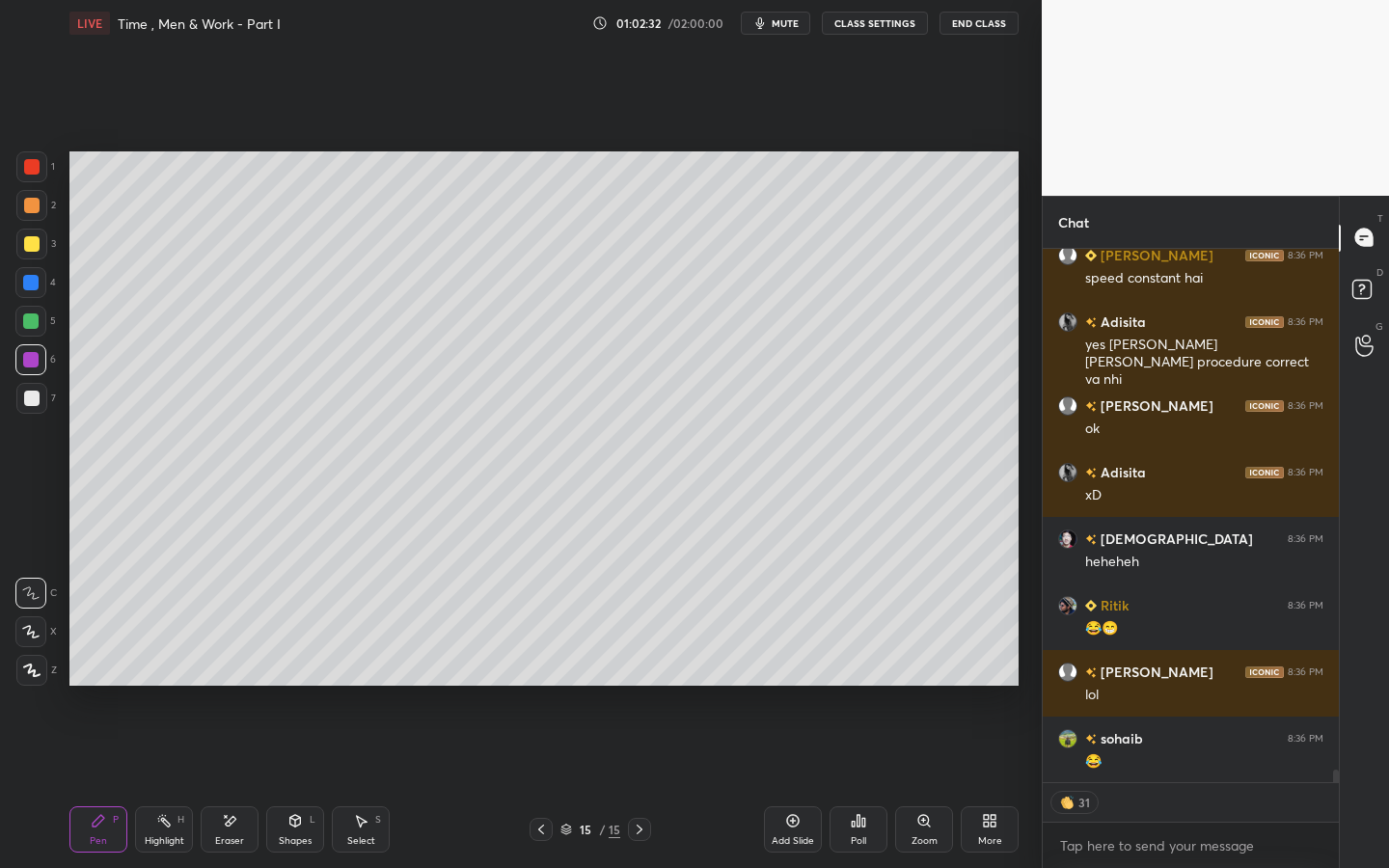 click on "Highlight" at bounding box center [164, 841] 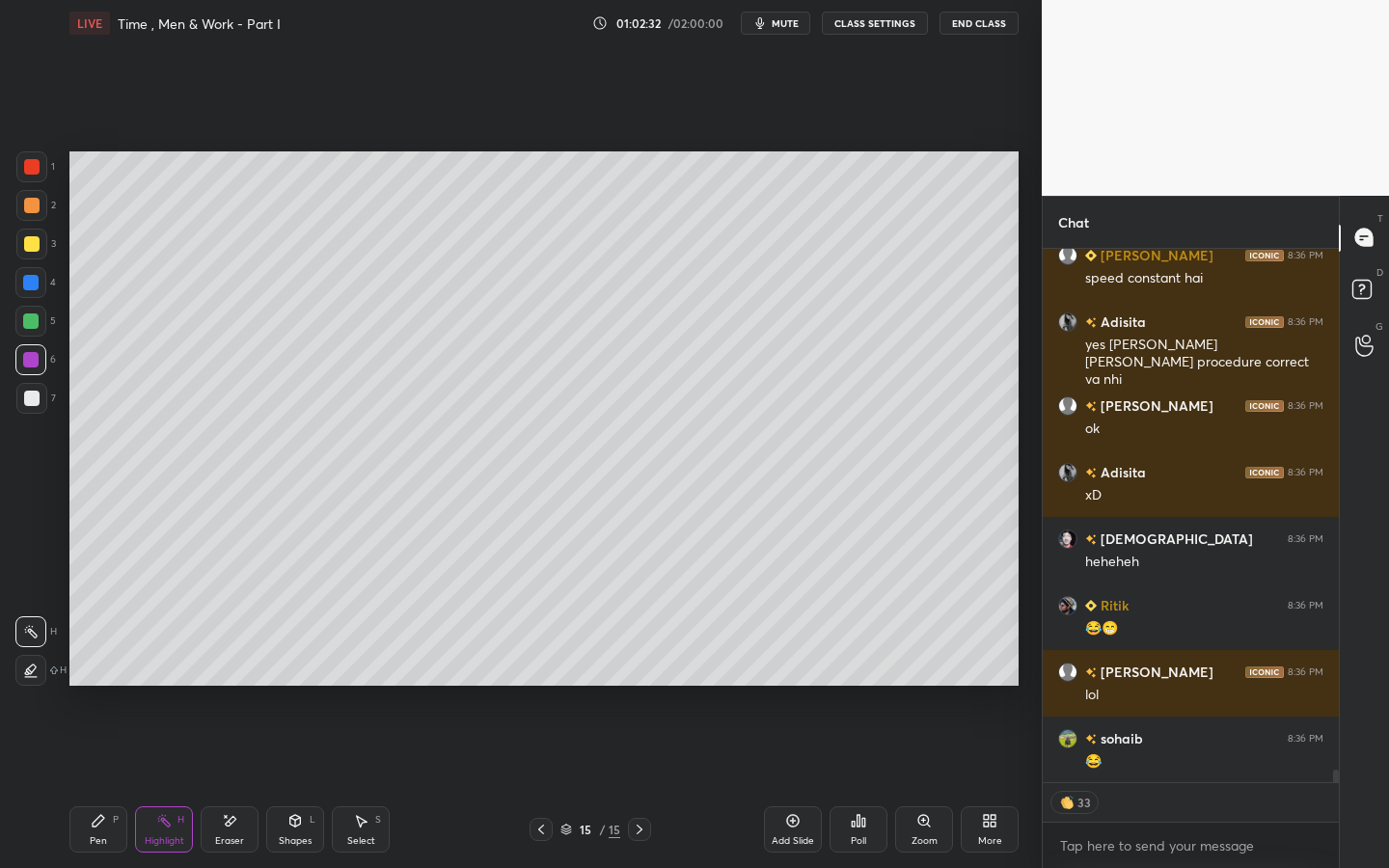 scroll, scrollTop: 22085, scrollLeft: 0, axis: vertical 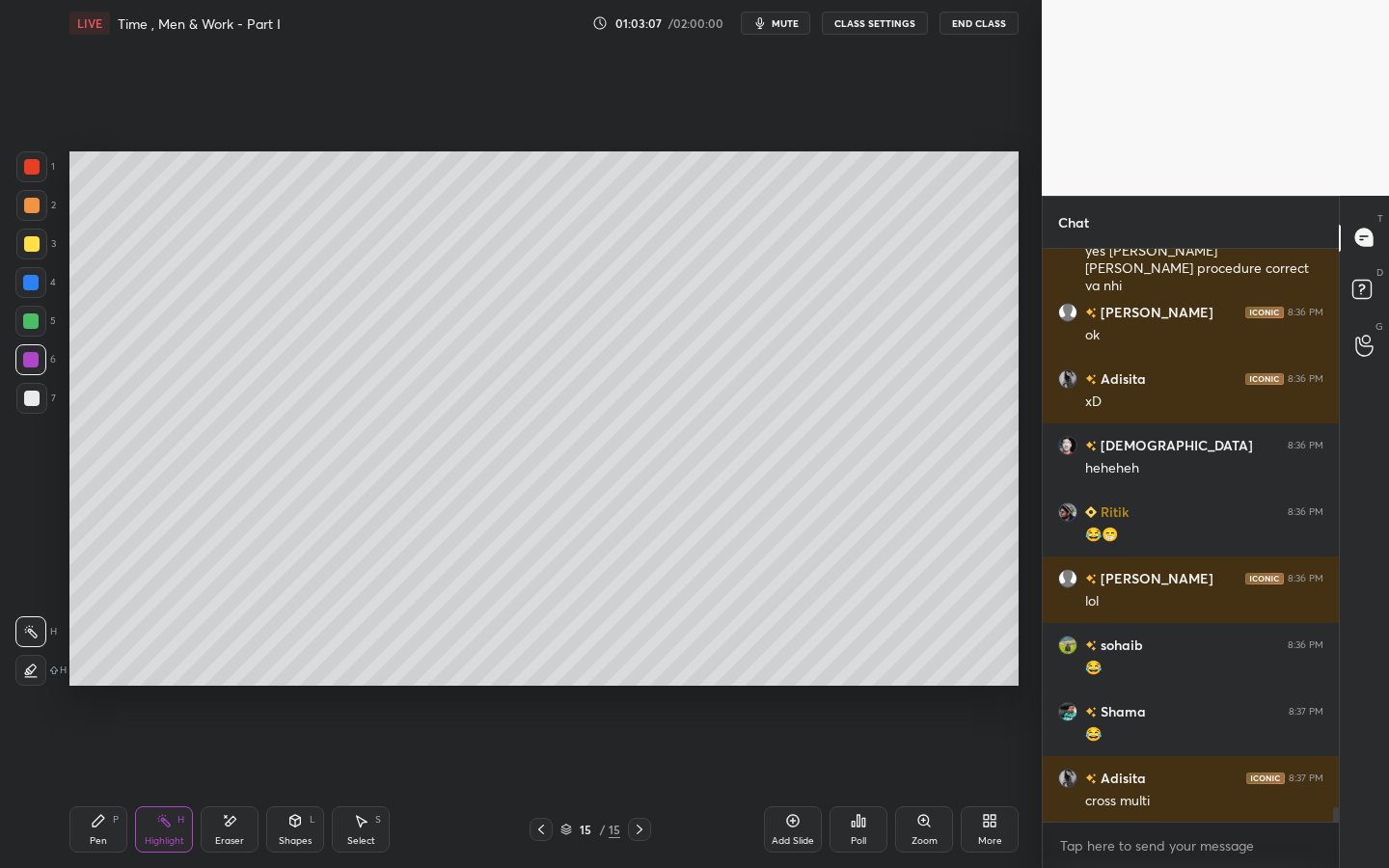 click 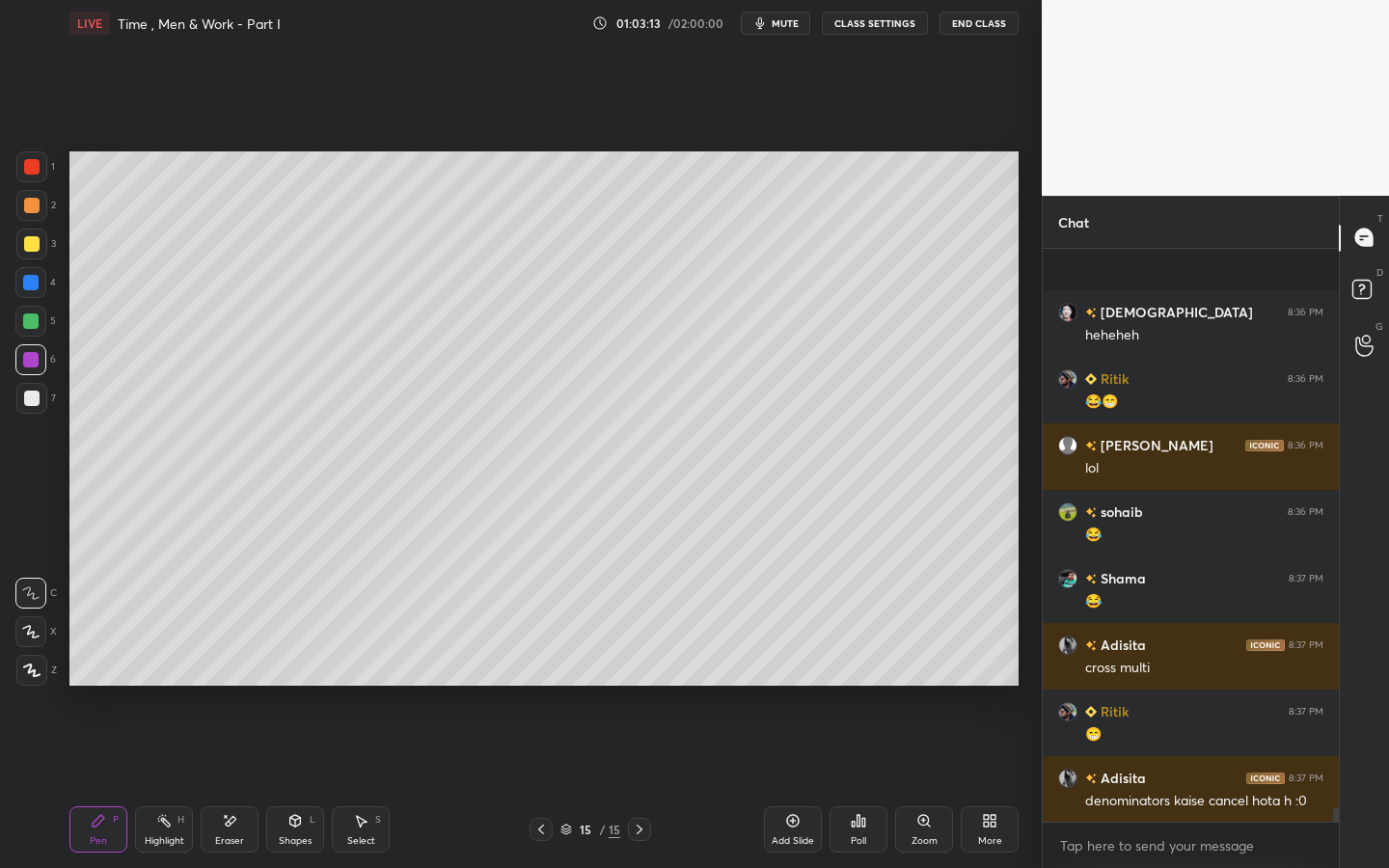 scroll, scrollTop: 22378, scrollLeft: 0, axis: vertical 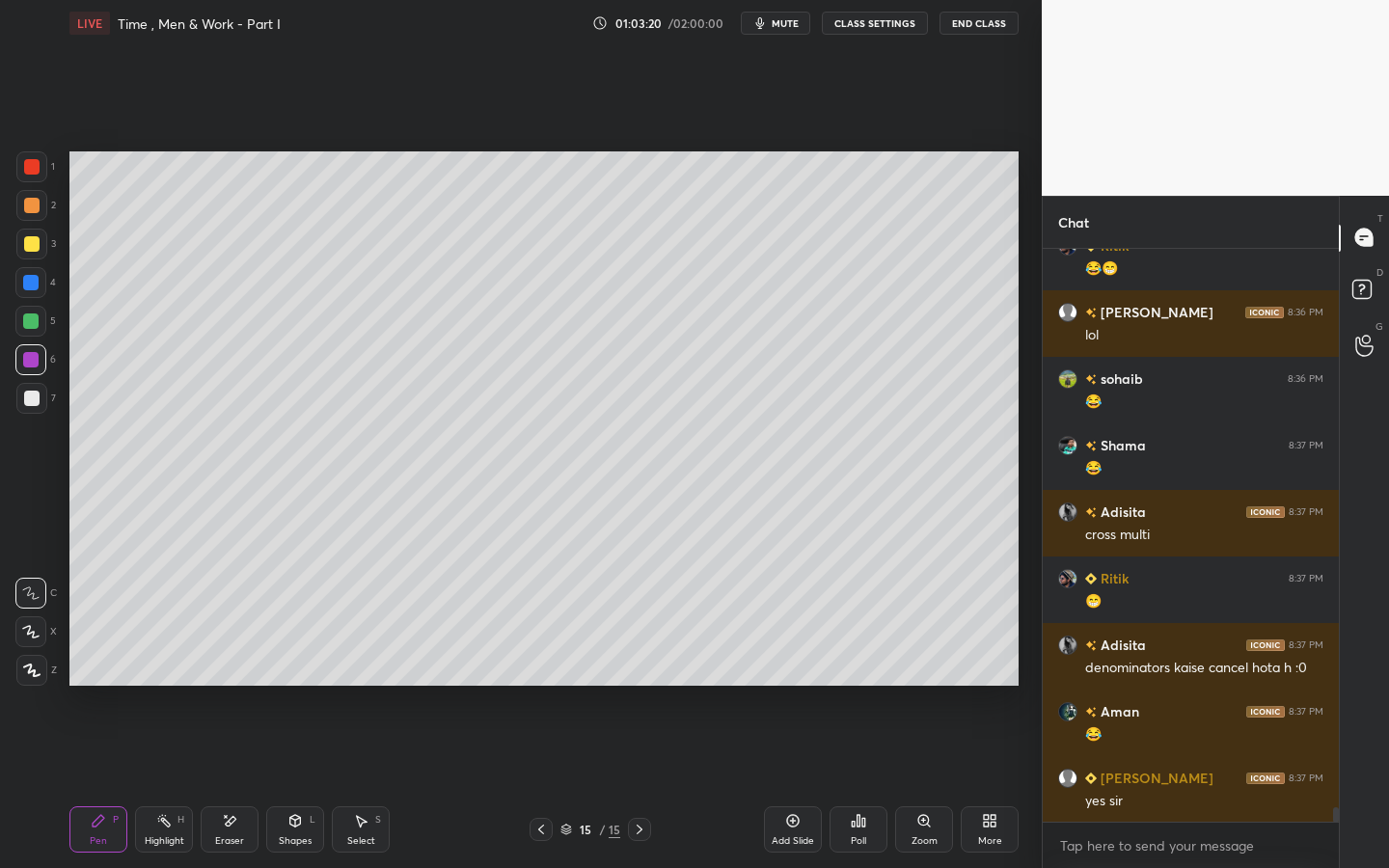 click on "Highlight H" at bounding box center [164, 829] 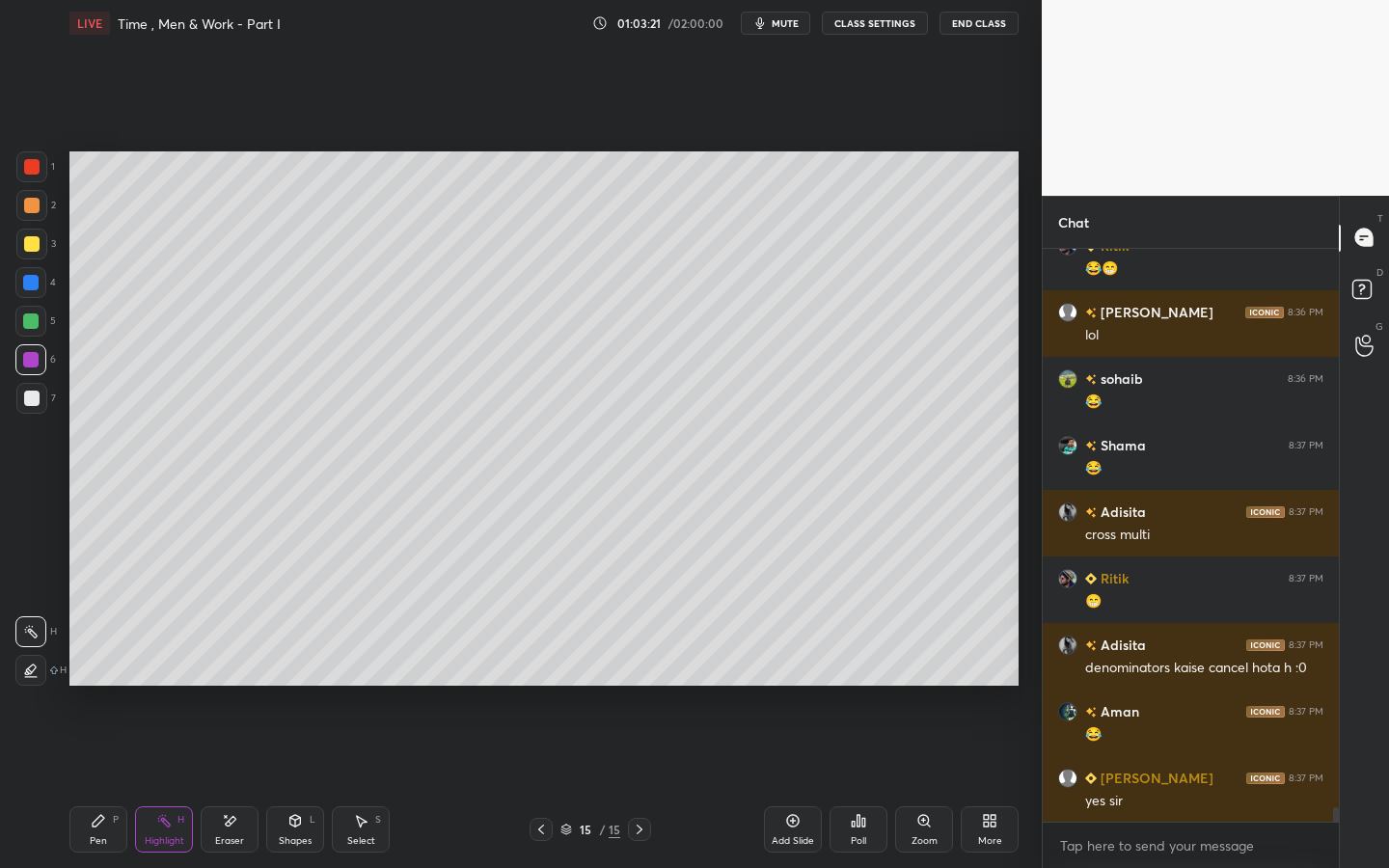scroll, scrollTop: 22445, scrollLeft: 0, axis: vertical 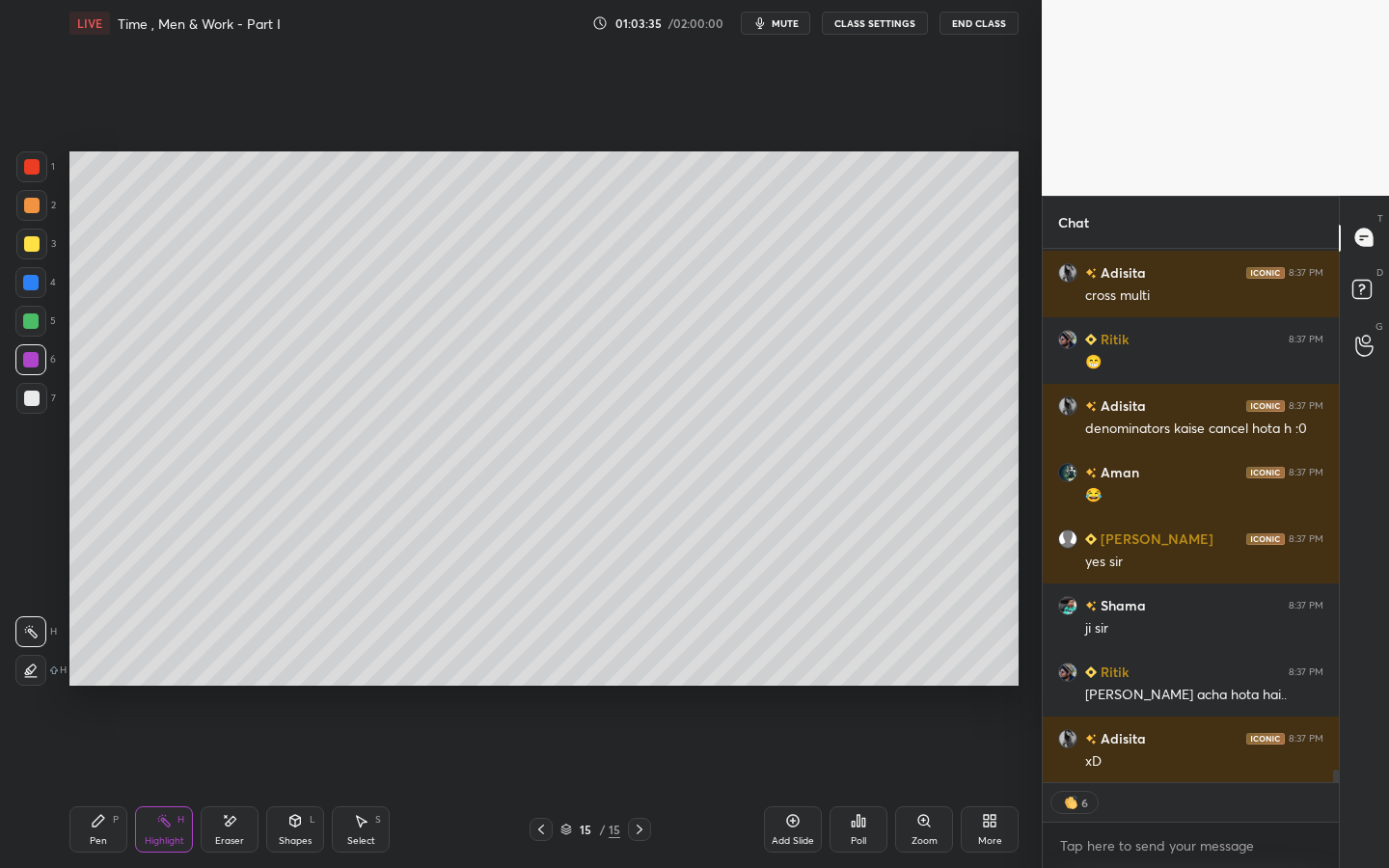 click on "Pen" at bounding box center [98, 841] 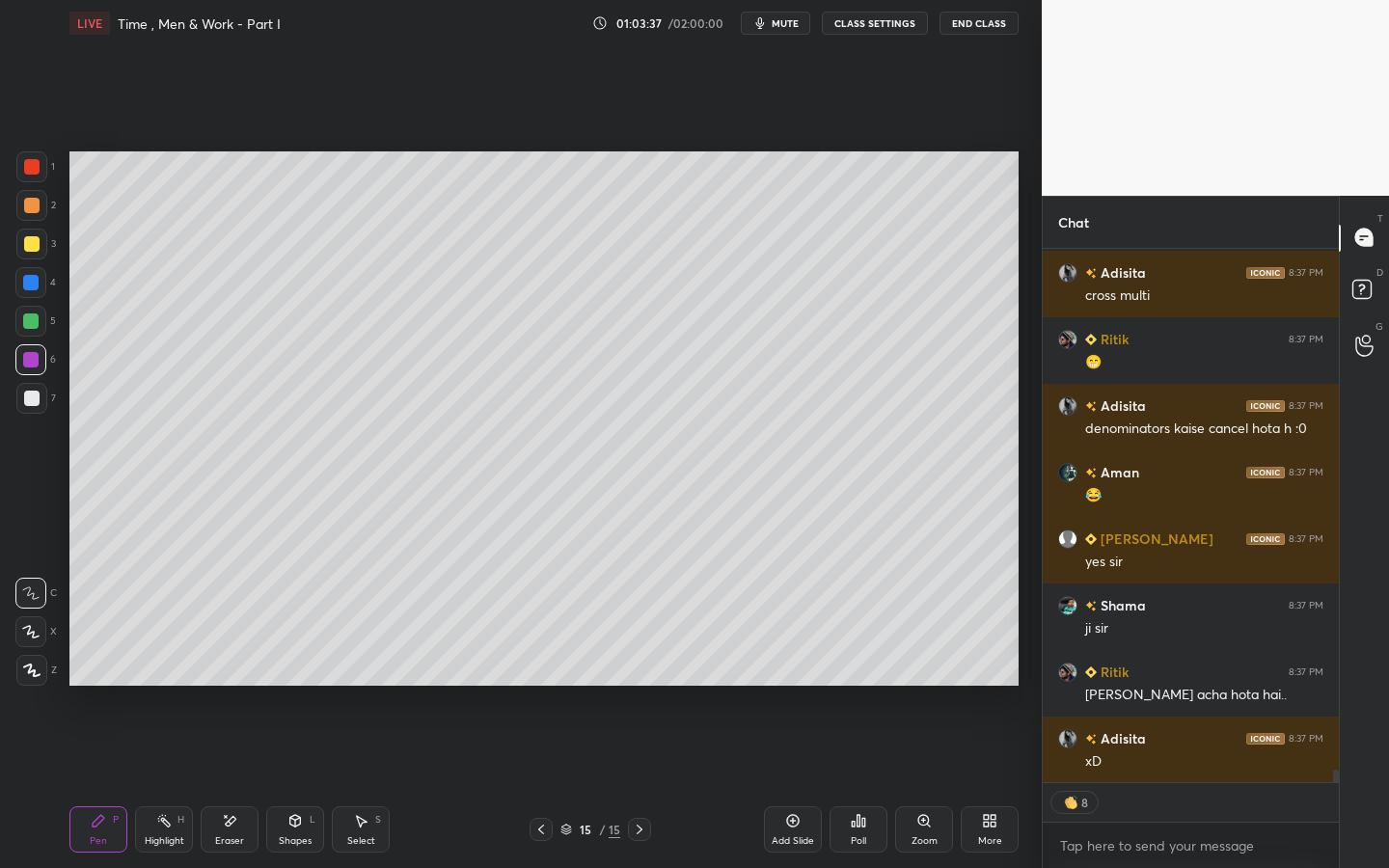 drag, startPoint x: 783, startPoint y: 829, endPoint x: 783, endPoint y: 840, distance: 11 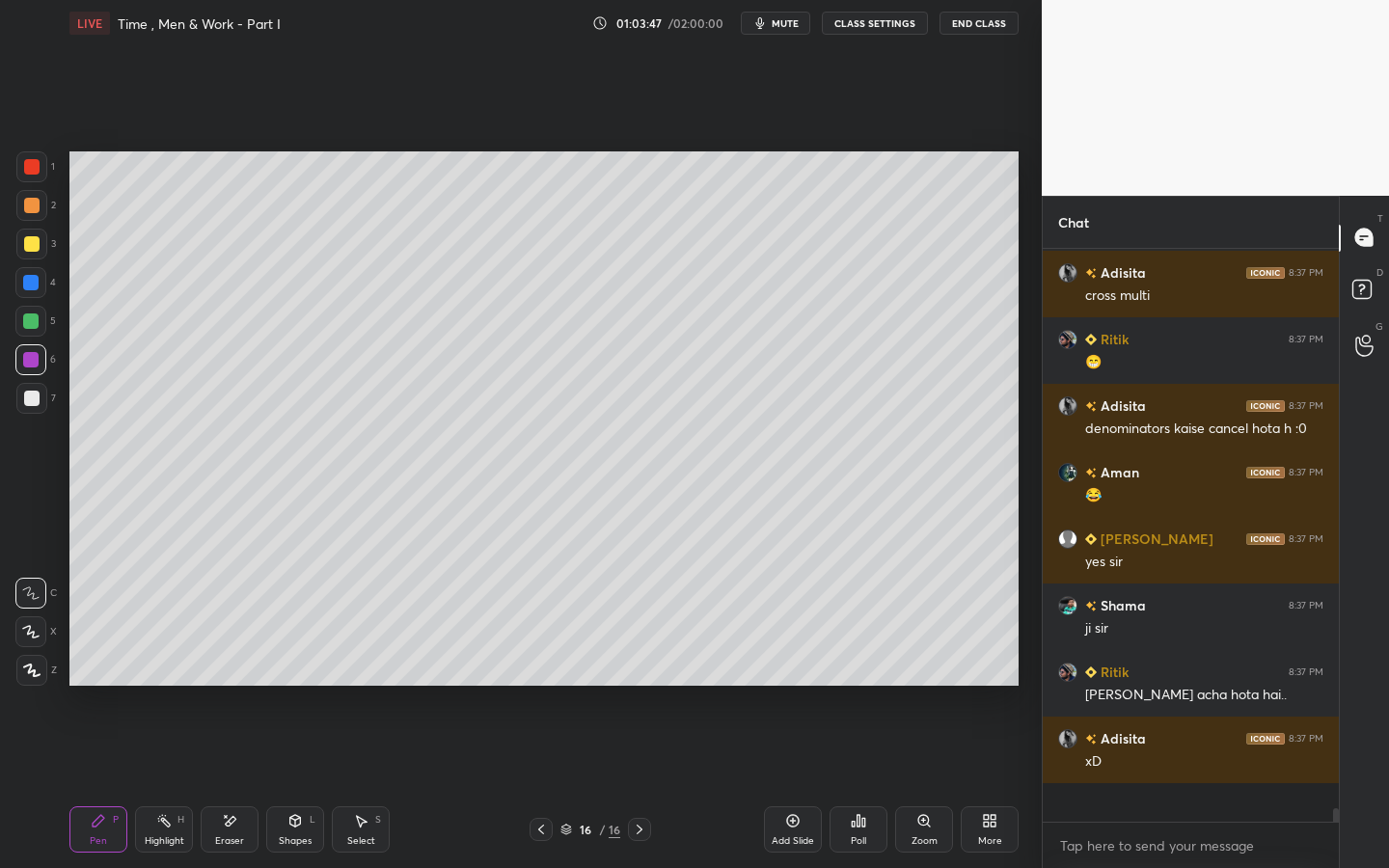 scroll, scrollTop: 7, scrollLeft: 7, axis: both 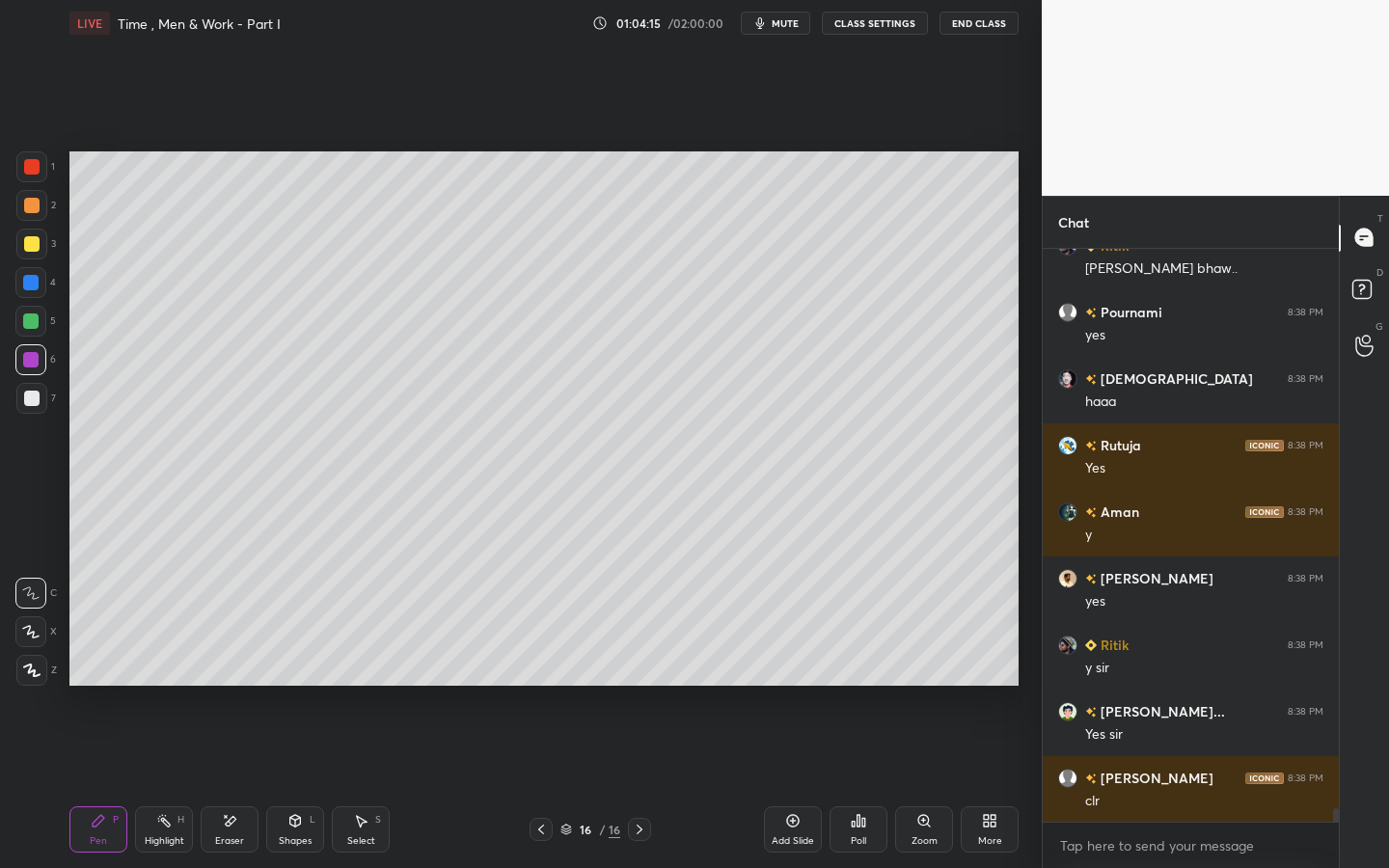 click at bounding box center [32, 244] 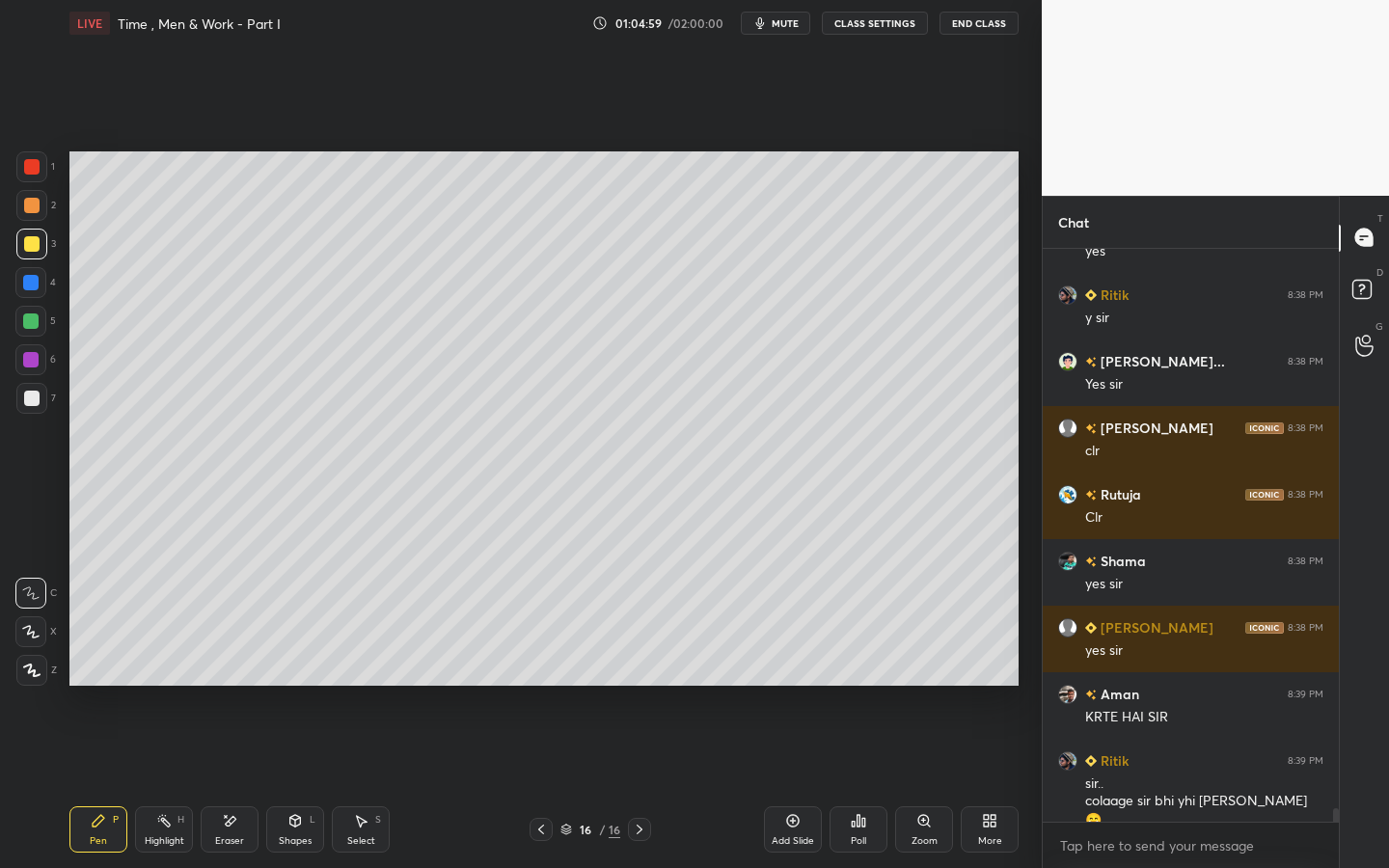 scroll, scrollTop: 23546, scrollLeft: 0, axis: vertical 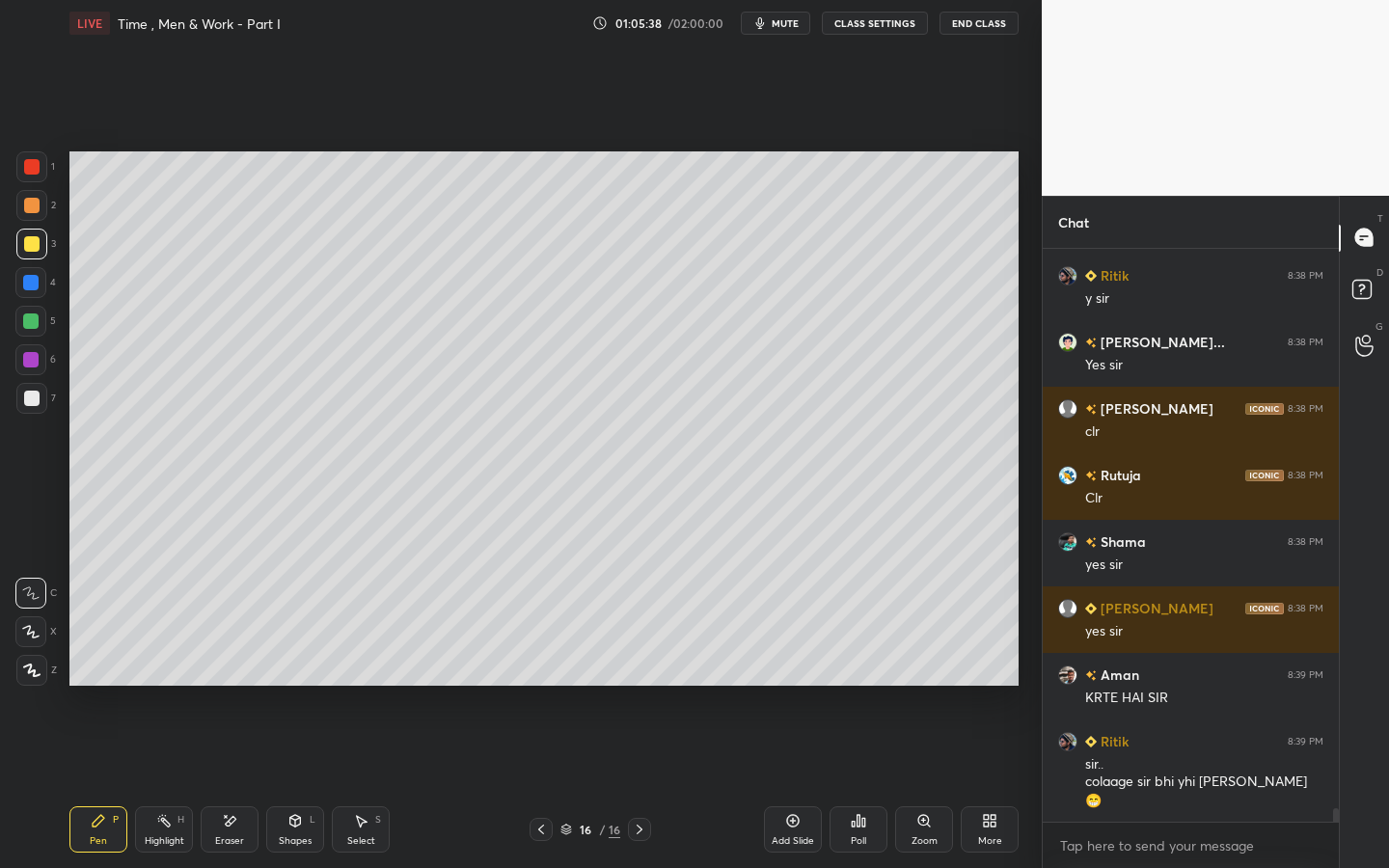 click on "mute" at bounding box center [785, 23] 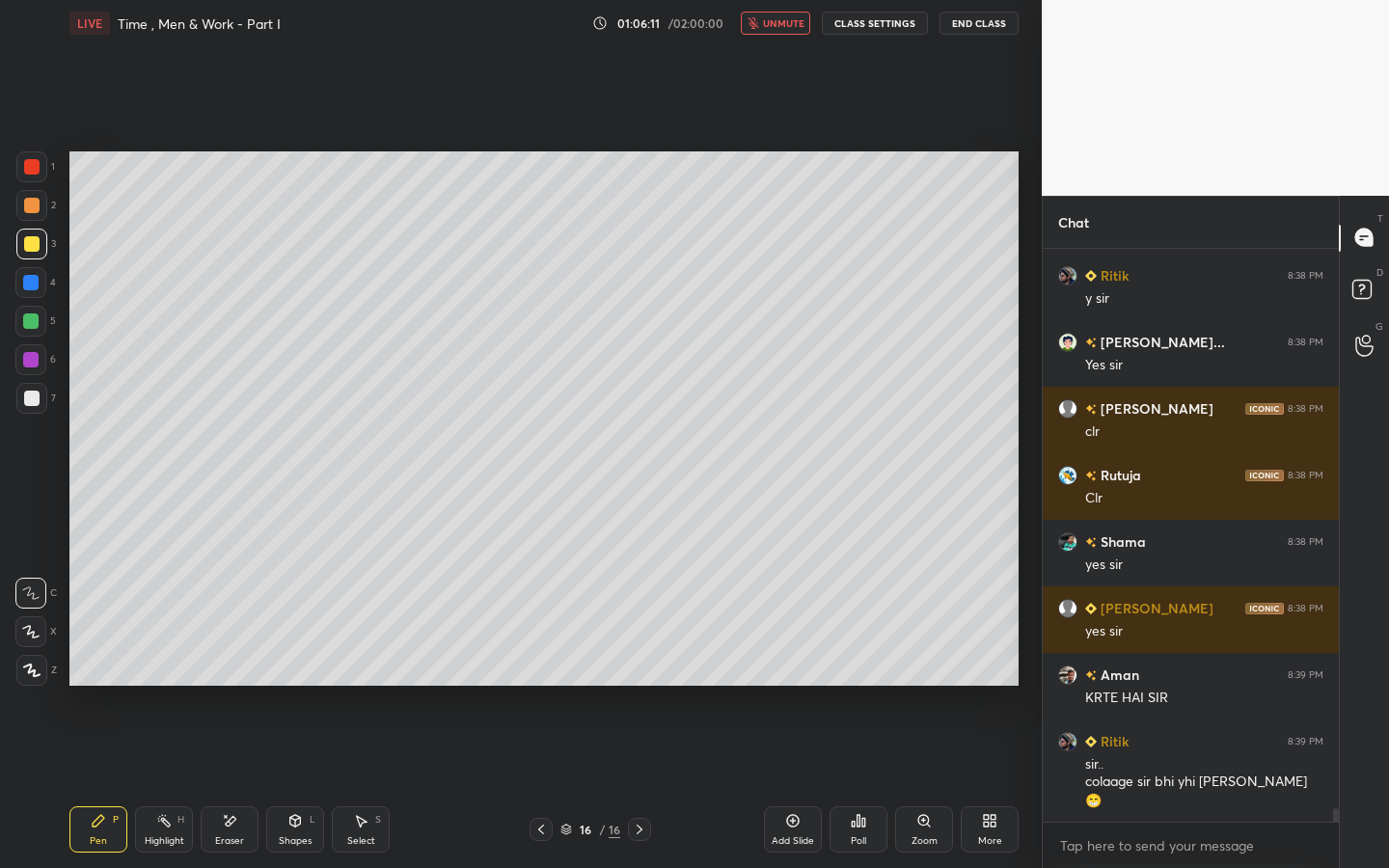 click on "unmute" at bounding box center (783, 23) 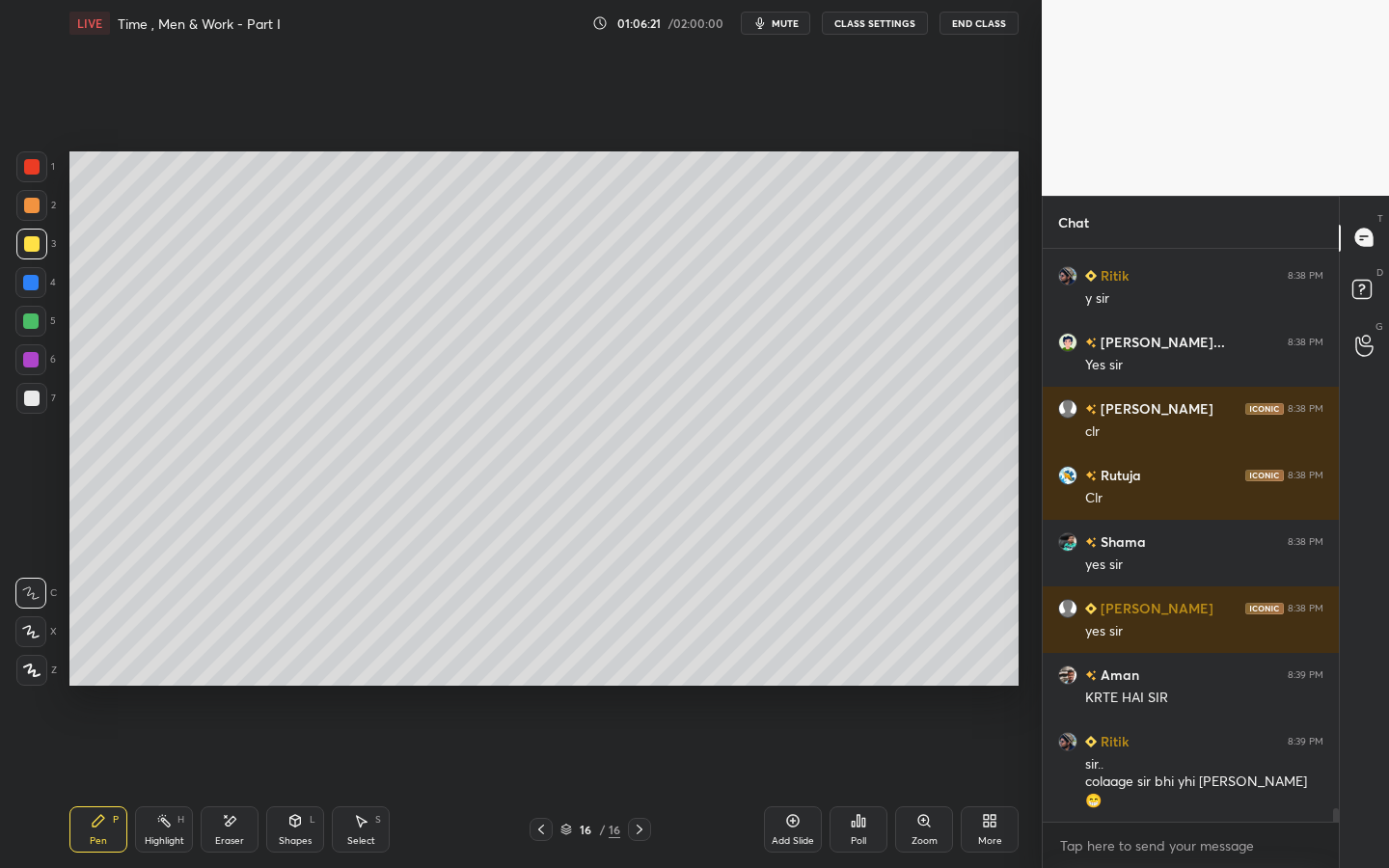 click 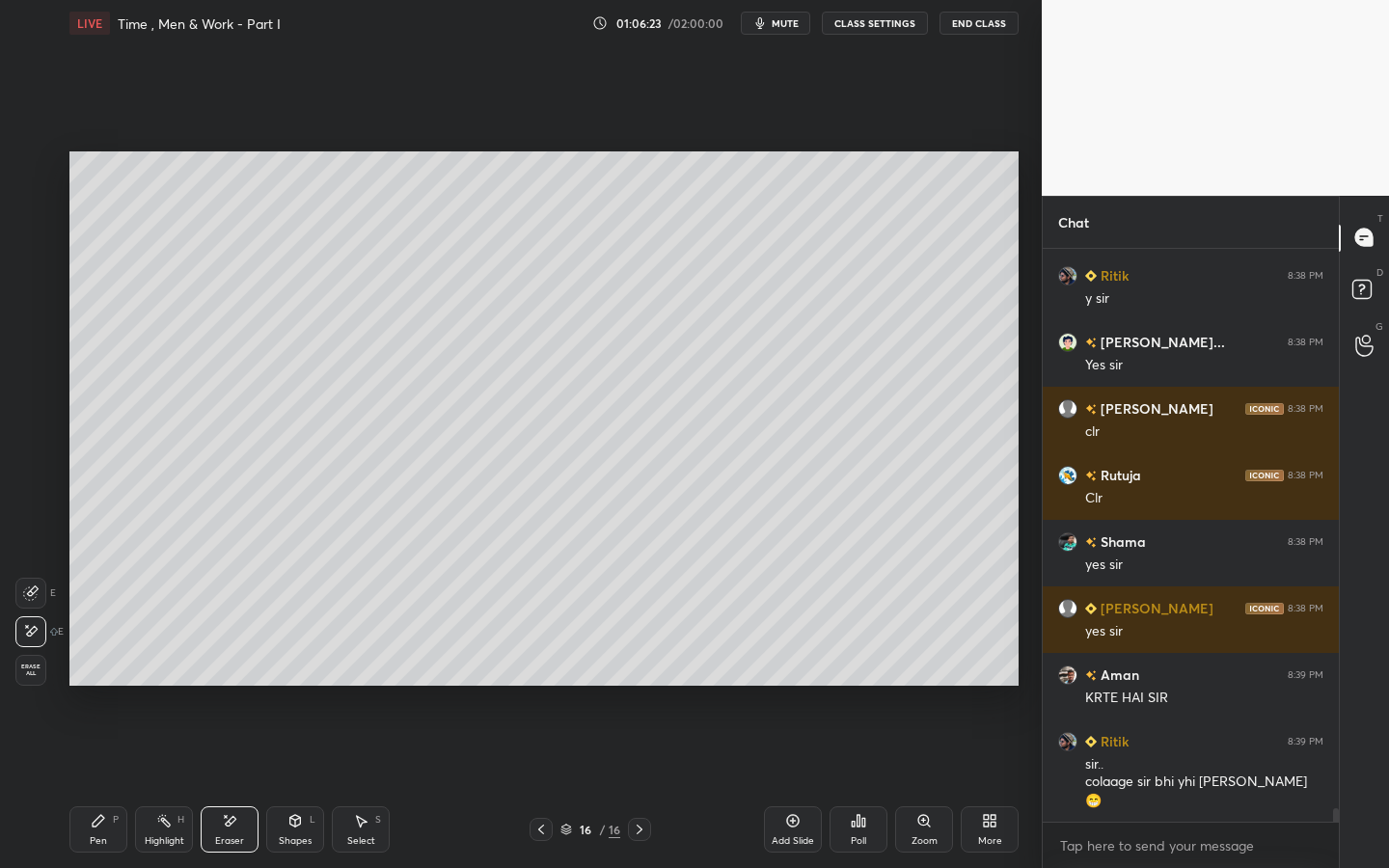 drag, startPoint x: 95, startPoint y: 839, endPoint x: 108, endPoint y: 816, distance: 26.41969 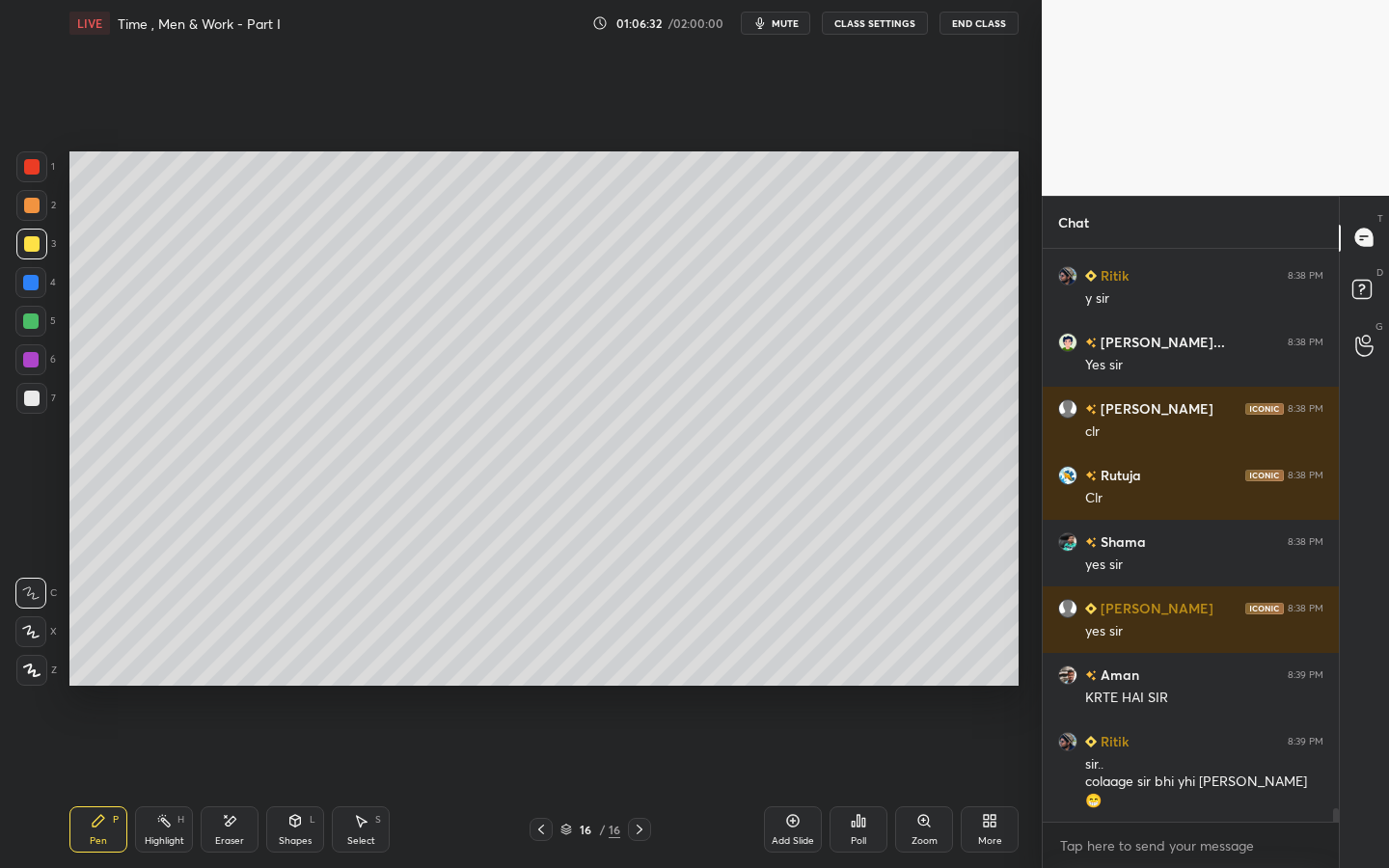 drag, startPoint x: 37, startPoint y: 274, endPoint x: 49, endPoint y: 273, distance: 12.041595 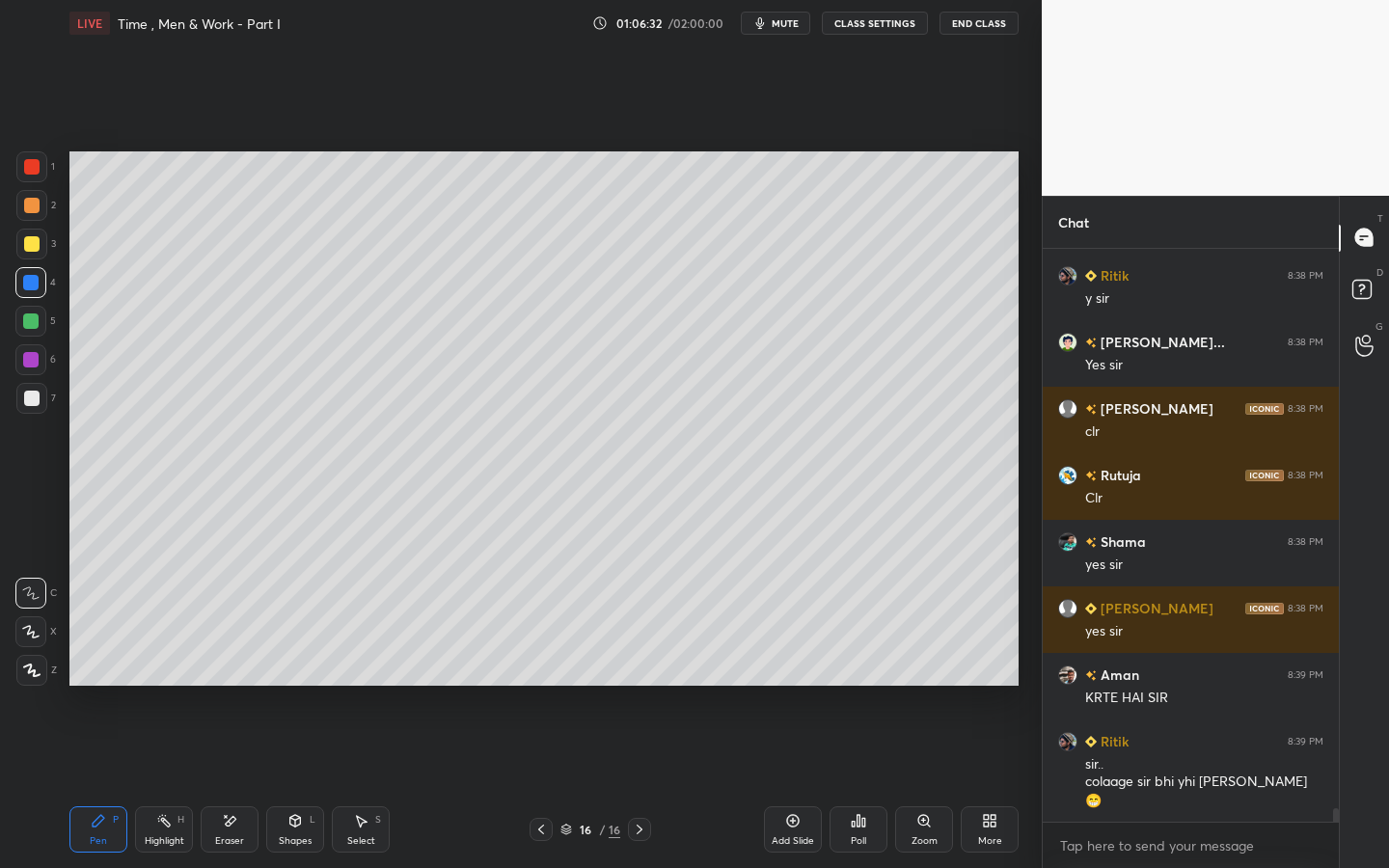 click at bounding box center [31, 321] 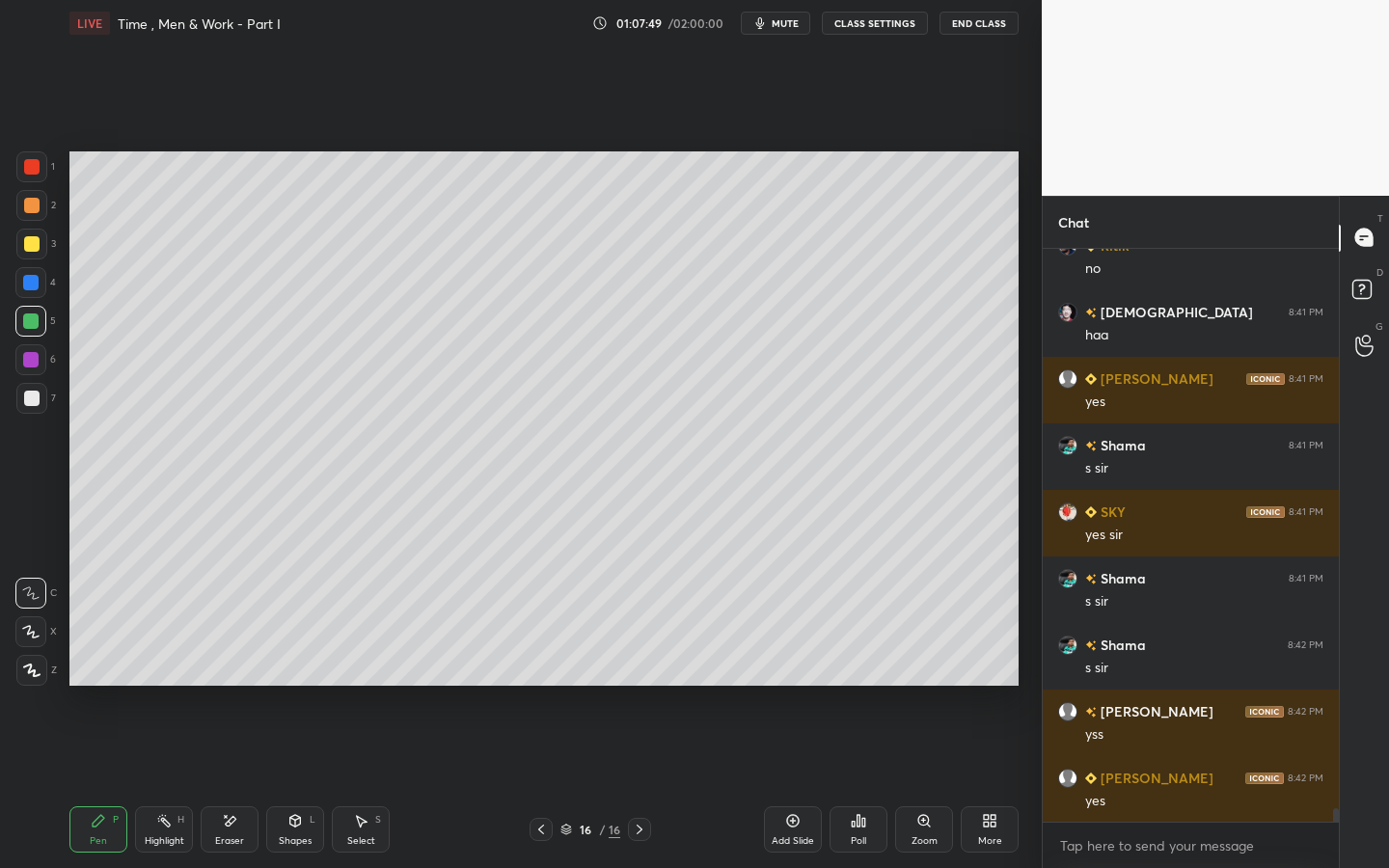 scroll, scrollTop: 24345, scrollLeft: 0, axis: vertical 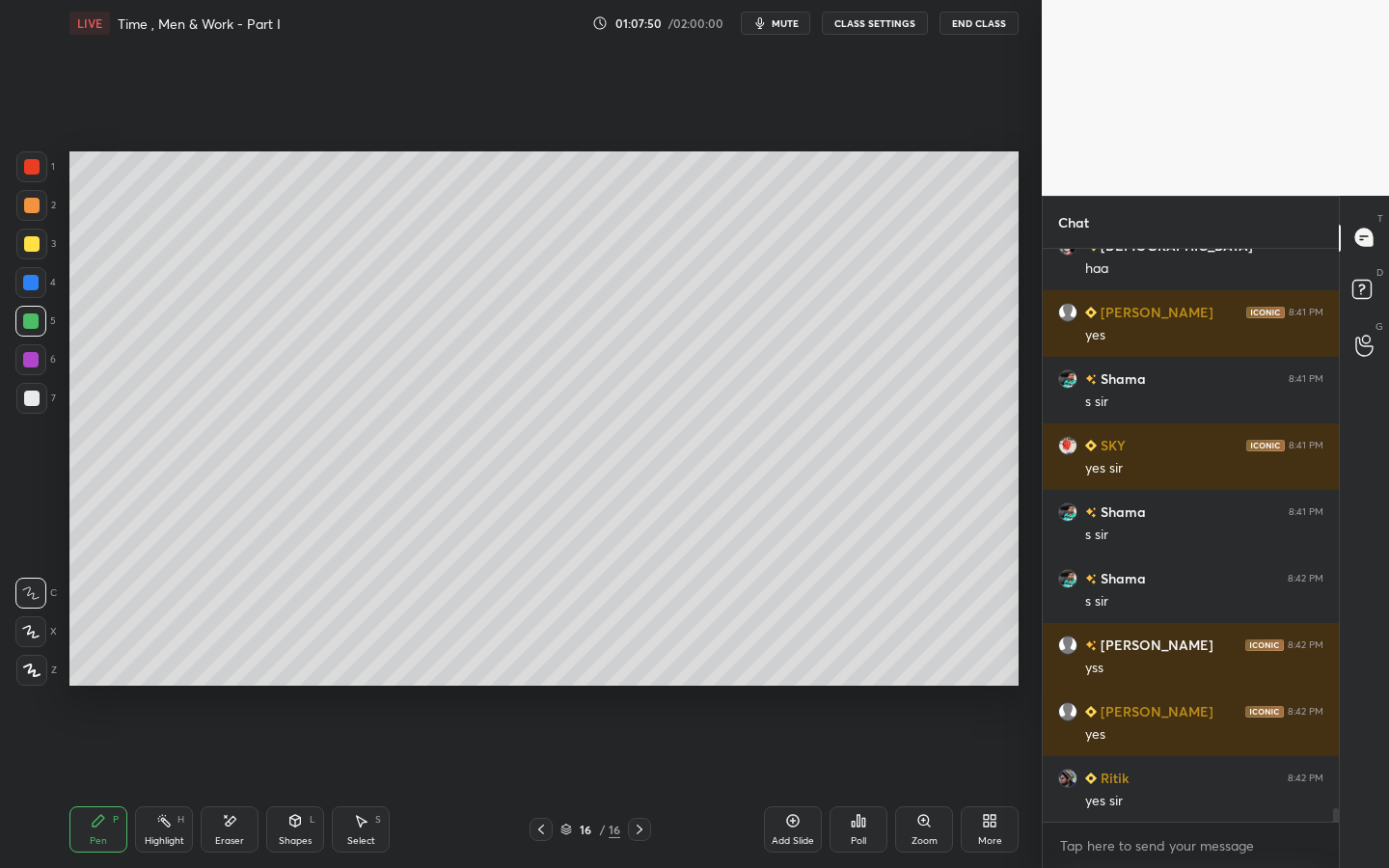 click at bounding box center (32, 398) 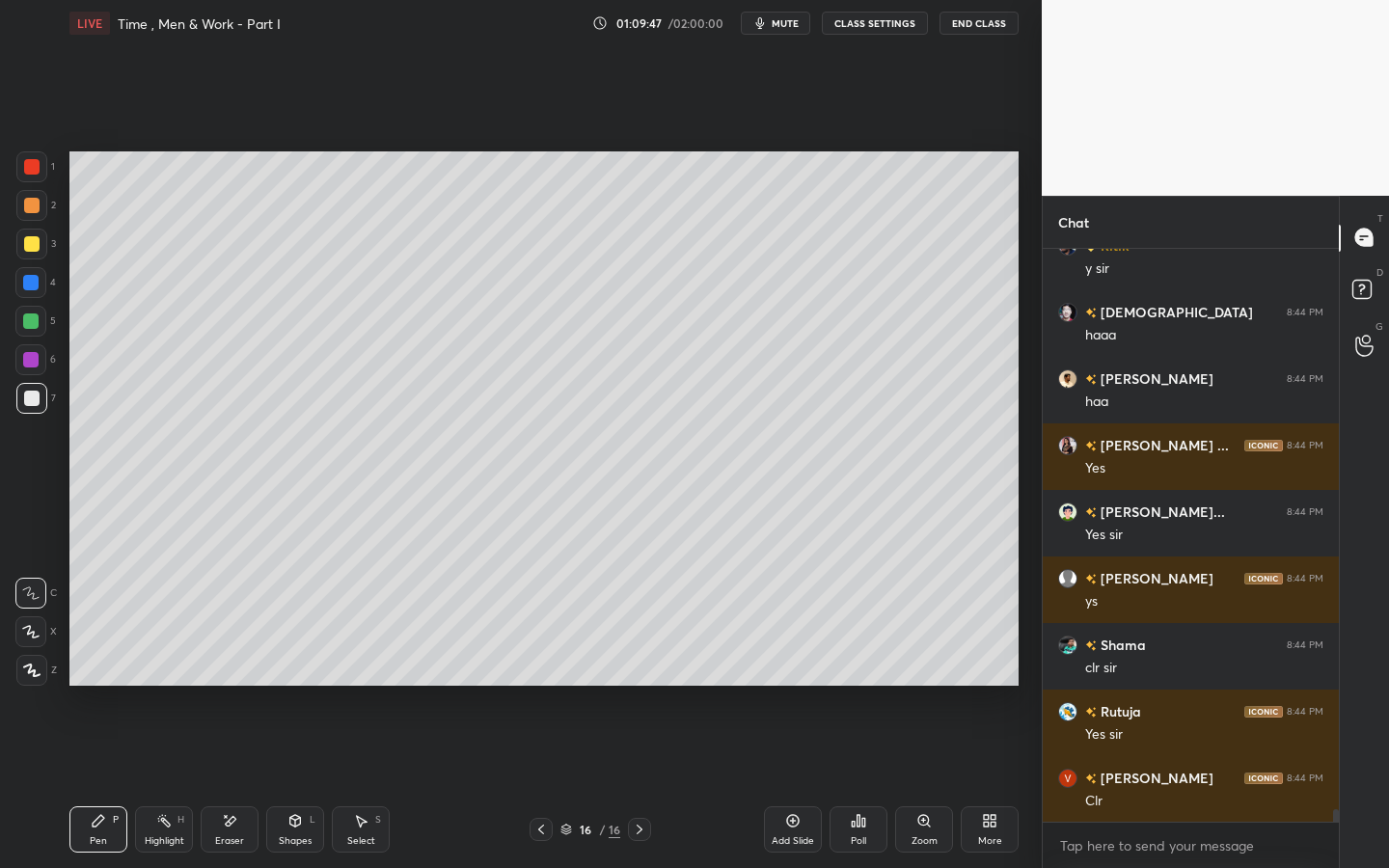 scroll, scrollTop: 25542, scrollLeft: 0, axis: vertical 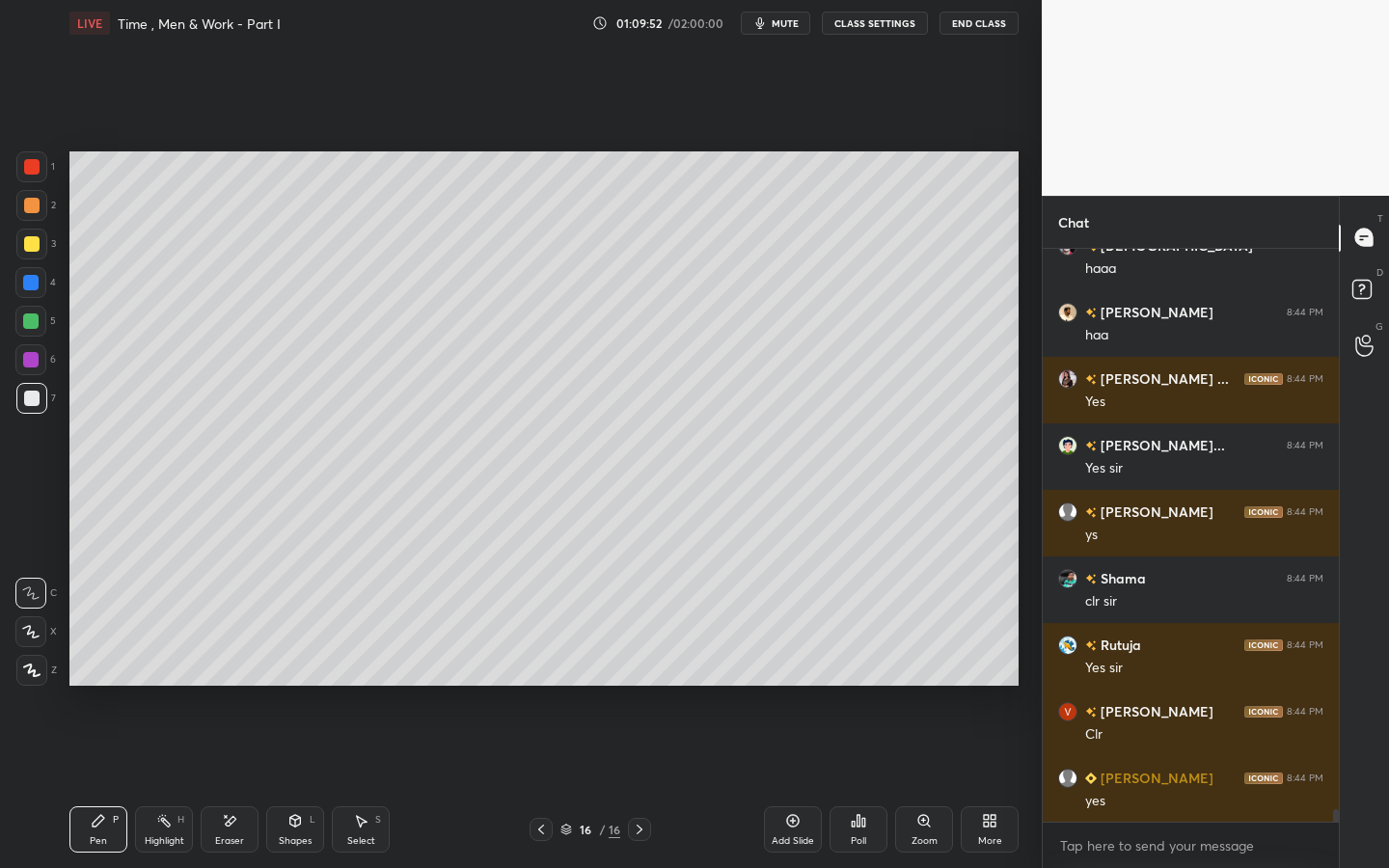 click 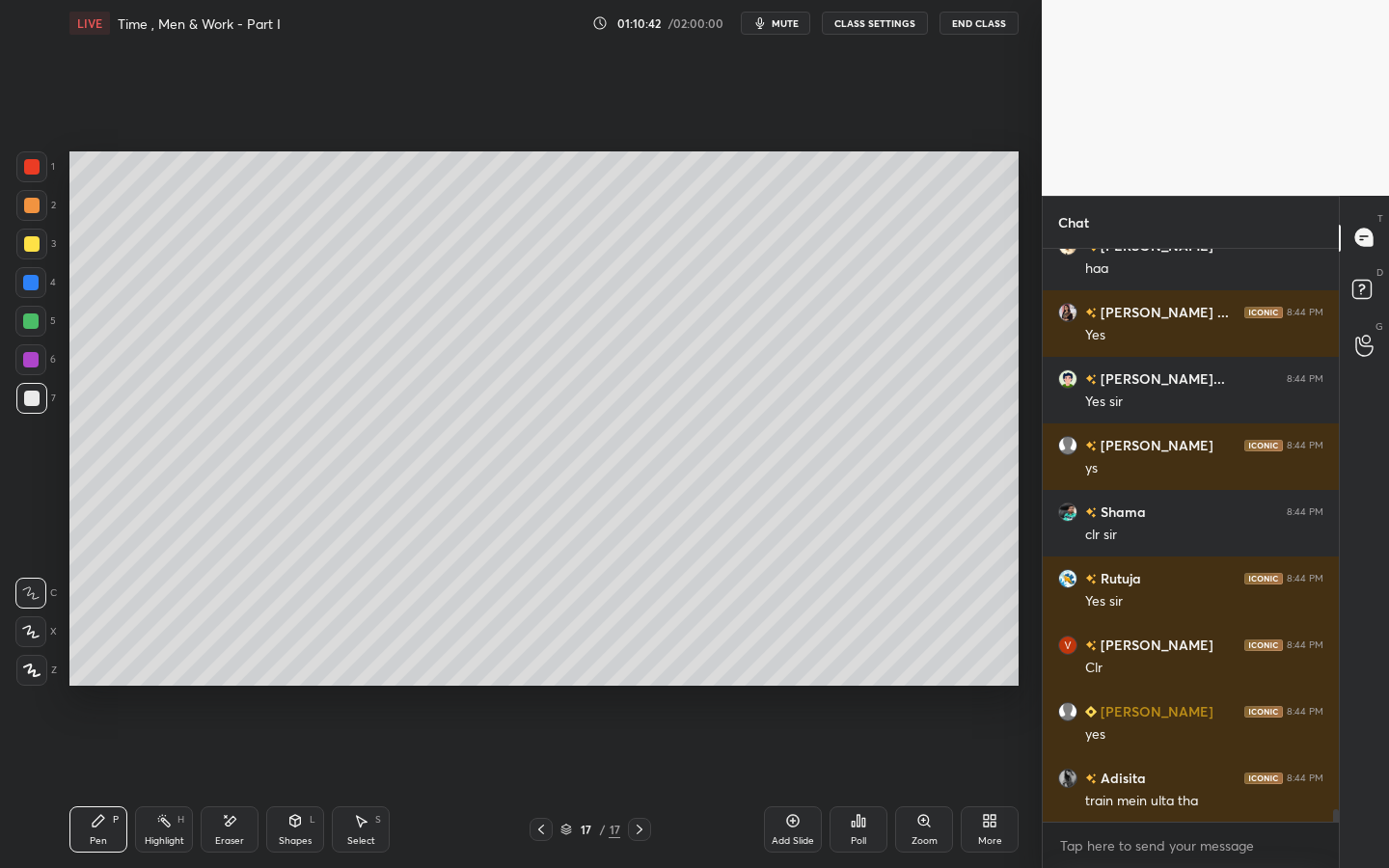 scroll, scrollTop: 25693, scrollLeft: 0, axis: vertical 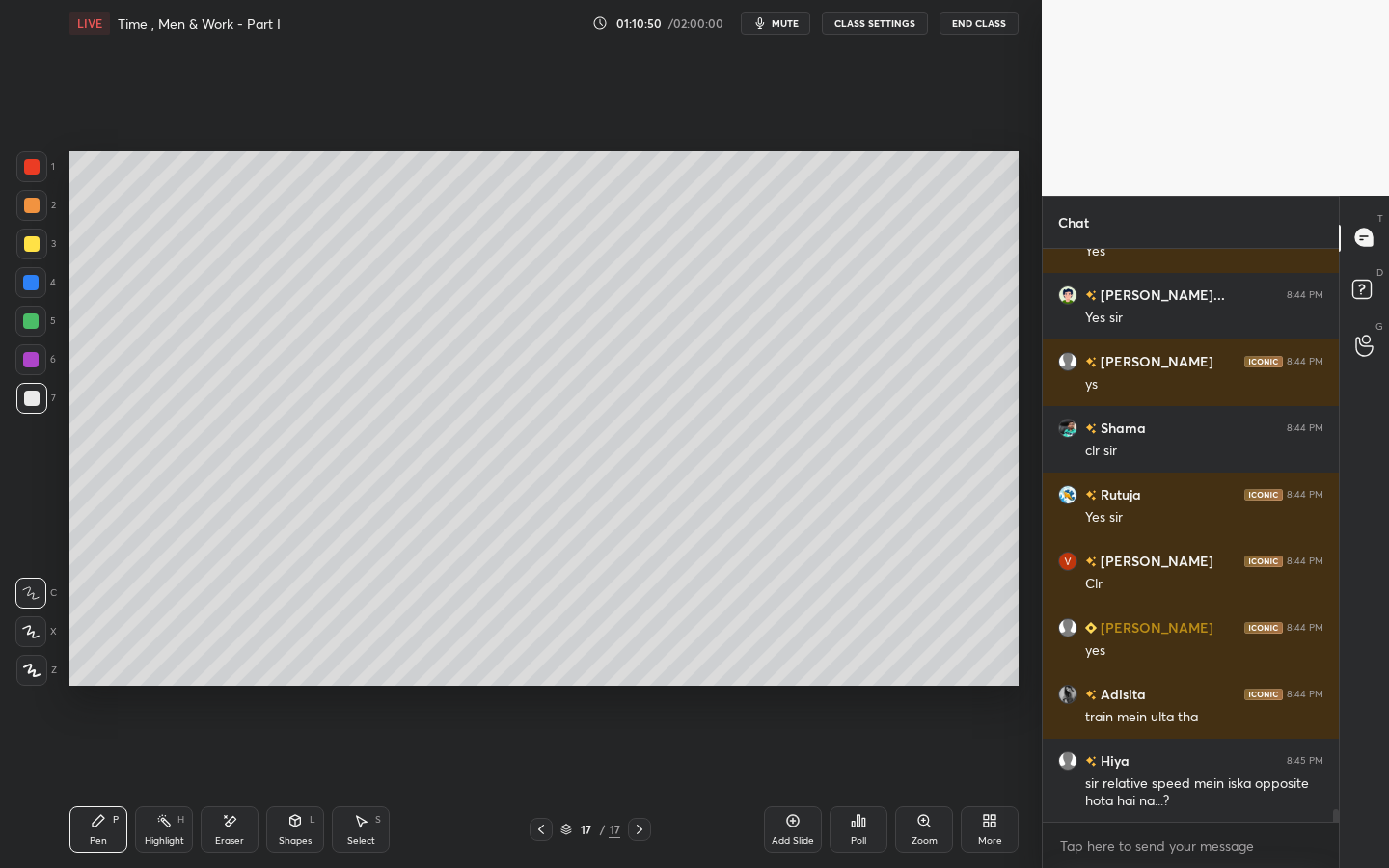 drag, startPoint x: 40, startPoint y: 174, endPoint x: 29, endPoint y: 186, distance: 16.278821 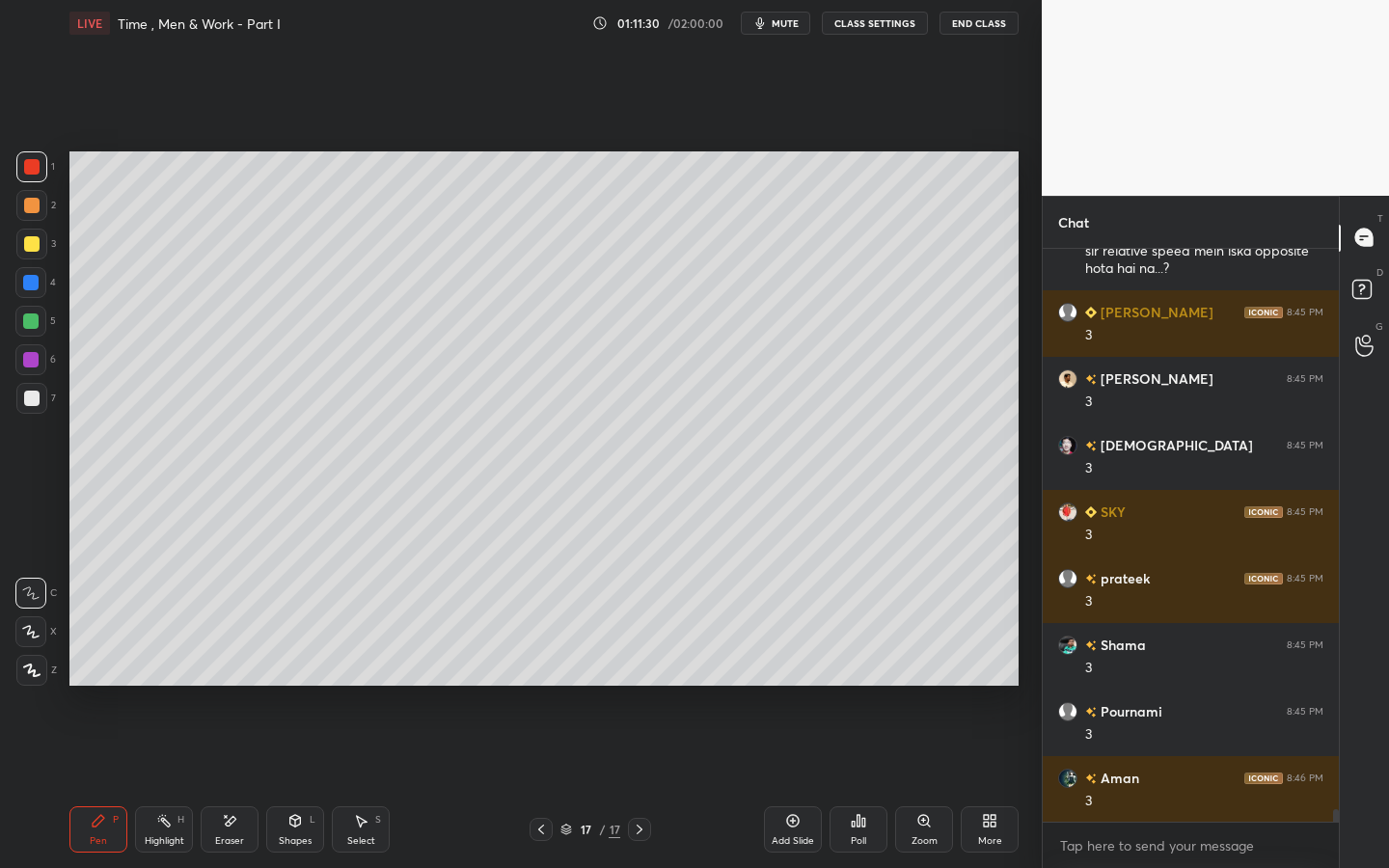 scroll, scrollTop: 26292, scrollLeft: 0, axis: vertical 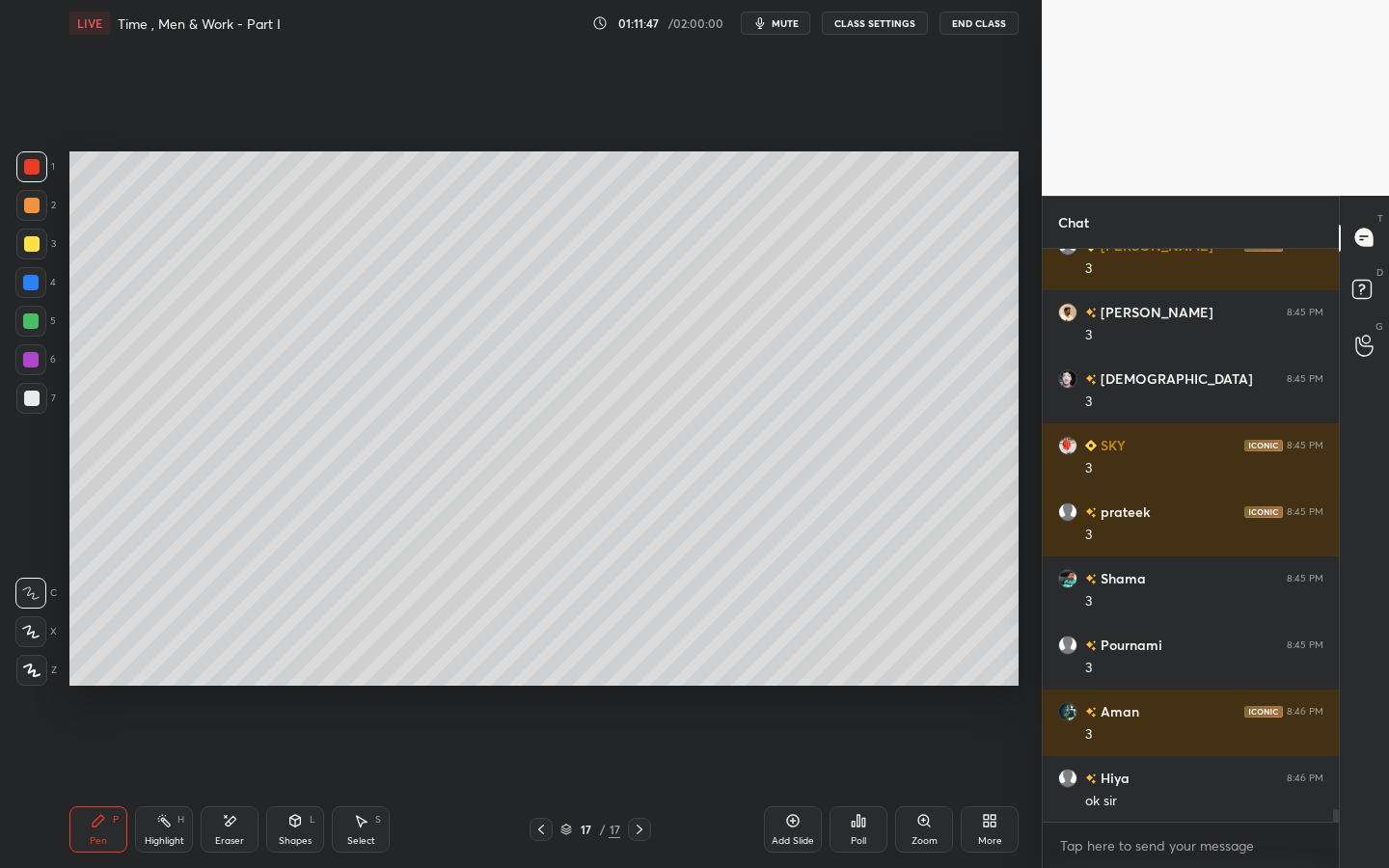 drag, startPoint x: 782, startPoint y: 839, endPoint x: 773, endPoint y: 853, distance: 16.64332 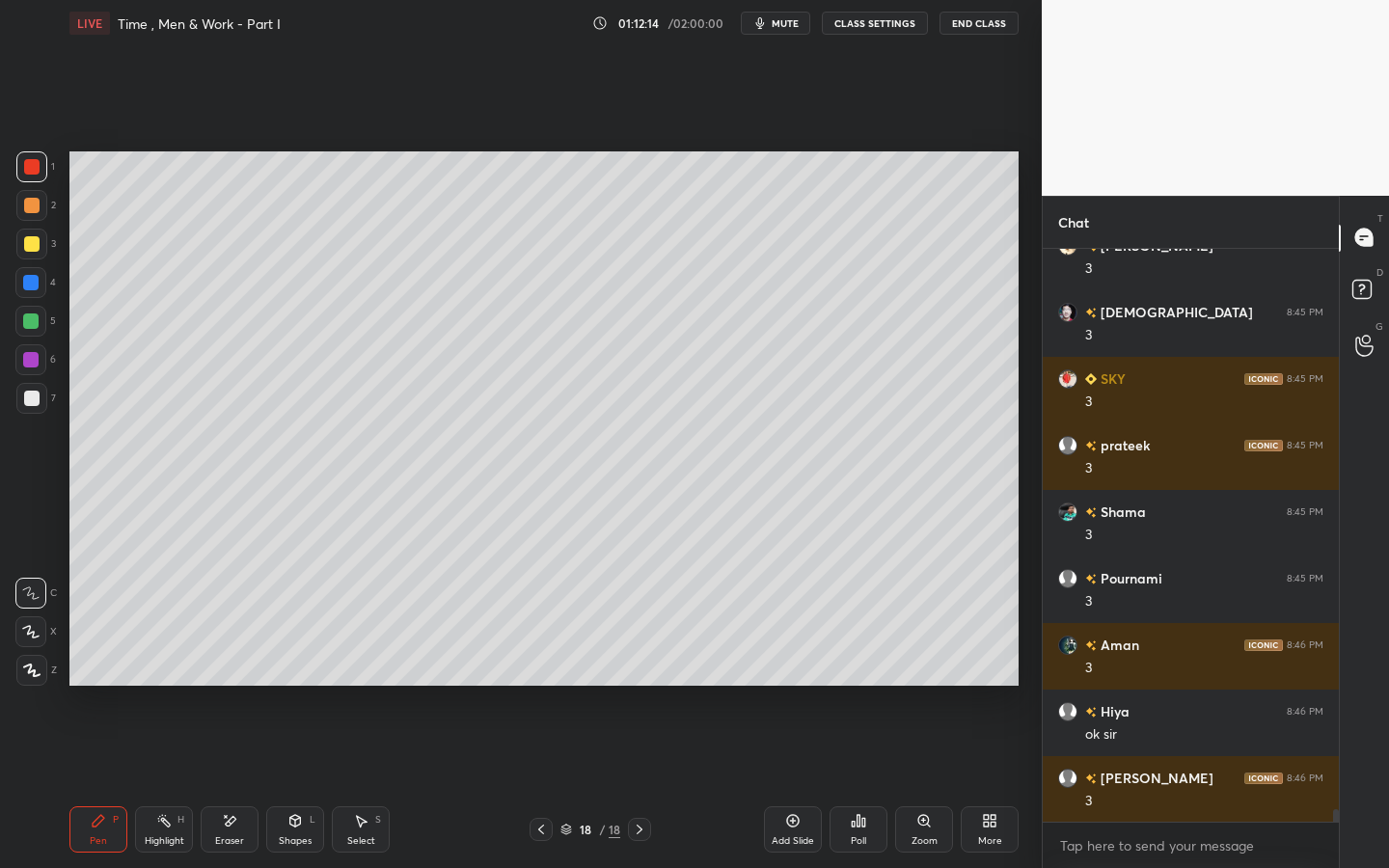 scroll, scrollTop: 26425, scrollLeft: 0, axis: vertical 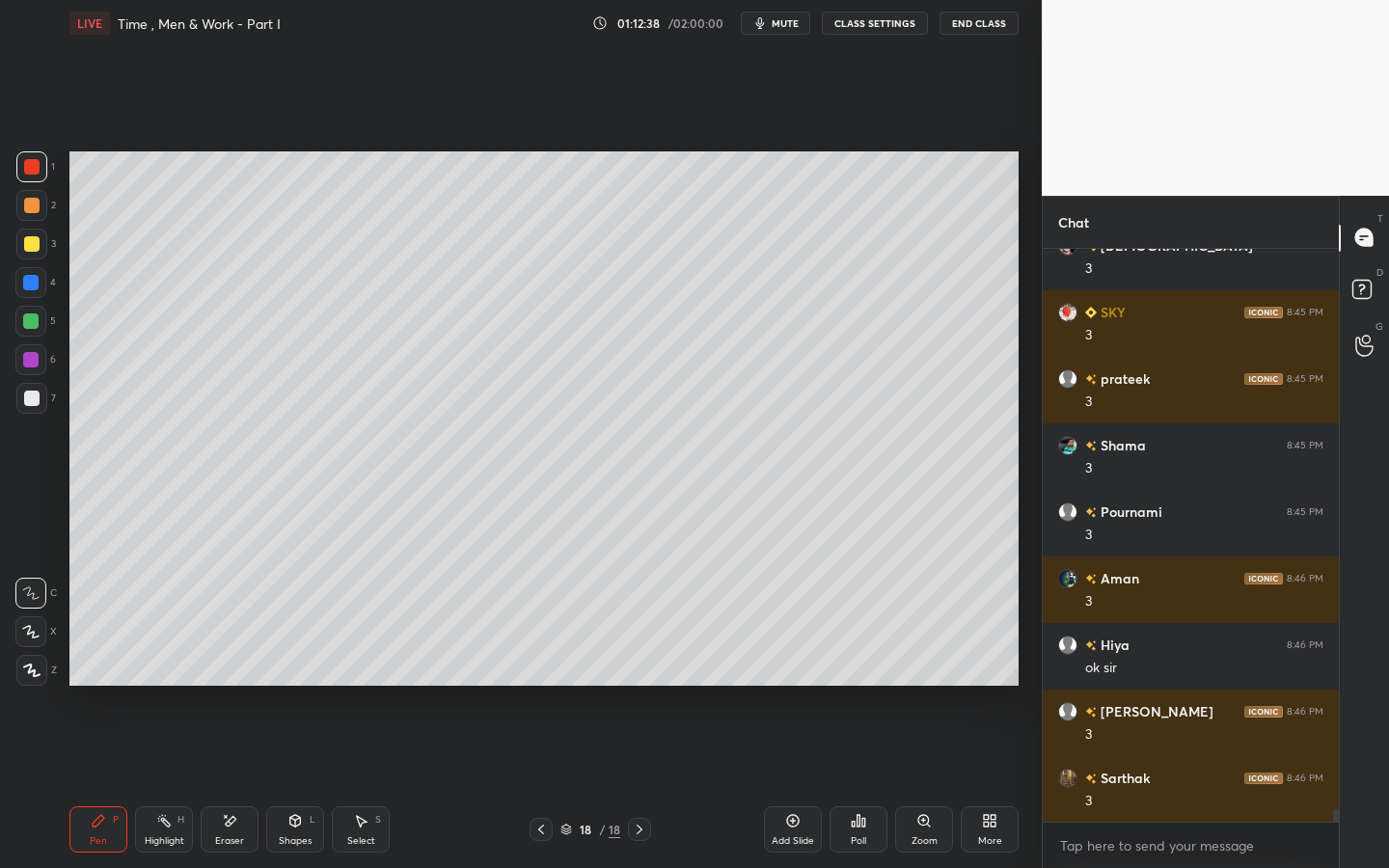 click at bounding box center (32, 205) 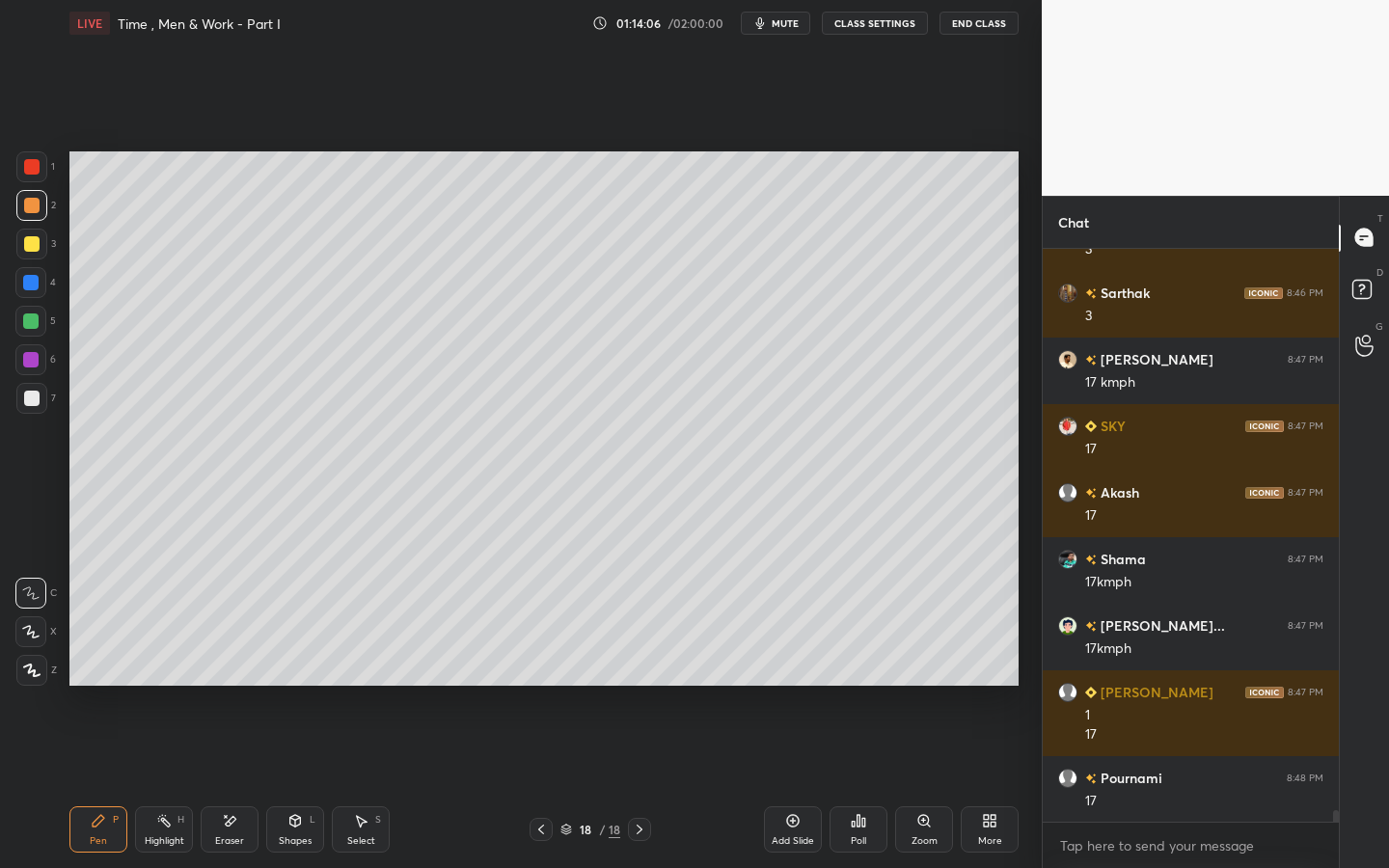 scroll, scrollTop: 26976, scrollLeft: 0, axis: vertical 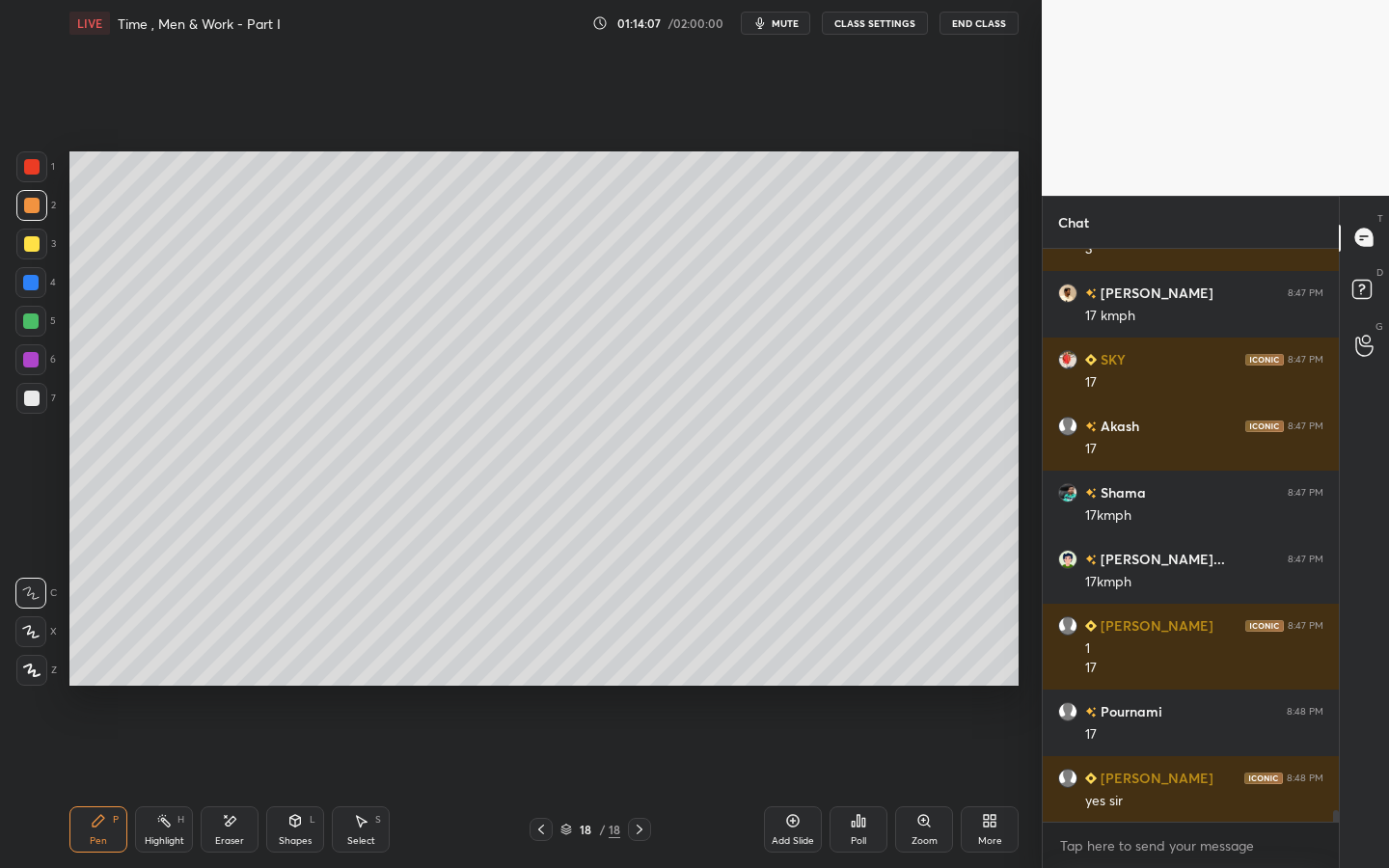 click on "Add Slide" at bounding box center [793, 829] 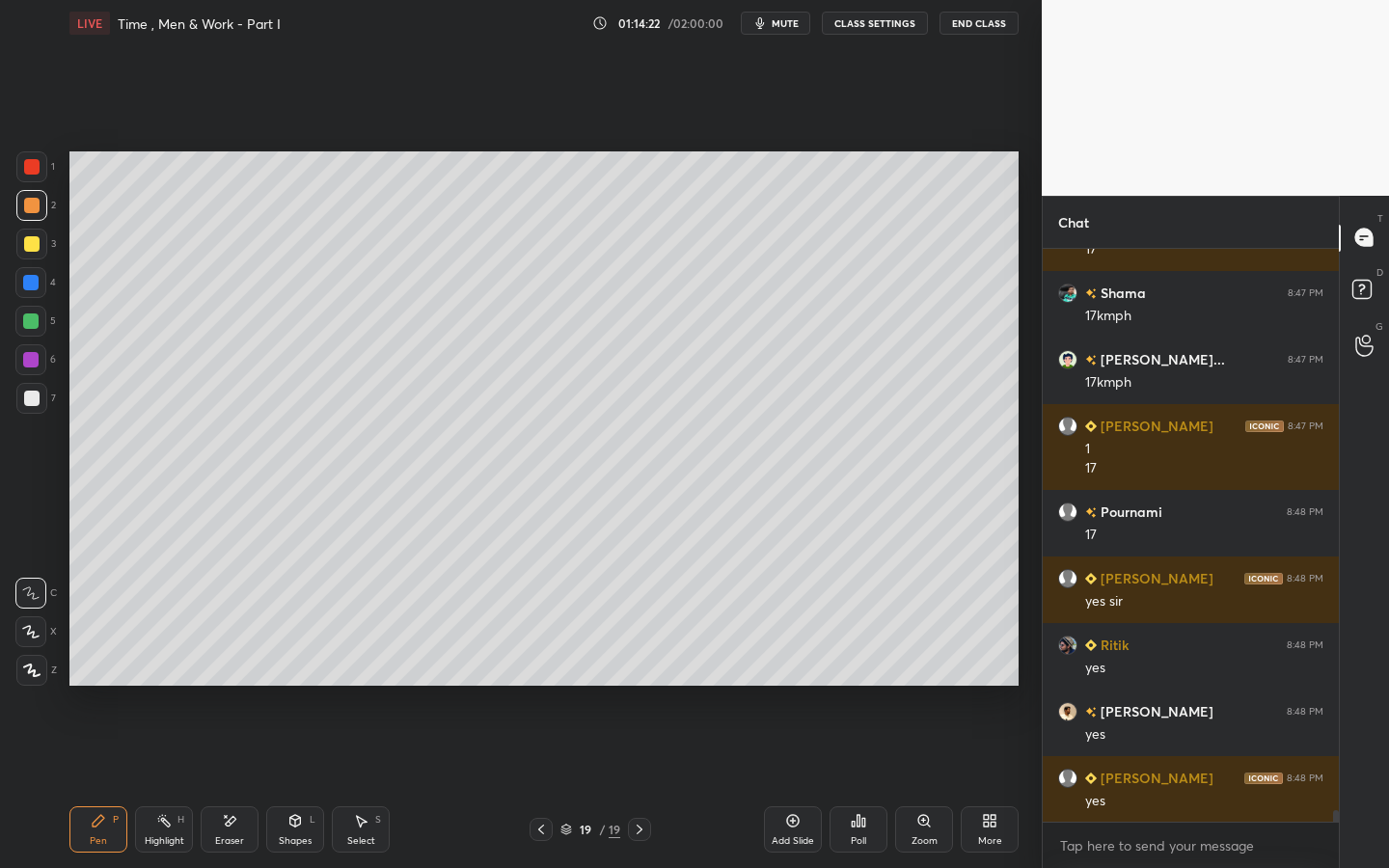 scroll, scrollTop: 27243, scrollLeft: 0, axis: vertical 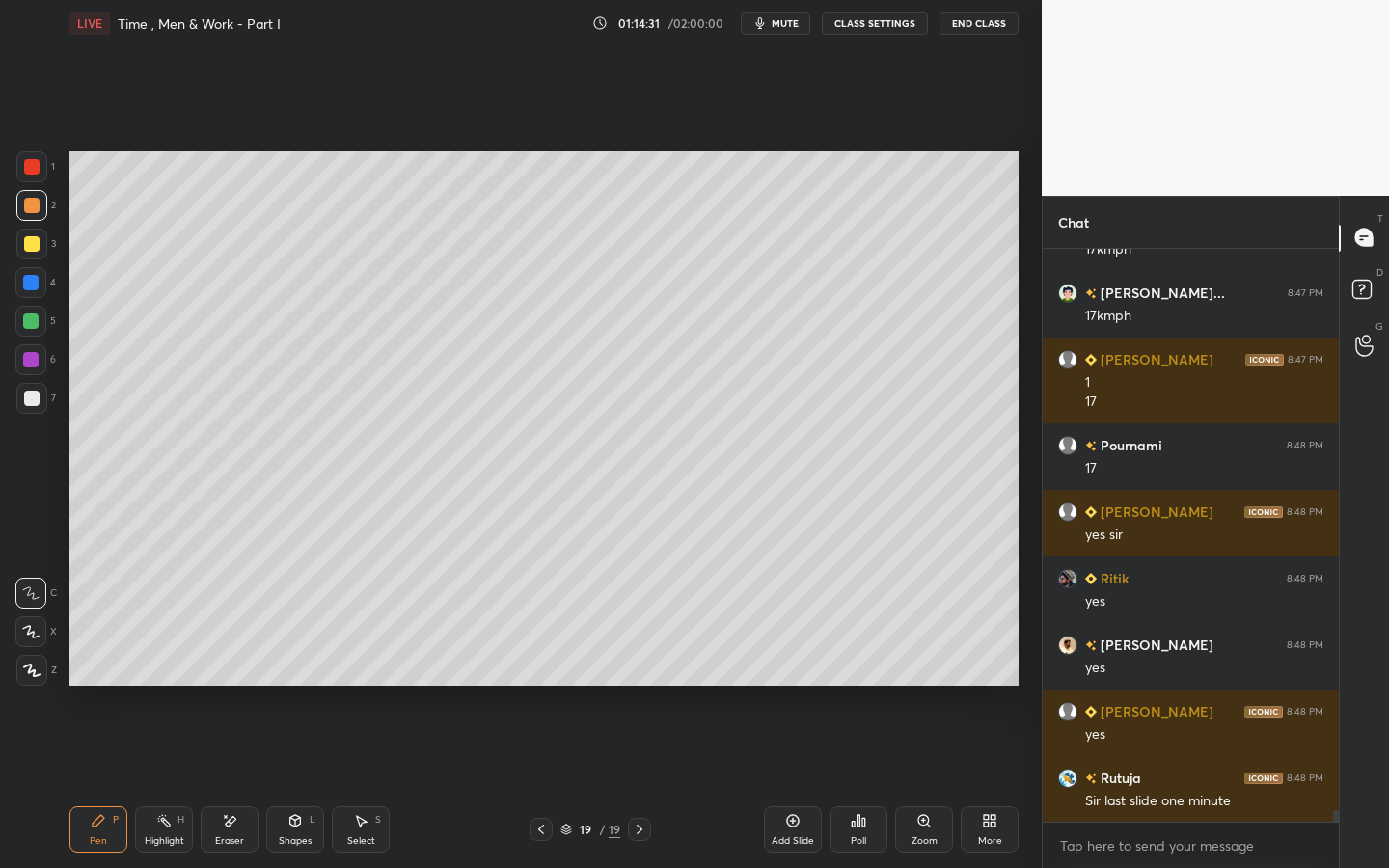 click 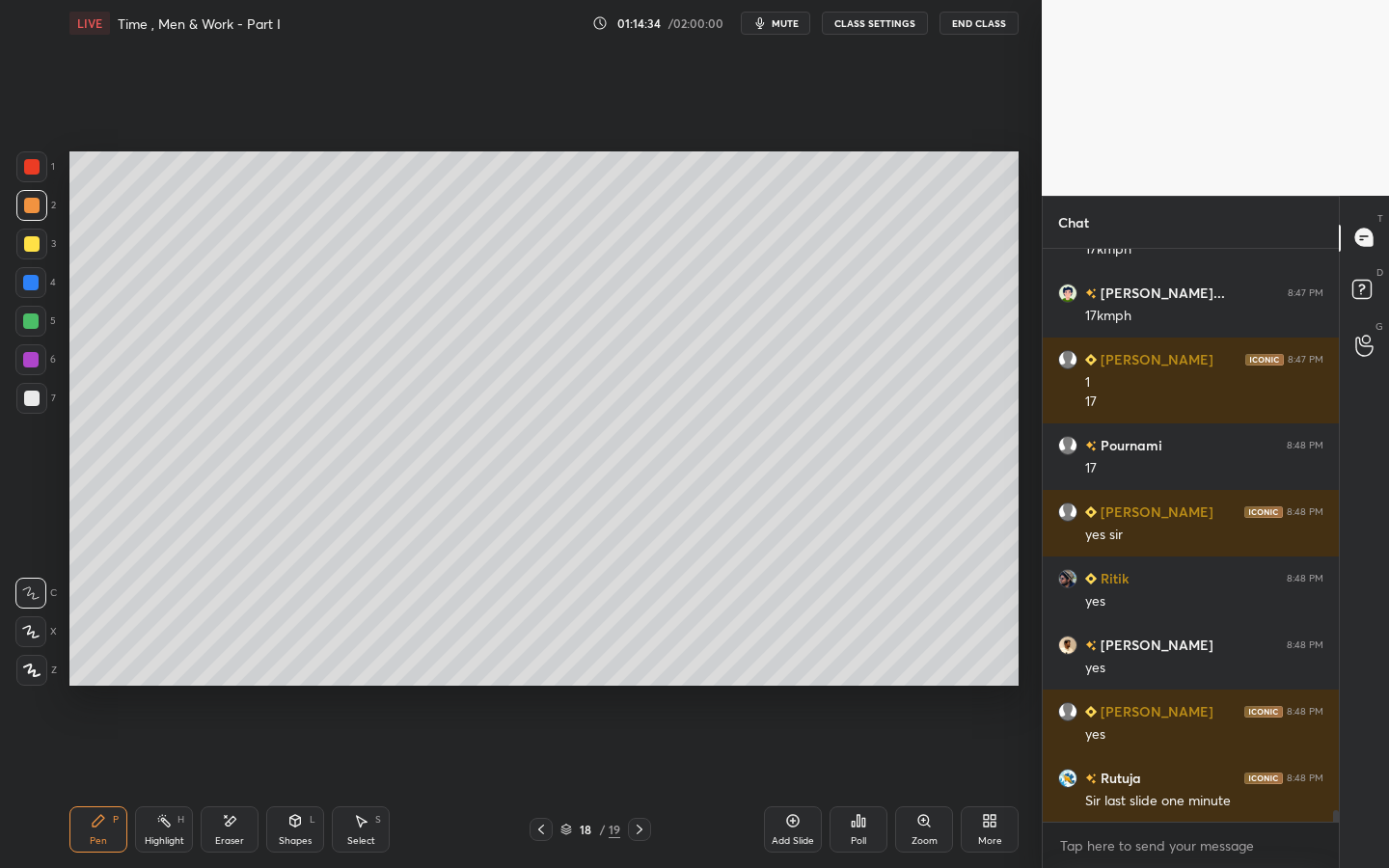 click 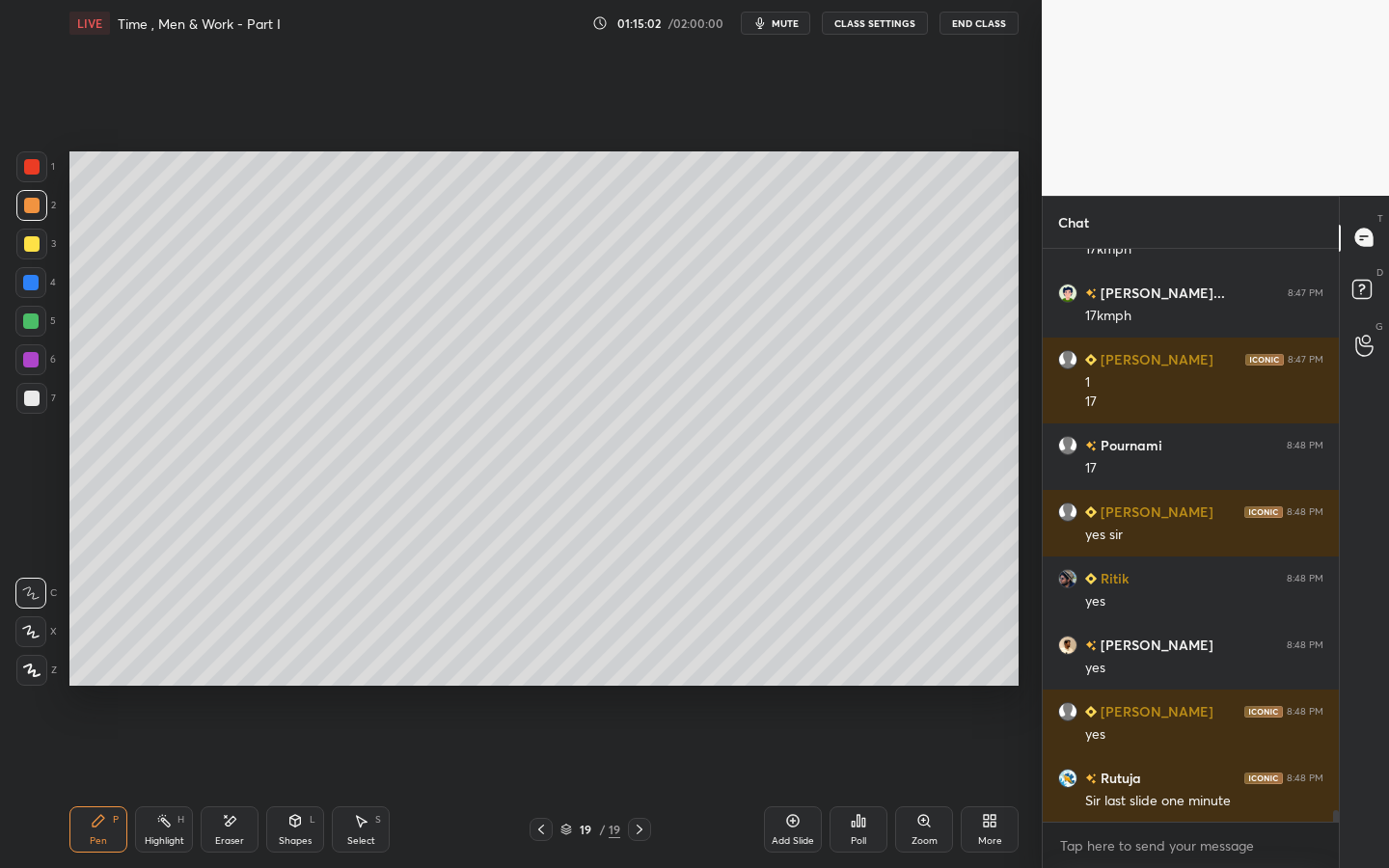 click at bounding box center [32, 244] 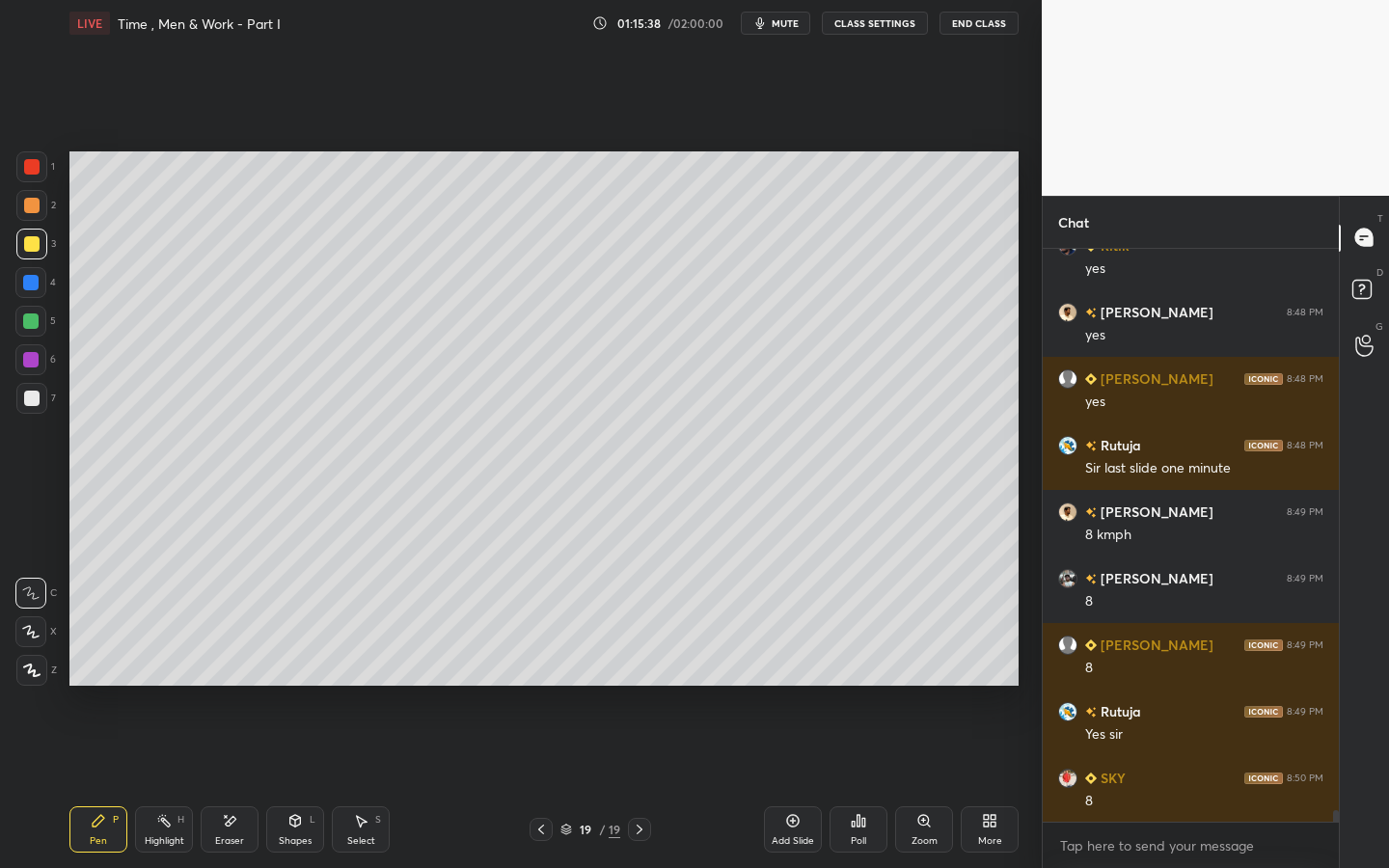 scroll, scrollTop: 27642, scrollLeft: 0, axis: vertical 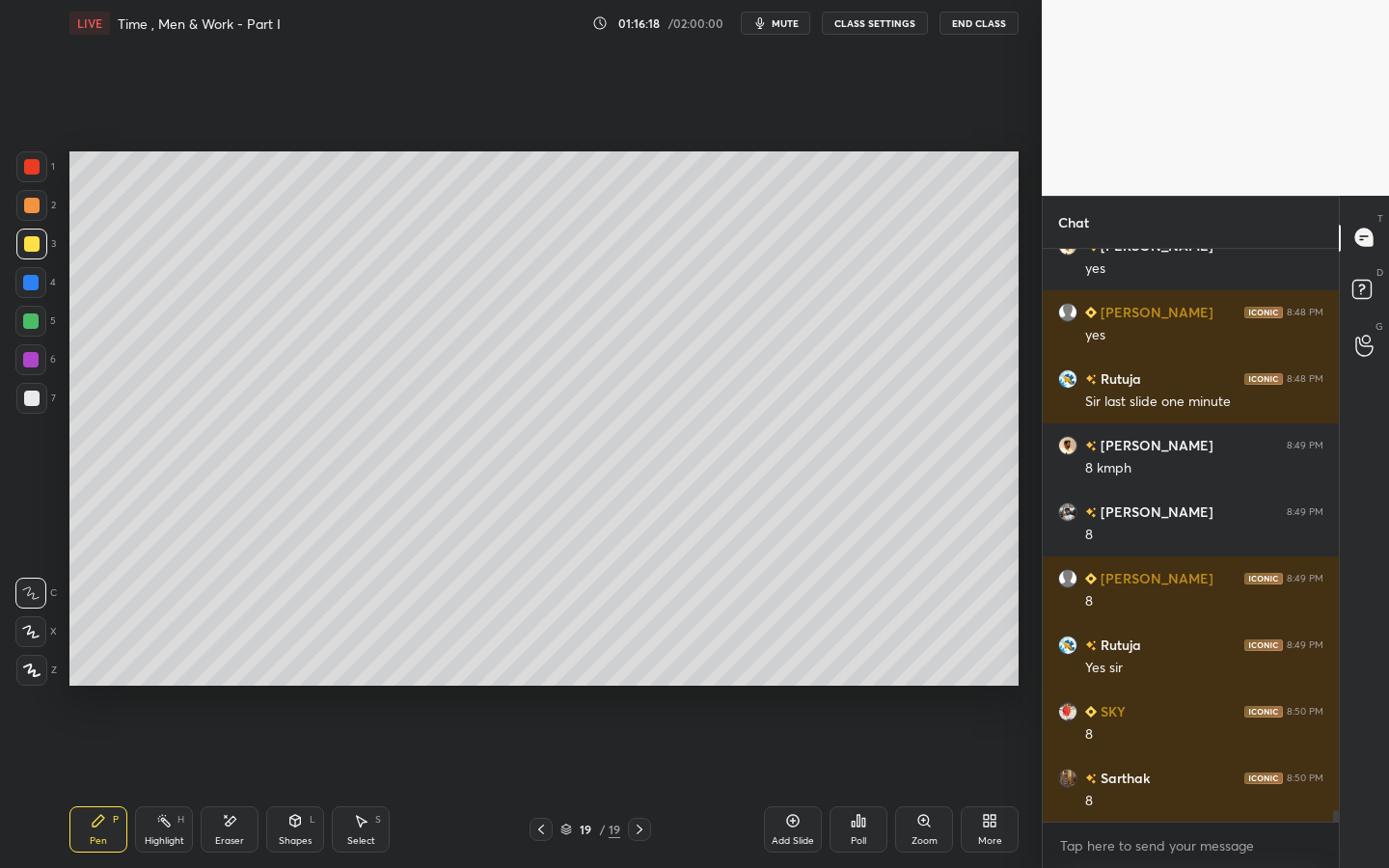 click on "Eraser" at bounding box center (230, 829) 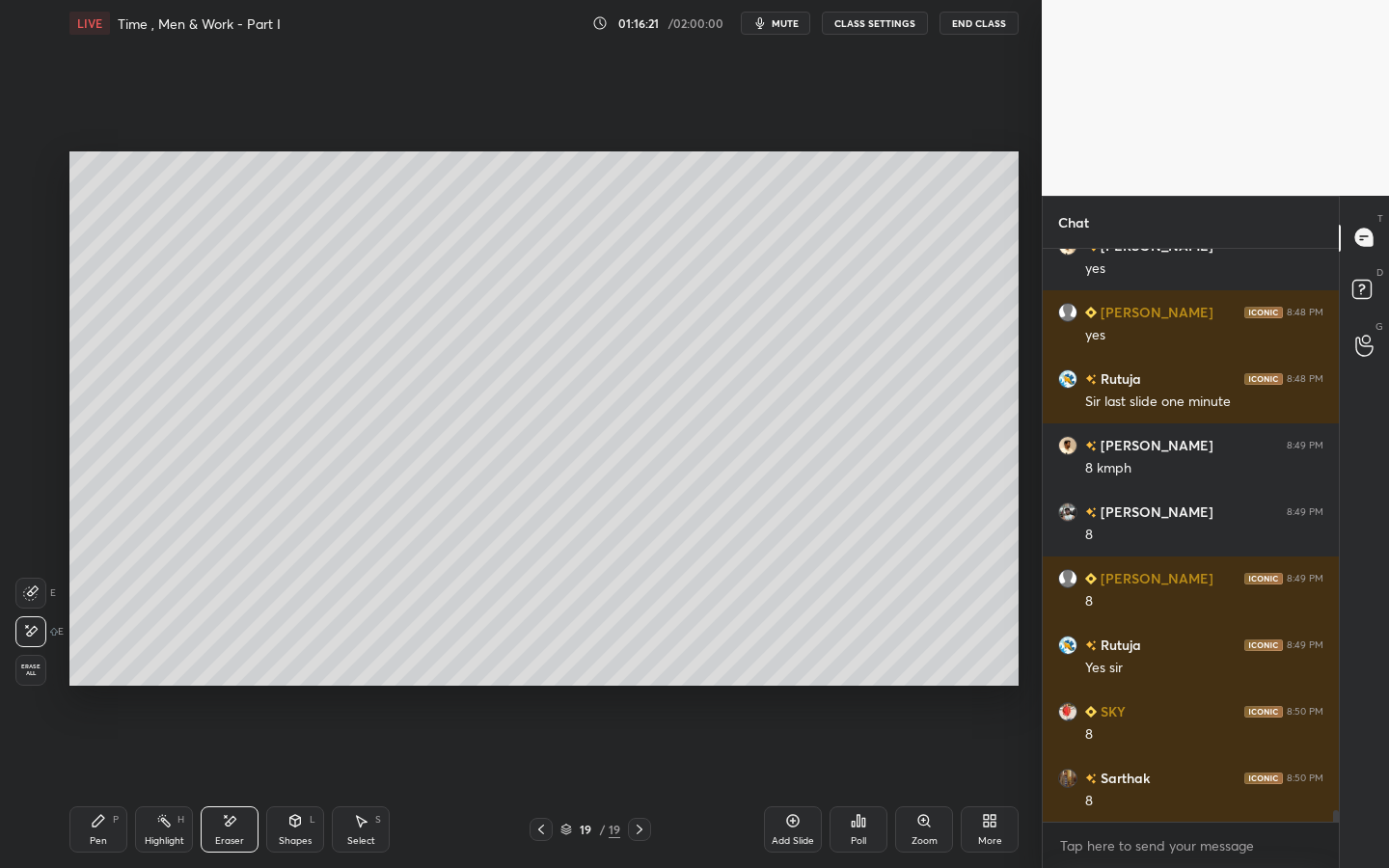 drag, startPoint x: 107, startPoint y: 820, endPoint x: 161, endPoint y: 748, distance: 90 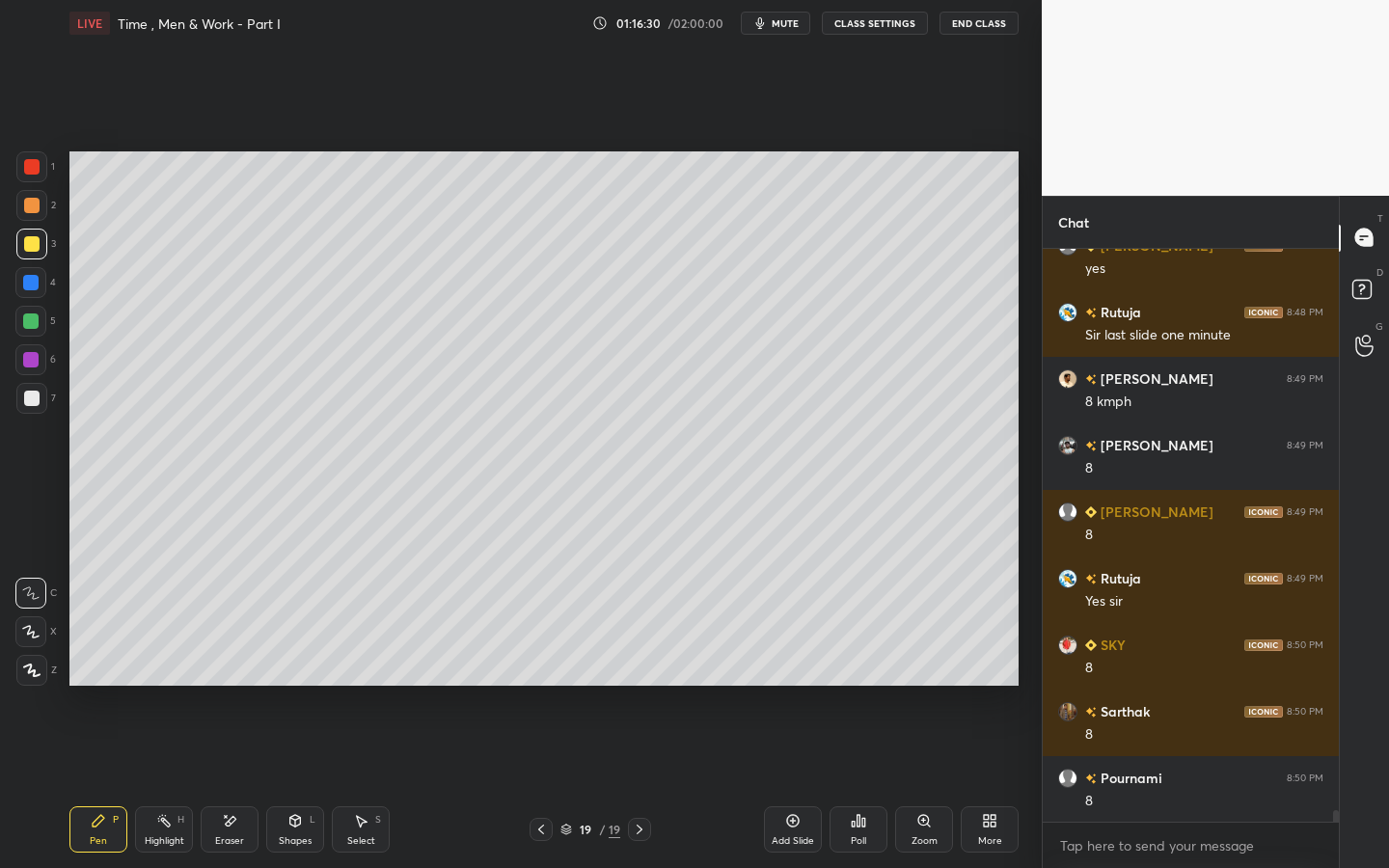 scroll, scrollTop: 27775, scrollLeft: 0, axis: vertical 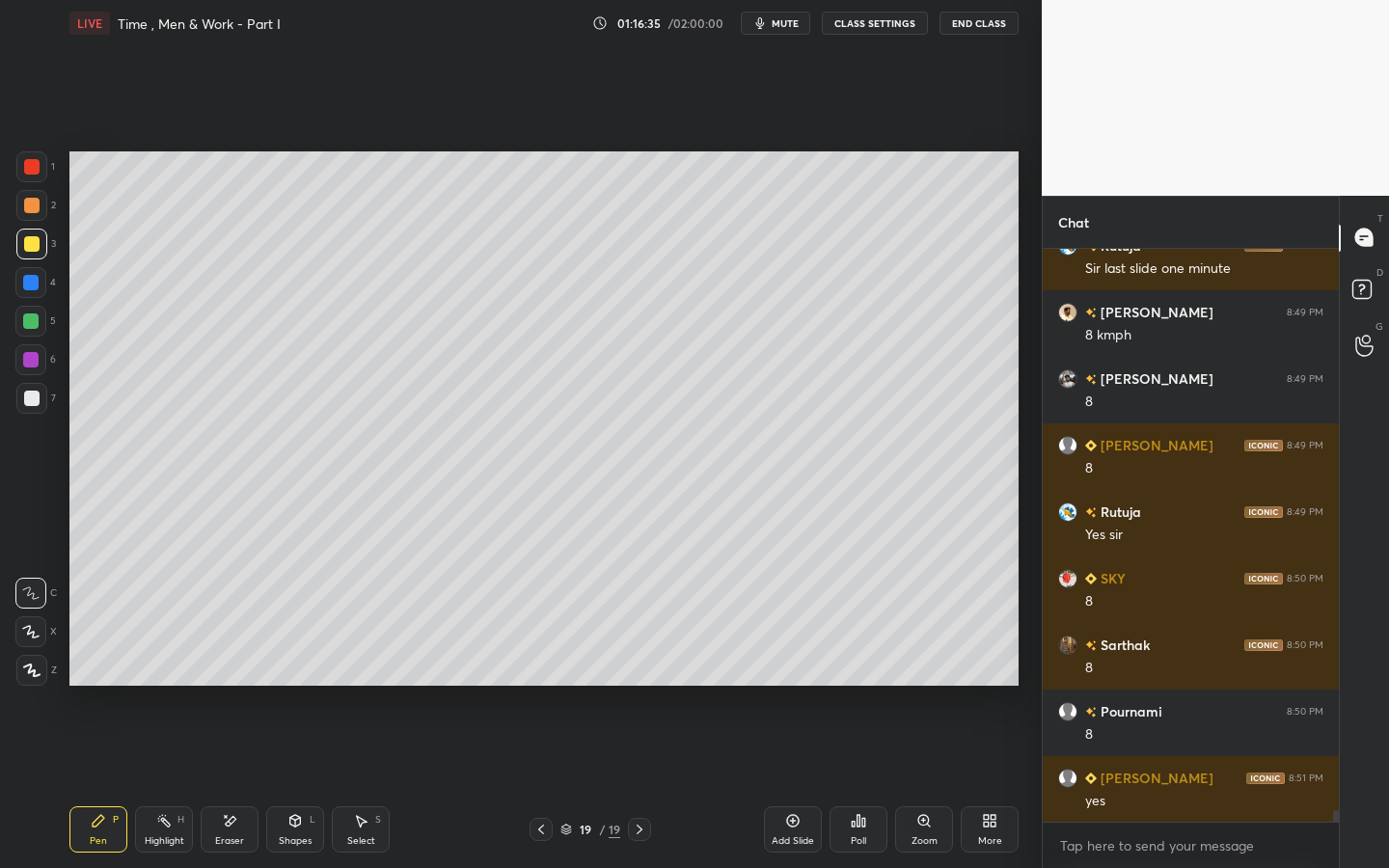 click on "Add Slide" at bounding box center [793, 829] 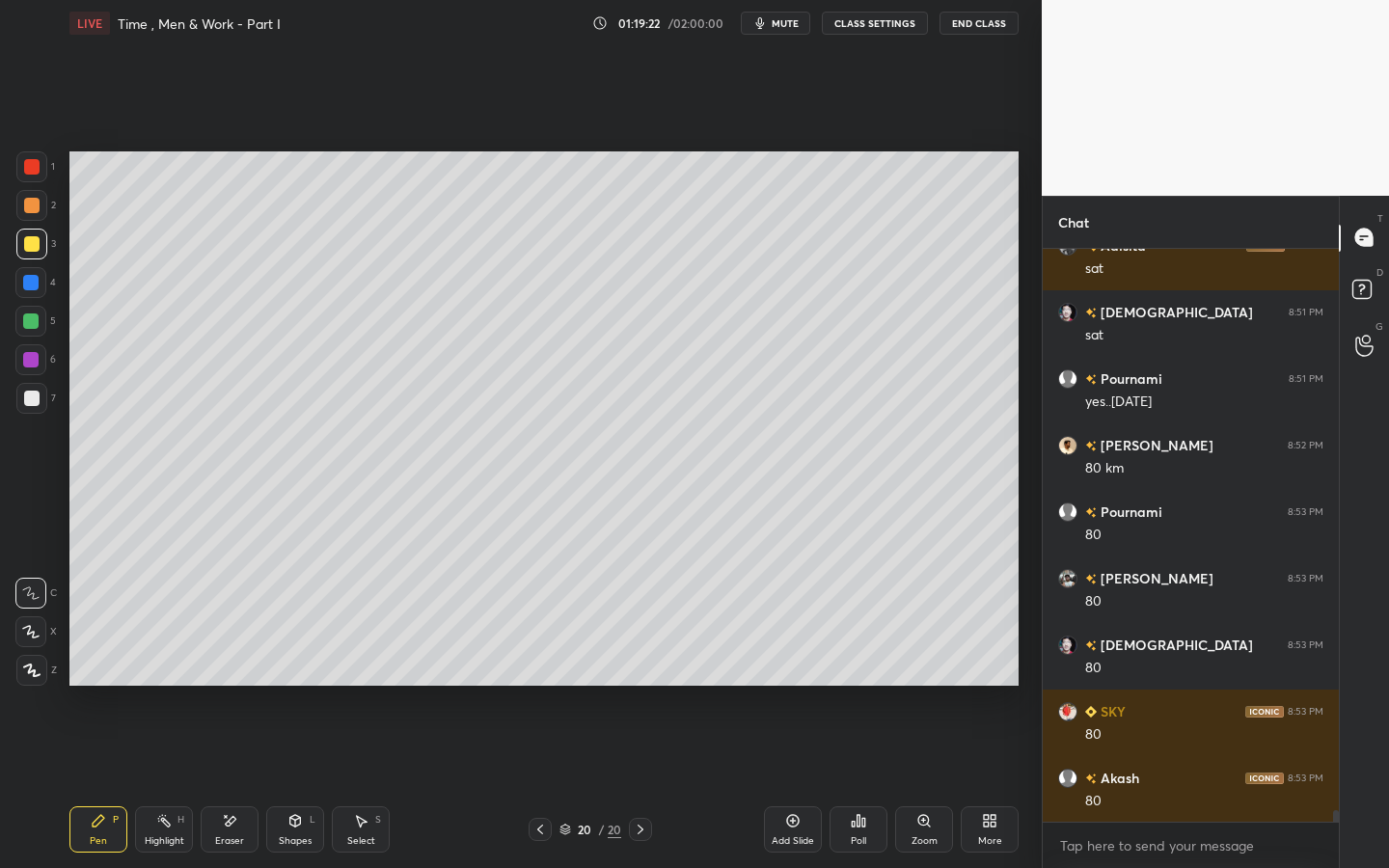 scroll, scrollTop: 28526, scrollLeft: 0, axis: vertical 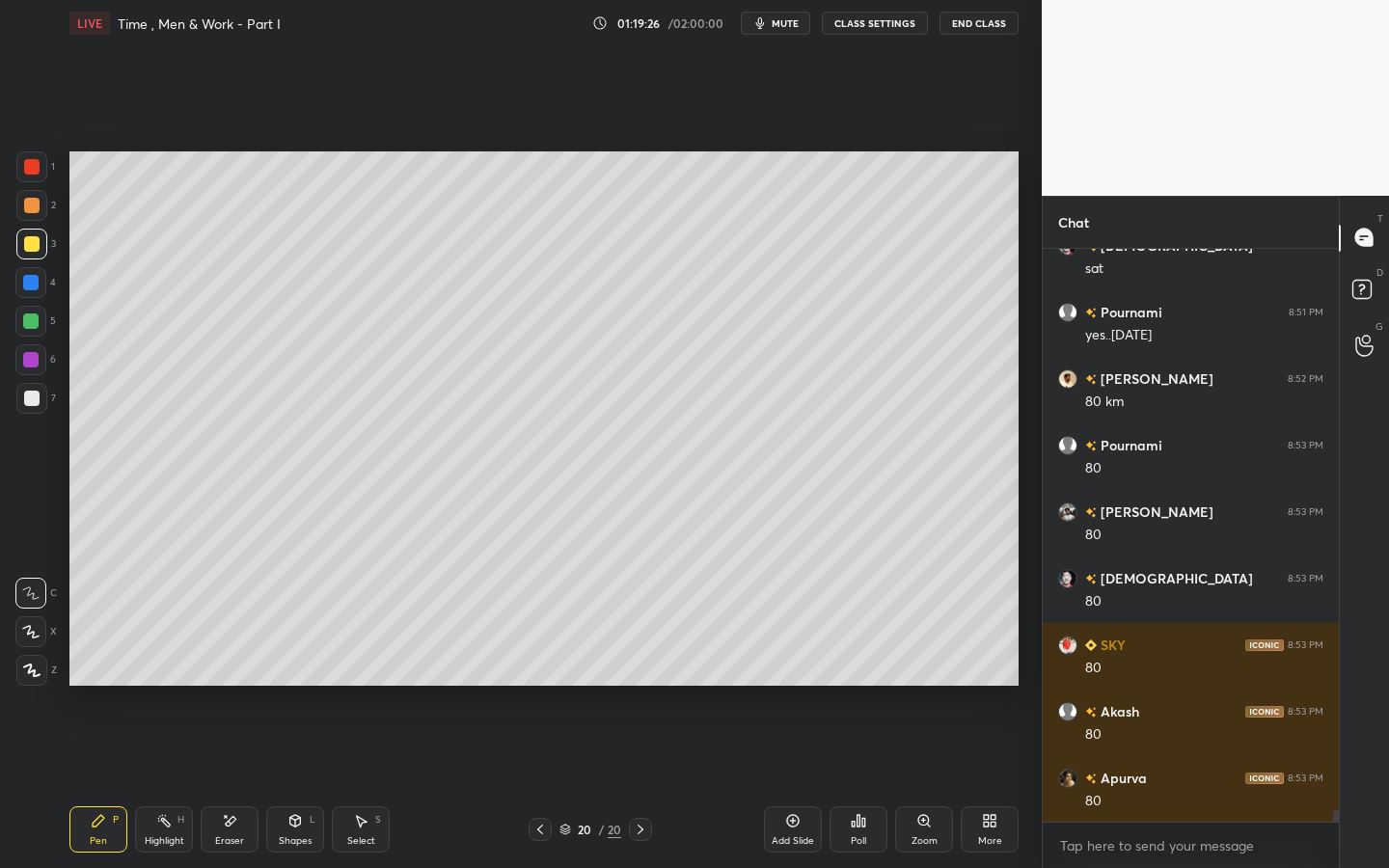 click at bounding box center [31, 321] 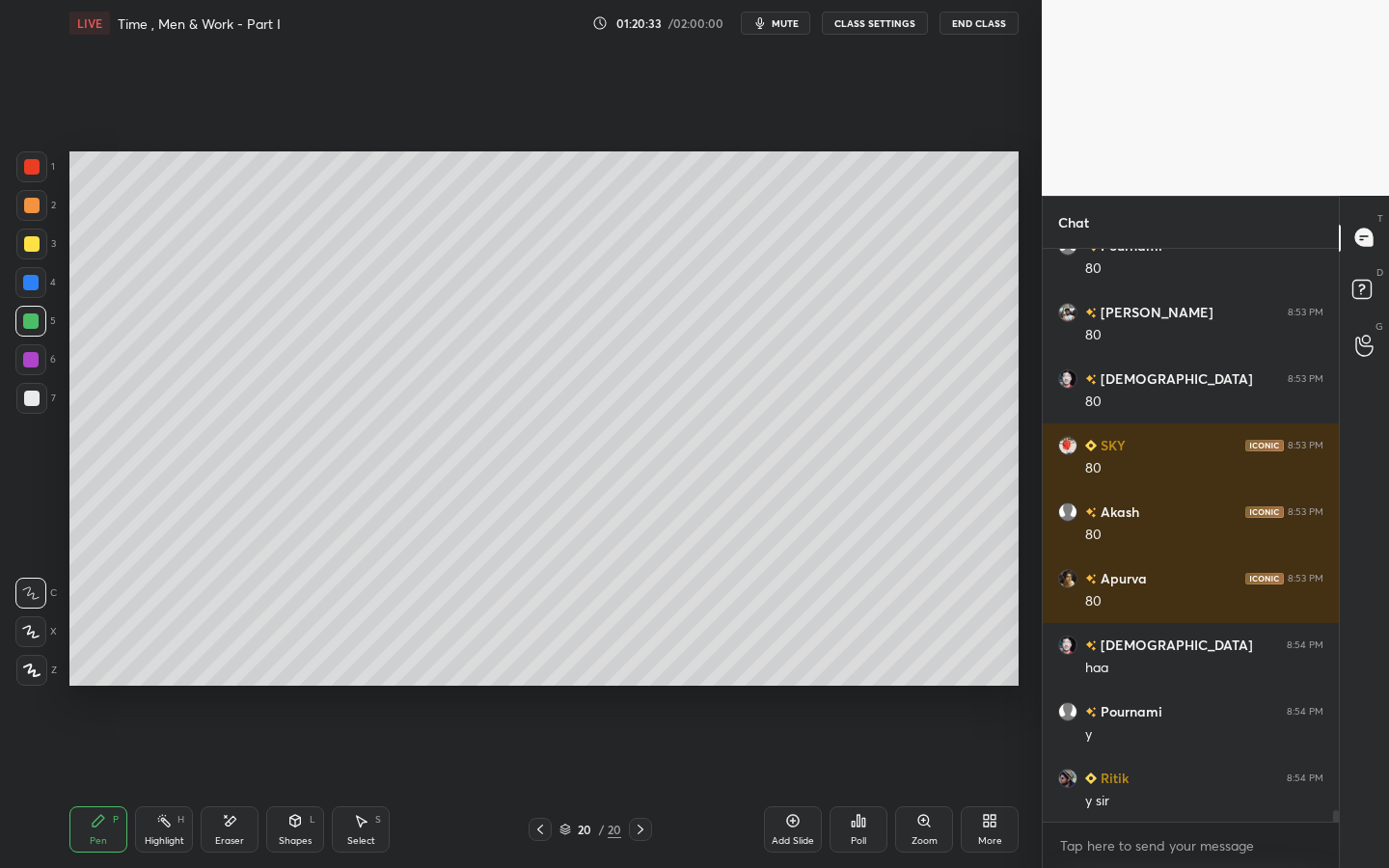 scroll, scrollTop: 28793, scrollLeft: 0, axis: vertical 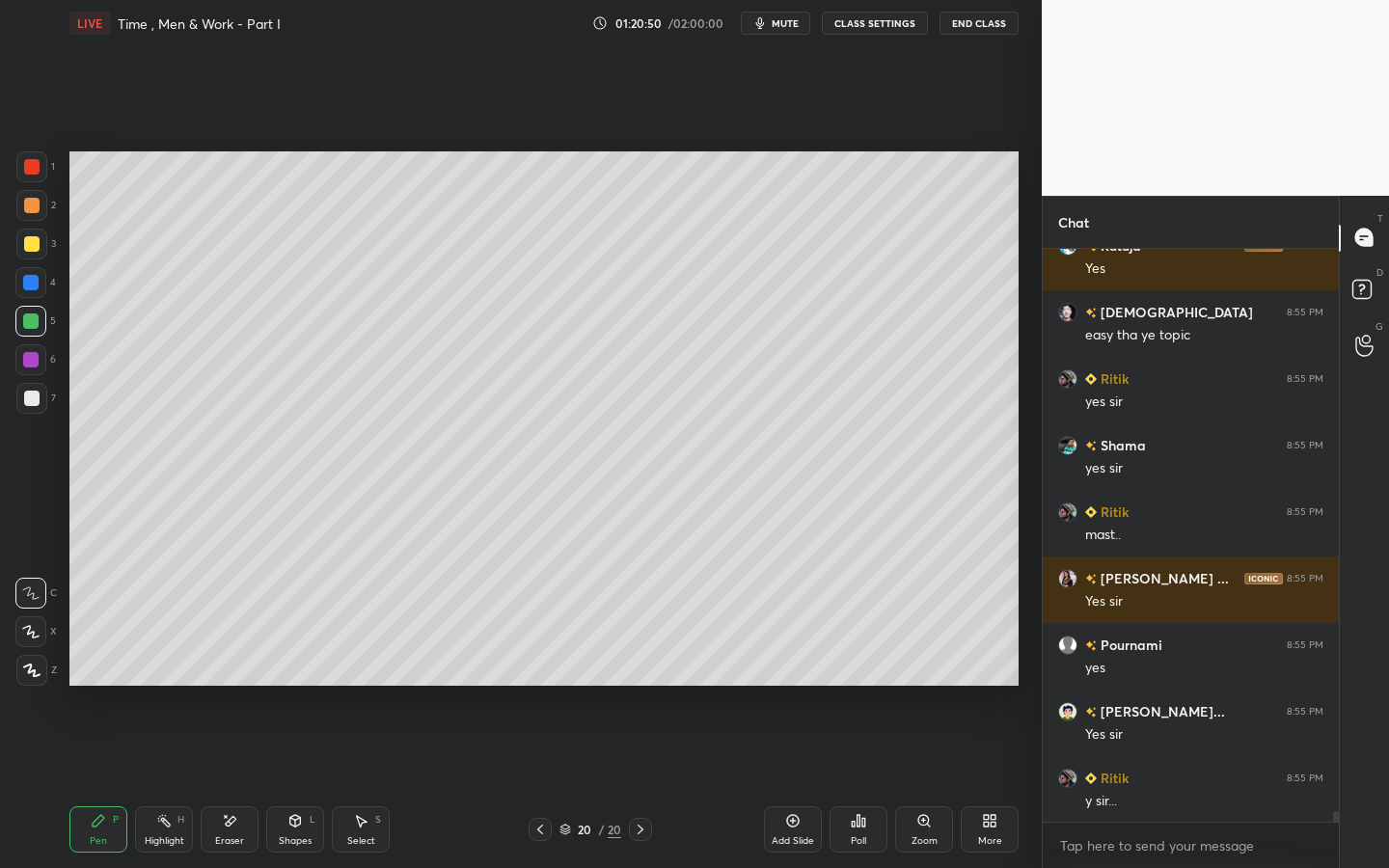 click on "More" at bounding box center [990, 829] 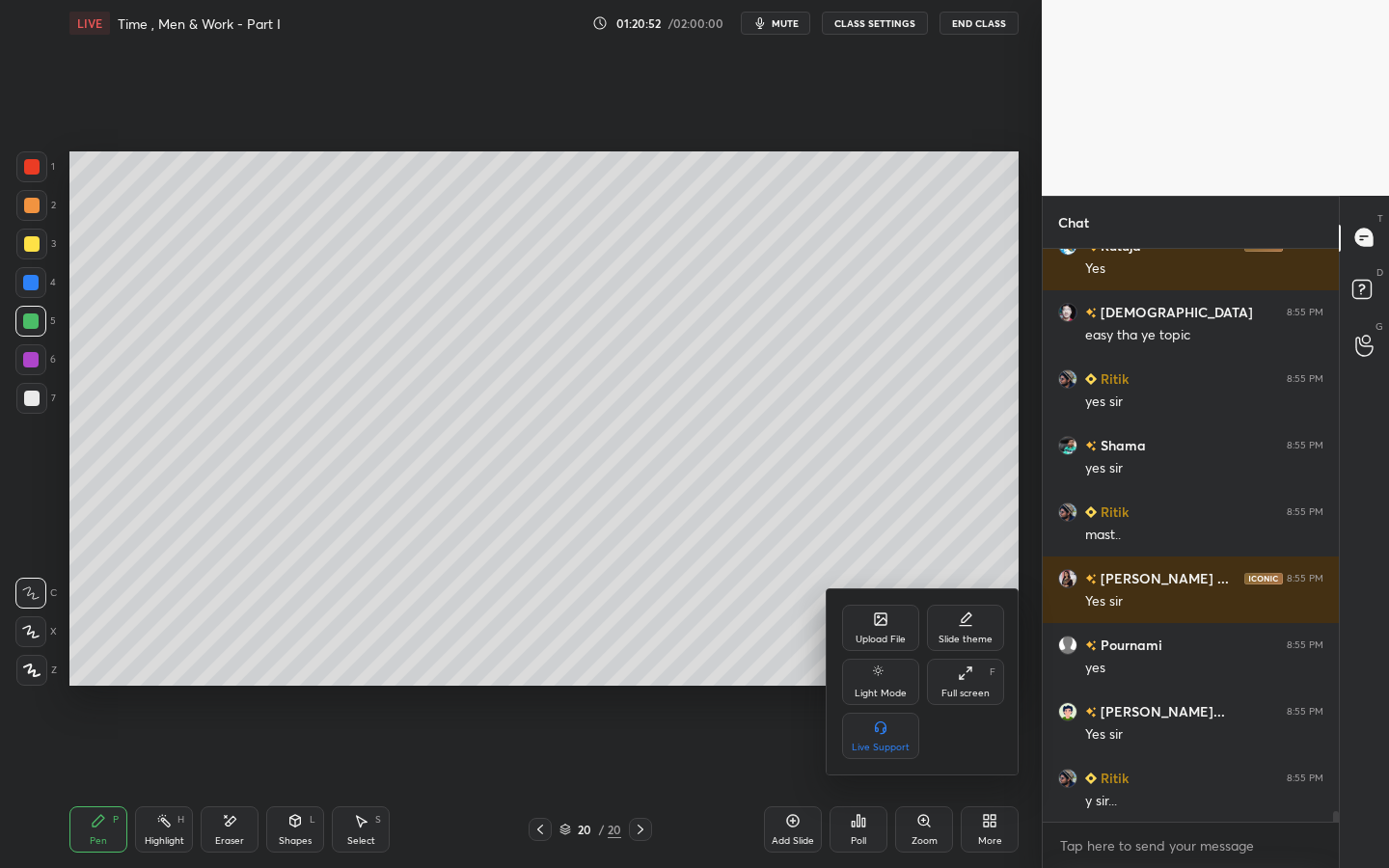 click 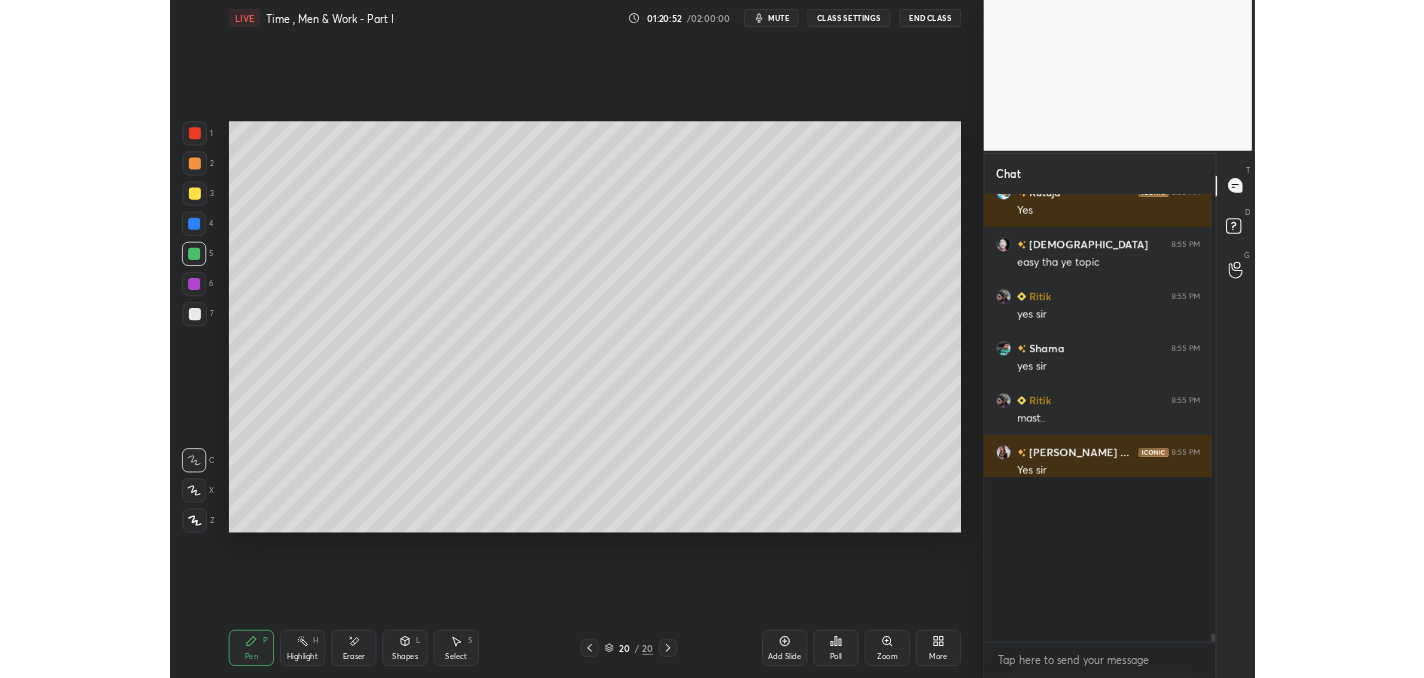 scroll, scrollTop: 550, scrollLeft: 988, axis: both 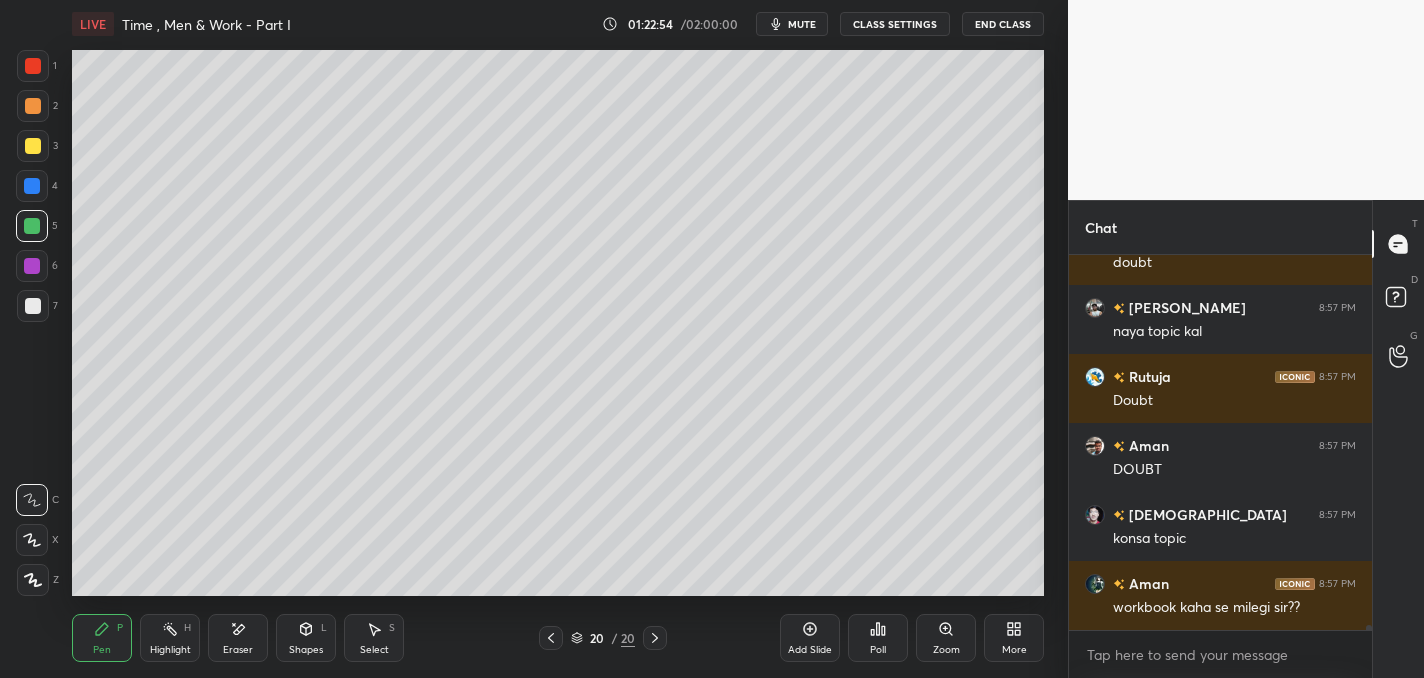 click on "More" at bounding box center [1014, 638] 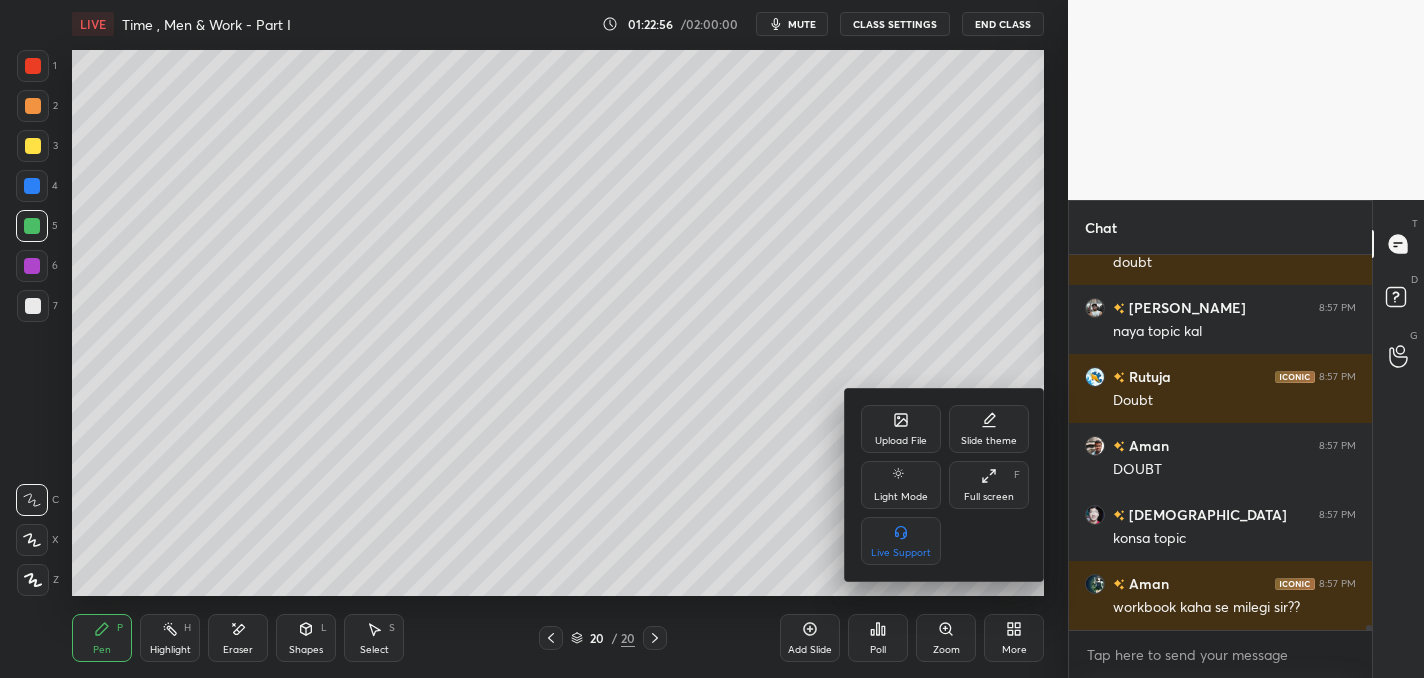 click on "Upload File" at bounding box center (901, 429) 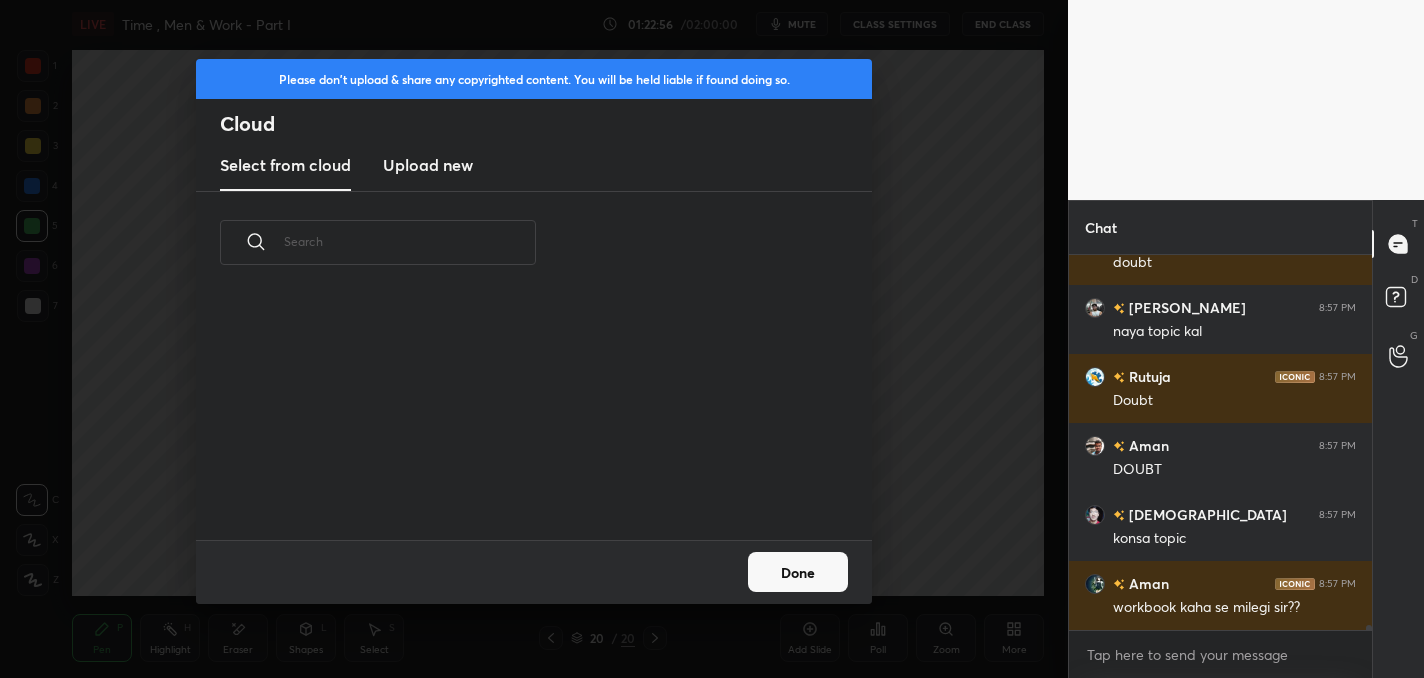 scroll, scrollTop: 7, scrollLeft: 11, axis: both 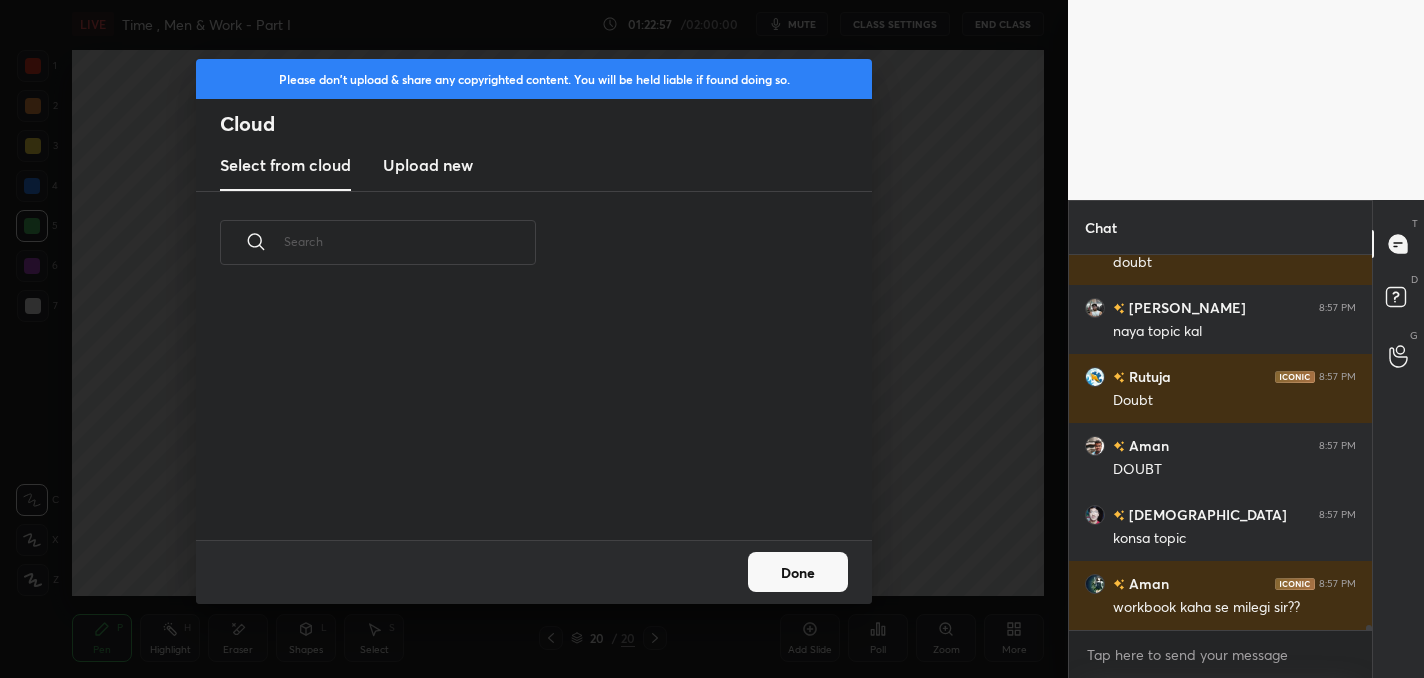 click on "Upload new" at bounding box center [428, 165] 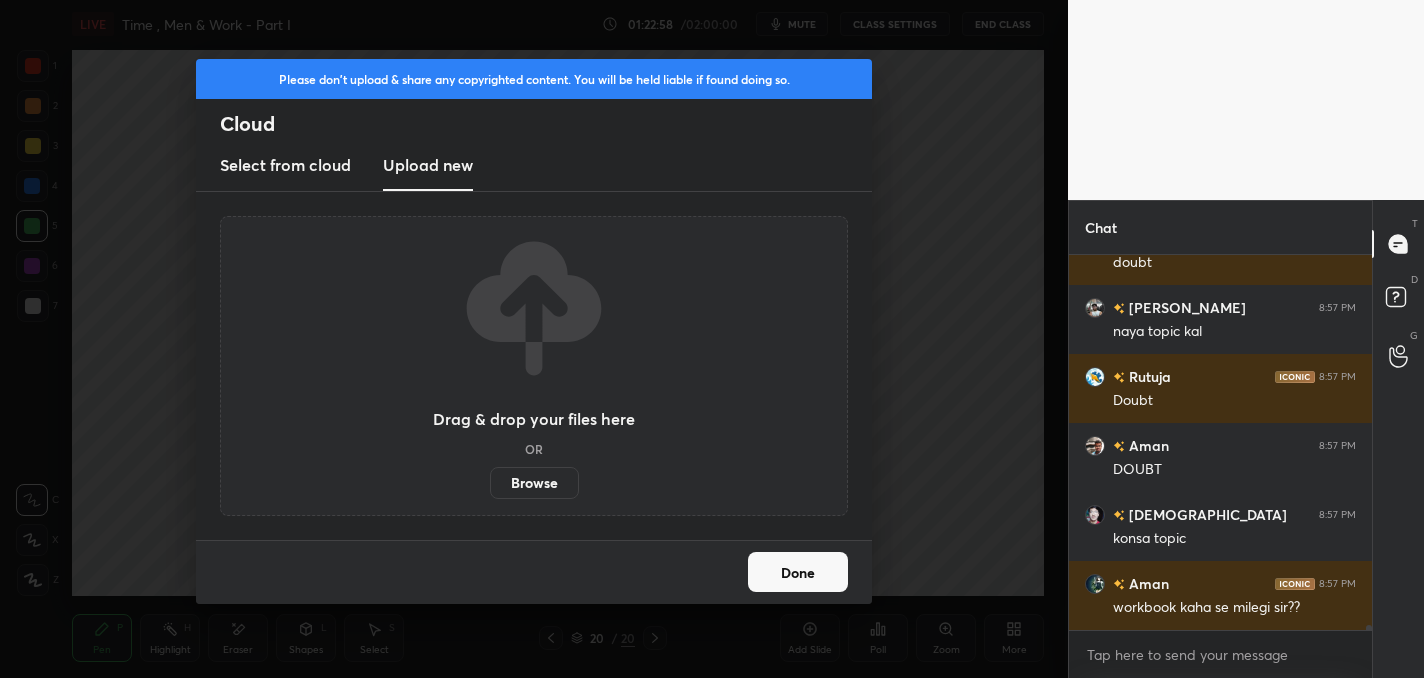 click on "Browse" at bounding box center (534, 483) 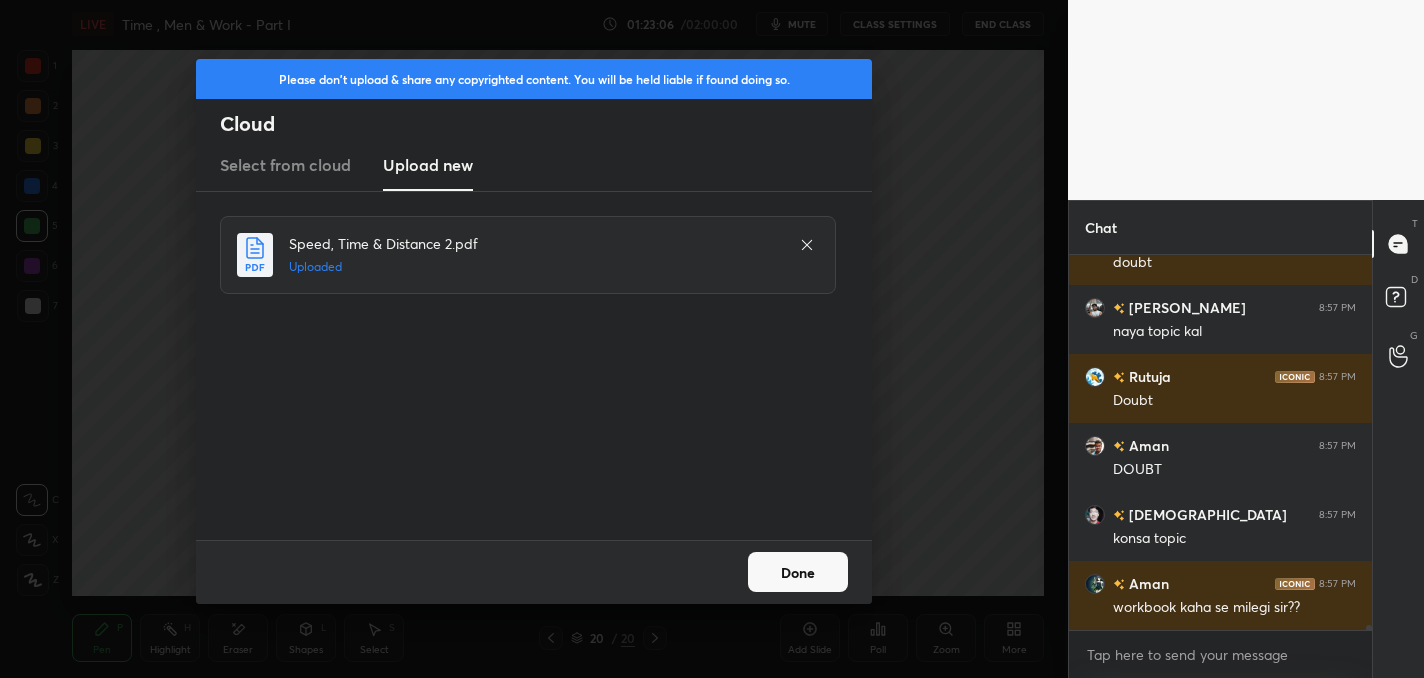 click on "Done" at bounding box center (798, 572) 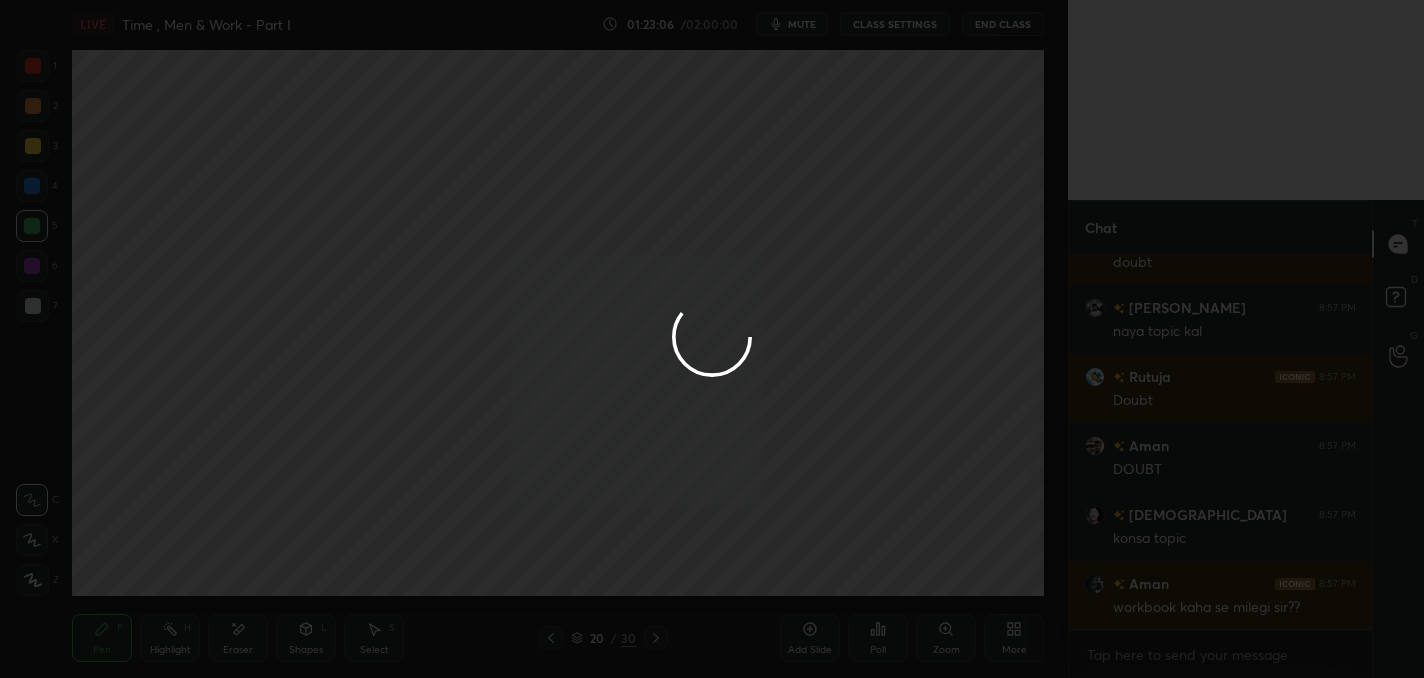 scroll, scrollTop: 29472, scrollLeft: 0, axis: vertical 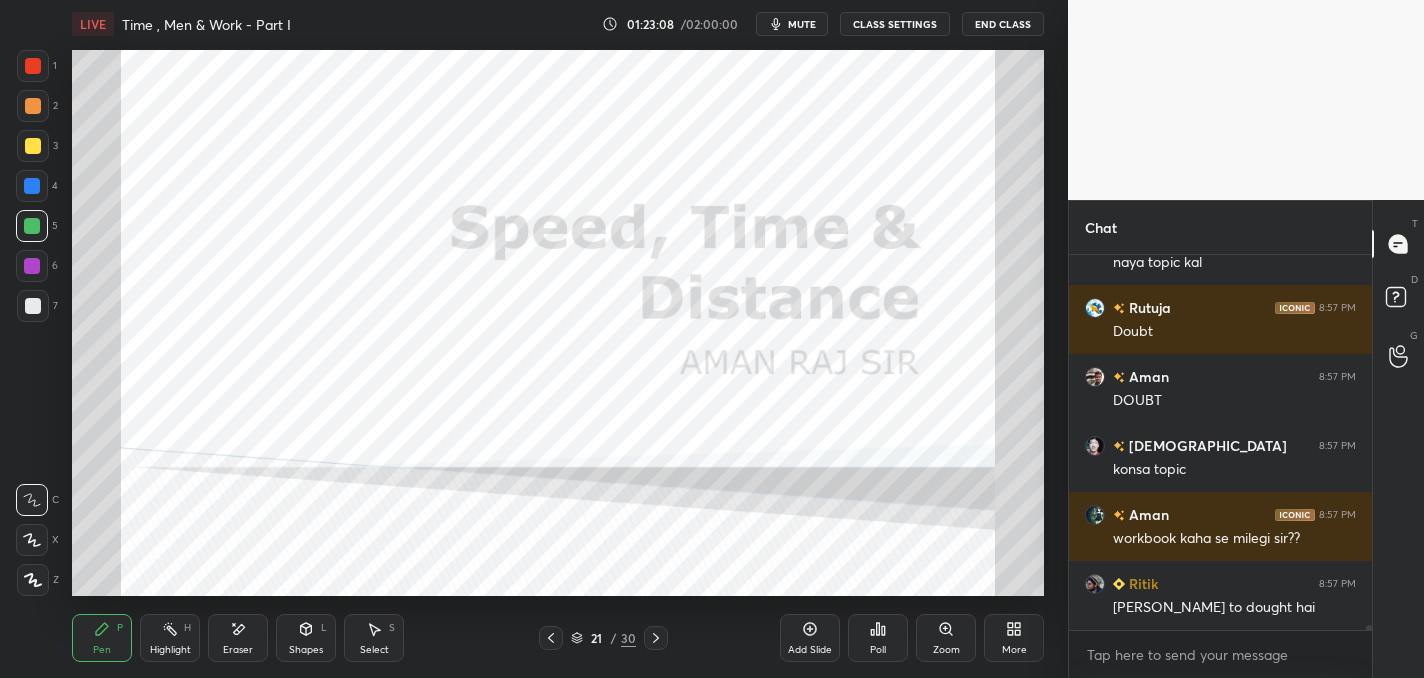 click 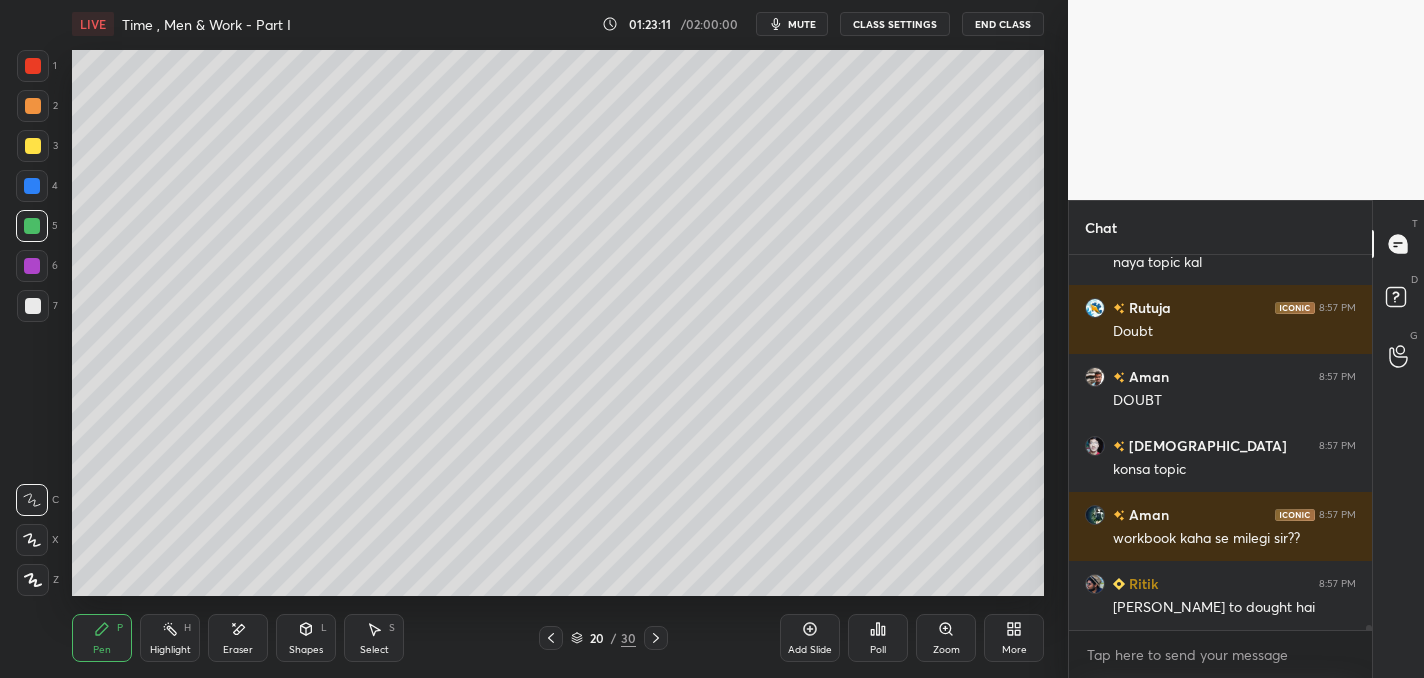 click on "Poll" at bounding box center [878, 638] 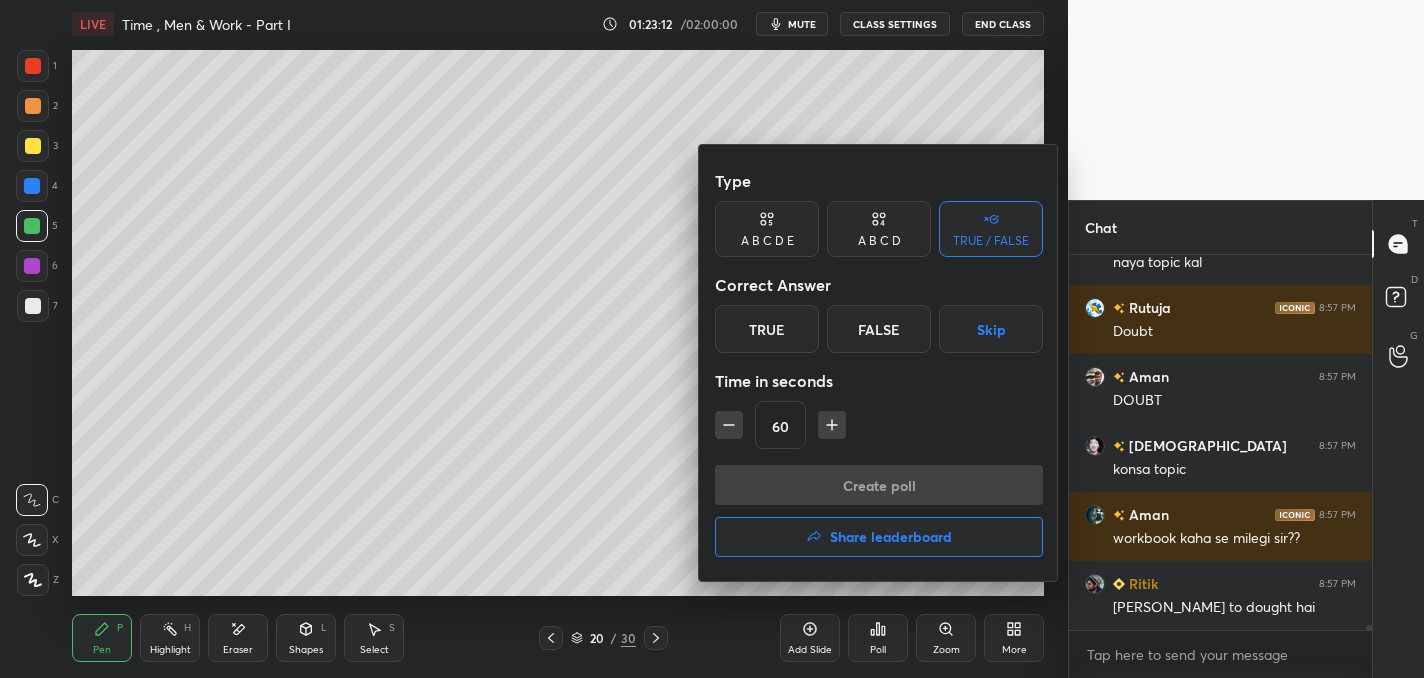 click on "True" at bounding box center [767, 329] 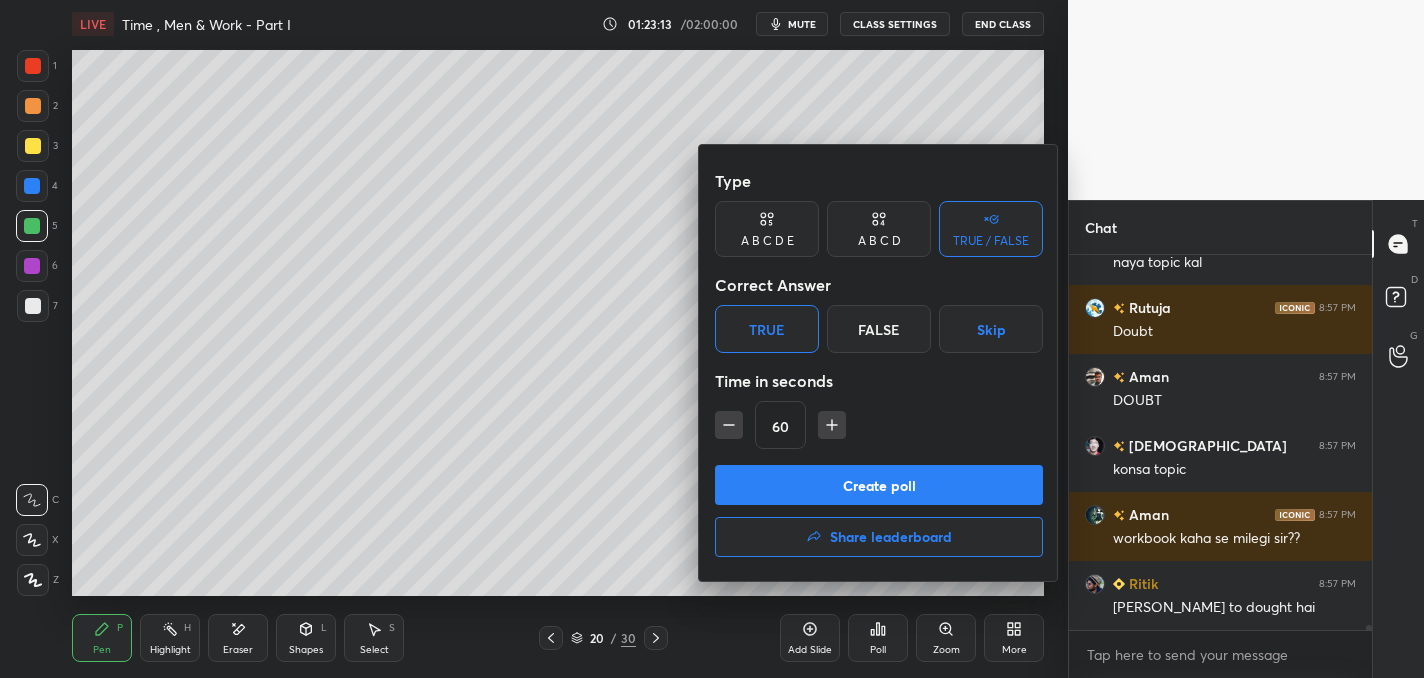 scroll, scrollTop: 29541, scrollLeft: 0, axis: vertical 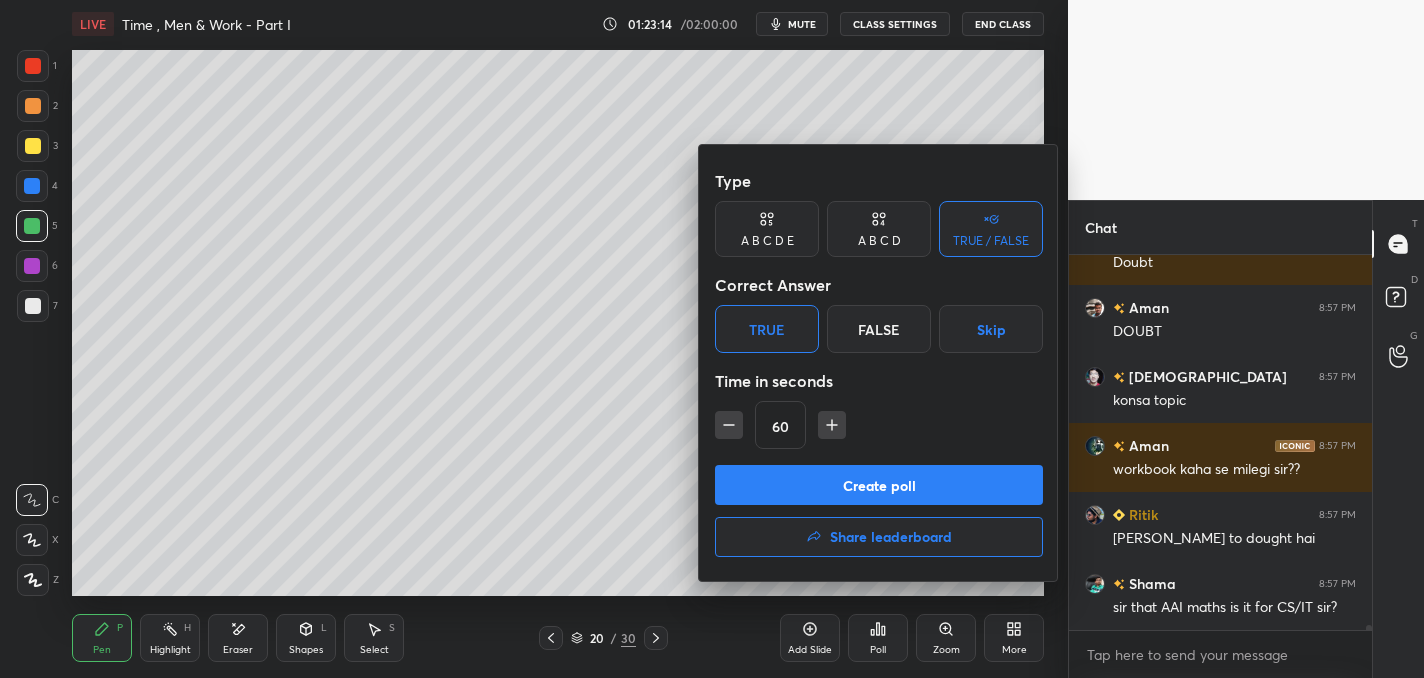 click on "Create poll" at bounding box center (879, 485) 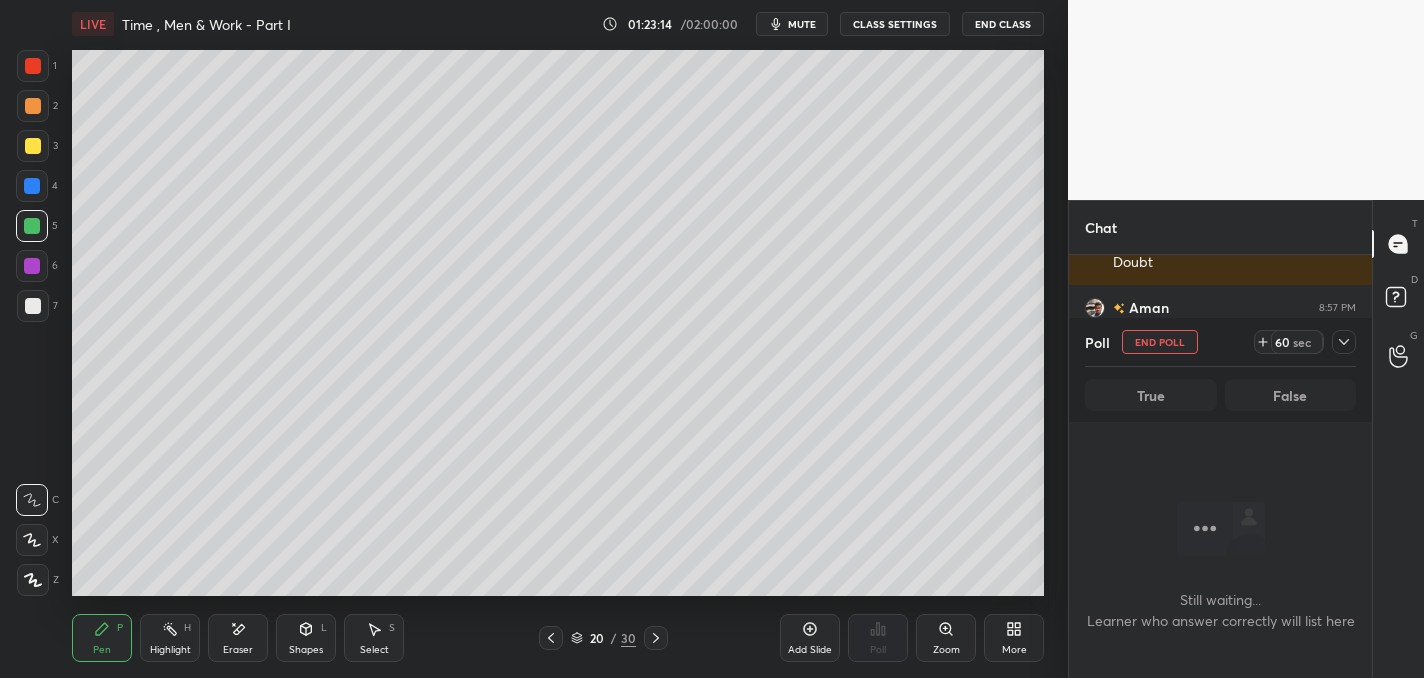 scroll, scrollTop: 288, scrollLeft: 297, axis: both 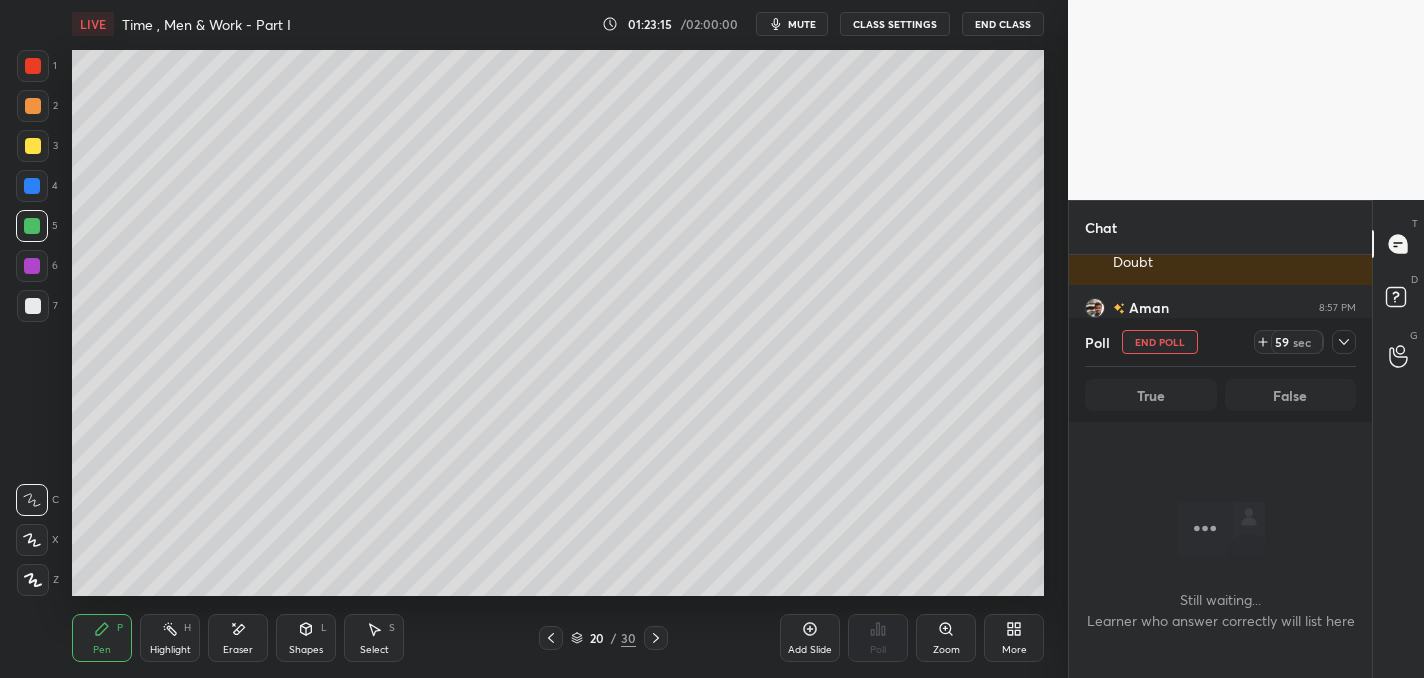 click 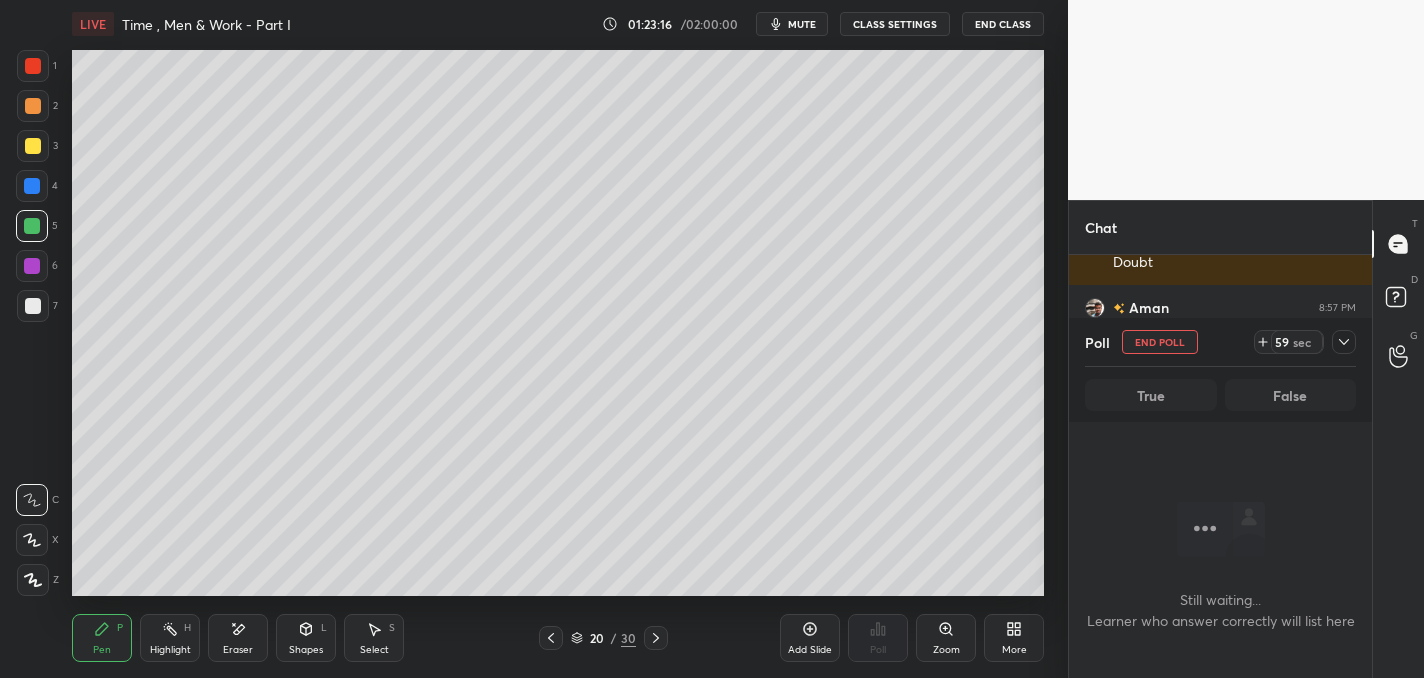 click 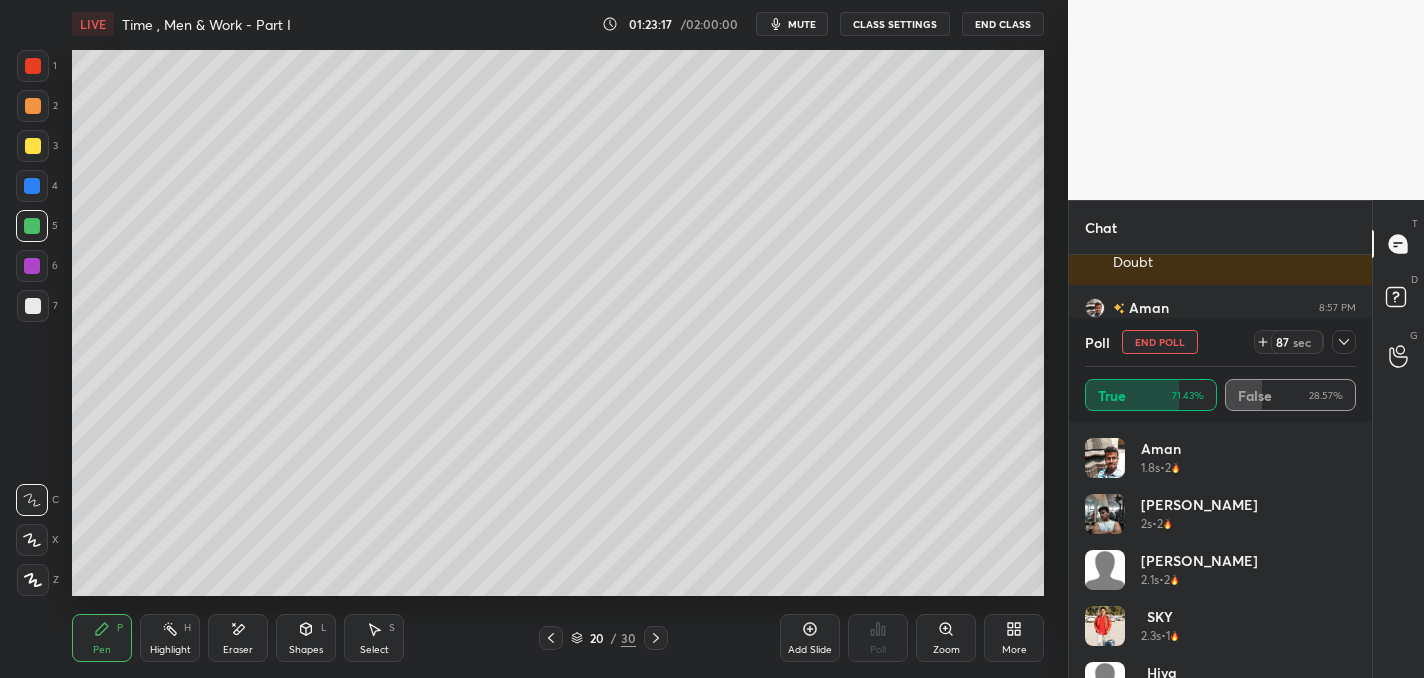 scroll, scrollTop: 7, scrollLeft: 7, axis: both 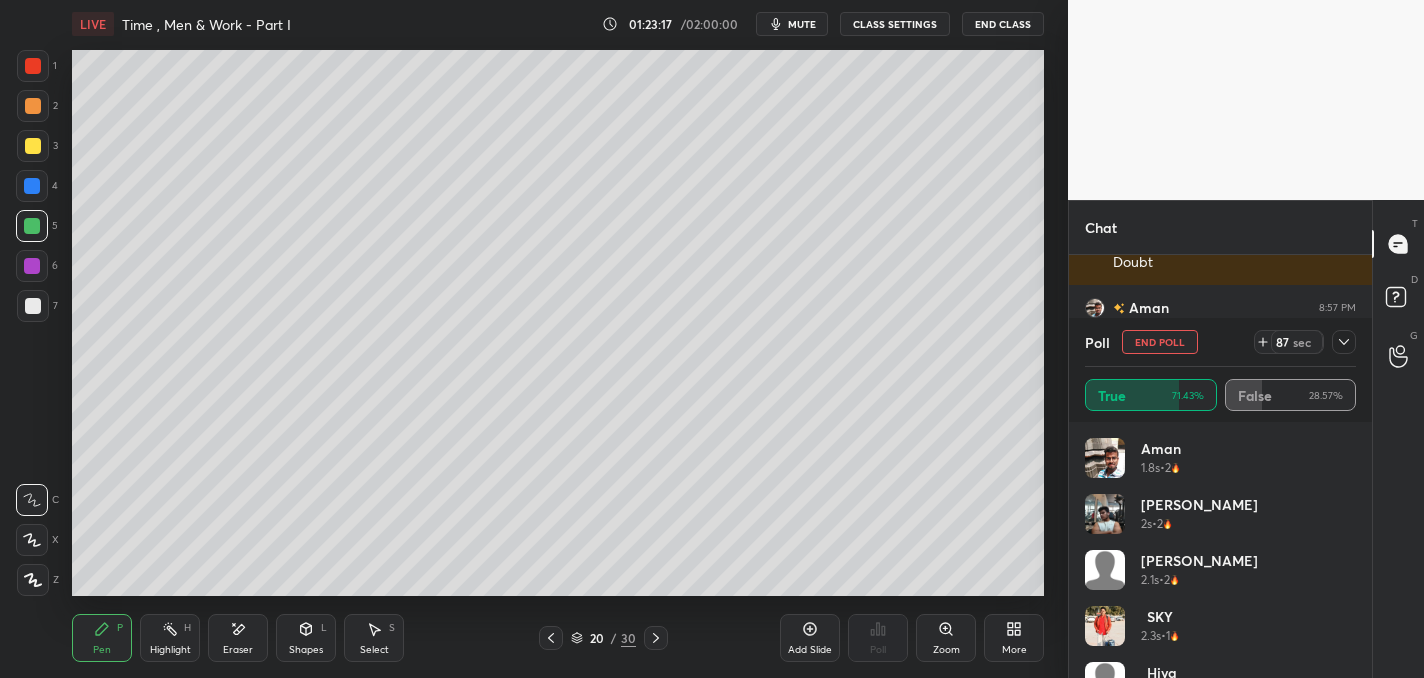click 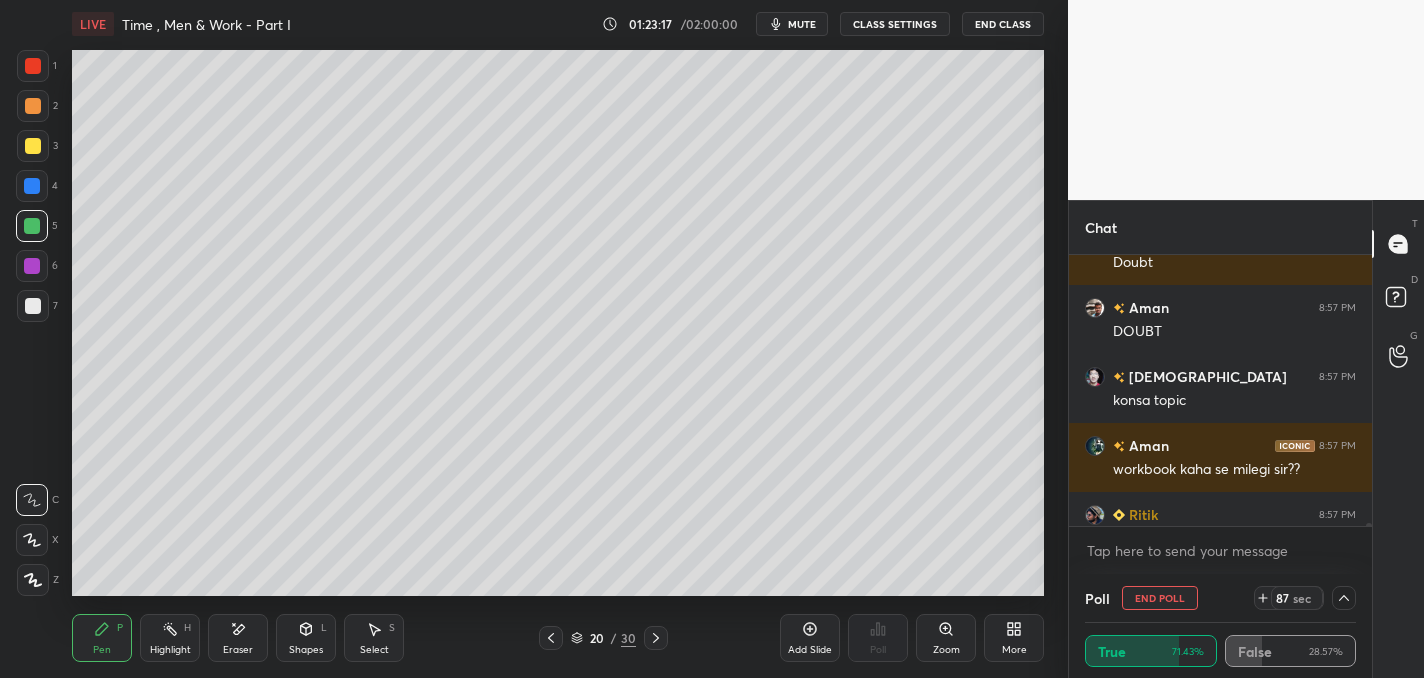 scroll, scrollTop: 0, scrollLeft: 0, axis: both 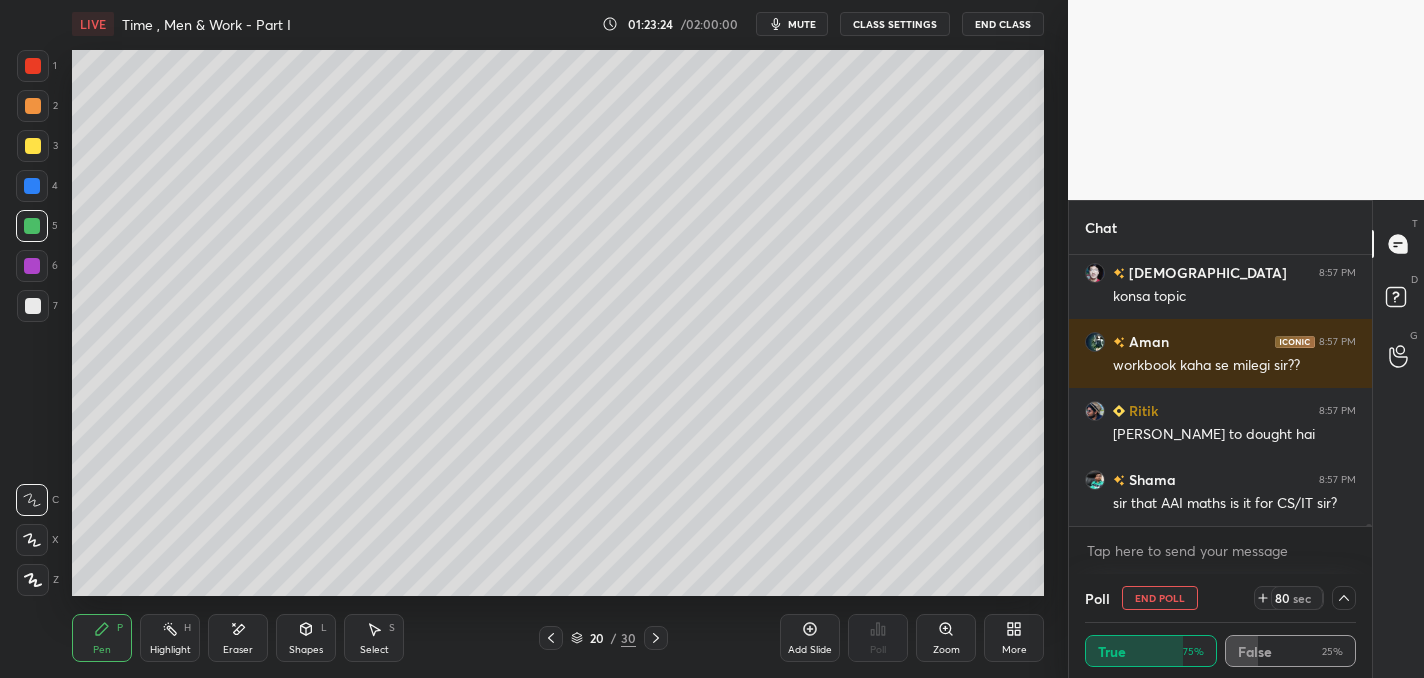 click 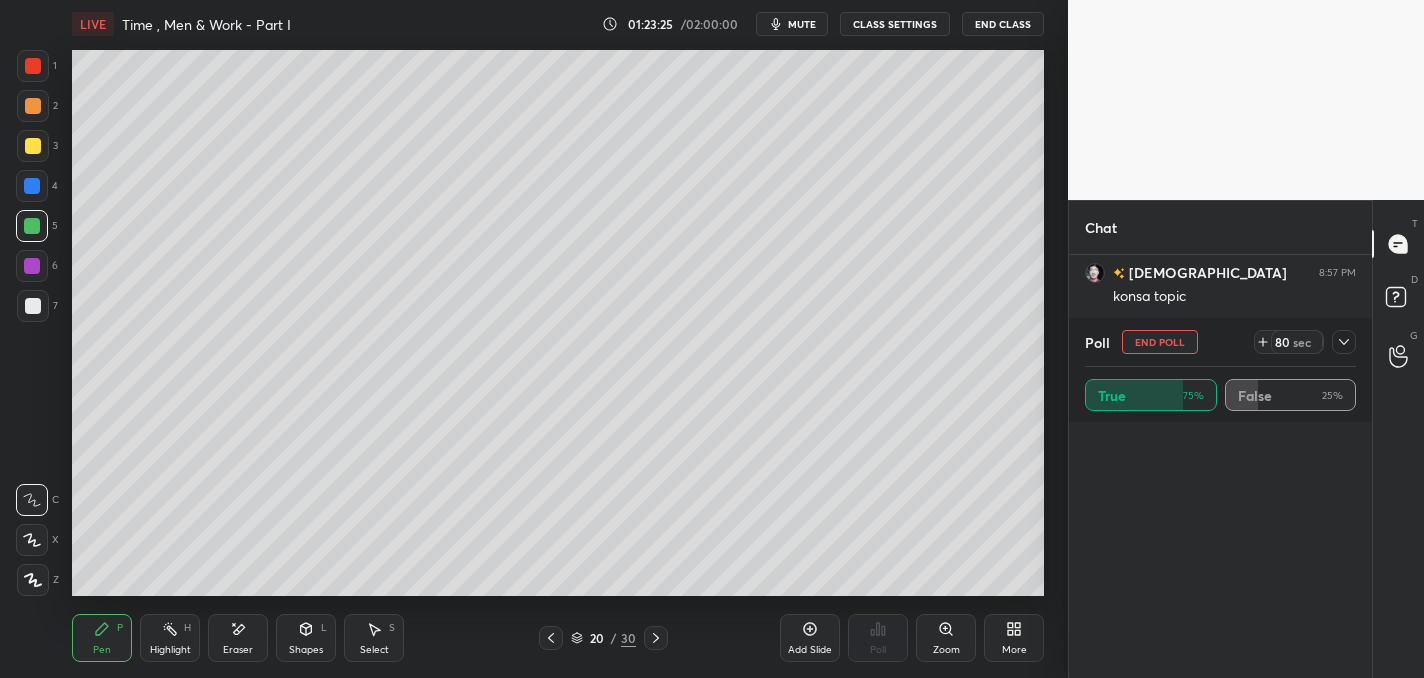 scroll, scrollTop: 2, scrollLeft: 7, axis: both 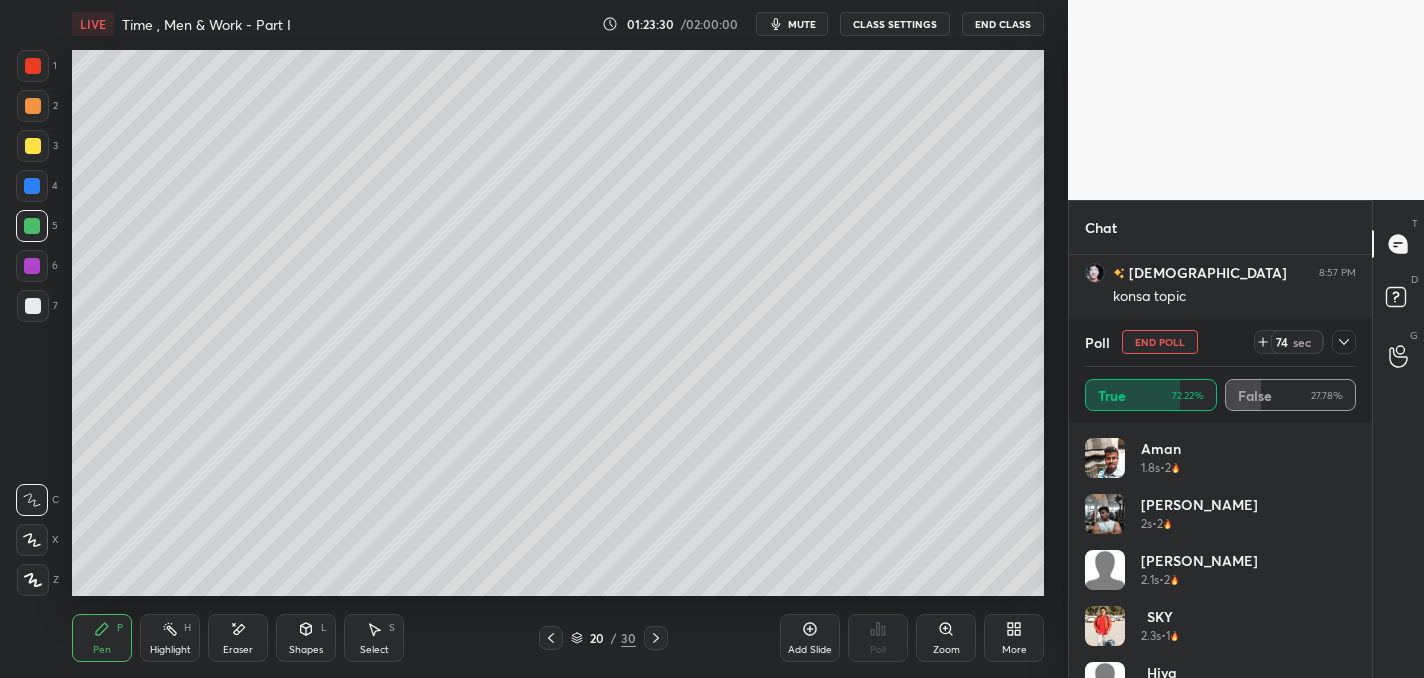 click 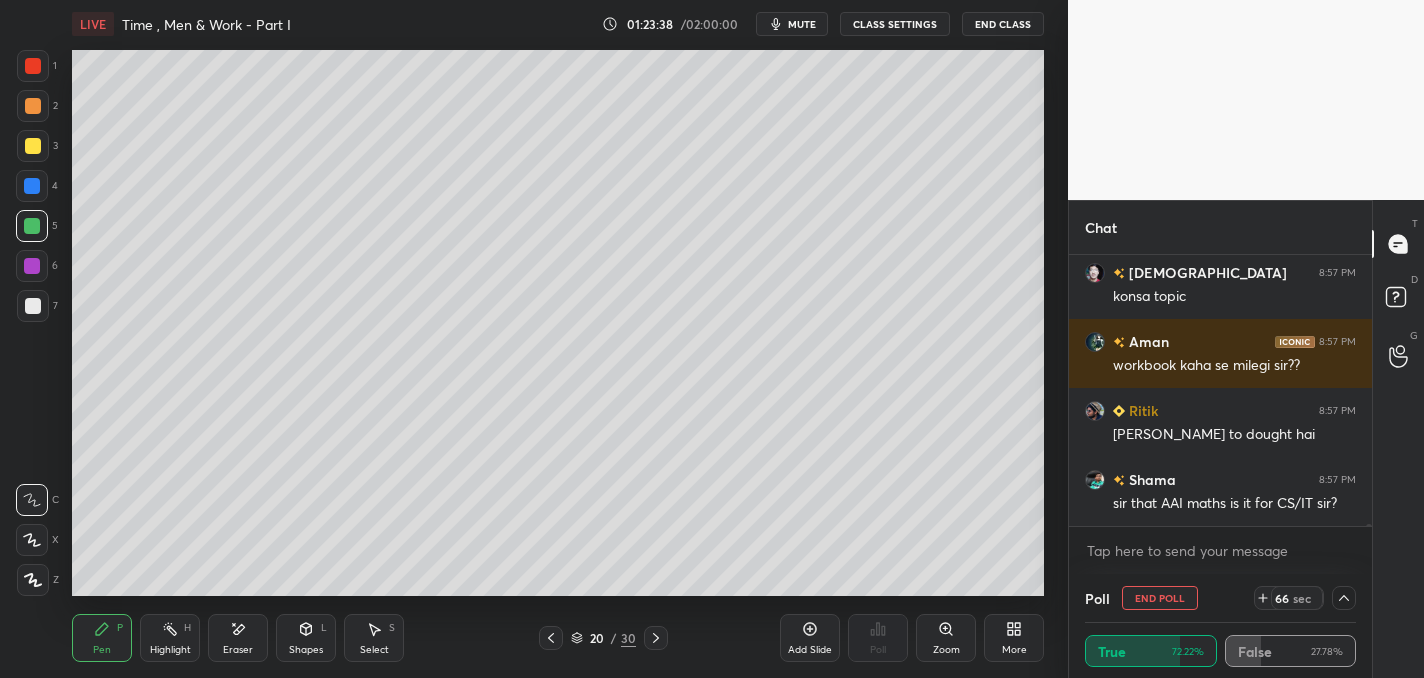 click 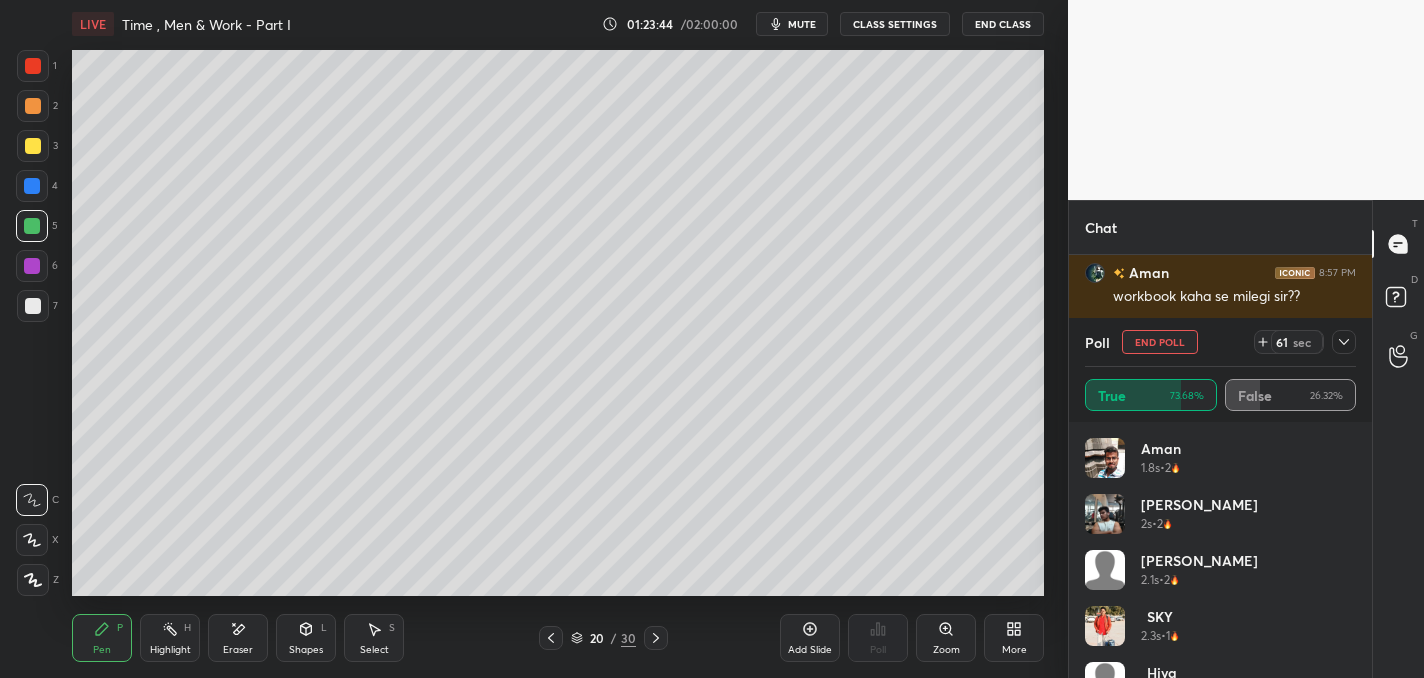 click on "End Poll" at bounding box center (1160, 342) 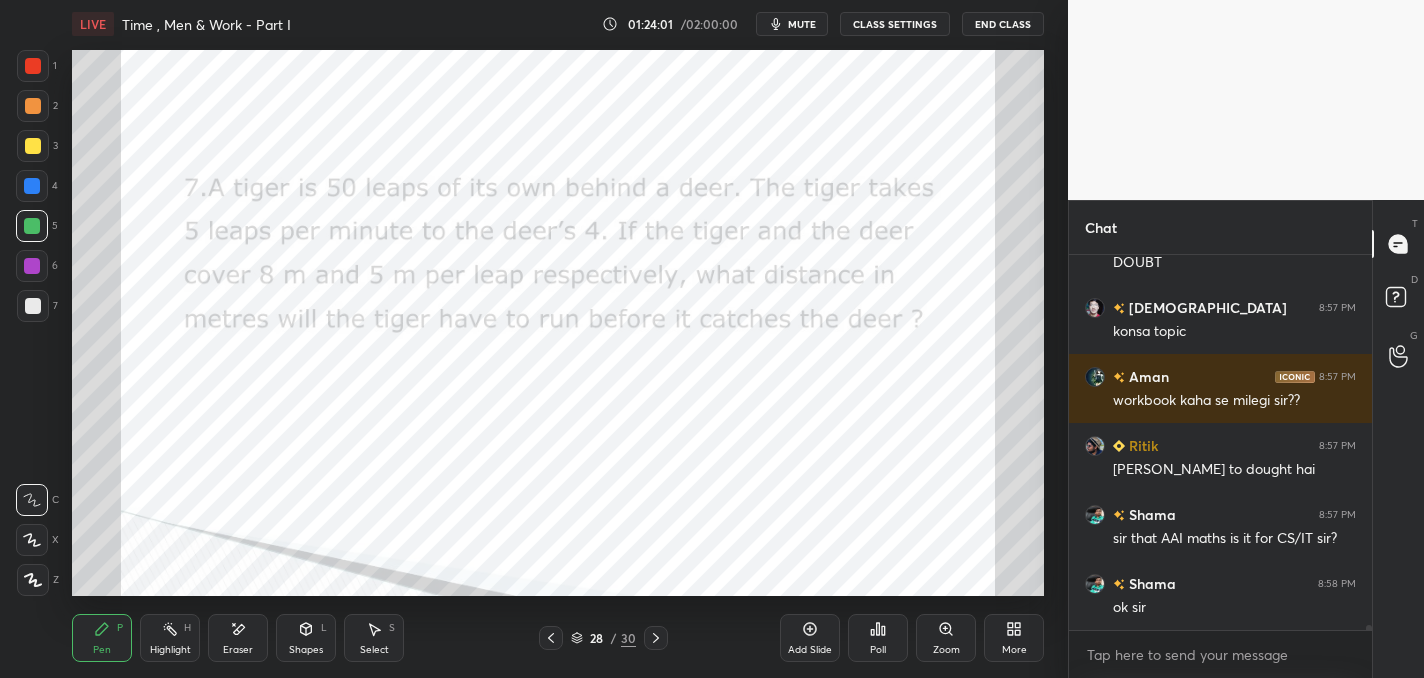 click at bounding box center [33, 66] 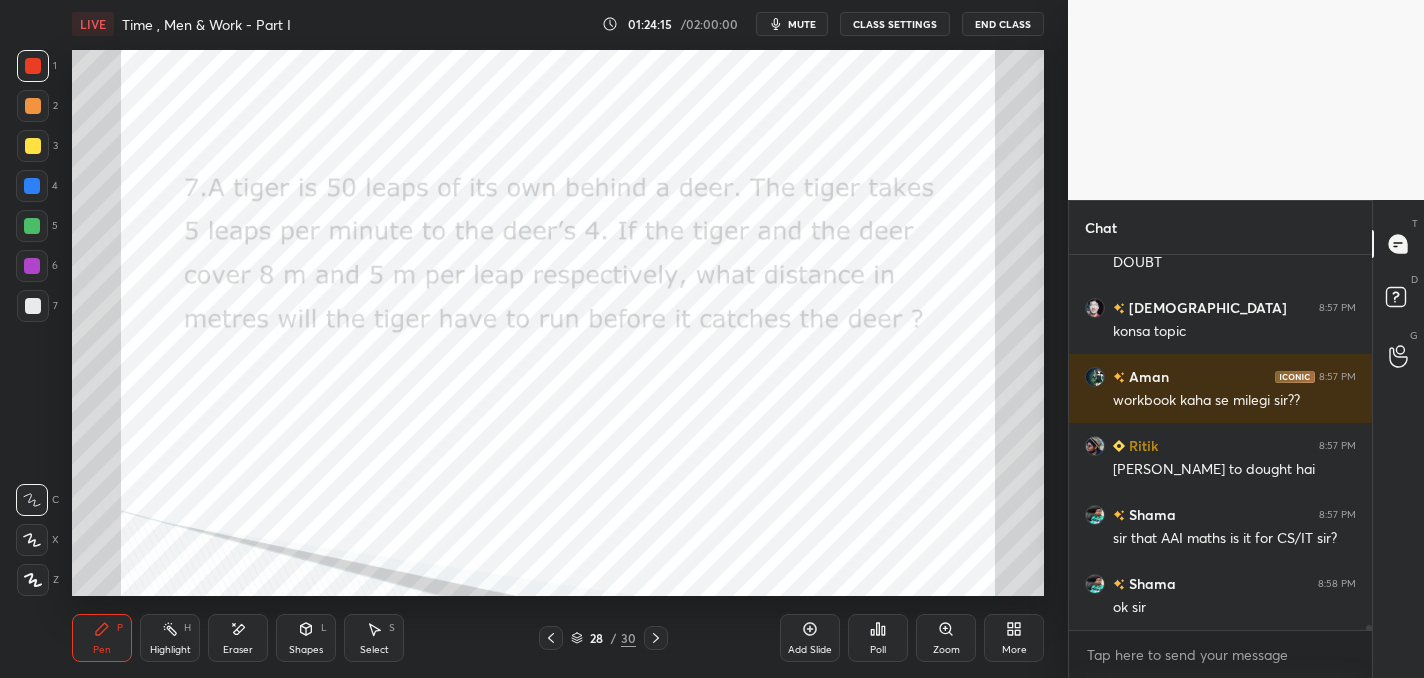 click at bounding box center (32, 540) 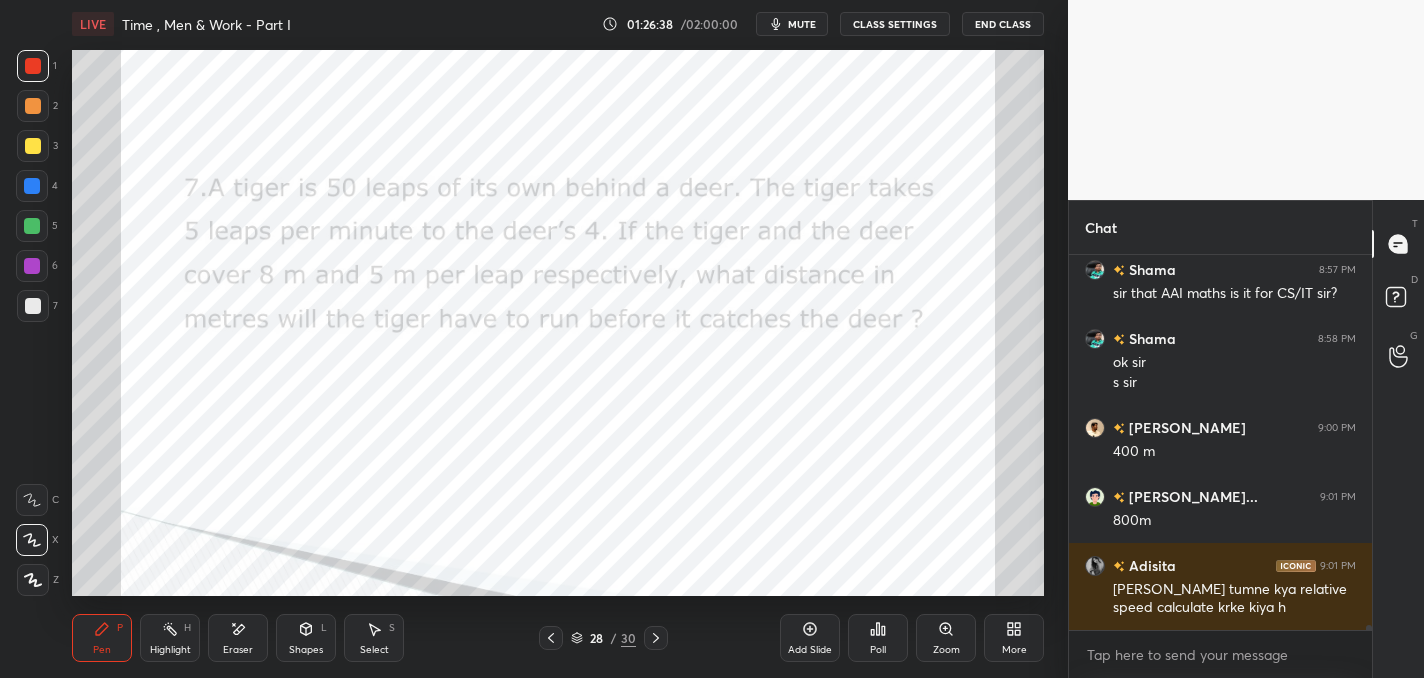 scroll, scrollTop: 29924, scrollLeft: 0, axis: vertical 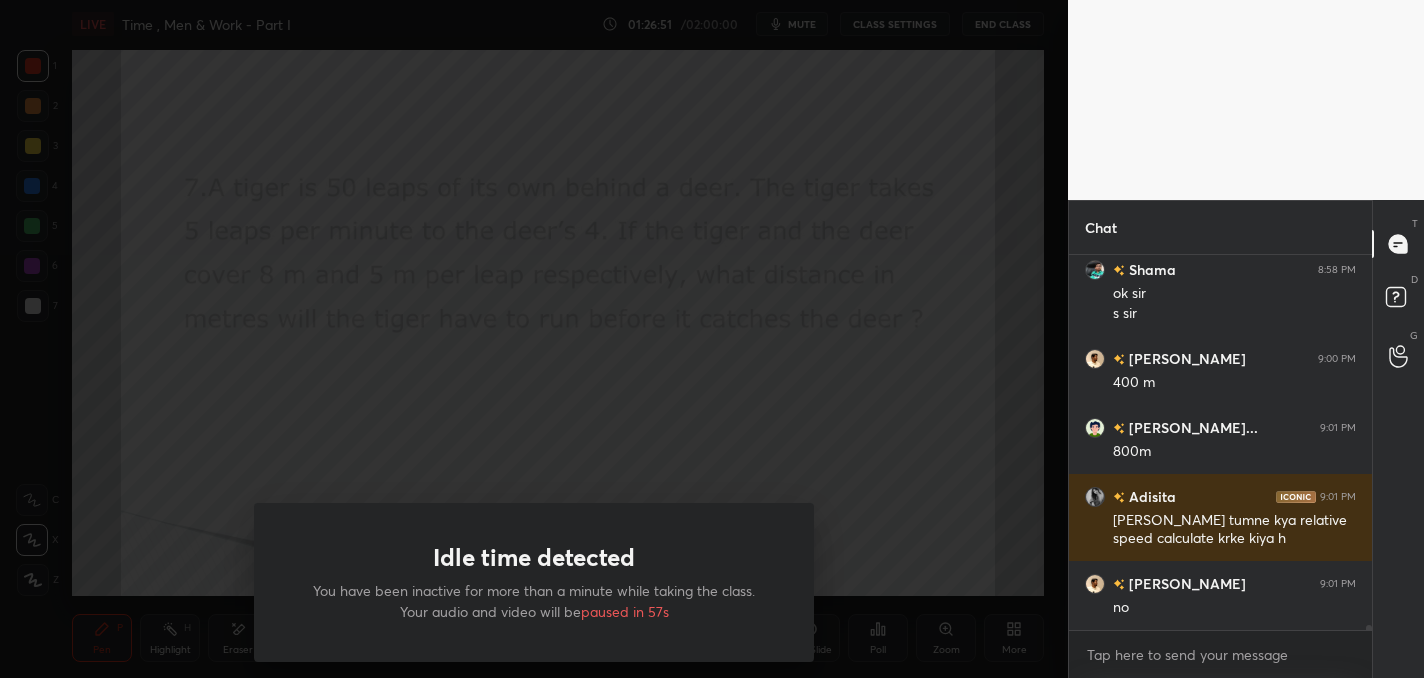 click on "Idle time detected You have been inactive for more than a minute while taking the class. Your audio and video will be  paused in 57s" at bounding box center (534, 339) 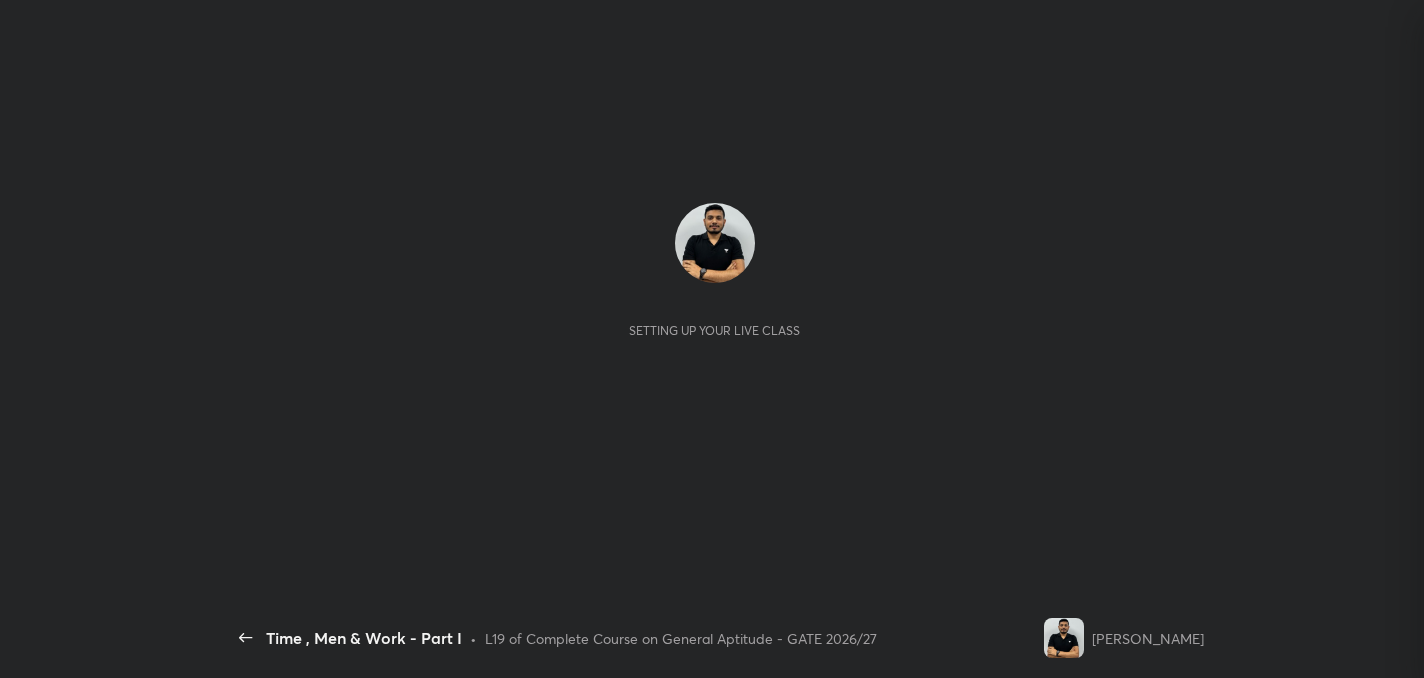 scroll, scrollTop: 0, scrollLeft: 0, axis: both 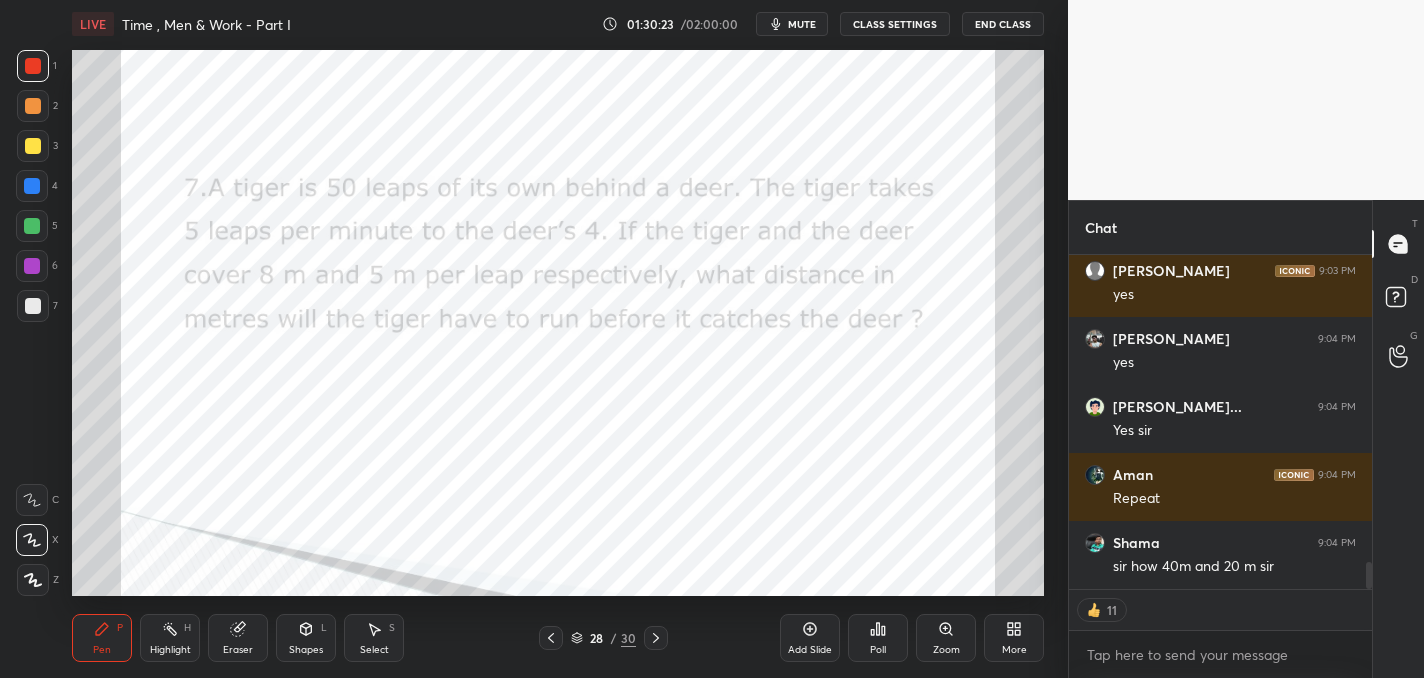 drag, startPoint x: 160, startPoint y: 647, endPoint x: 192, endPoint y: 605, distance: 52.801514 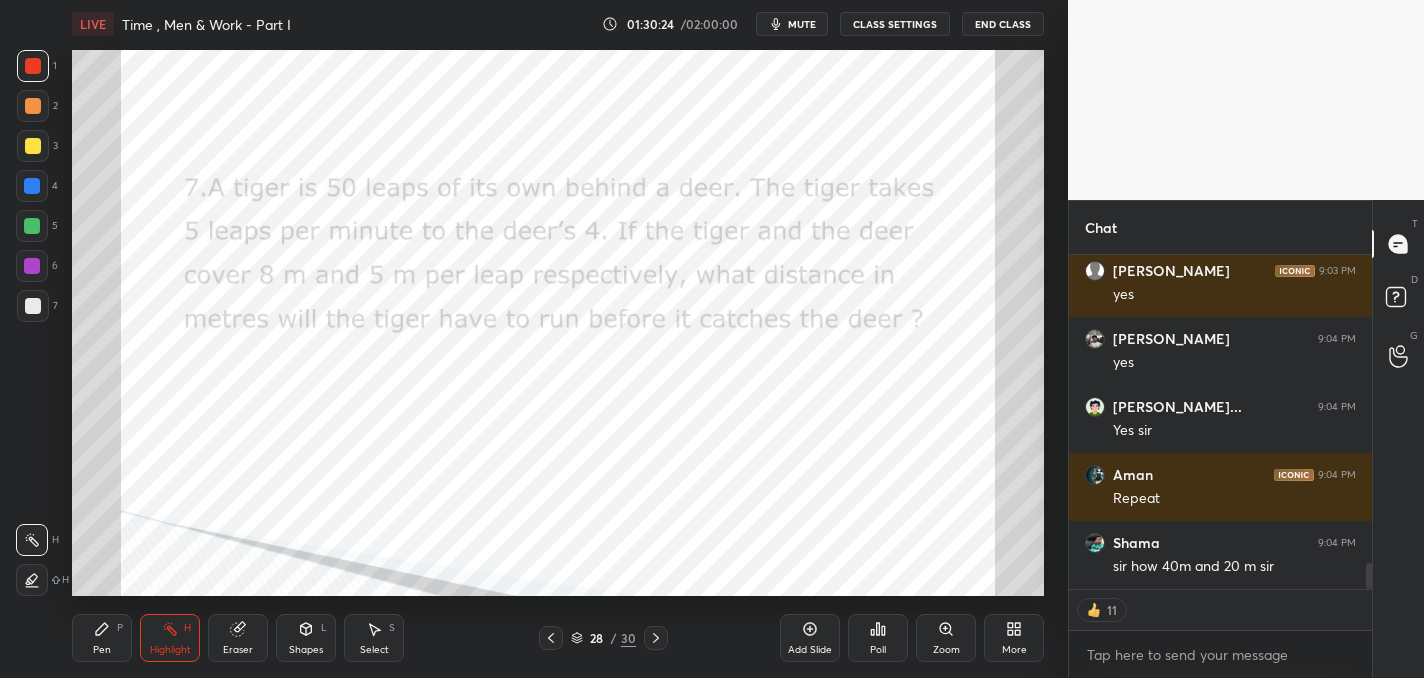scroll, scrollTop: 3936, scrollLeft: 0, axis: vertical 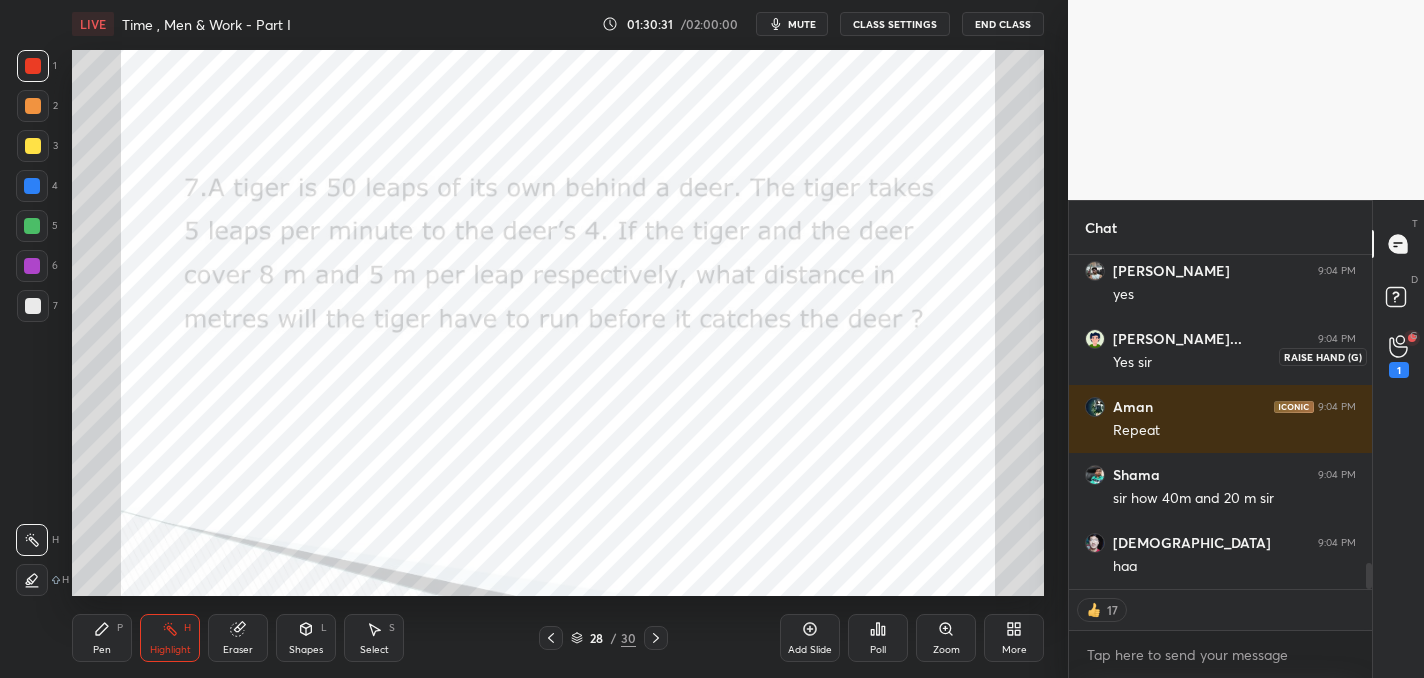 click 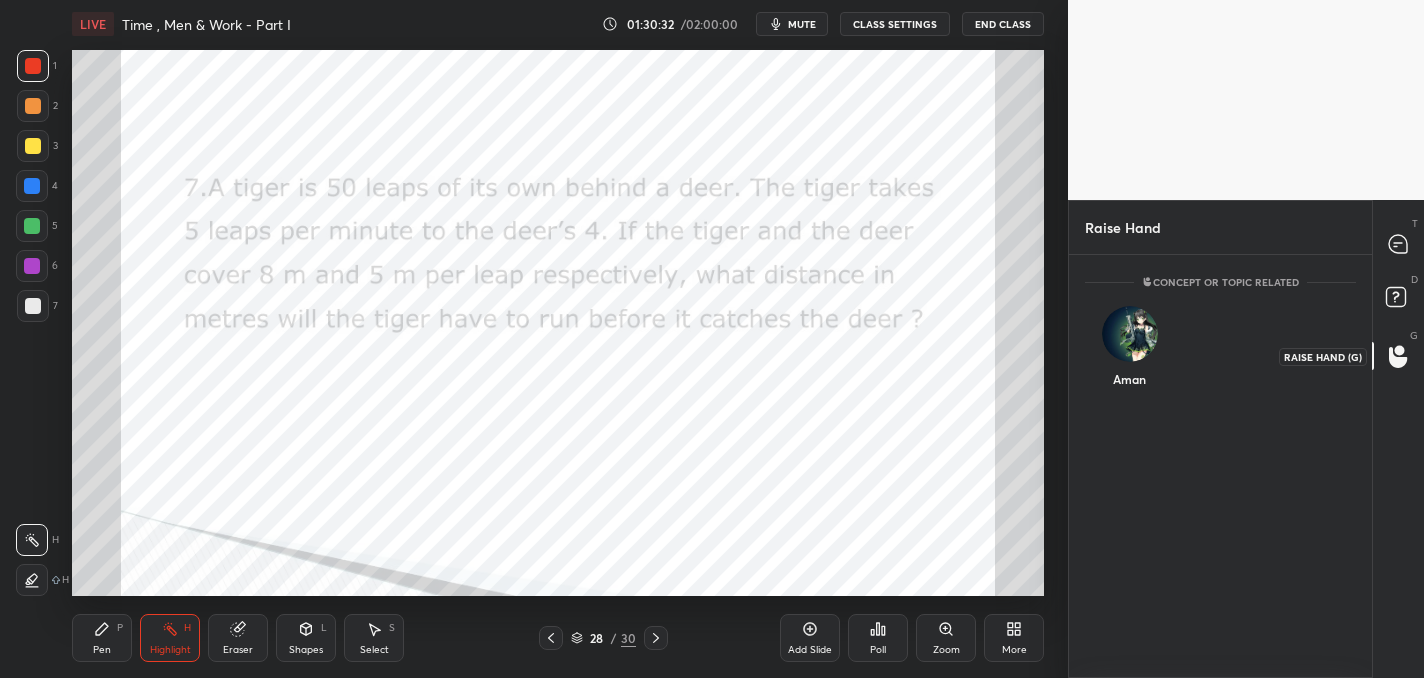 scroll, scrollTop: 416, scrollLeft: 297, axis: both 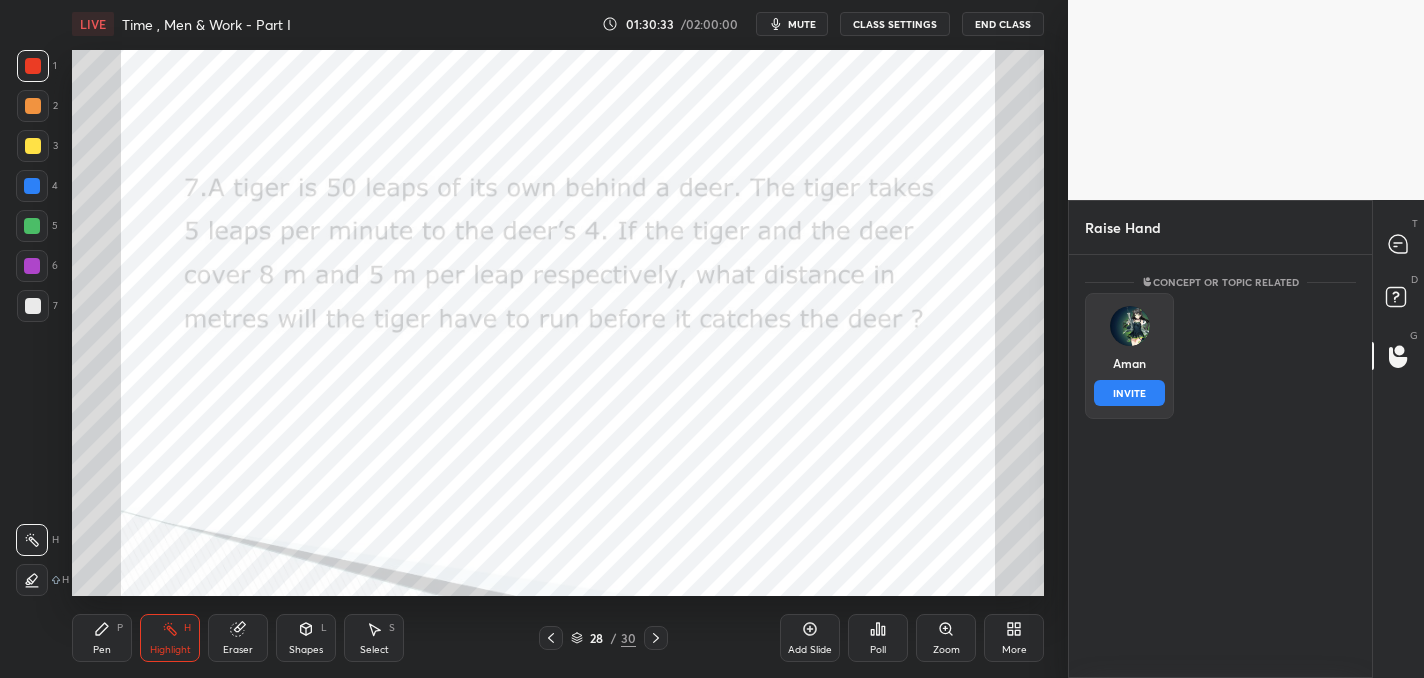 click at bounding box center [1130, 326] 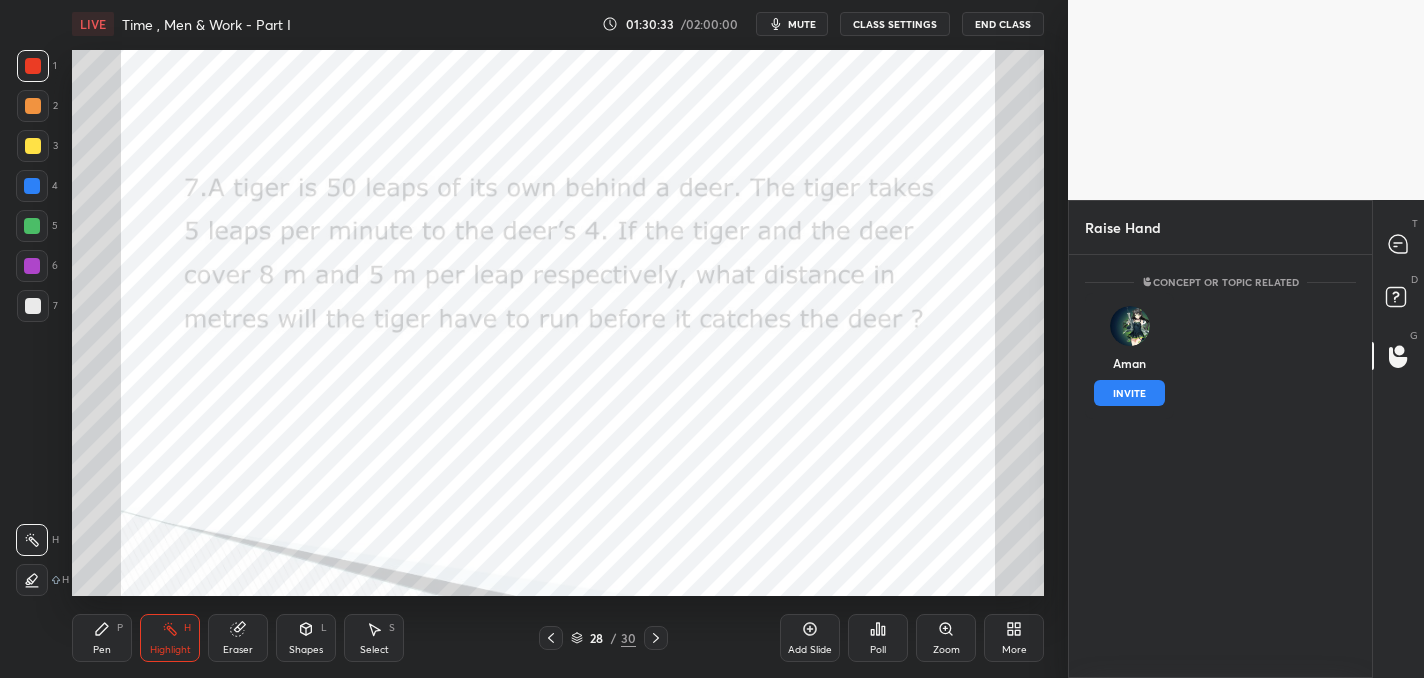 drag, startPoint x: 1129, startPoint y: 391, endPoint x: 1167, endPoint y: 401, distance: 39.293766 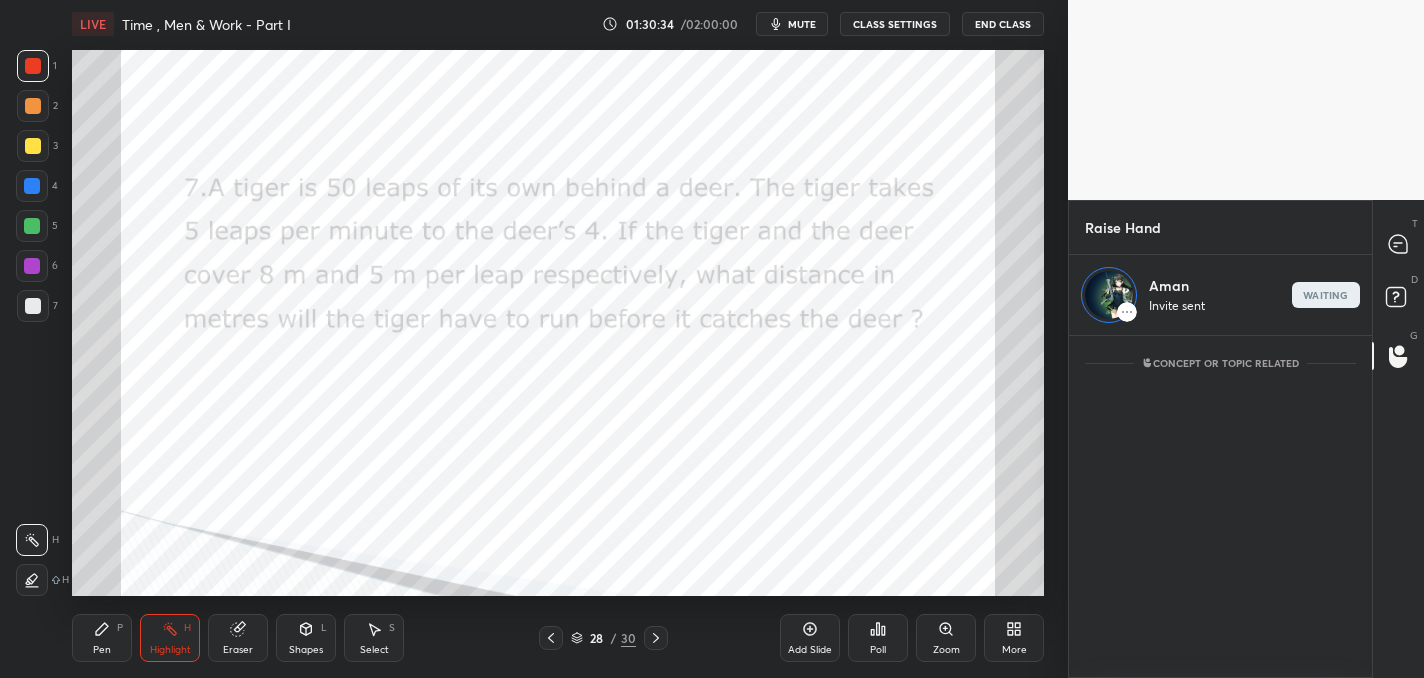 scroll, scrollTop: 335, scrollLeft: 297, axis: both 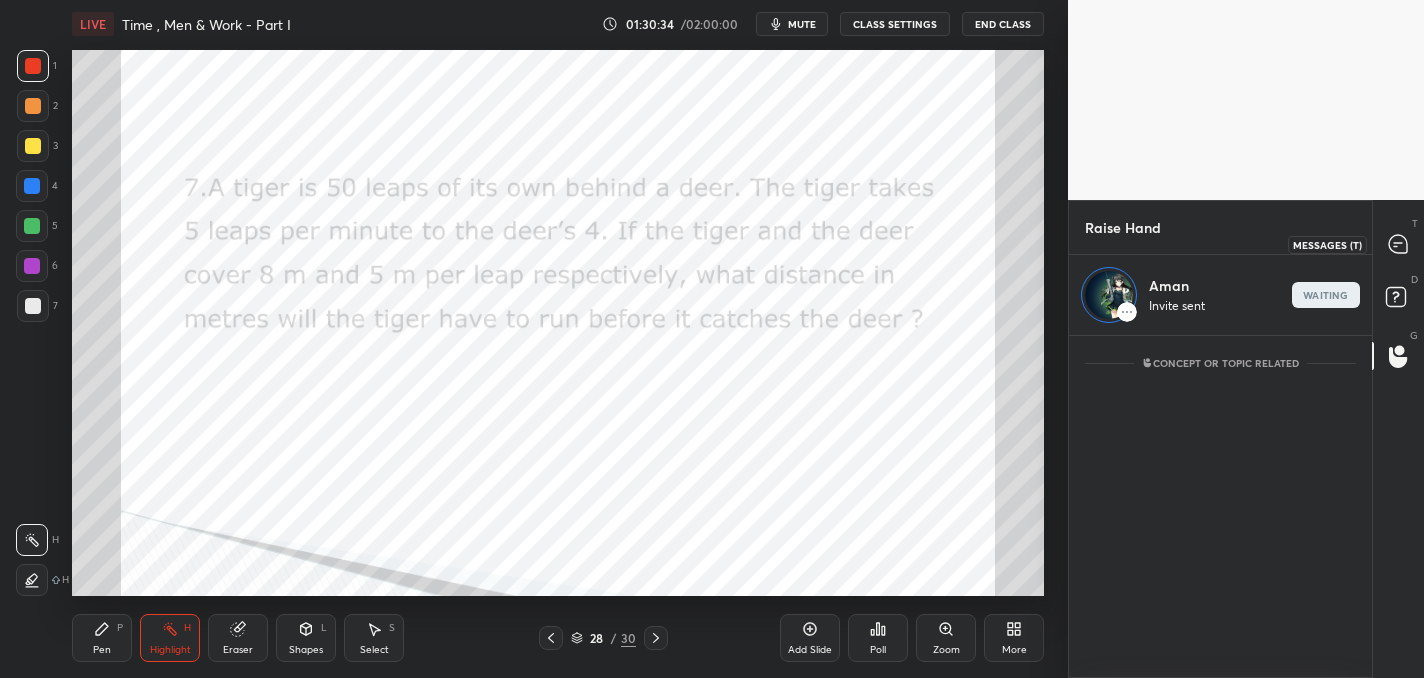 drag, startPoint x: 1399, startPoint y: 252, endPoint x: 1389, endPoint y: 290, distance: 39.293766 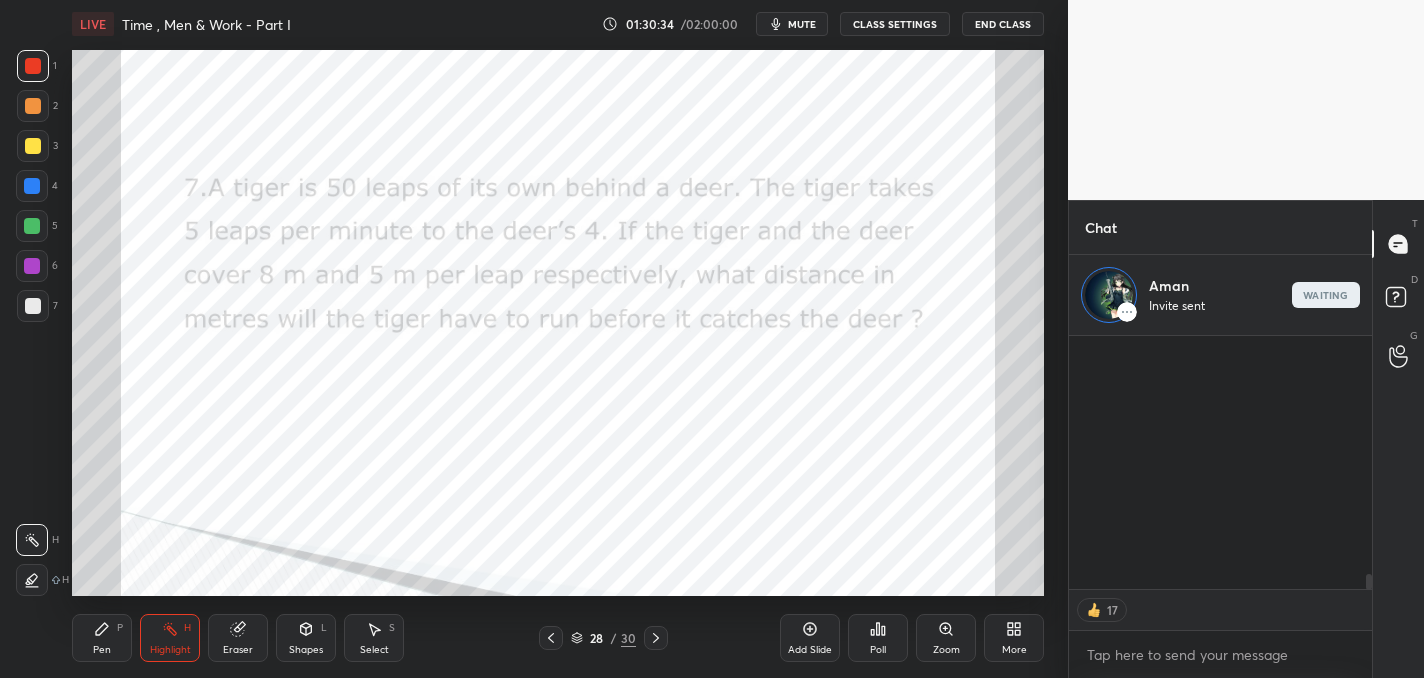 scroll, scrollTop: 4017, scrollLeft: 0, axis: vertical 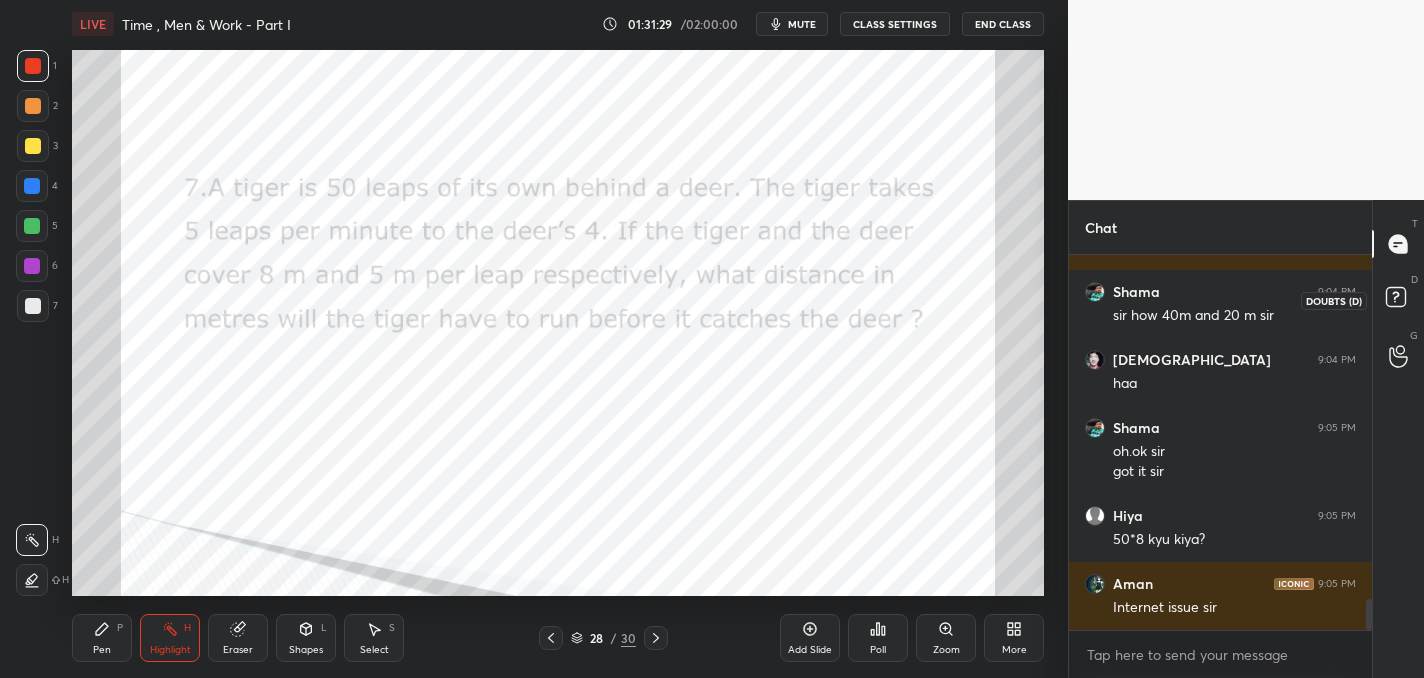 click 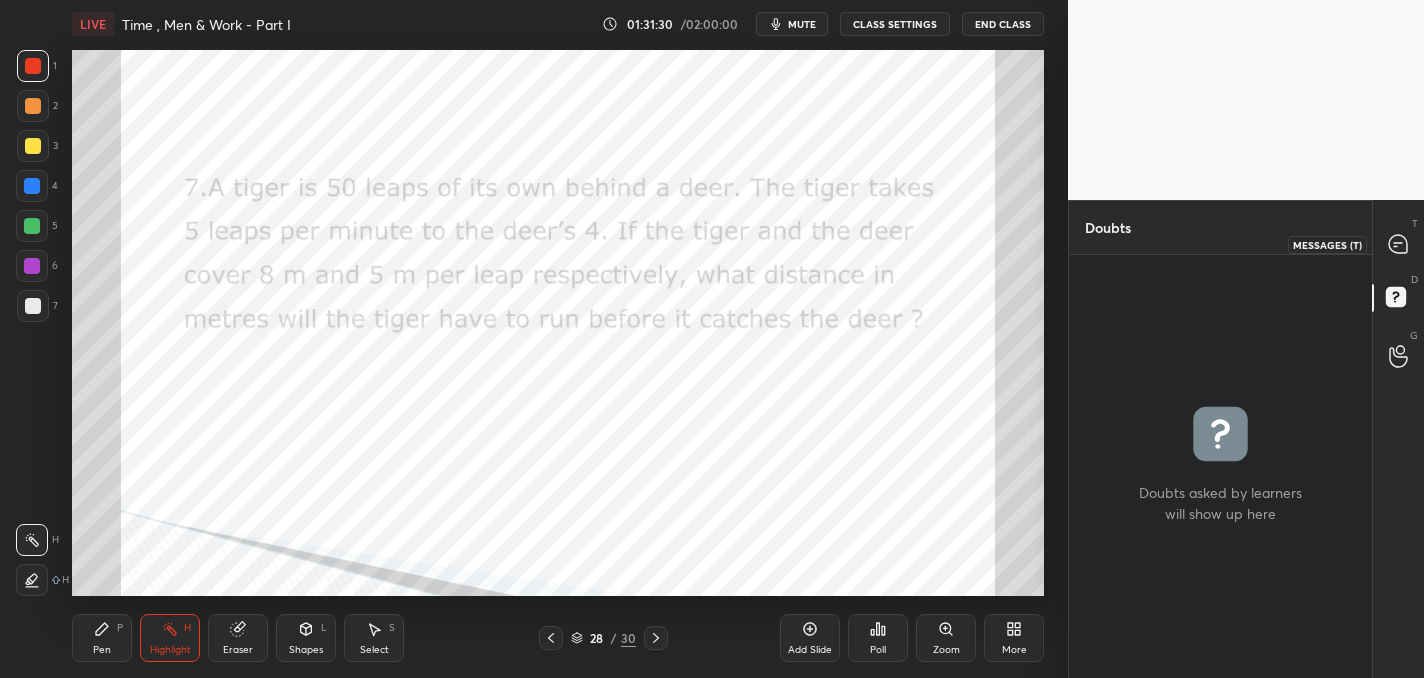 drag, startPoint x: 1402, startPoint y: 232, endPoint x: 1398, endPoint y: 260, distance: 28.284271 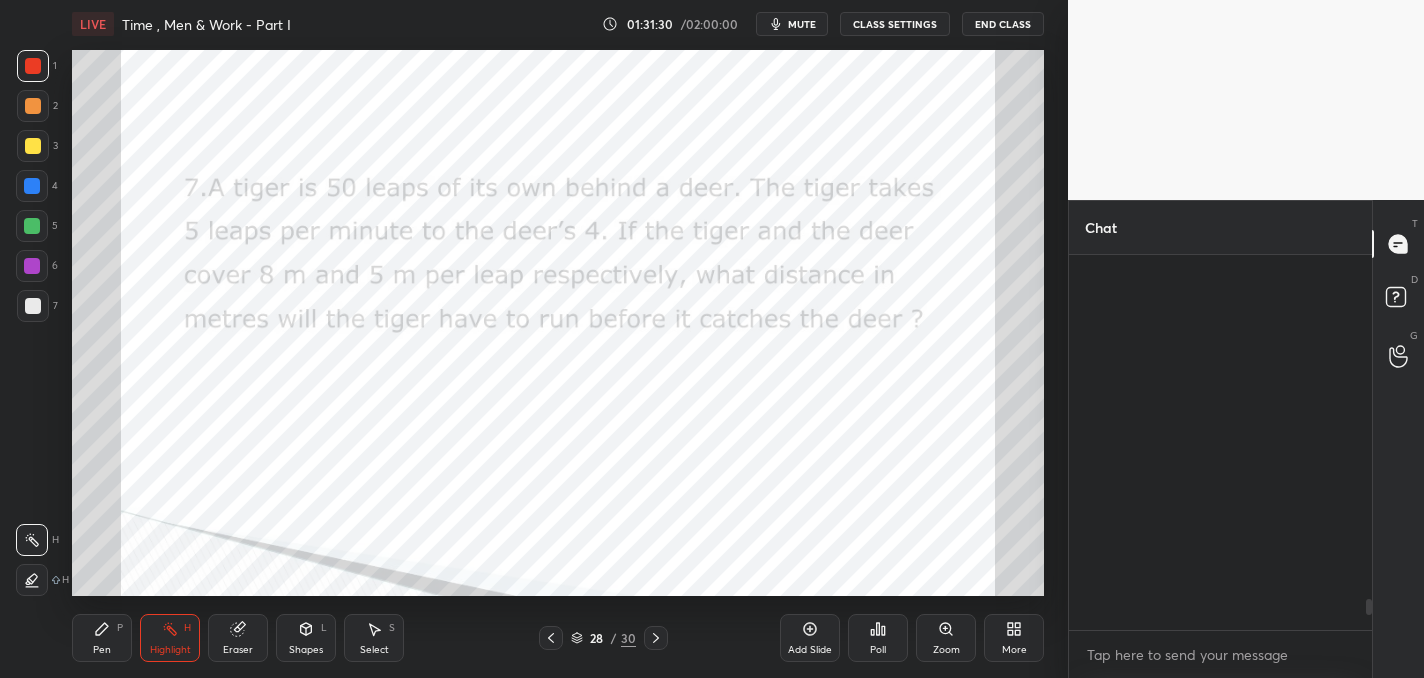 scroll, scrollTop: 4119, scrollLeft: 0, axis: vertical 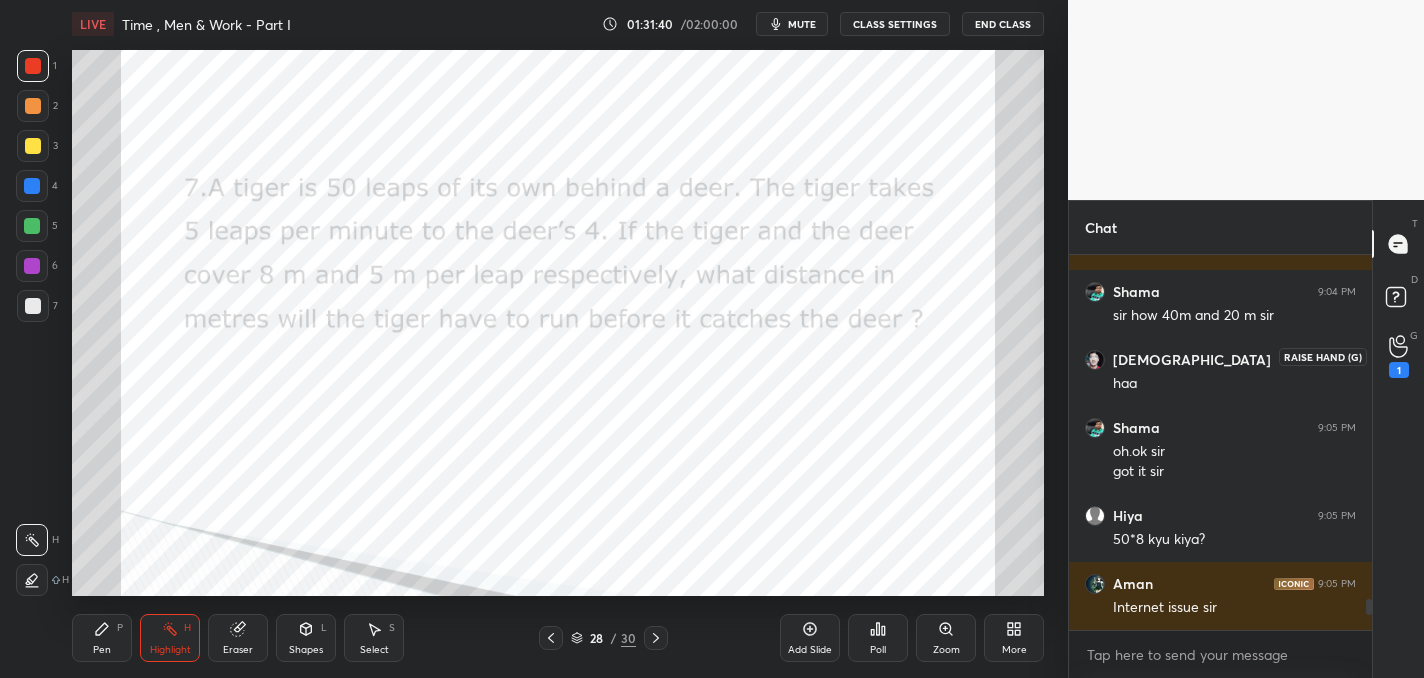 click 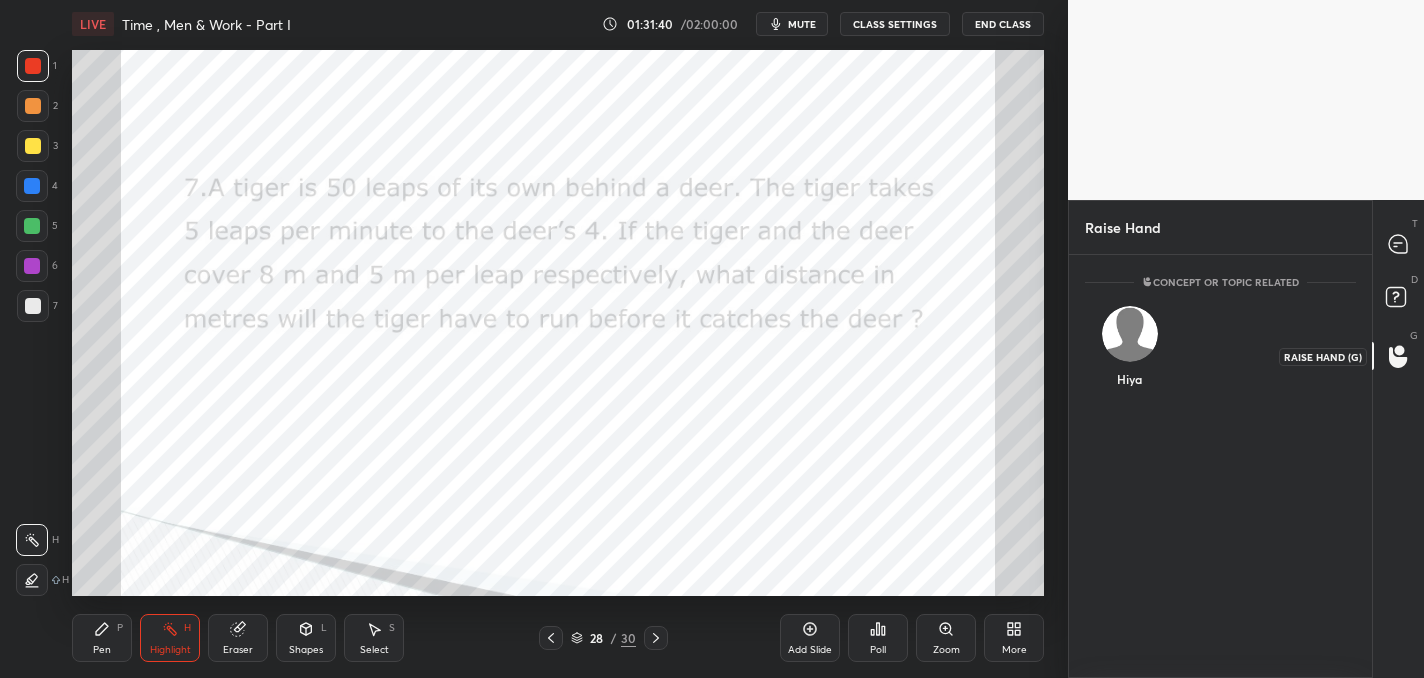 scroll, scrollTop: 416, scrollLeft: 297, axis: both 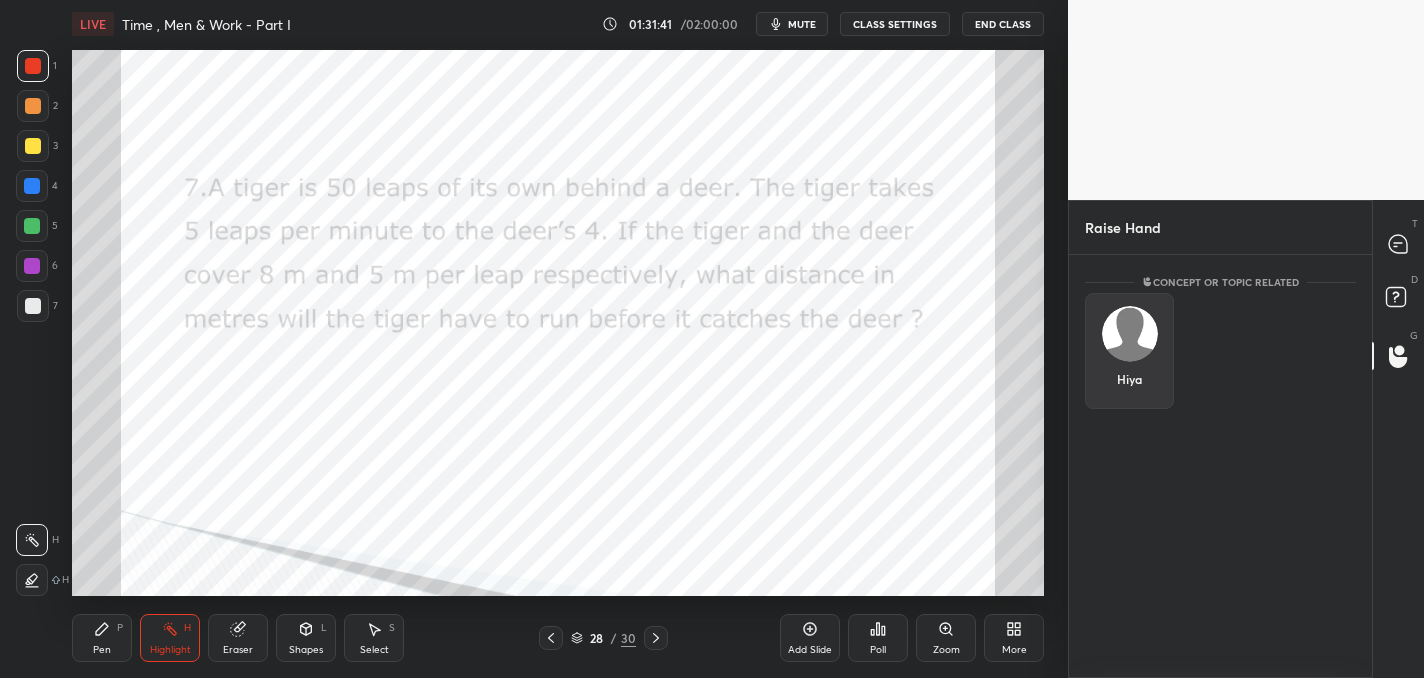 click on "Hiya" at bounding box center (1129, 351) 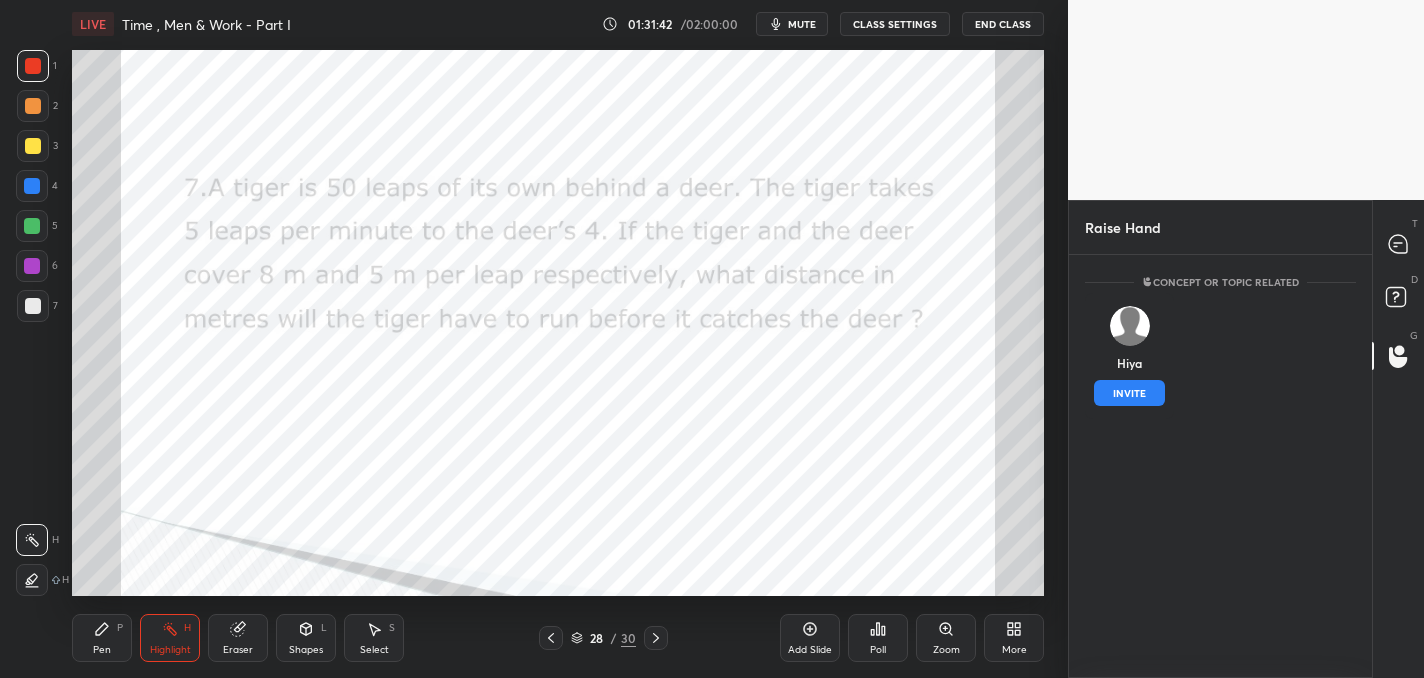 click on "INVITE" at bounding box center (1129, 393) 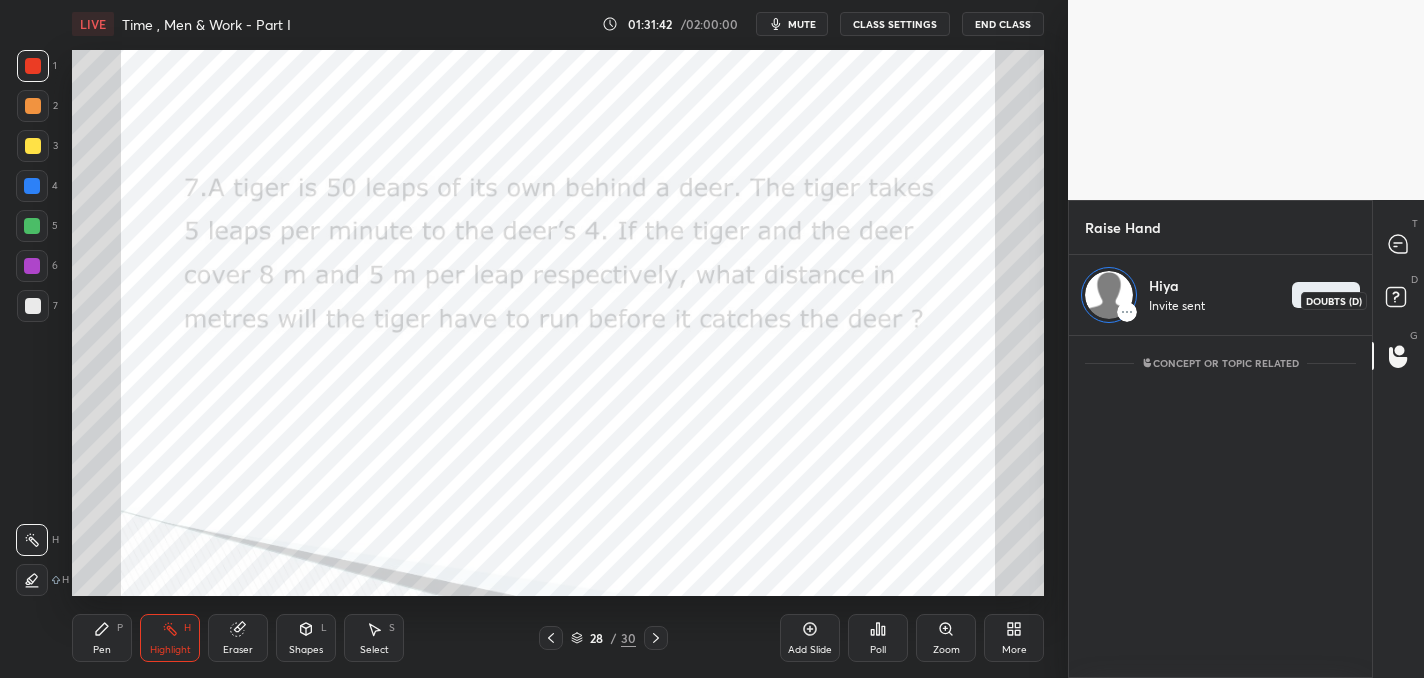 drag, startPoint x: 1399, startPoint y: 294, endPoint x: 1403, endPoint y: 283, distance: 11.7046995 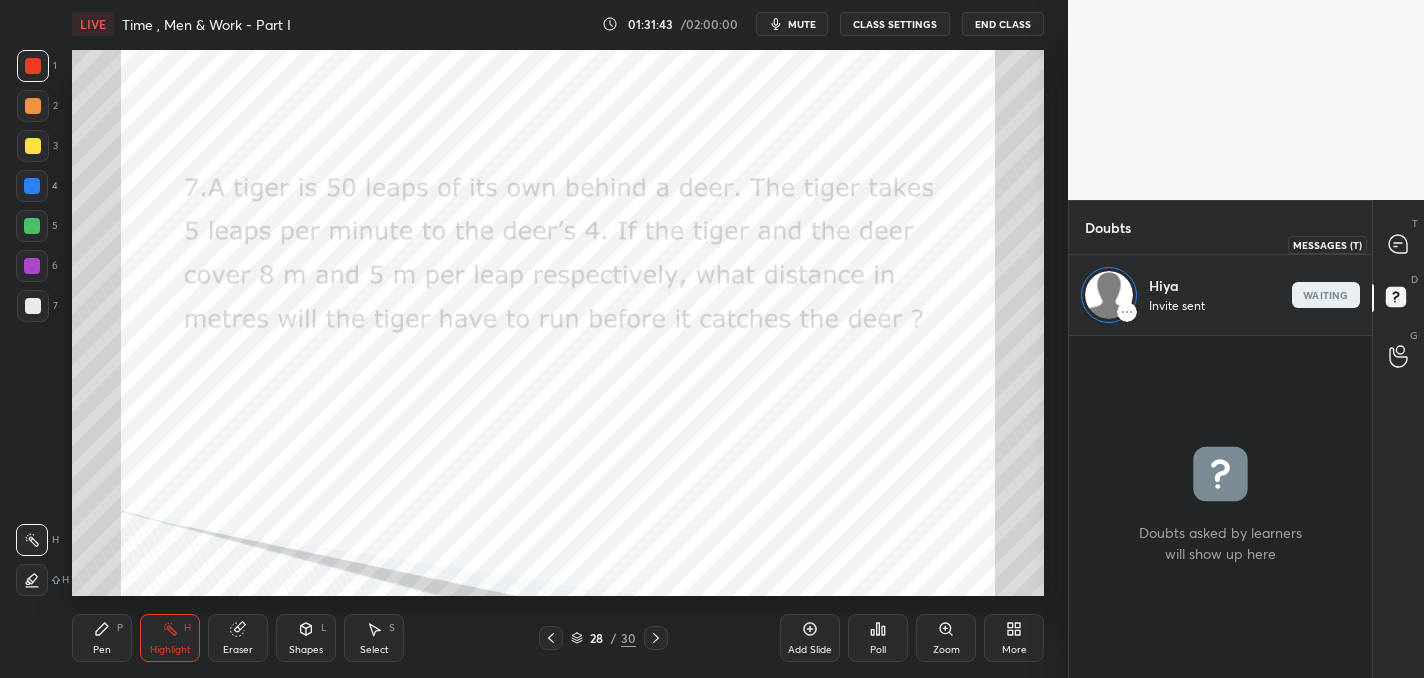 click 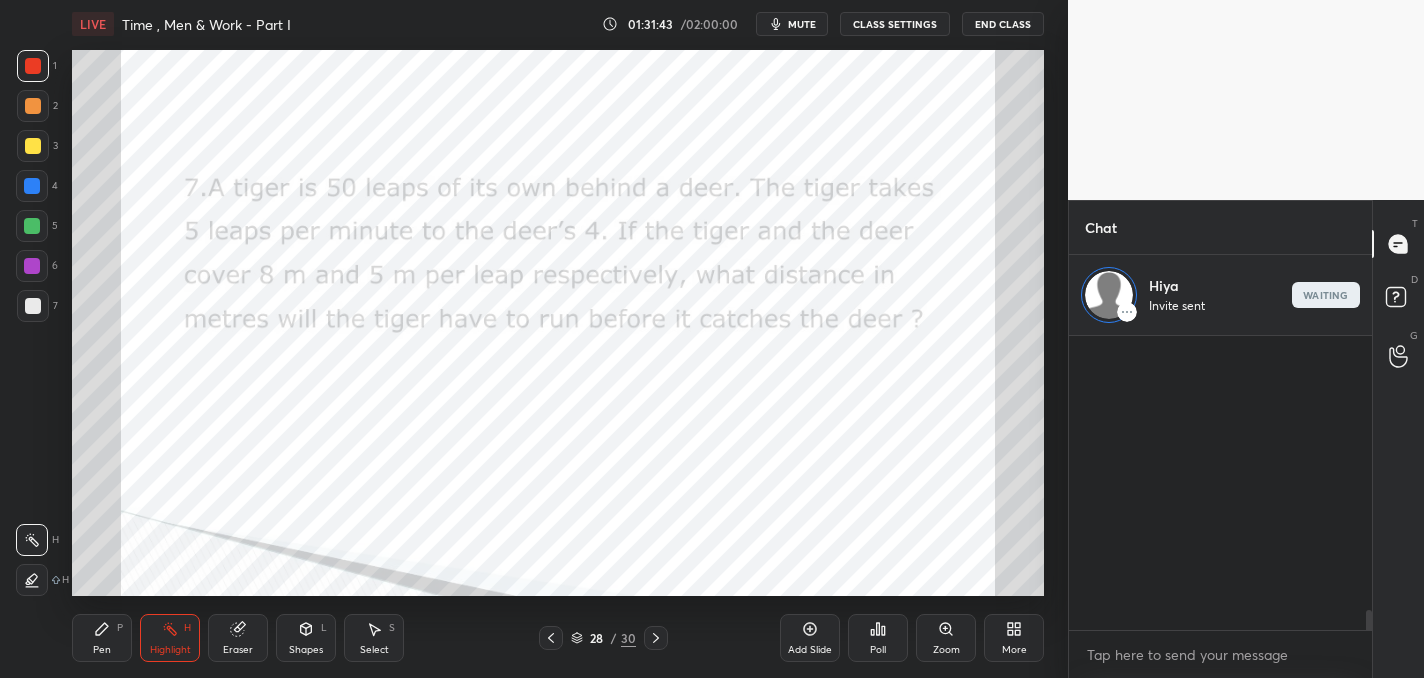 scroll, scrollTop: 4250, scrollLeft: 0, axis: vertical 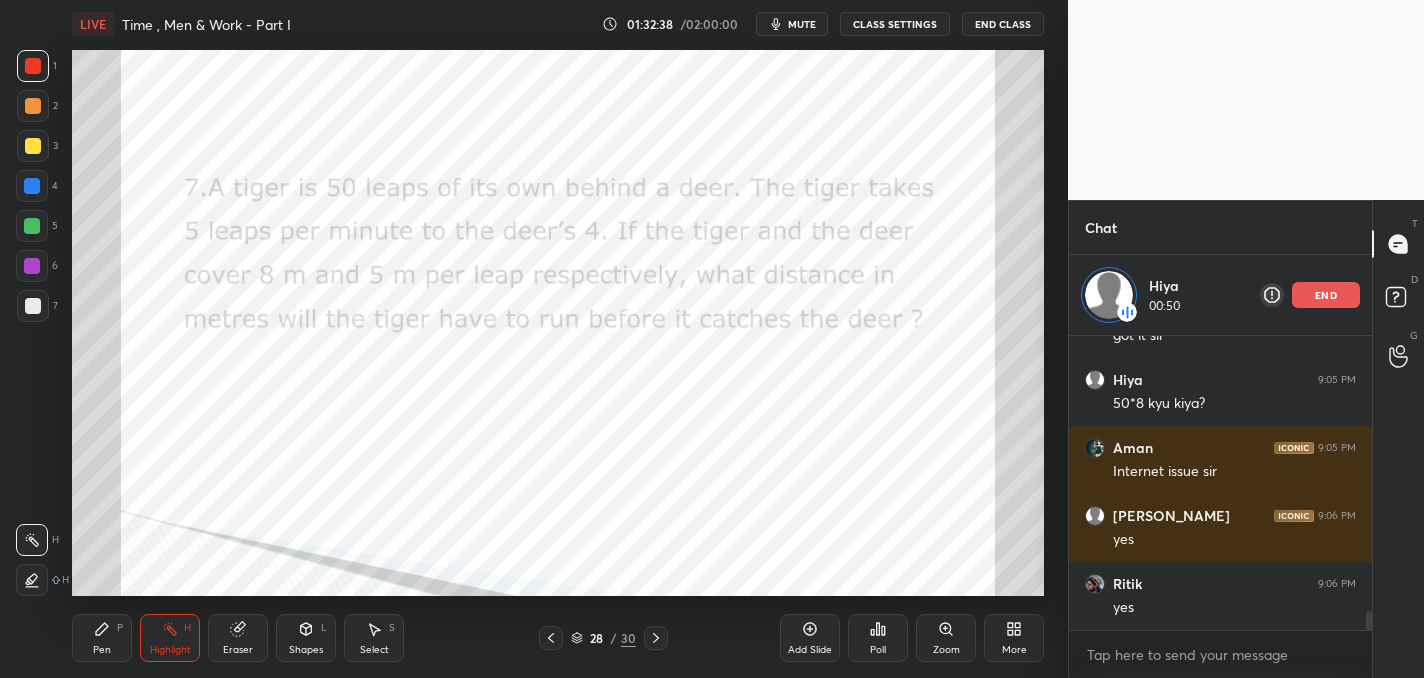 drag, startPoint x: 1331, startPoint y: 294, endPoint x: 1349, endPoint y: 294, distance: 18 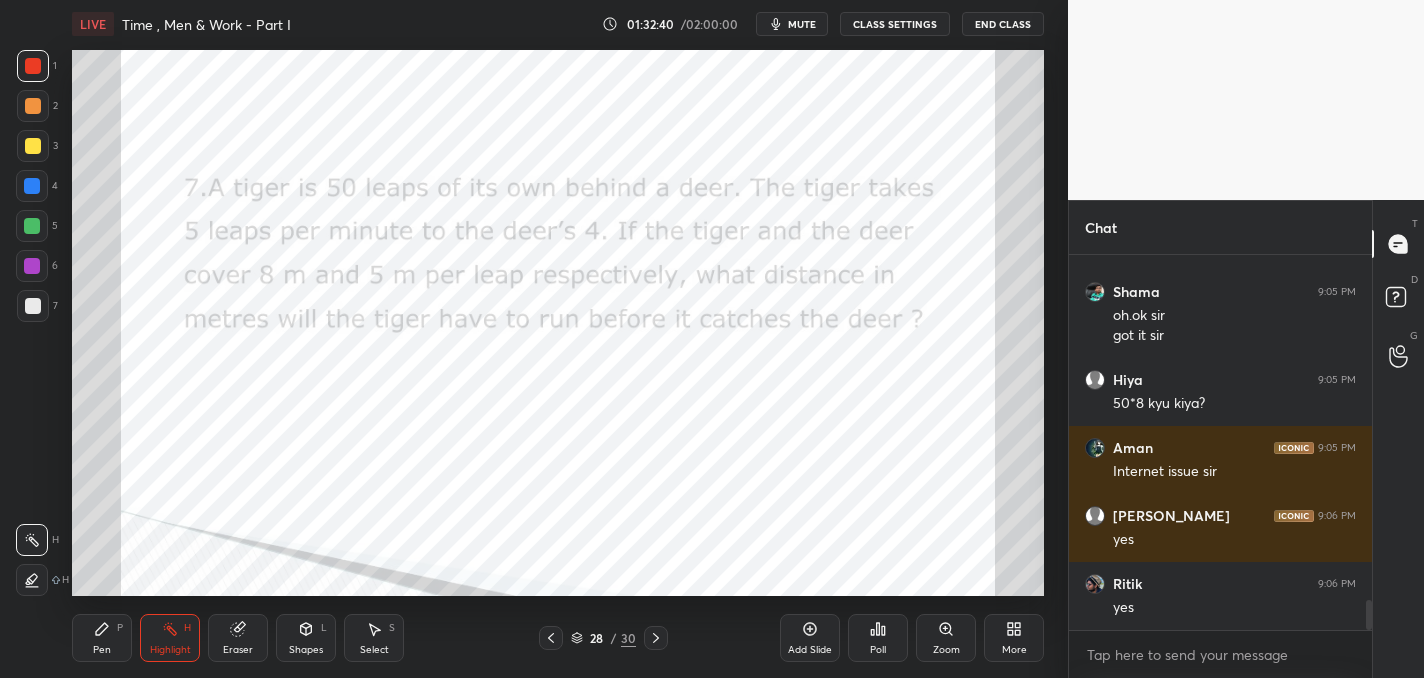 click 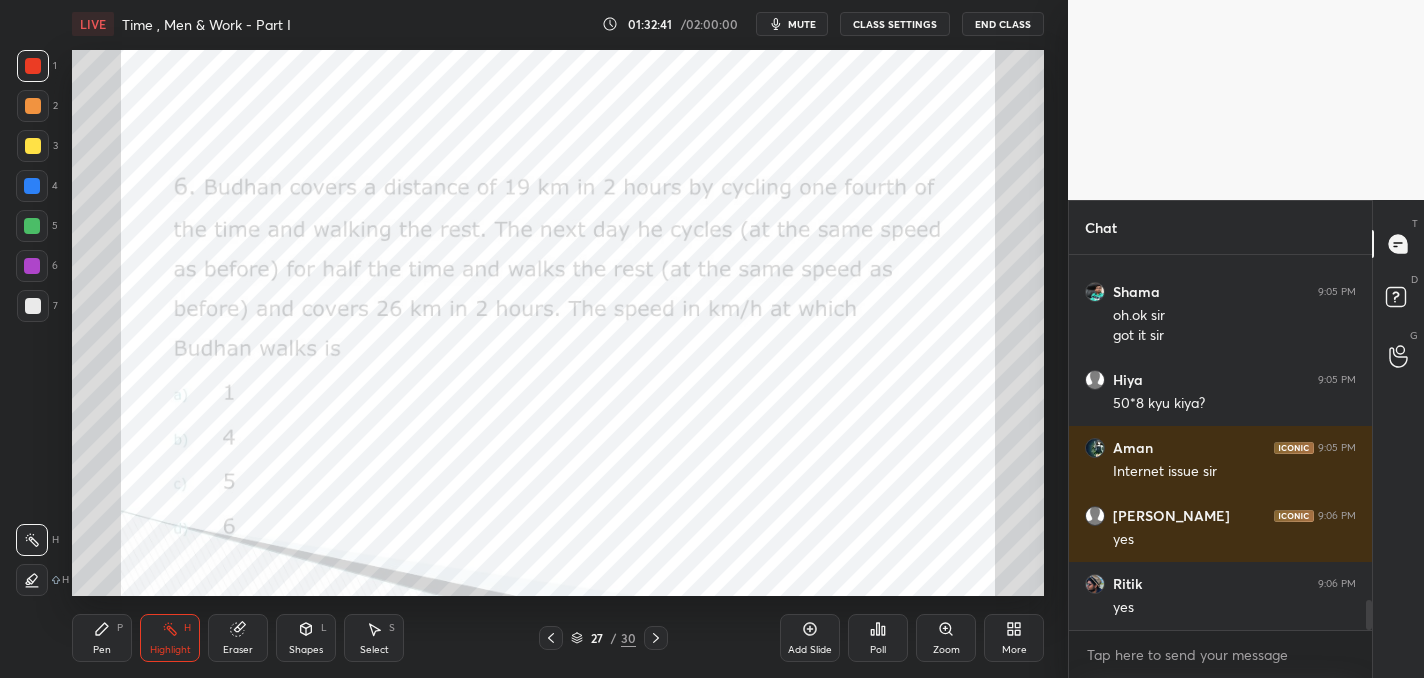 click 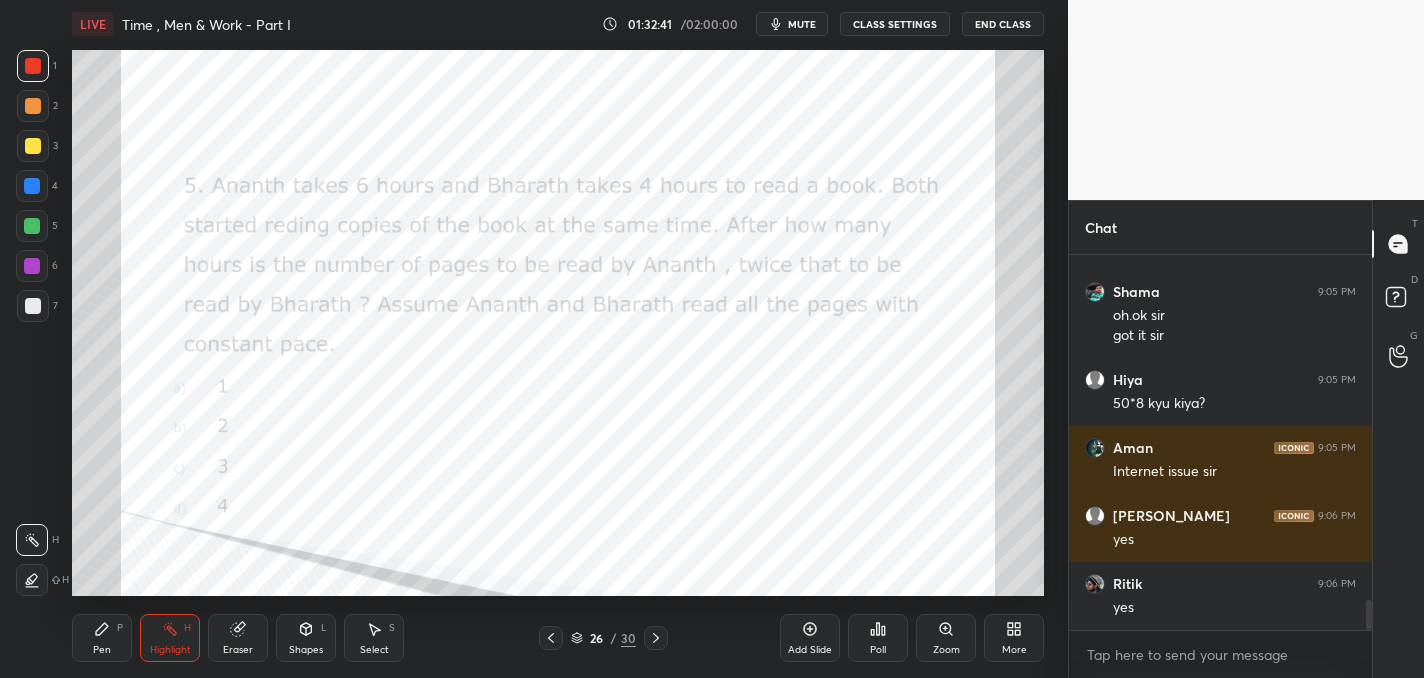 click at bounding box center (551, 638) 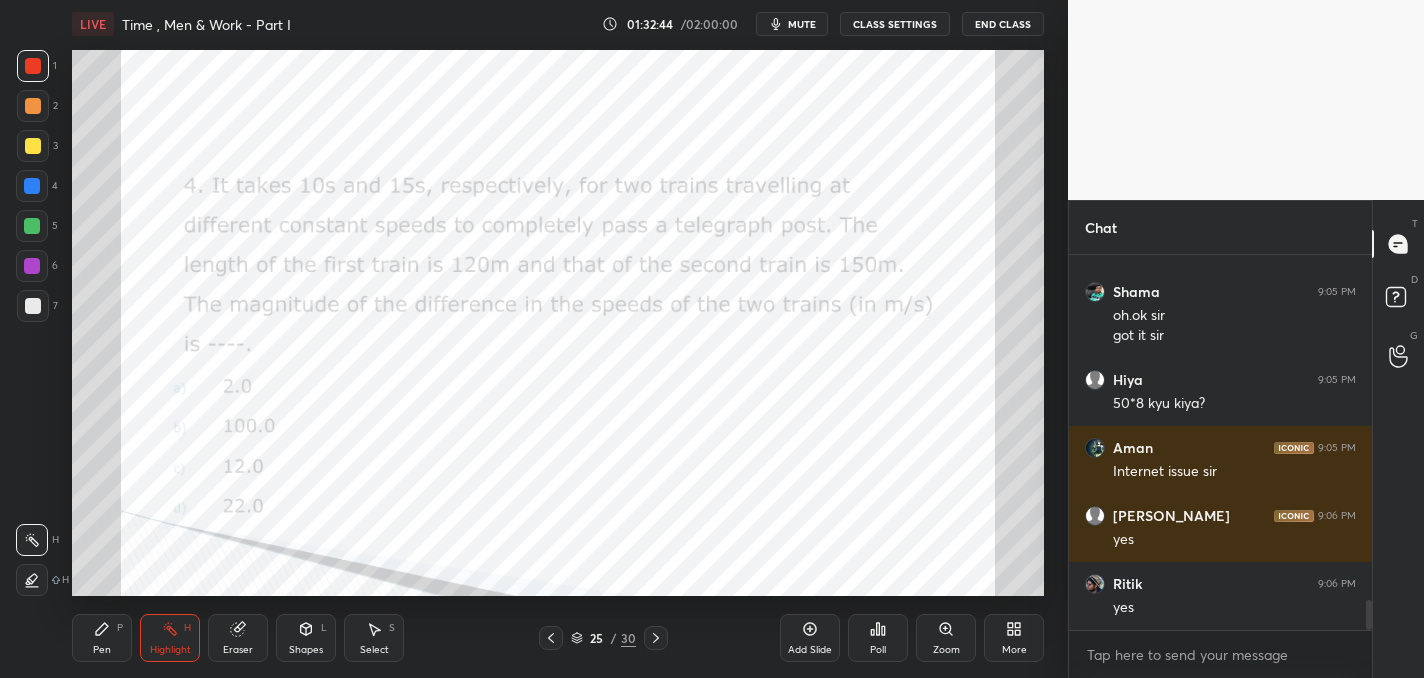 click 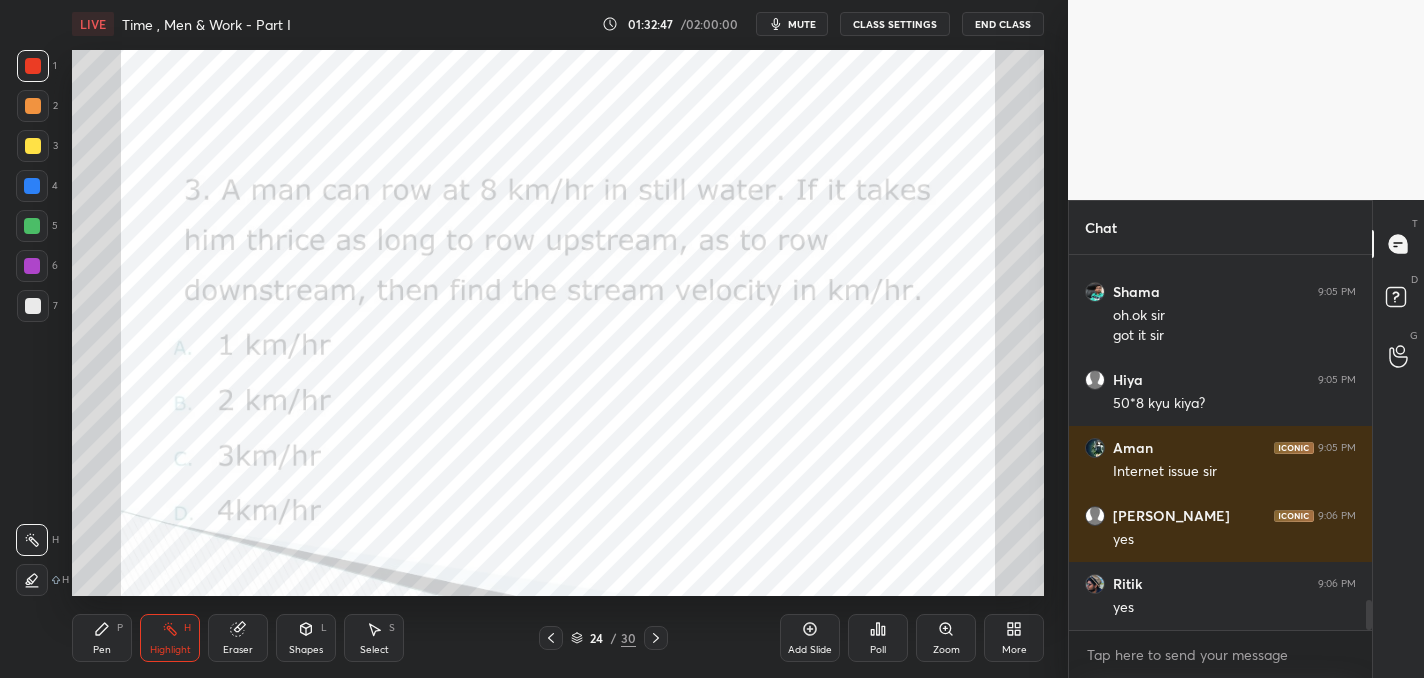 click at bounding box center [551, 638] 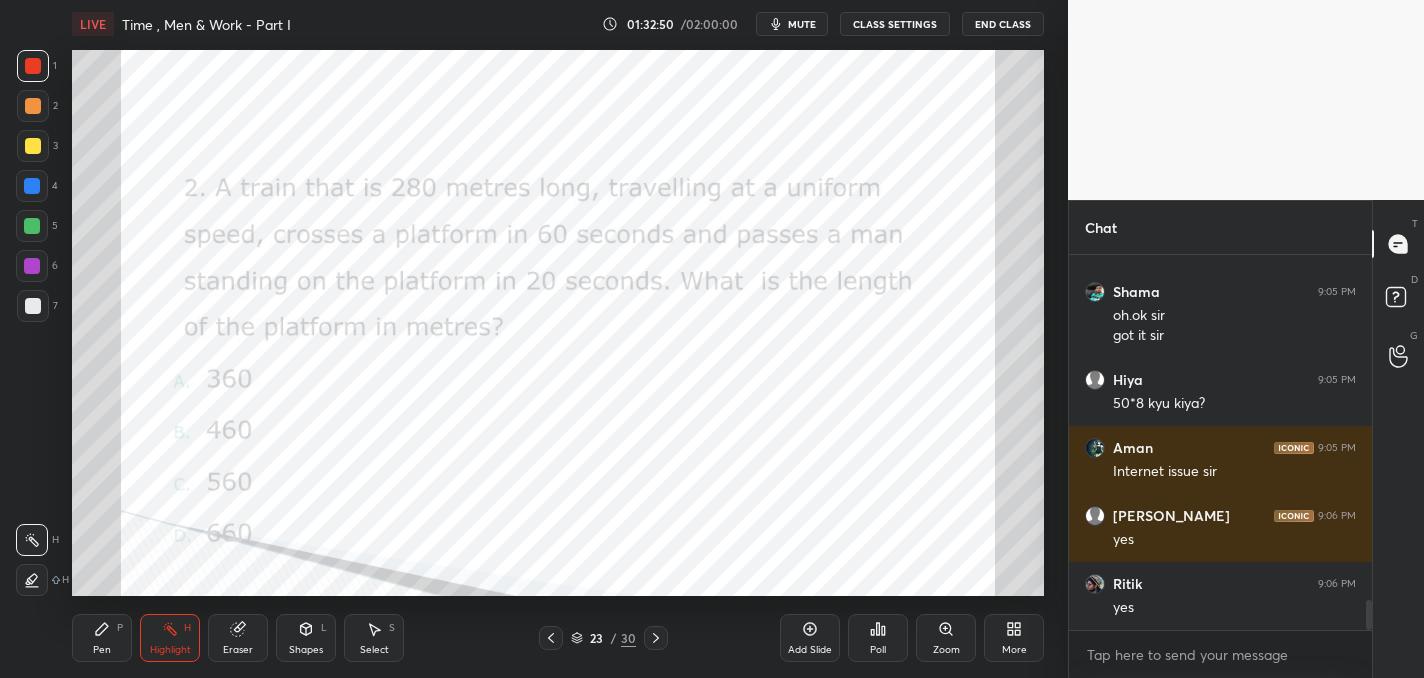 click at bounding box center [551, 638] 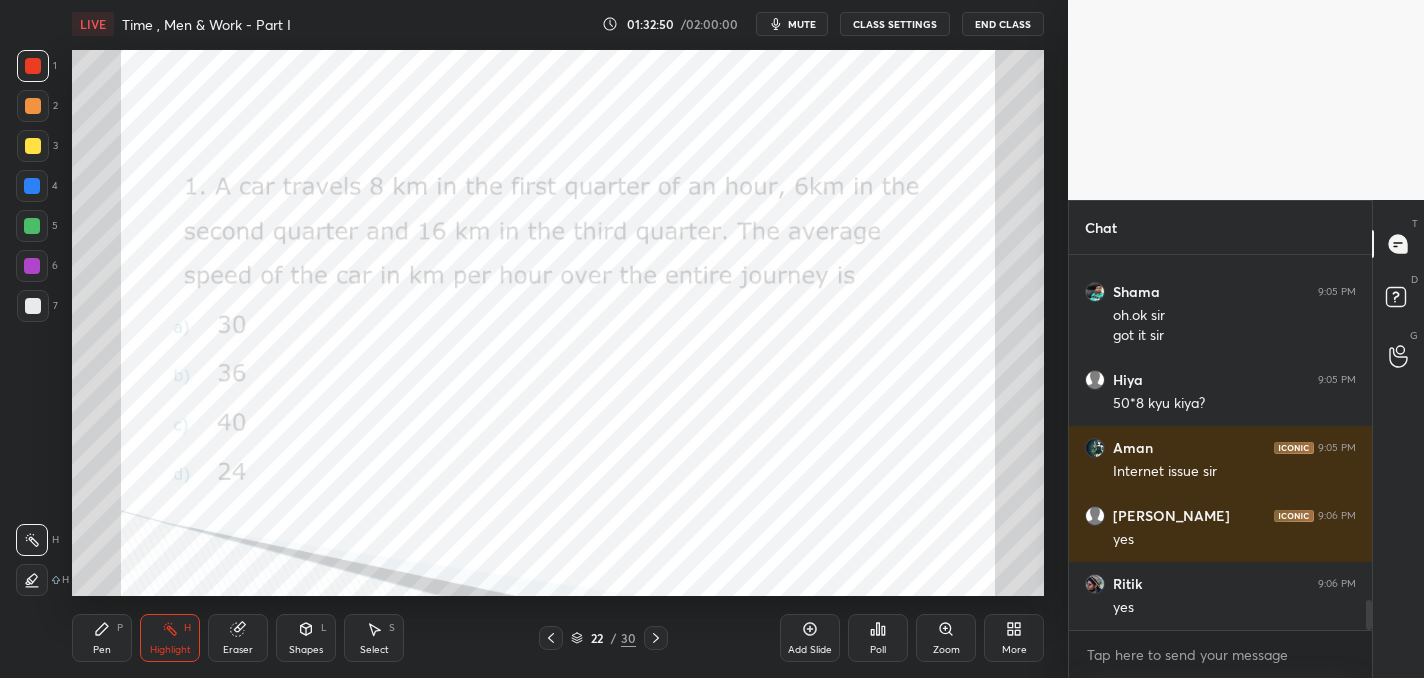 click 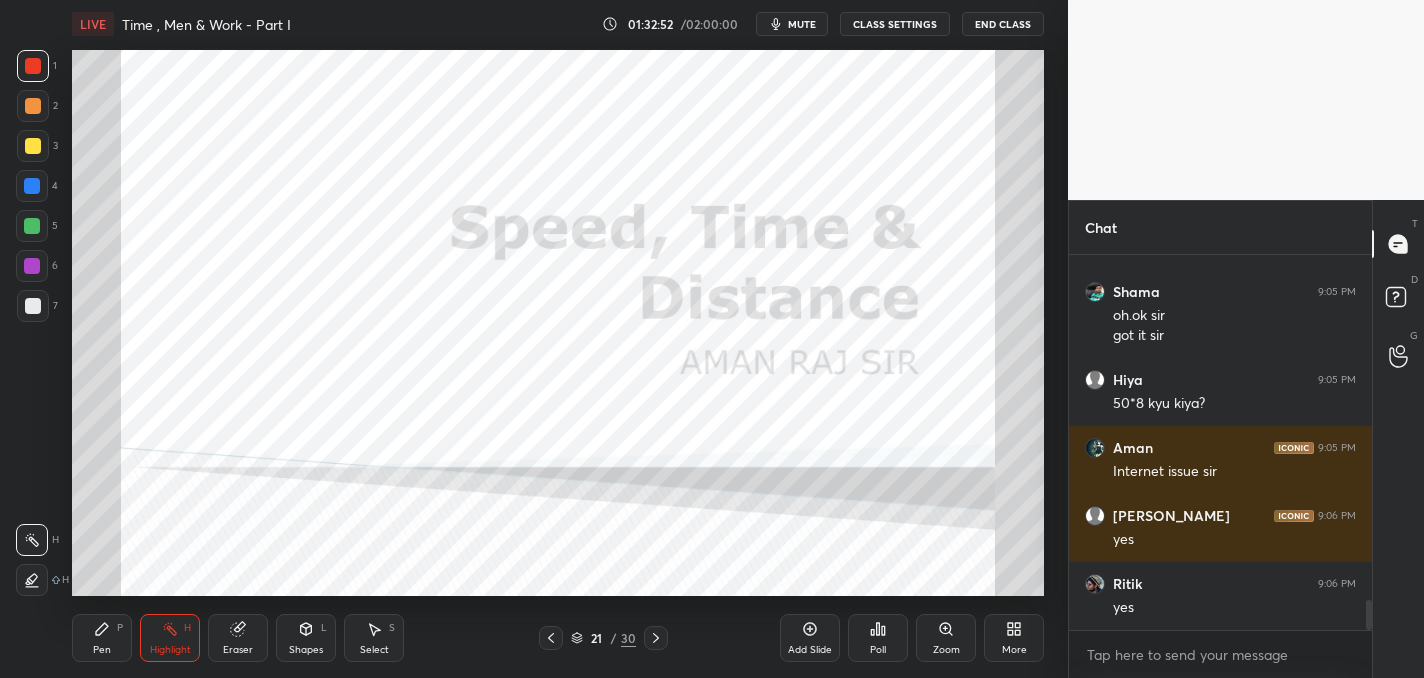 click 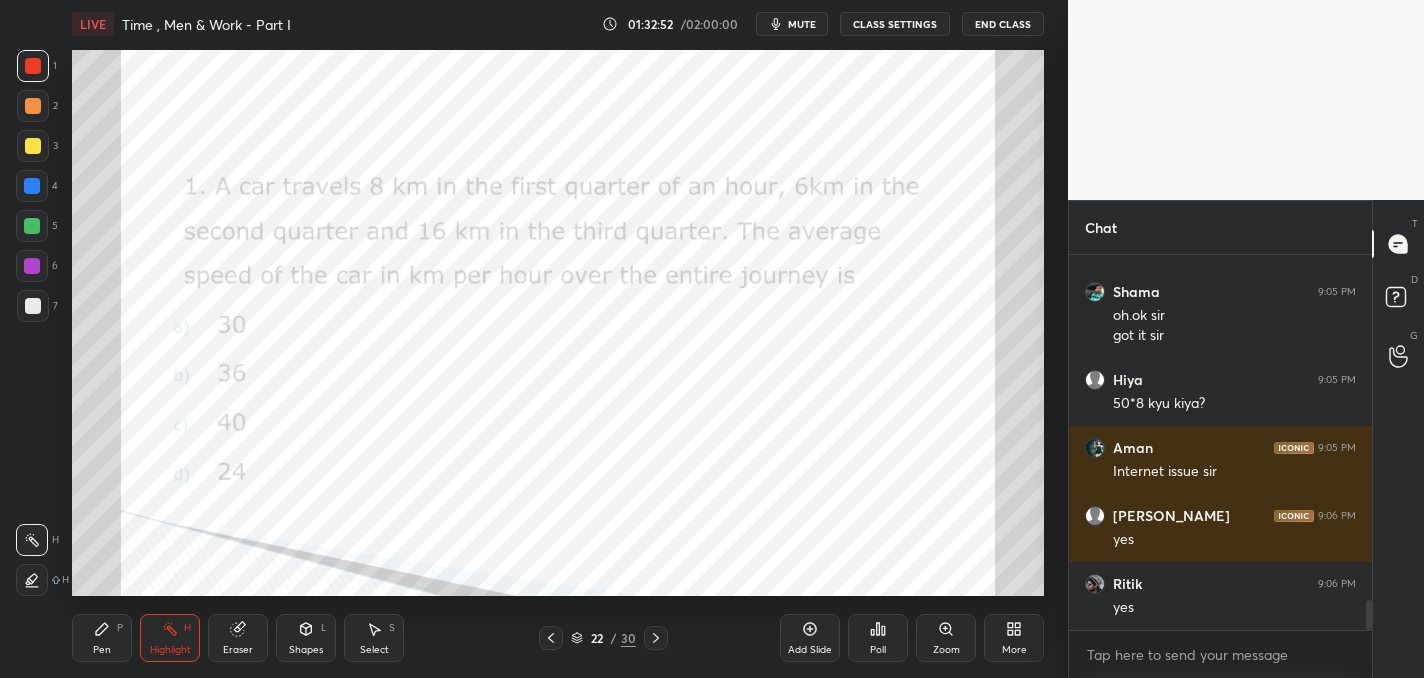 click 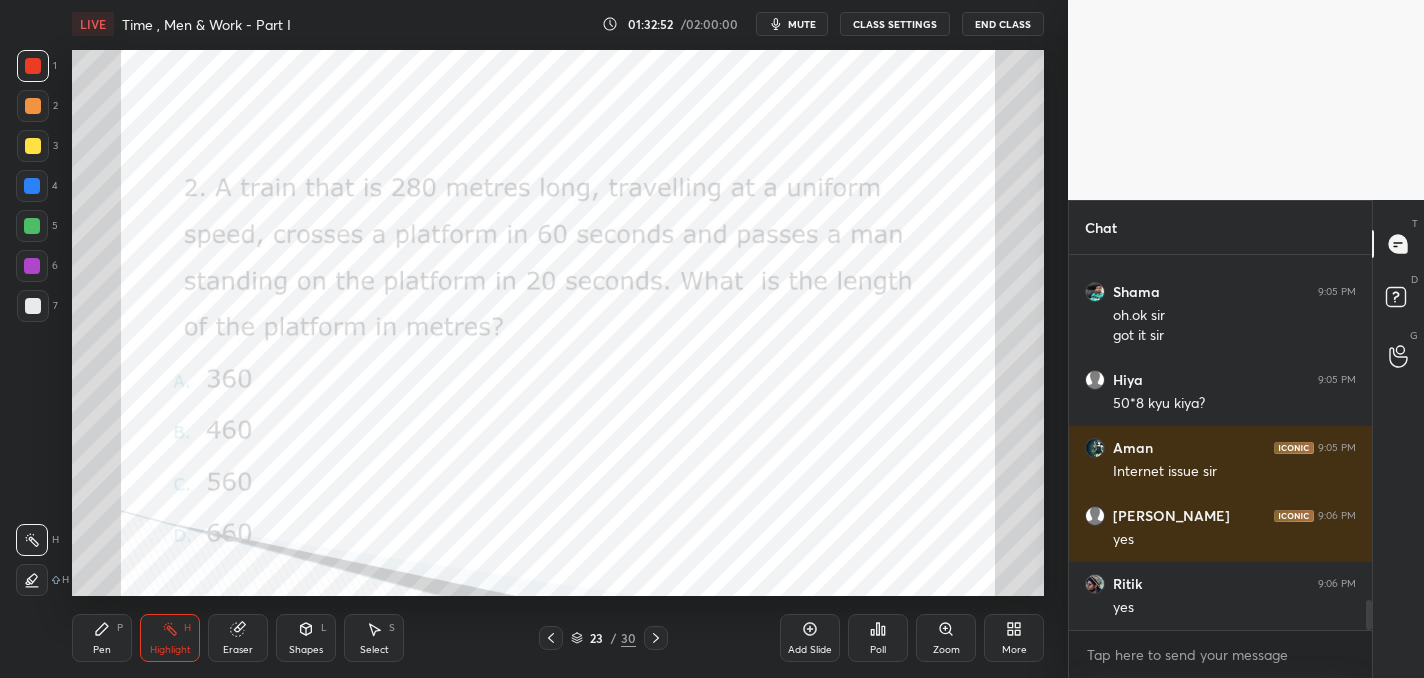 click 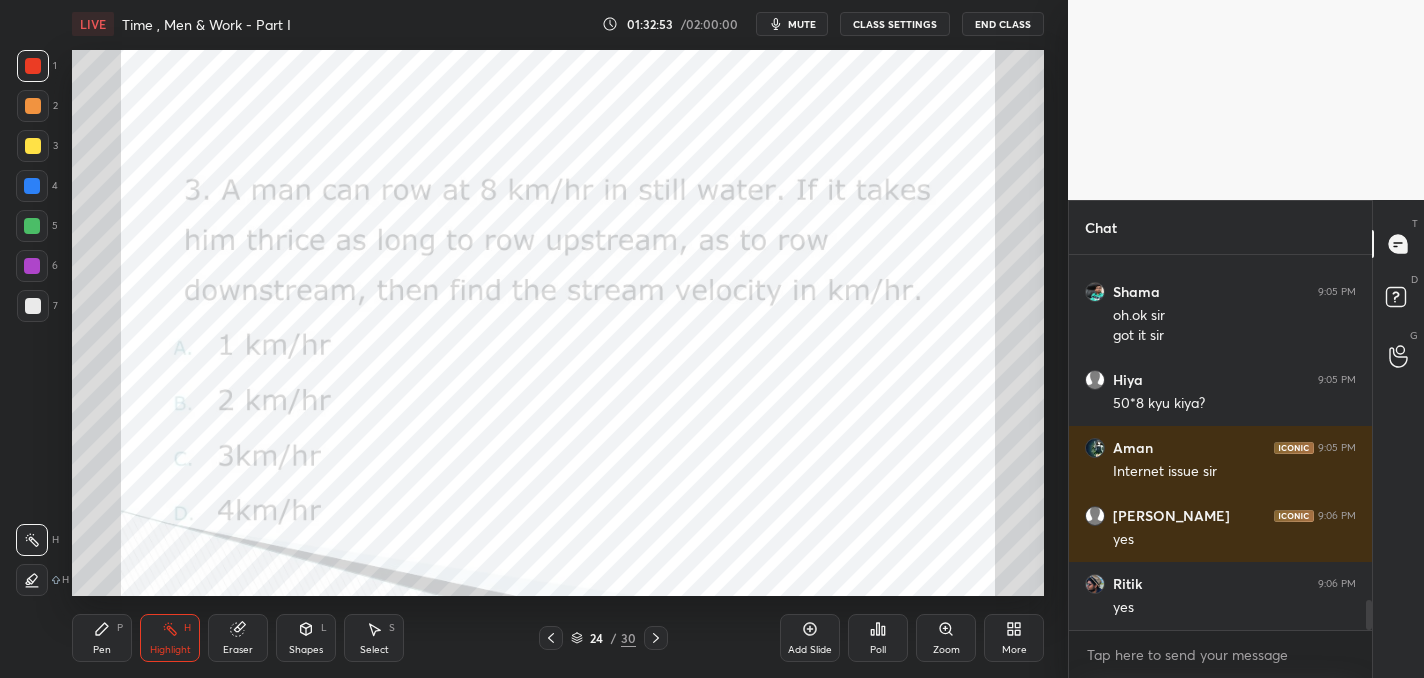 click 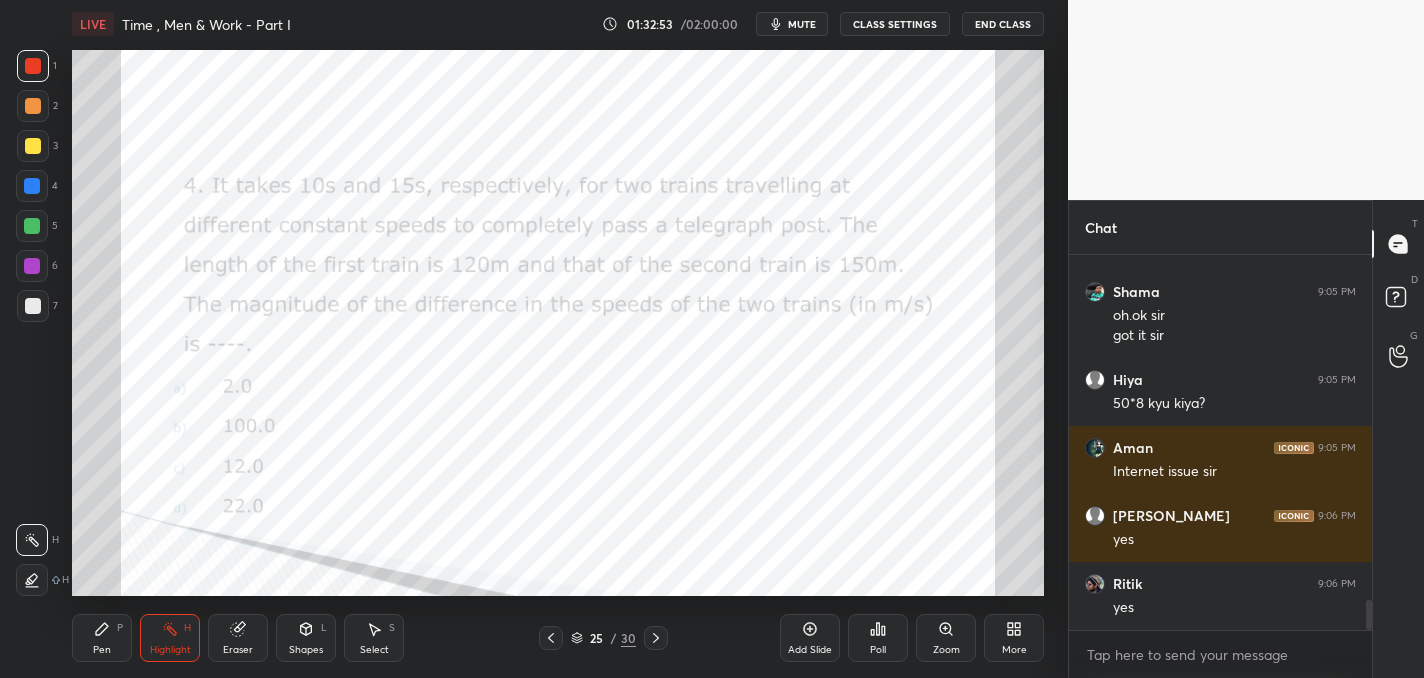 click 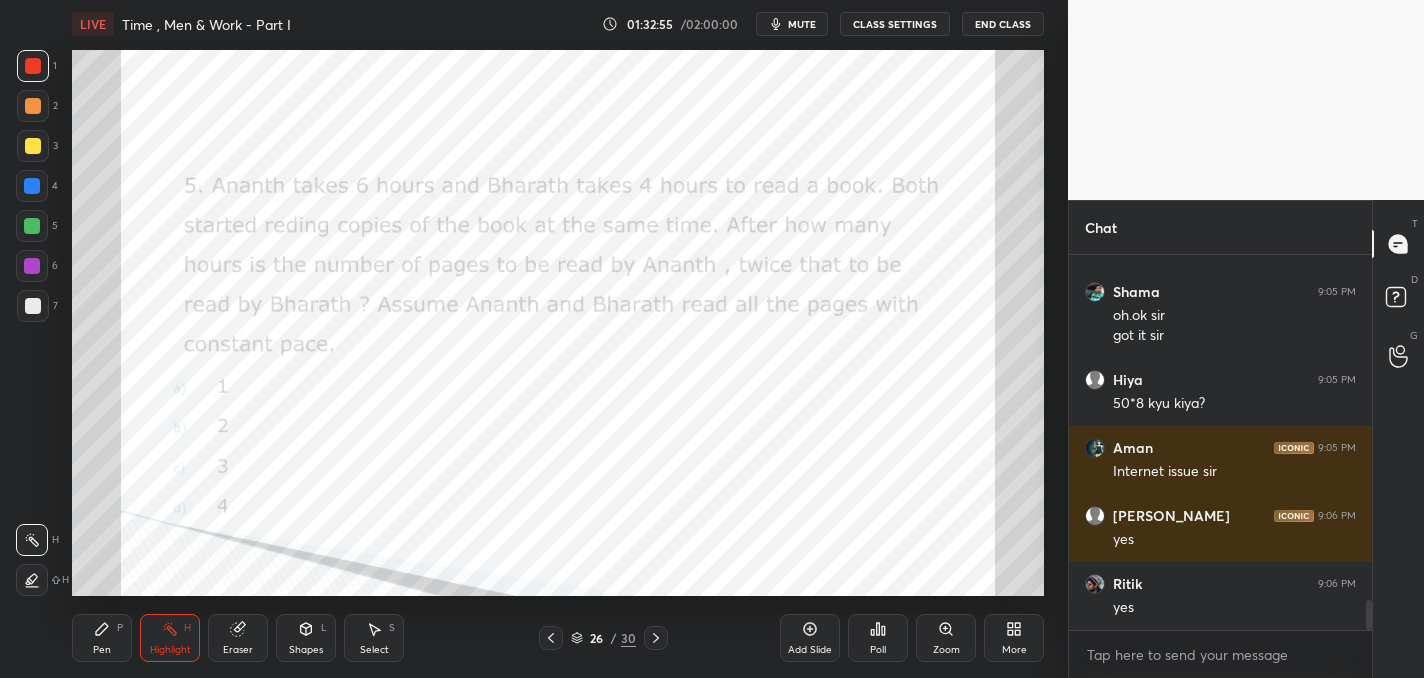 click at bounding box center [656, 638] 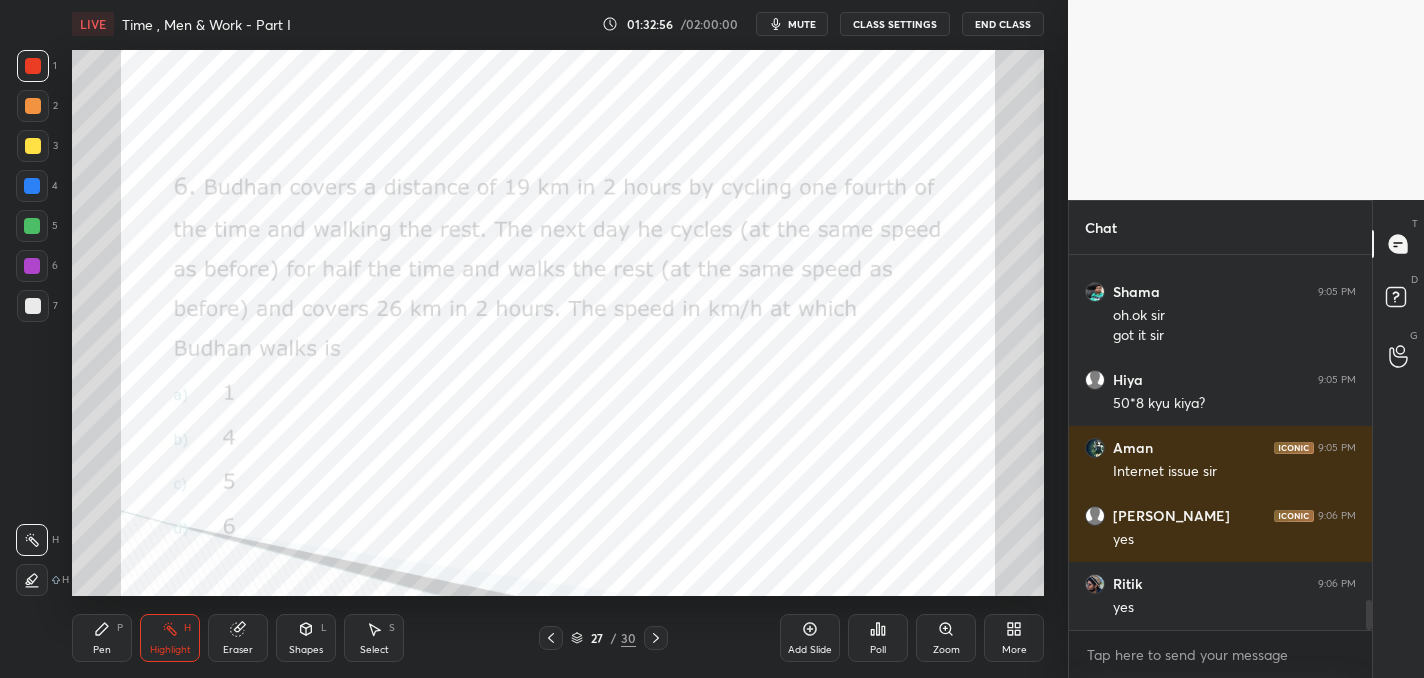 scroll, scrollTop: 4323, scrollLeft: 0, axis: vertical 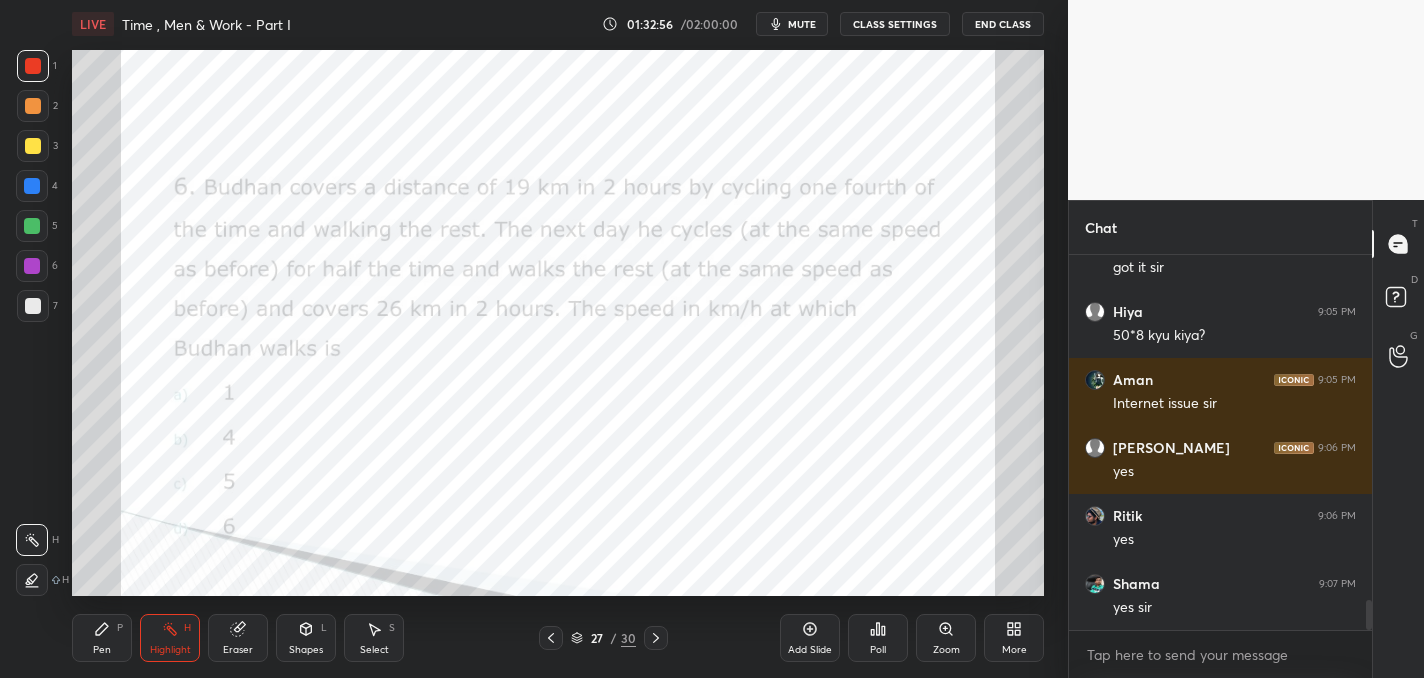 click 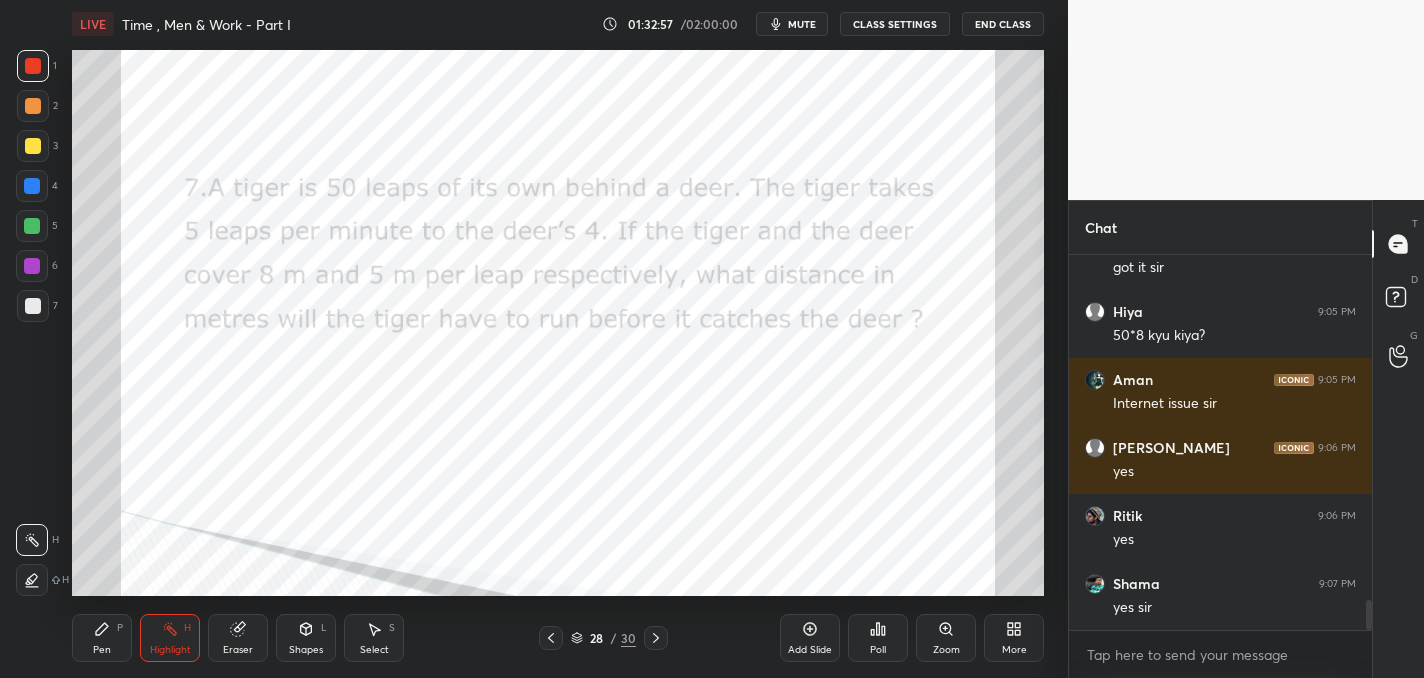 click 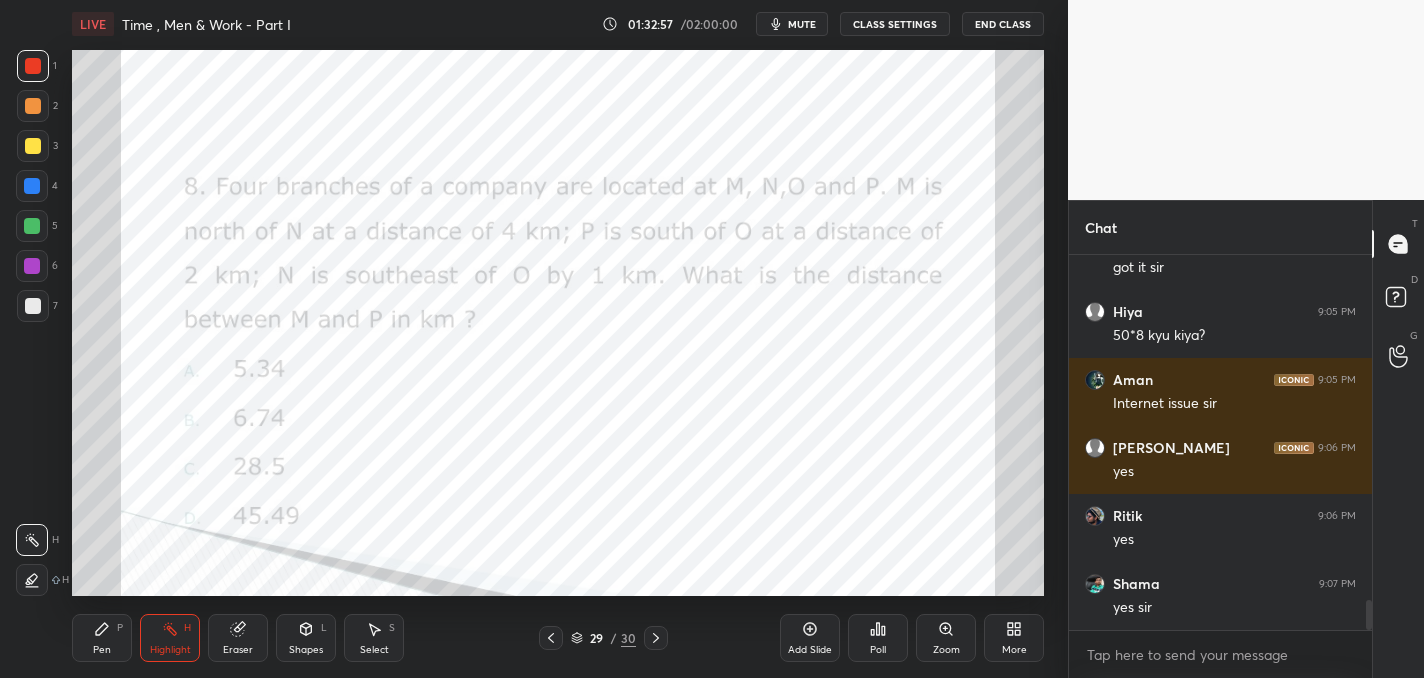 click 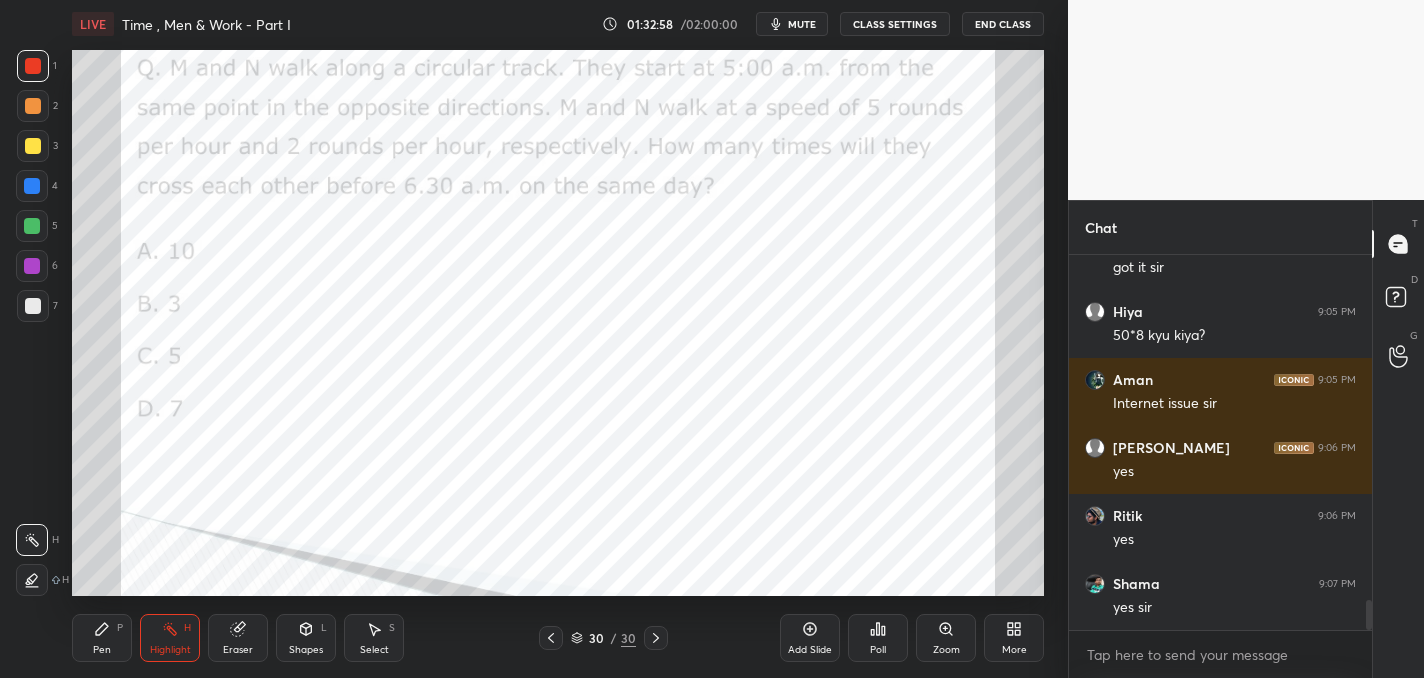 click at bounding box center (656, 638) 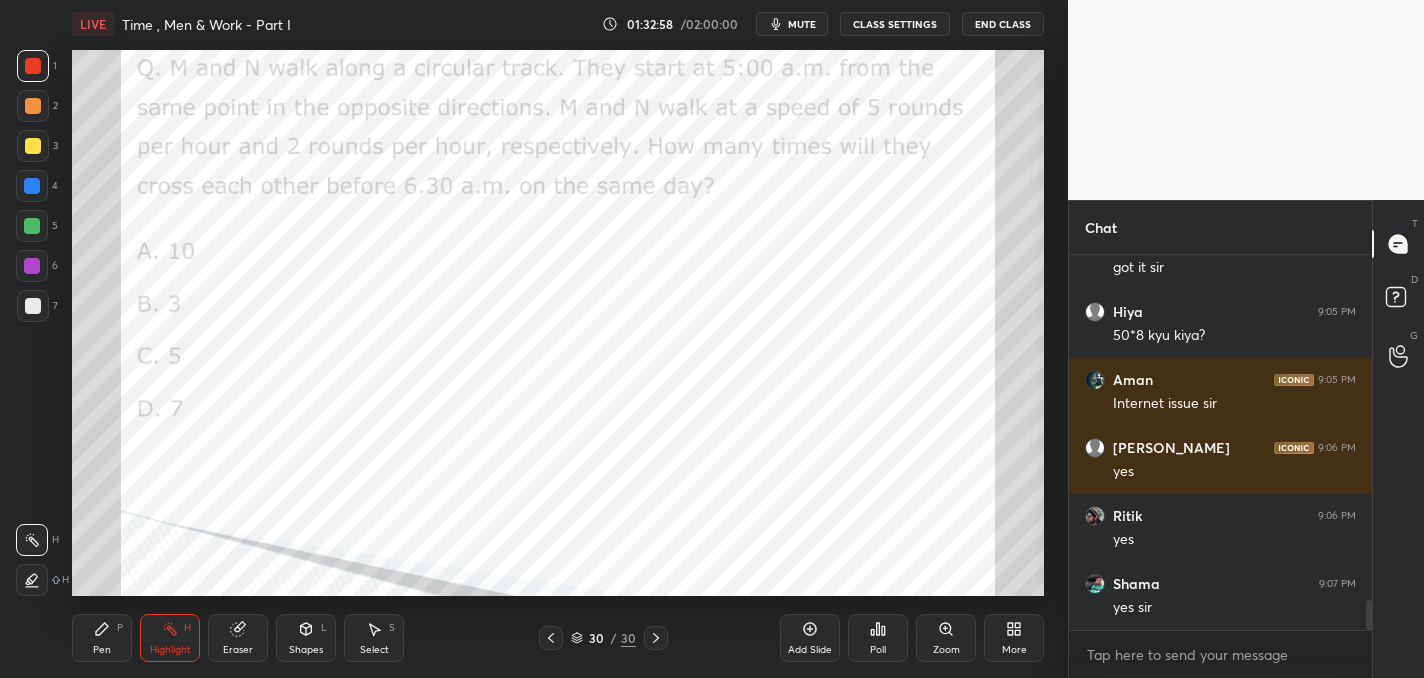 click at bounding box center [656, 638] 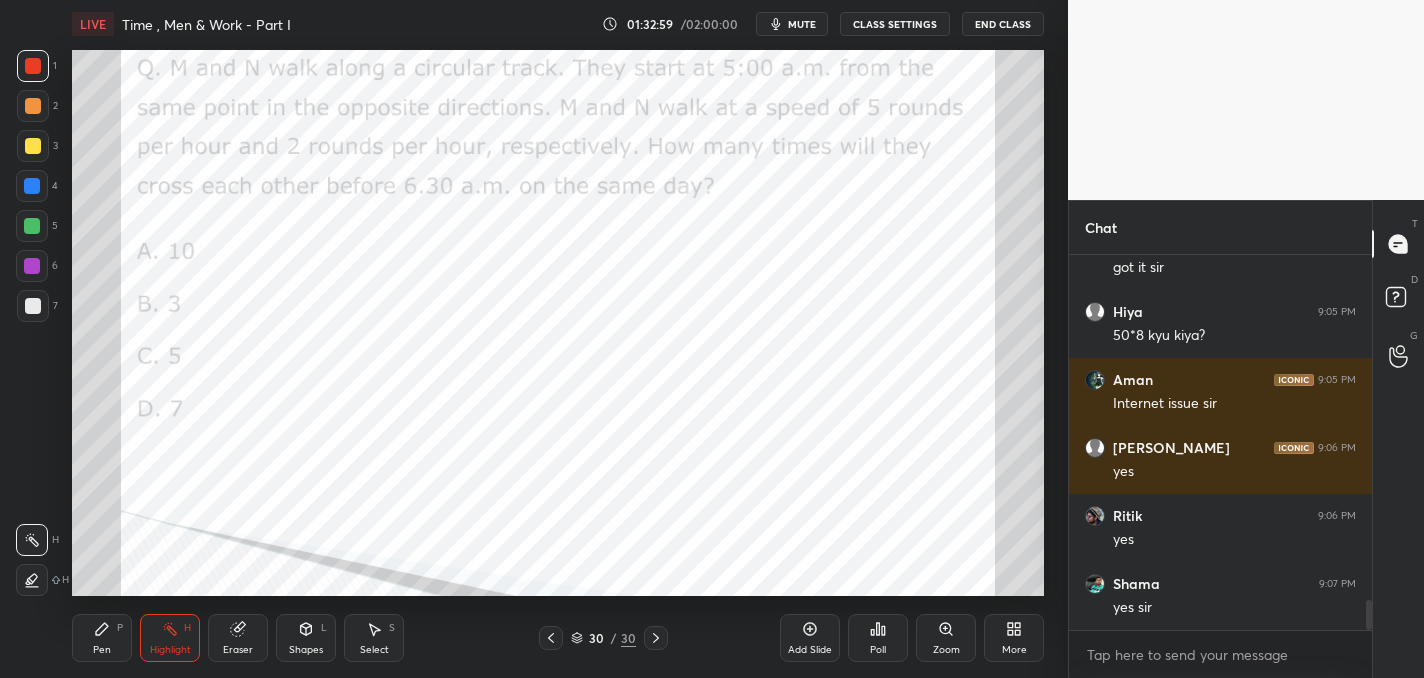 click at bounding box center (656, 638) 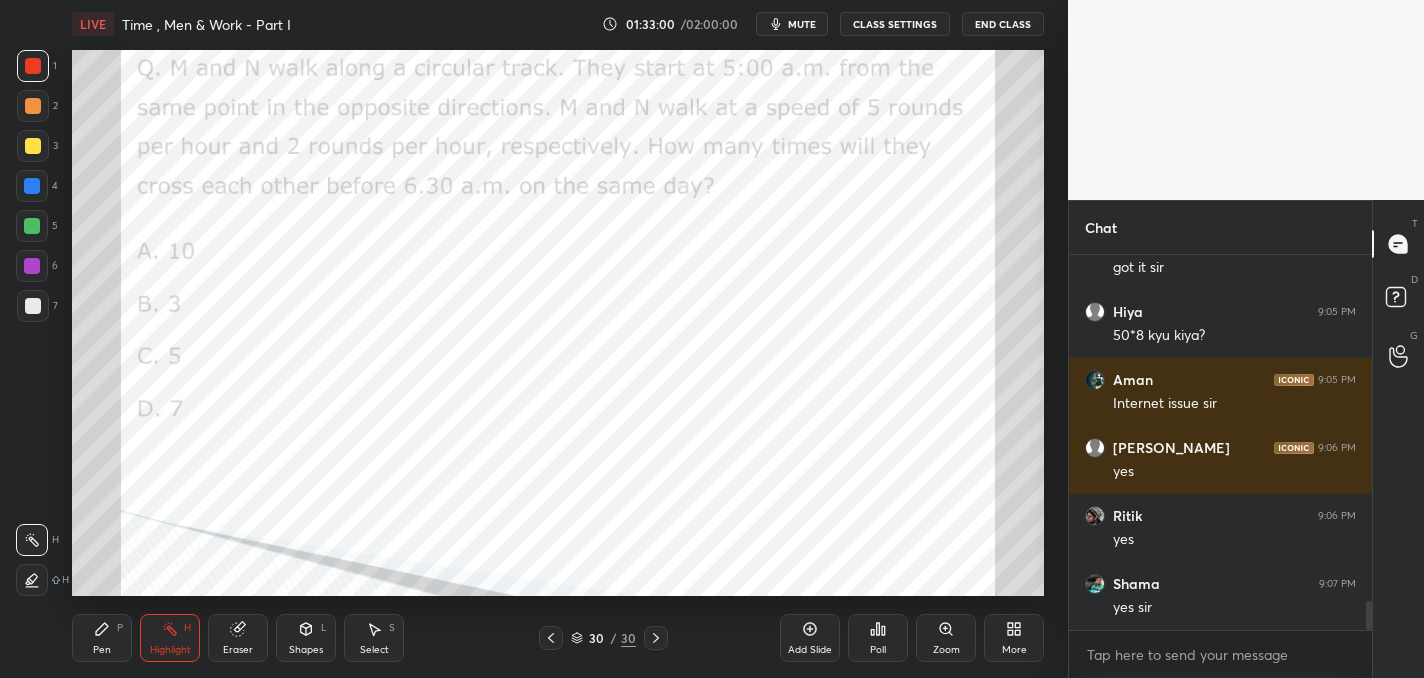 scroll, scrollTop: 4391, scrollLeft: 0, axis: vertical 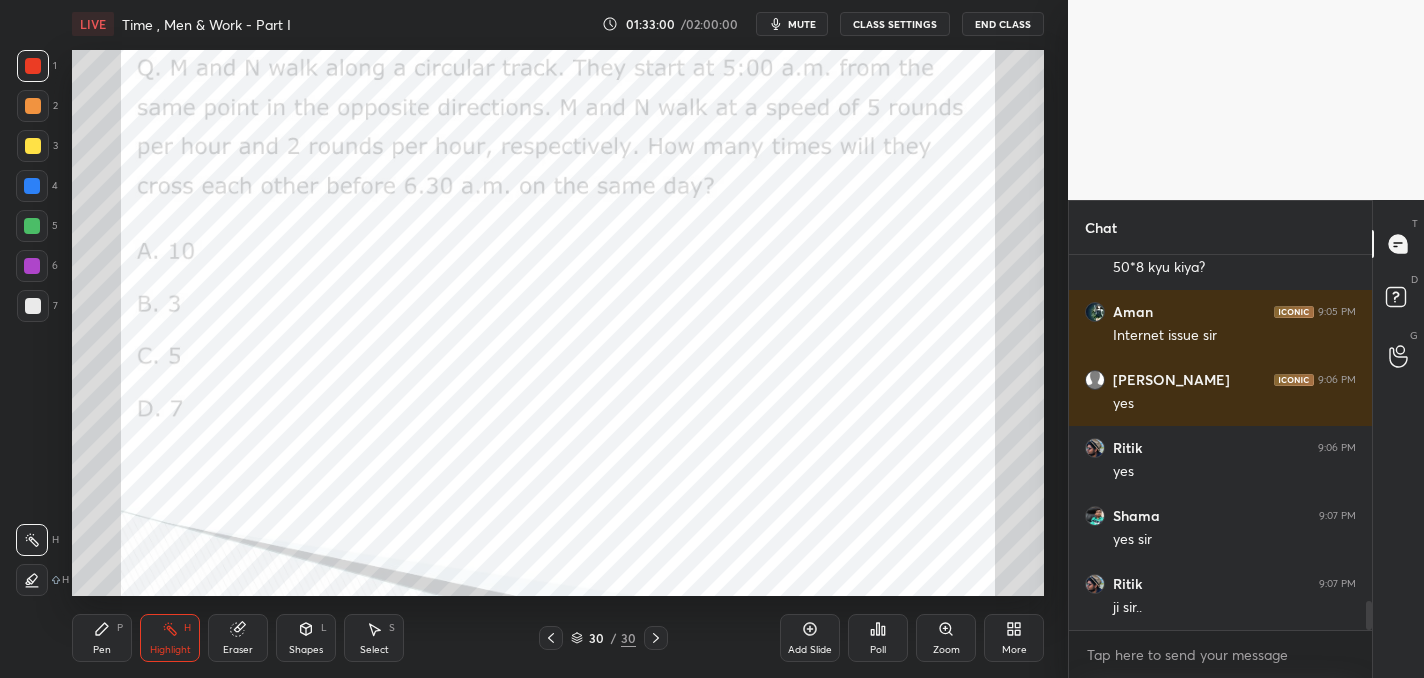click 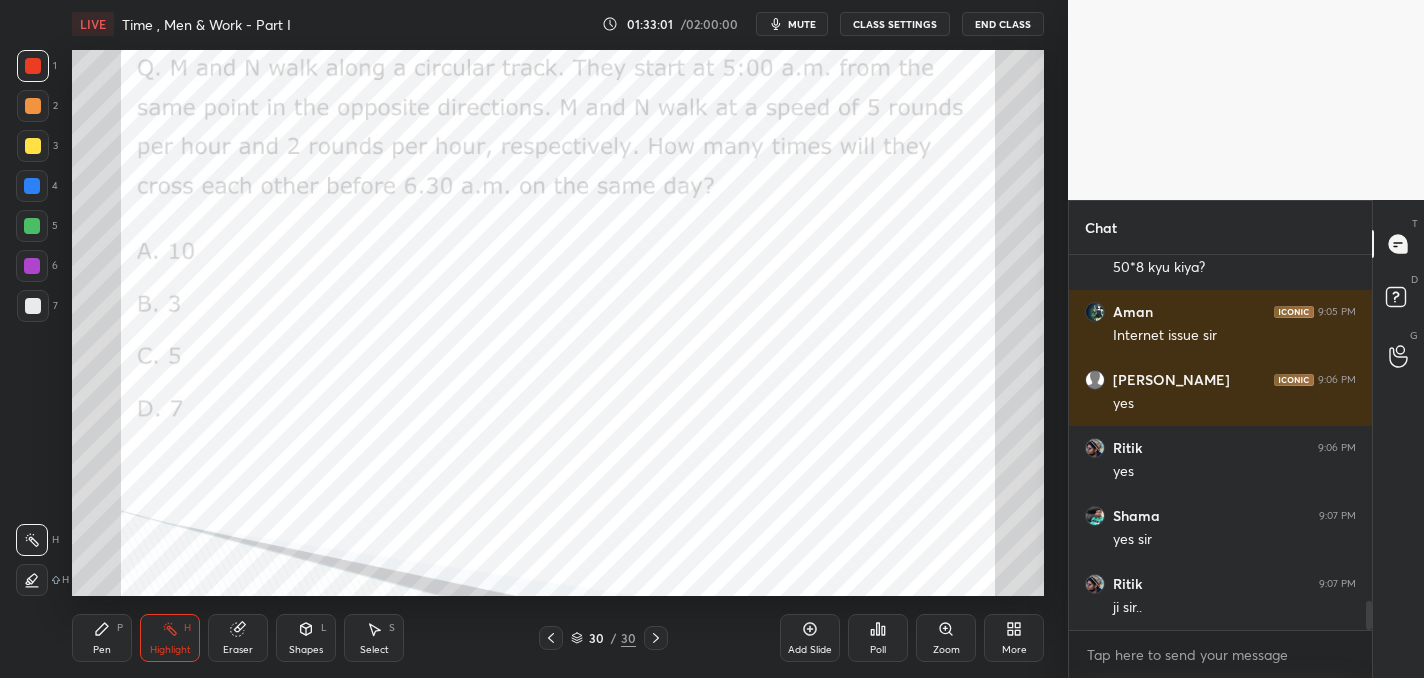 click at bounding box center (551, 638) 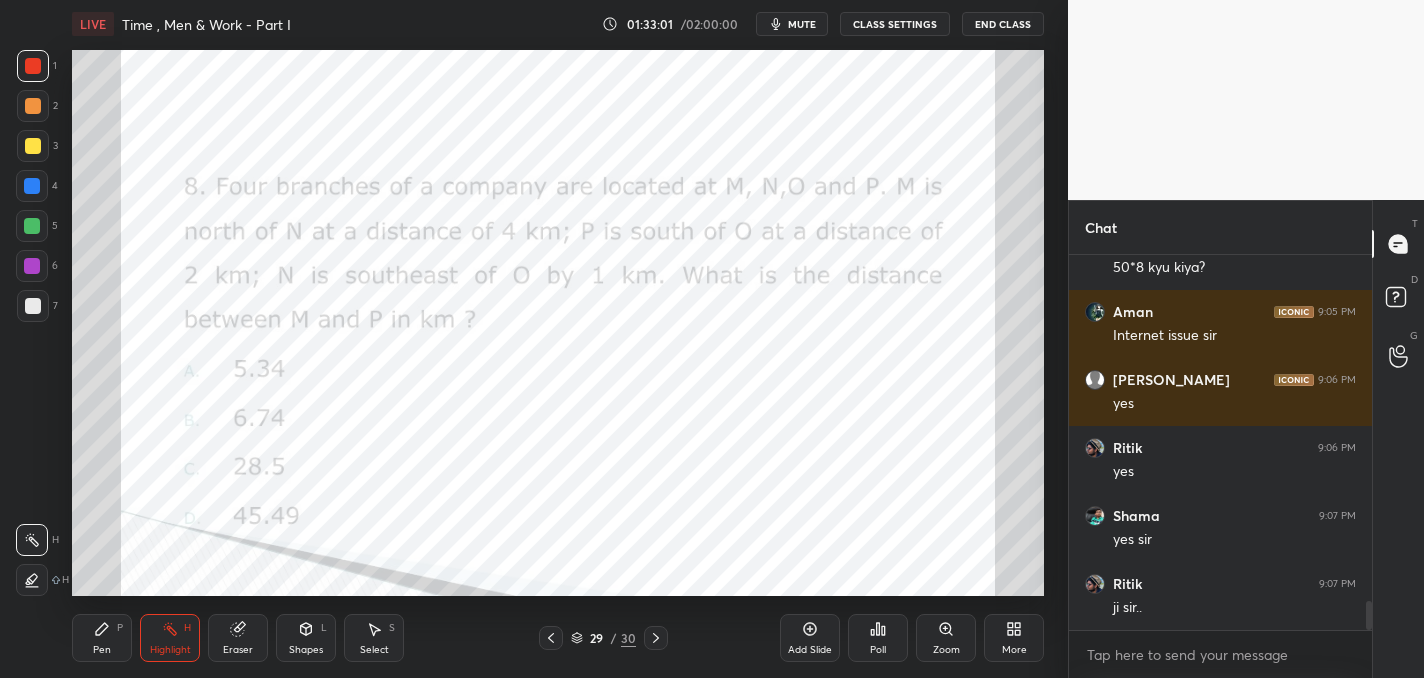 click 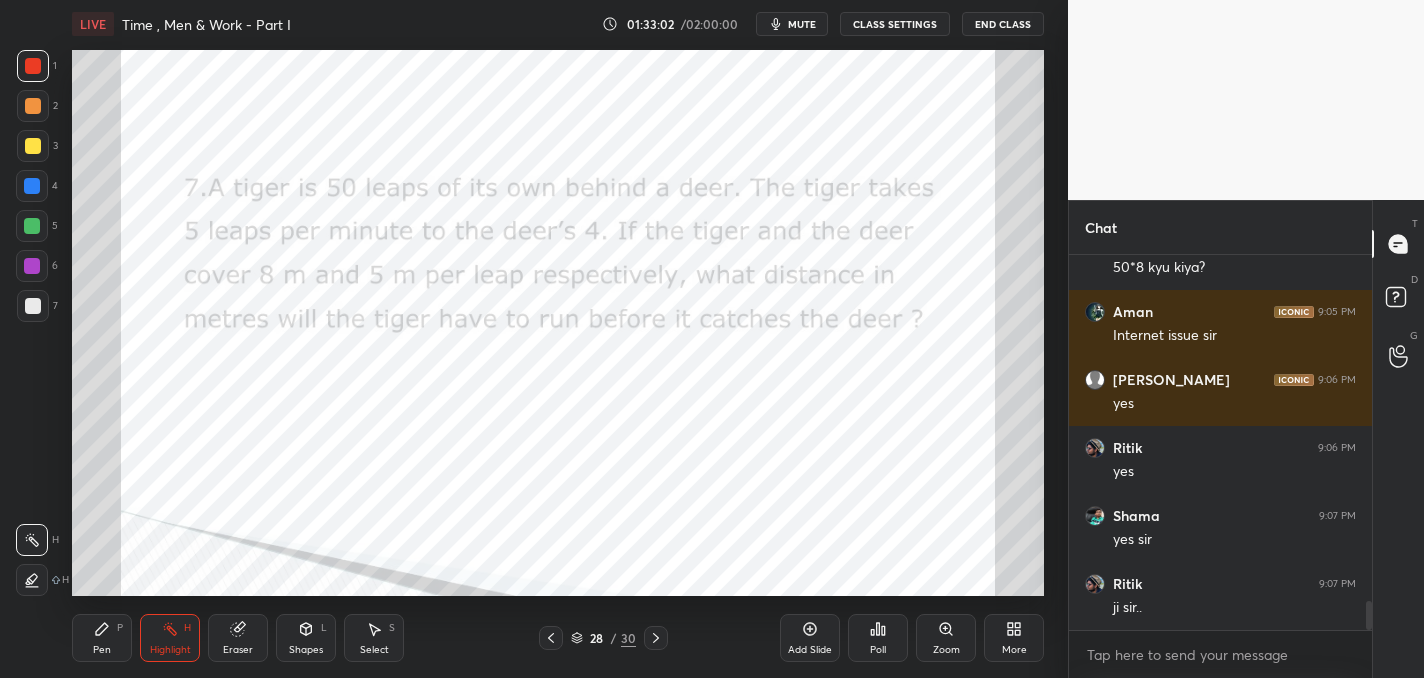 click 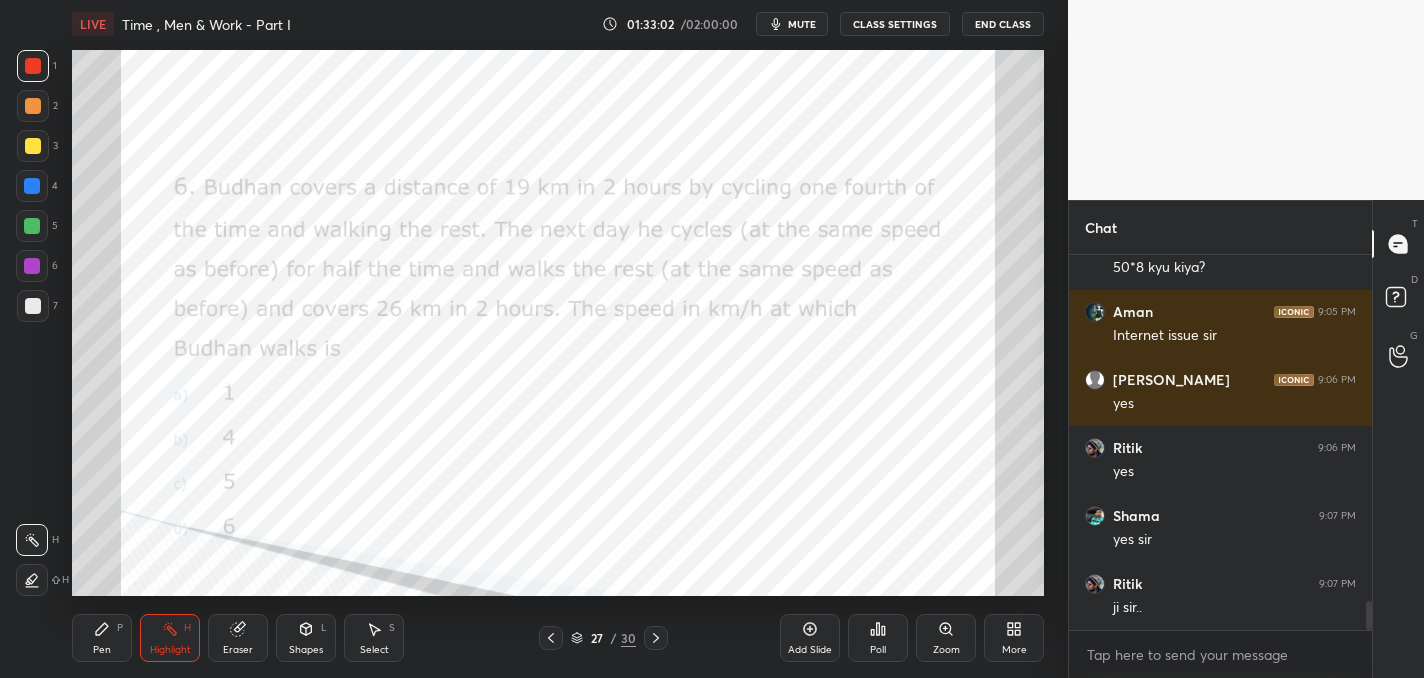 click 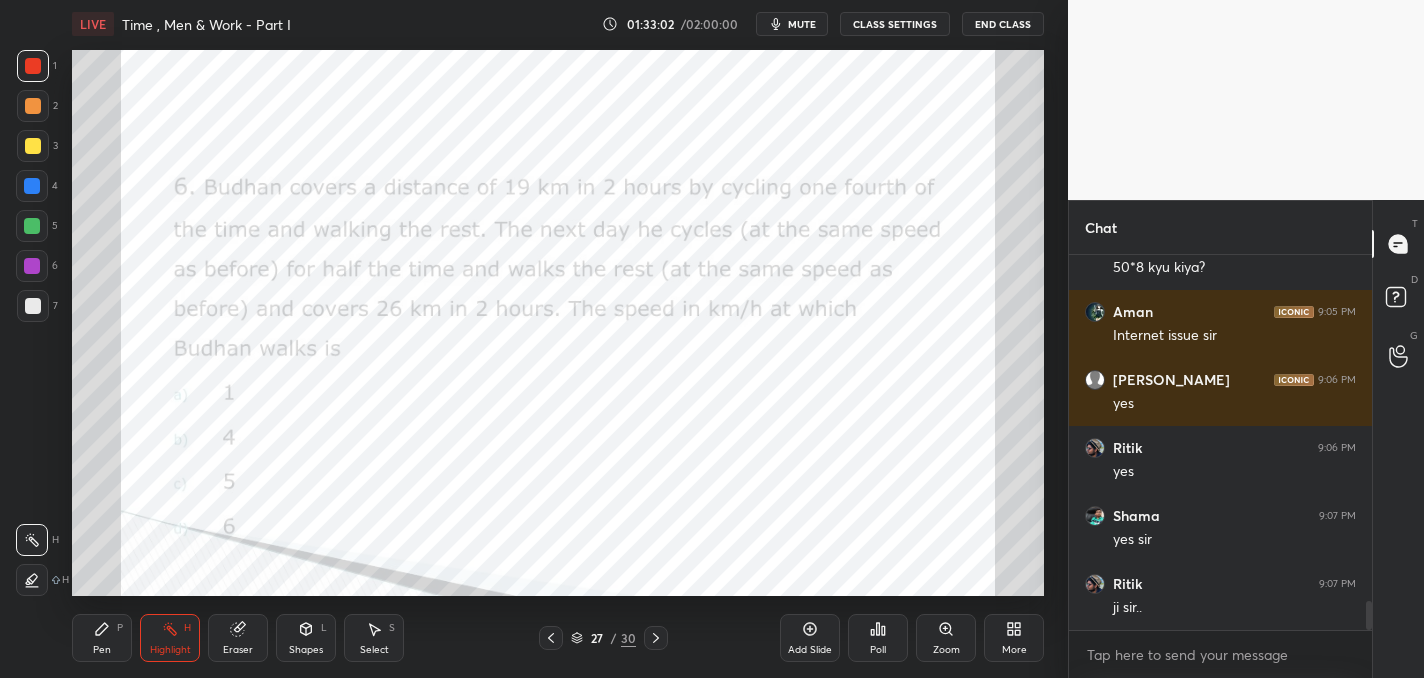 click on "27 / 30" at bounding box center [603, 638] 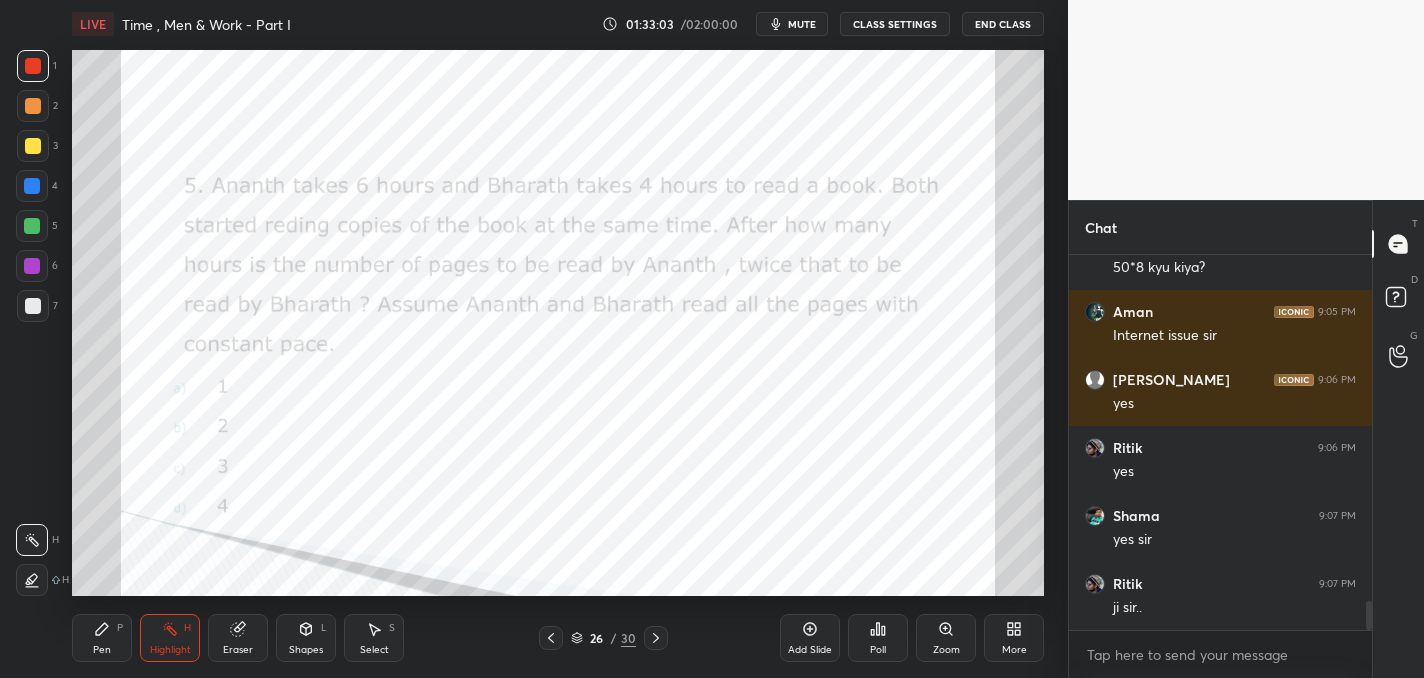 click on "26 / 30" at bounding box center [603, 638] 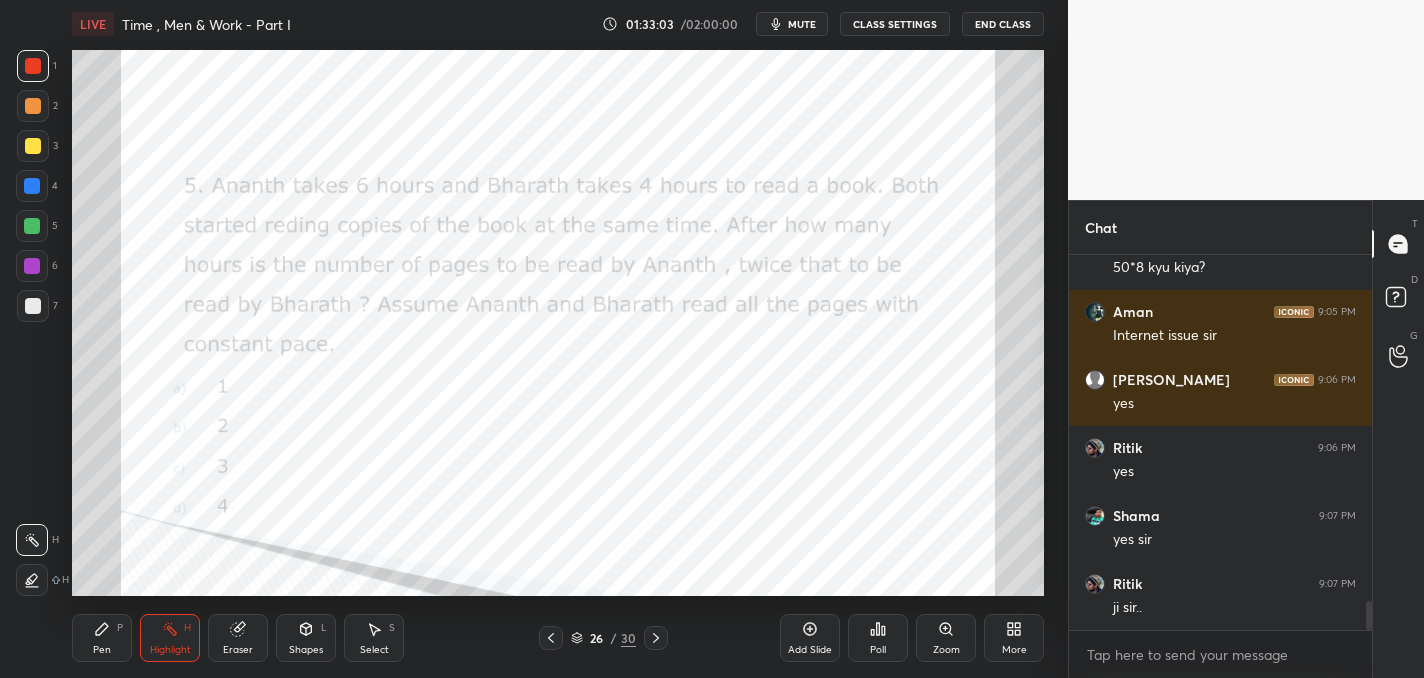 click on "26 / 30" at bounding box center (603, 638) 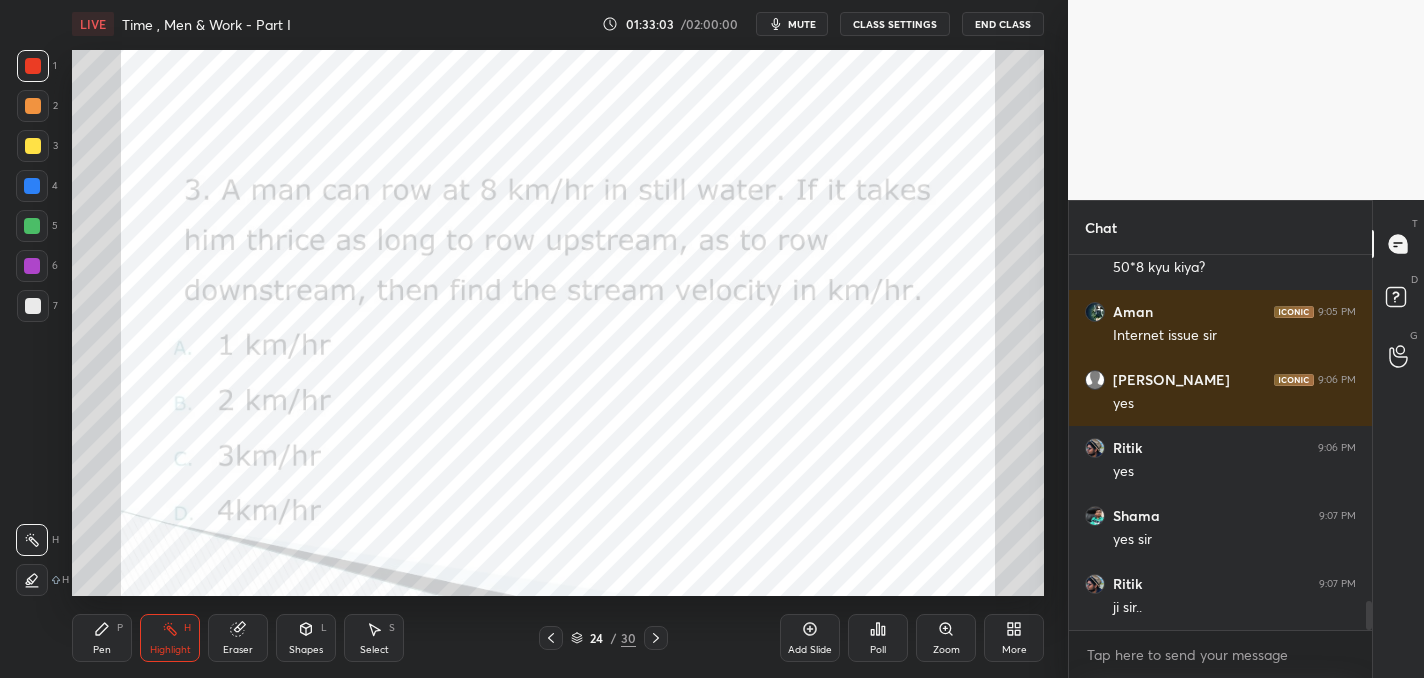 click 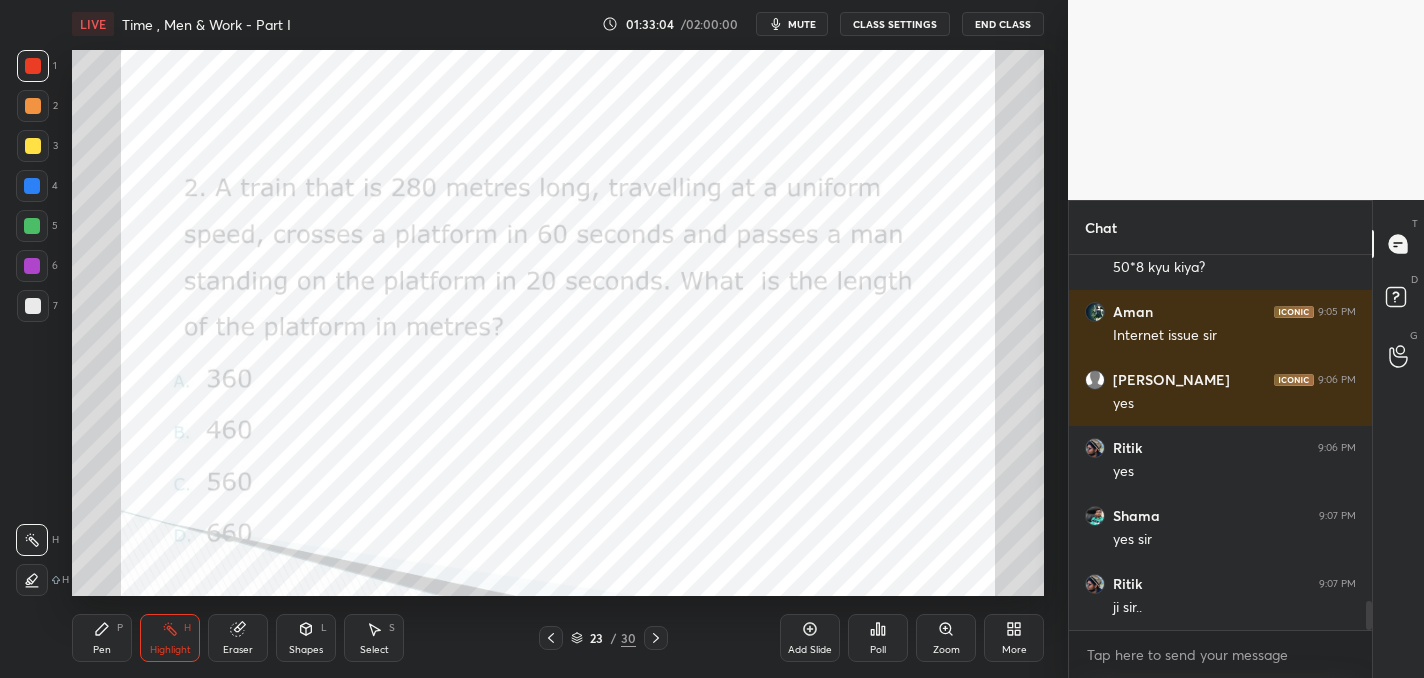 click 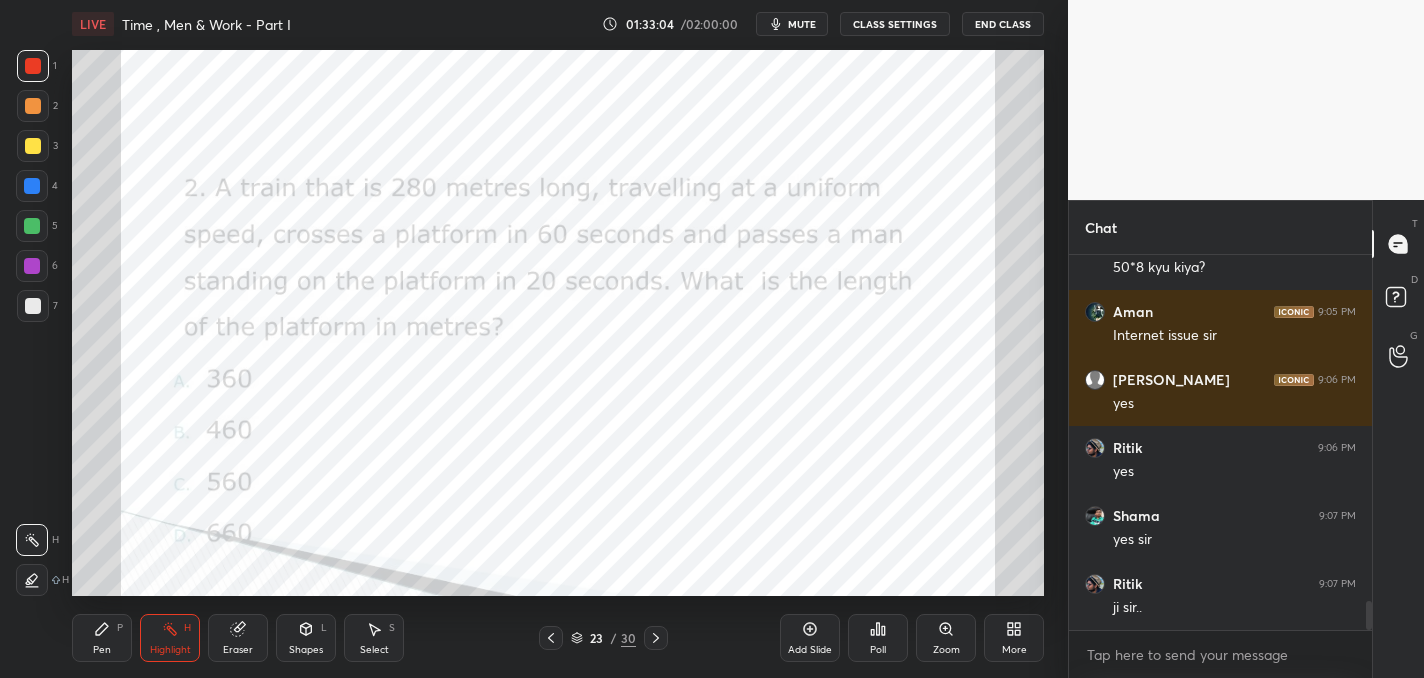click 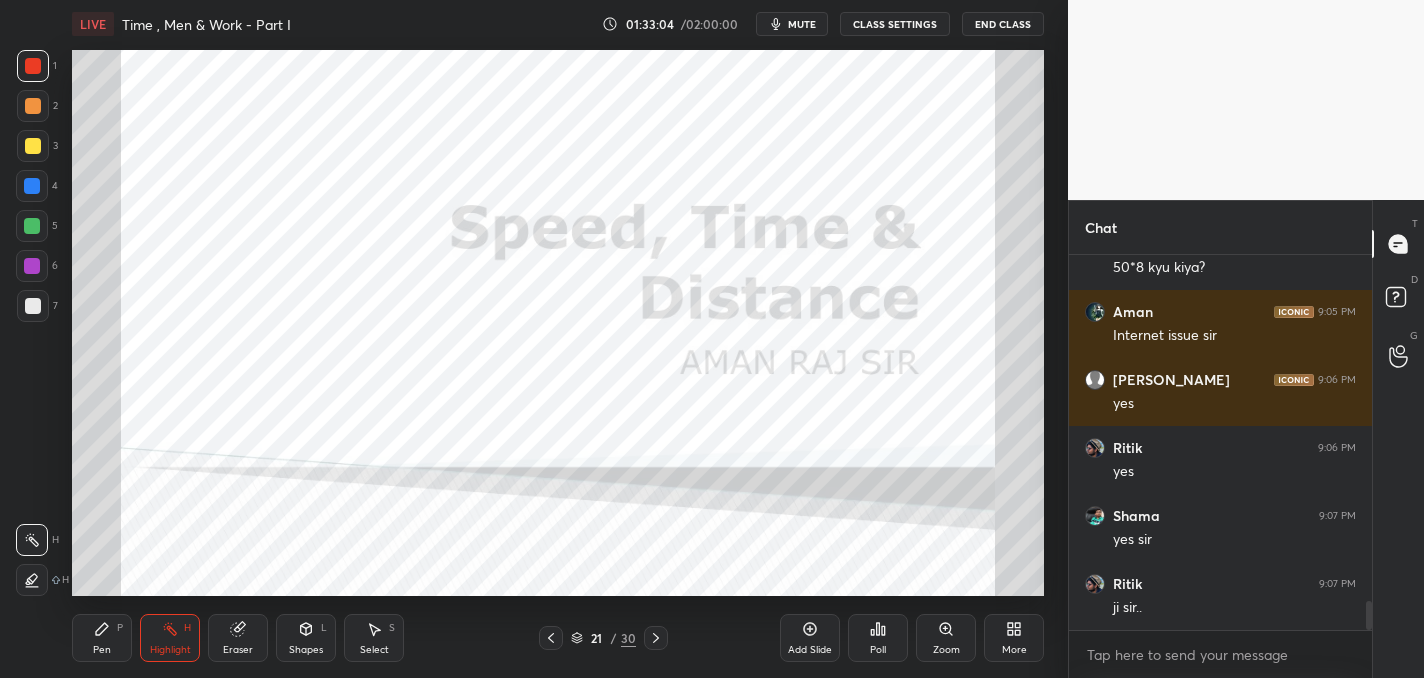 click 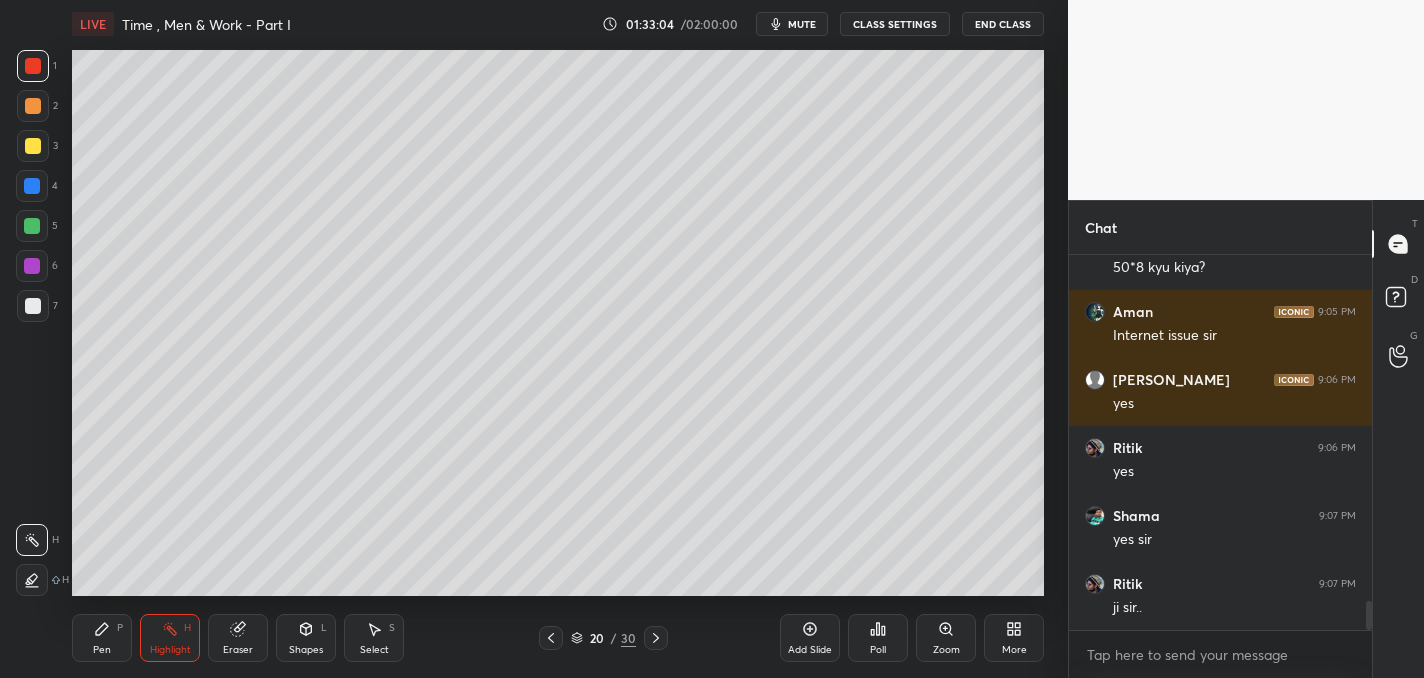 drag, startPoint x: 543, startPoint y: 643, endPoint x: 528, endPoint y: 653, distance: 18.027756 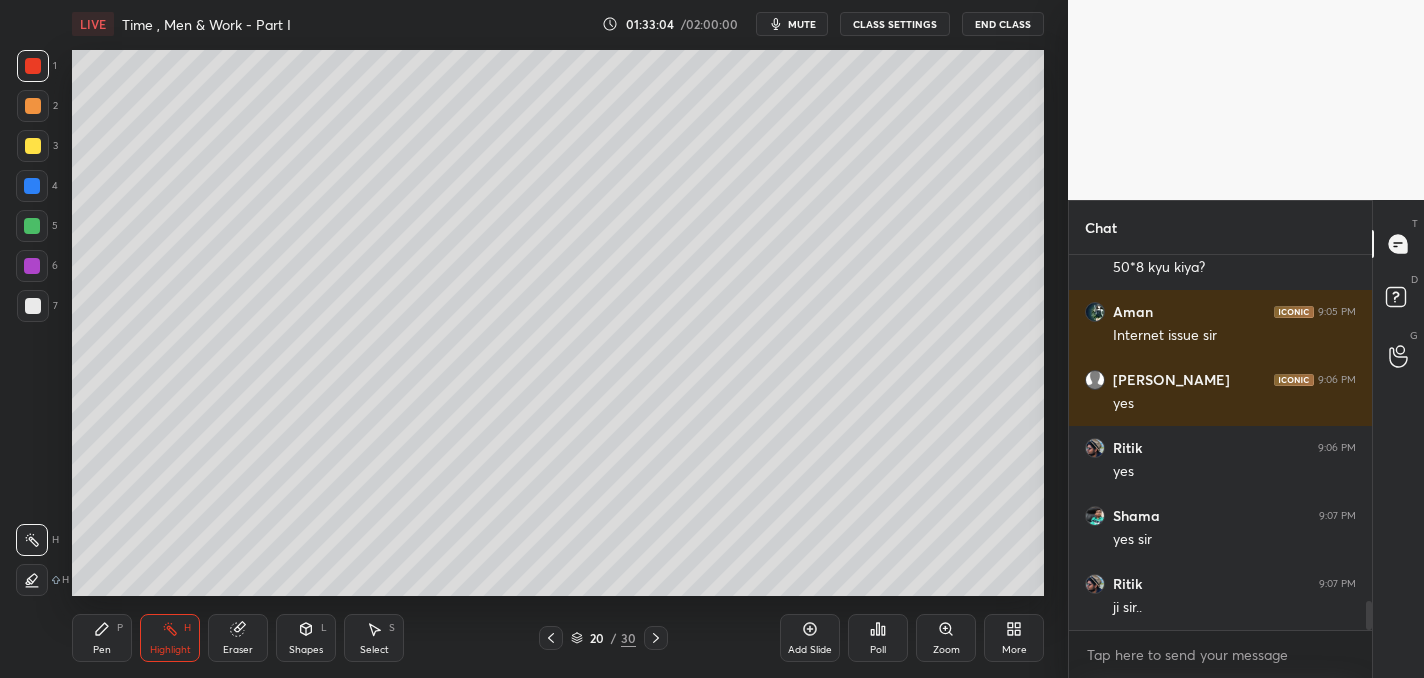 click at bounding box center [551, 638] 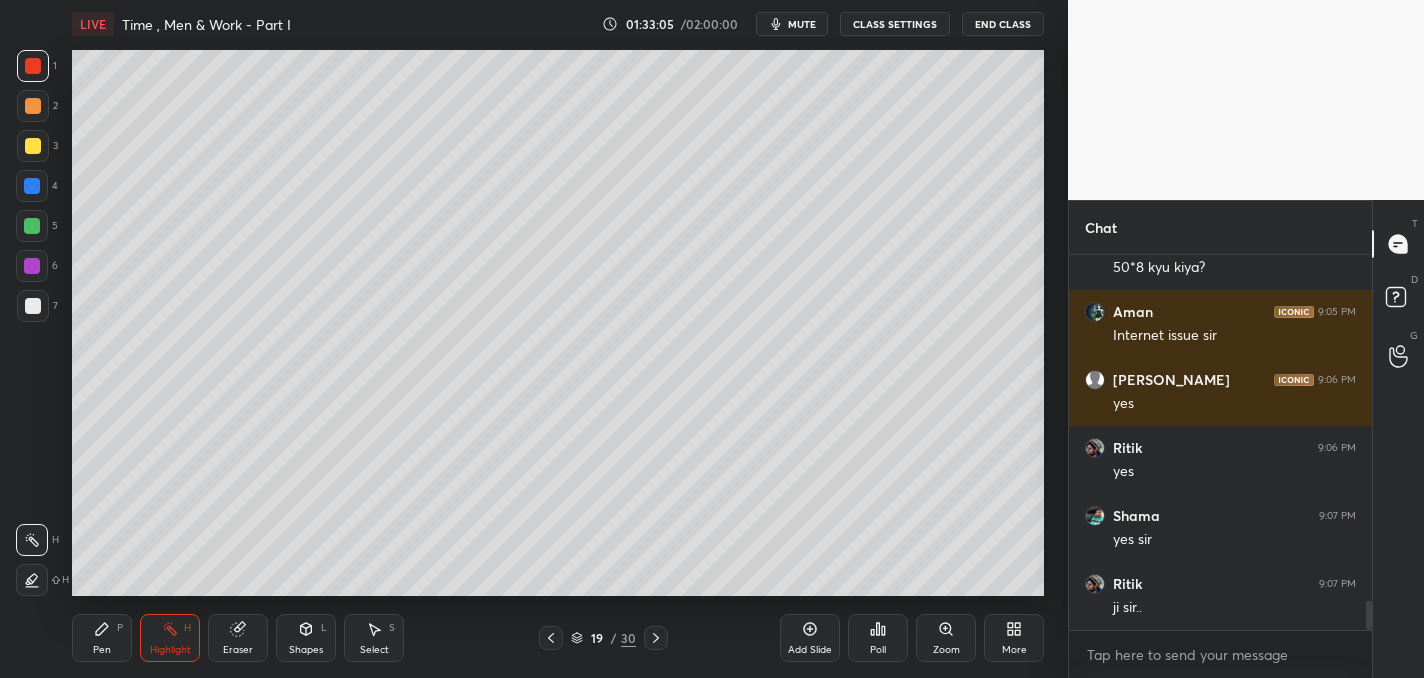 click at bounding box center [551, 638] 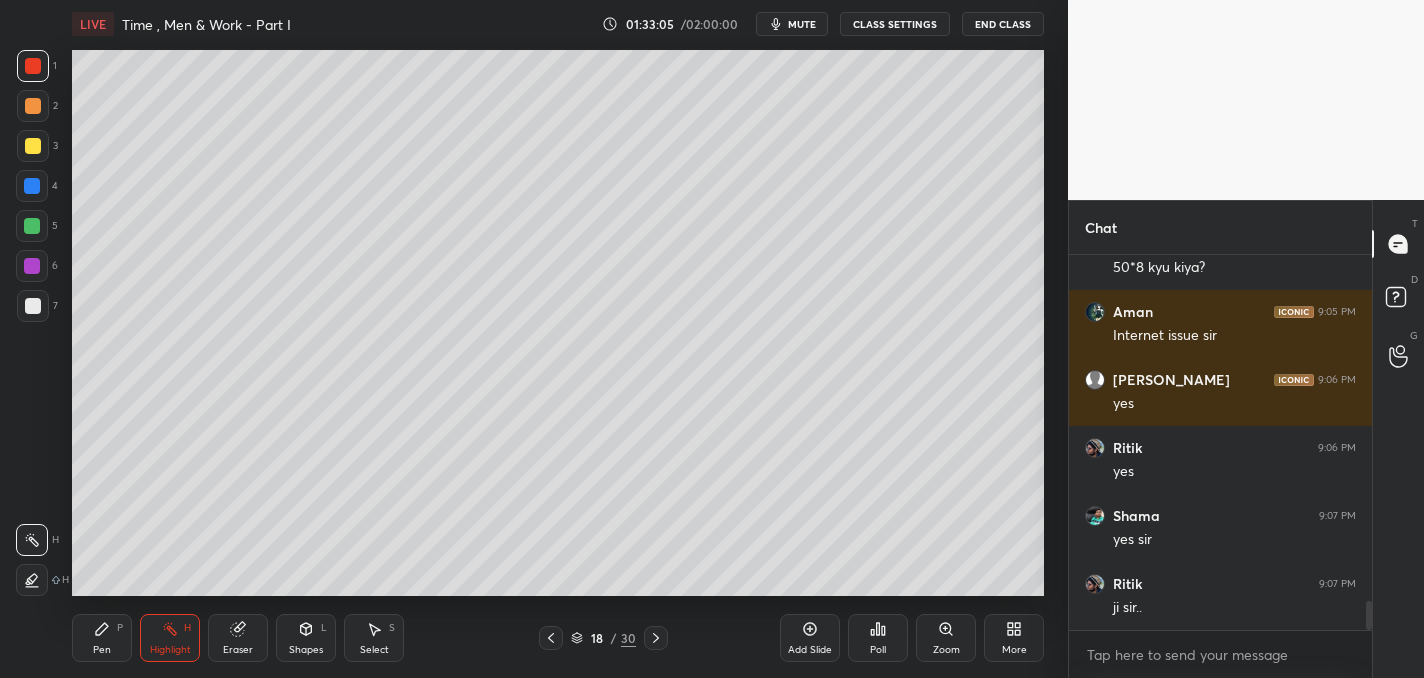 click at bounding box center (551, 638) 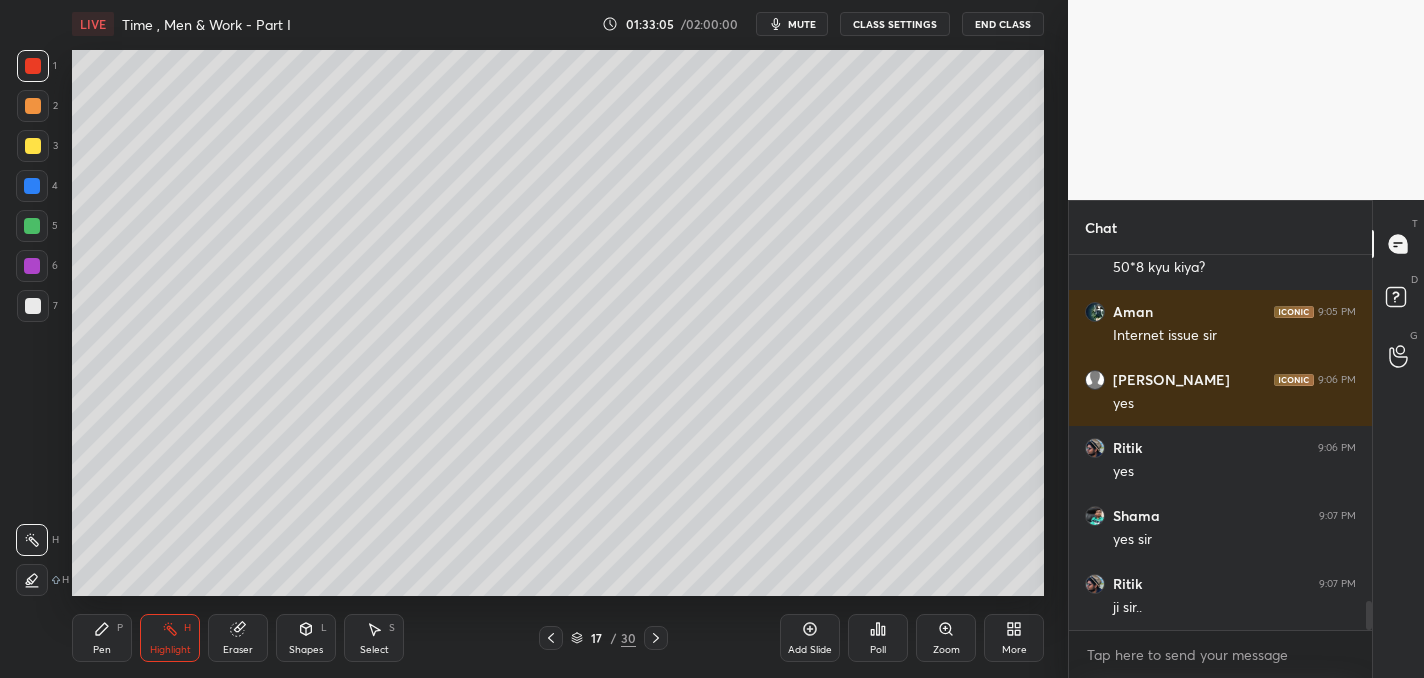 click at bounding box center (551, 638) 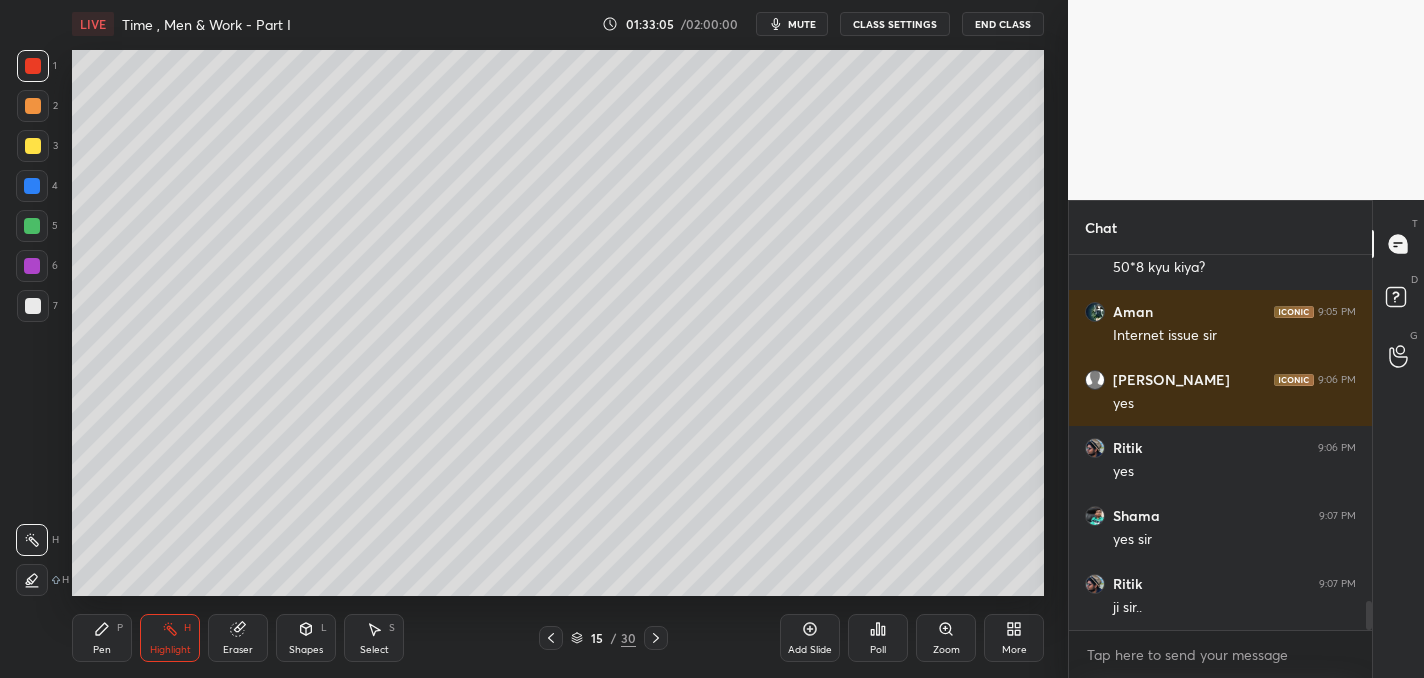 click at bounding box center [551, 638] 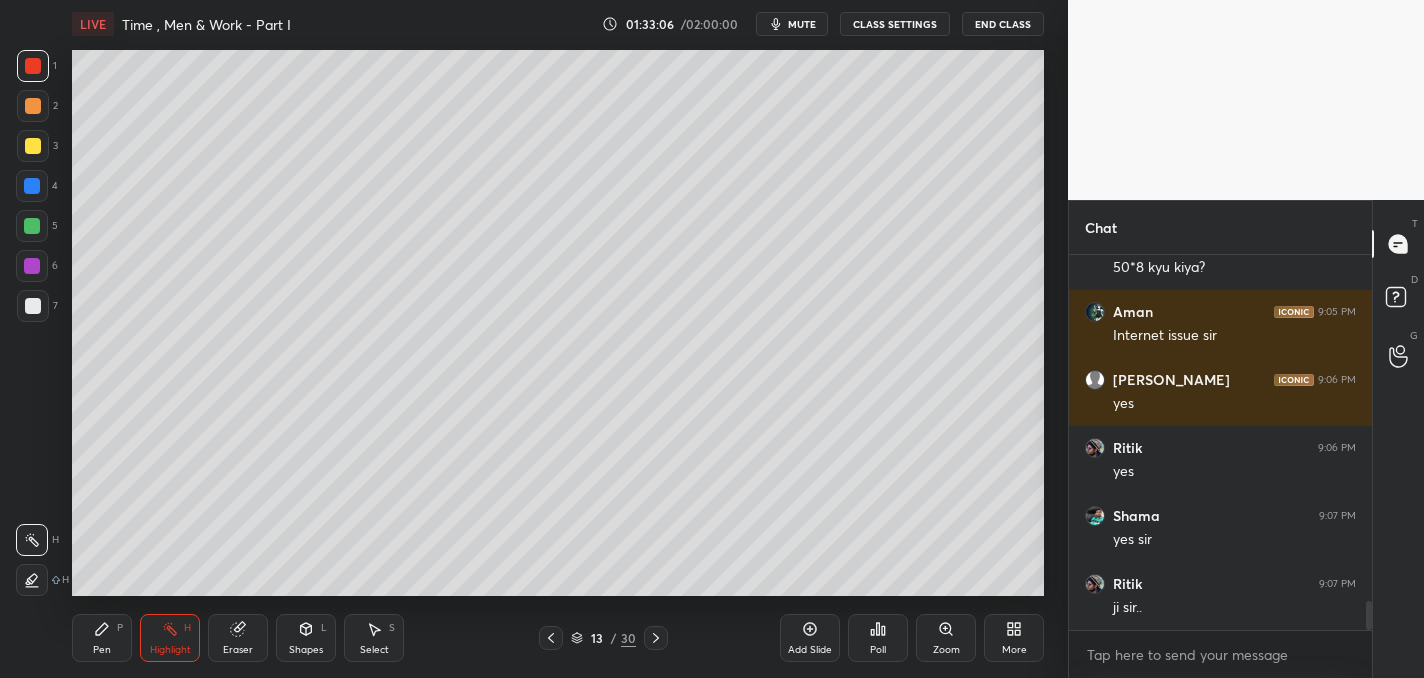 click at bounding box center [551, 638] 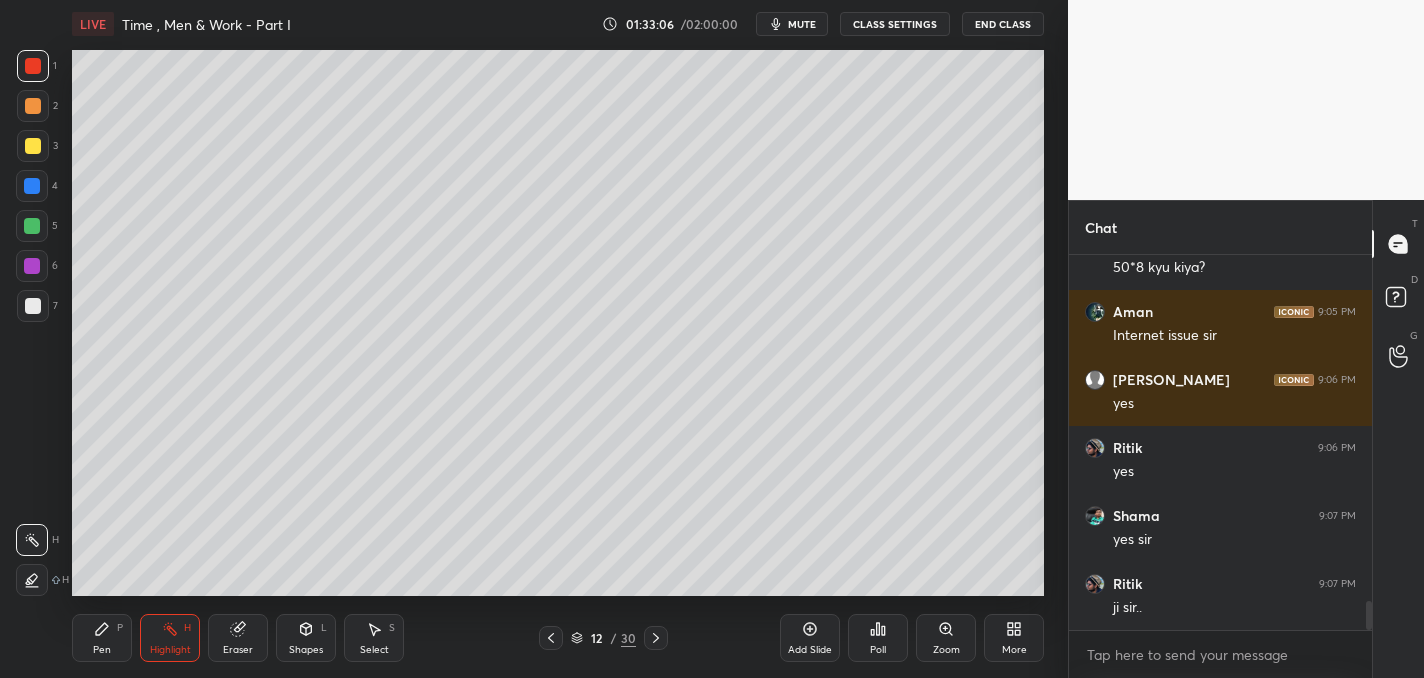 click 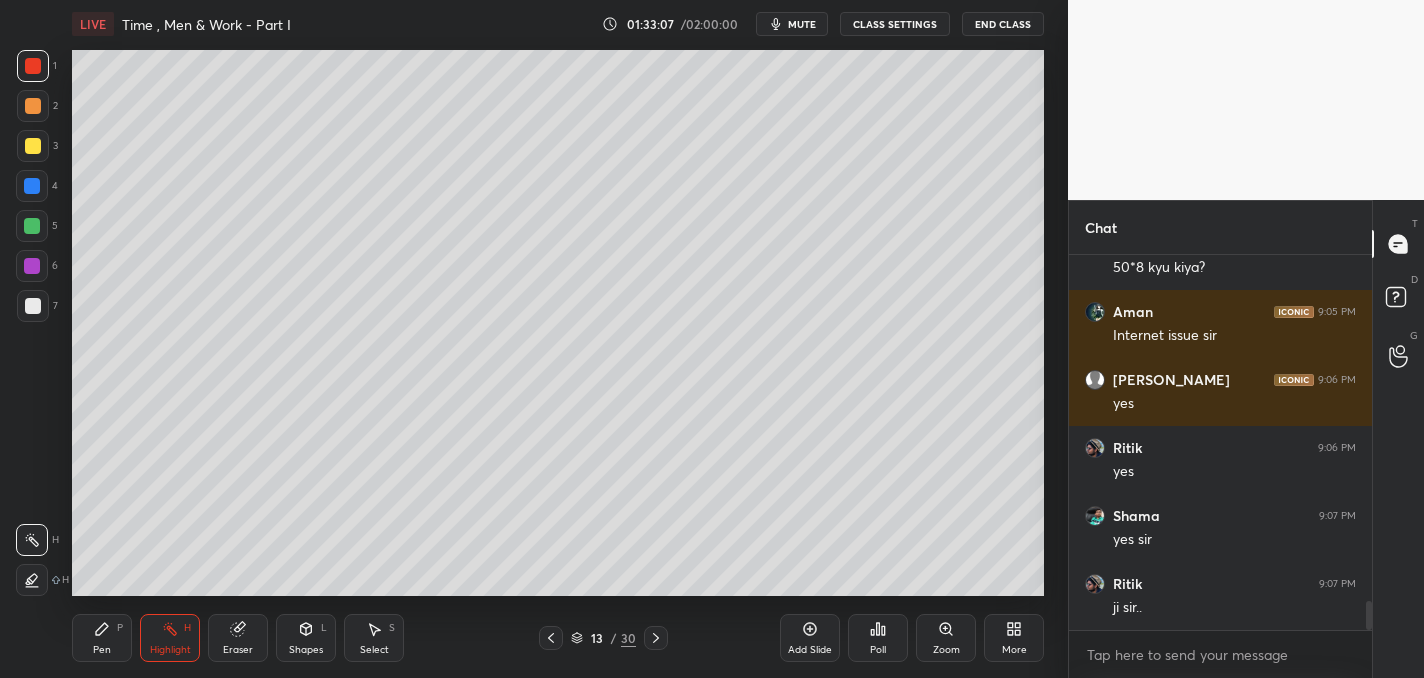 click 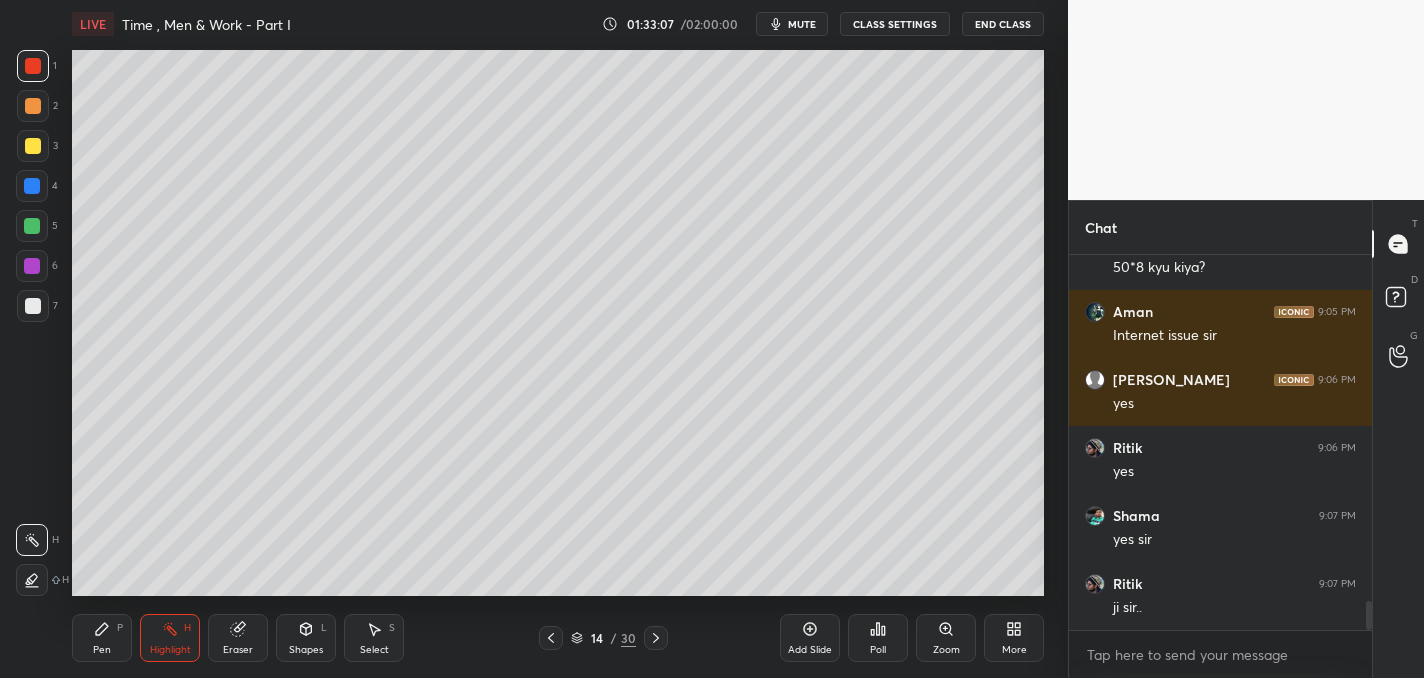 click 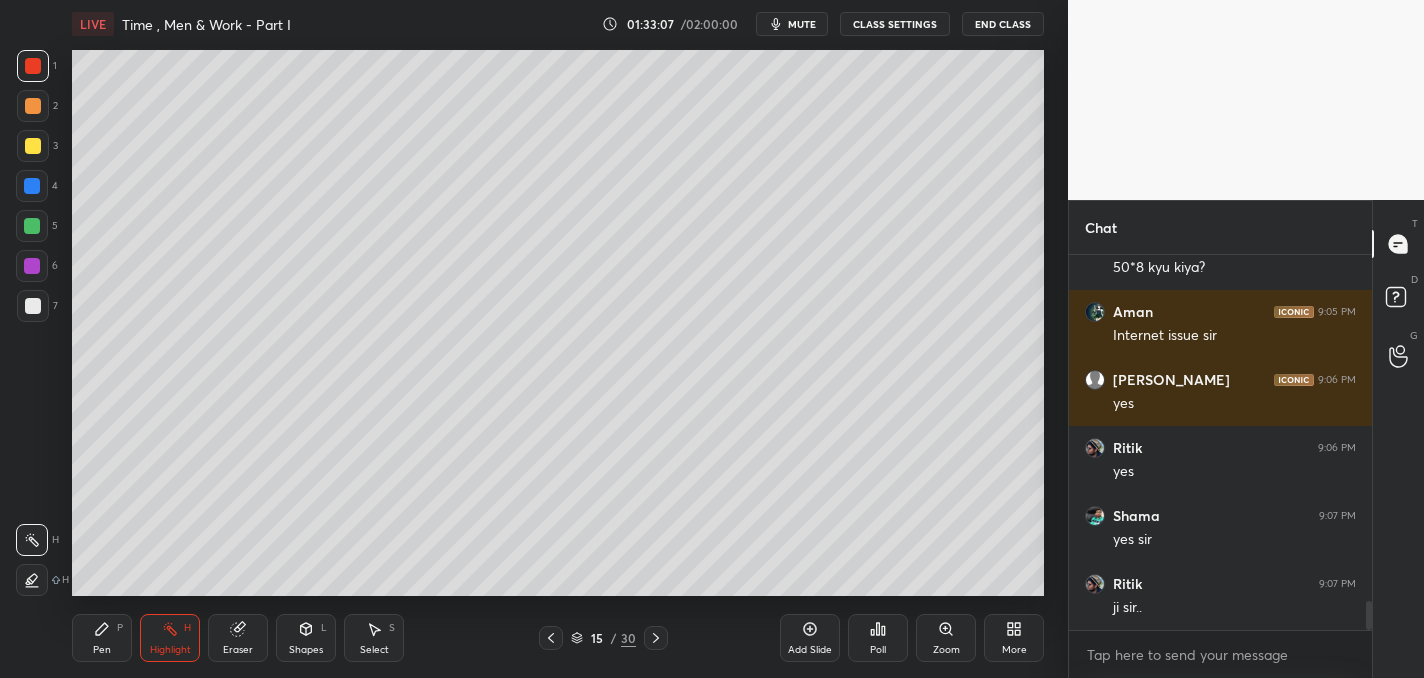 click 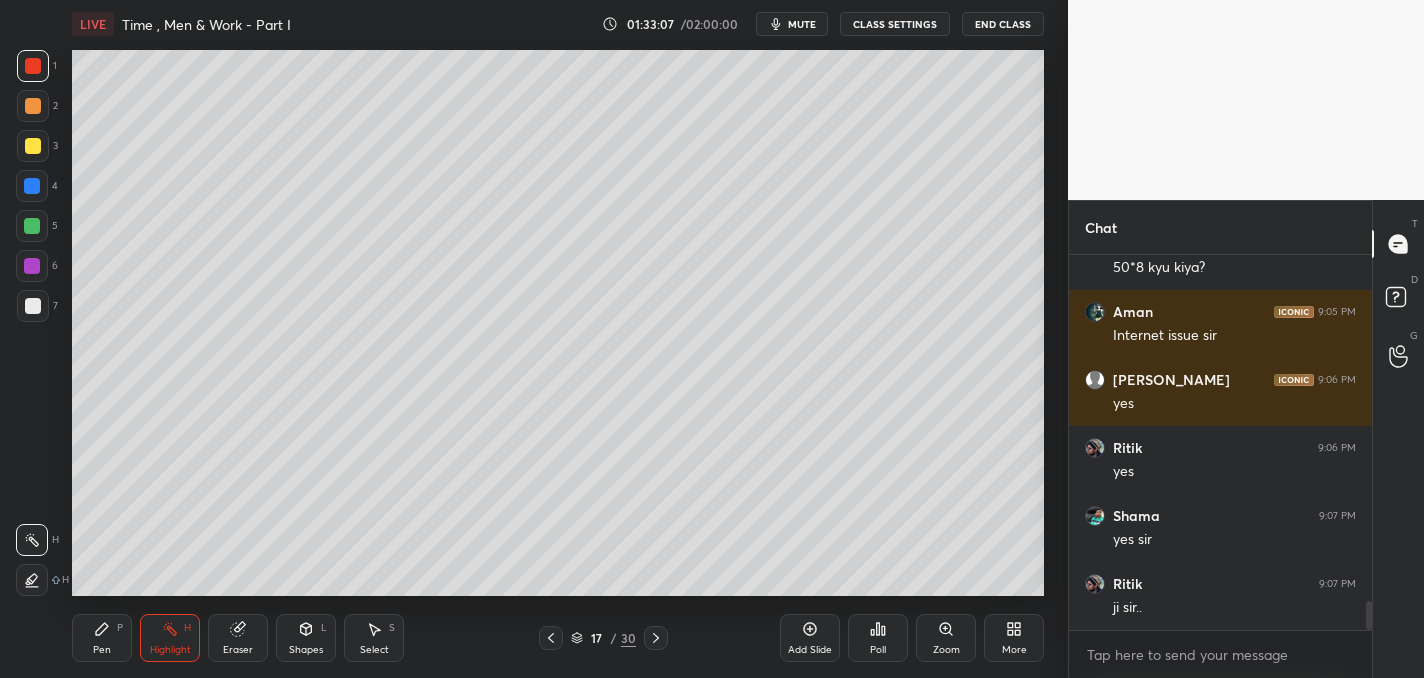 click 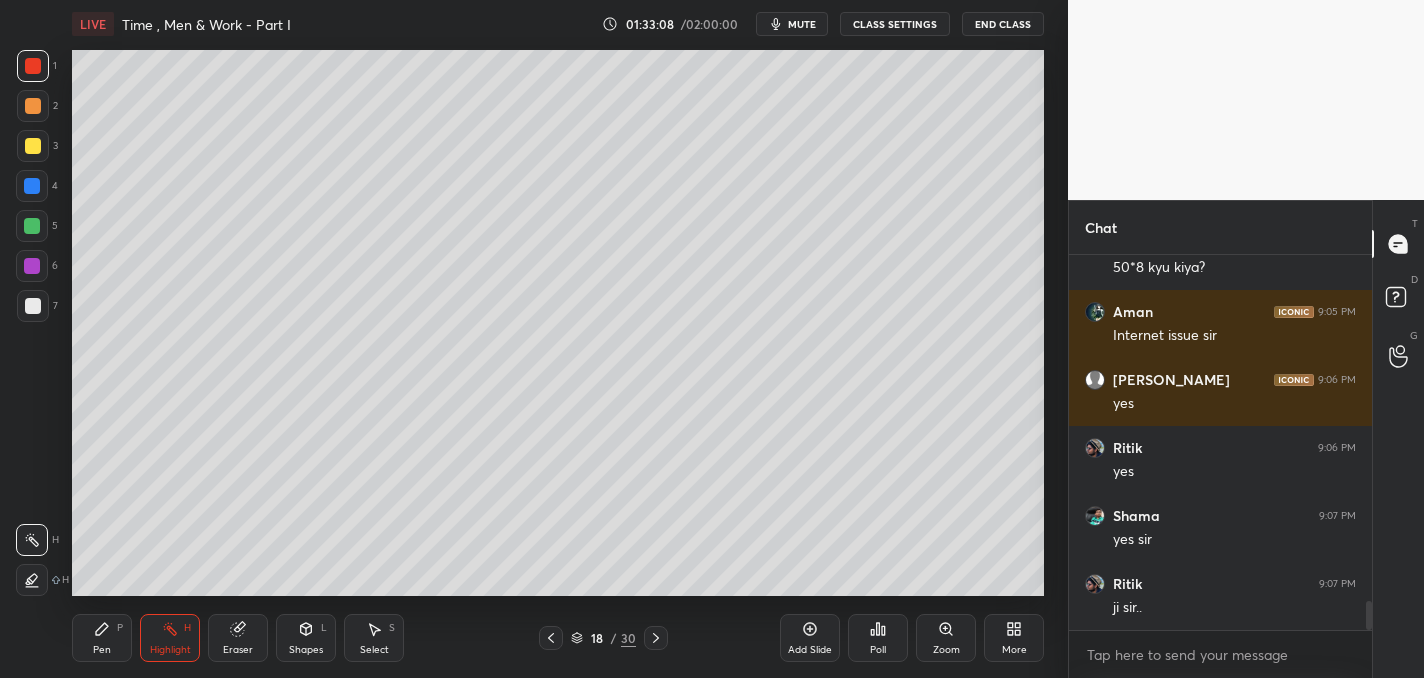 click 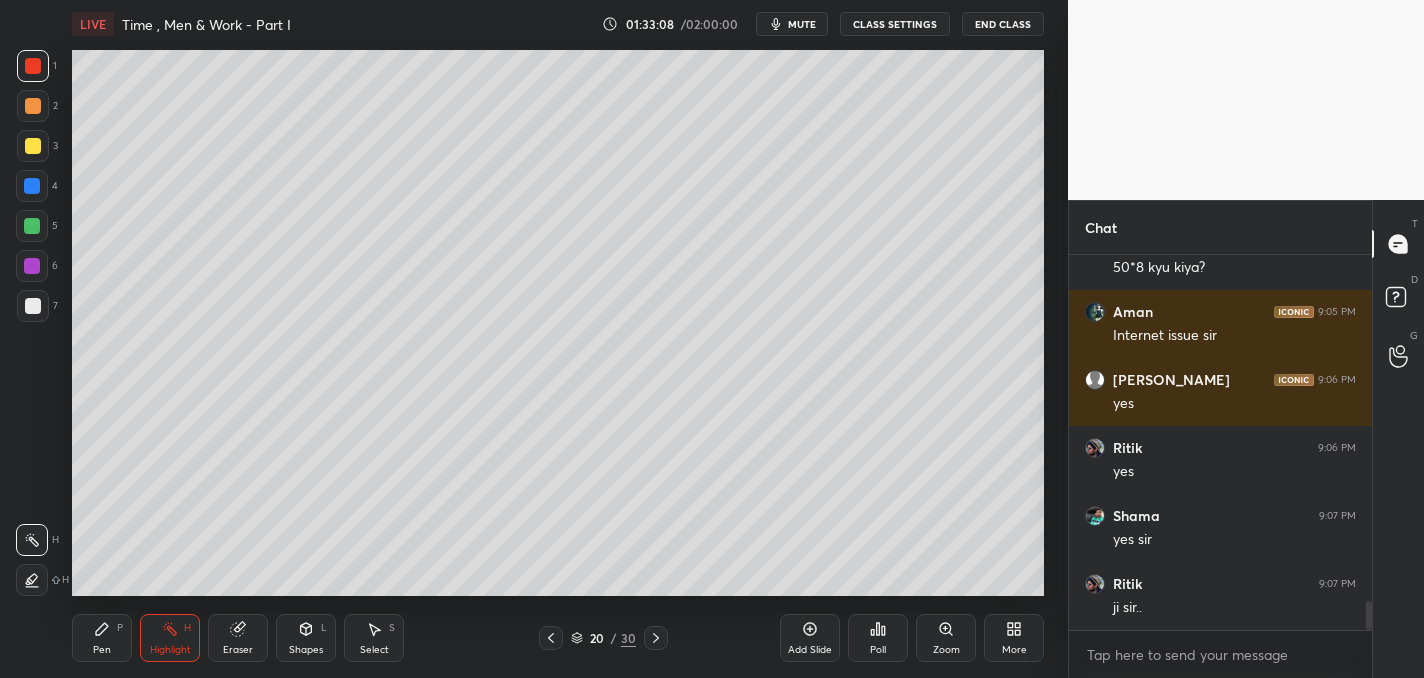 click 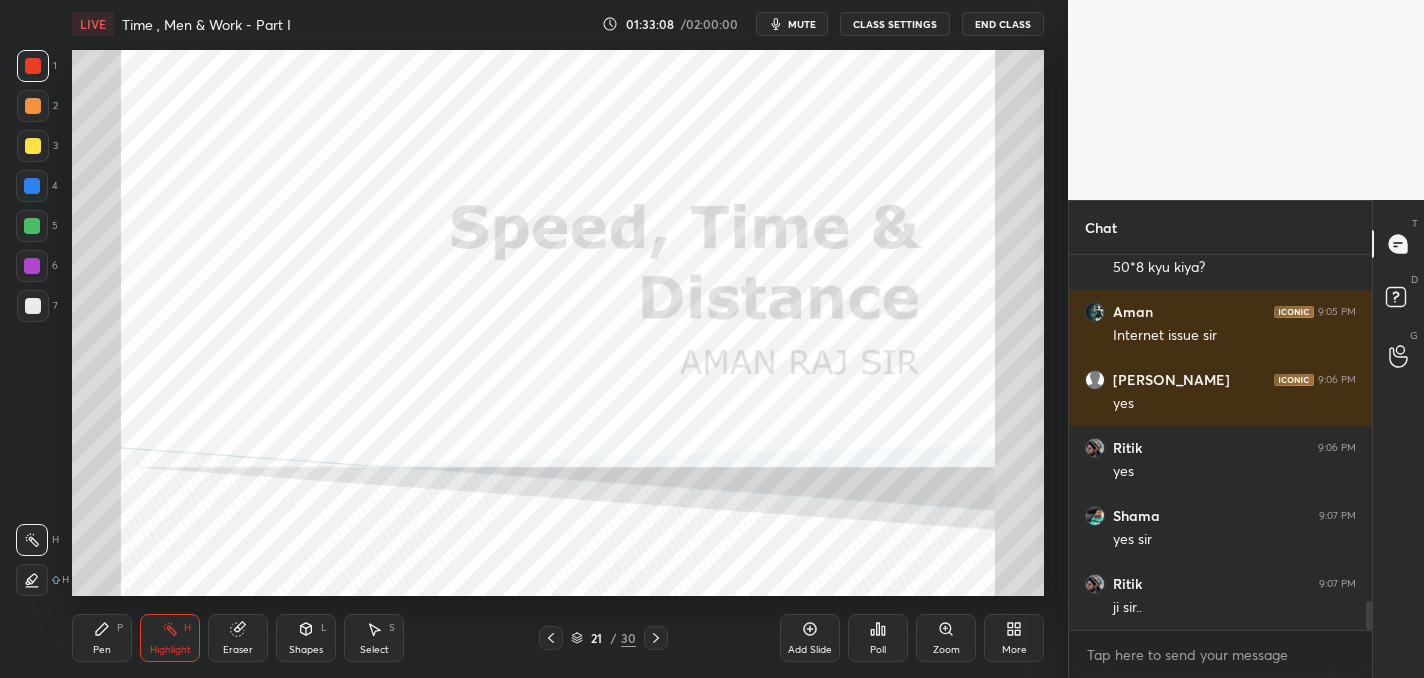 click 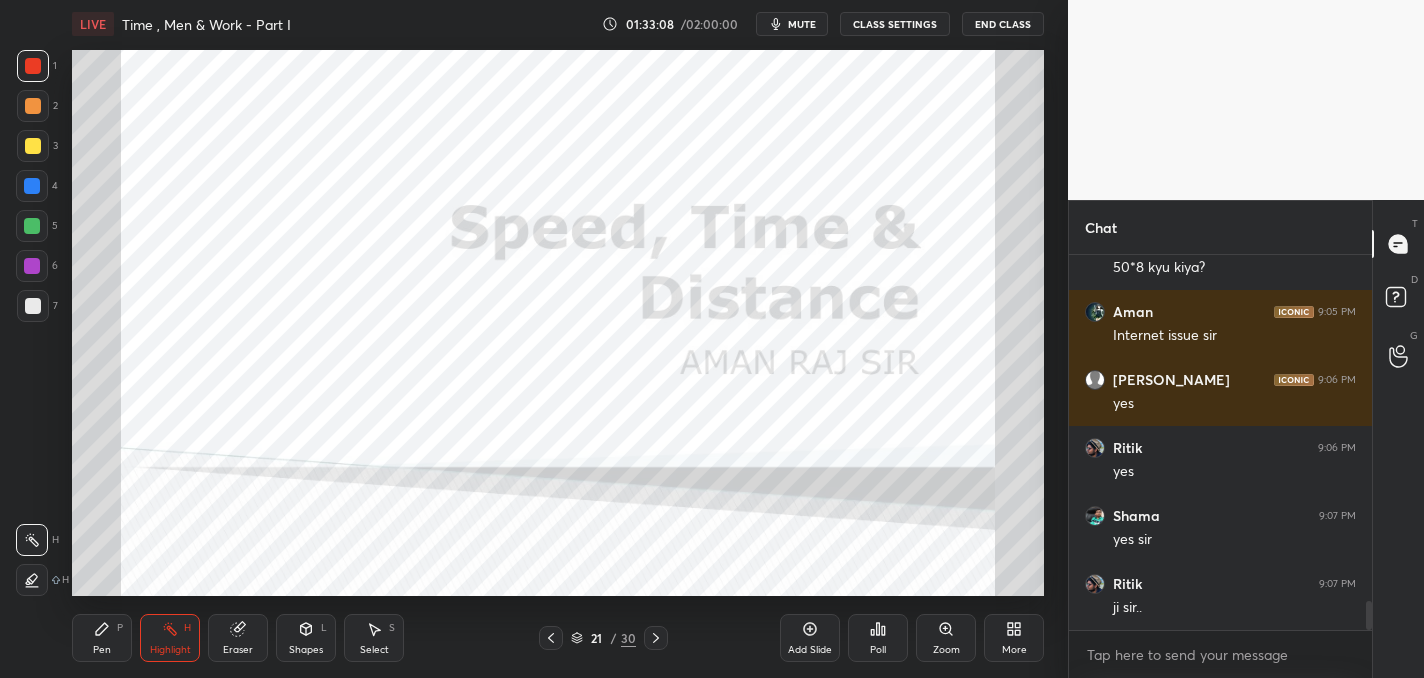 click 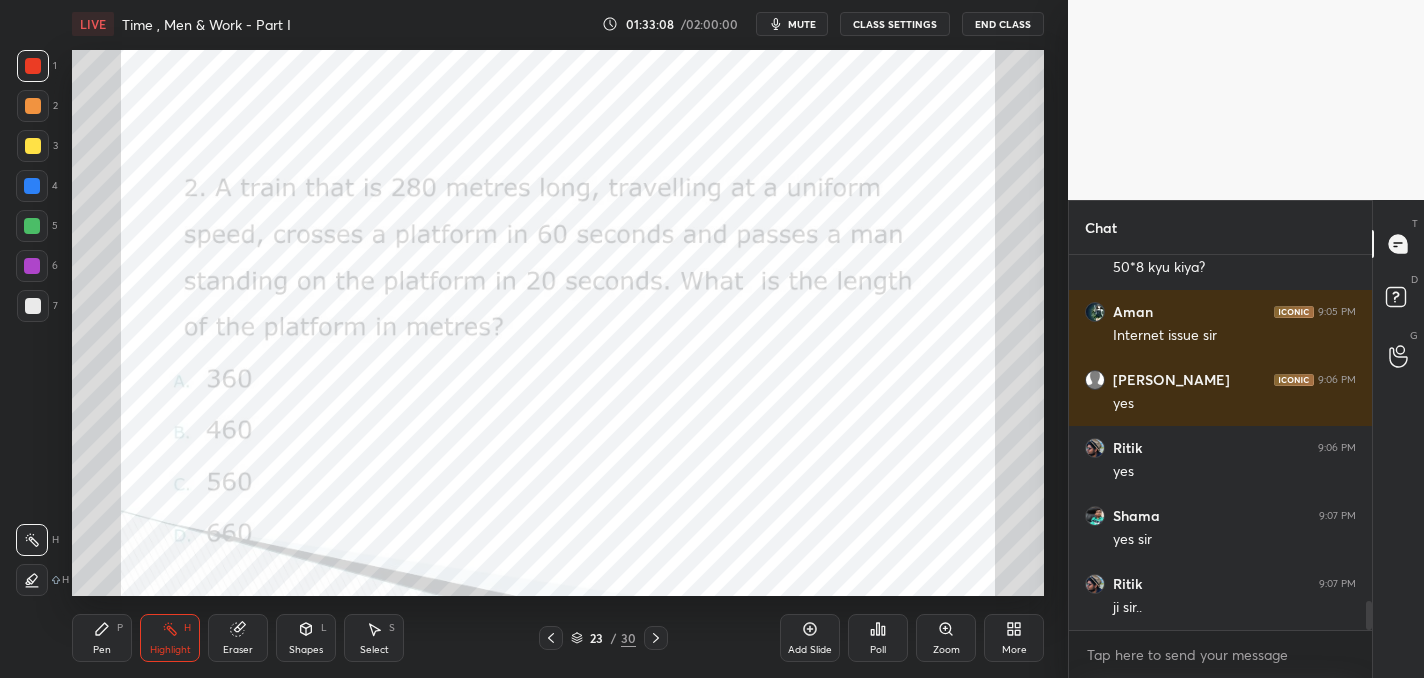click 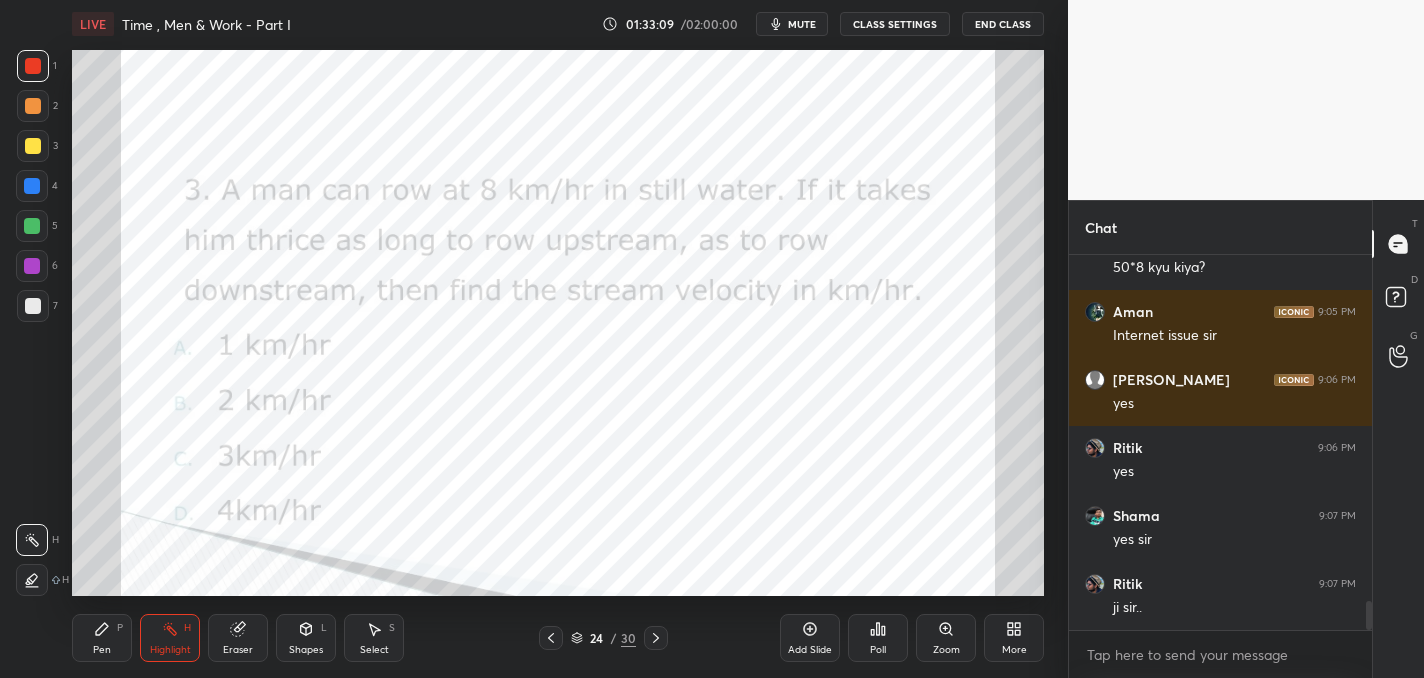 click 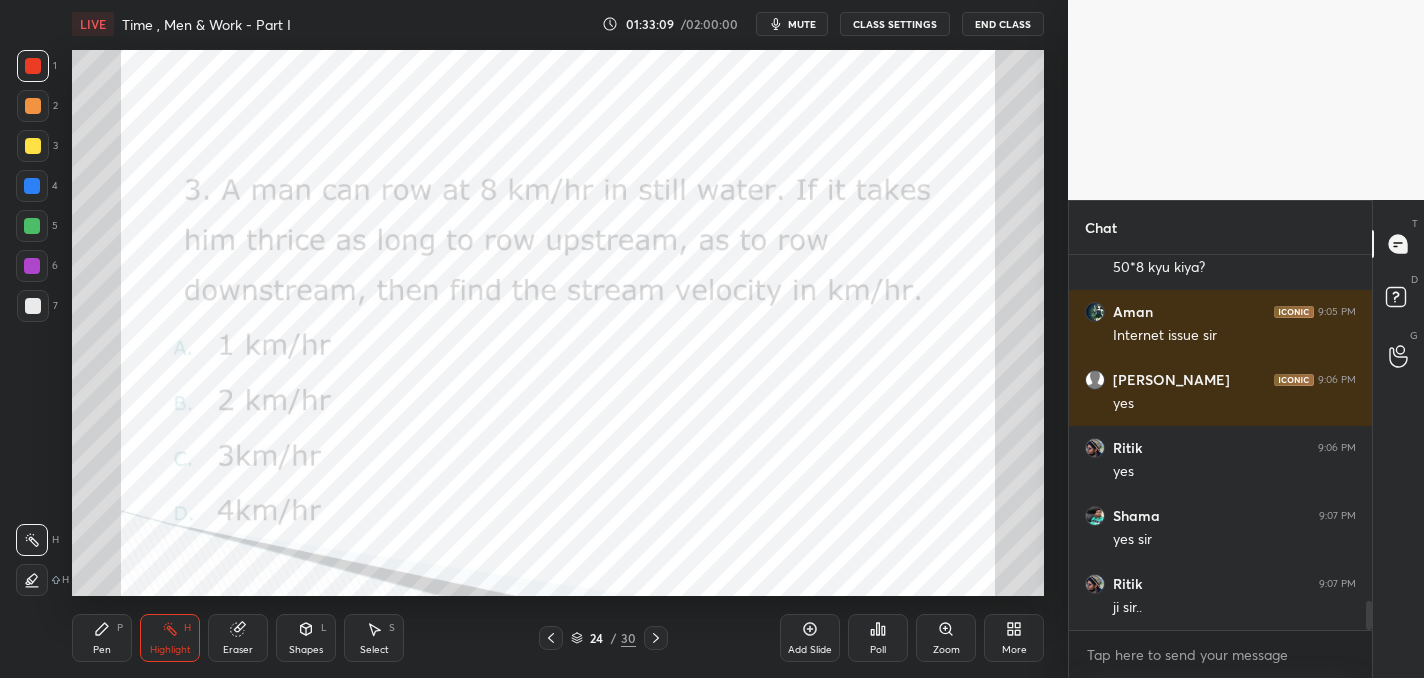 click 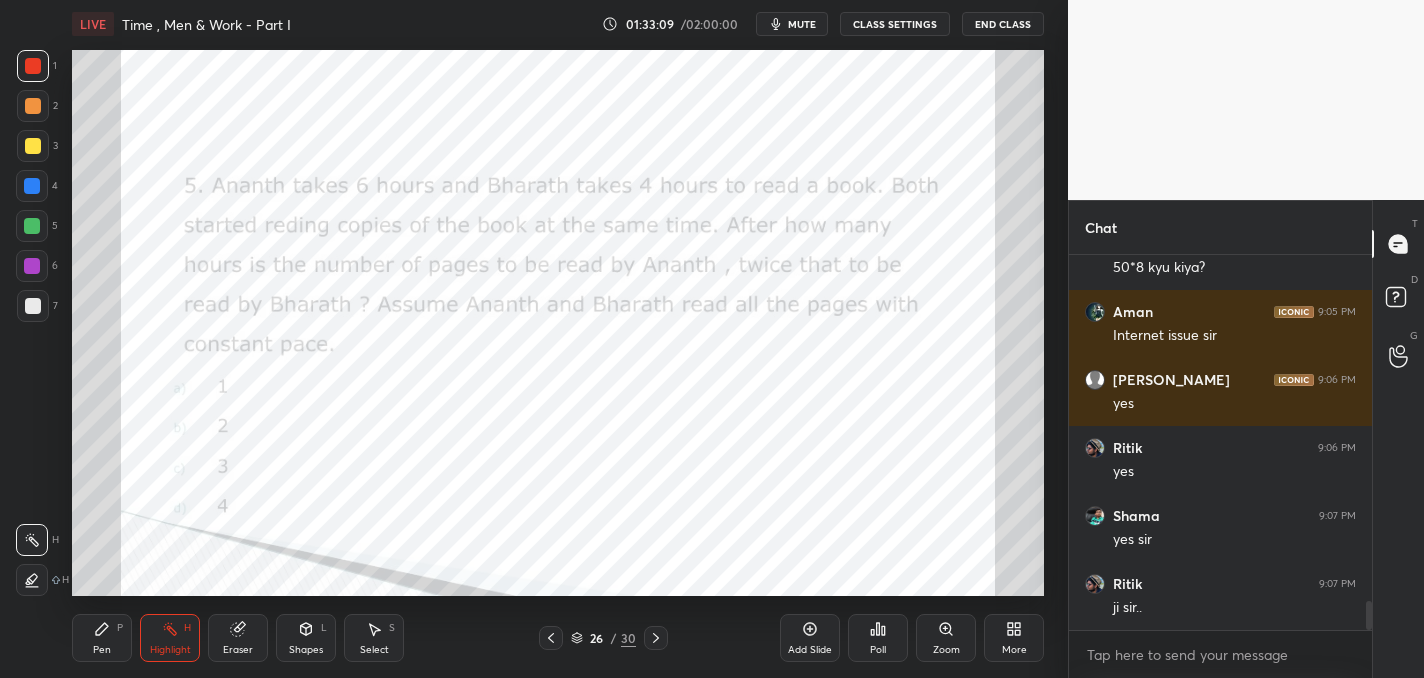 click 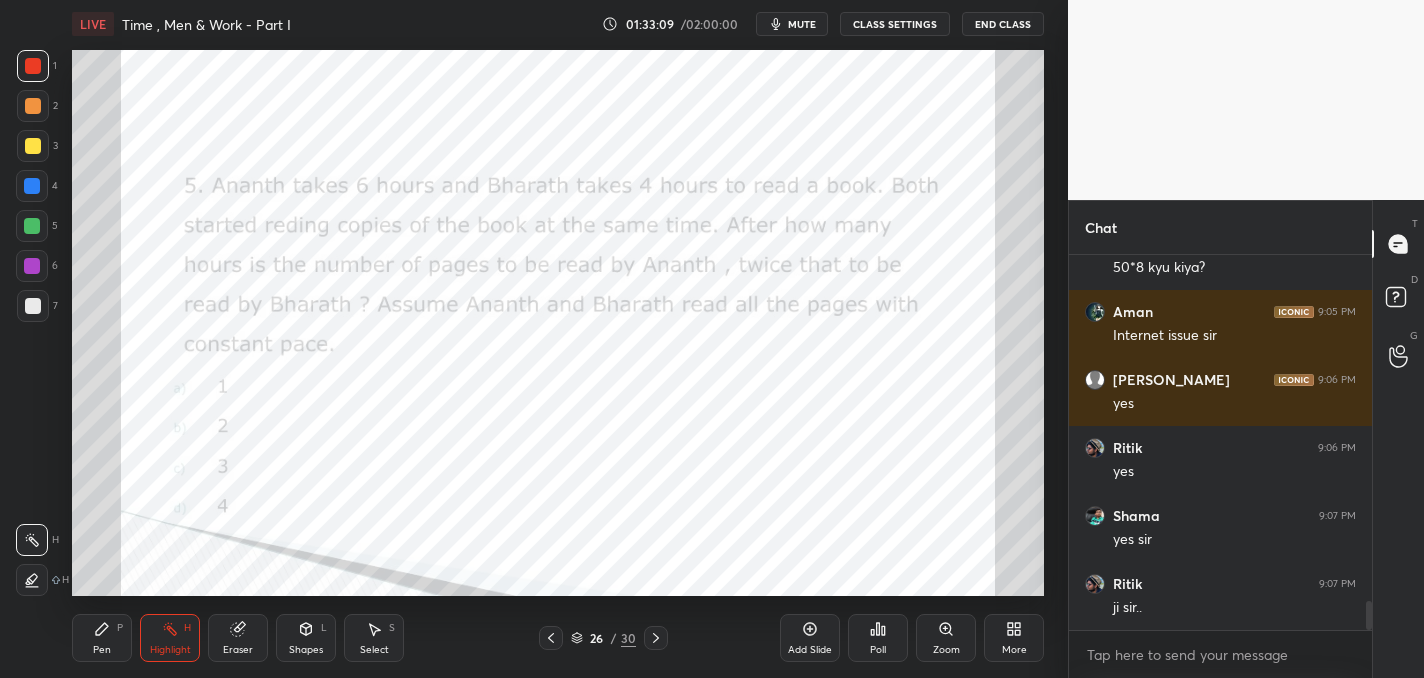 click 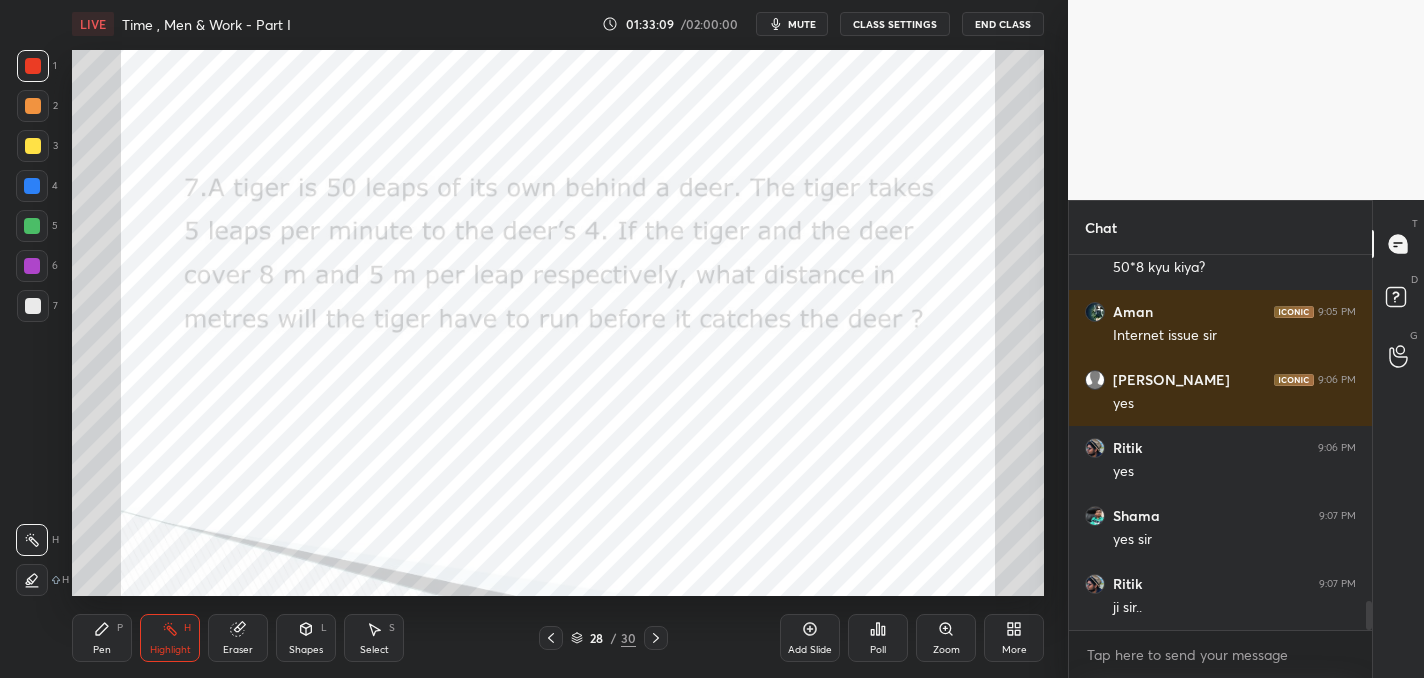 click at bounding box center [656, 638] 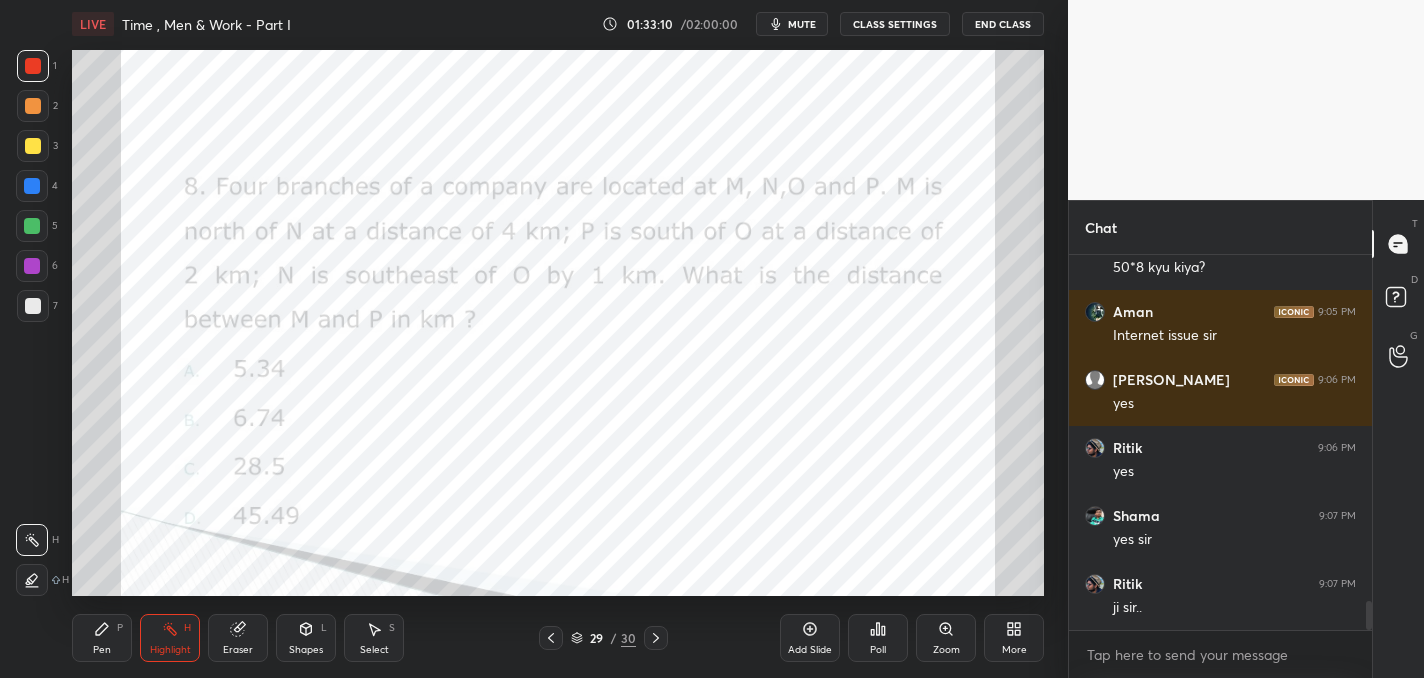 click 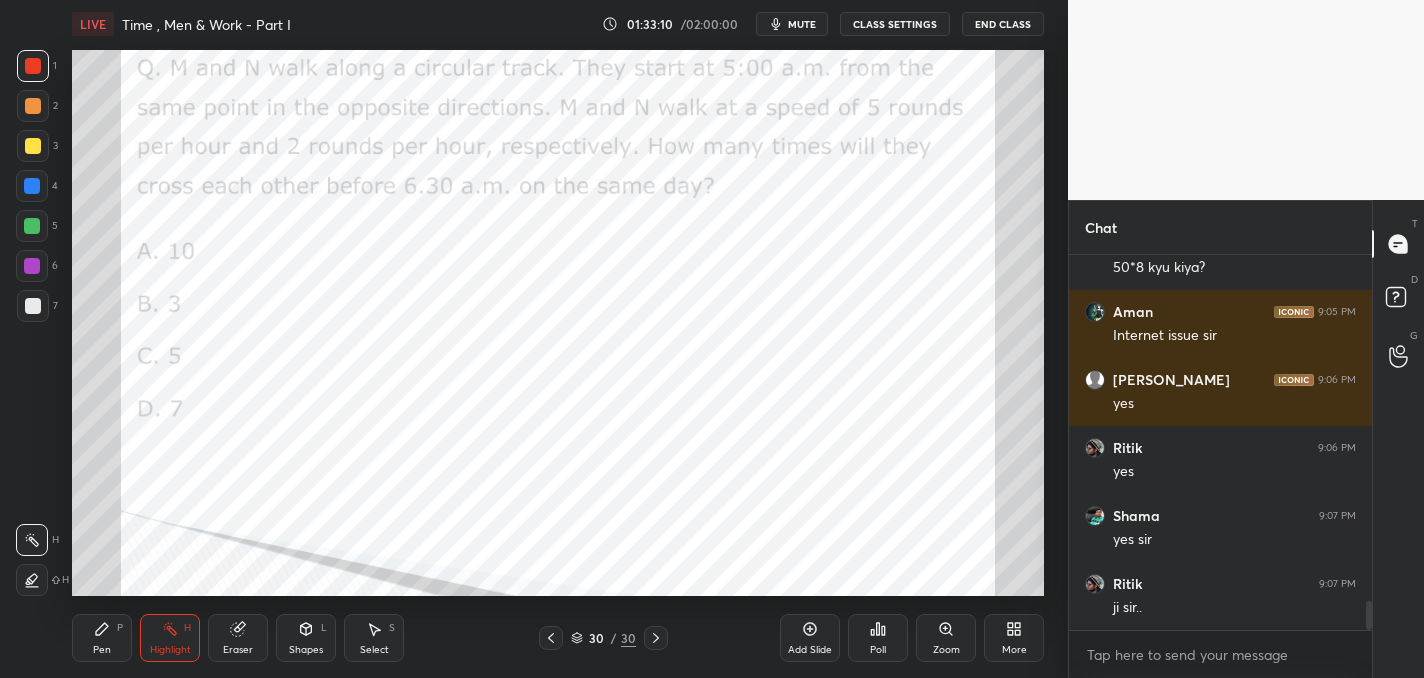 click 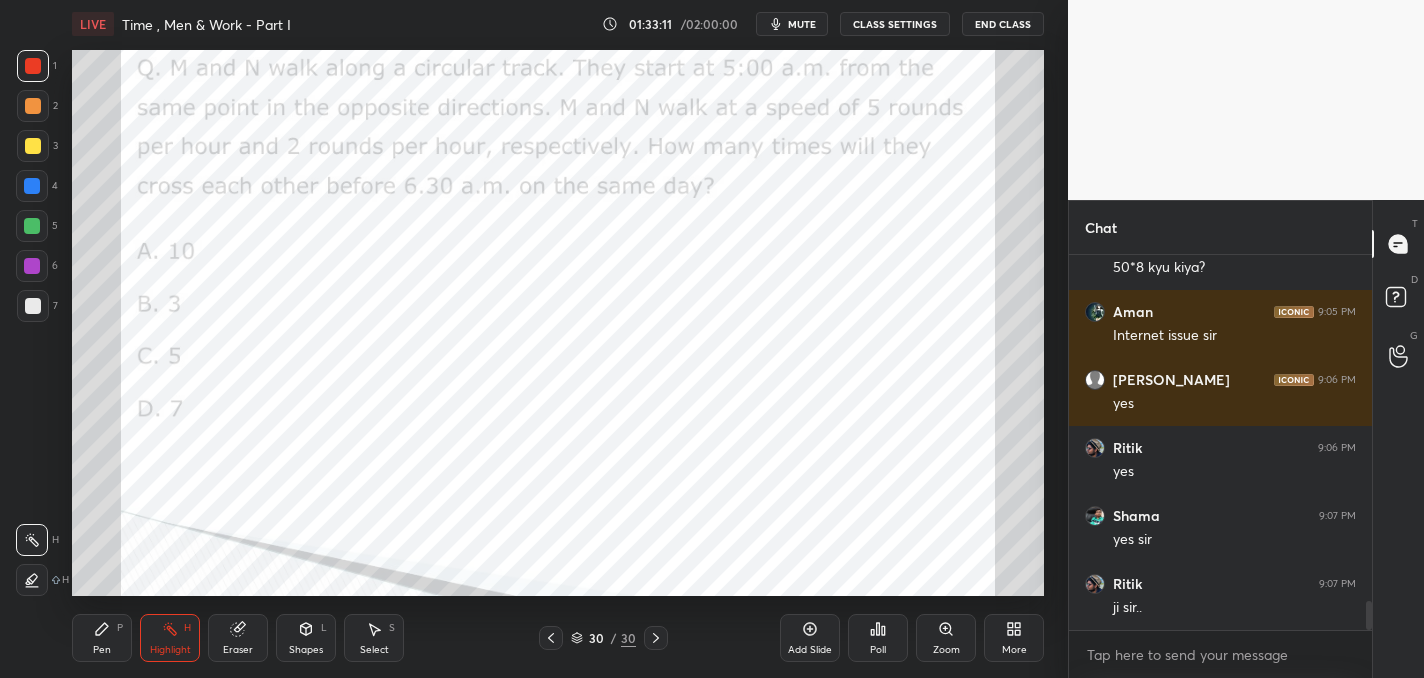 click 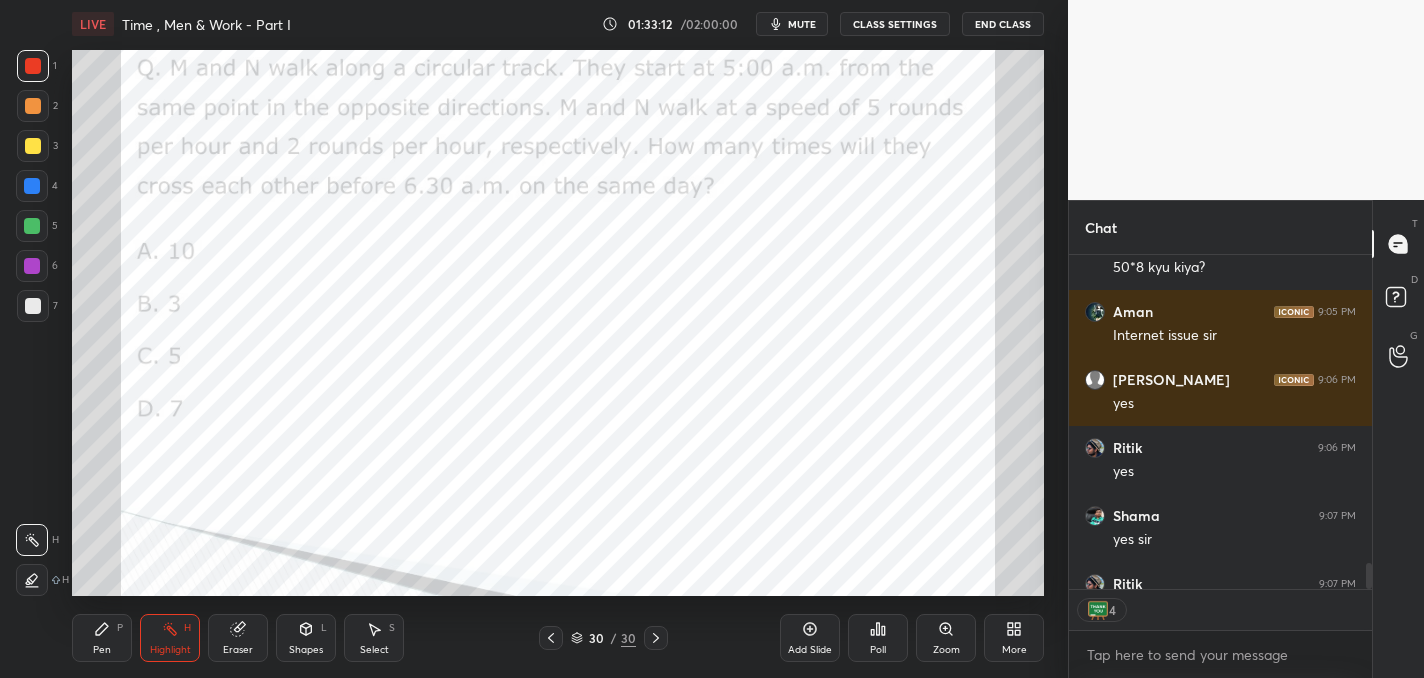 click on "Add Slide" at bounding box center (810, 650) 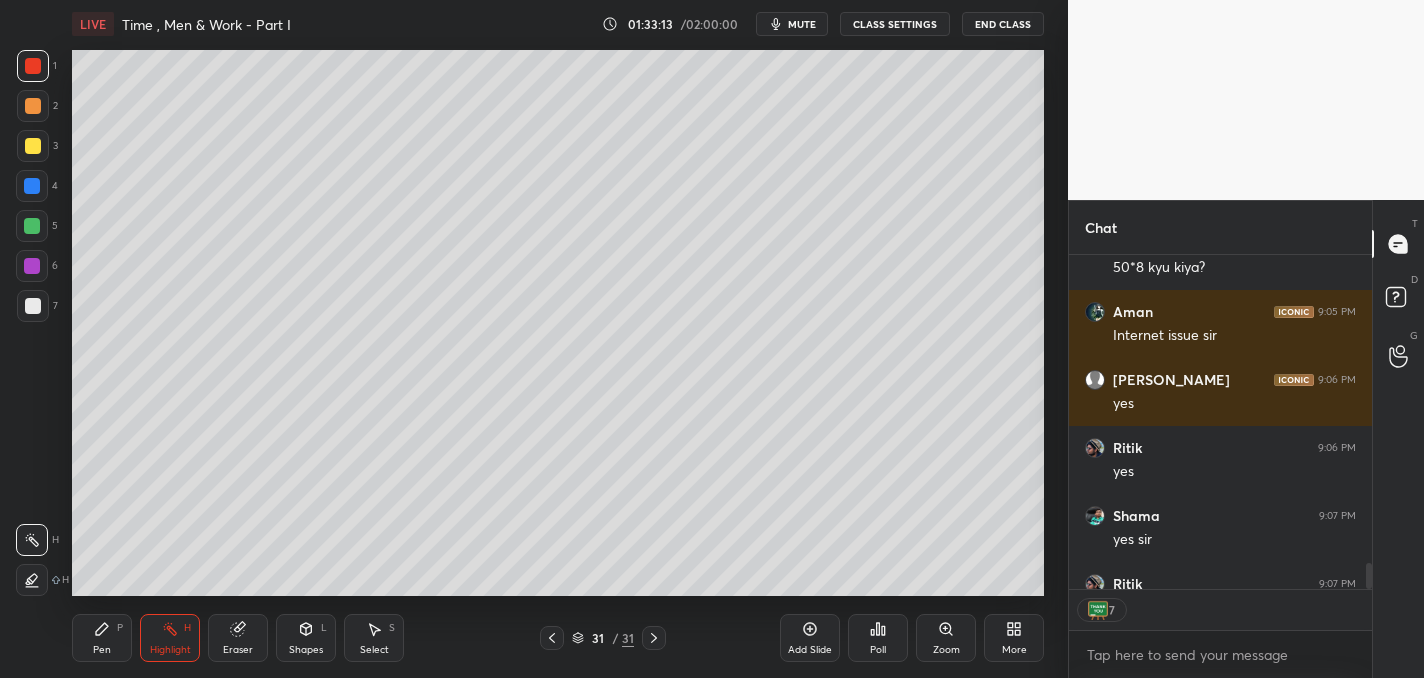 scroll, scrollTop: 4500, scrollLeft: 0, axis: vertical 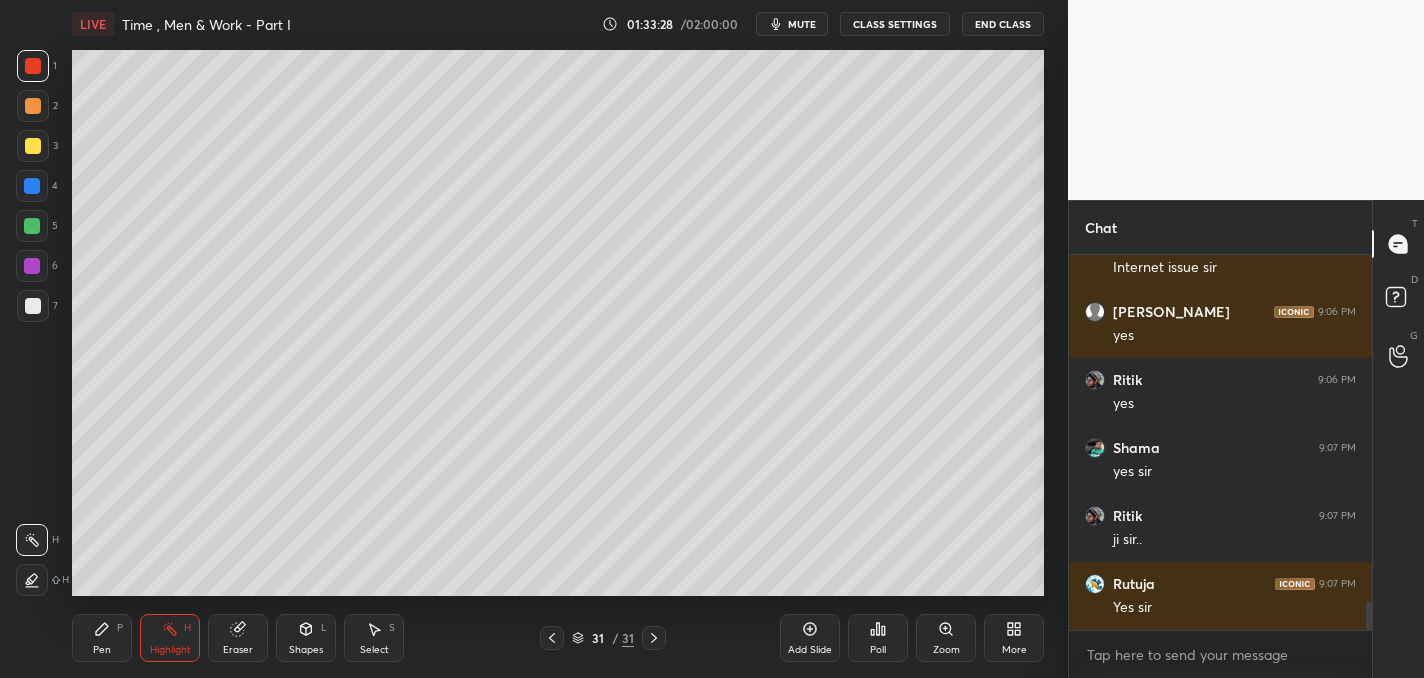 click on "More" at bounding box center [1014, 638] 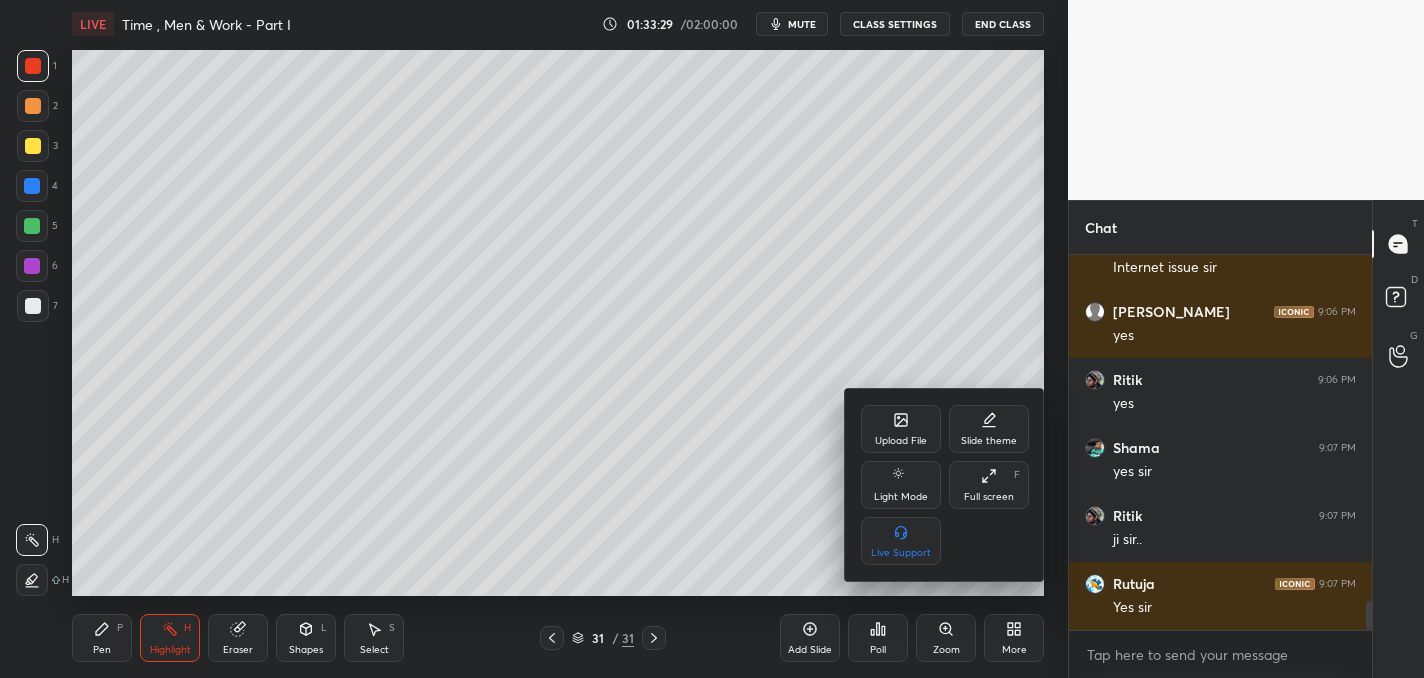 click on "Full screen F" at bounding box center (989, 485) 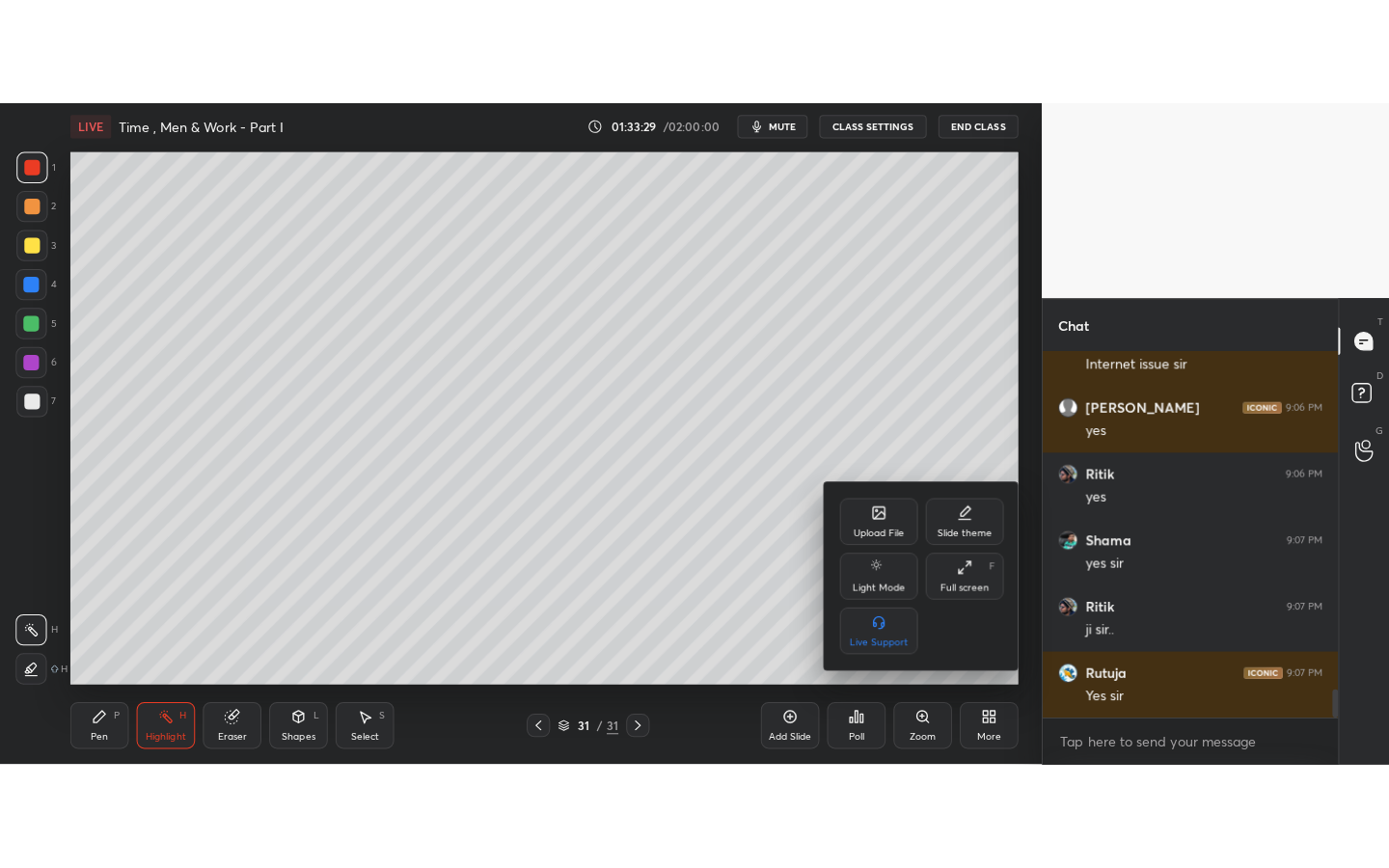 scroll, scrollTop: 95700, scrollLeft: 95494, axis: both 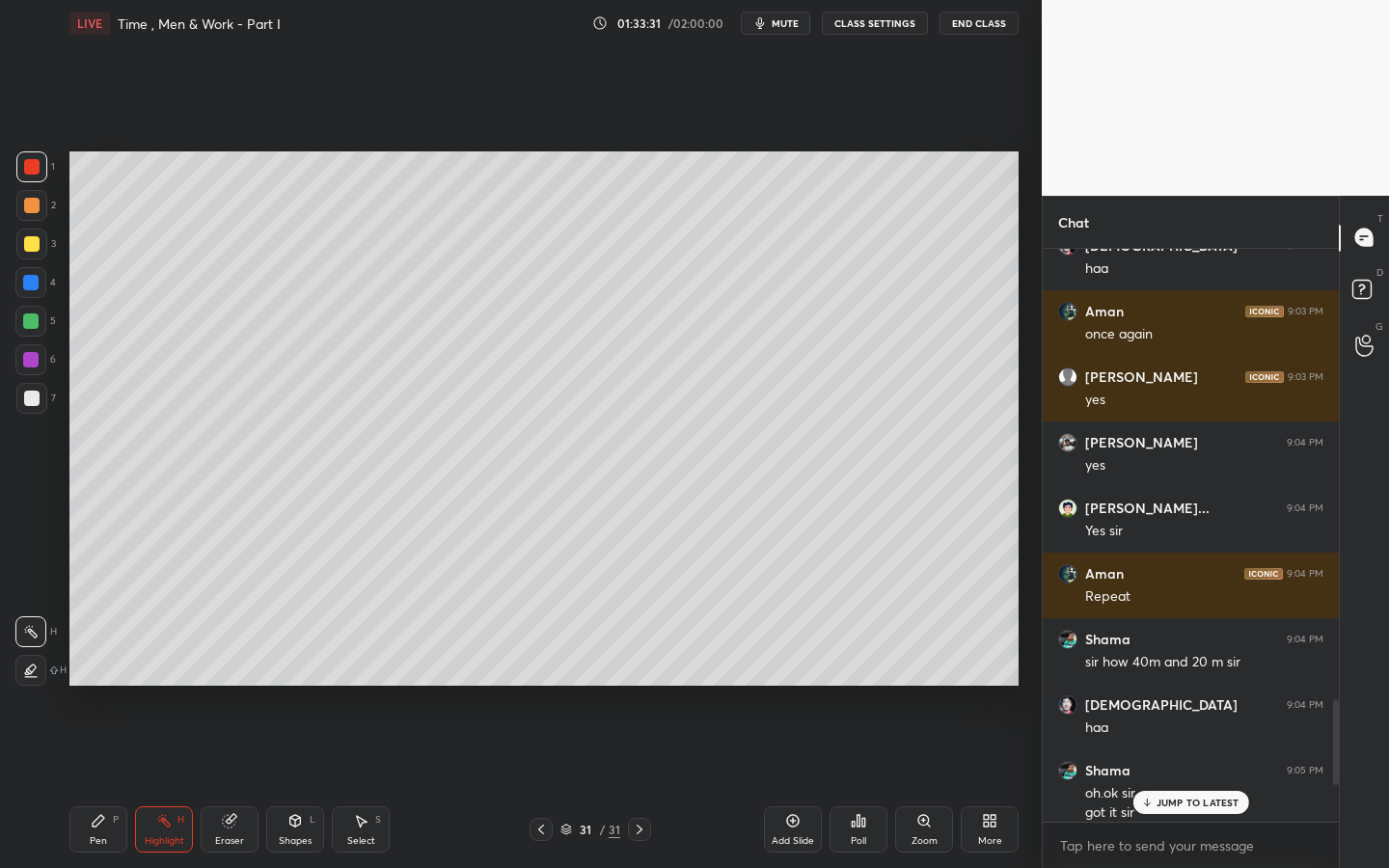 click on "JUMP TO LATEST" at bounding box center (1198, 802) 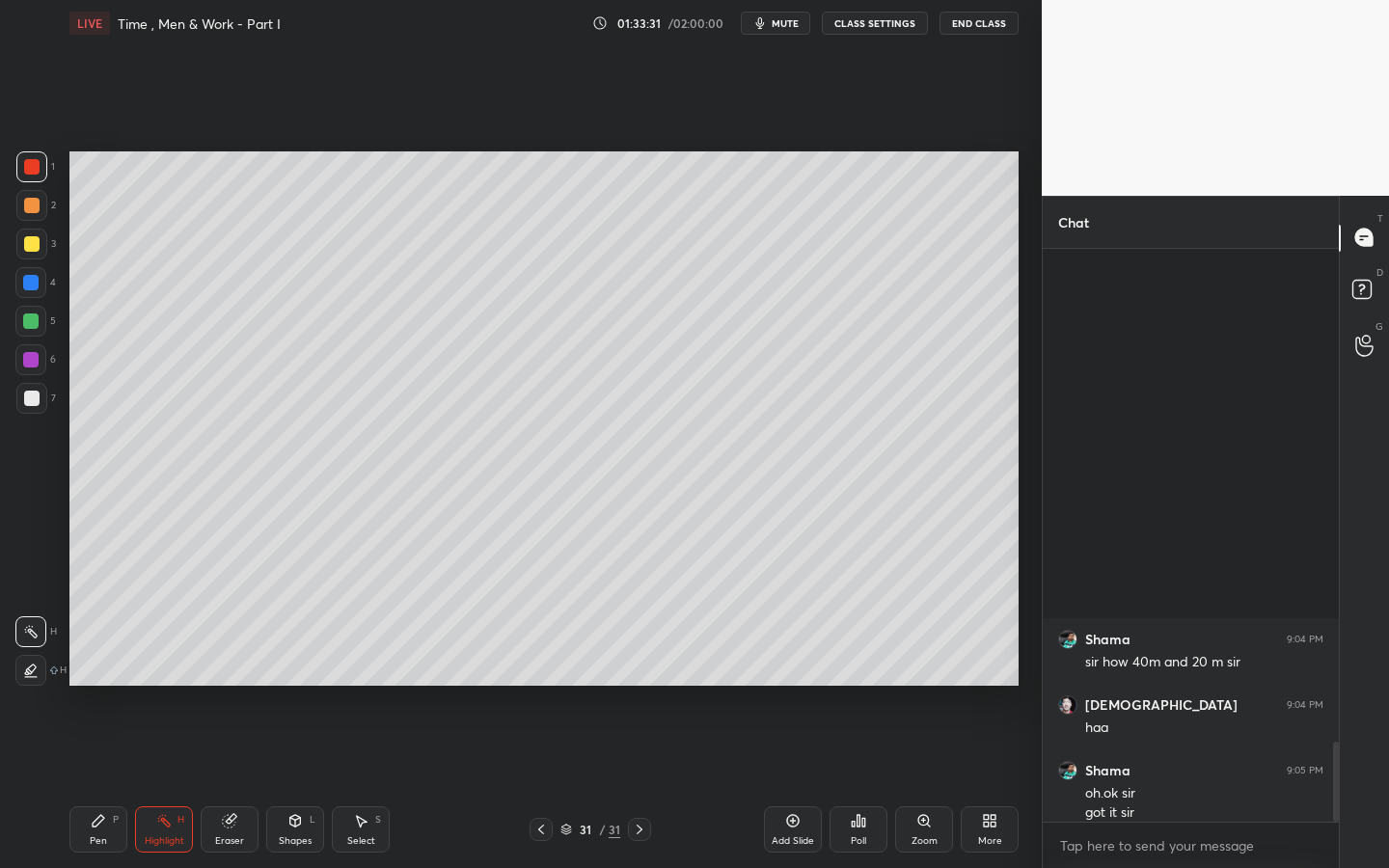 scroll, scrollTop: 3513, scrollLeft: 0, axis: vertical 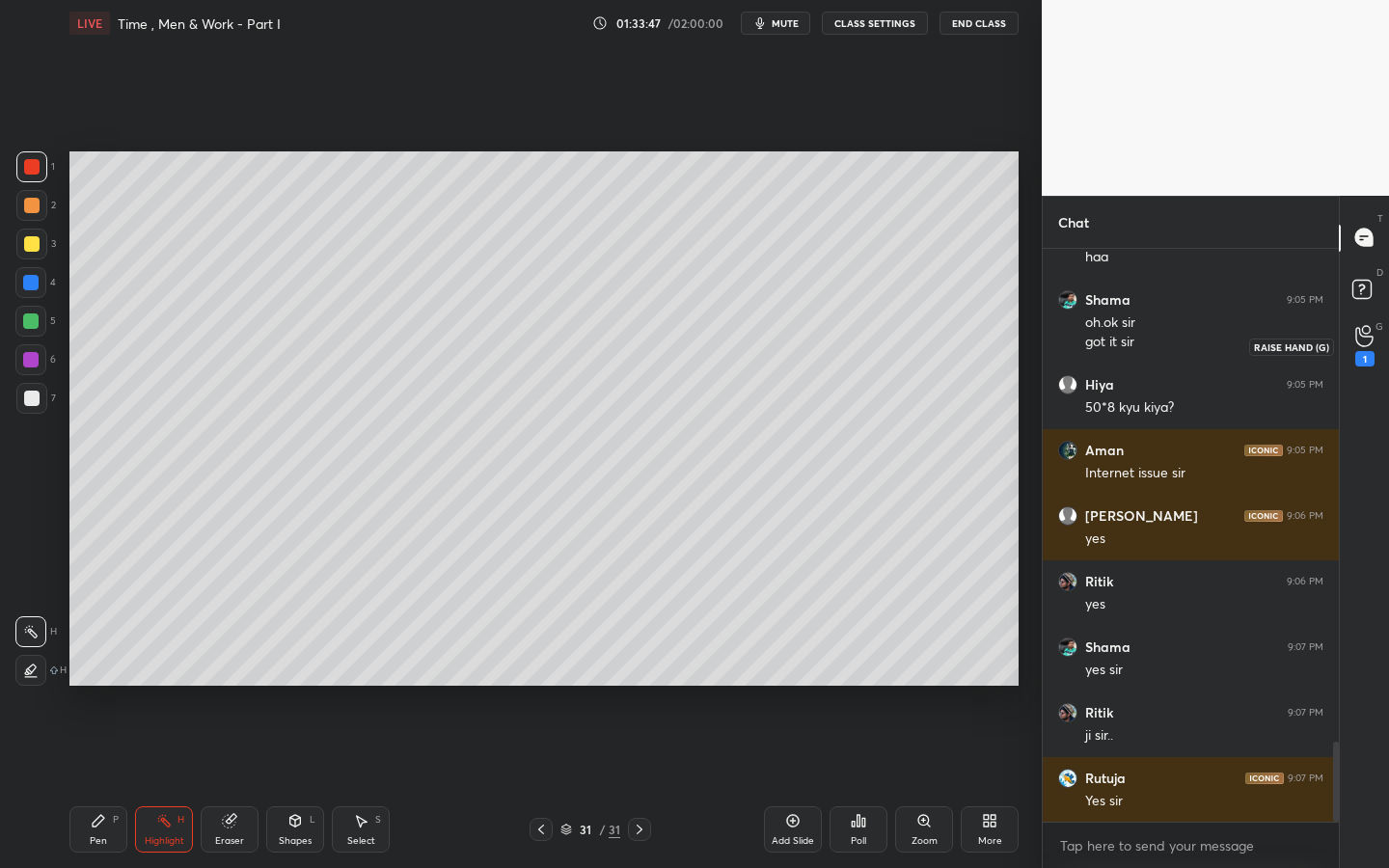drag, startPoint x: 1365, startPoint y: 338, endPoint x: 1347, endPoint y: 335, distance: 18.248288 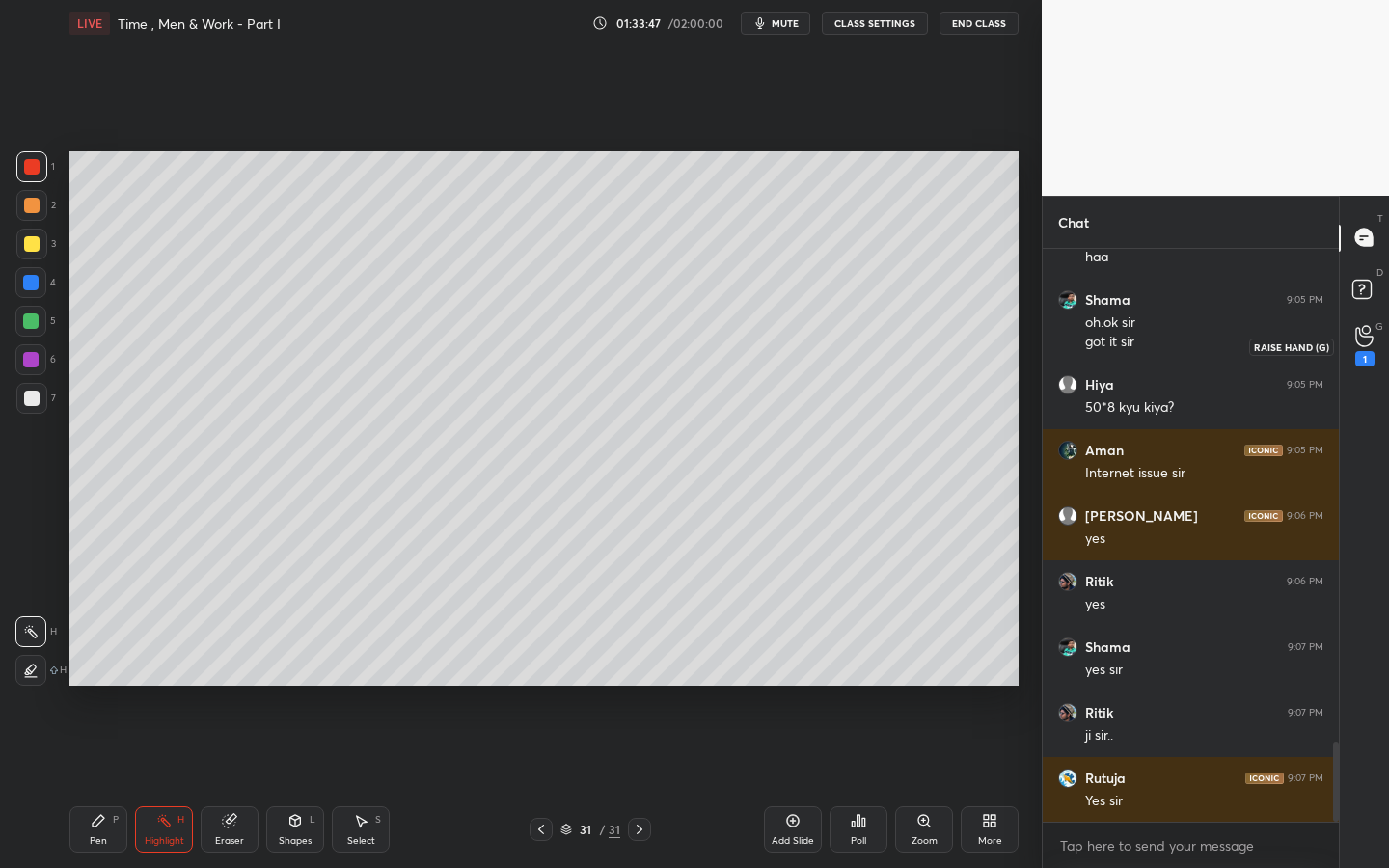 click 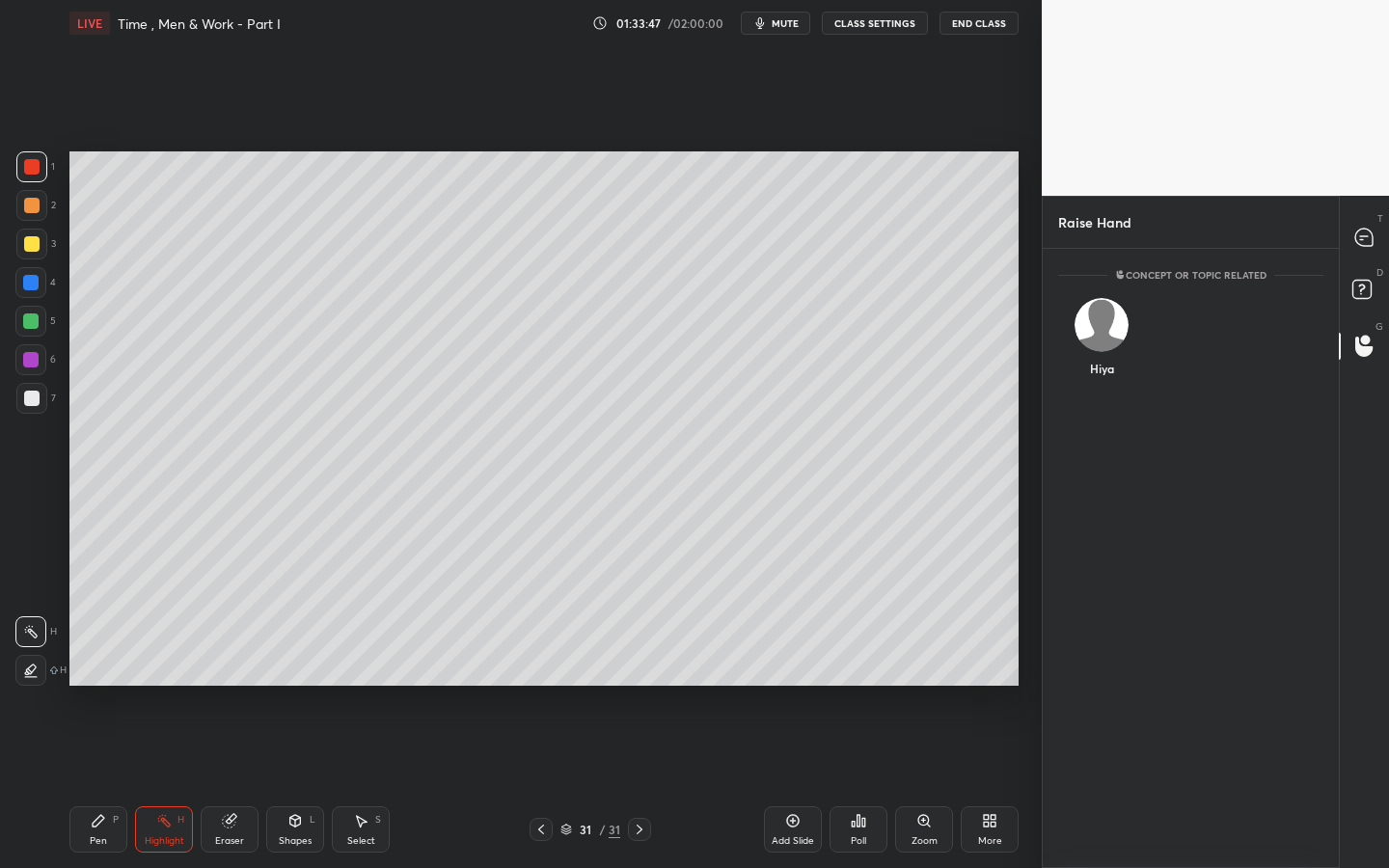 scroll, scrollTop: 613, scrollLeft: 290, axis: both 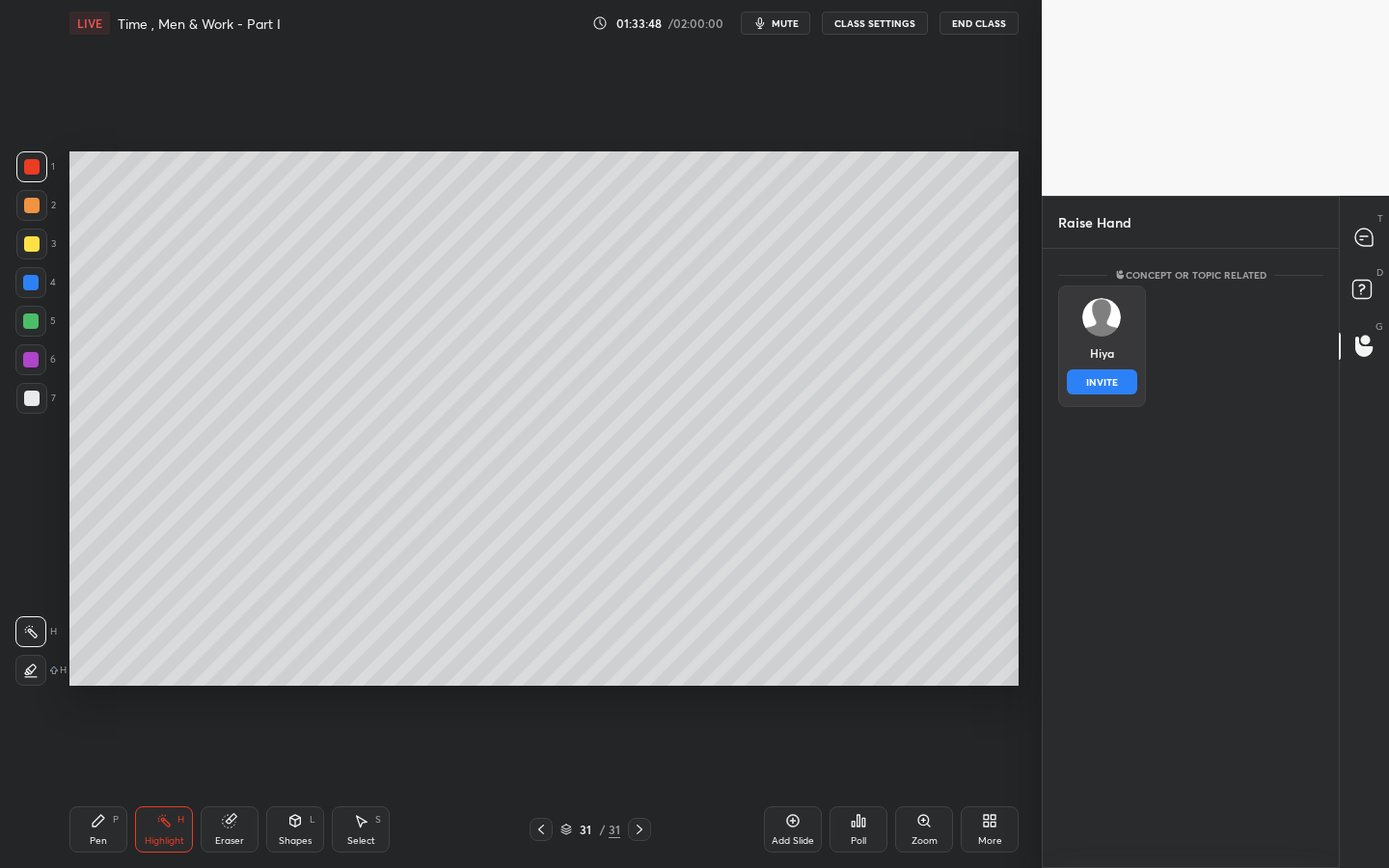 drag, startPoint x: 1134, startPoint y: 316, endPoint x: 1124, endPoint y: 327, distance: 14.866069 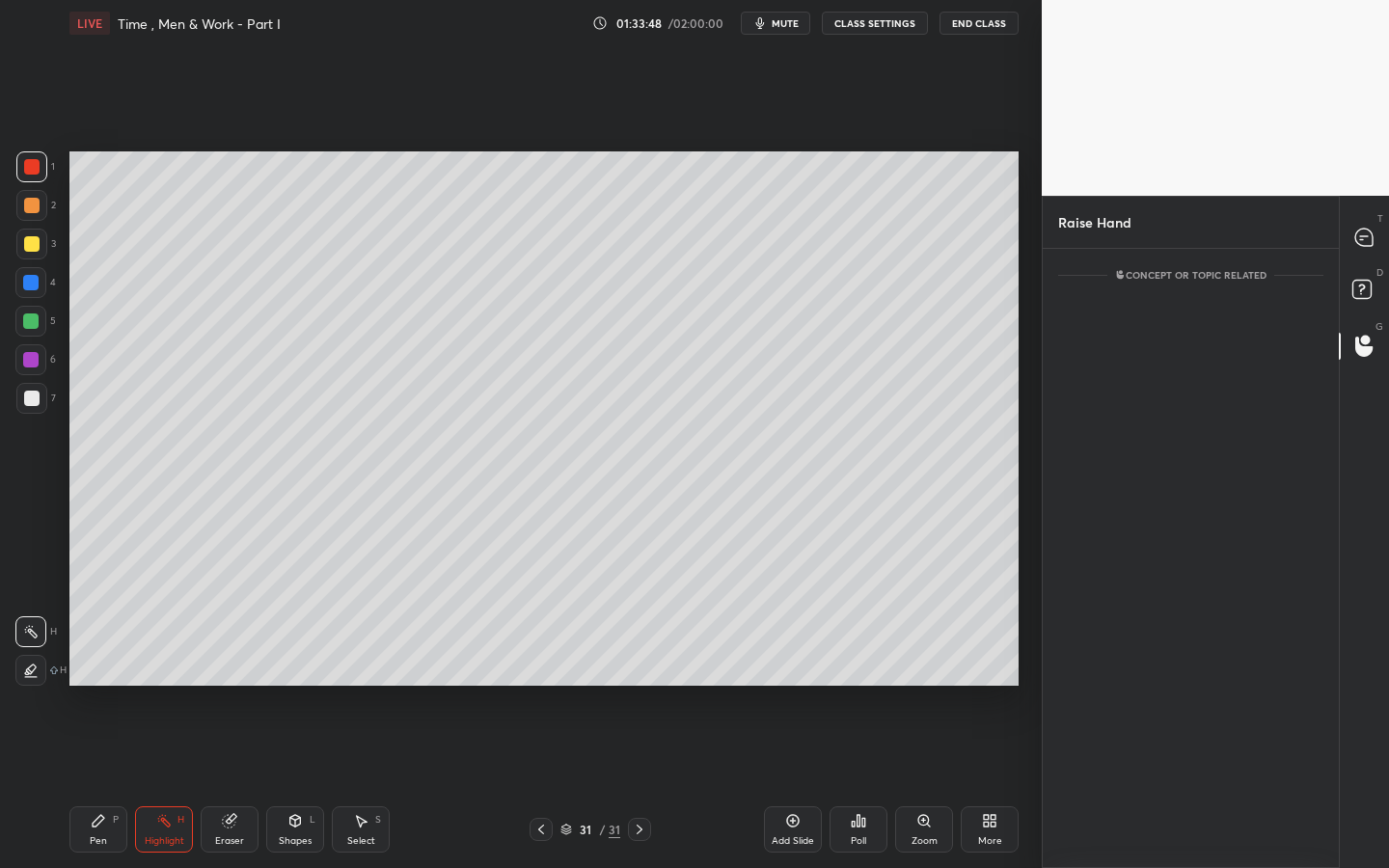 scroll, scrollTop: 535, scrollLeft: 290, axis: both 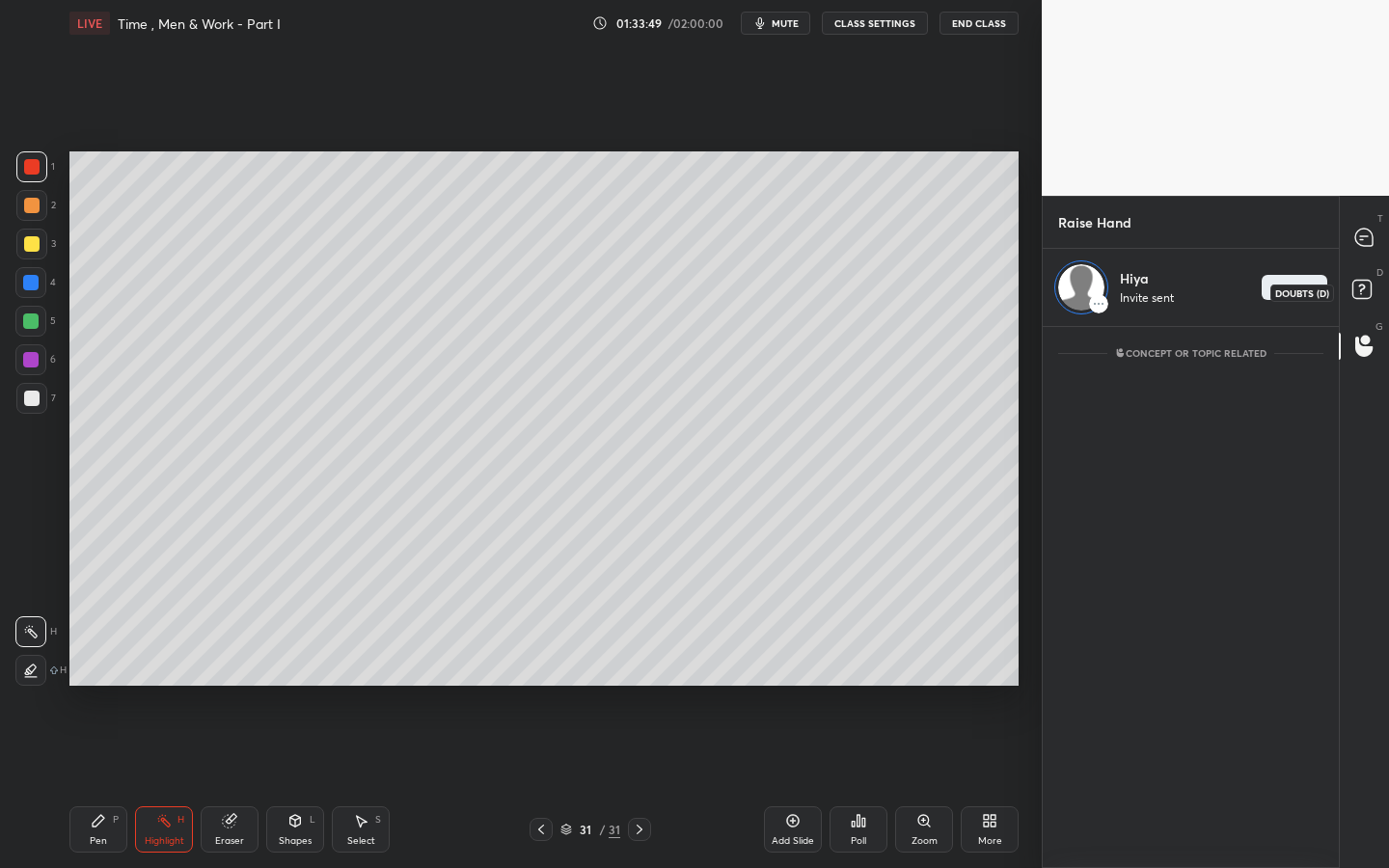 click 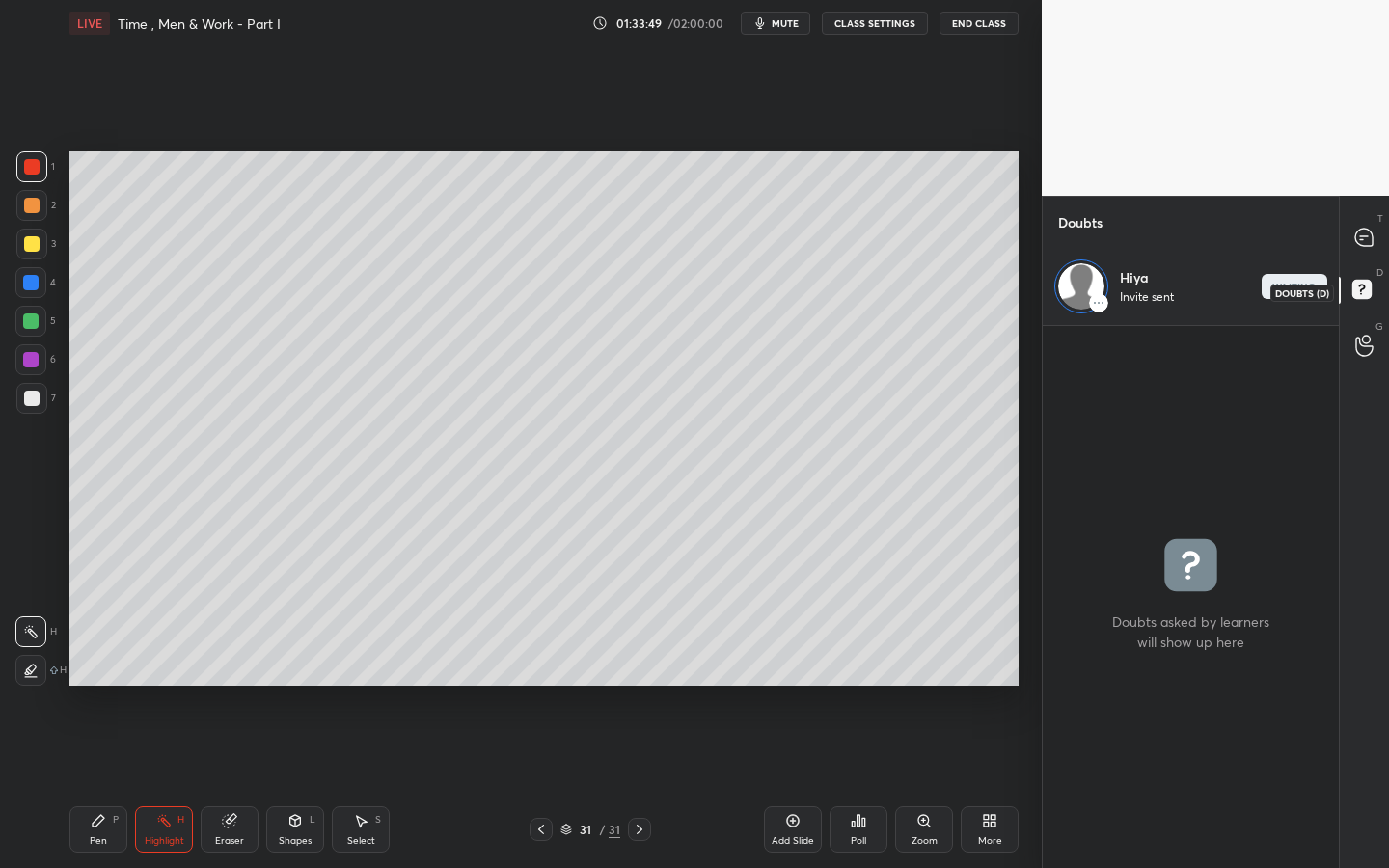 scroll, scrollTop: 535, scrollLeft: 290, axis: both 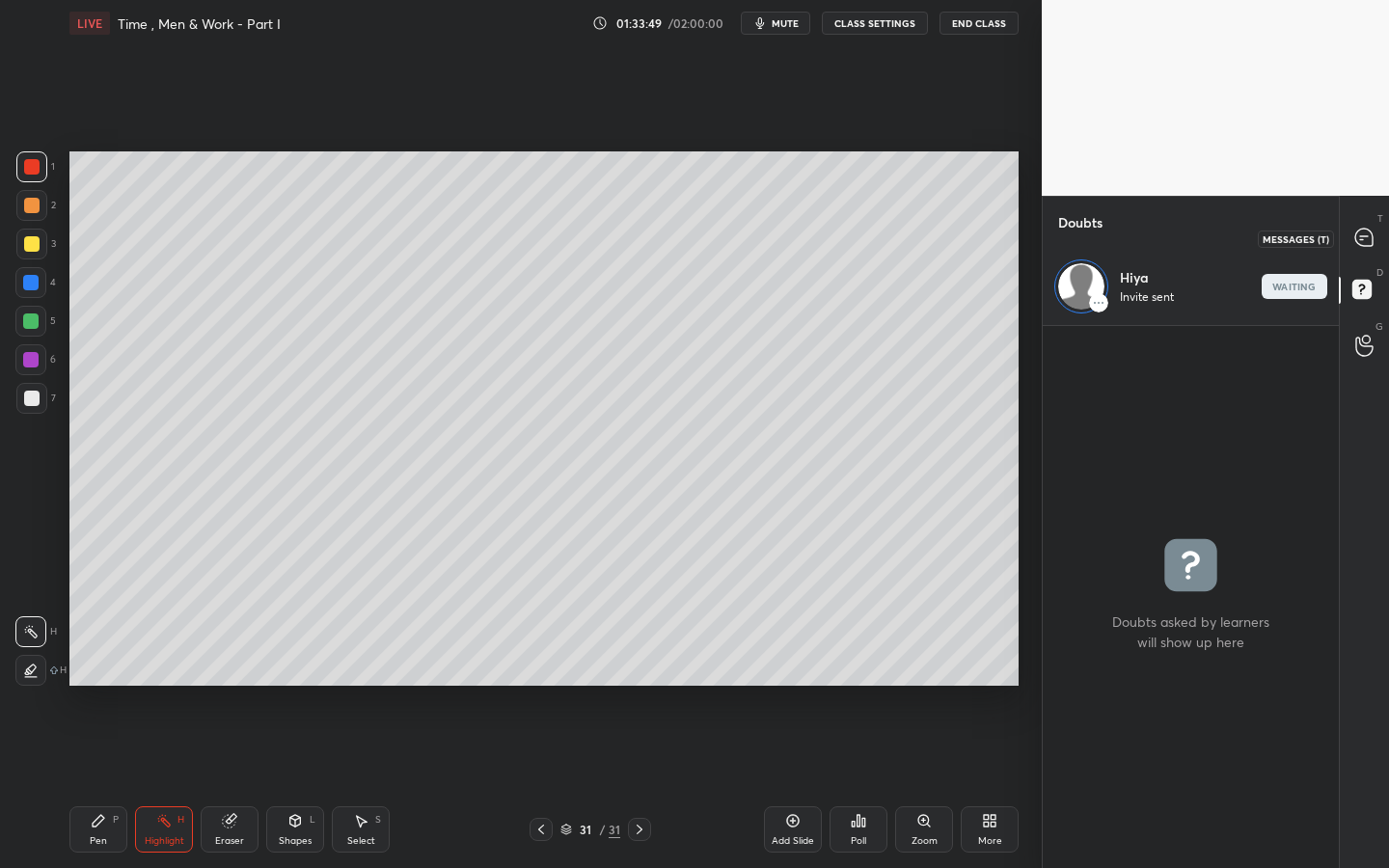 click at bounding box center [1365, 238] 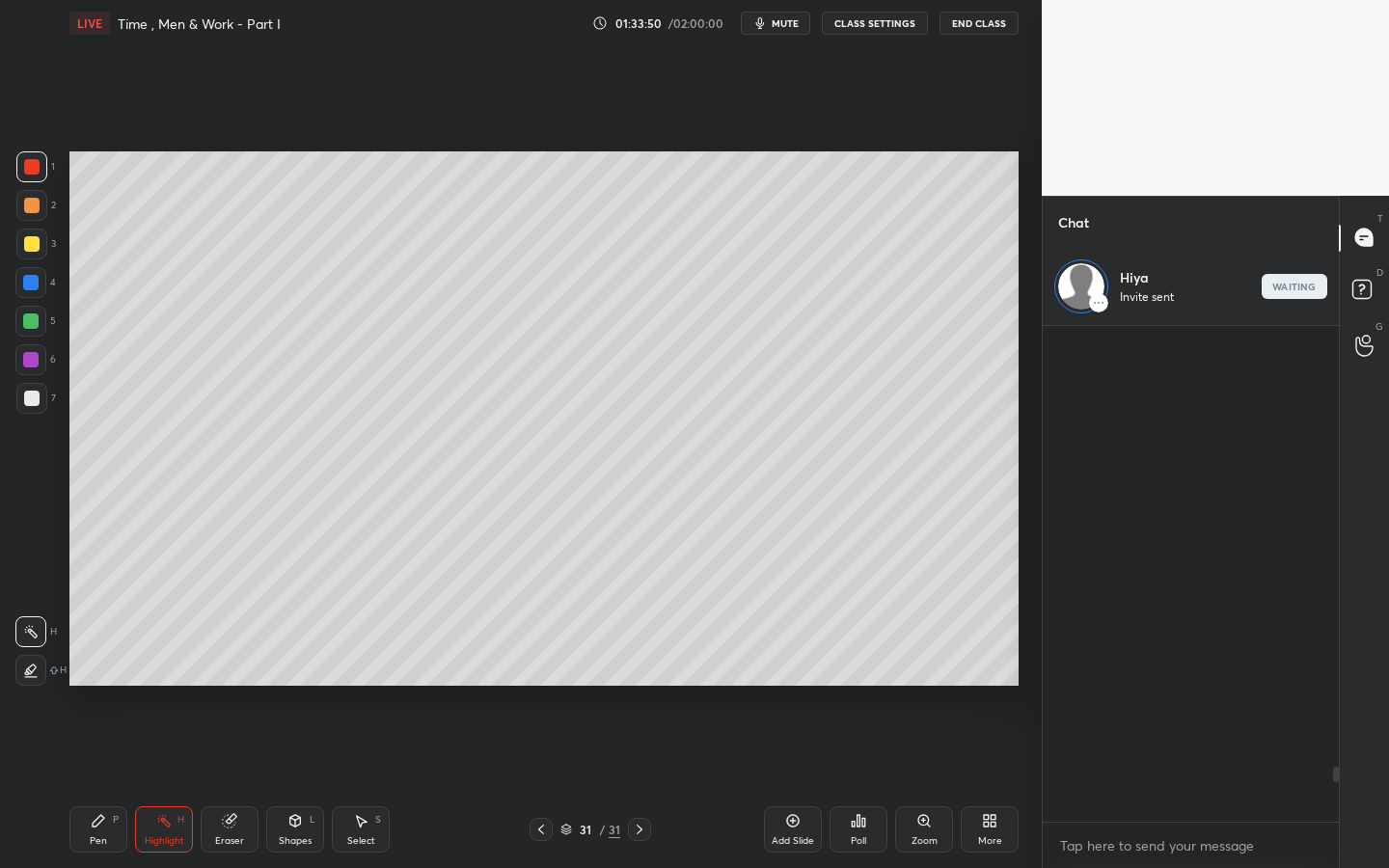 scroll, scrollTop: 3956, scrollLeft: 0, axis: vertical 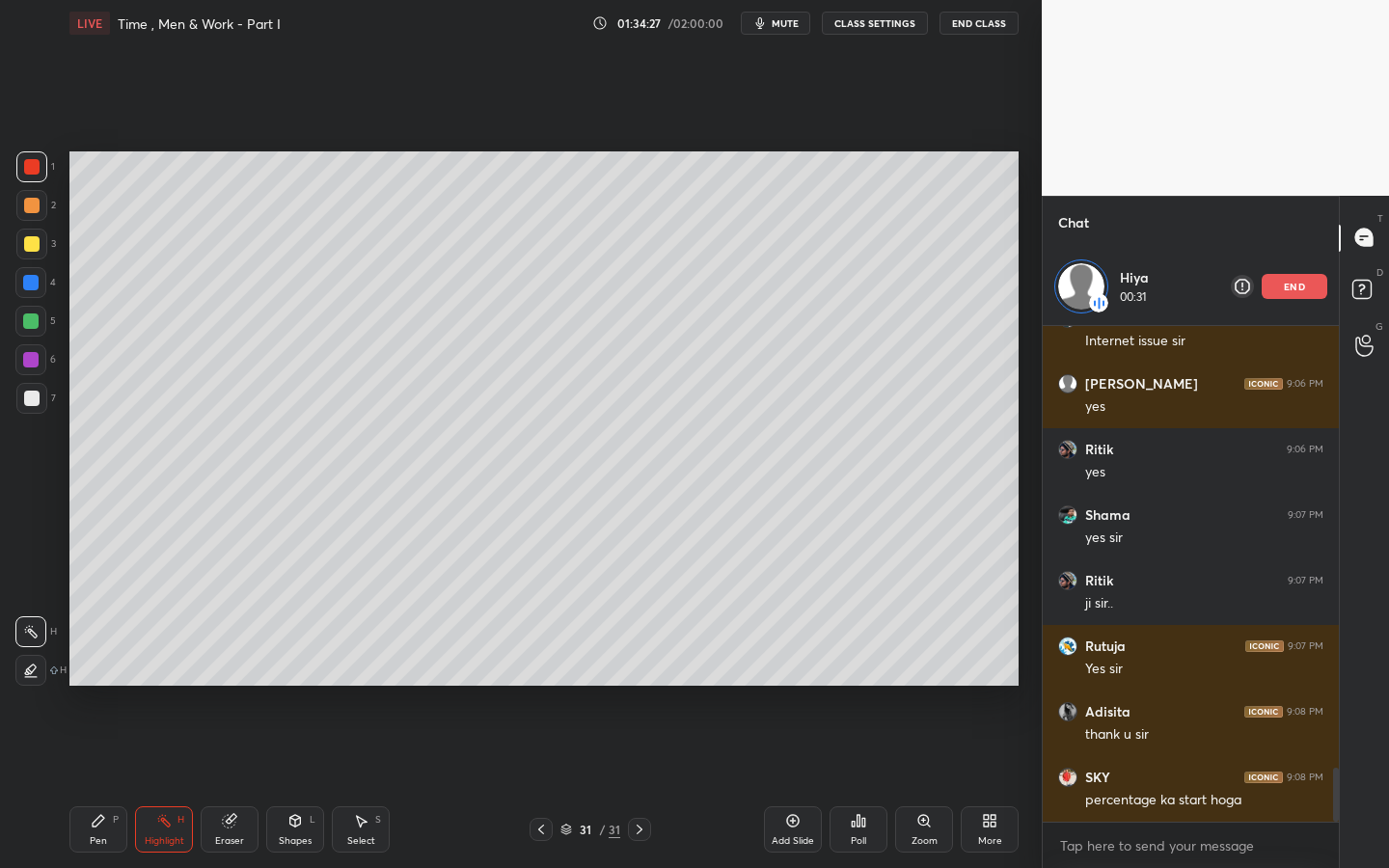 click on "end" at bounding box center [1294, 286] 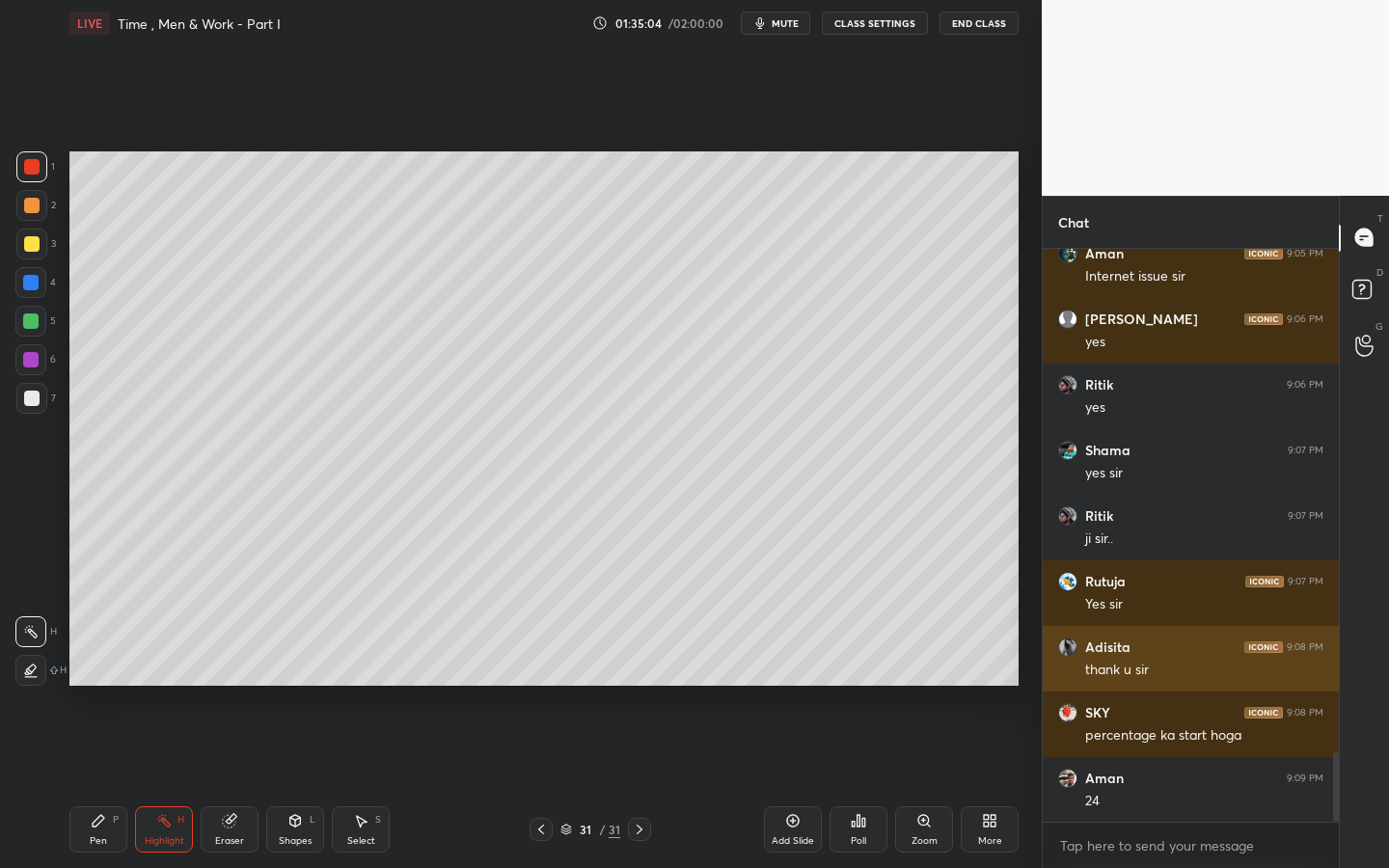 scroll, scrollTop: 4140, scrollLeft: 0, axis: vertical 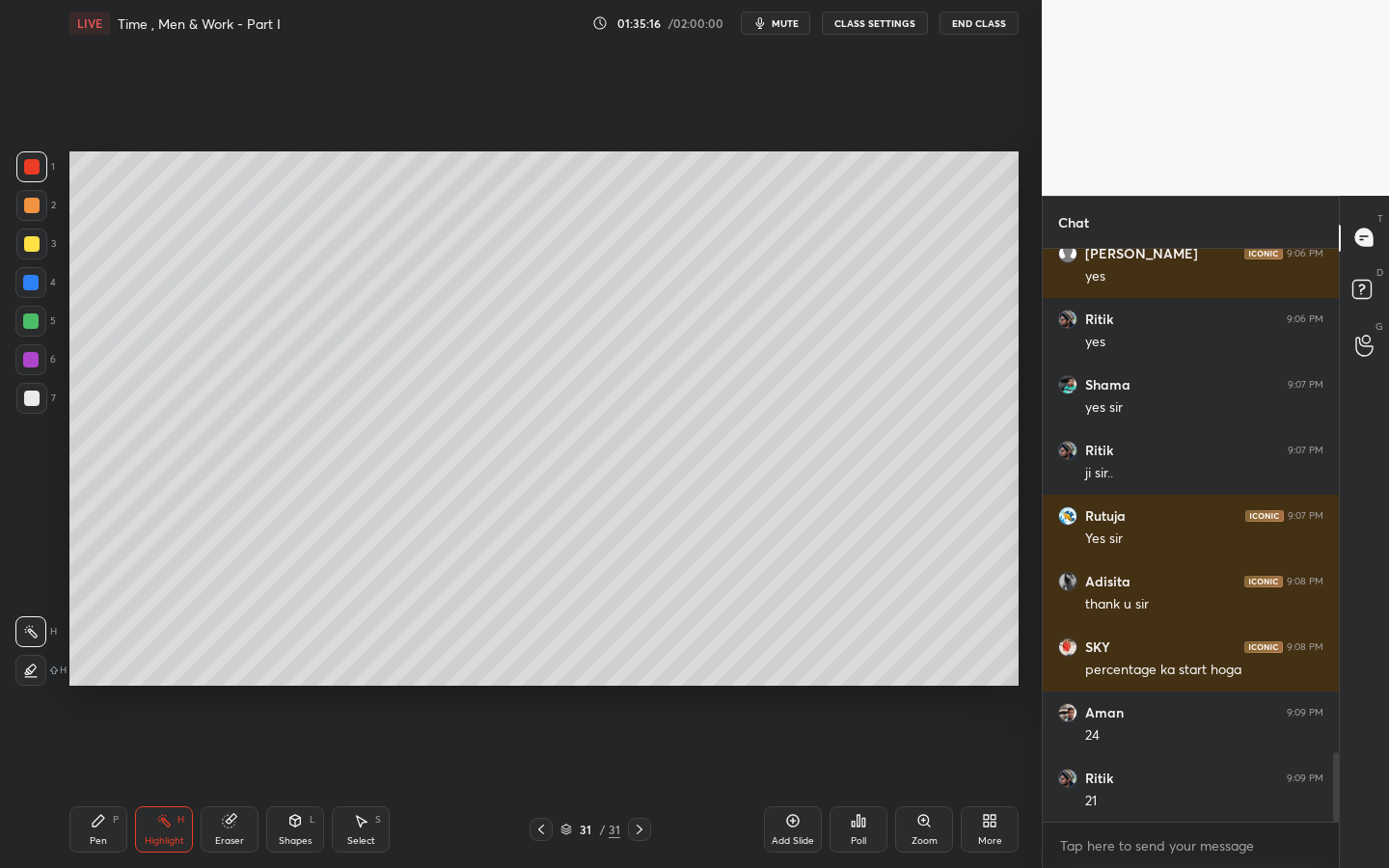 drag, startPoint x: 106, startPoint y: 843, endPoint x: 115, endPoint y: 806, distance: 38.078866 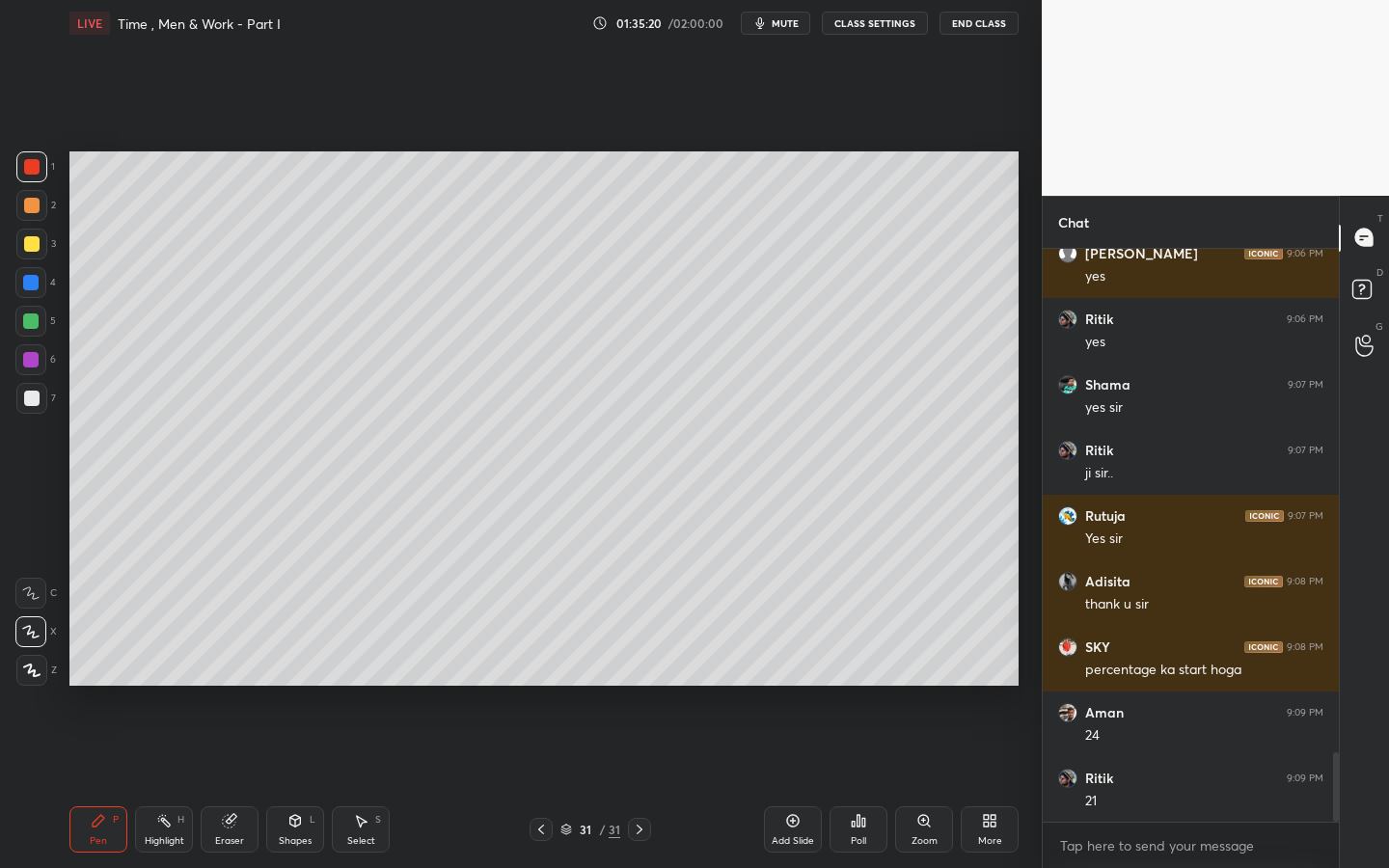 click at bounding box center [31, 593] 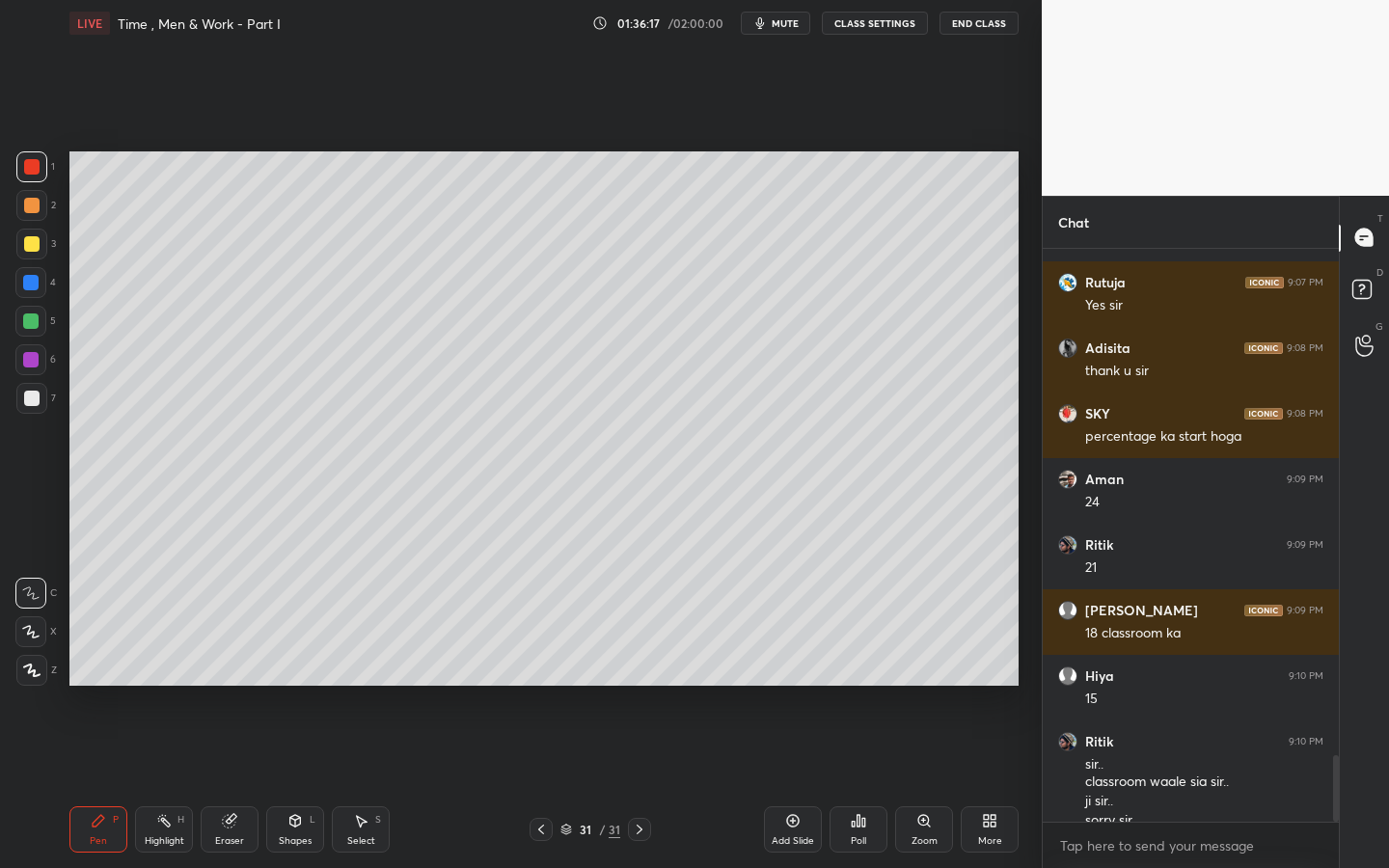 scroll, scrollTop: 4393, scrollLeft: 0, axis: vertical 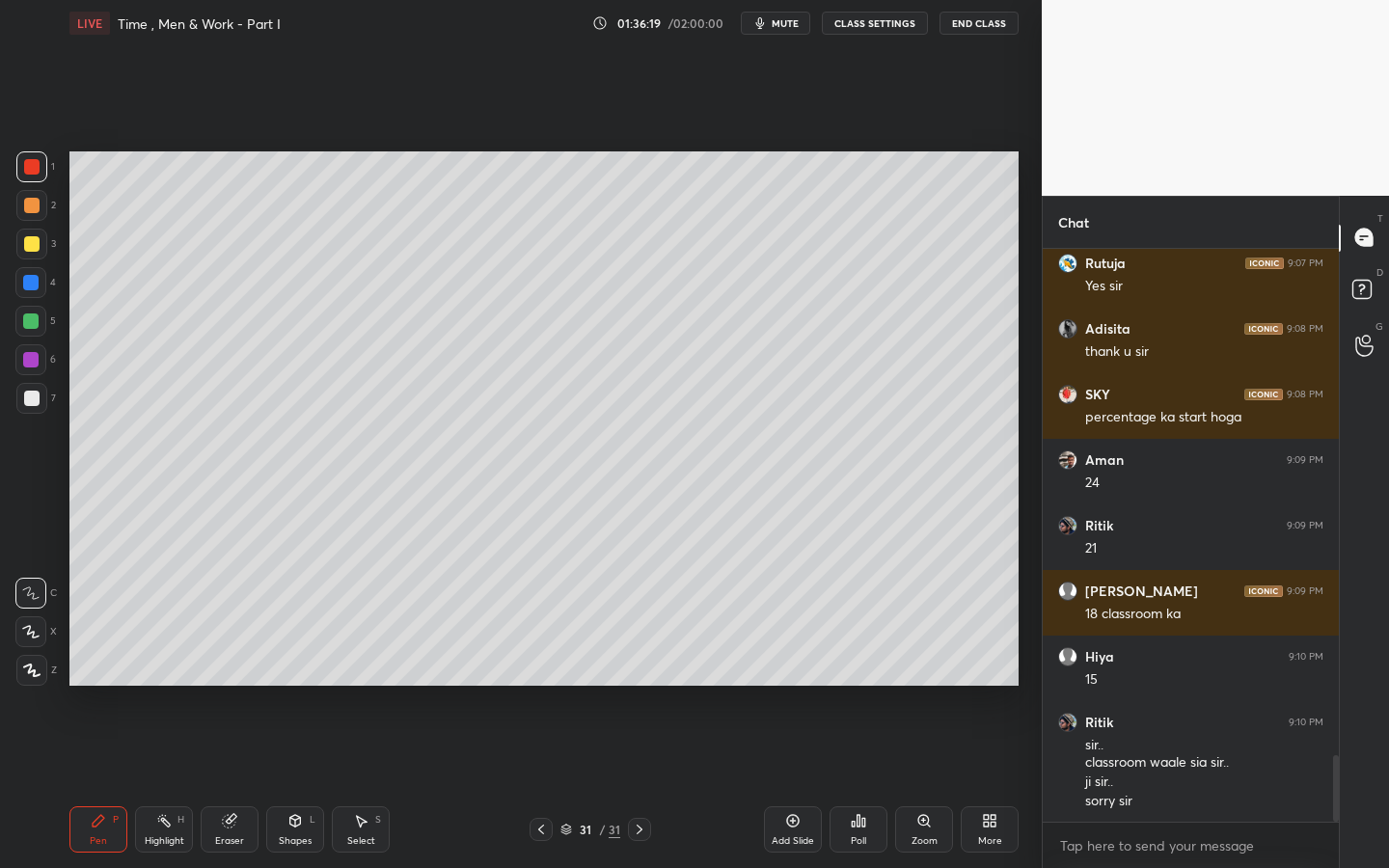 click 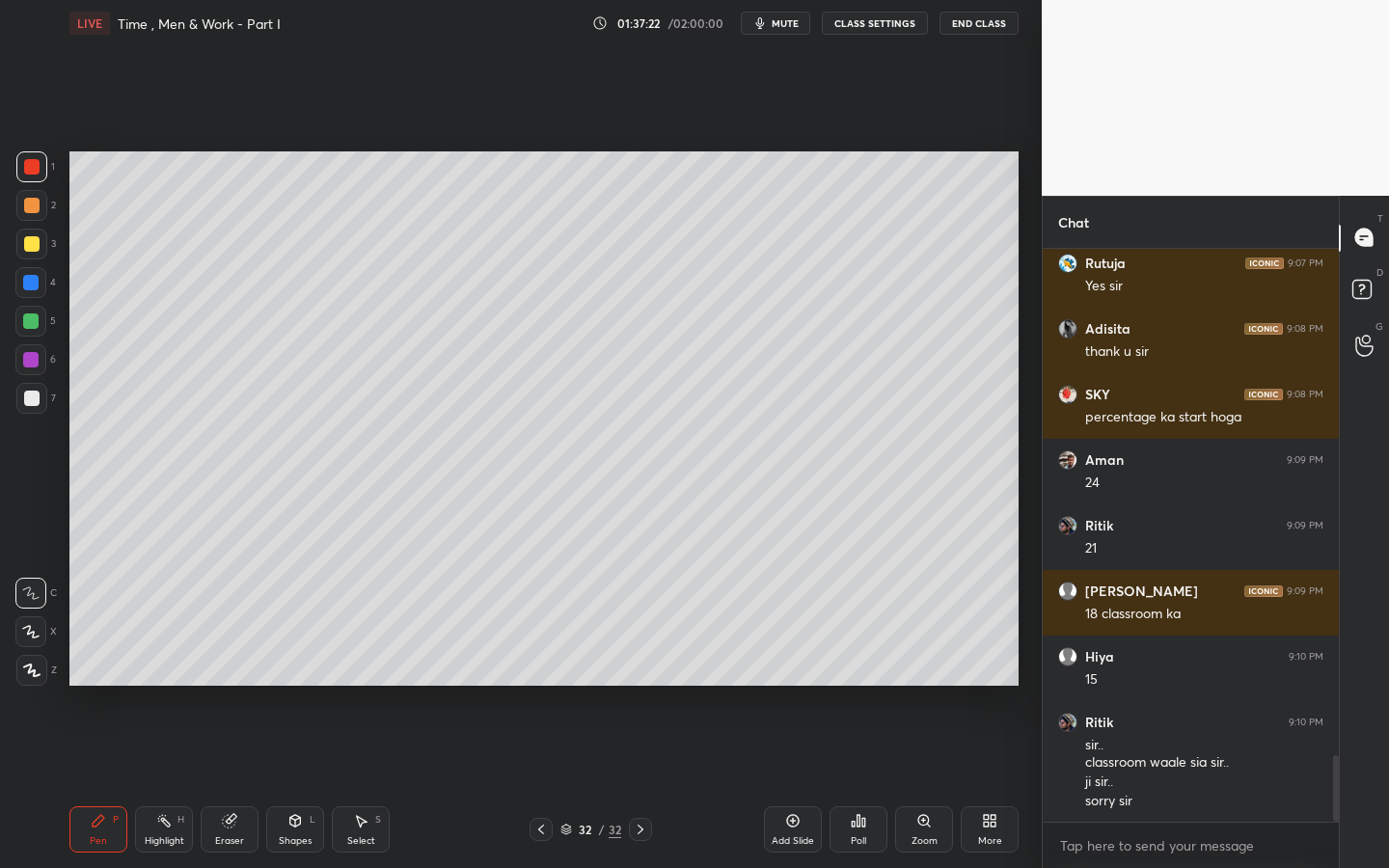 click at bounding box center [32, 398] 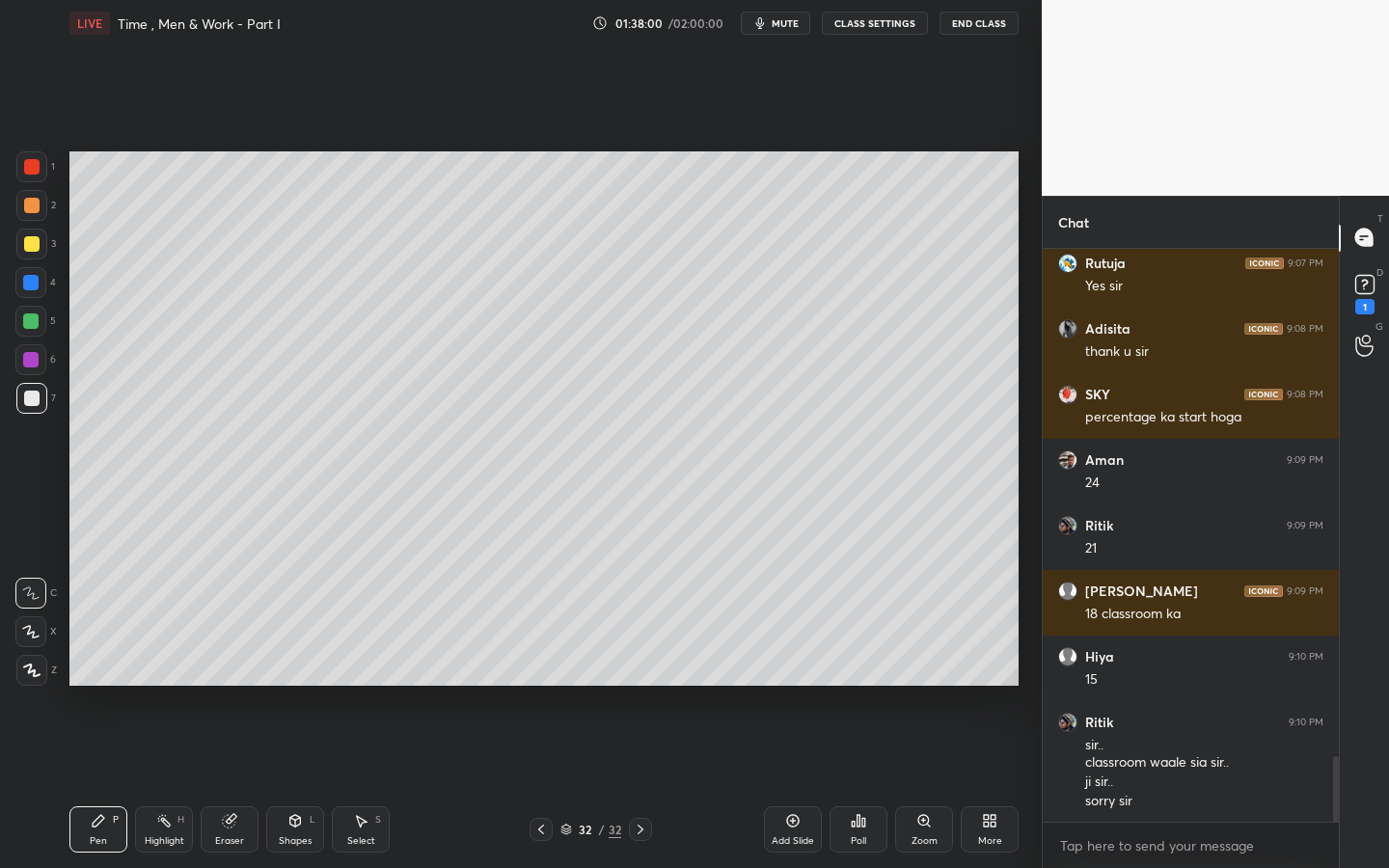 scroll, scrollTop: 4476, scrollLeft: 0, axis: vertical 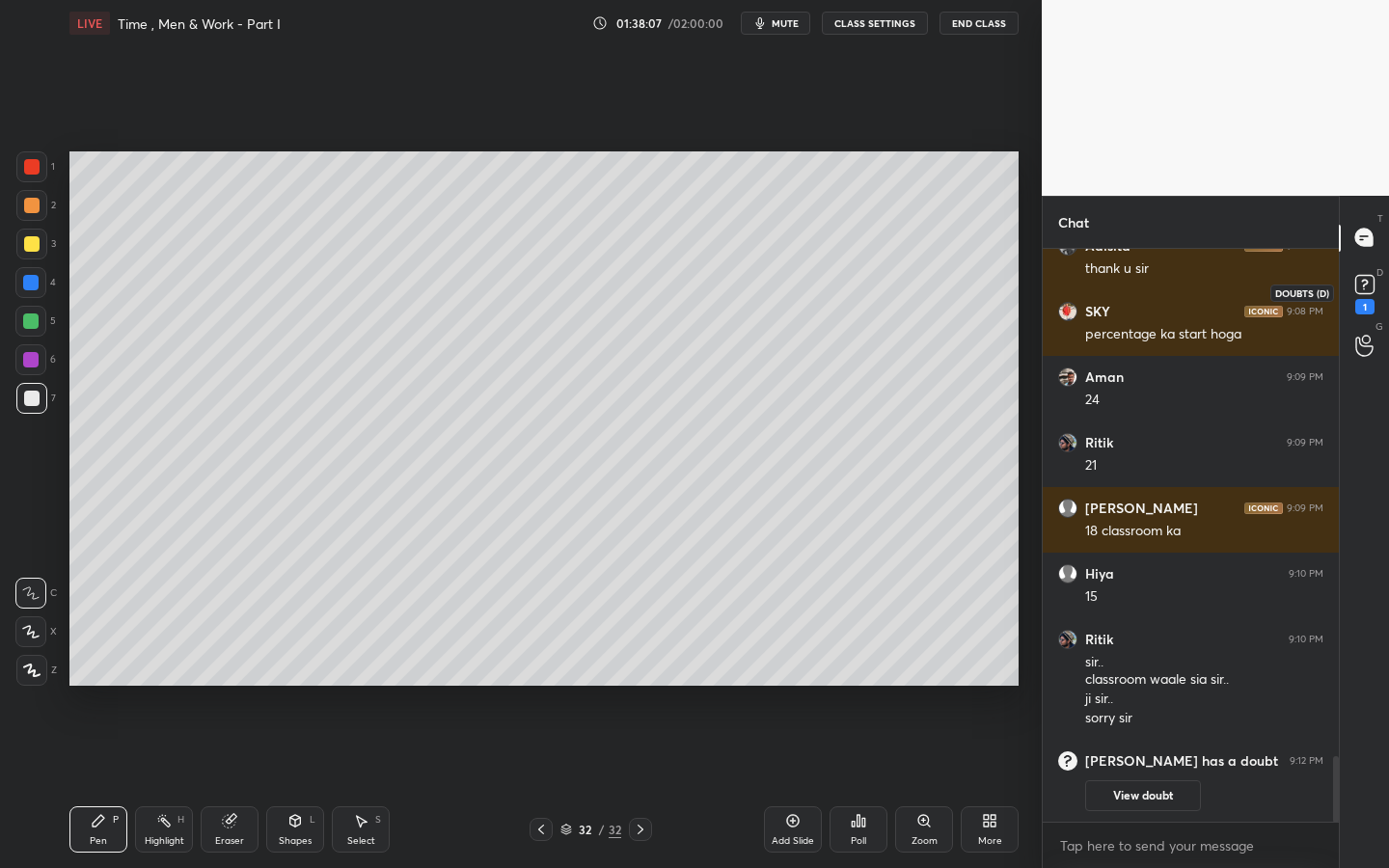 click 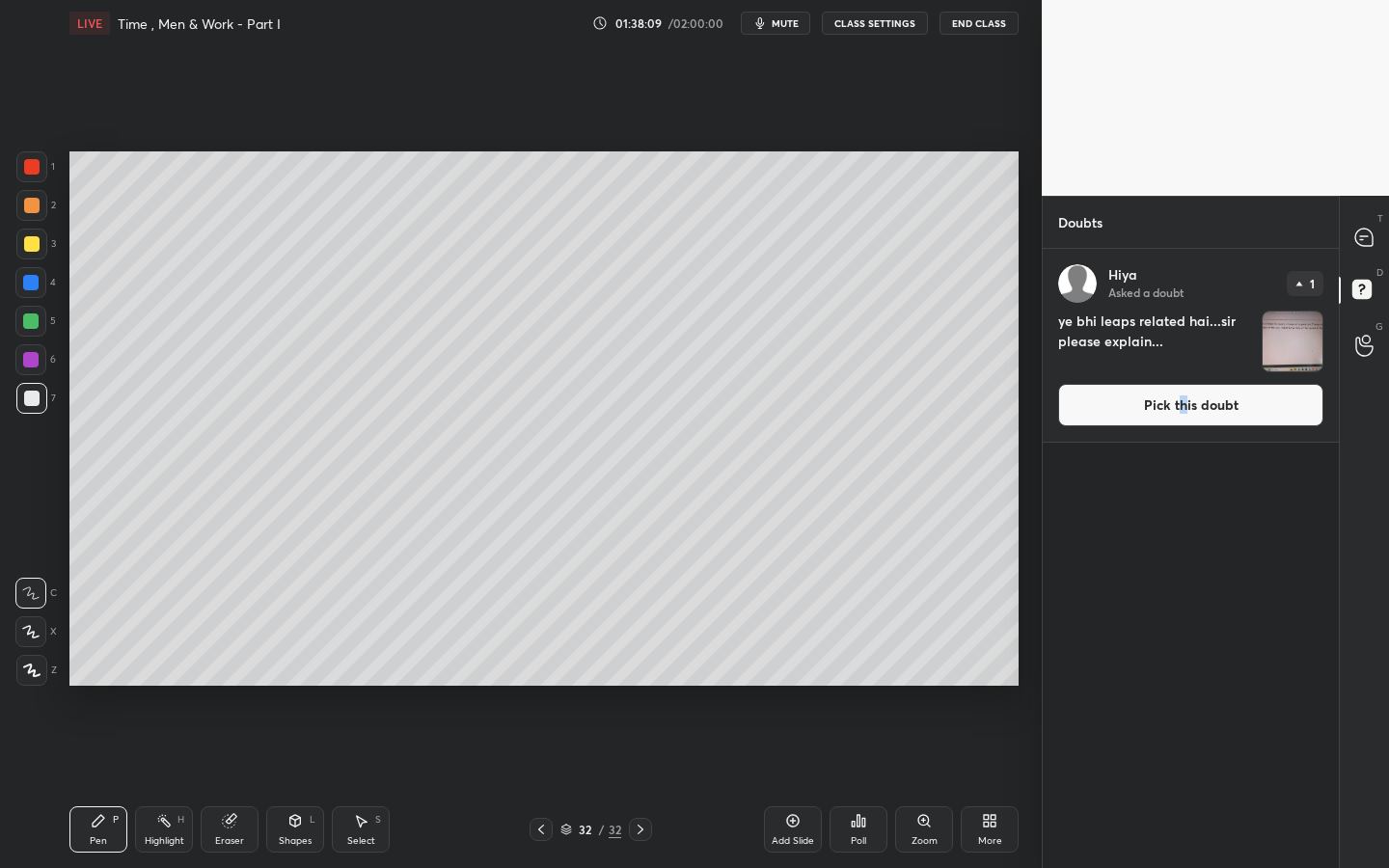 drag, startPoint x: 1183, startPoint y: 403, endPoint x: 1180, endPoint y: 390, distance: 13.3416641 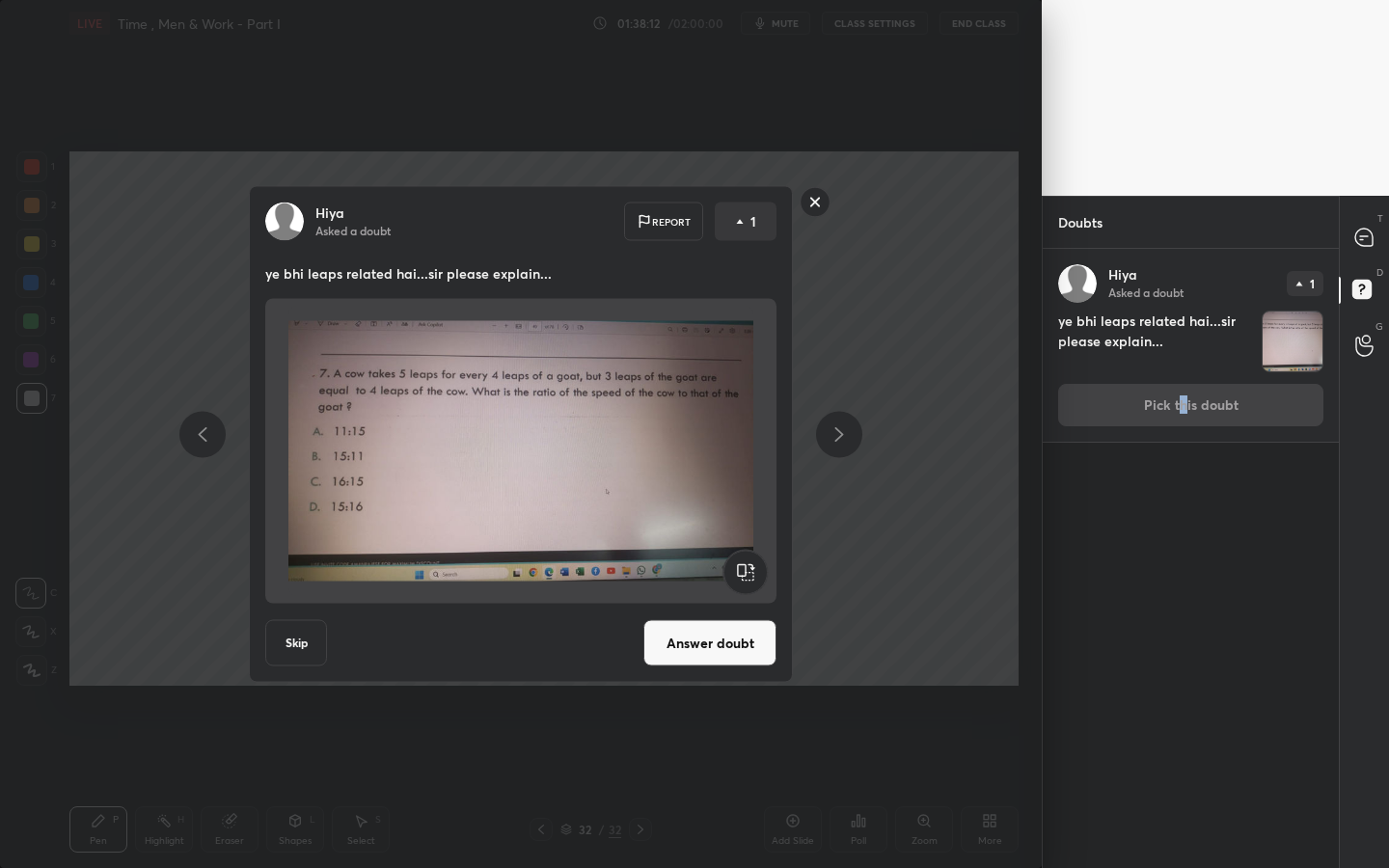 click on "Answer doubt" at bounding box center [710, 643] 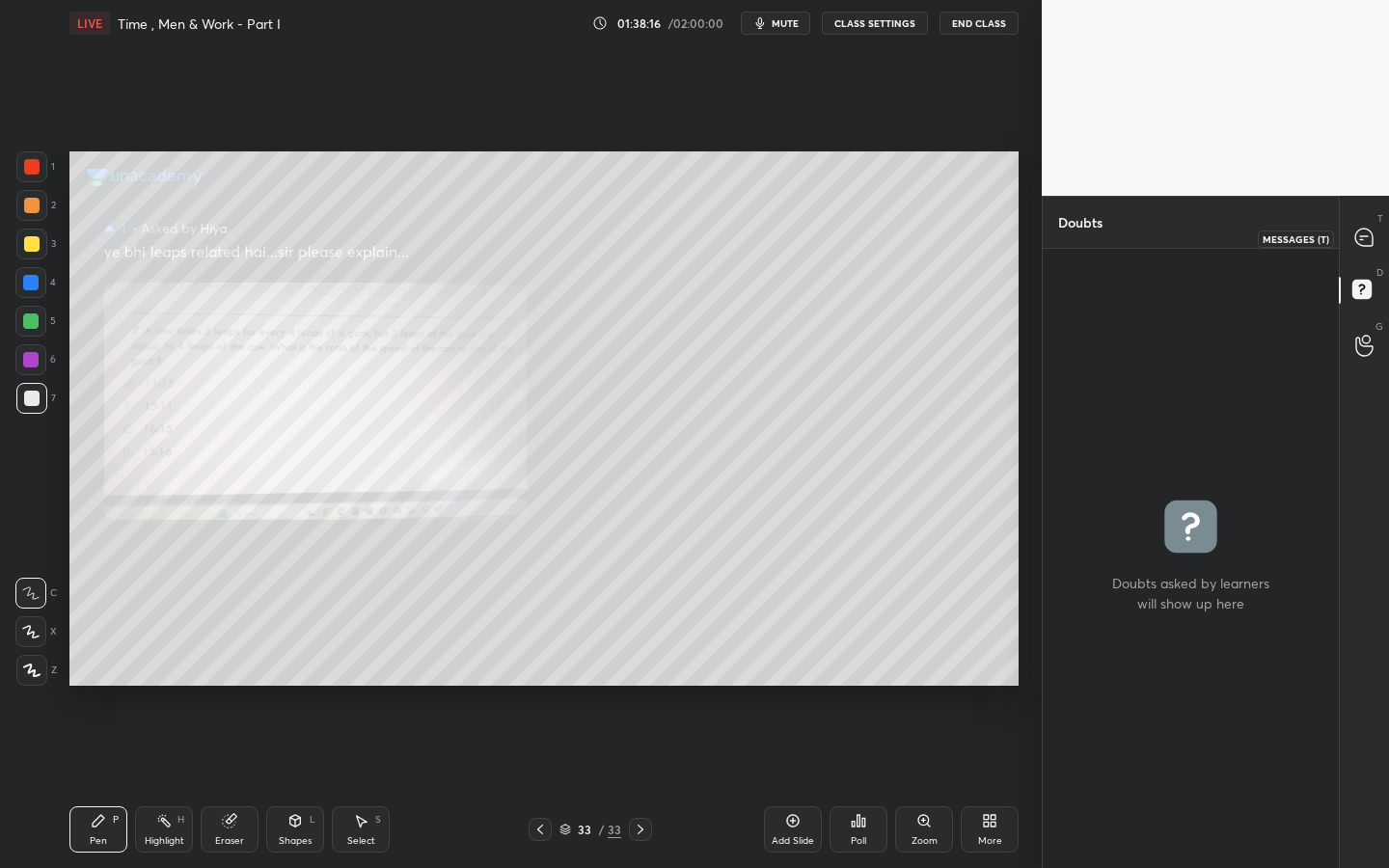 click 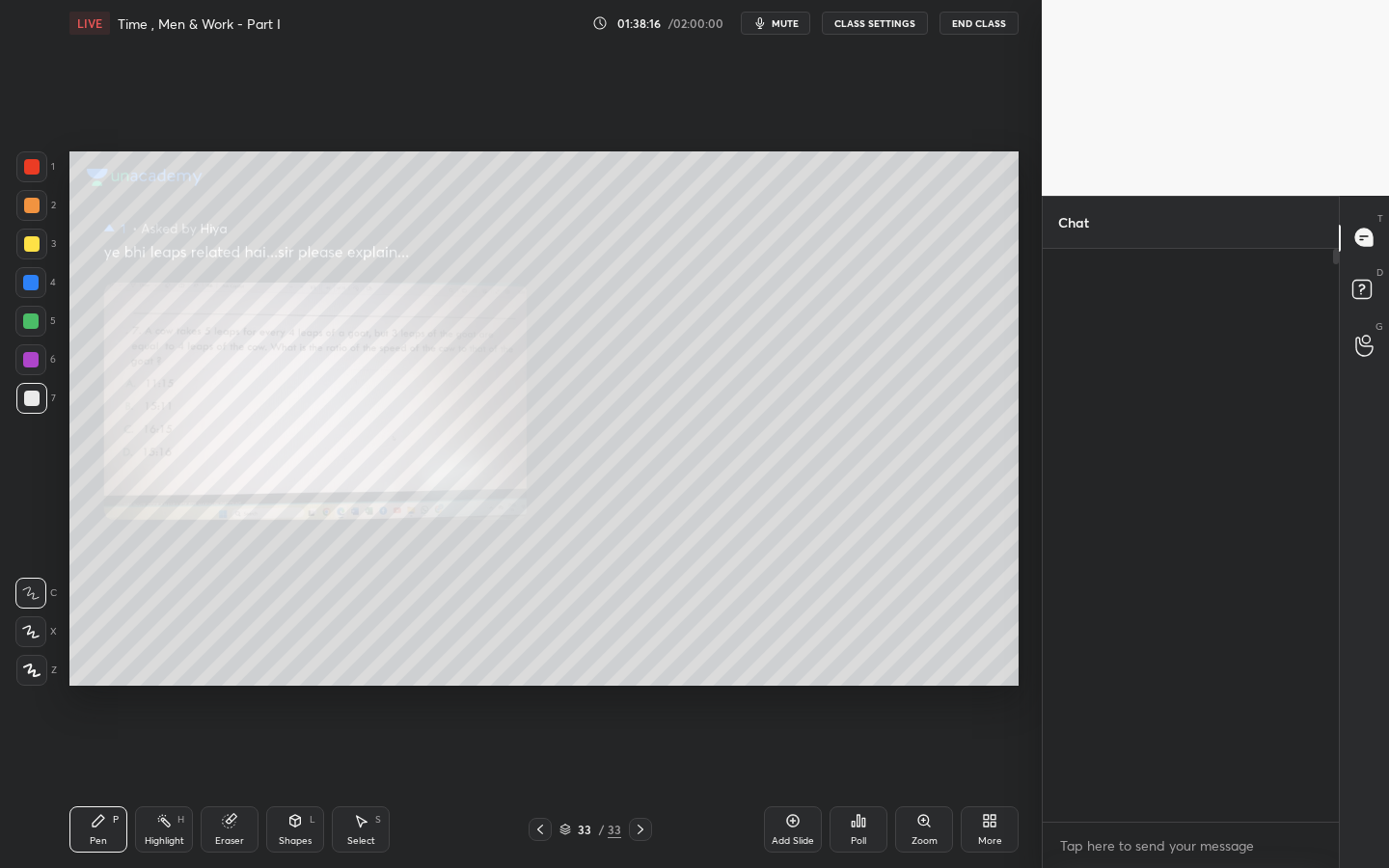 scroll, scrollTop: 3974, scrollLeft: 0, axis: vertical 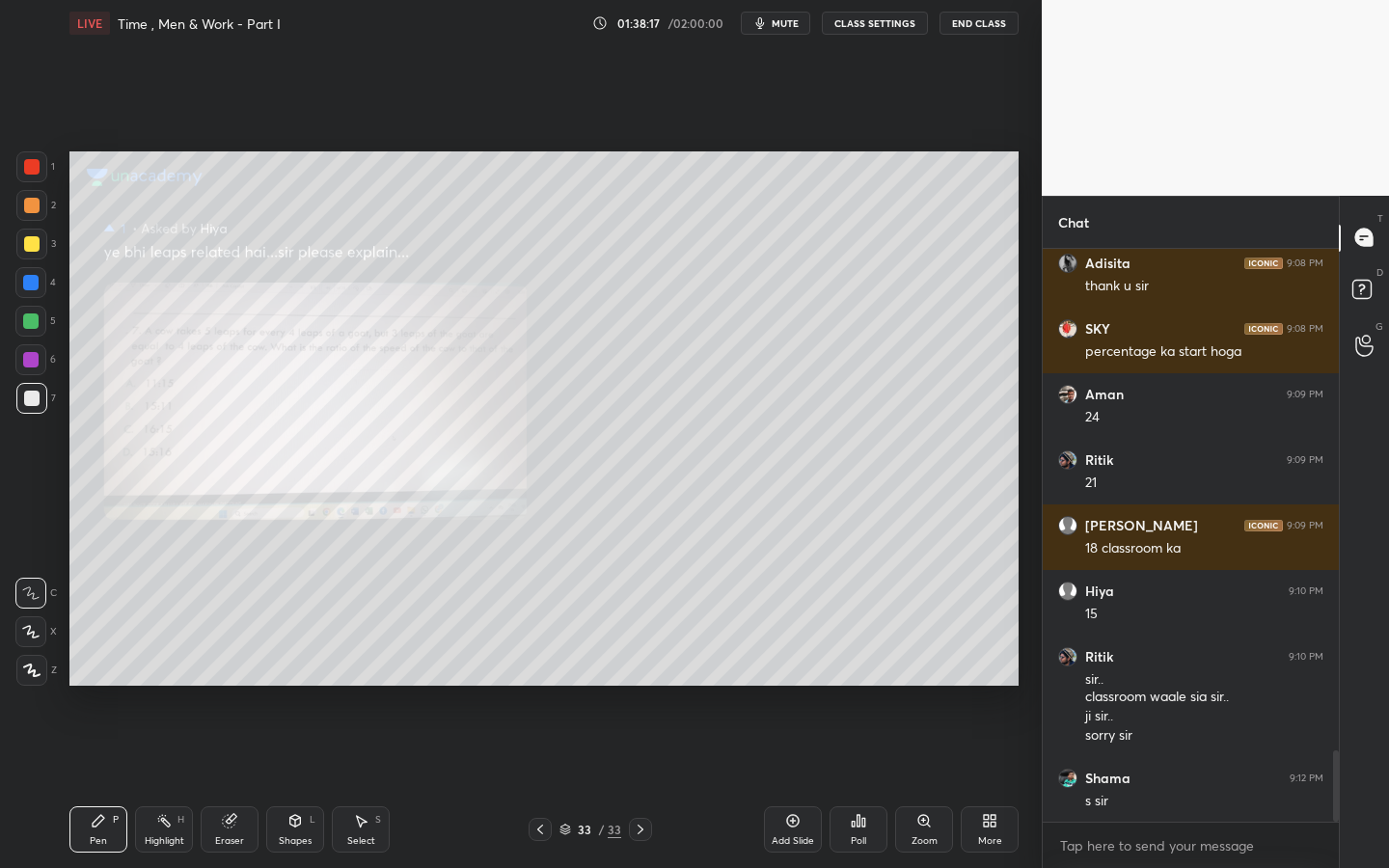 click 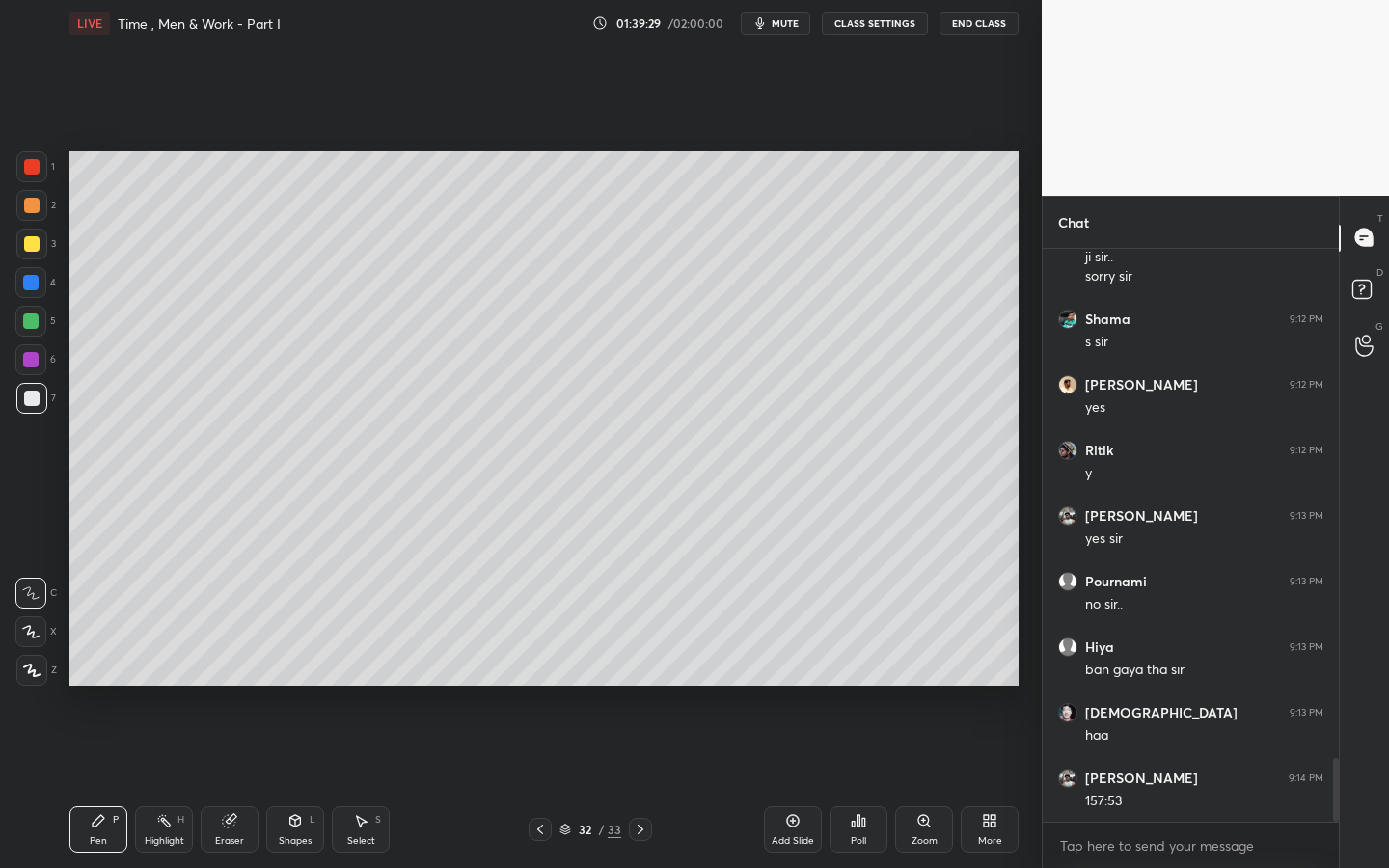scroll, scrollTop: 4565, scrollLeft: 0, axis: vertical 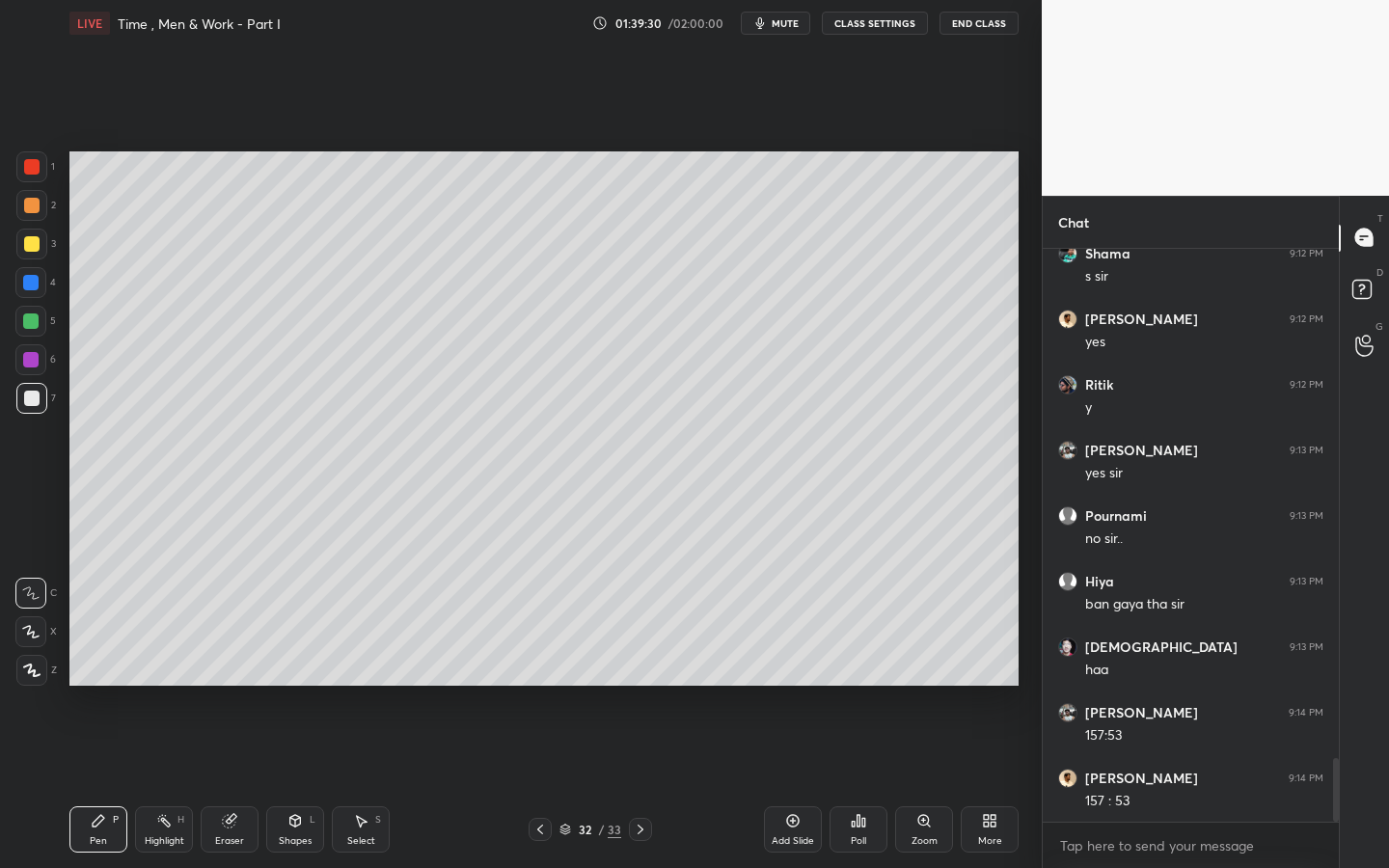 drag, startPoint x: 217, startPoint y: 838, endPoint x: 328, endPoint y: 801, distance: 117.00427 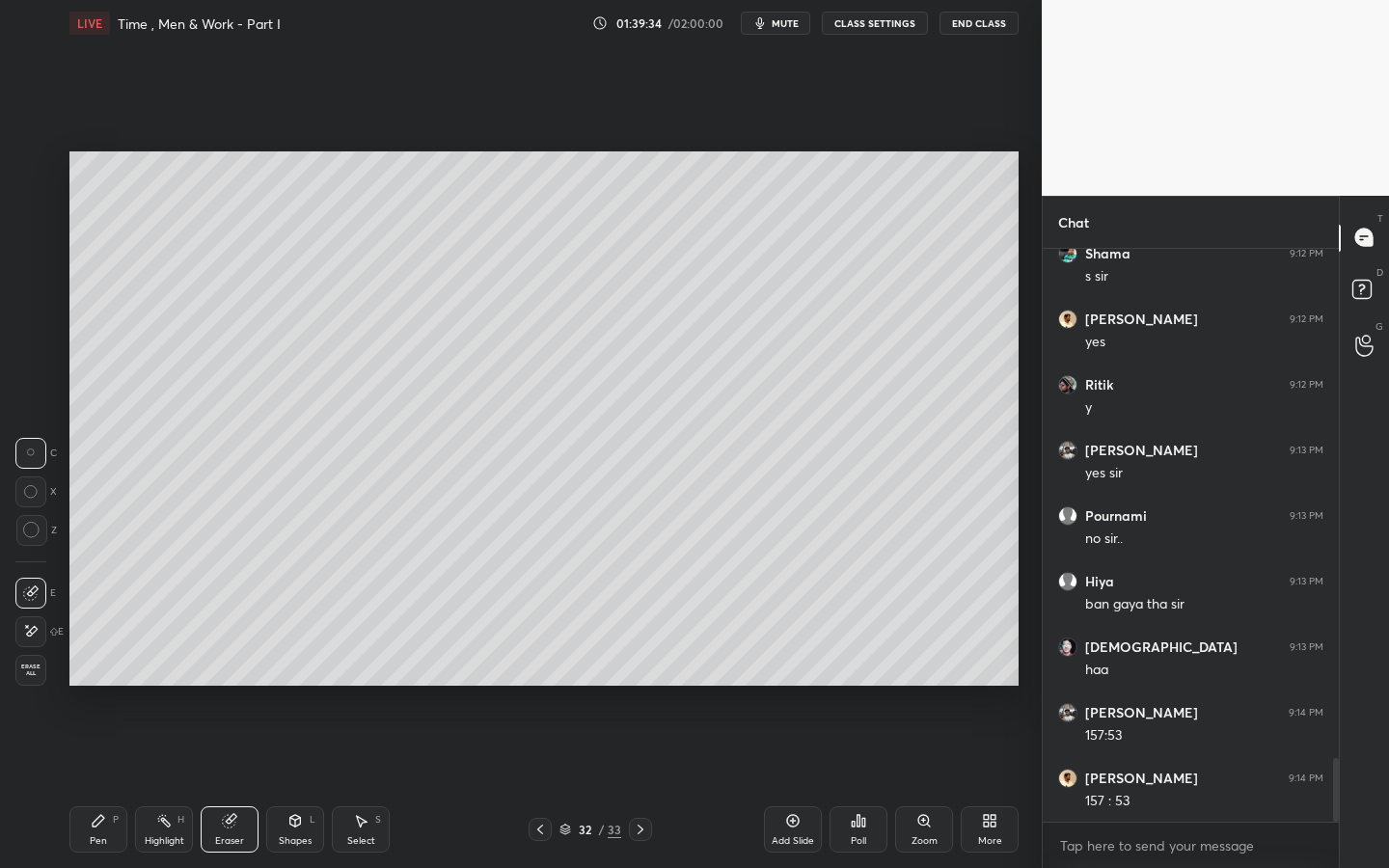 drag, startPoint x: 95, startPoint y: 837, endPoint x: 104, endPoint y: 832, distance: 10.29563 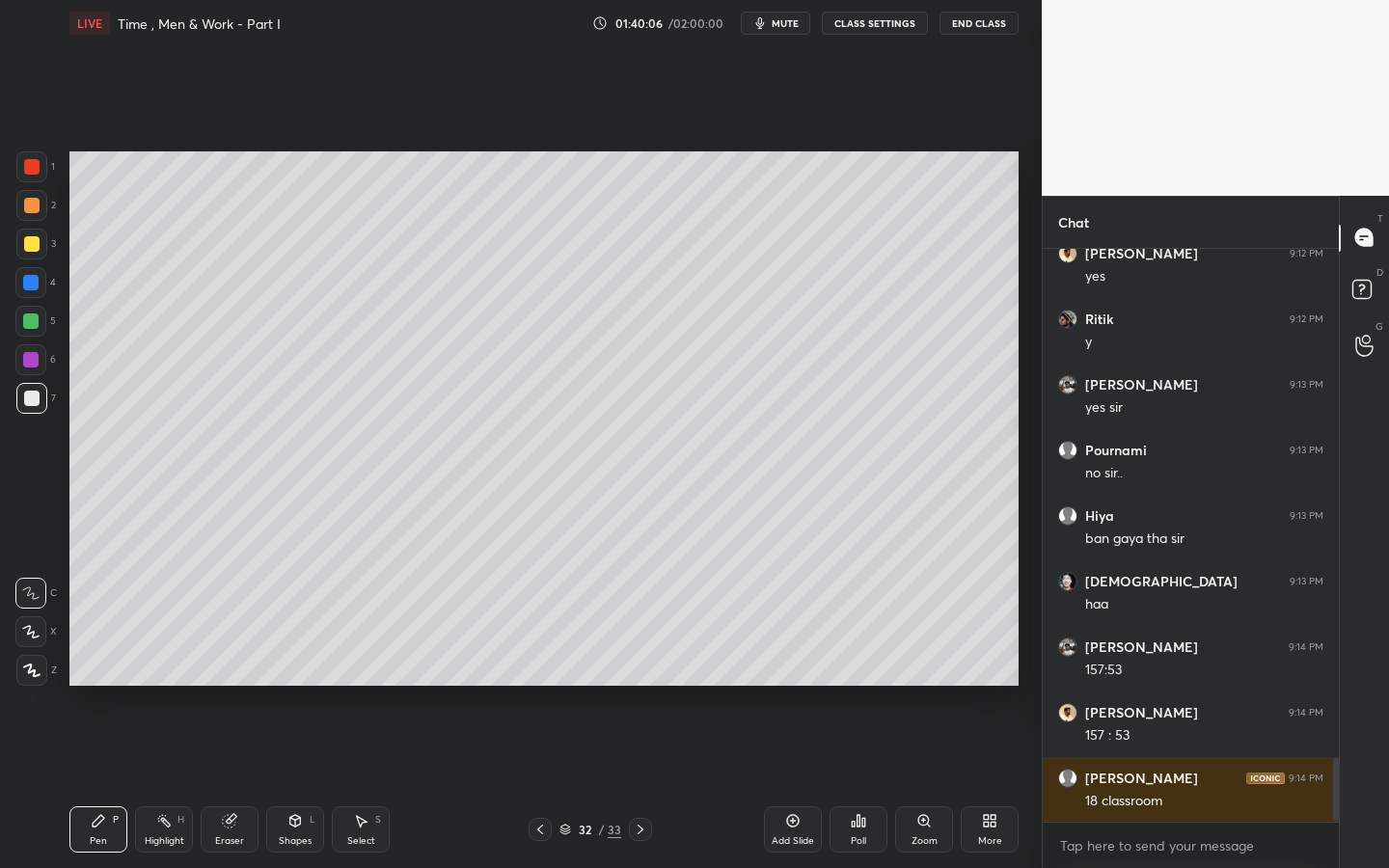 scroll, scrollTop: 4696, scrollLeft: 0, axis: vertical 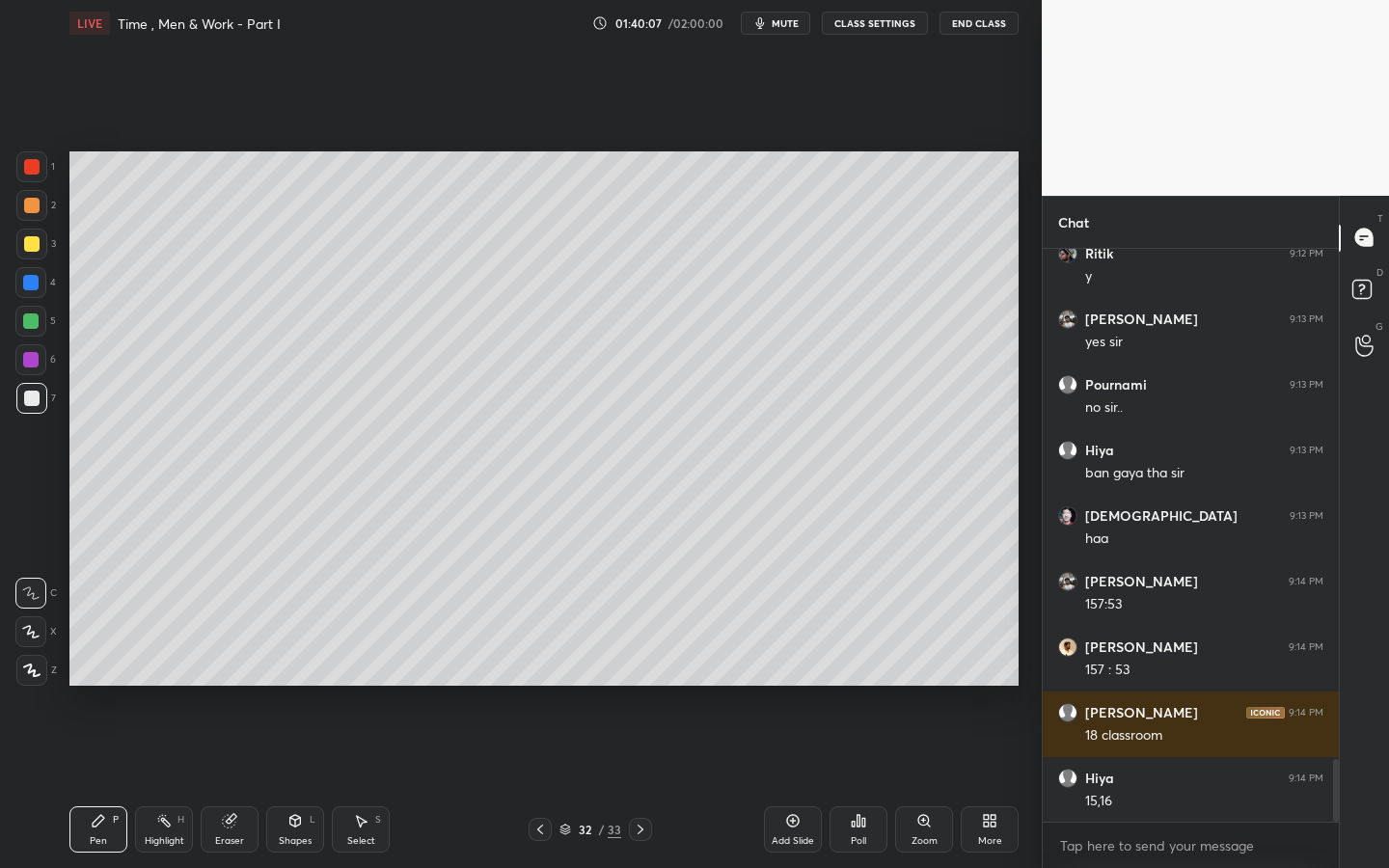 click on "Add Slide" at bounding box center [793, 841] 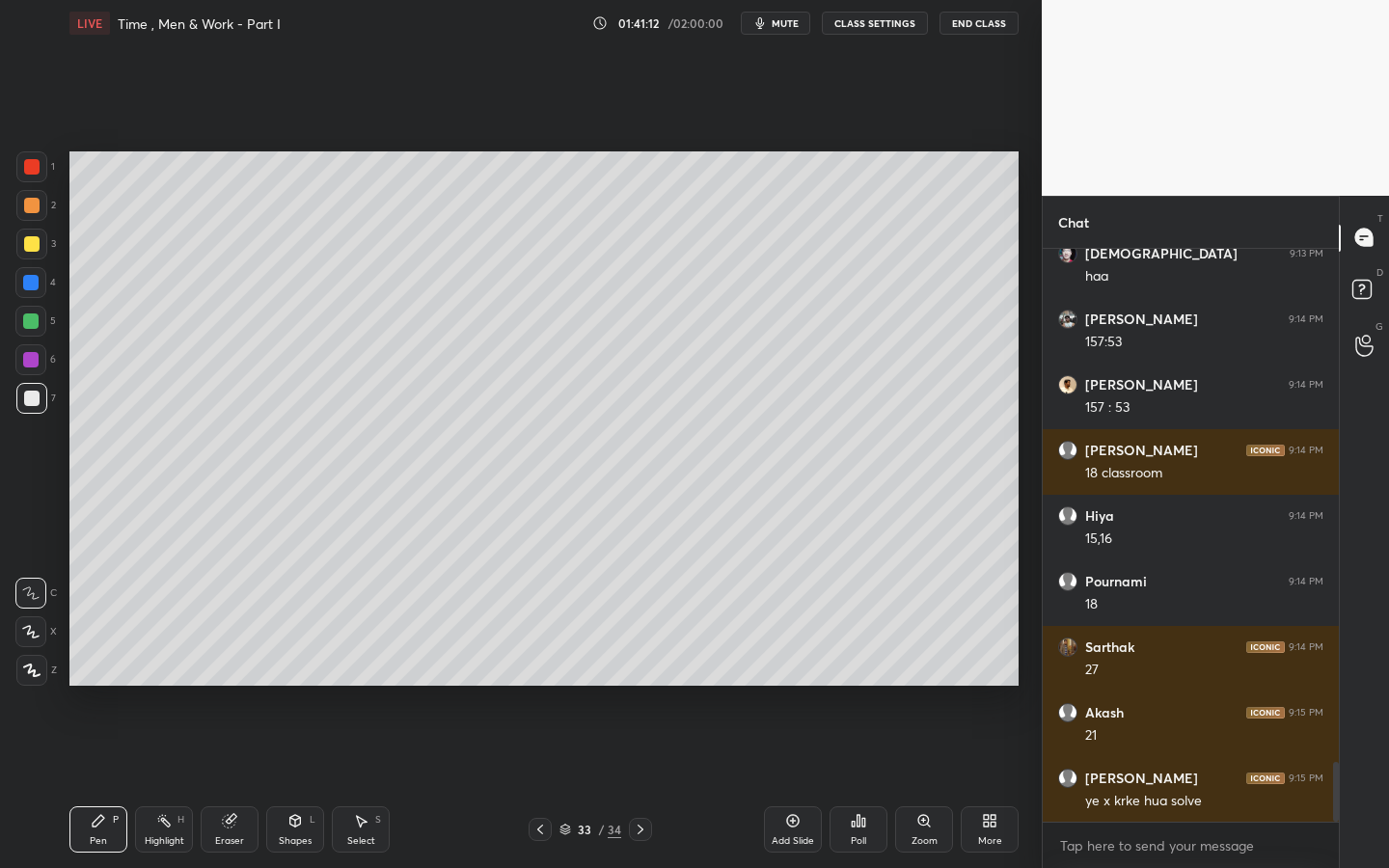 scroll, scrollTop: 5024, scrollLeft: 0, axis: vertical 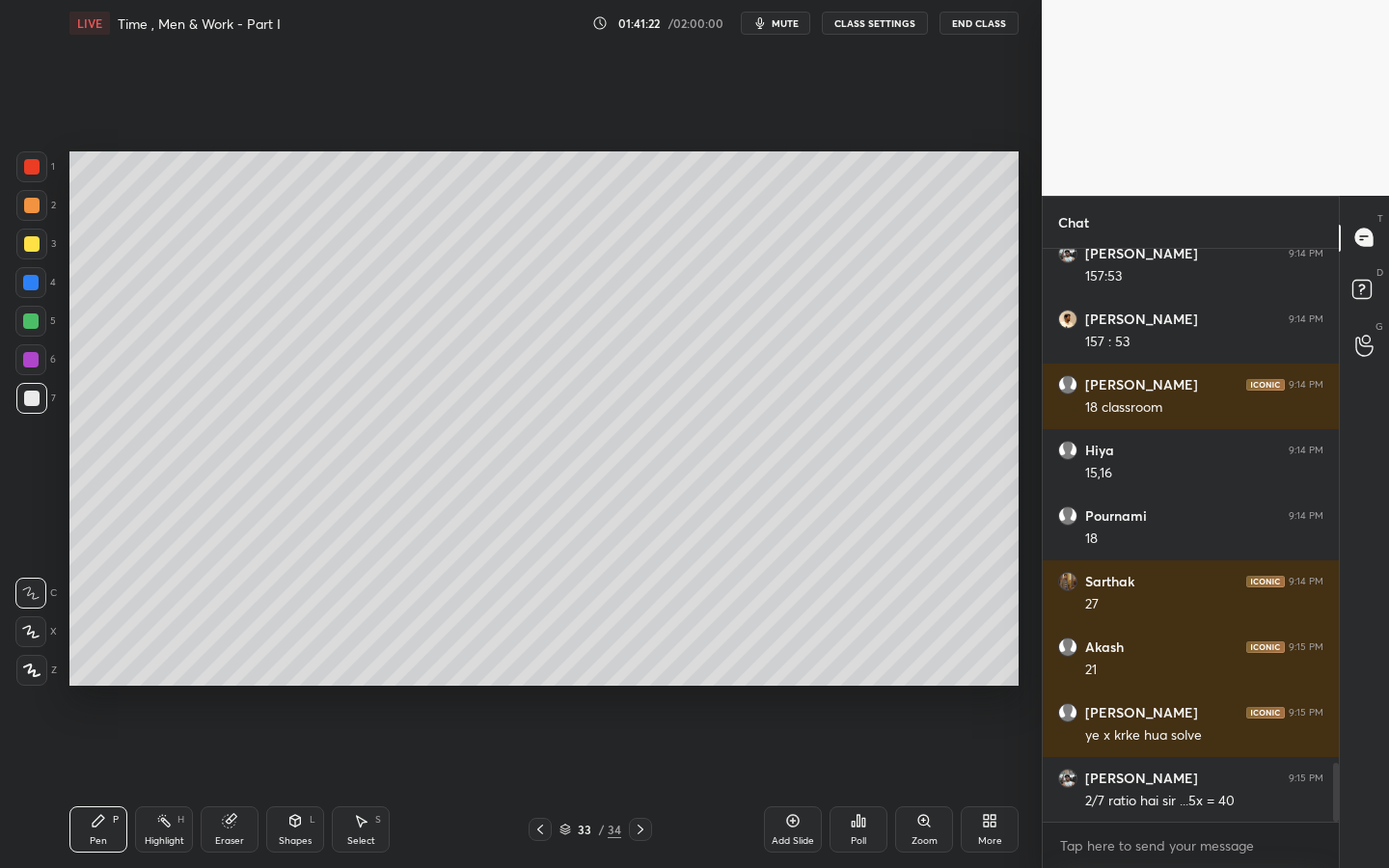 drag, startPoint x: 232, startPoint y: 827, endPoint x: 232, endPoint y: 799, distance: 28 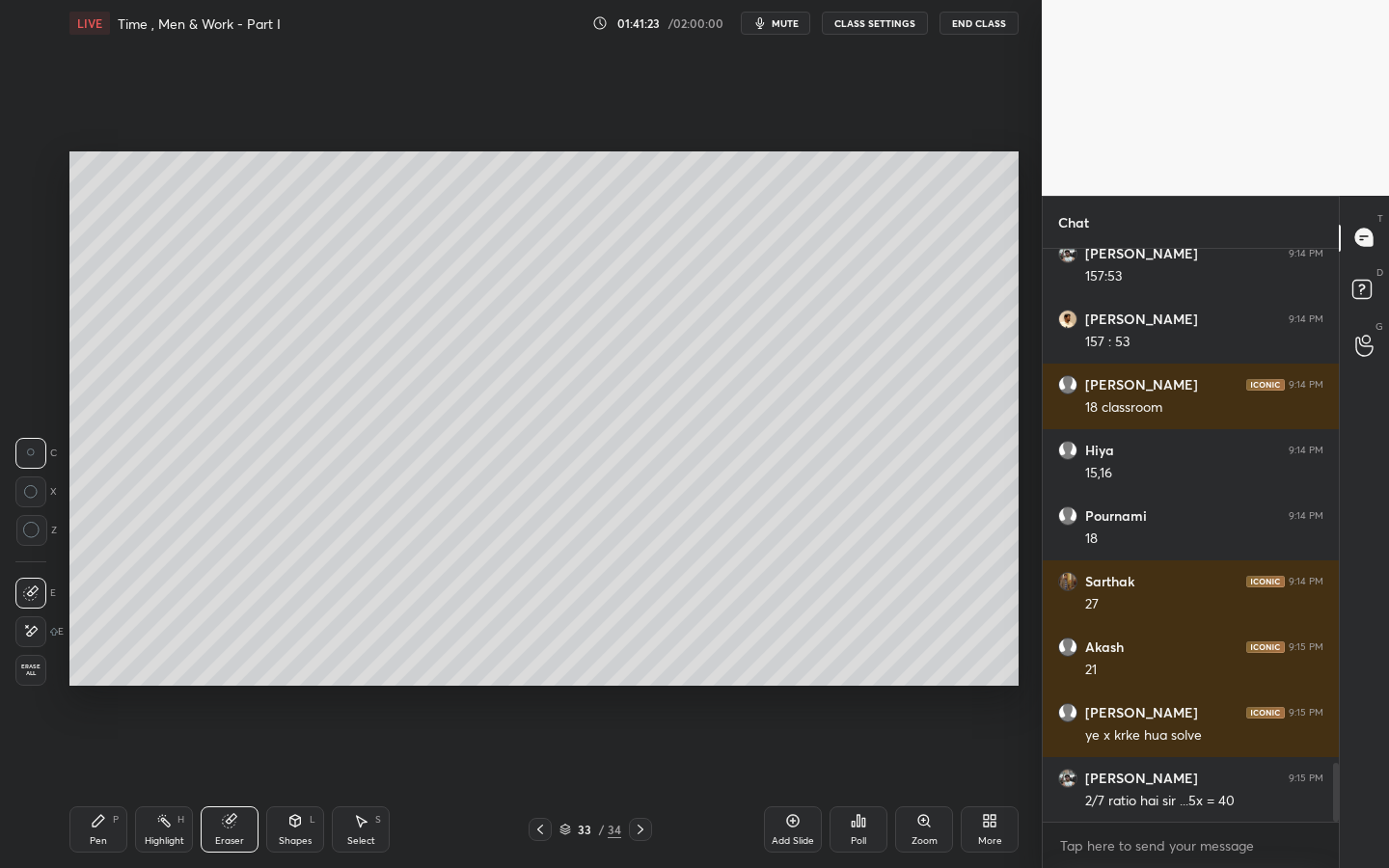 click at bounding box center (31, 632) 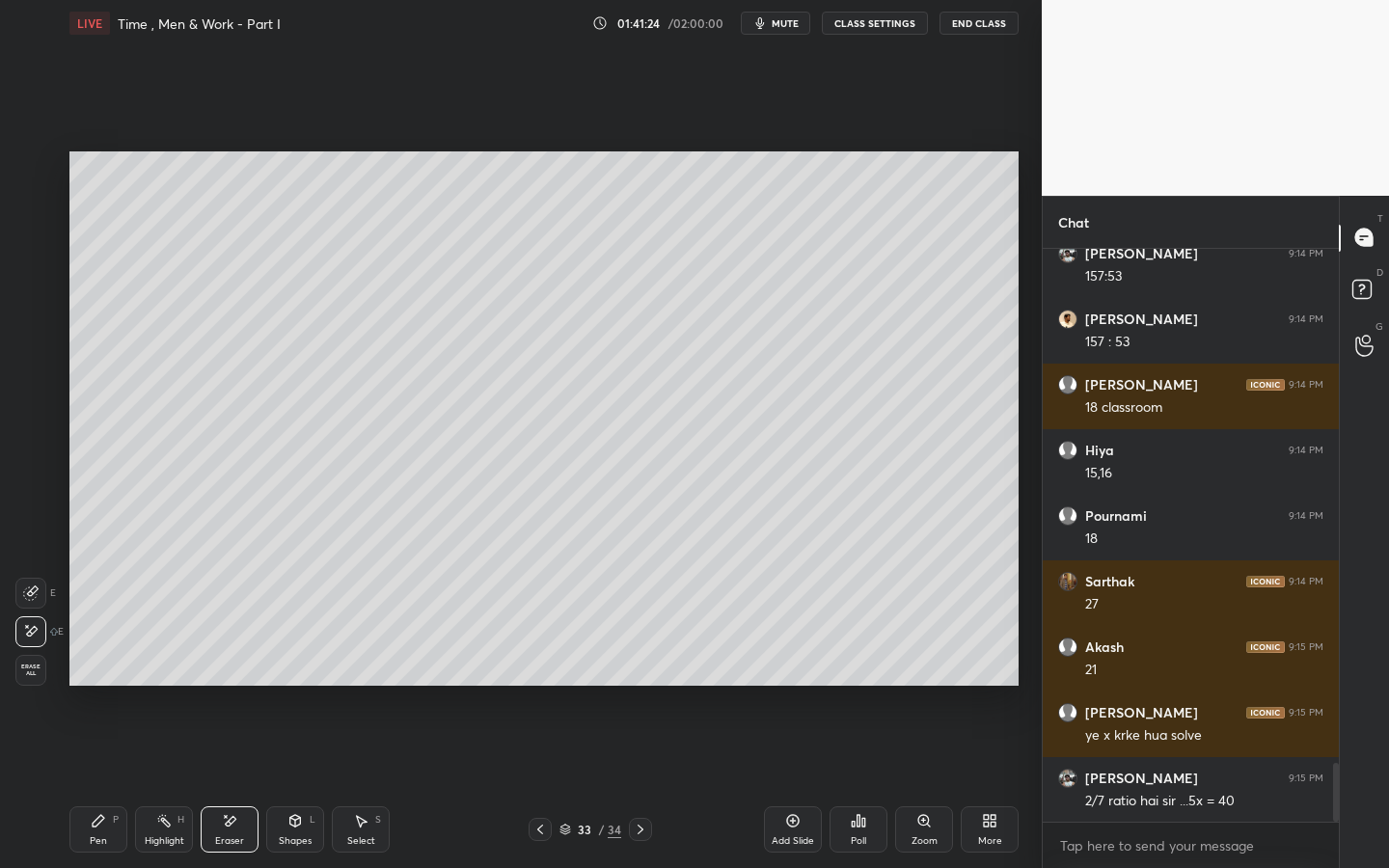 scroll, scrollTop: 5089, scrollLeft: 0, axis: vertical 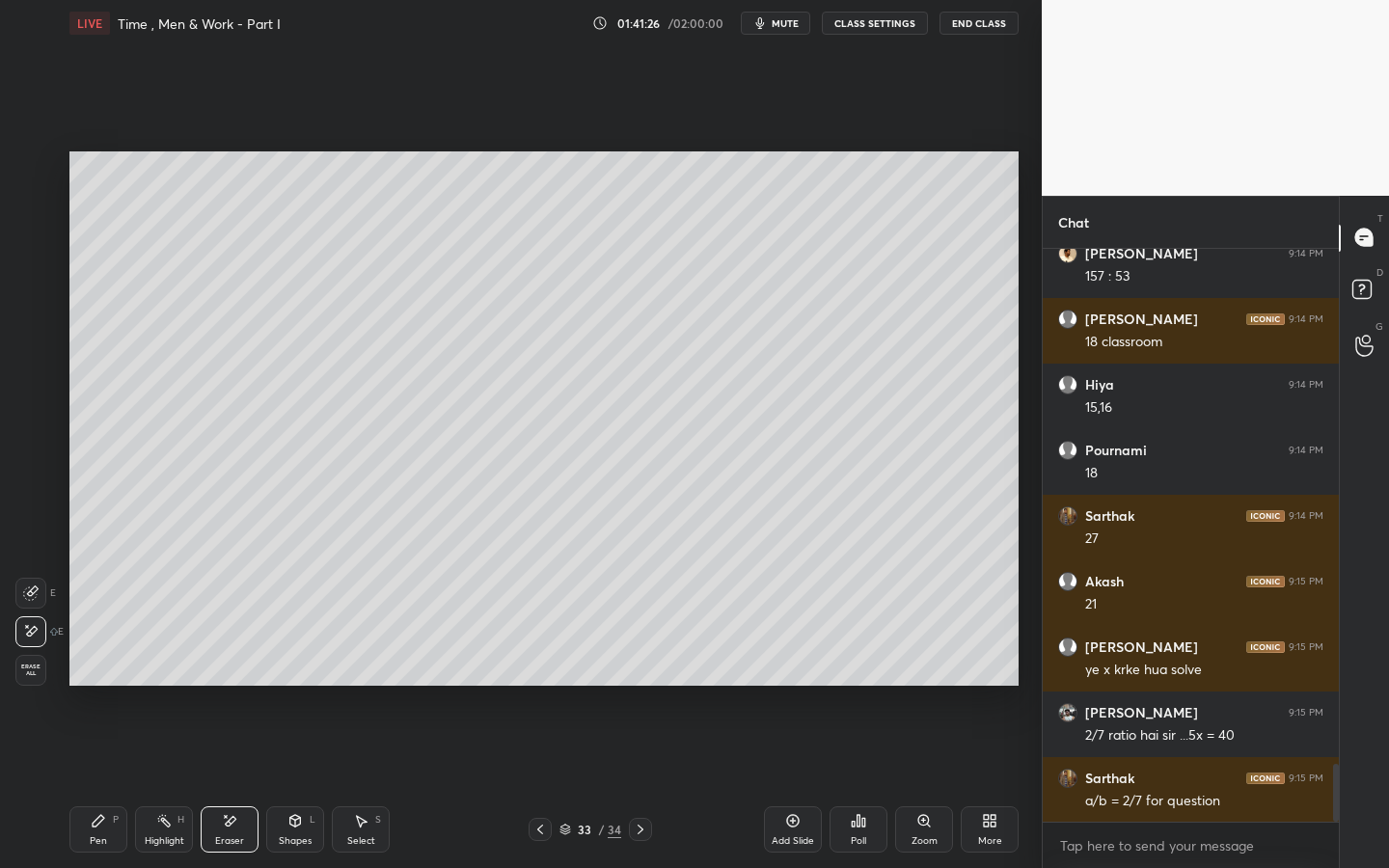 click 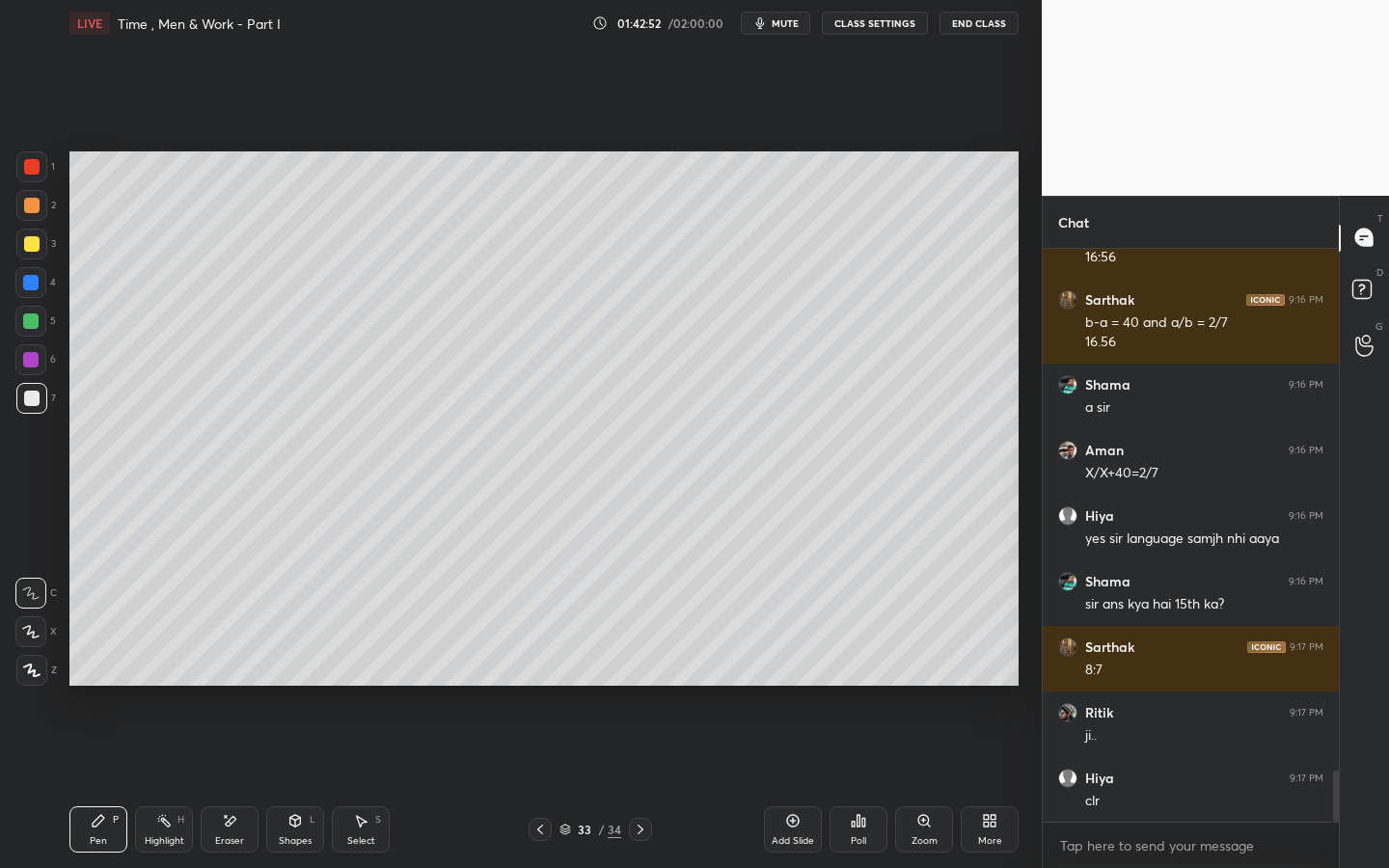 scroll, scrollTop: 5830, scrollLeft: 0, axis: vertical 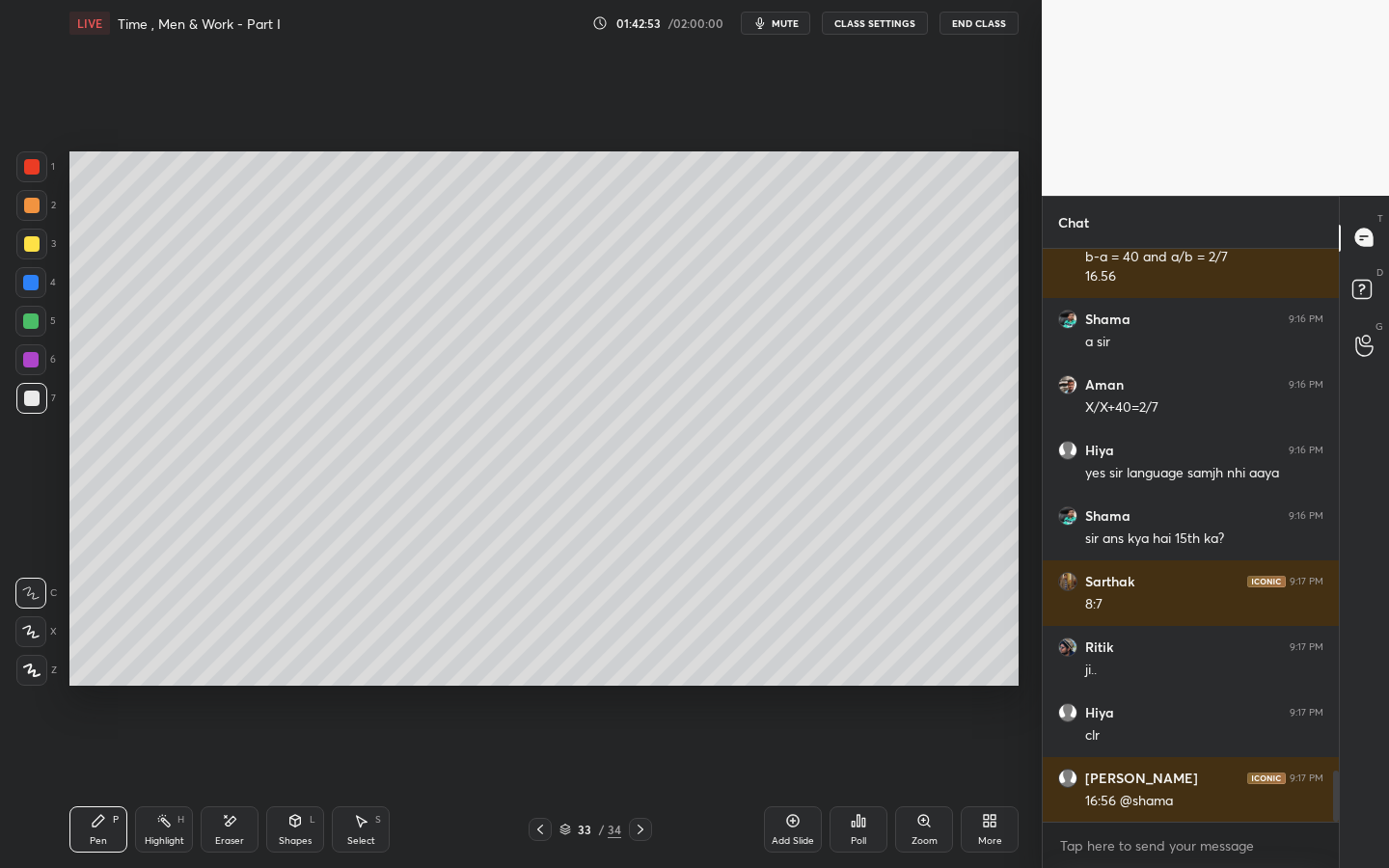 click 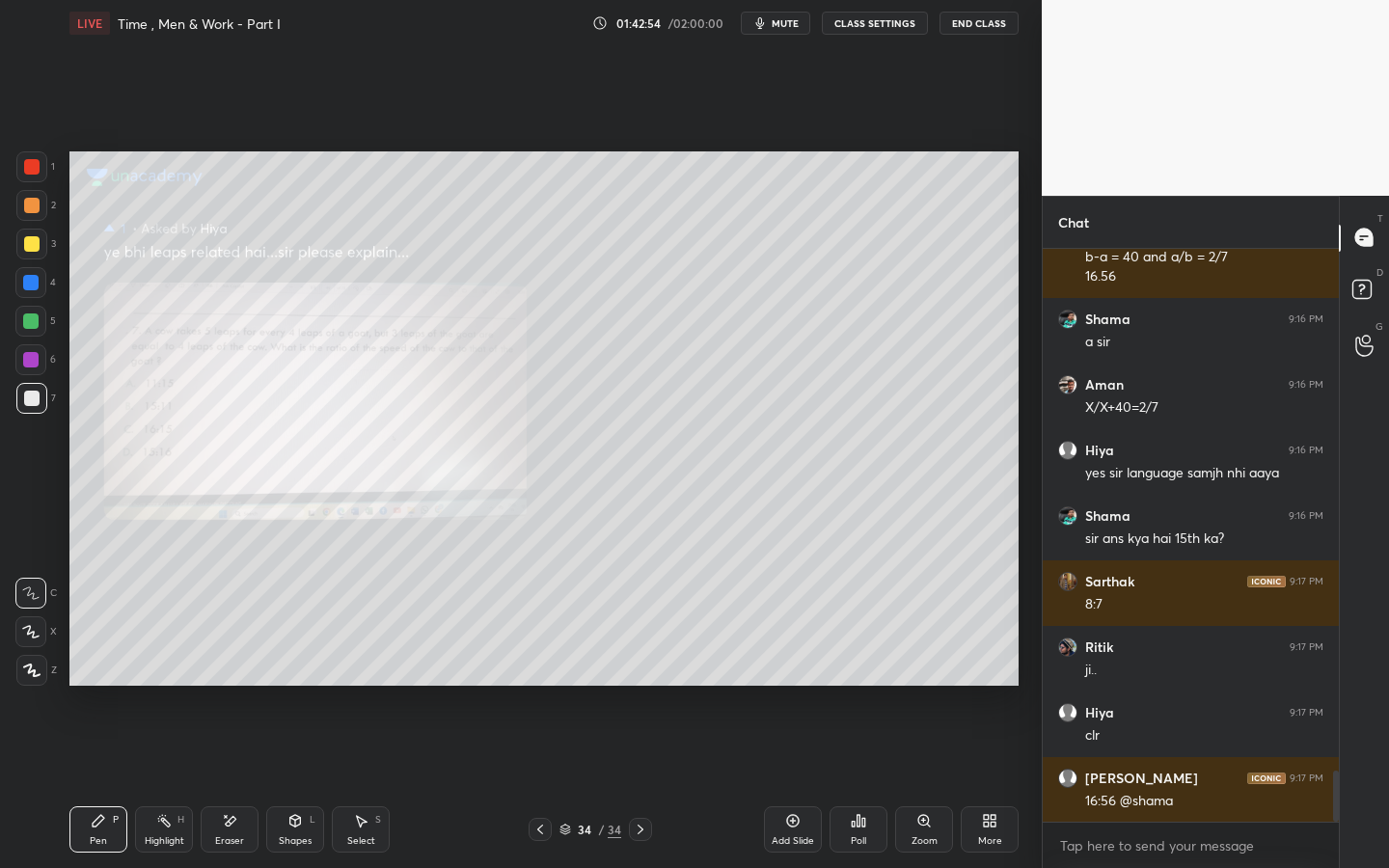 drag, startPoint x: 543, startPoint y: 828, endPoint x: 552, endPoint y: 834, distance: 10.816654 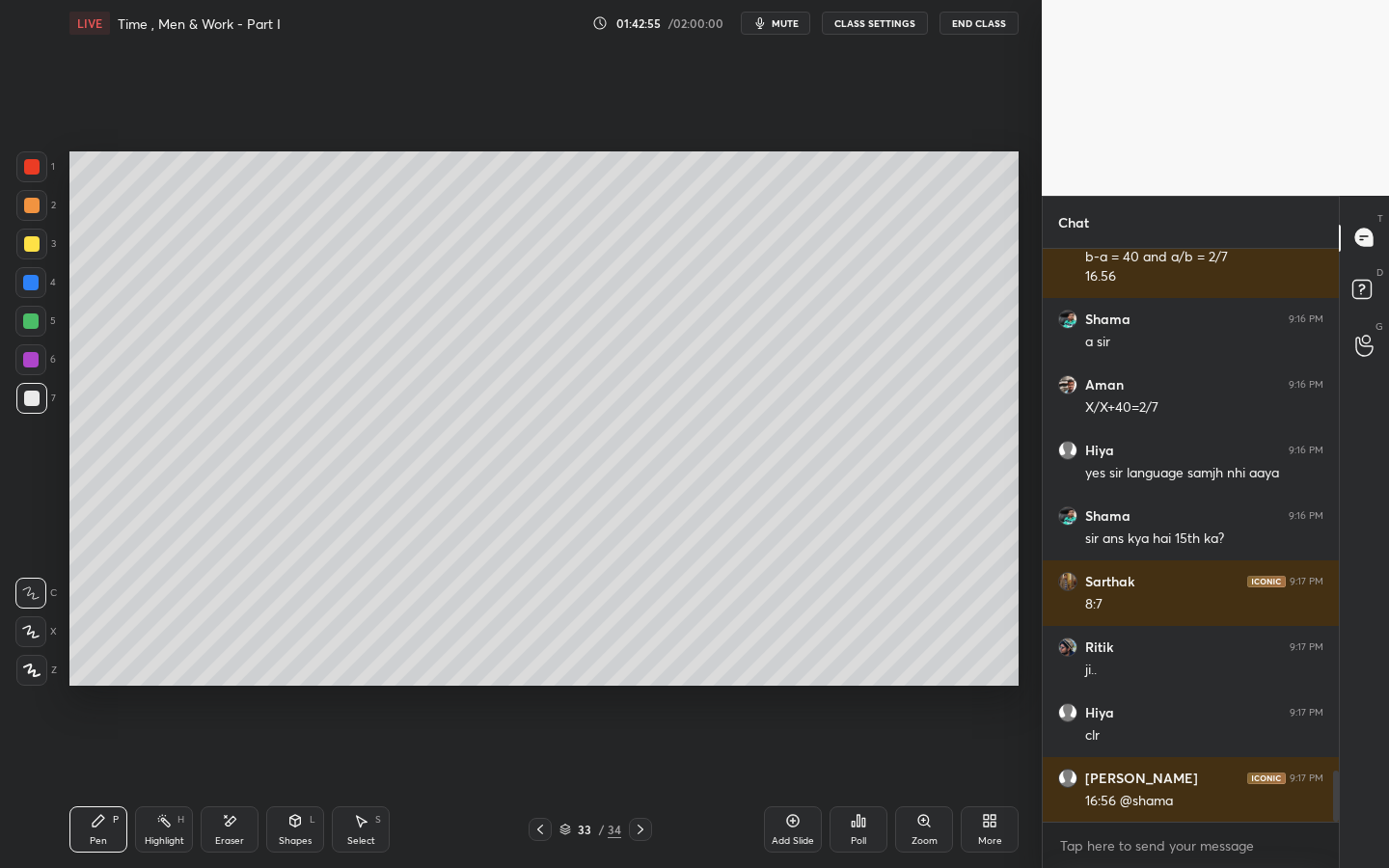 drag, startPoint x: 802, startPoint y: 819, endPoint x: 797, endPoint y: 772, distance: 47.26521 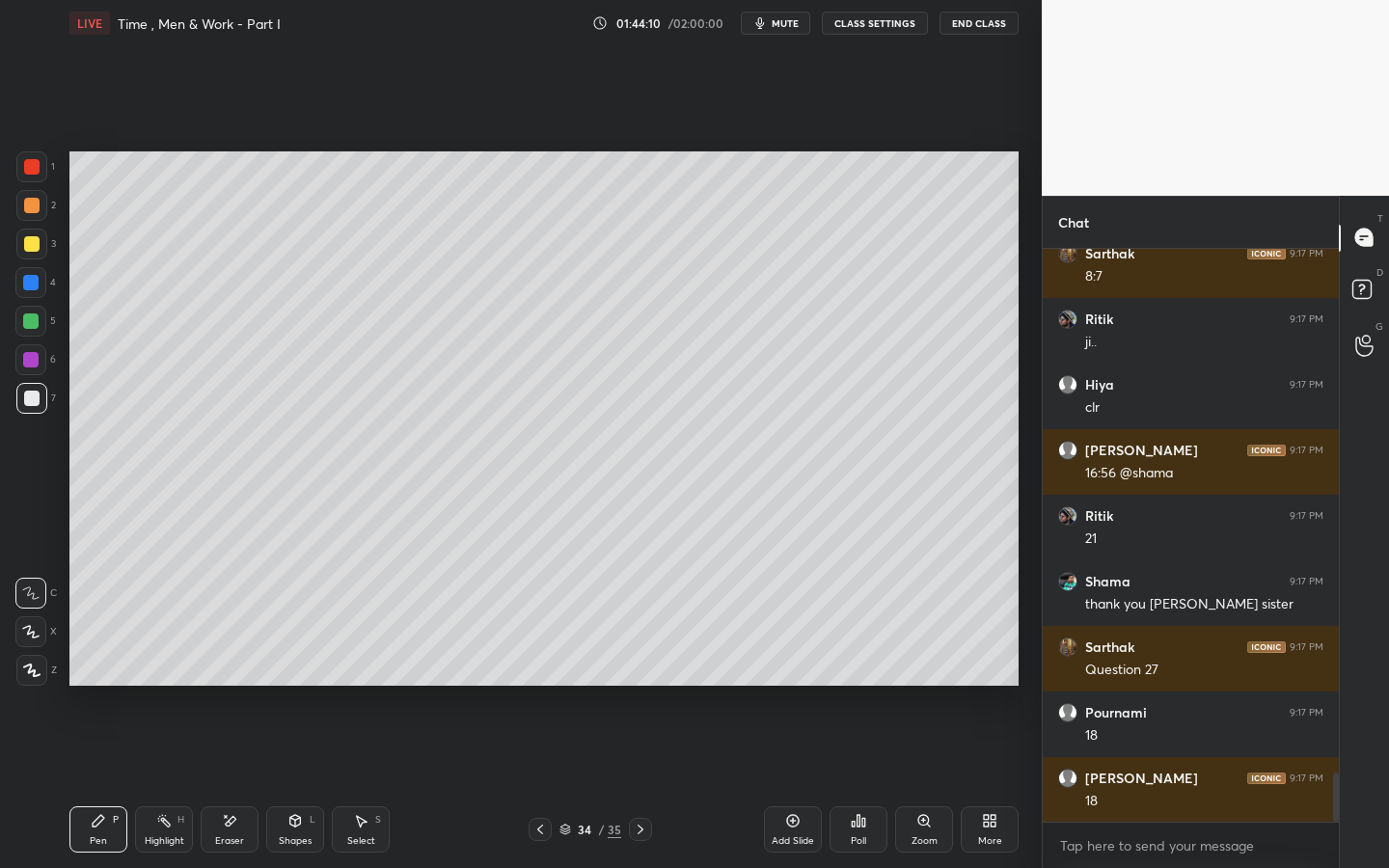 scroll, scrollTop: 6224, scrollLeft: 0, axis: vertical 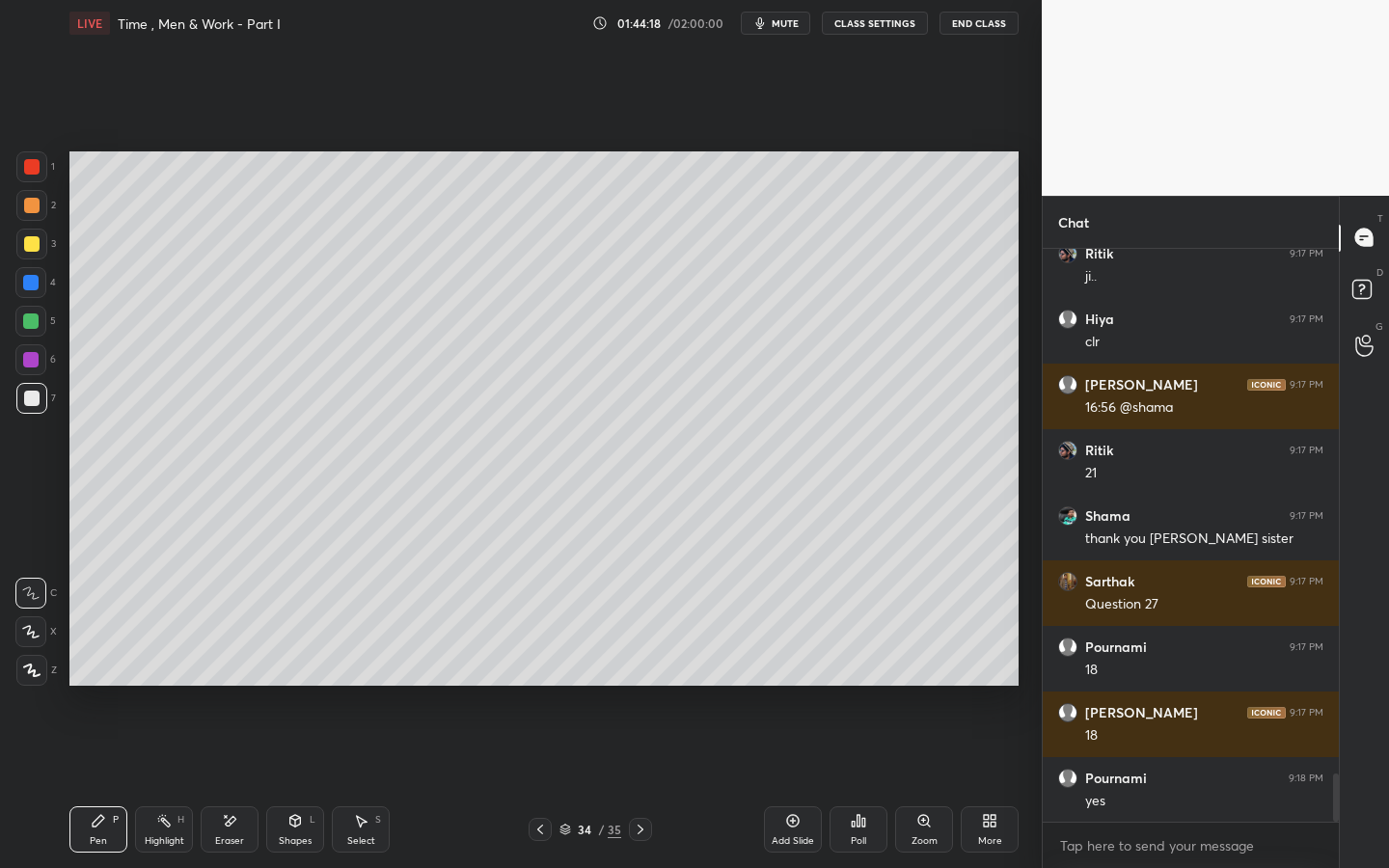 drag, startPoint x: 225, startPoint y: 827, endPoint x: 213, endPoint y: 786, distance: 42.72002 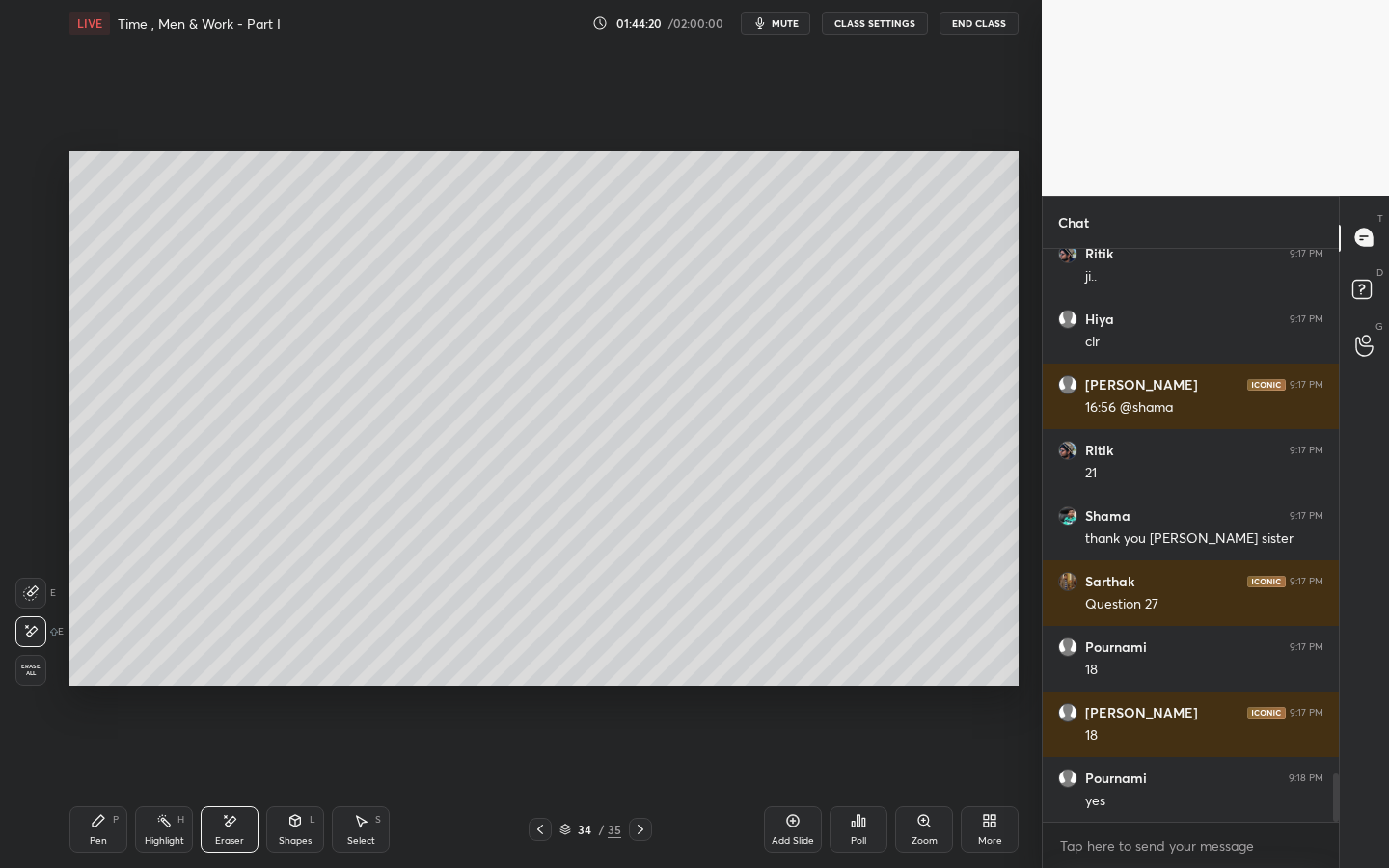click 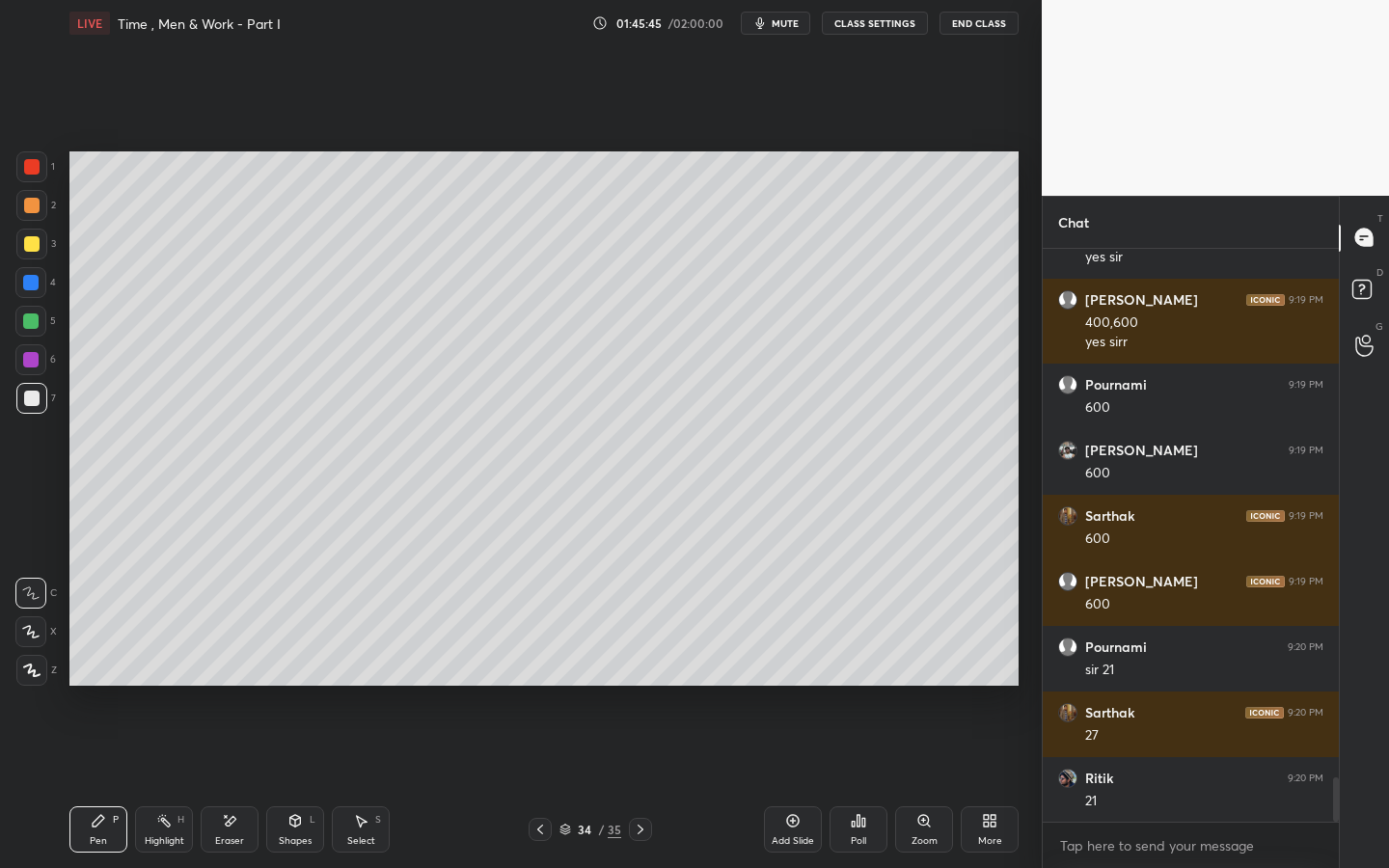 scroll, scrollTop: 6984, scrollLeft: 0, axis: vertical 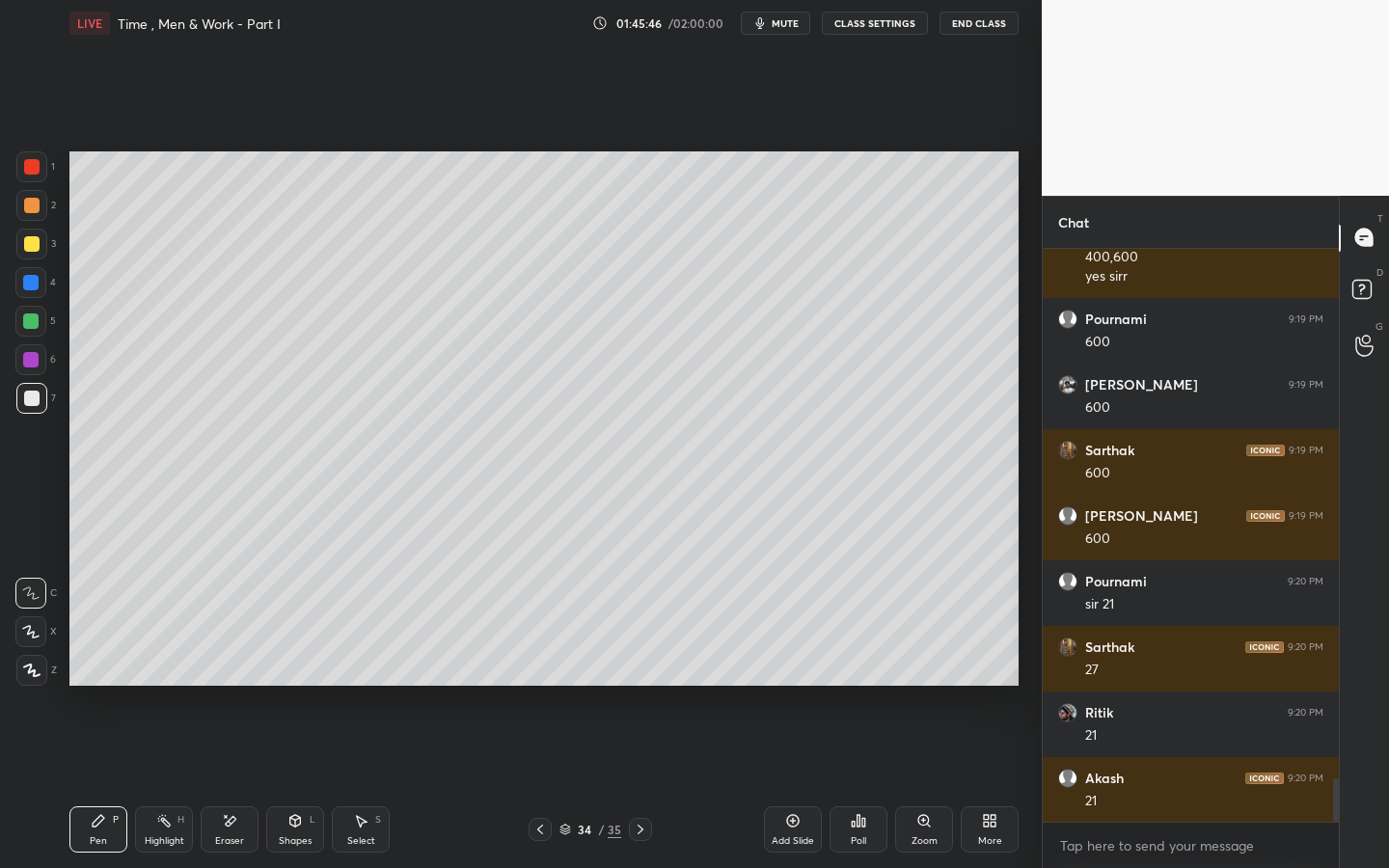 drag, startPoint x: 644, startPoint y: 827, endPoint x: 646, endPoint y: 773, distance: 54.037 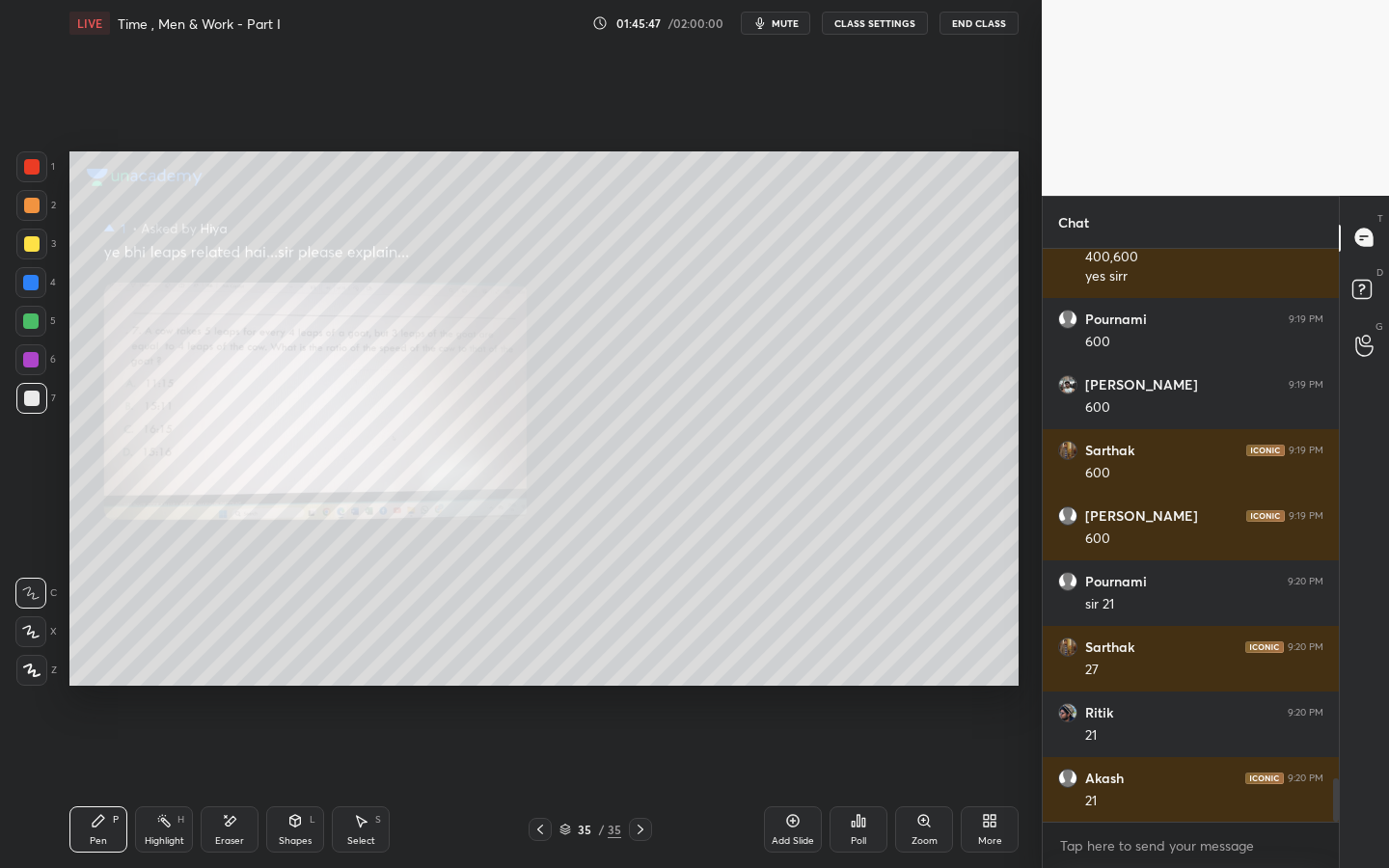 drag, startPoint x: 787, startPoint y: 835, endPoint x: 781, endPoint y: 815, distance: 20.88061 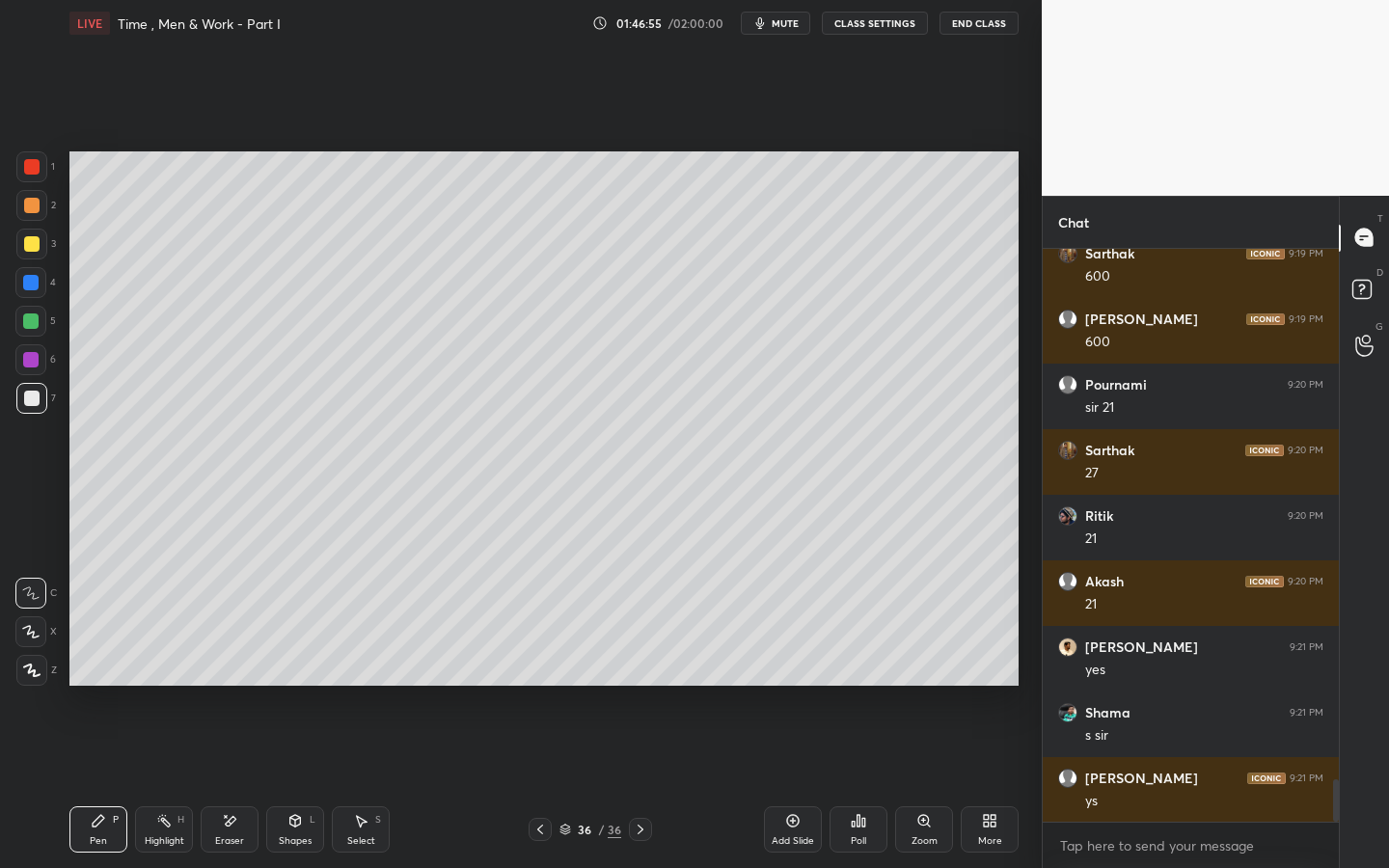 scroll, scrollTop: 7246, scrollLeft: 0, axis: vertical 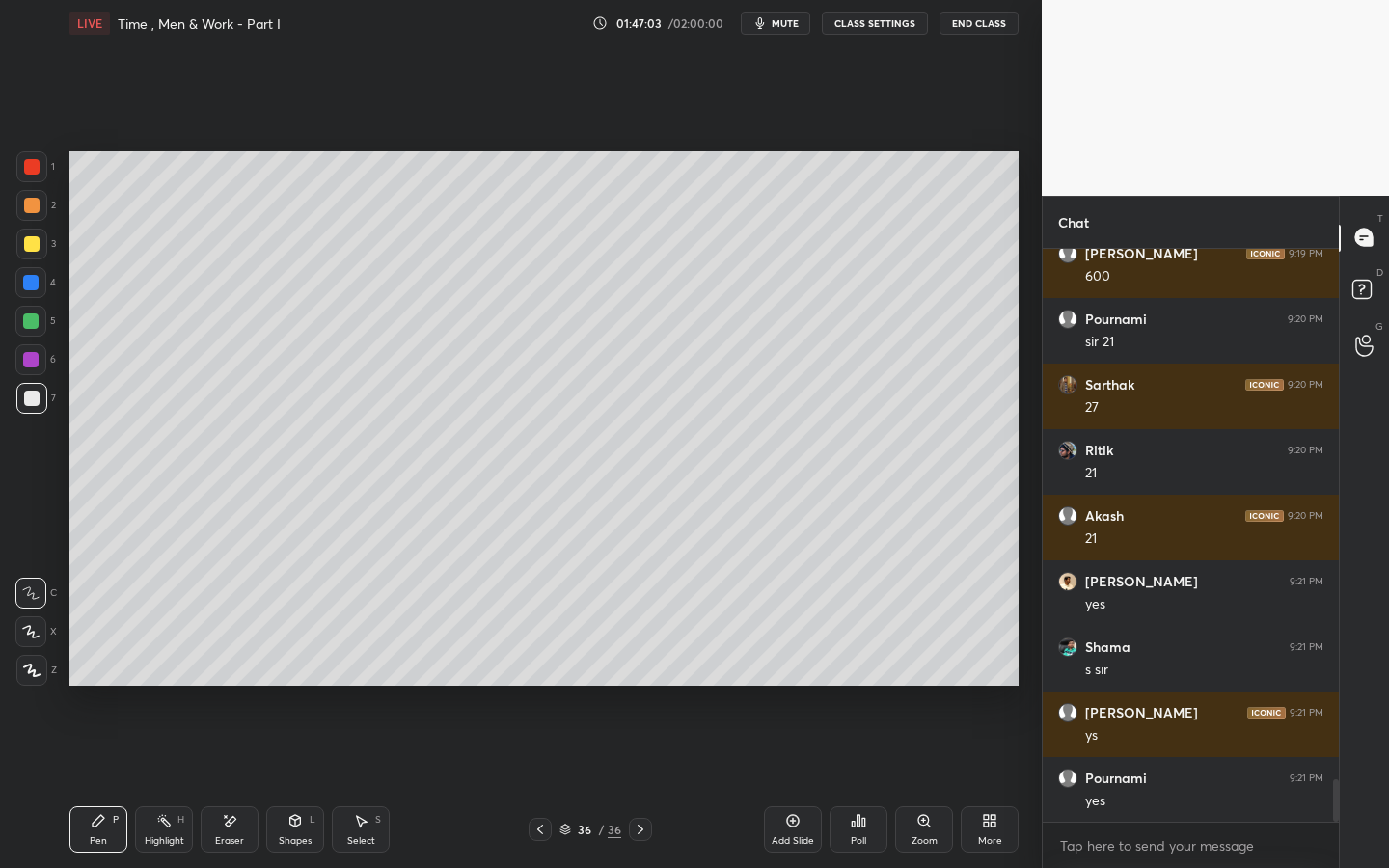 drag, startPoint x: 230, startPoint y: 819, endPoint x: 257, endPoint y: 733, distance: 90.13878 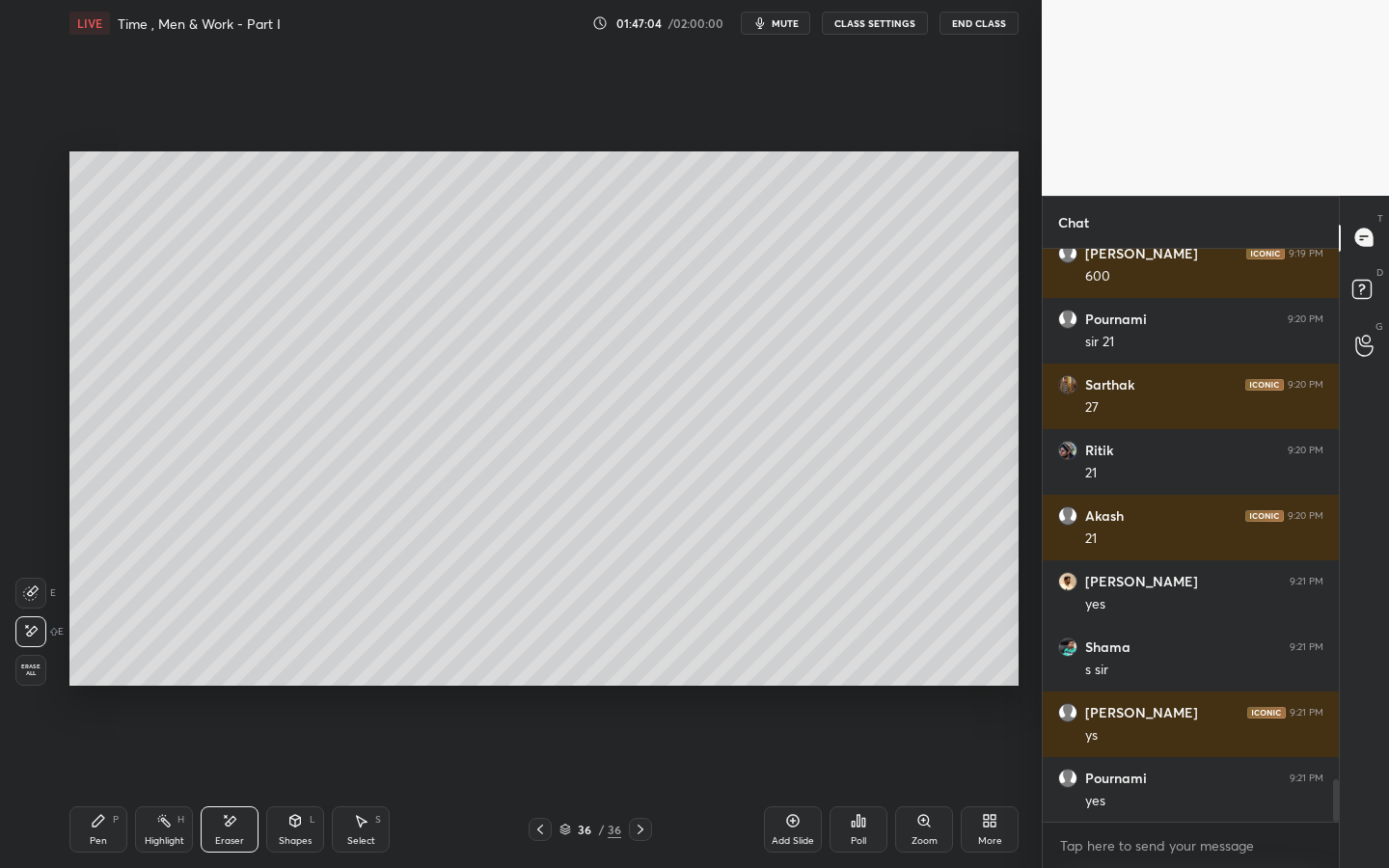 click 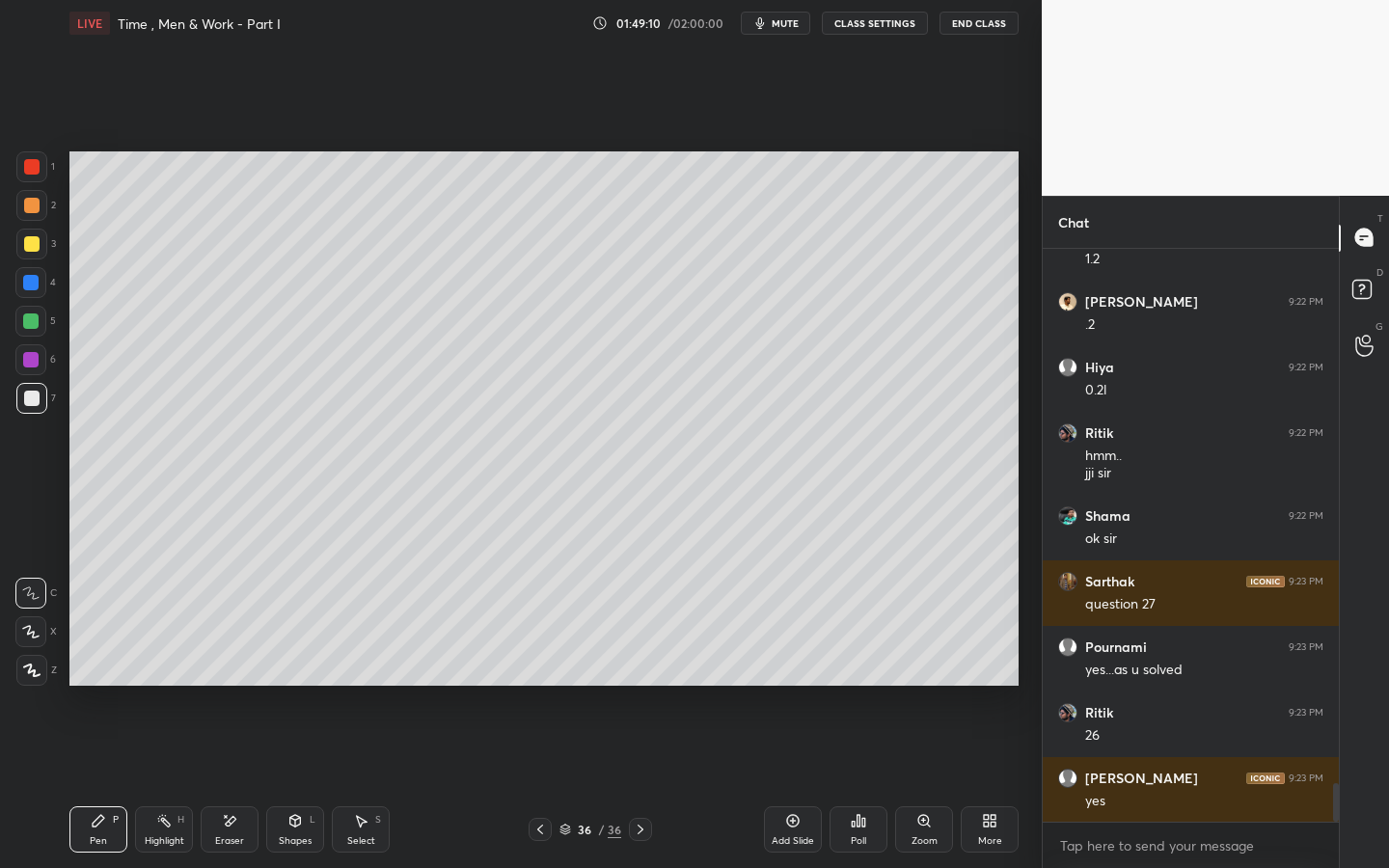 scroll, scrollTop: 8116, scrollLeft: 0, axis: vertical 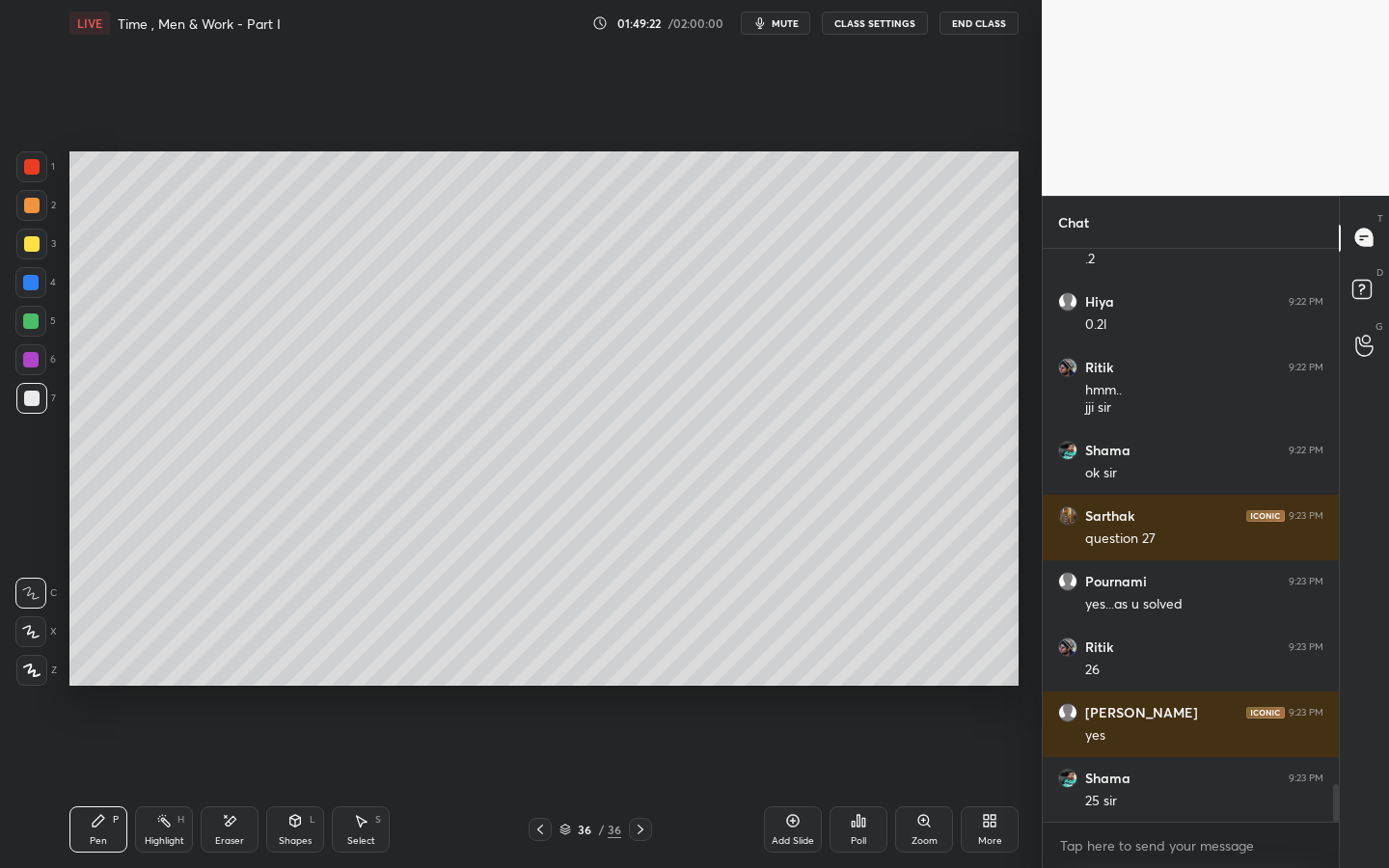 drag, startPoint x: 802, startPoint y: 832, endPoint x: 790, endPoint y: 812, distance: 23.323808 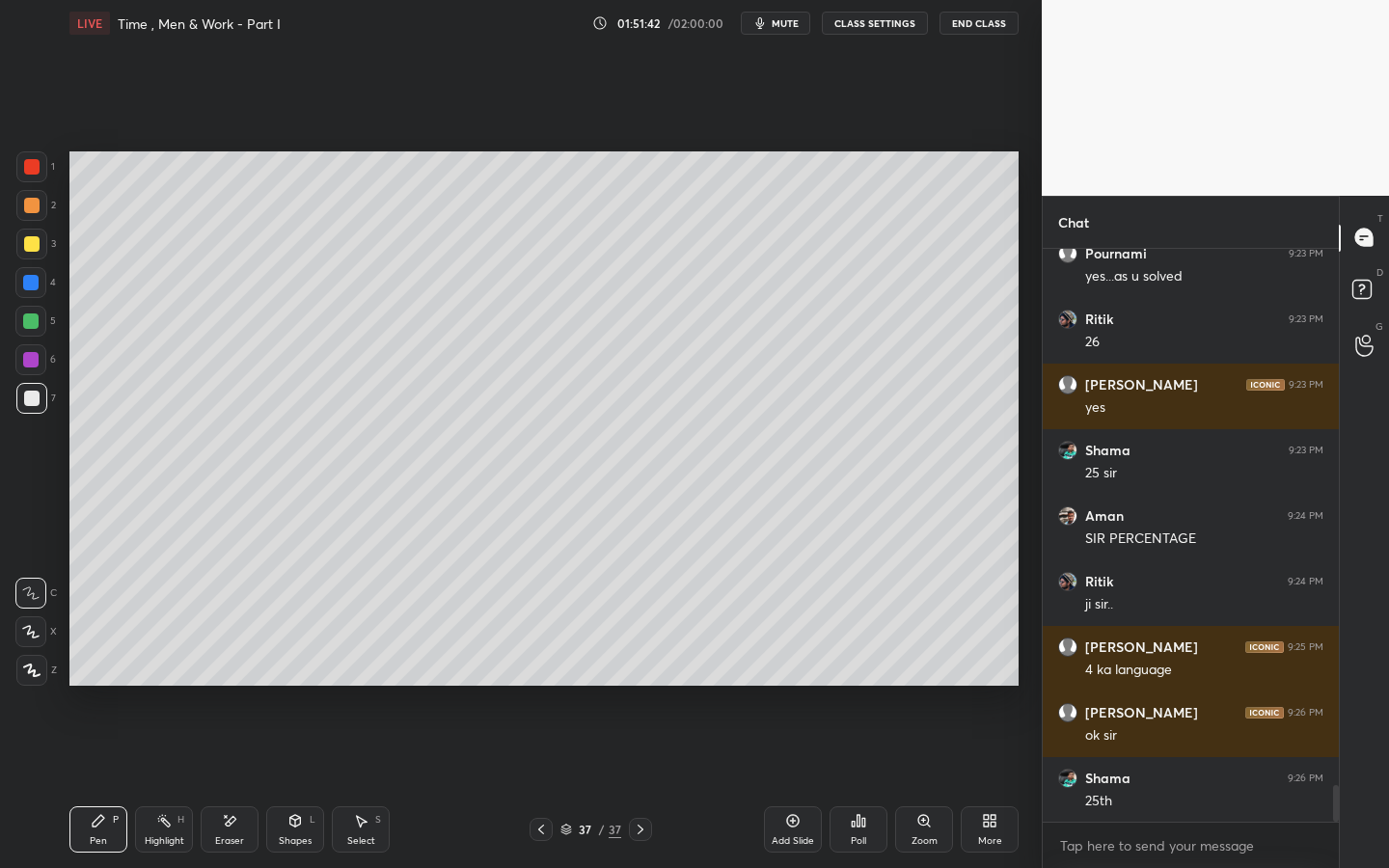 scroll, scrollTop: 8509, scrollLeft: 0, axis: vertical 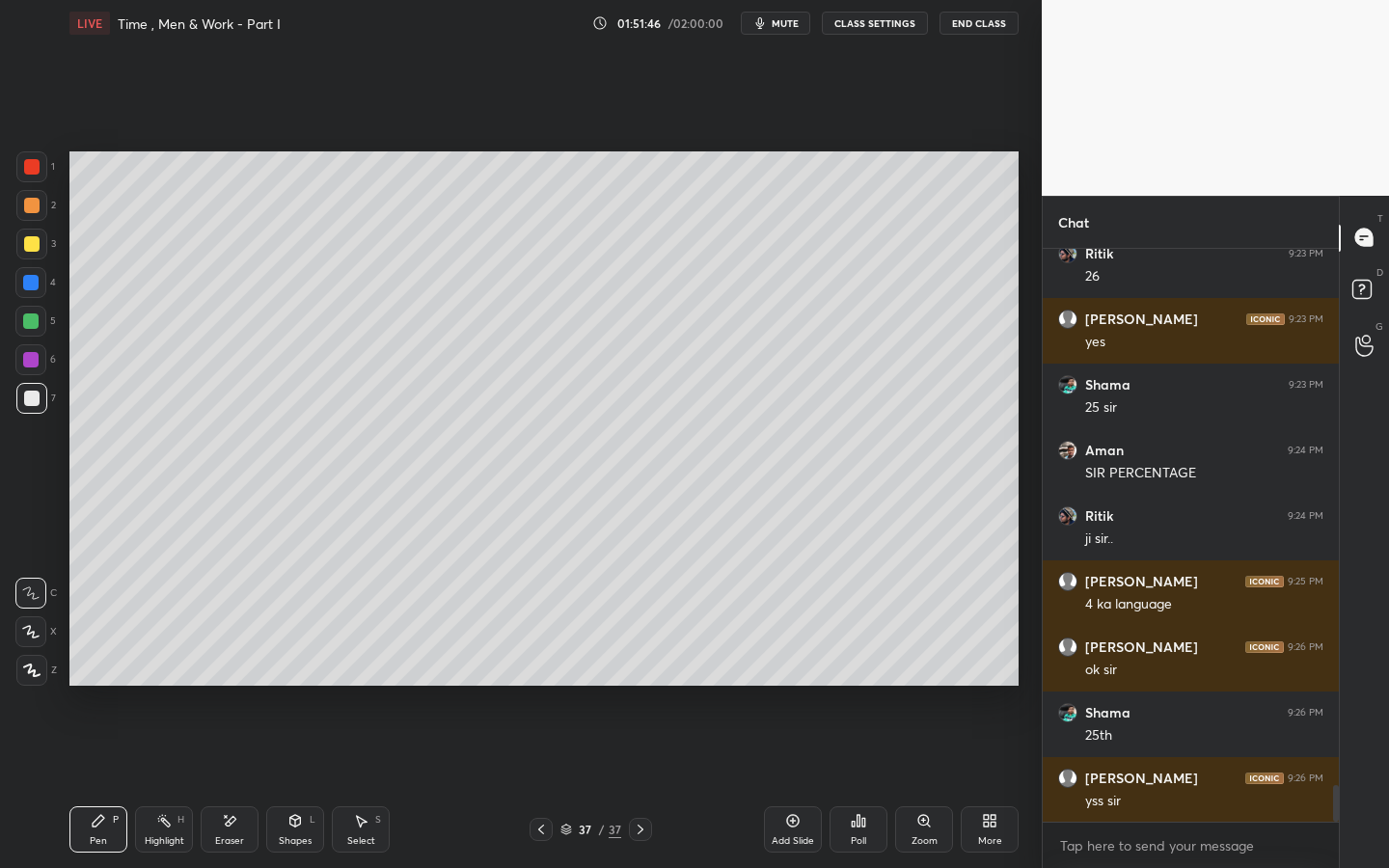 click 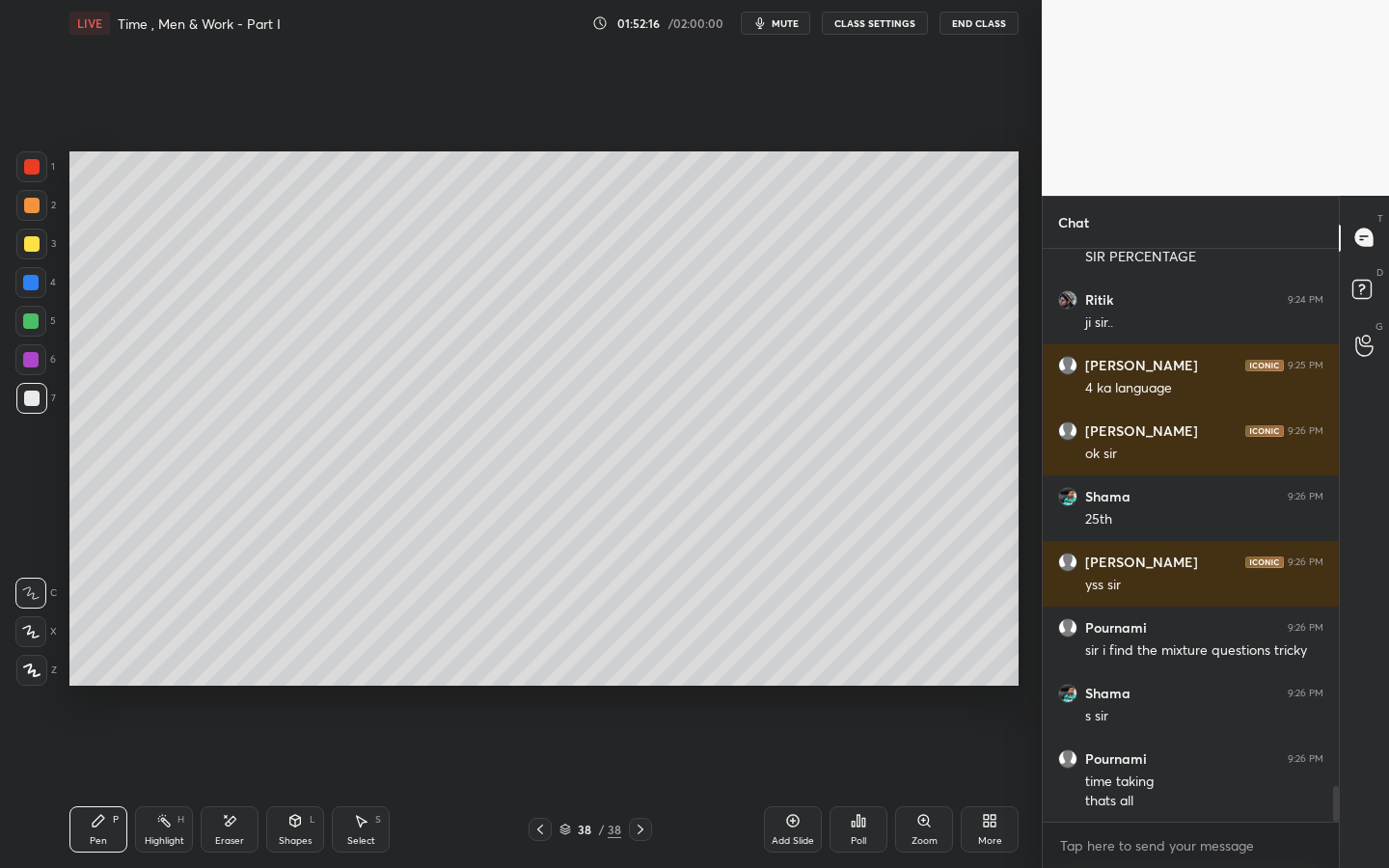 scroll, scrollTop: 8791, scrollLeft: 0, axis: vertical 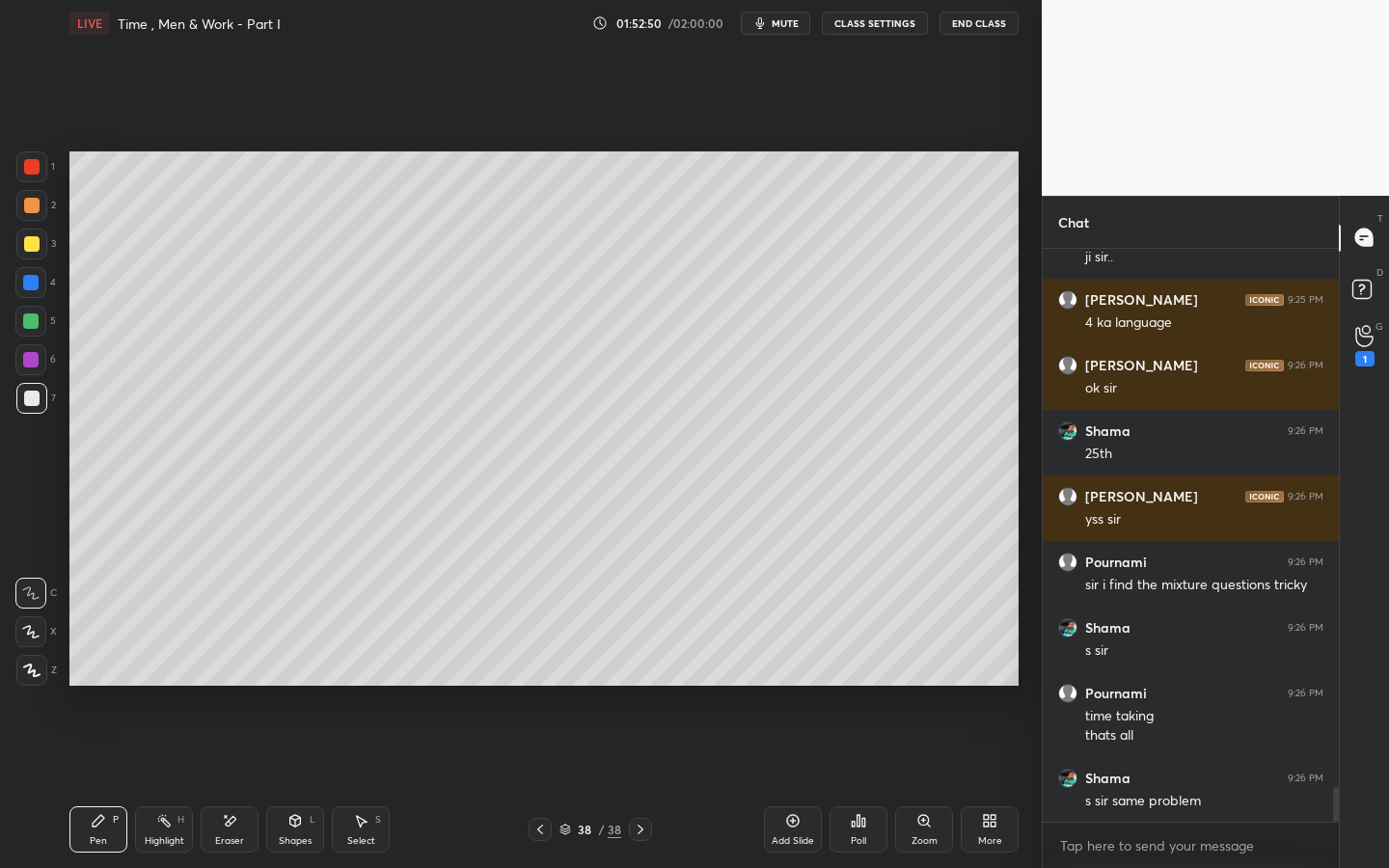 click on "mute" at bounding box center [785, 23] 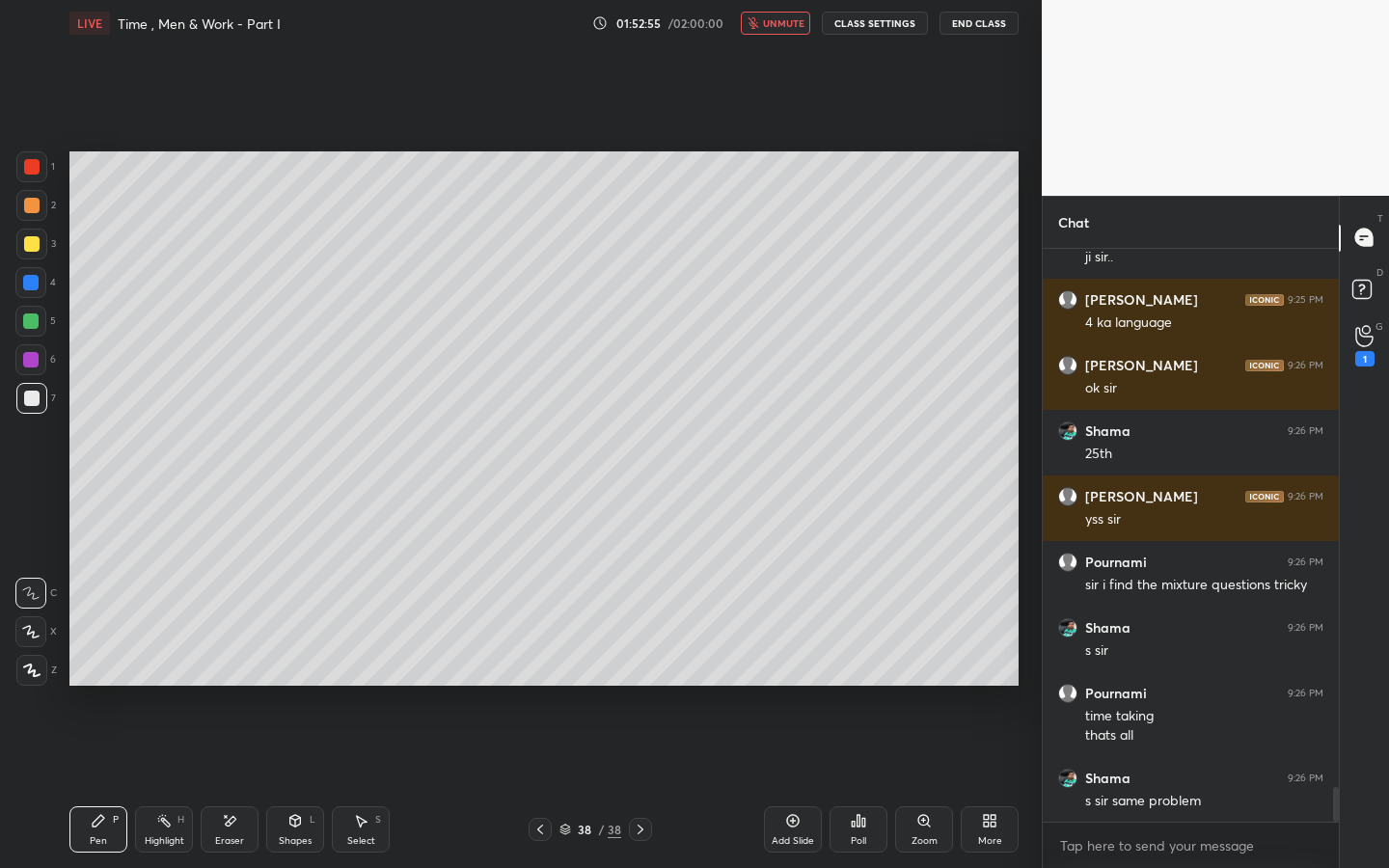 click on "unmute" at bounding box center (783, 23) 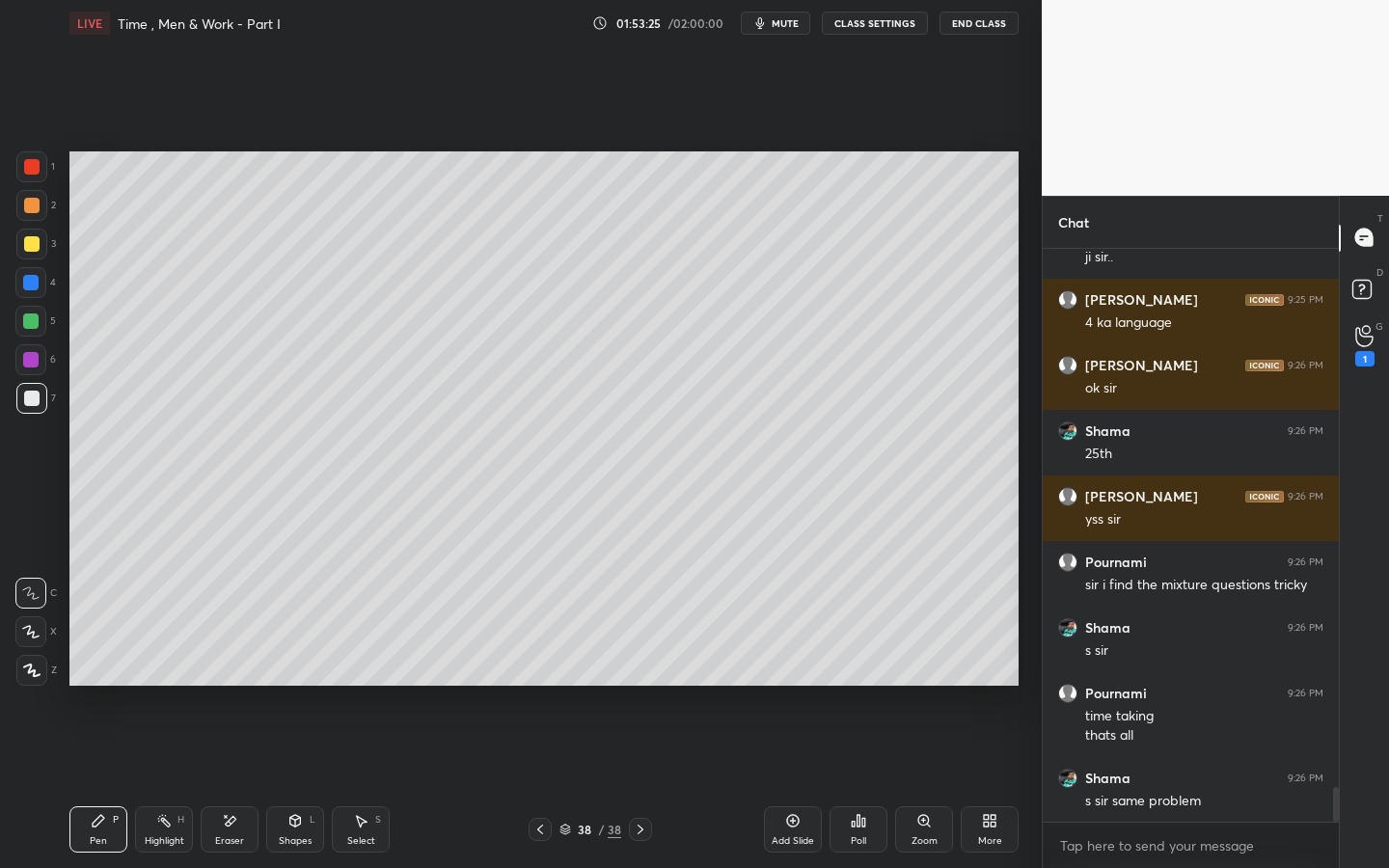 drag, startPoint x: 231, startPoint y: 826, endPoint x: 290, endPoint y: 719, distance: 122.188379 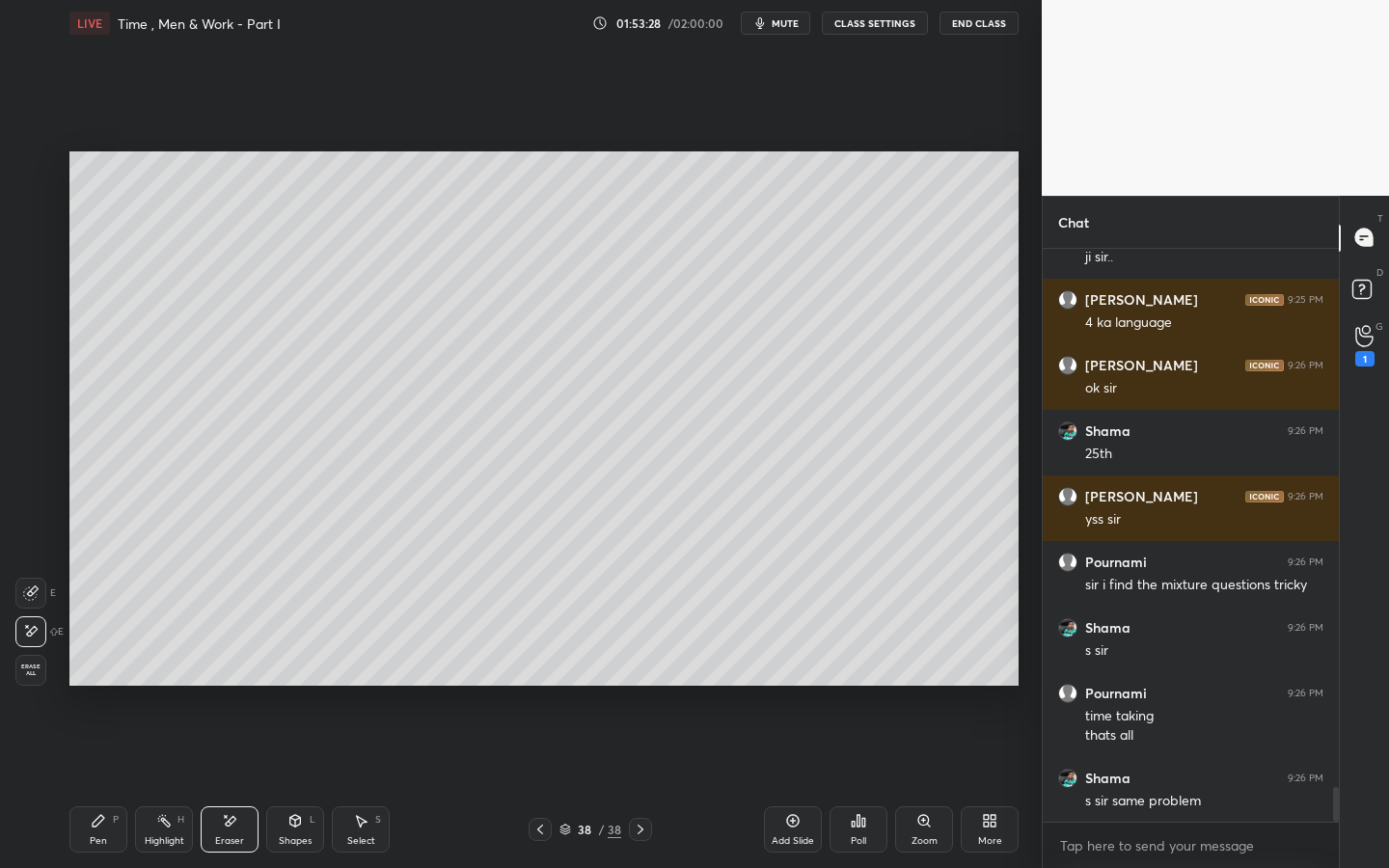 click on "Pen" at bounding box center (98, 841) 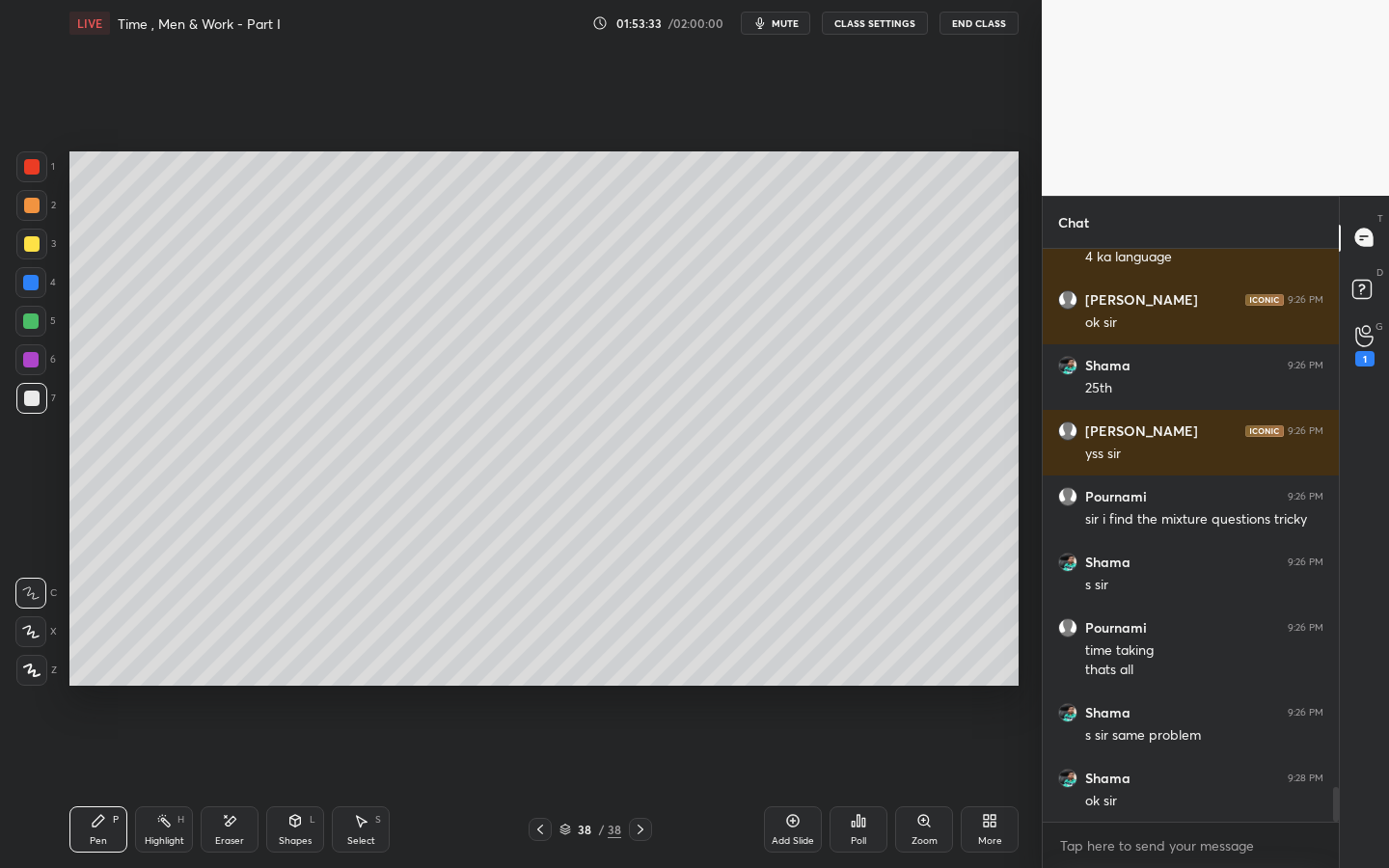 scroll, scrollTop: 8922, scrollLeft: 0, axis: vertical 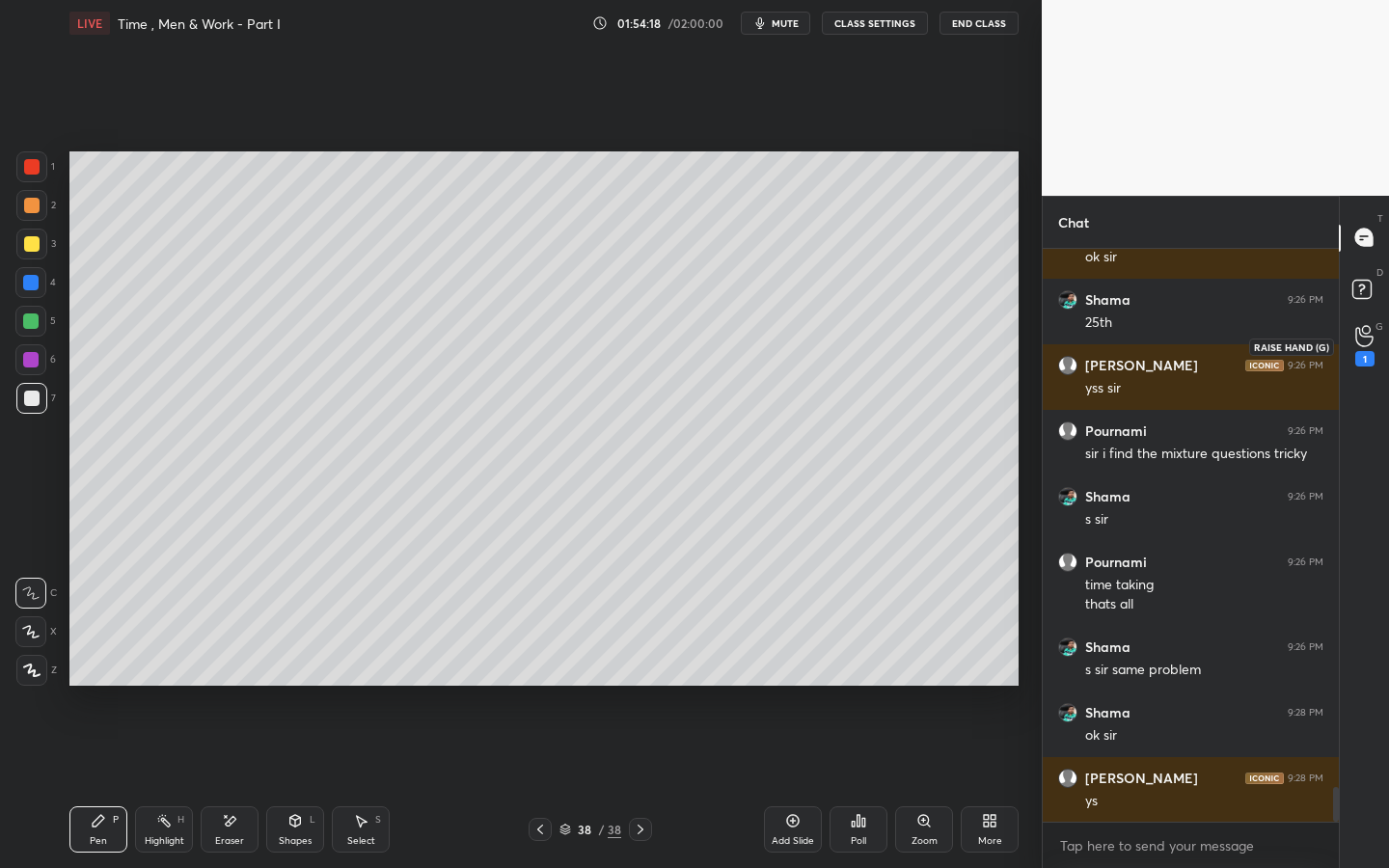 drag, startPoint x: 1358, startPoint y: 341, endPoint x: 1345, endPoint y: 343, distance: 13.152946 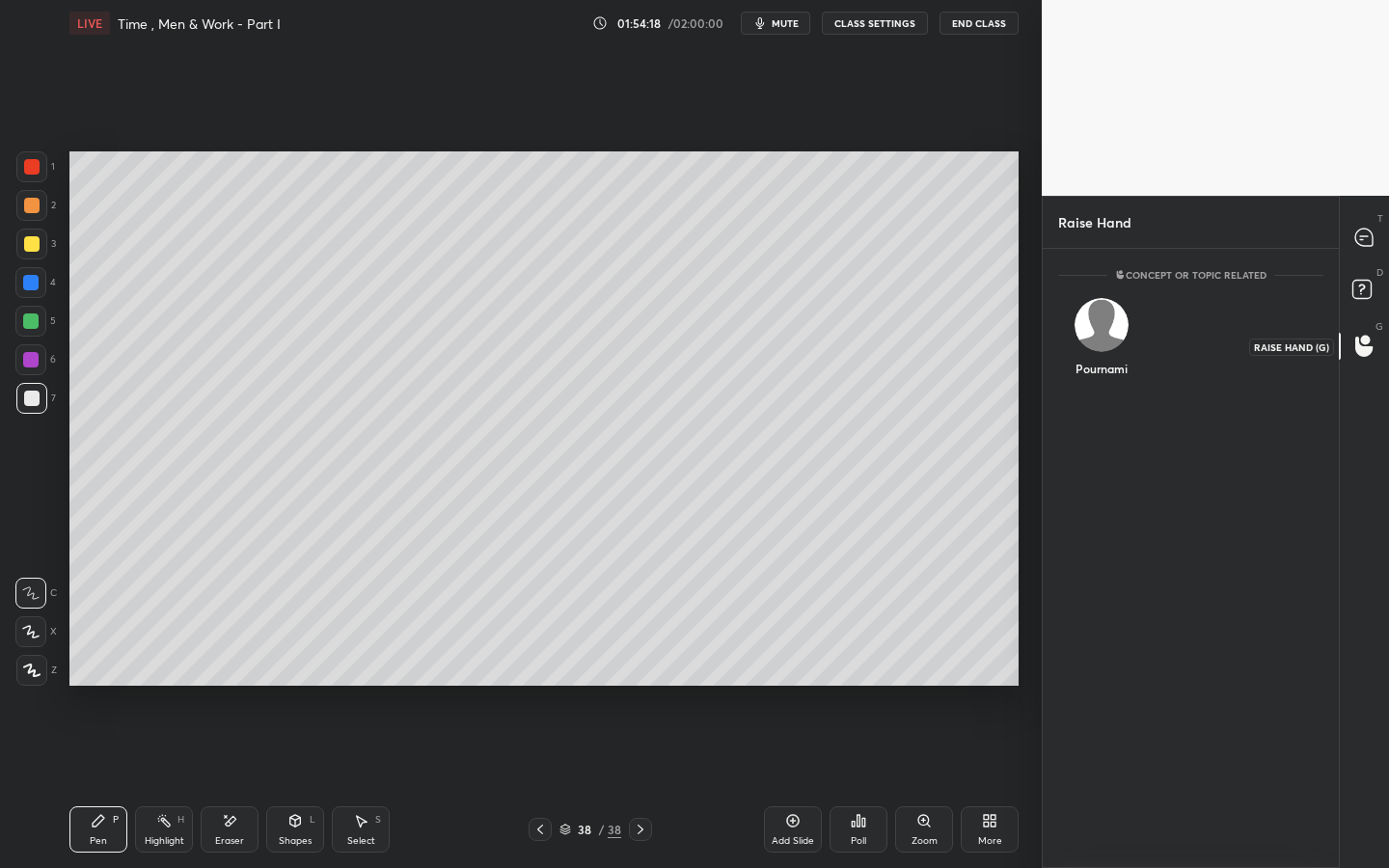 scroll, scrollTop: 613, scrollLeft: 290, axis: both 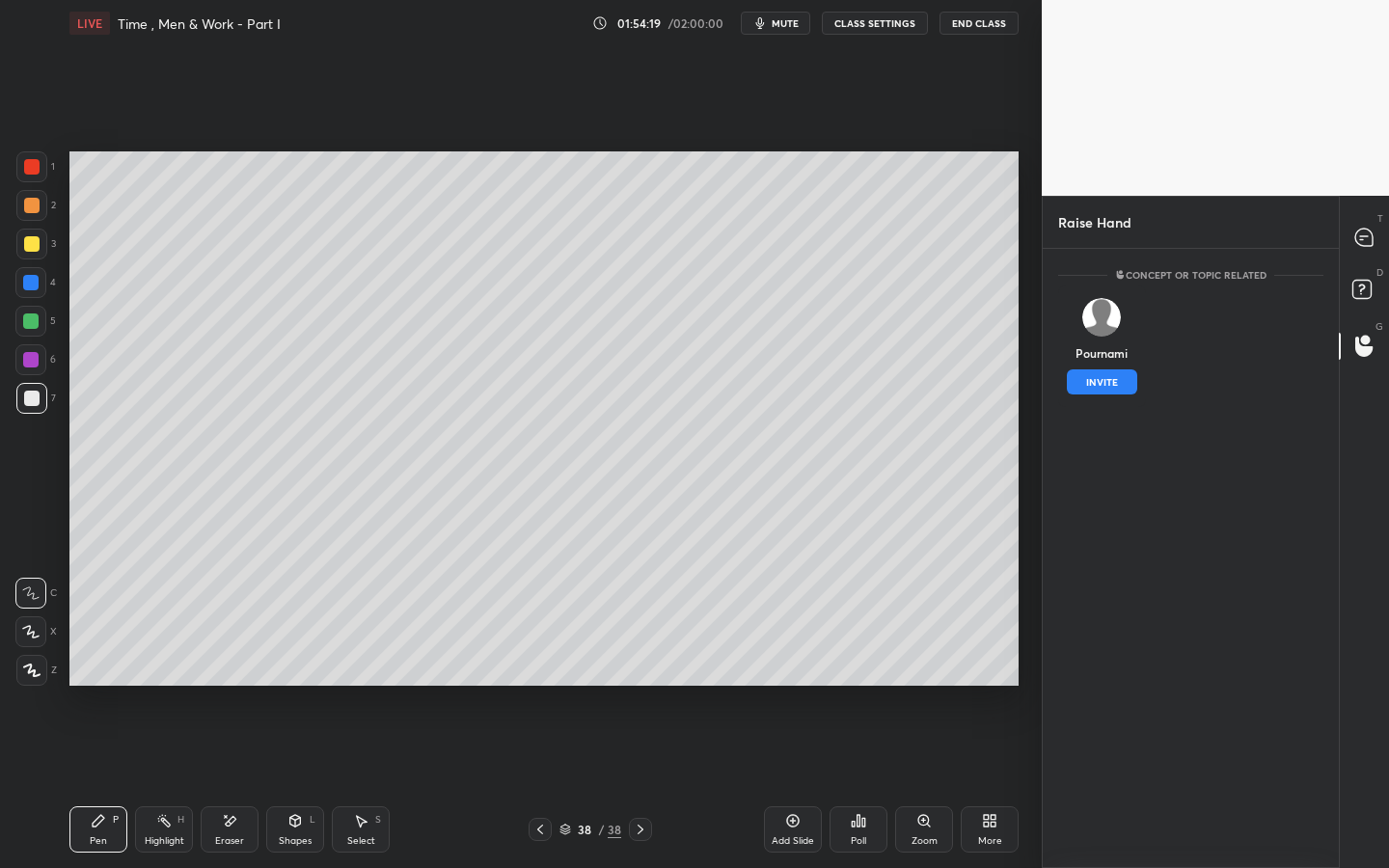click on "INVITE" at bounding box center (1102, 382) 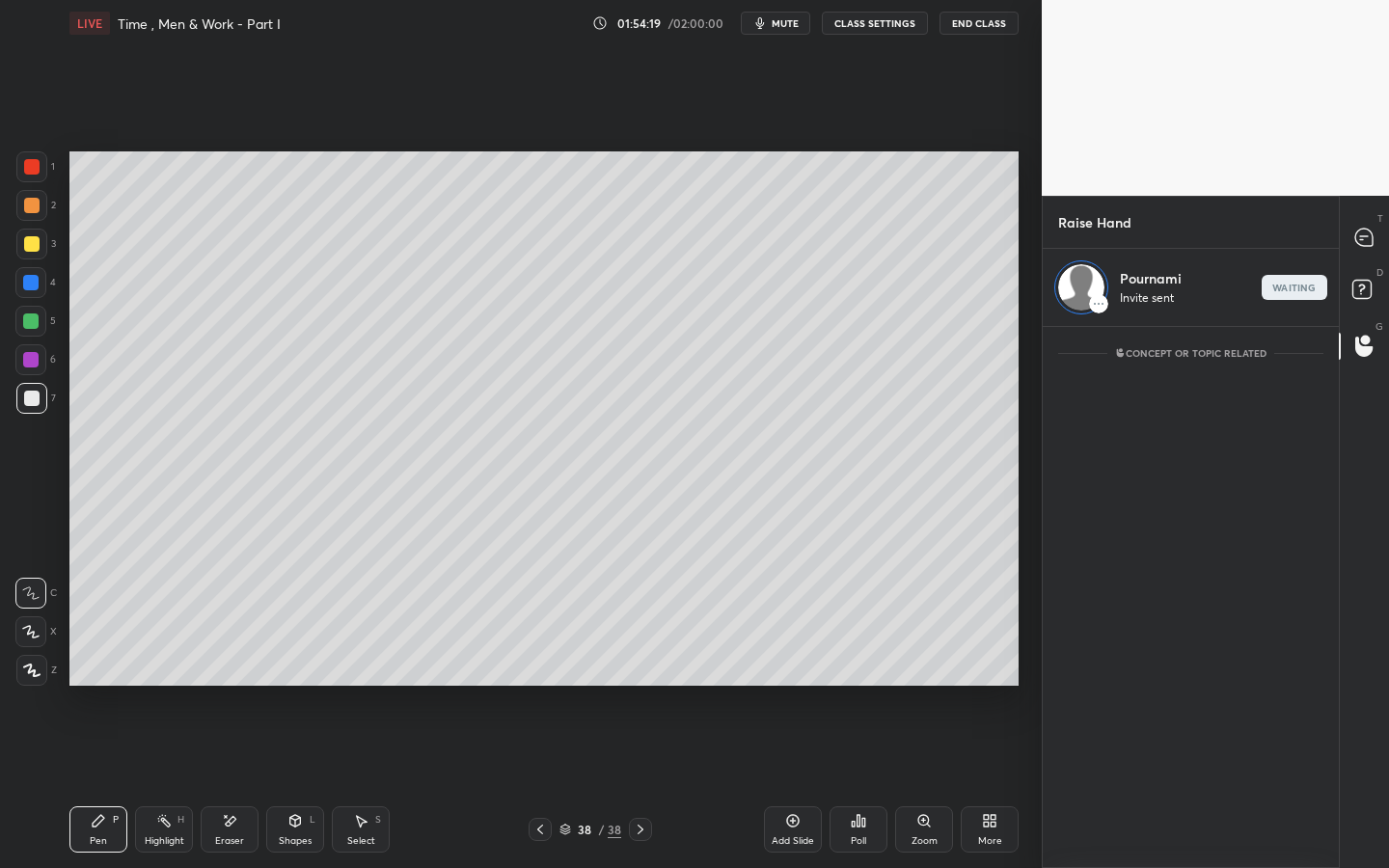 scroll, scrollTop: 535, scrollLeft: 290, axis: both 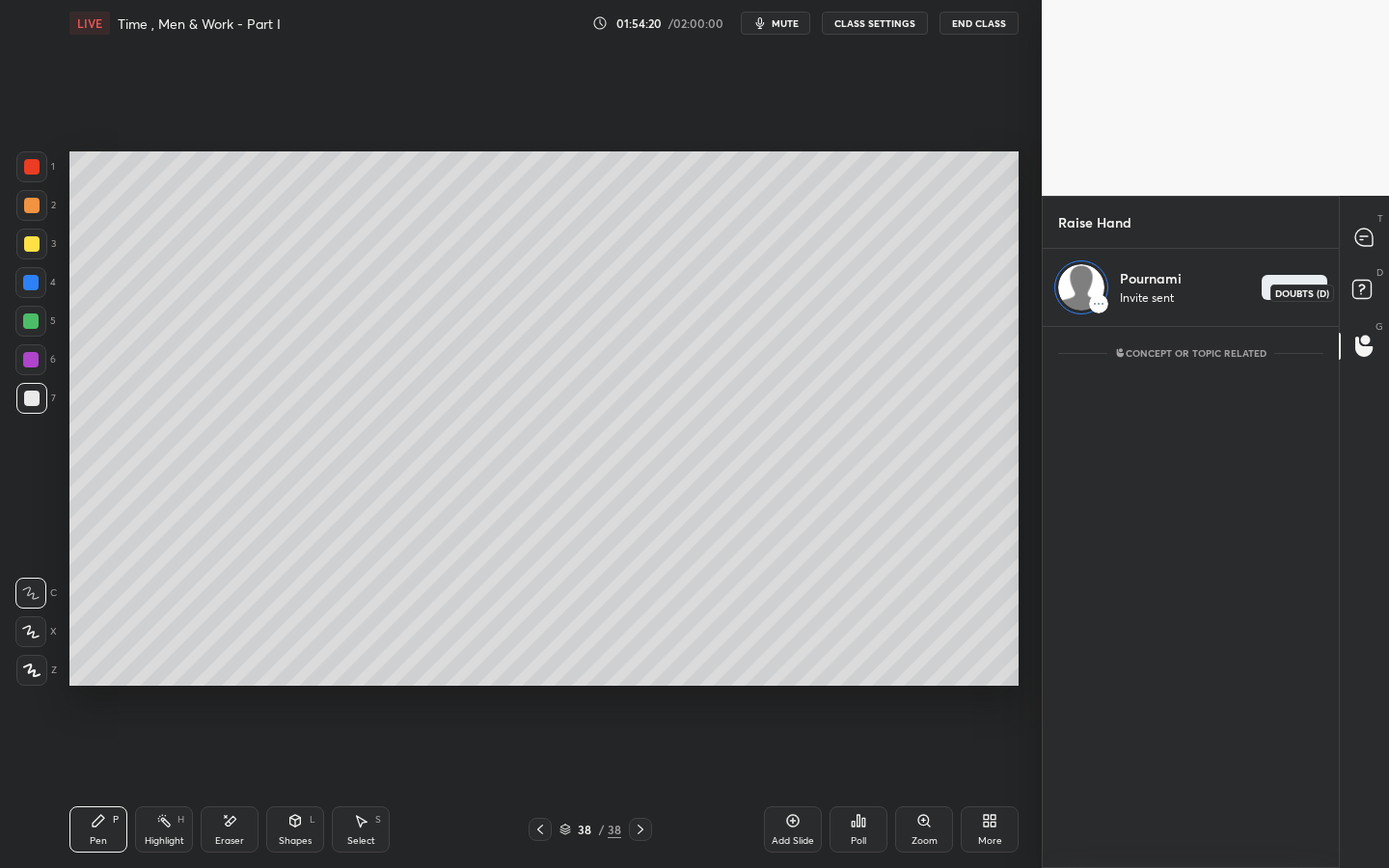 drag, startPoint x: 1358, startPoint y: 287, endPoint x: 1374, endPoint y: 235, distance: 54.40588 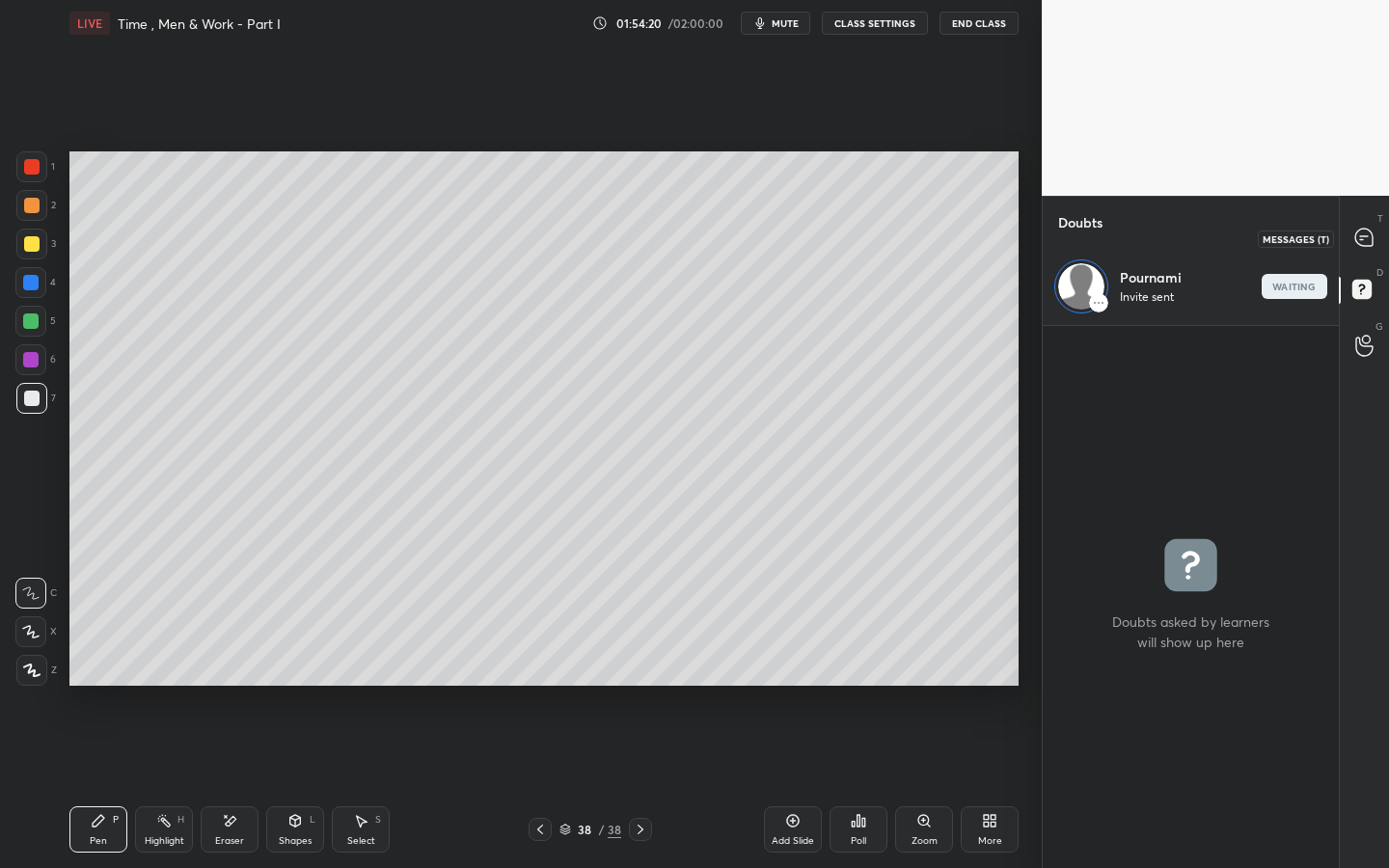 click at bounding box center [1365, 238] 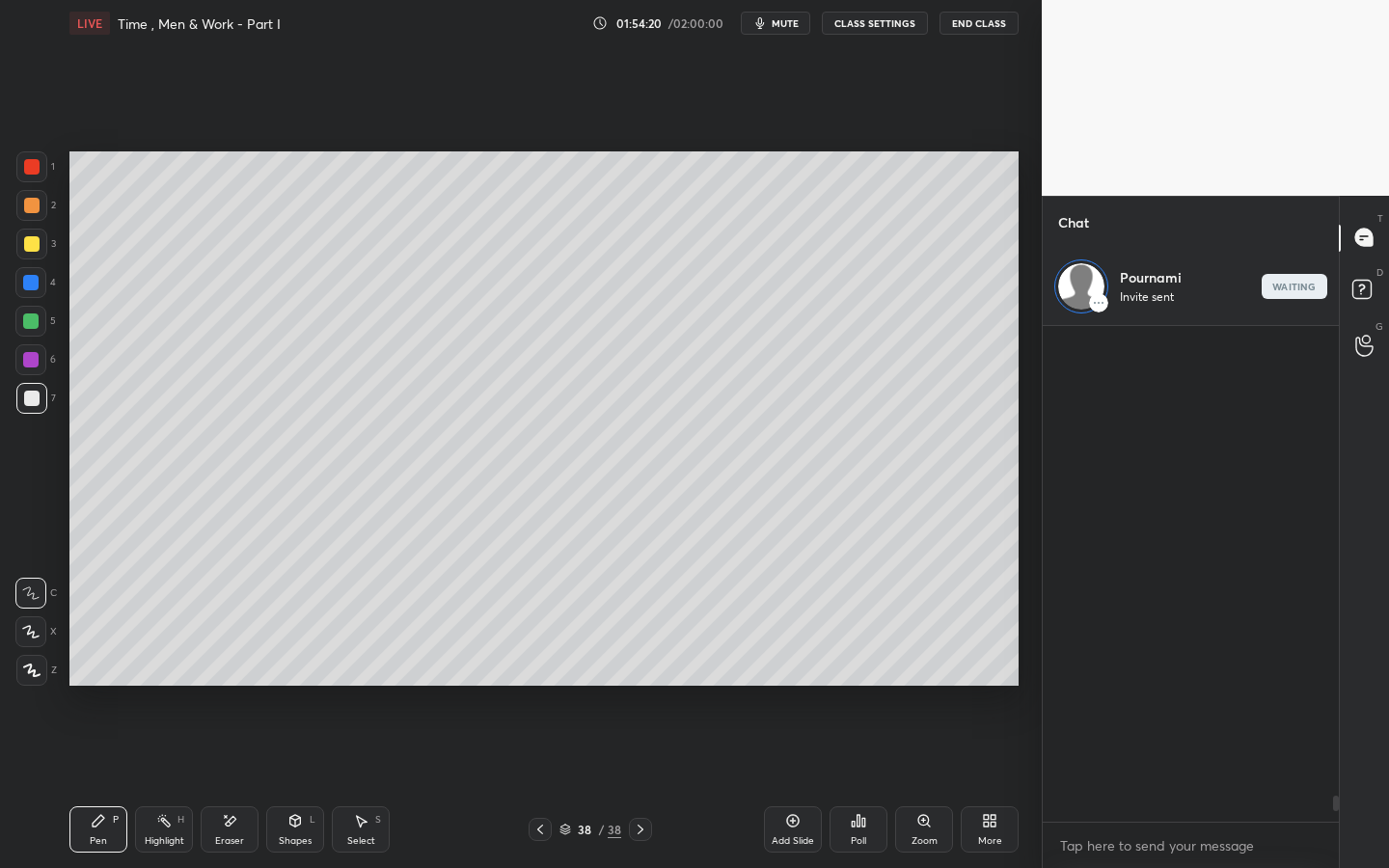 scroll, scrollTop: 9000, scrollLeft: 0, axis: vertical 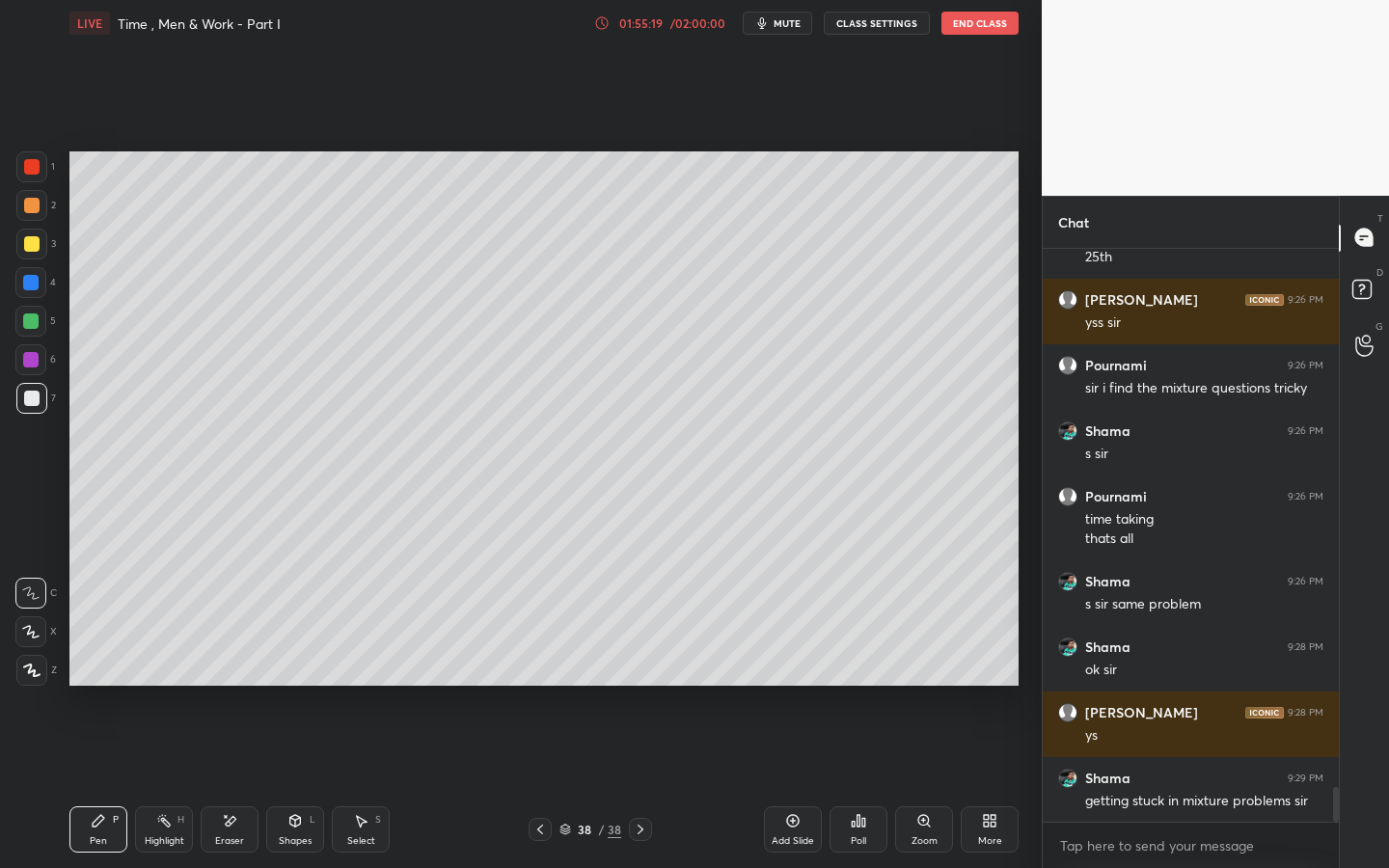 click on "Poll" at bounding box center [858, 829] 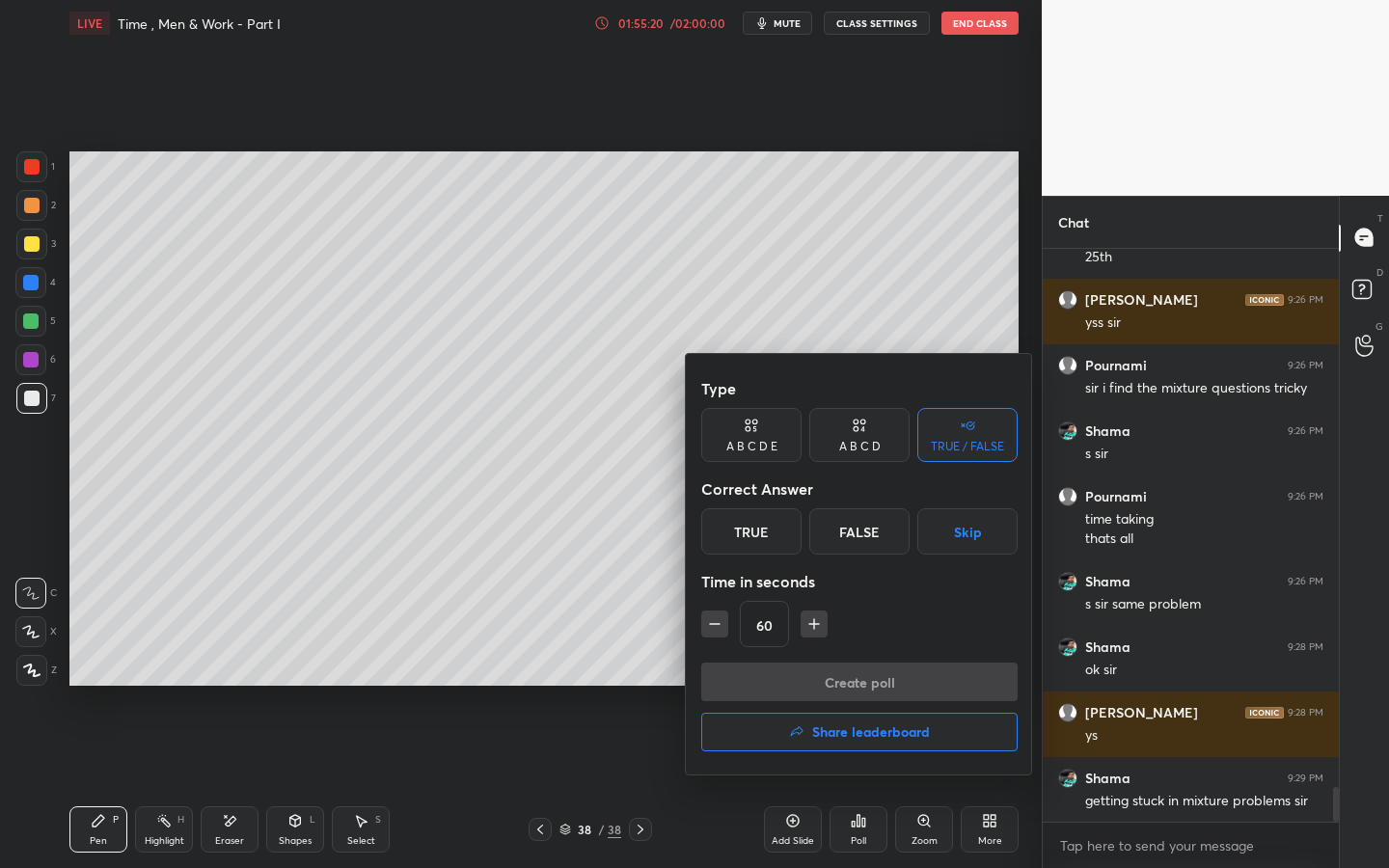 click on "True" at bounding box center (751, 531) 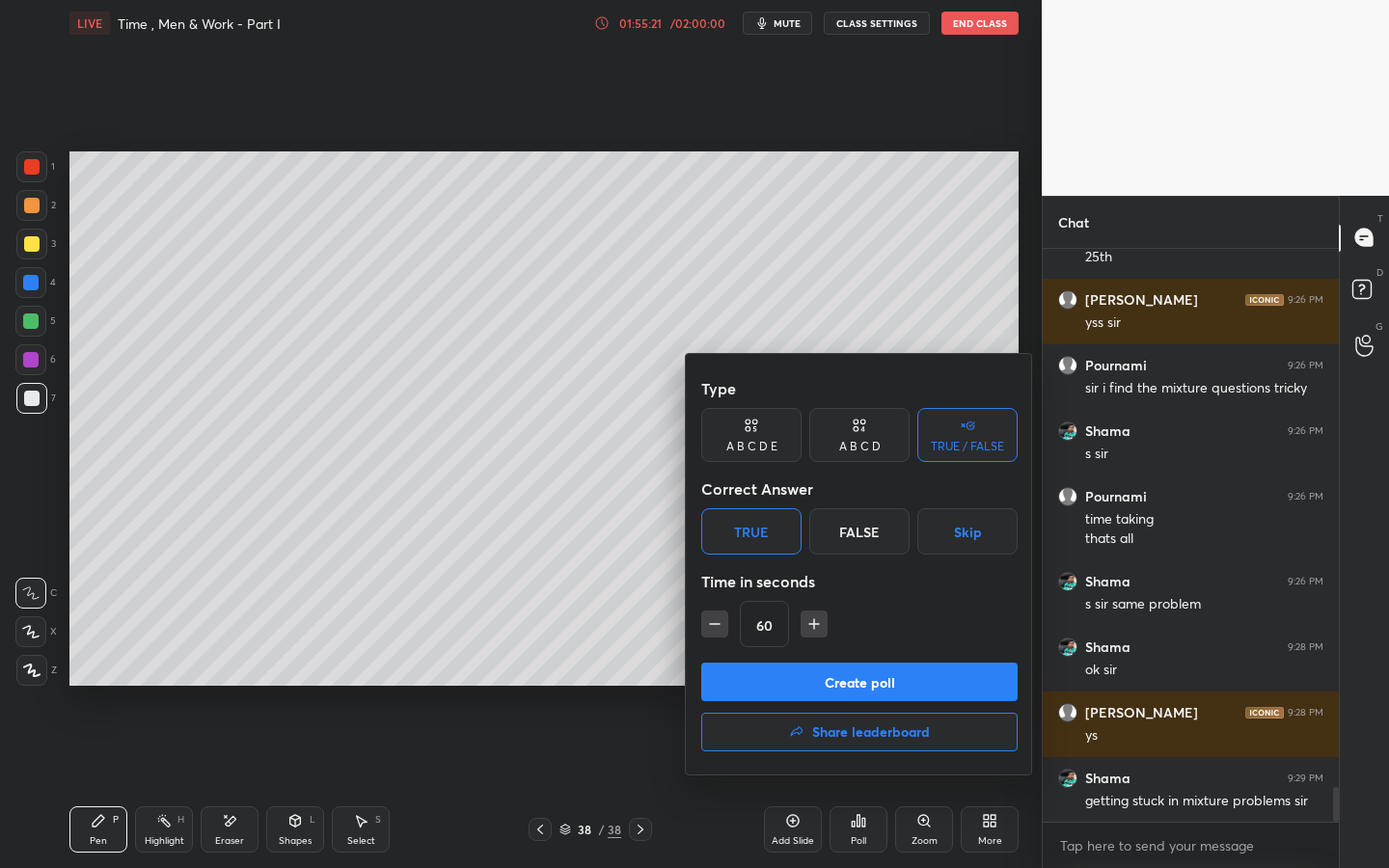drag, startPoint x: 800, startPoint y: 691, endPoint x: 780, endPoint y: 679, distance: 23.323808 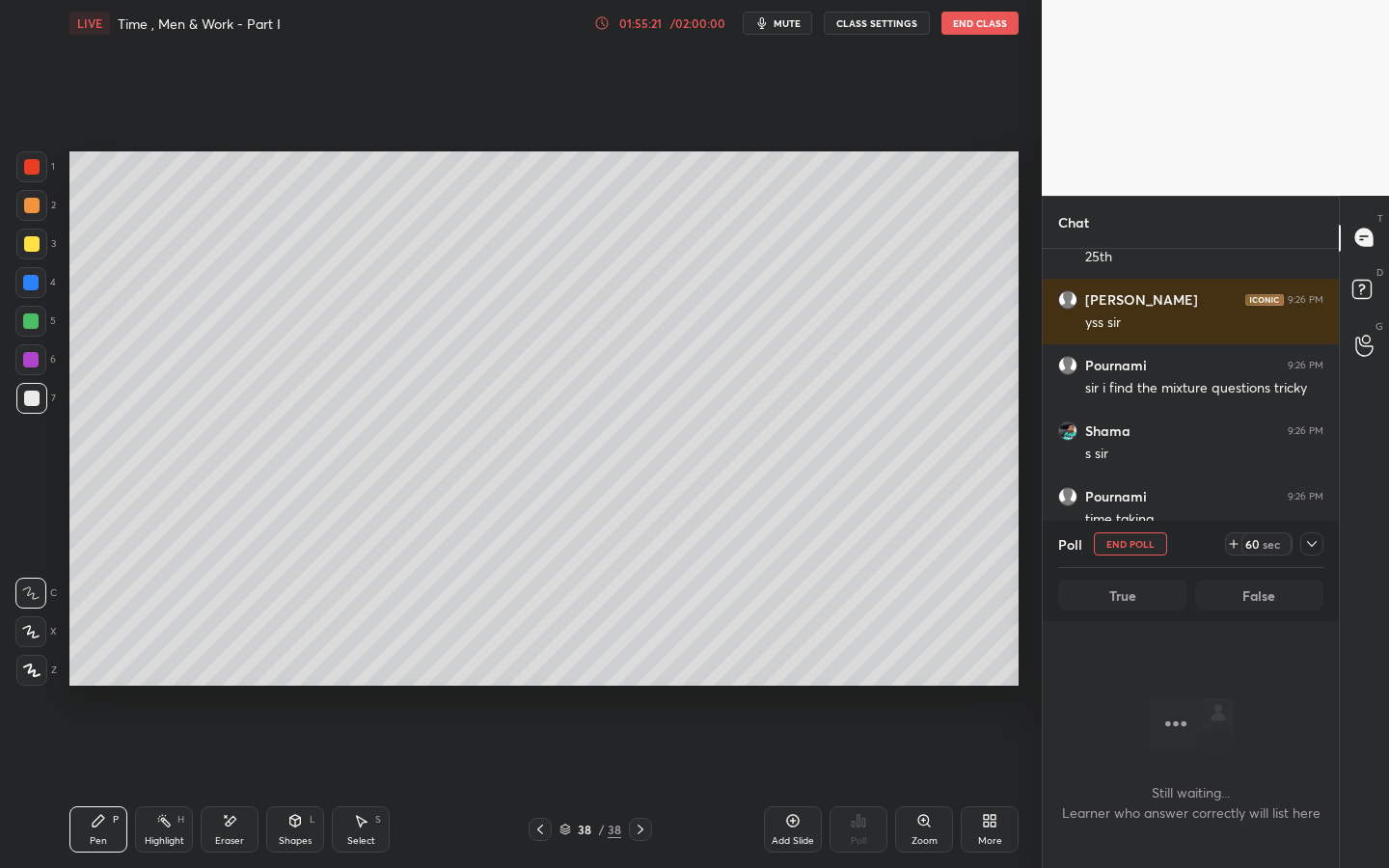 scroll, scrollTop: 473, scrollLeft: 290, axis: both 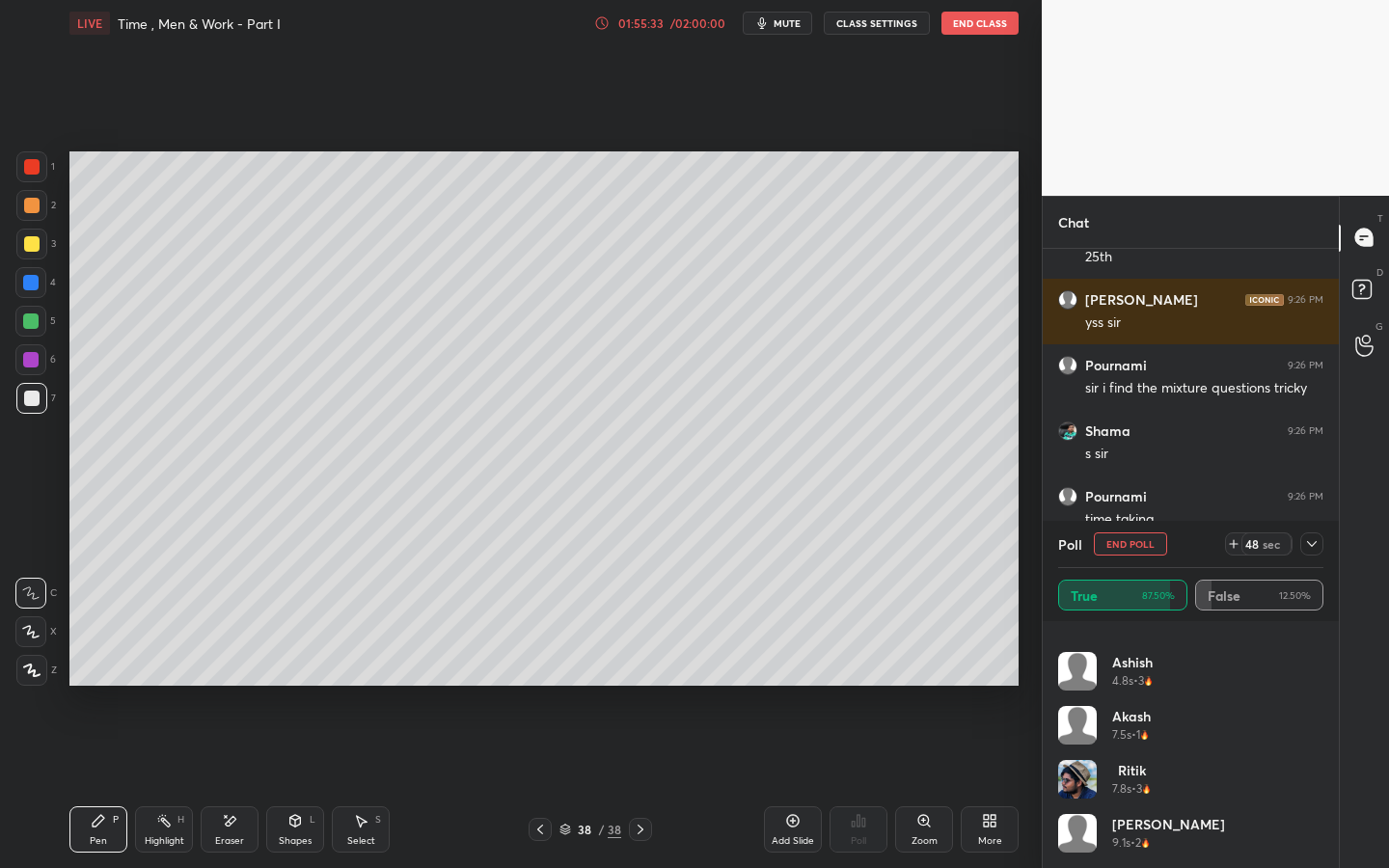 click on "End Poll" at bounding box center [1130, 544] 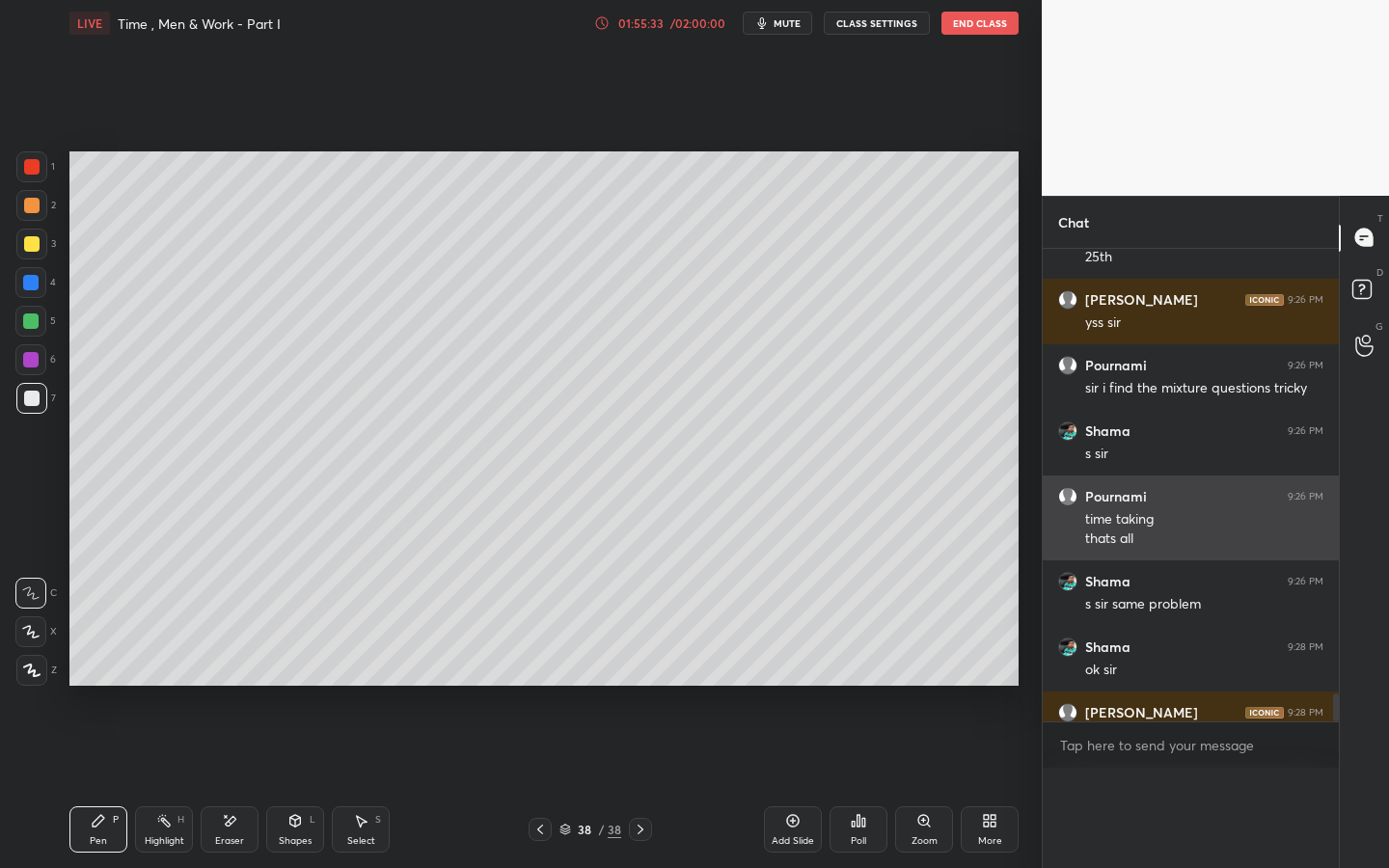 scroll, scrollTop: 116, scrollLeft: 259, axis: both 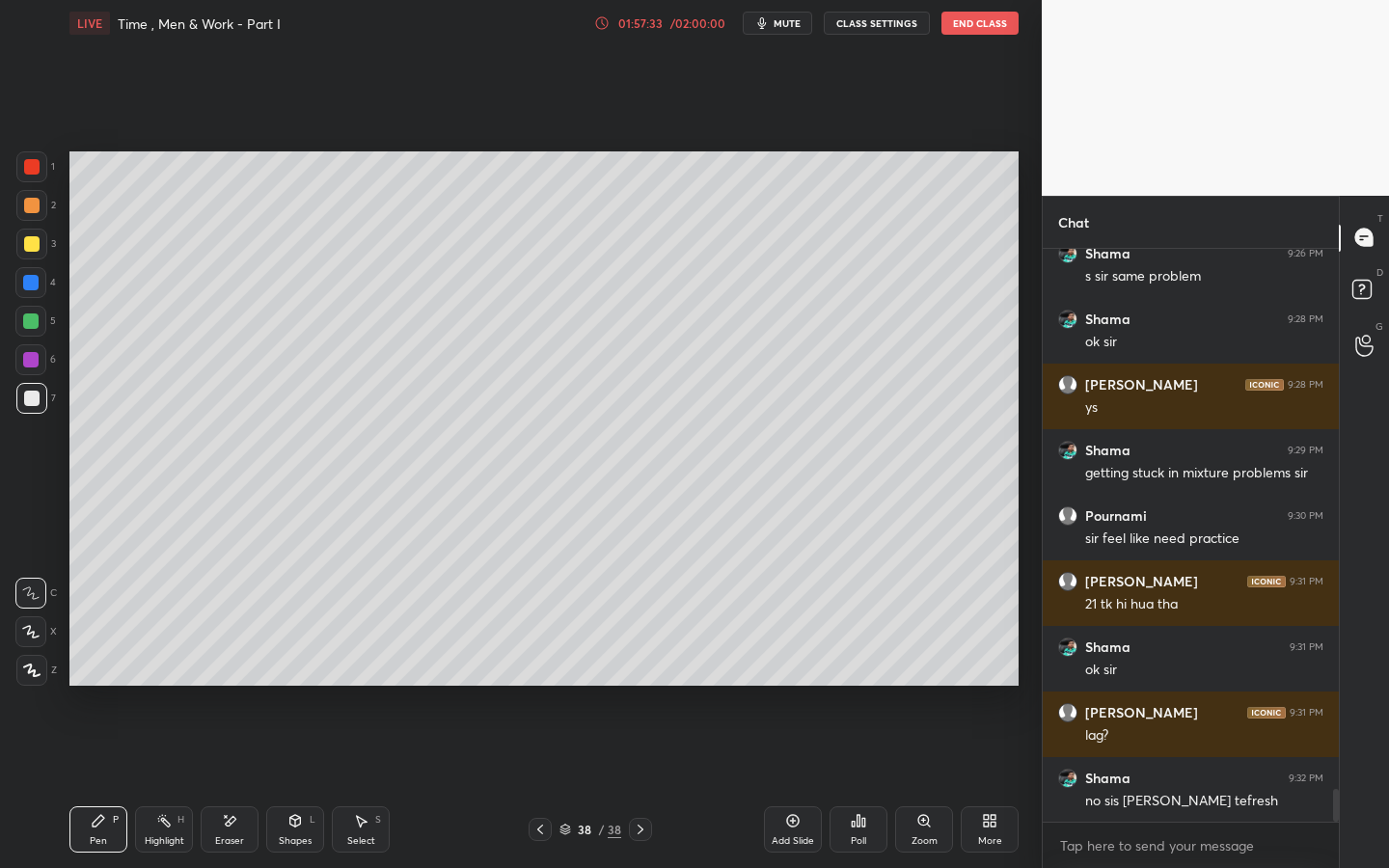 click on "Eraser" at bounding box center (230, 829) 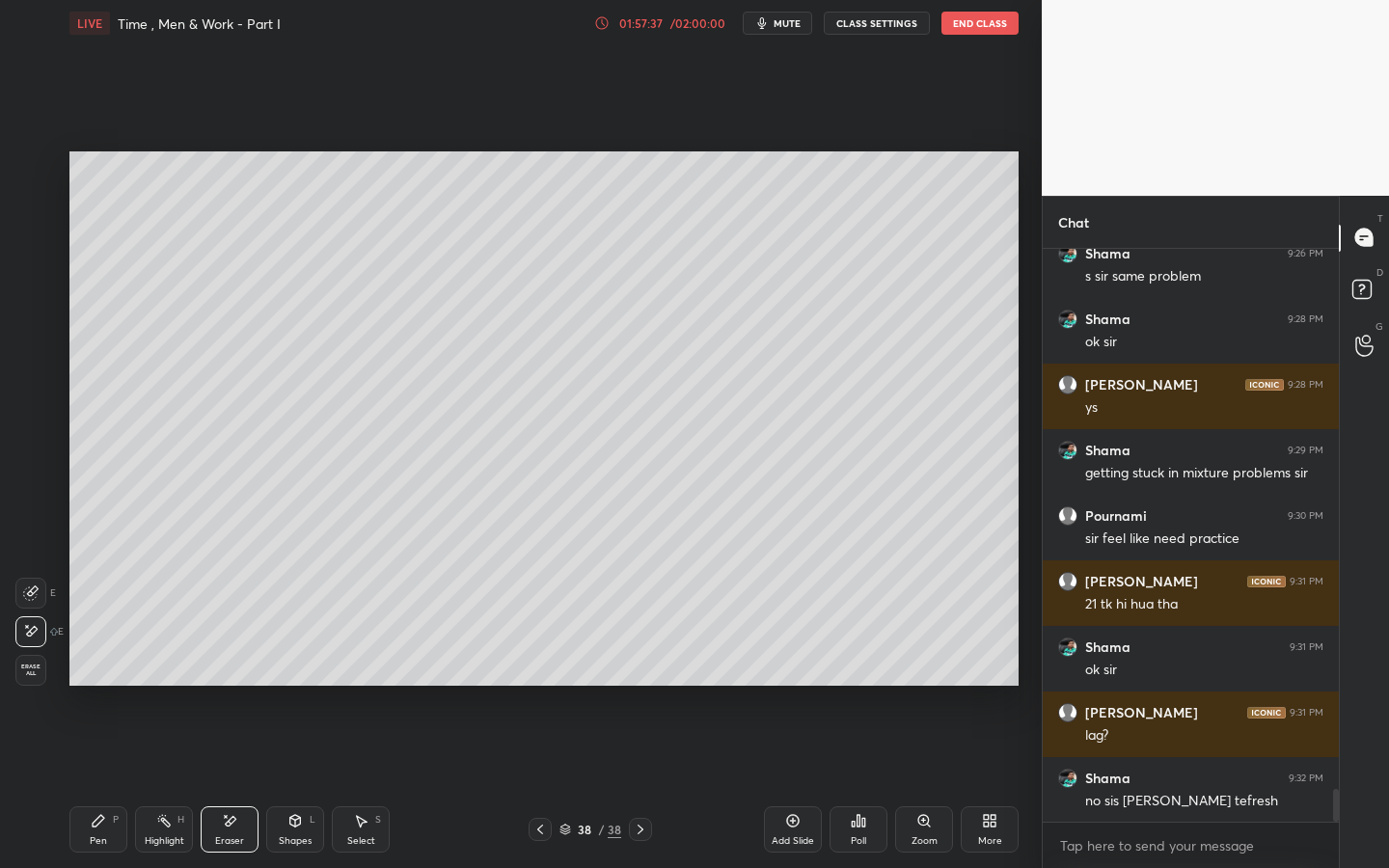 scroll, scrollTop: 9381, scrollLeft: 0, axis: vertical 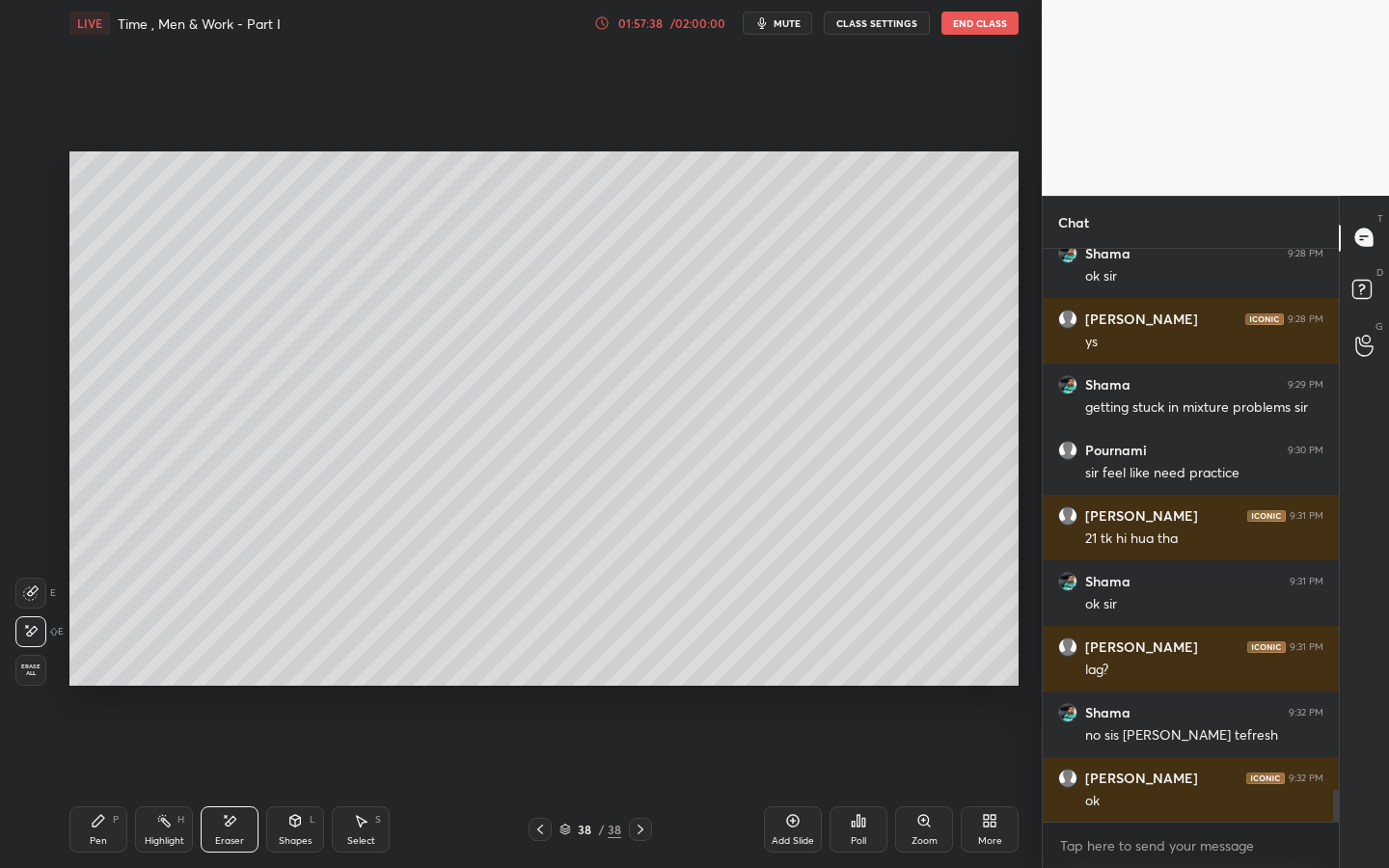 click on "Pen P" at bounding box center [98, 829] 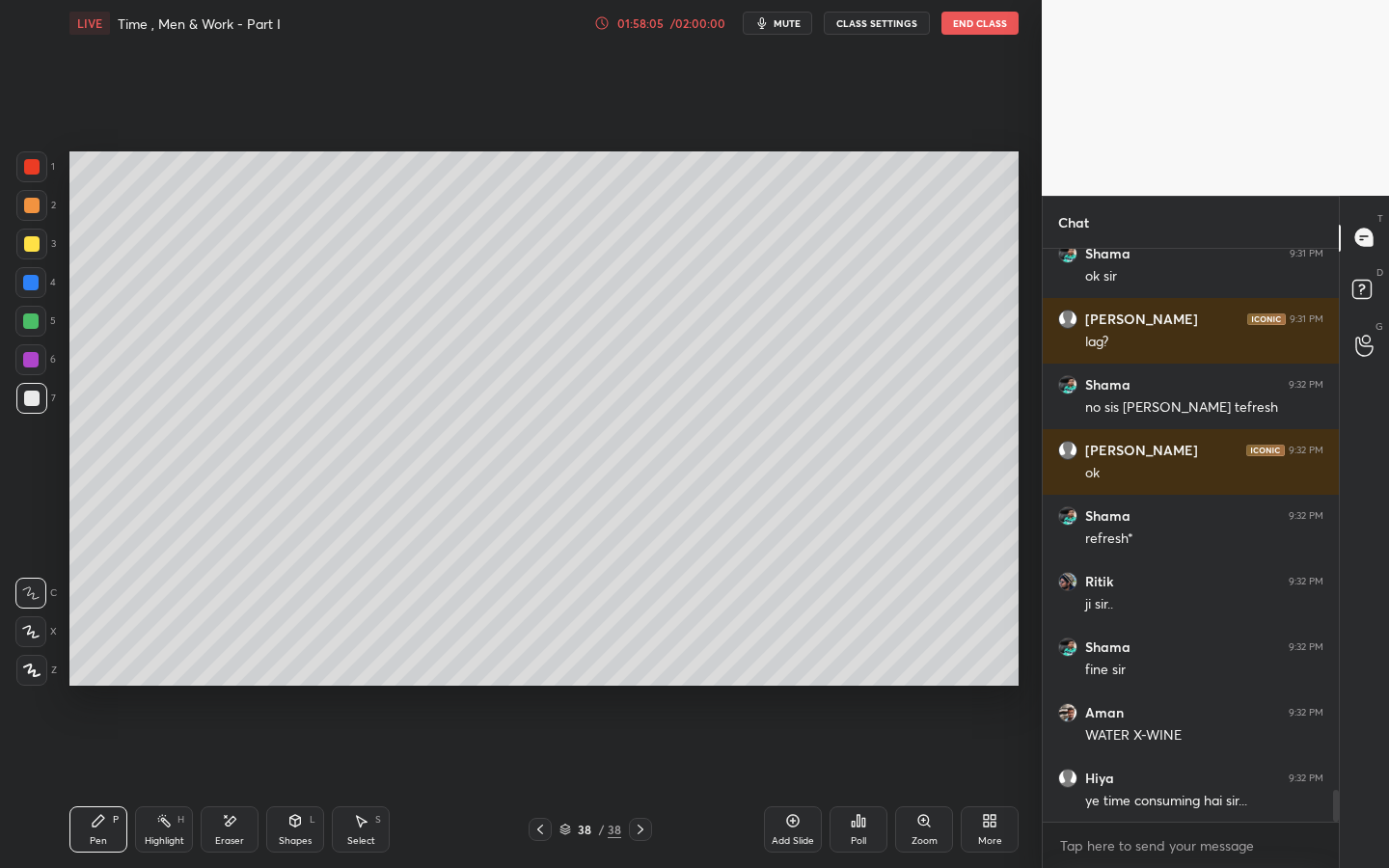 scroll, scrollTop: 9775, scrollLeft: 0, axis: vertical 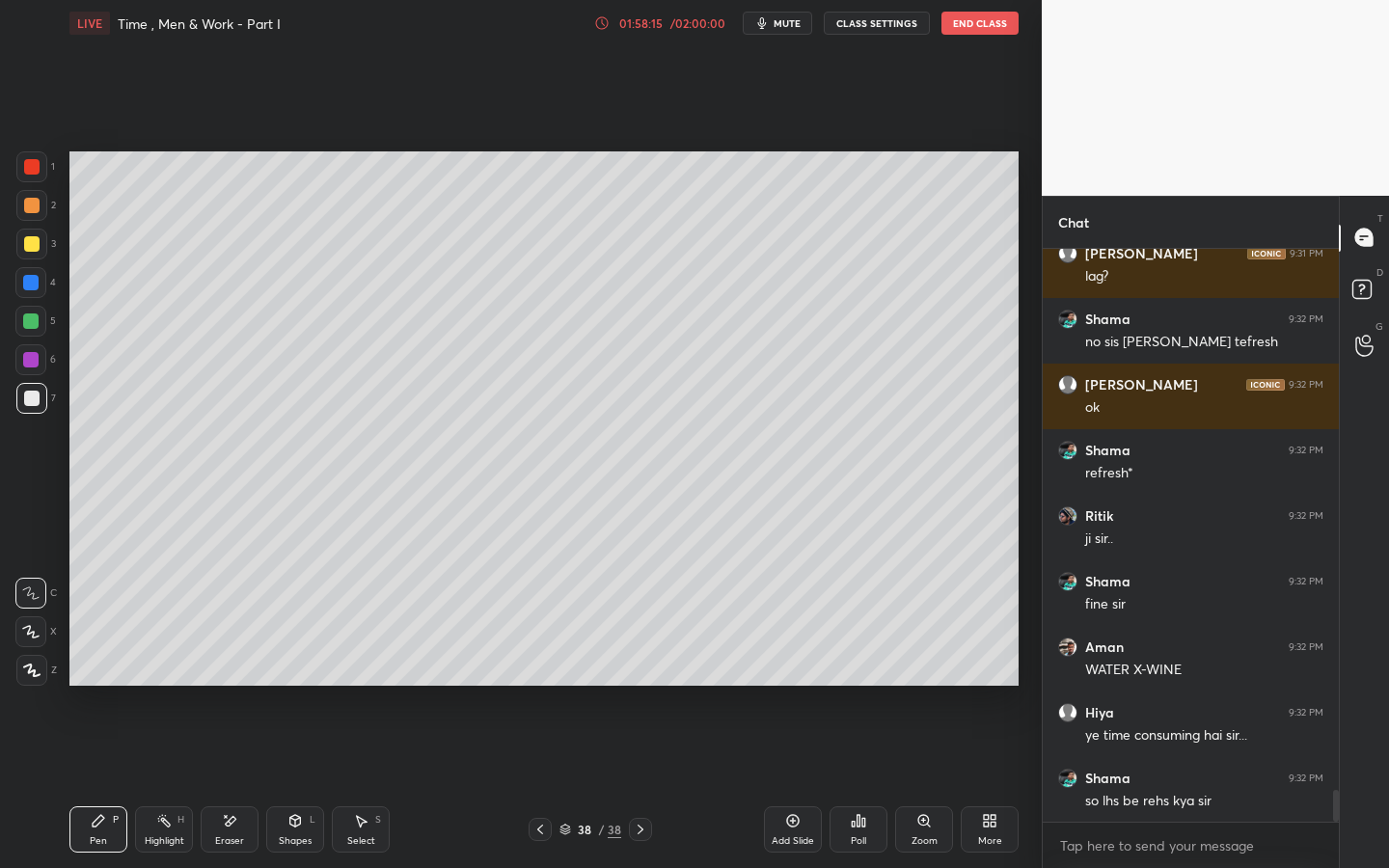 drag, startPoint x: 231, startPoint y: 841, endPoint x: 246, endPoint y: 821, distance: 25 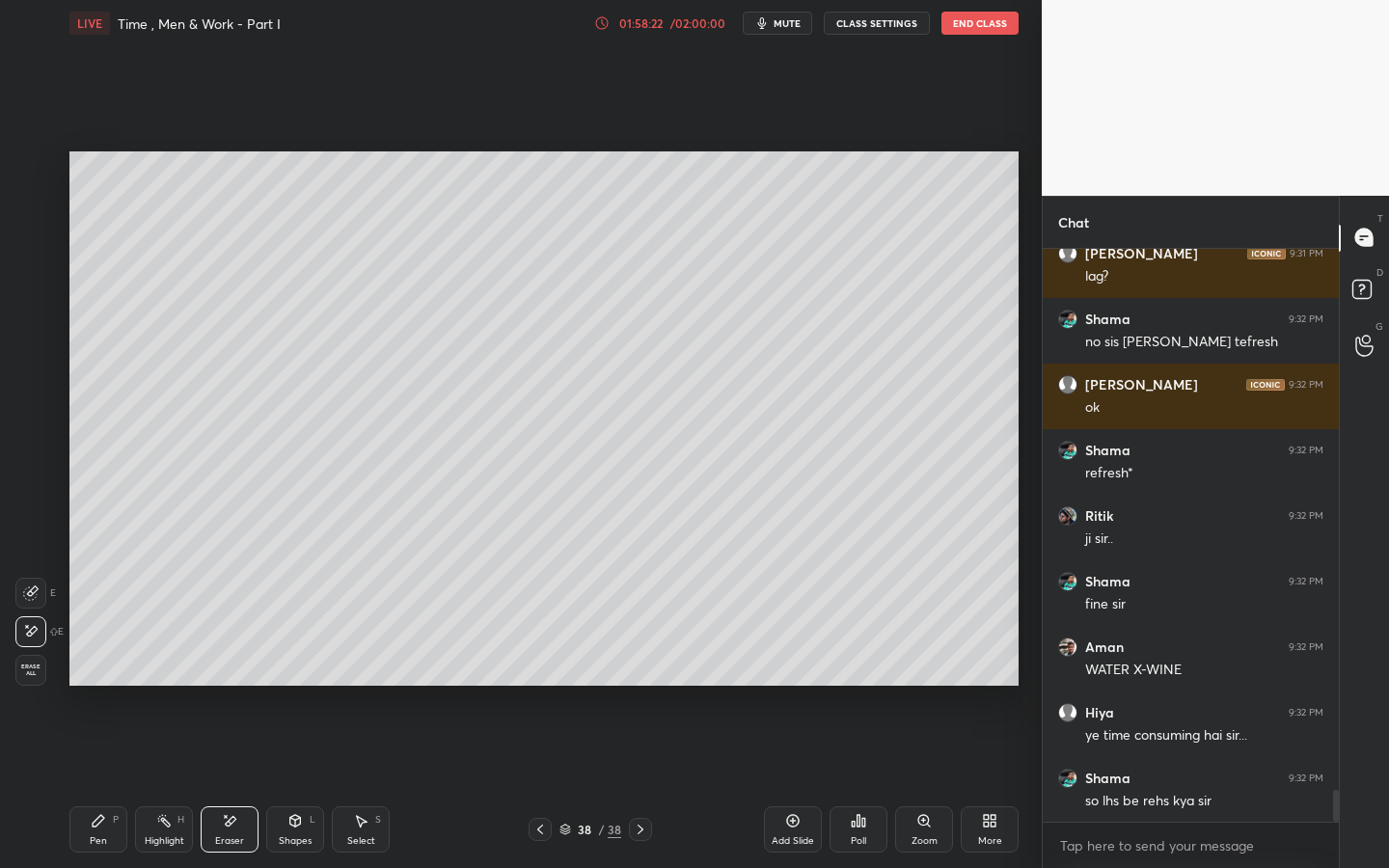 scroll, scrollTop: 9794, scrollLeft: 0, axis: vertical 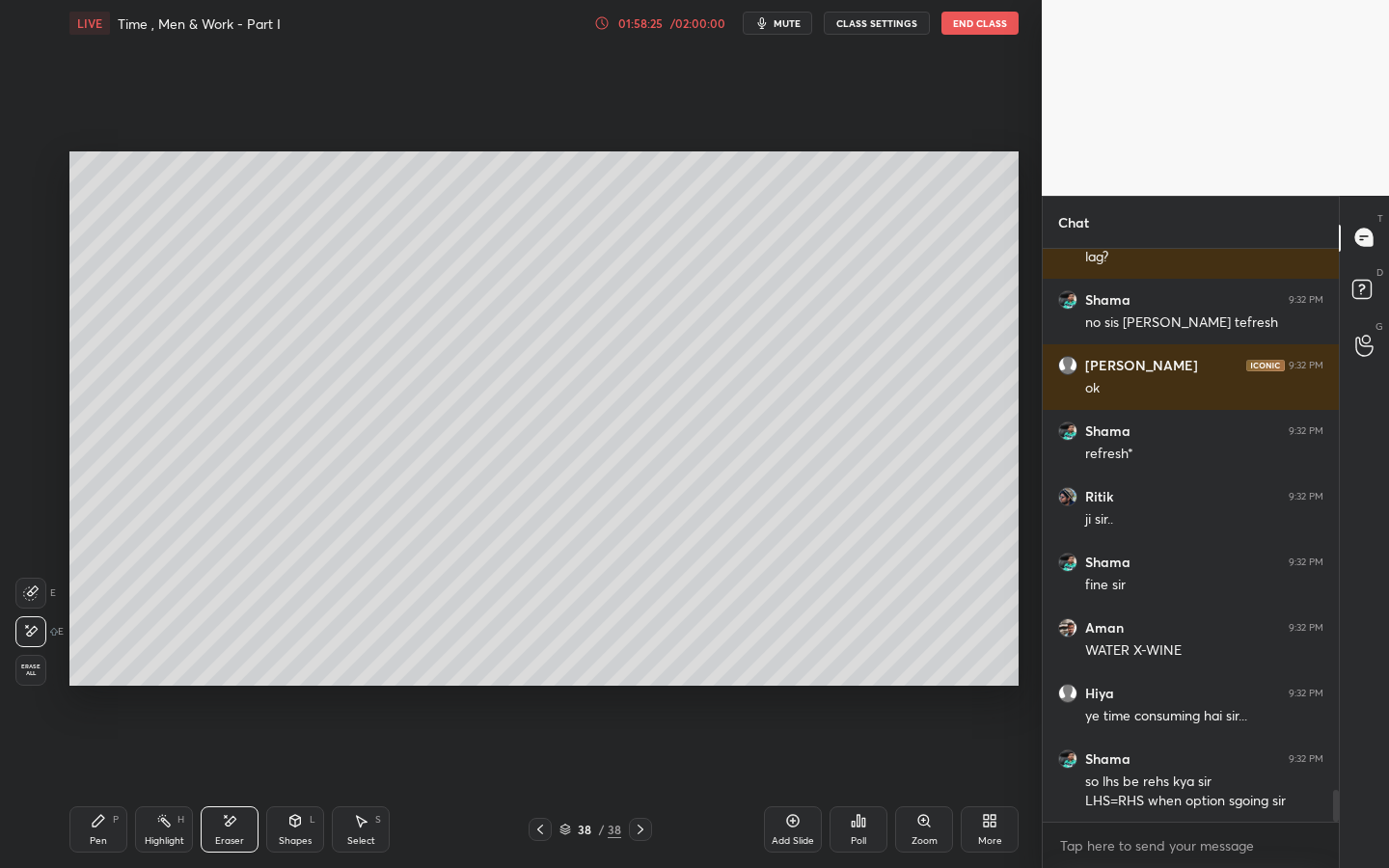 click on "Pen P" at bounding box center (98, 829) 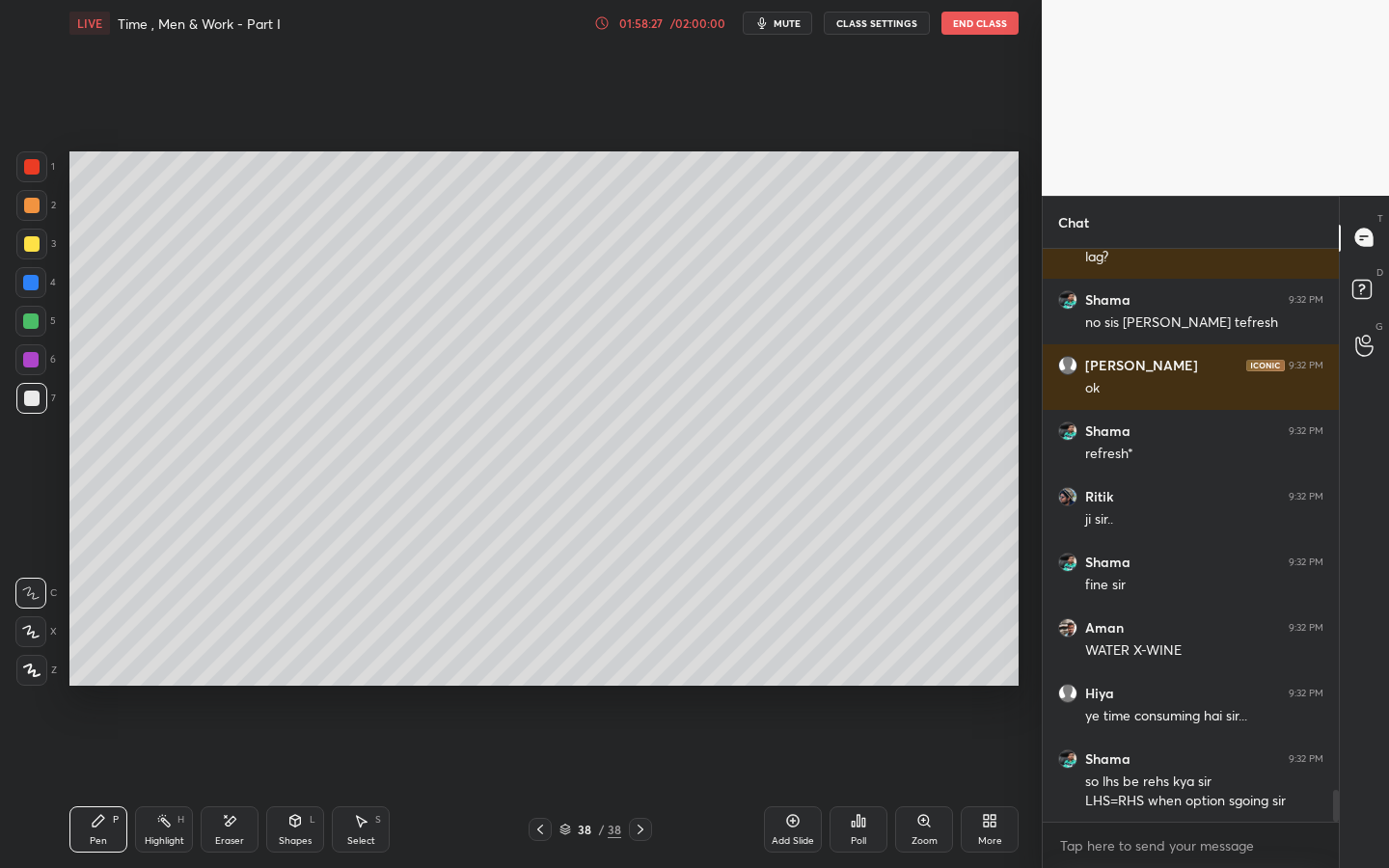 click on "Add Slide" at bounding box center [793, 829] 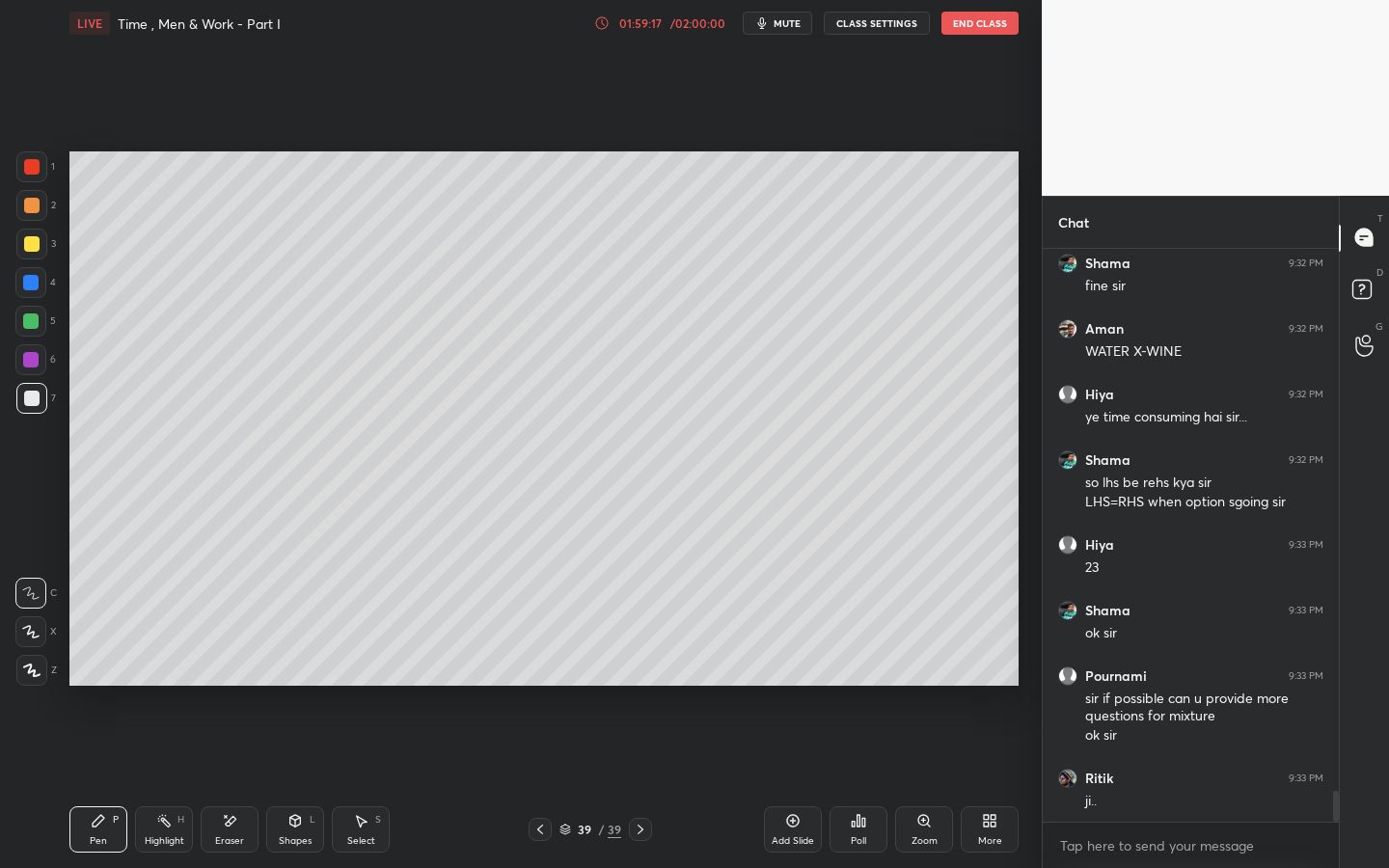 scroll, scrollTop: 10176, scrollLeft: 0, axis: vertical 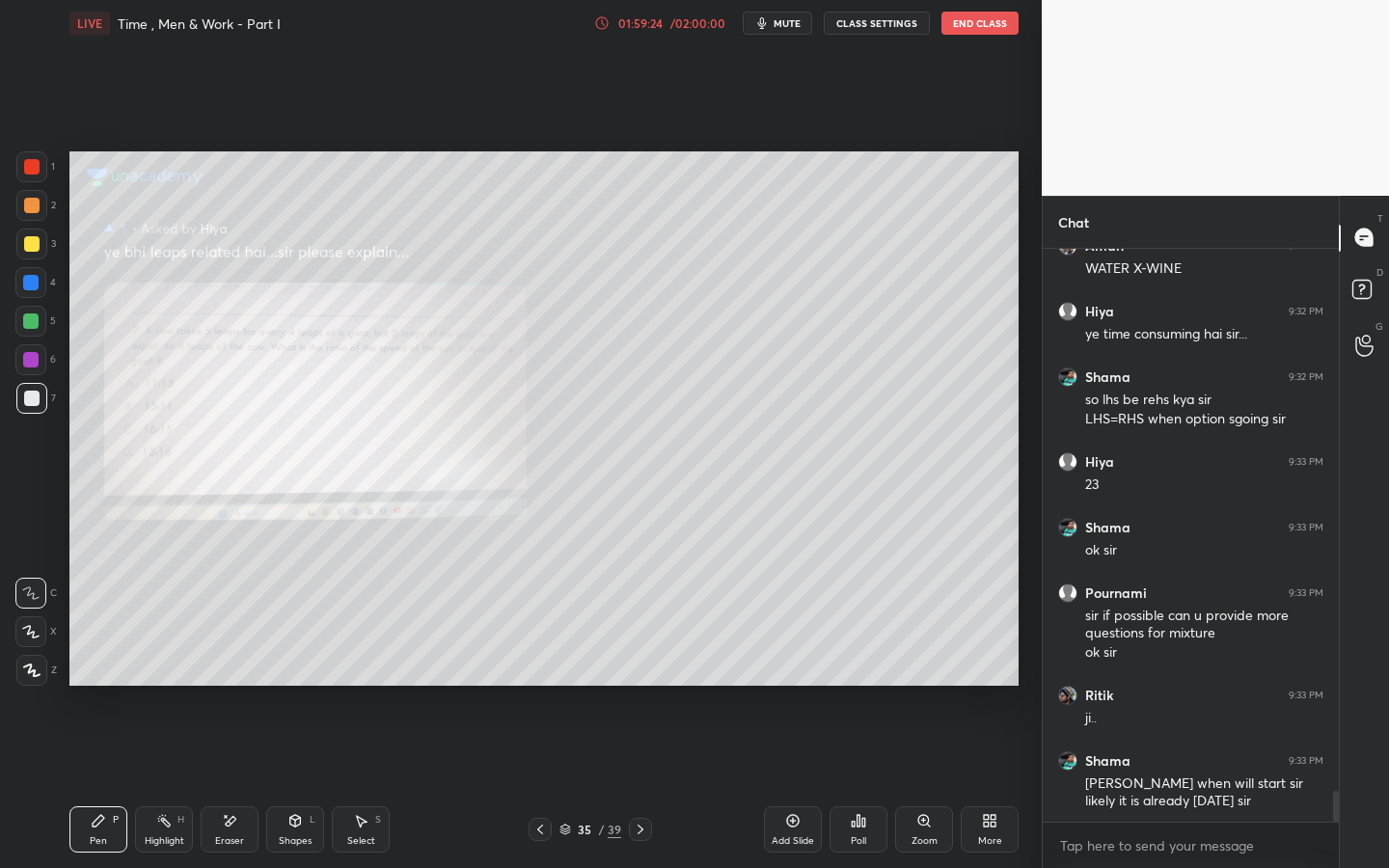 click at bounding box center [32, 167] 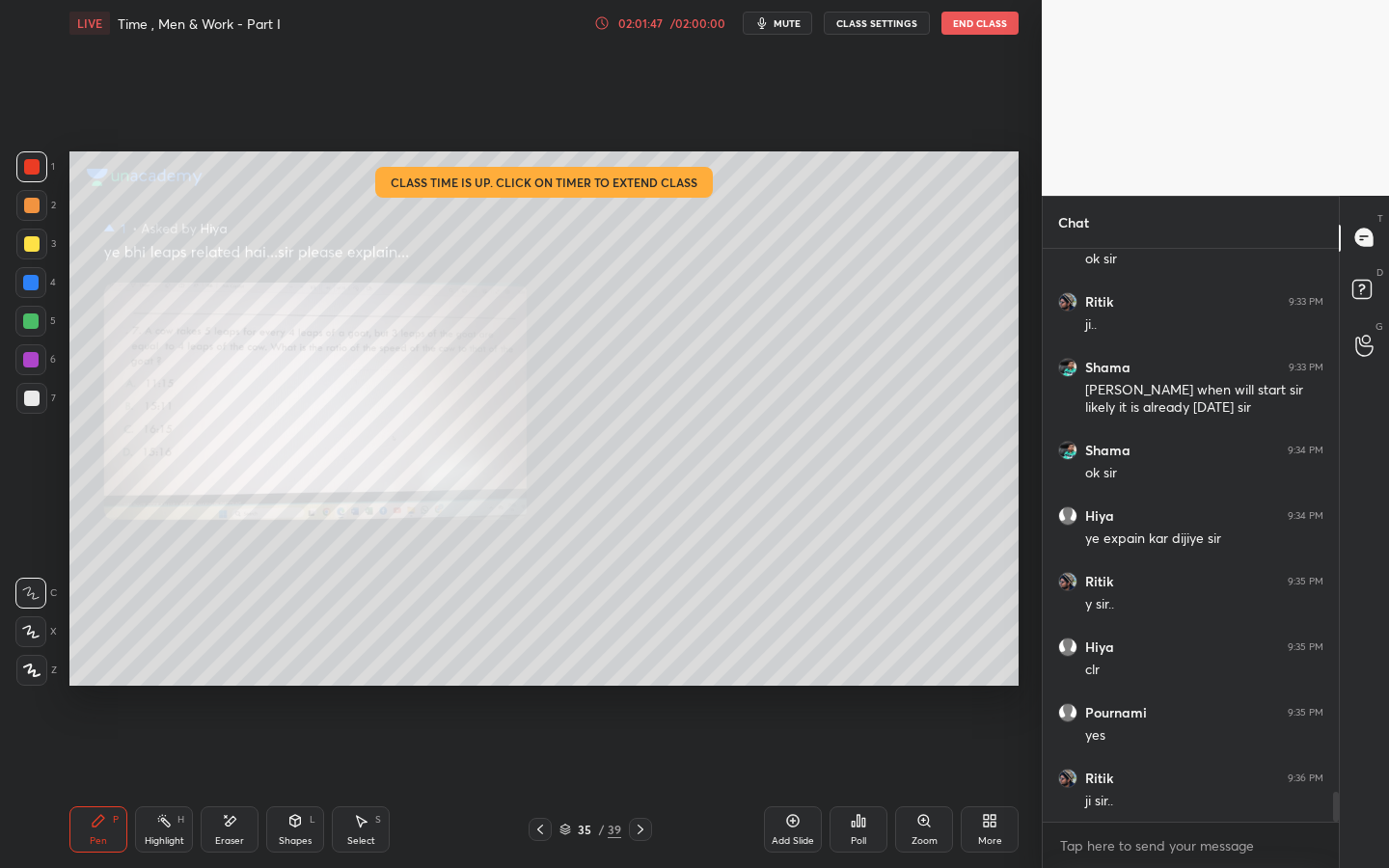 scroll, scrollTop: 10635, scrollLeft: 0, axis: vertical 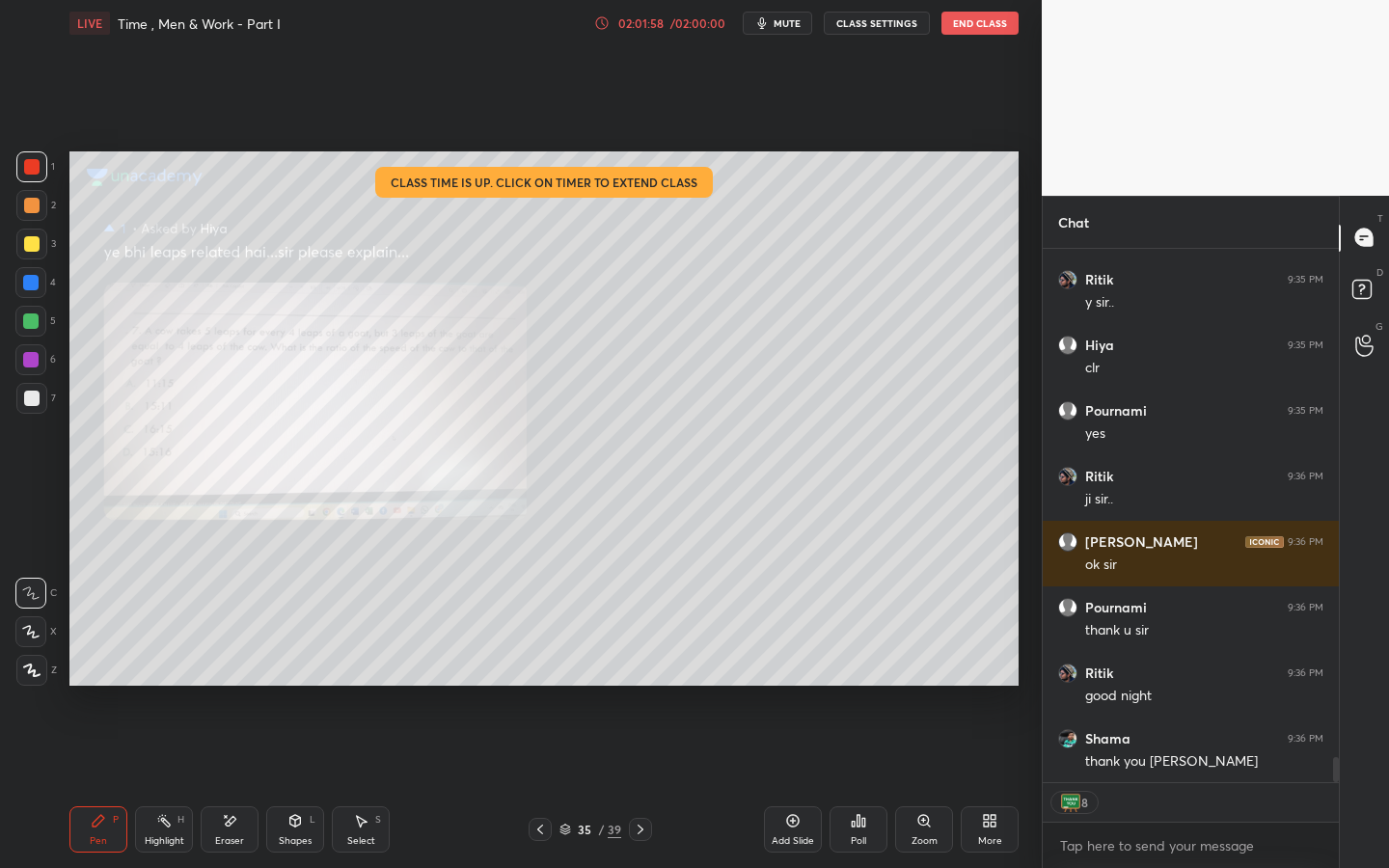 click on "End Class" at bounding box center (980, 23) 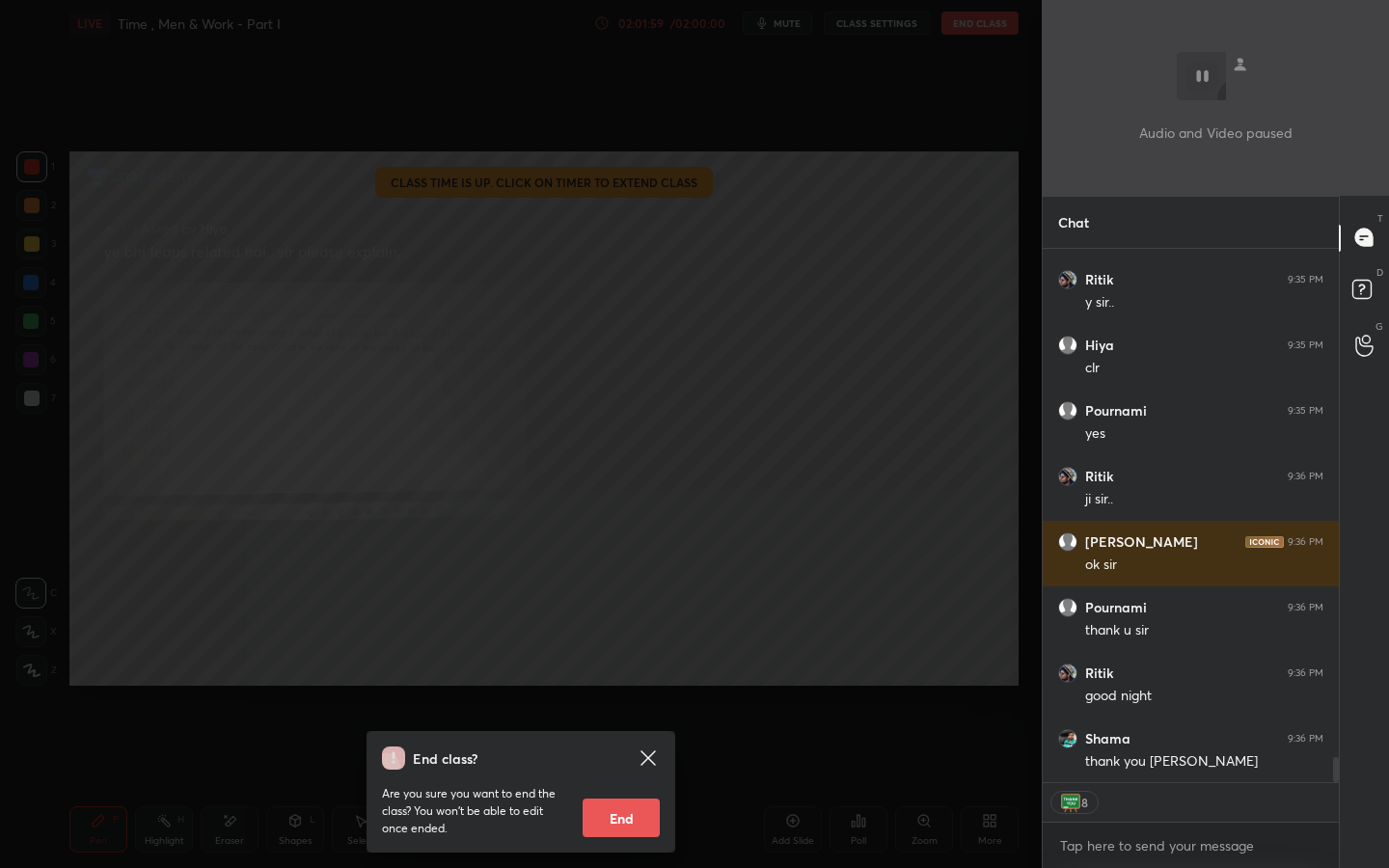 click on "End" at bounding box center (621, 818) 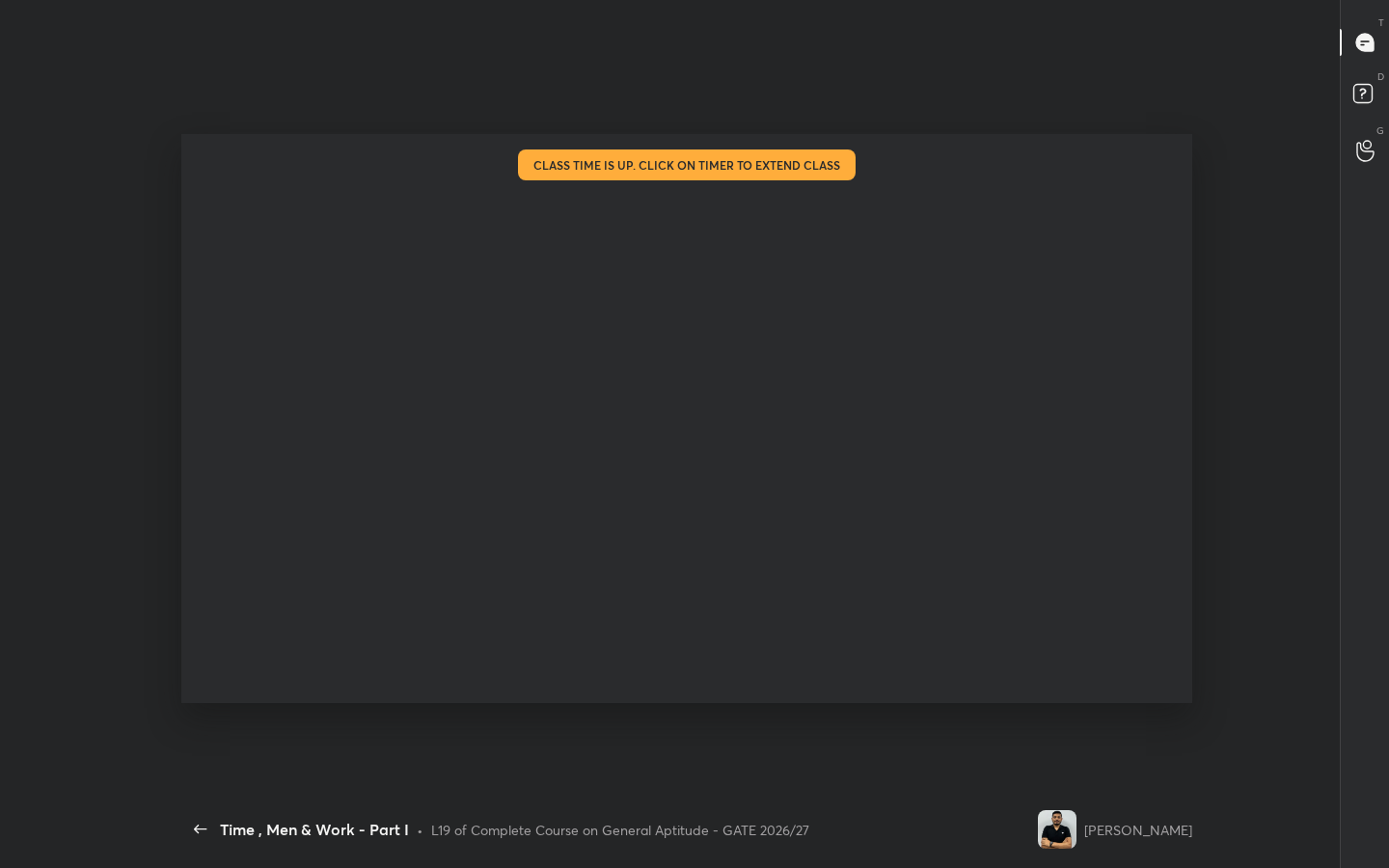 scroll, scrollTop: 95700, scrollLeft: 95351, axis: both 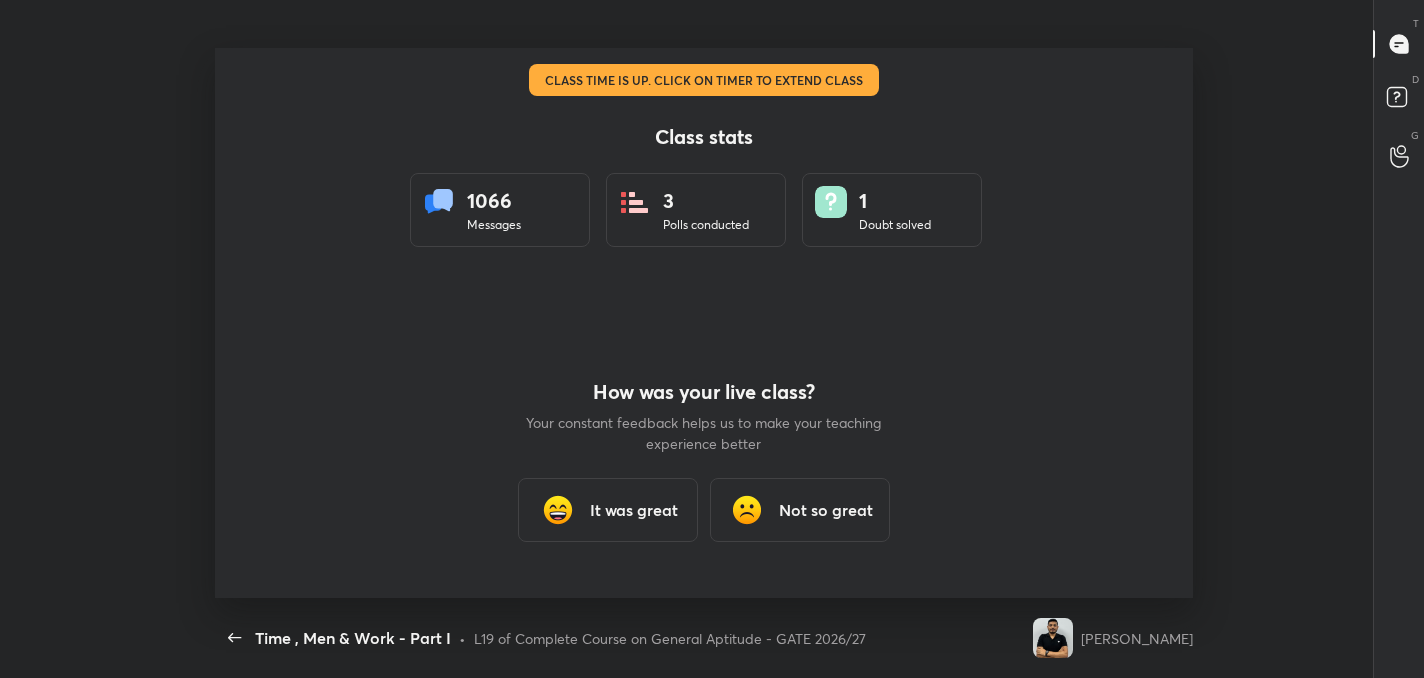 type on "x" 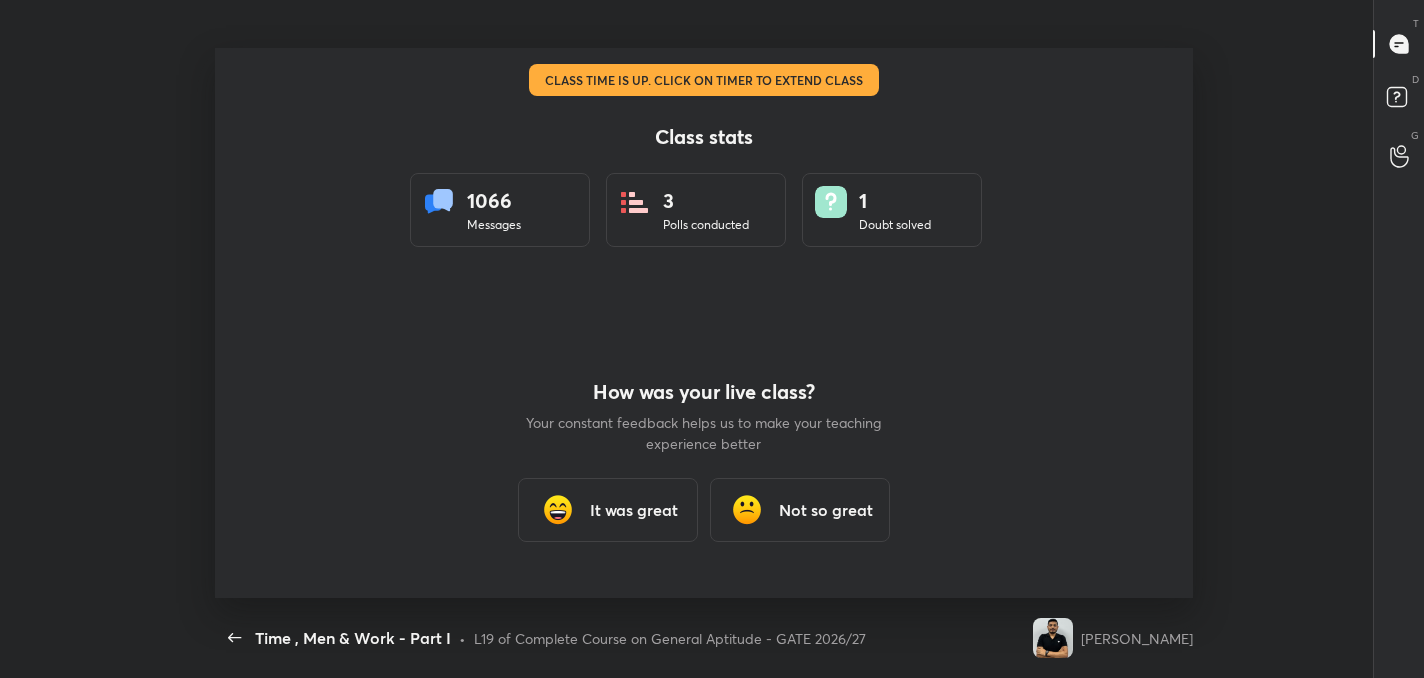 click on "It was great" at bounding box center (634, 510) 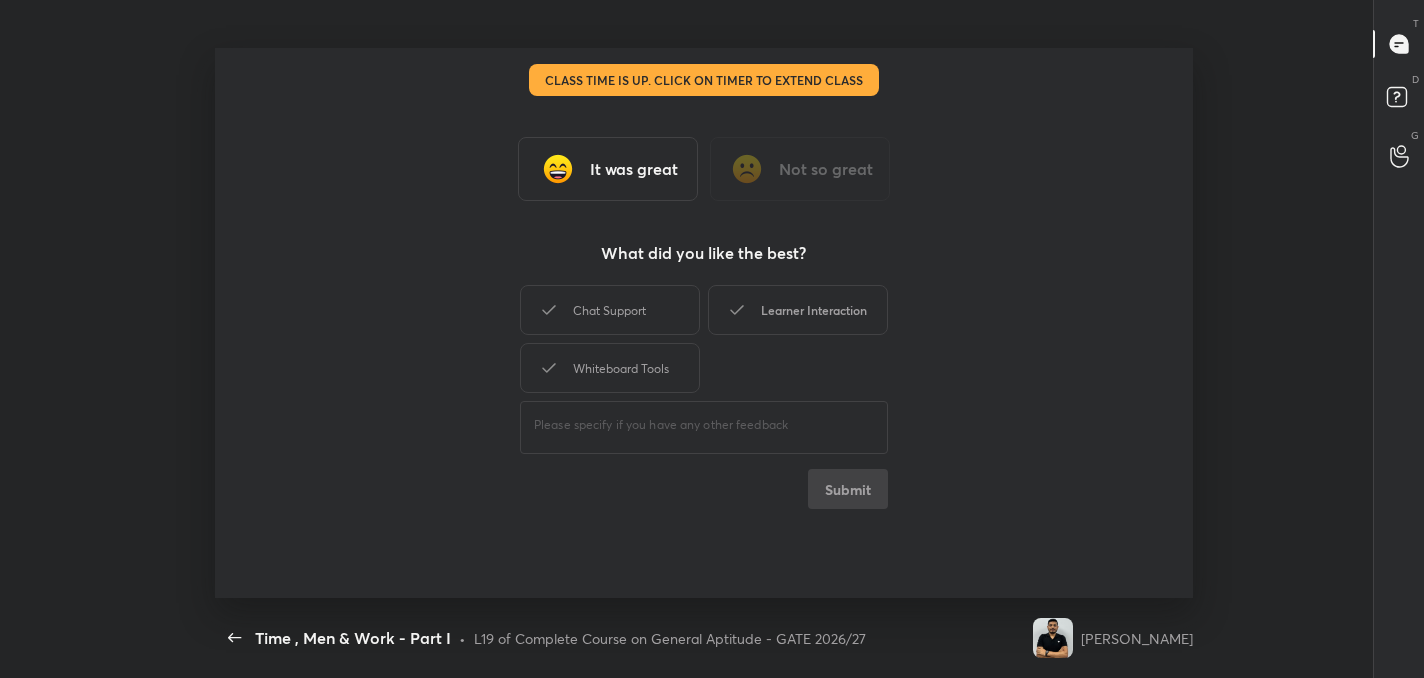 click on "Learner Interaction" at bounding box center (798, 310) 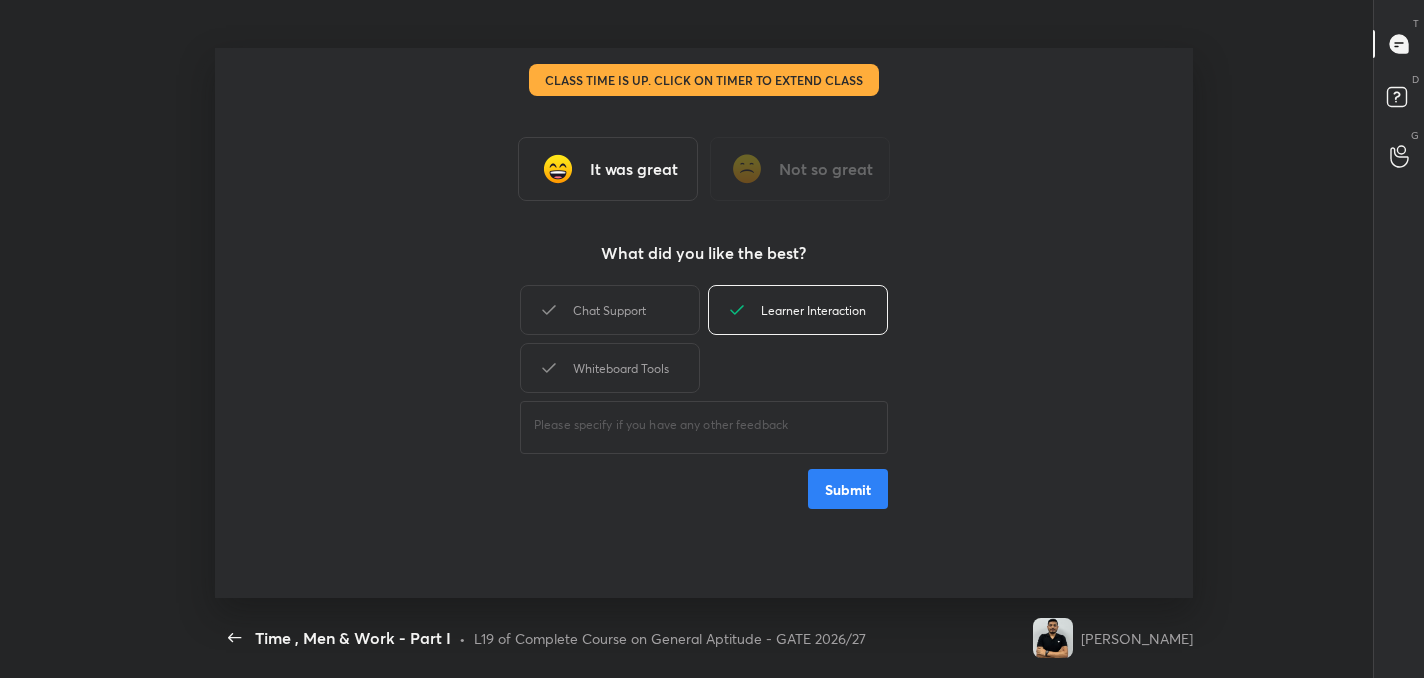 click on "Submit" at bounding box center [848, 489] 